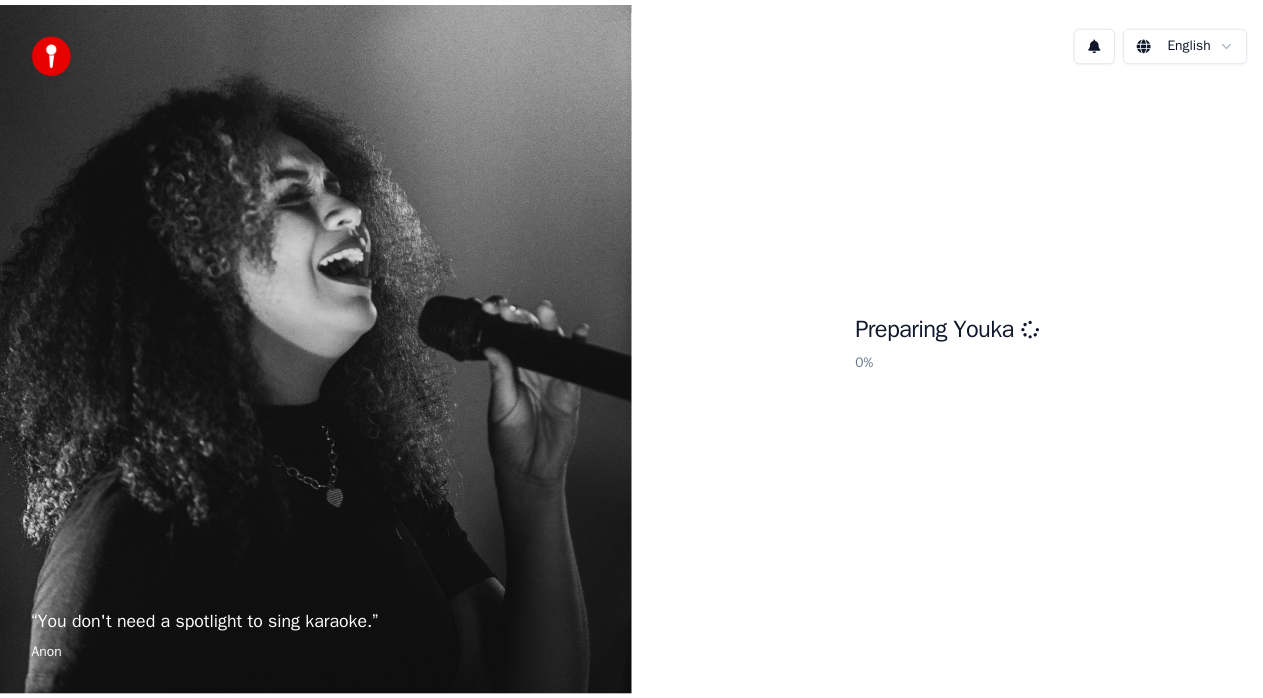 scroll, scrollTop: 0, scrollLeft: 0, axis: both 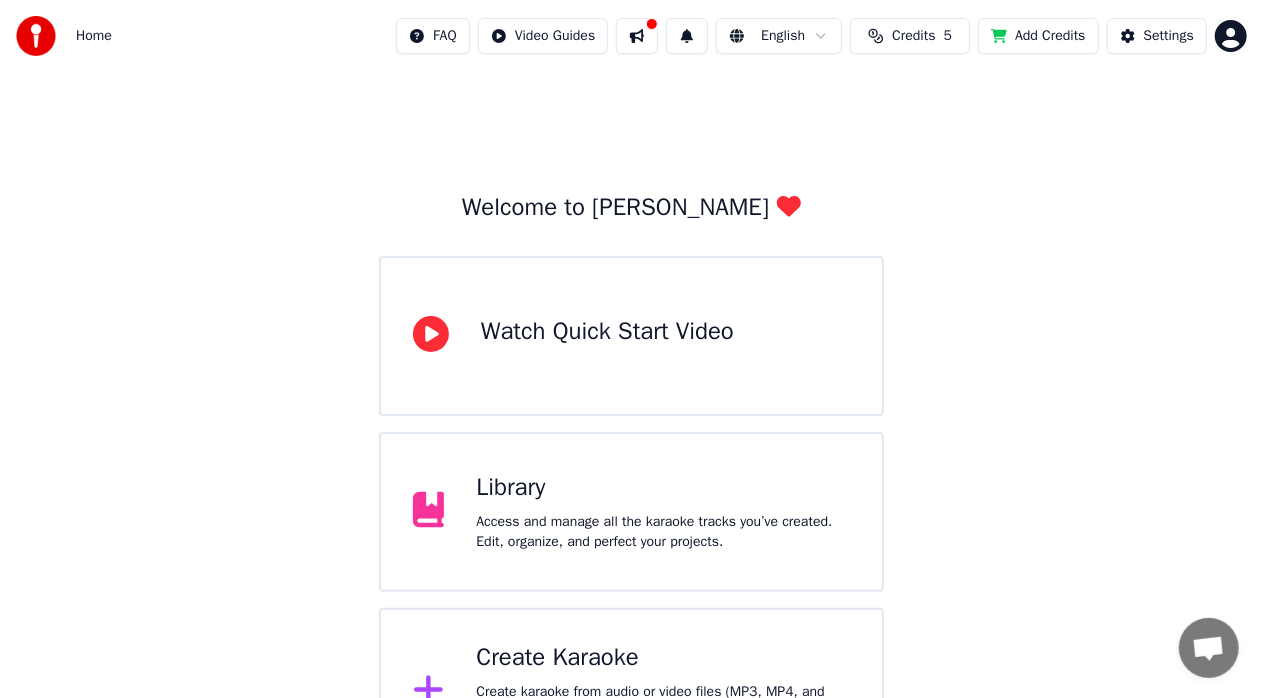 click on "Credits" at bounding box center (913, 36) 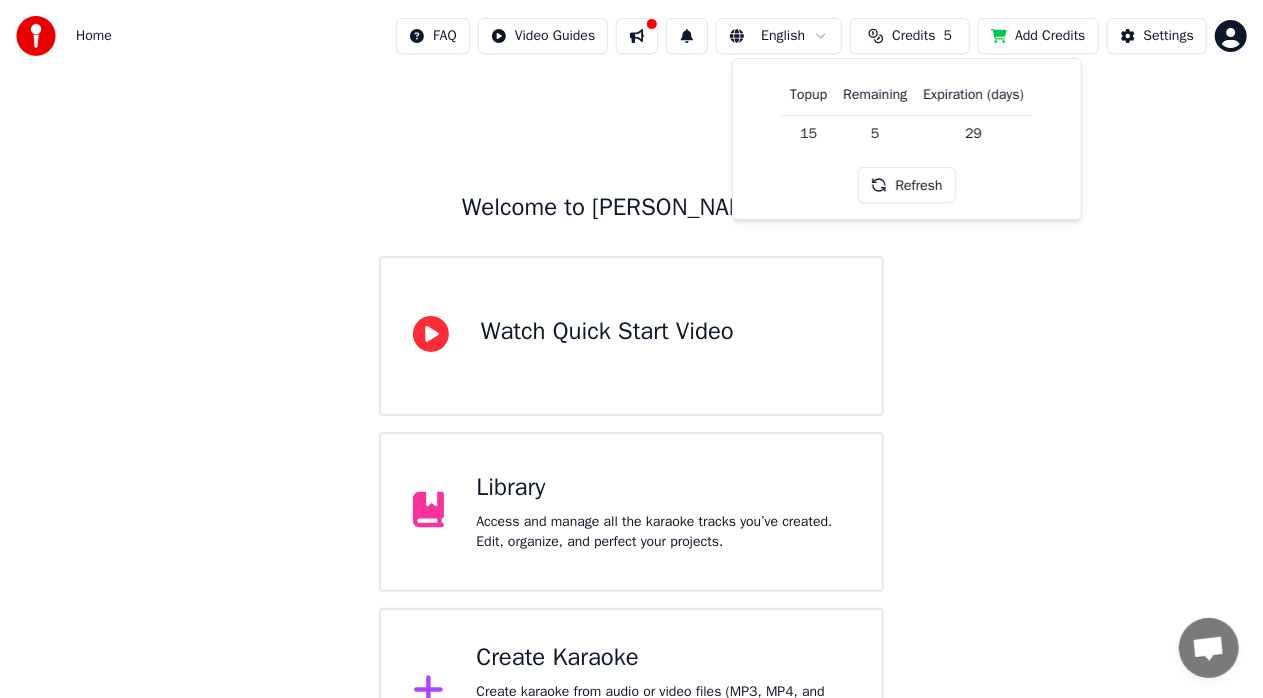 click on "5" at bounding box center [875, 133] 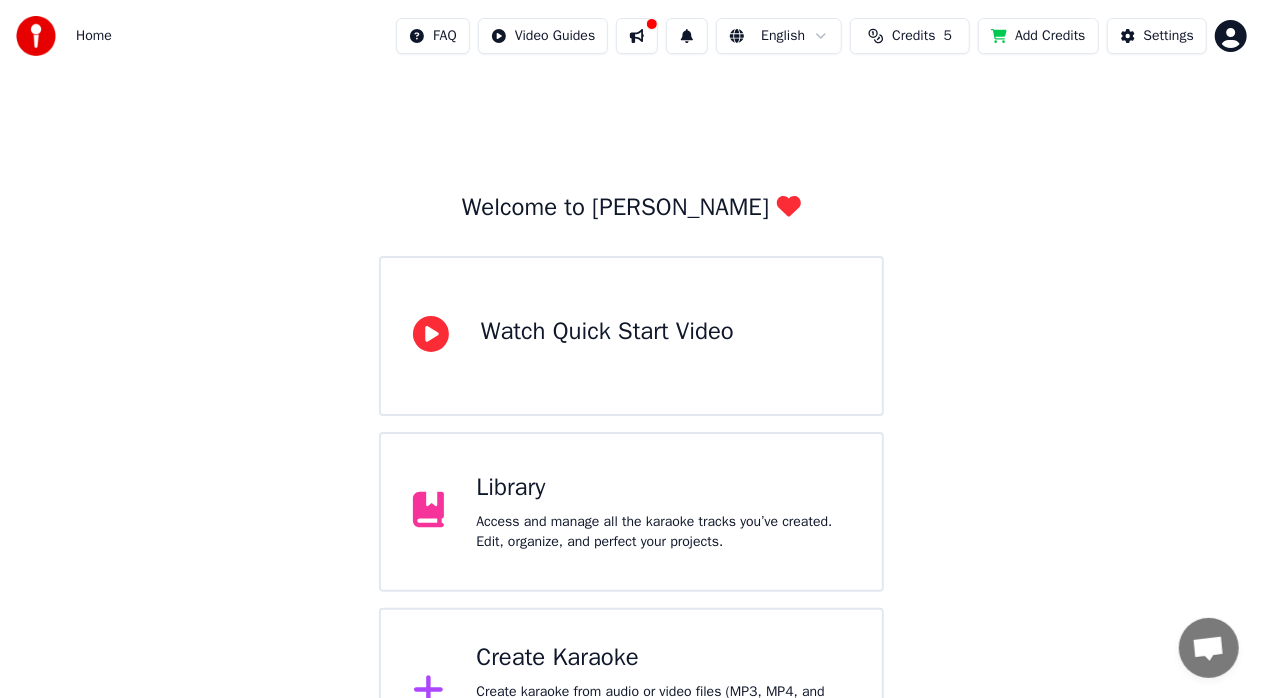 scroll, scrollTop: 78, scrollLeft: 0, axis: vertical 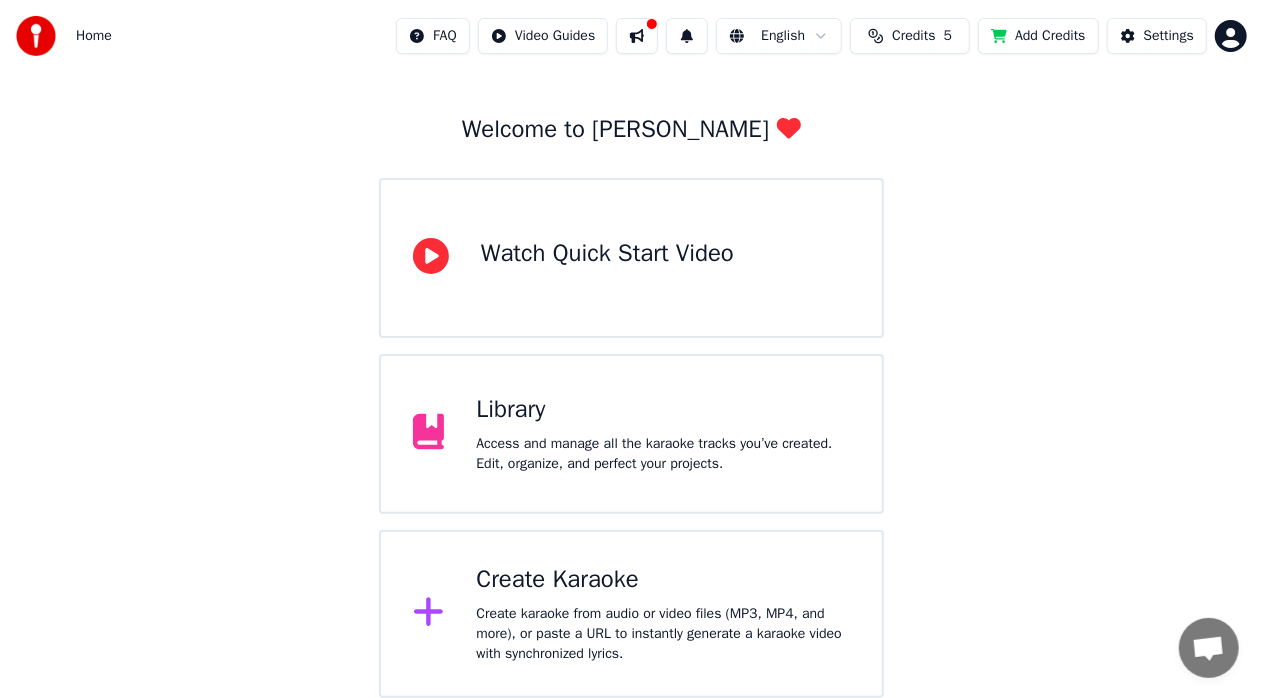 click on "Library Access and manage all the karaoke tracks you’ve created. Edit, organize, and perfect your projects." at bounding box center (631, 434) 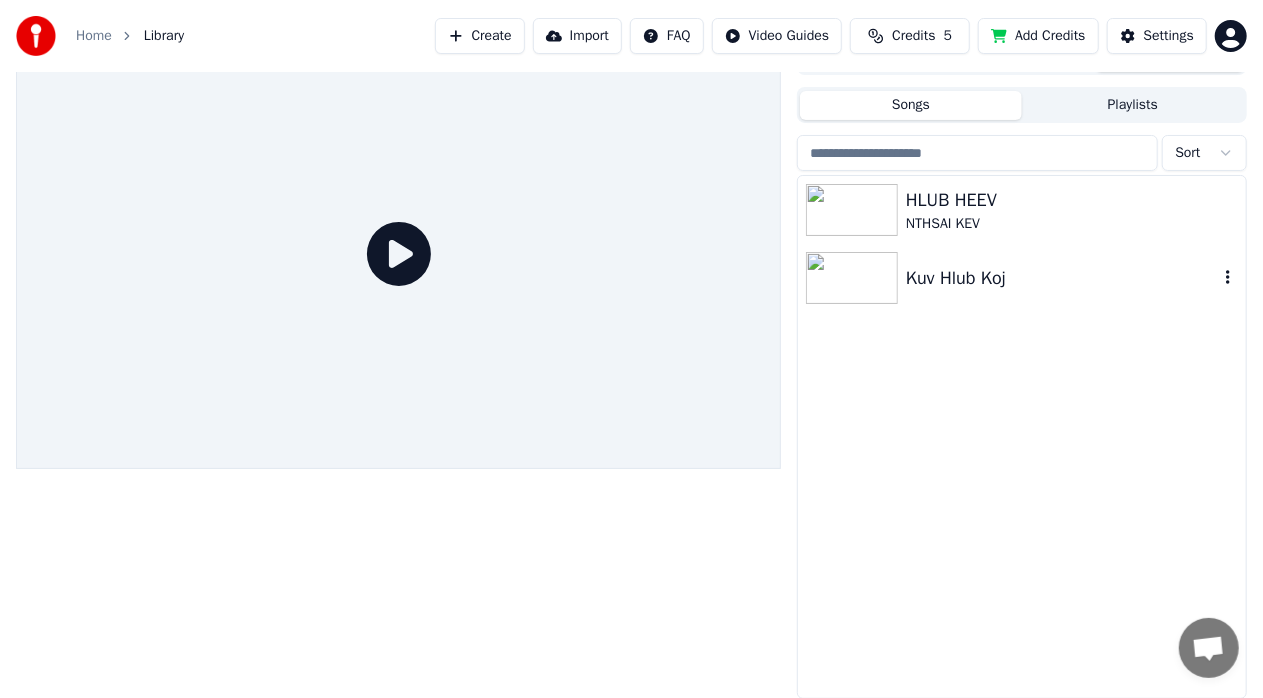 click on "Kuv Hlub Koj" at bounding box center (1062, 278) 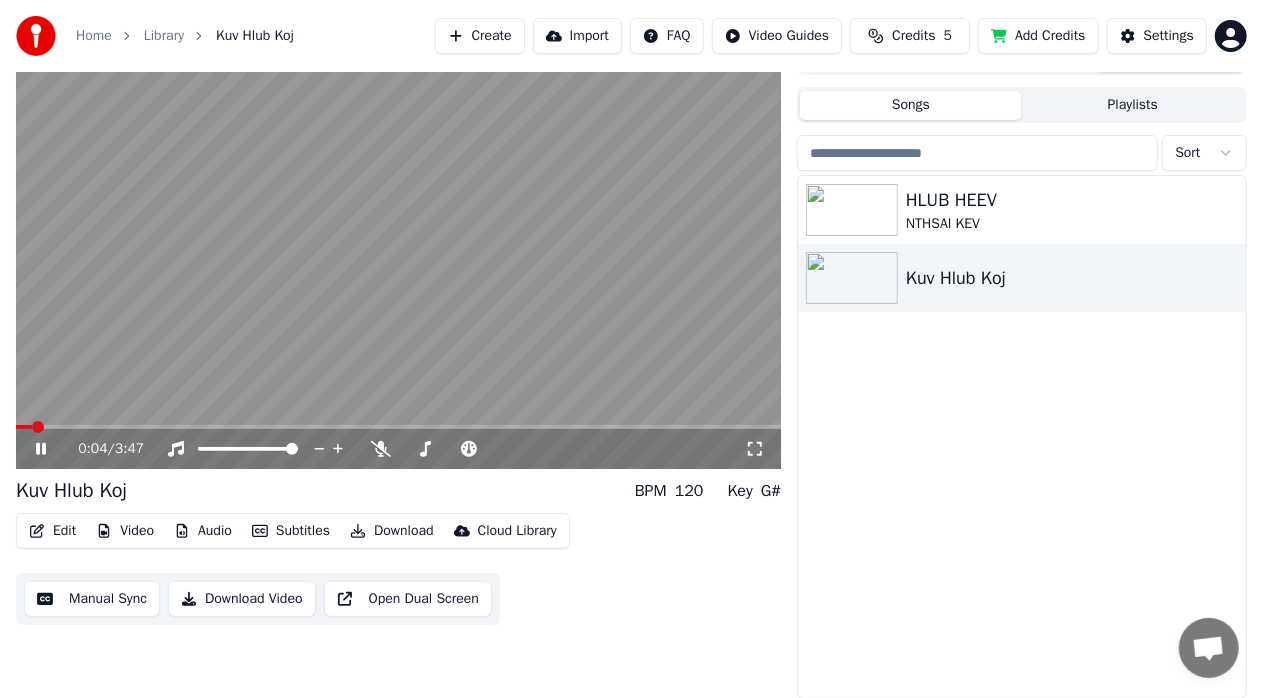 click at bounding box center [398, 427] 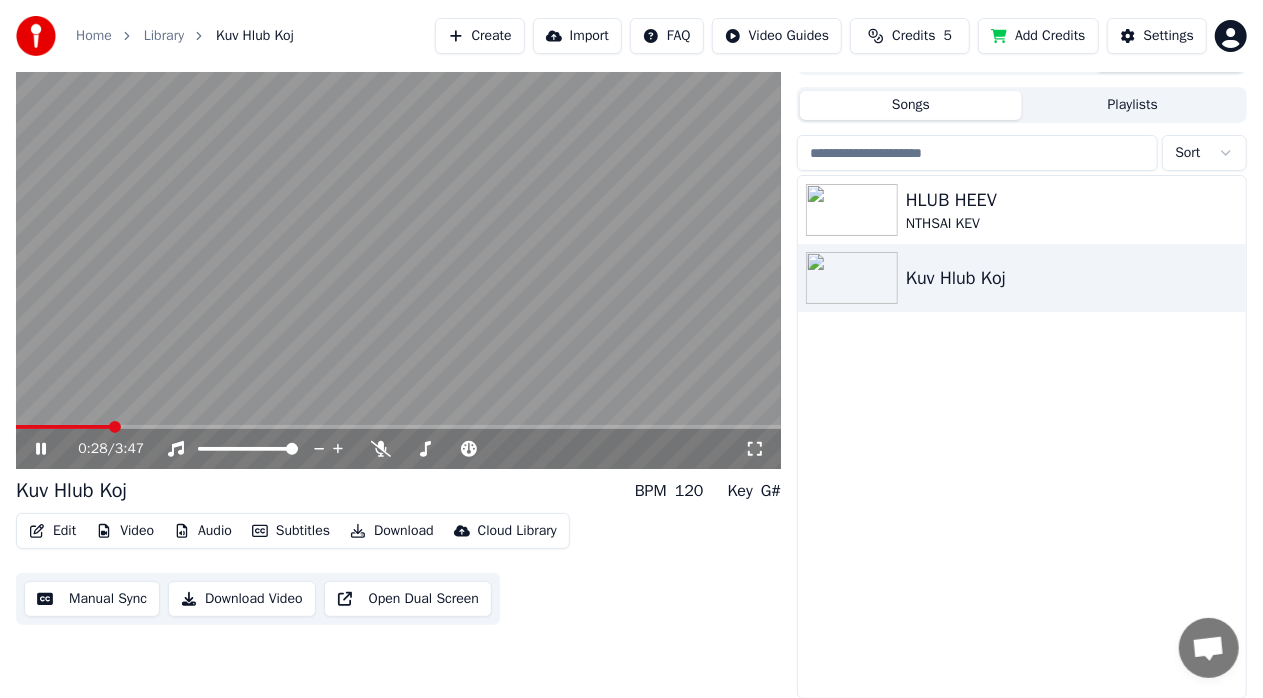 click at bounding box center [398, 427] 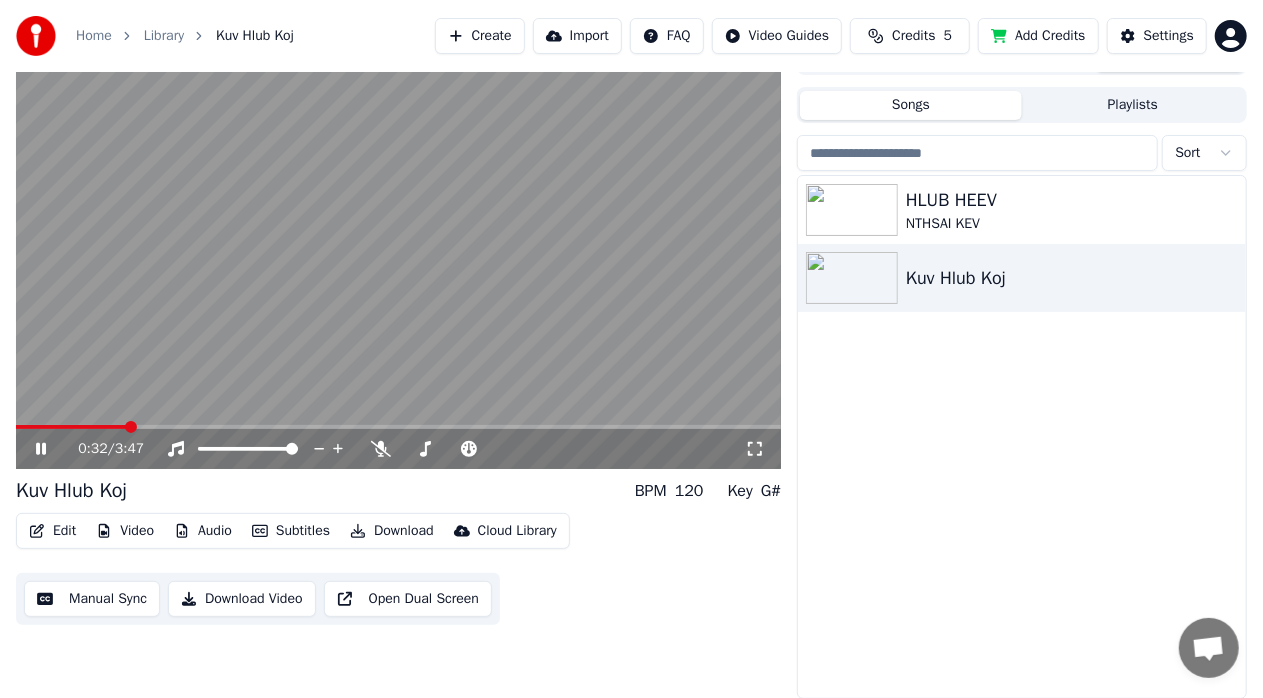 click at bounding box center [398, 254] 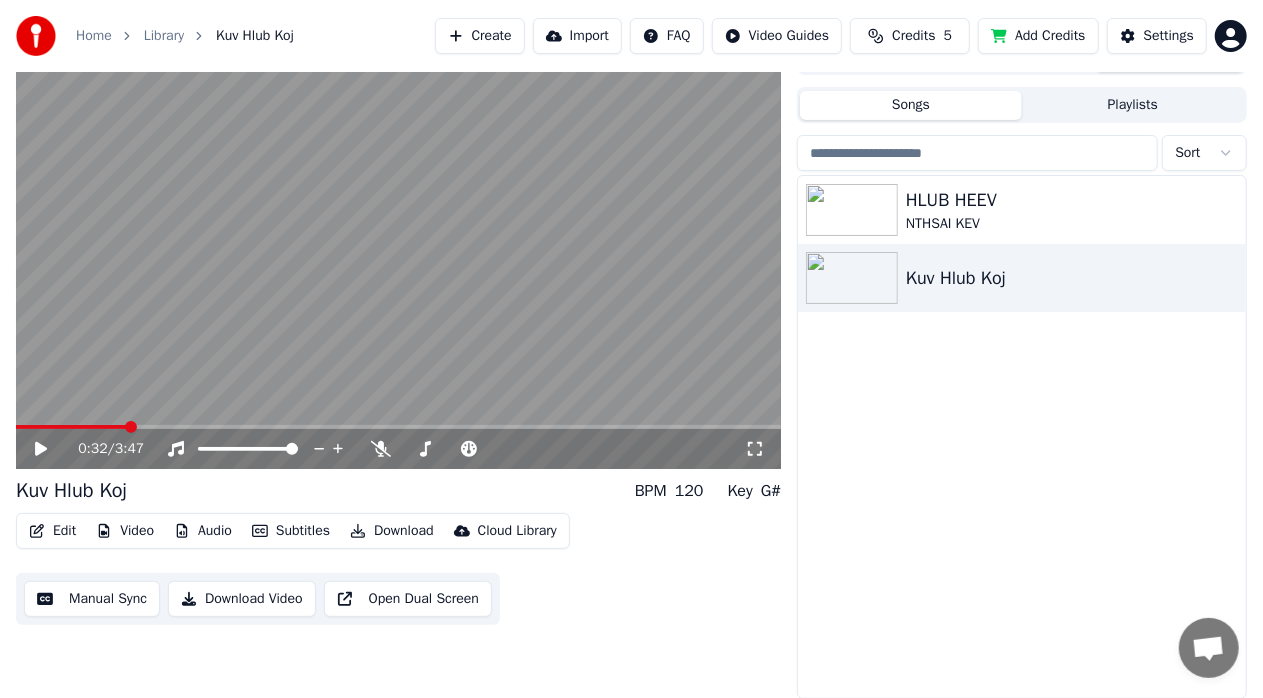 click on "Import" at bounding box center (577, 36) 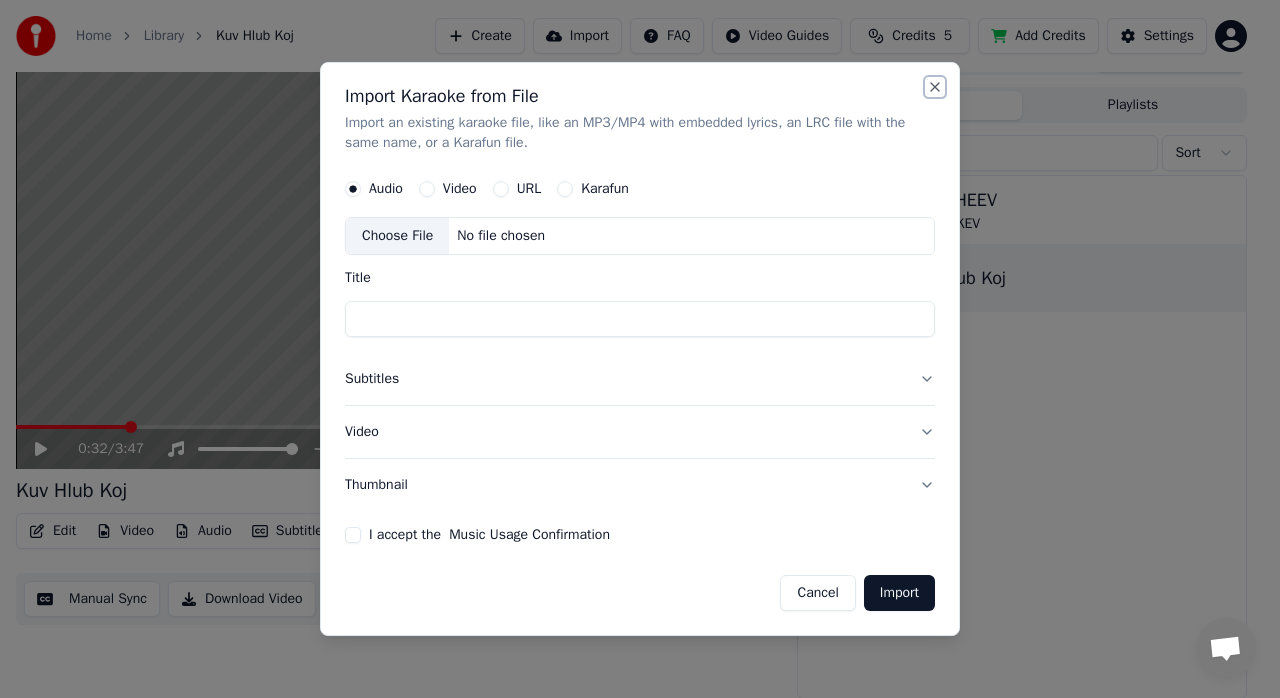 click on "Close" at bounding box center [935, 87] 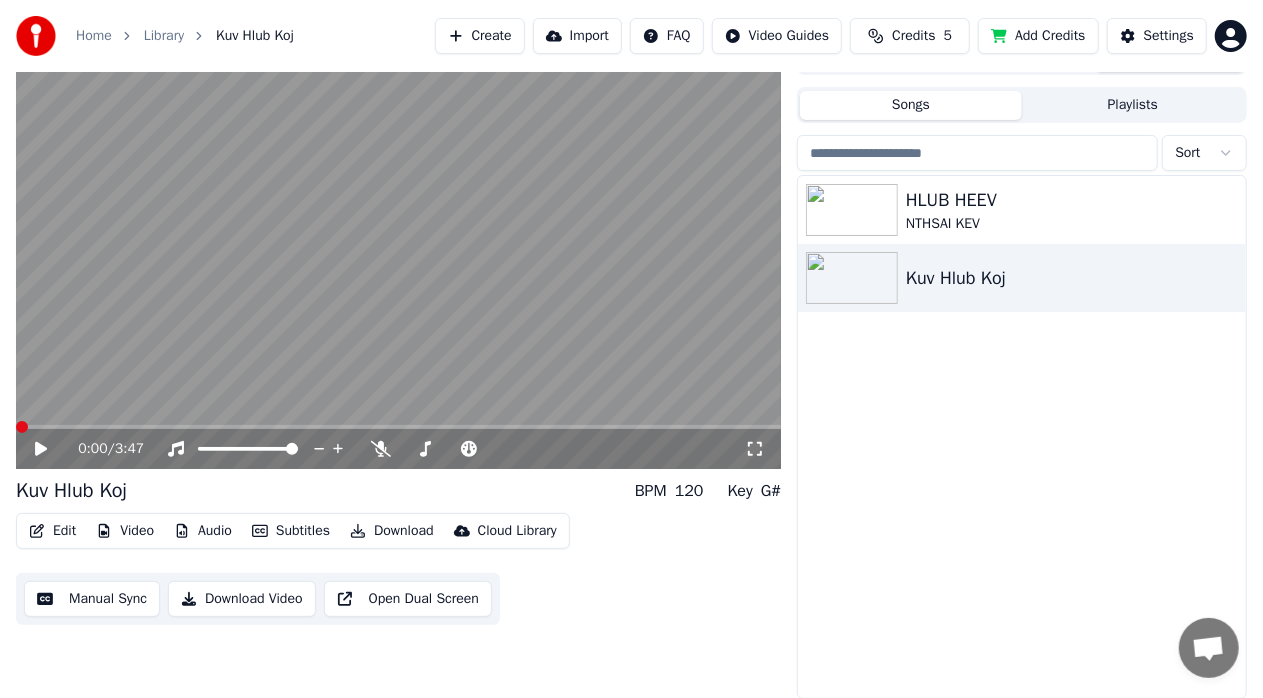 click at bounding box center [22, 427] 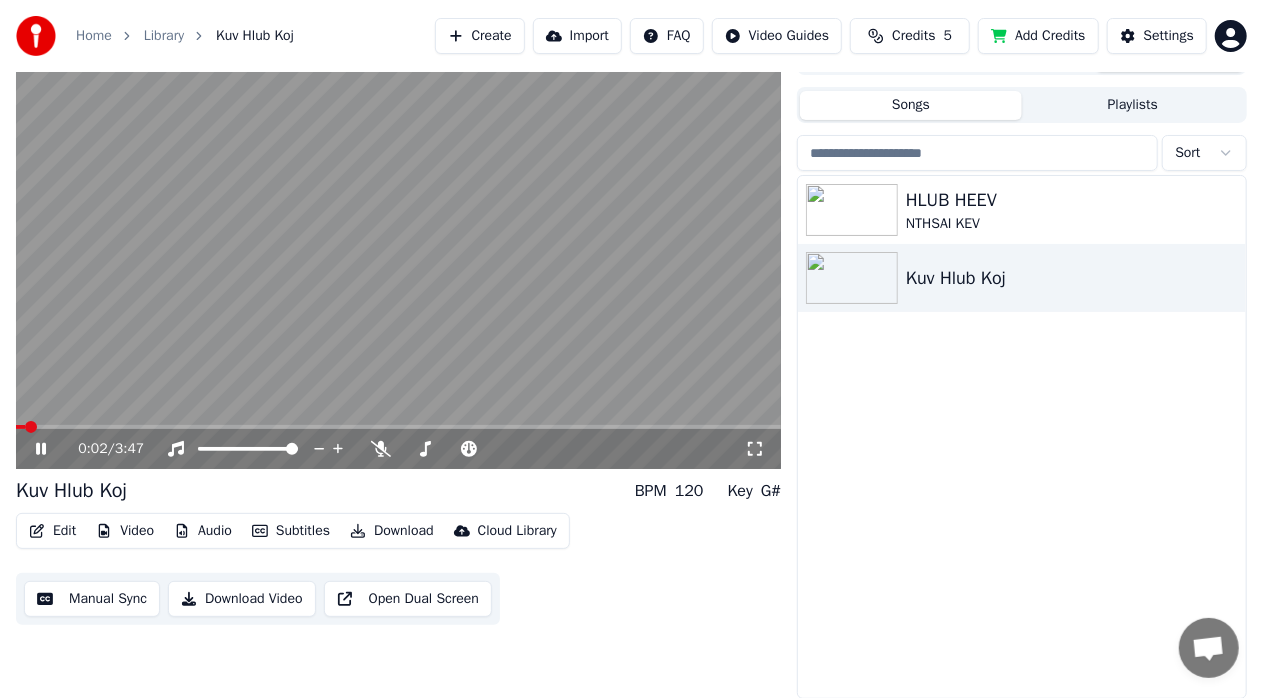 click on "BPM" at bounding box center [651, 491] 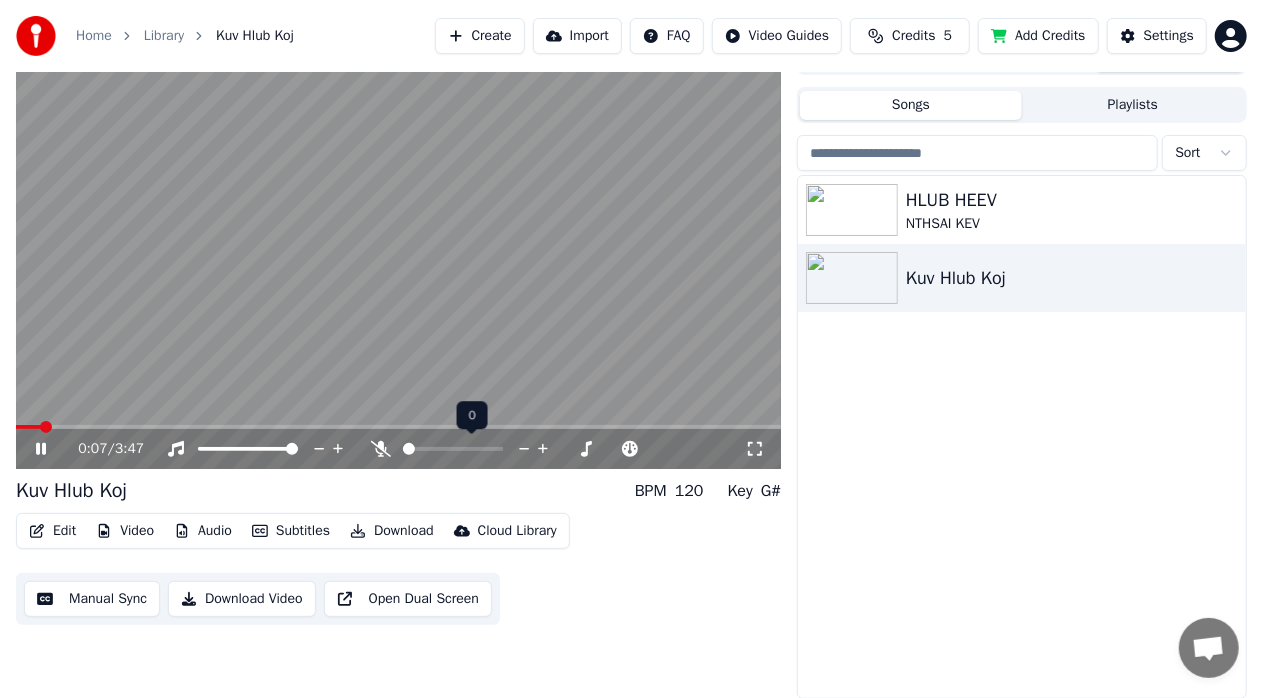click at bounding box center [409, 449] 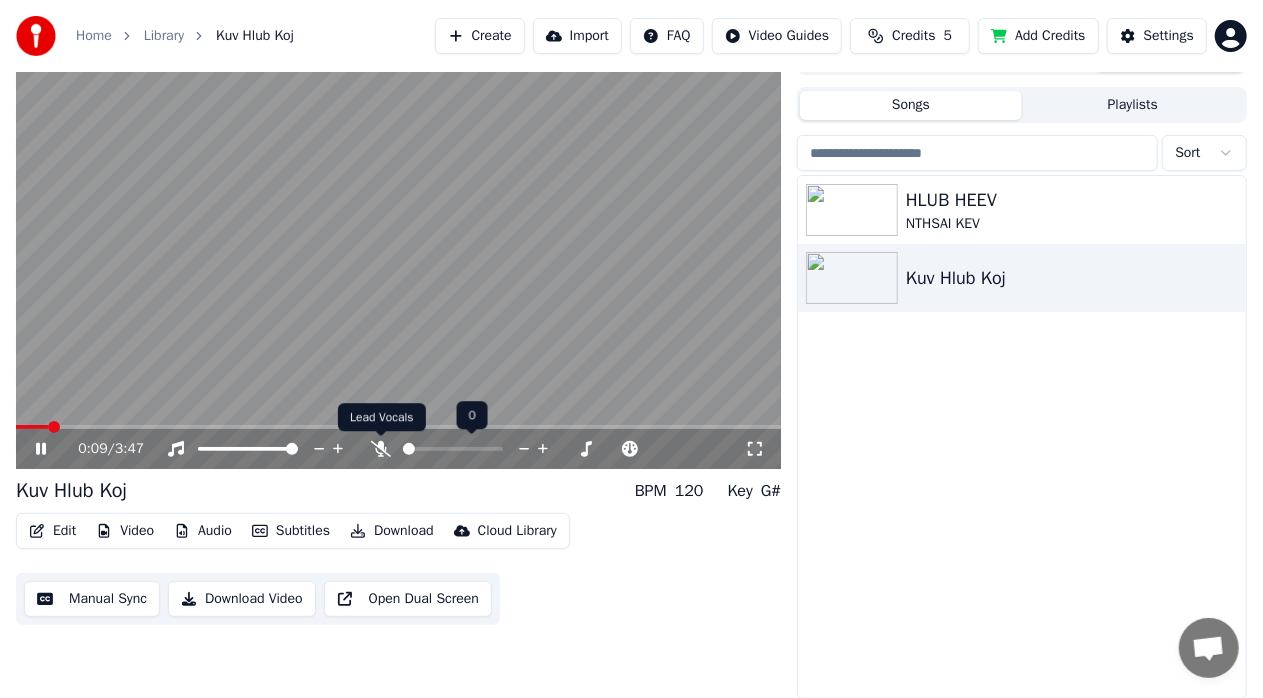 click 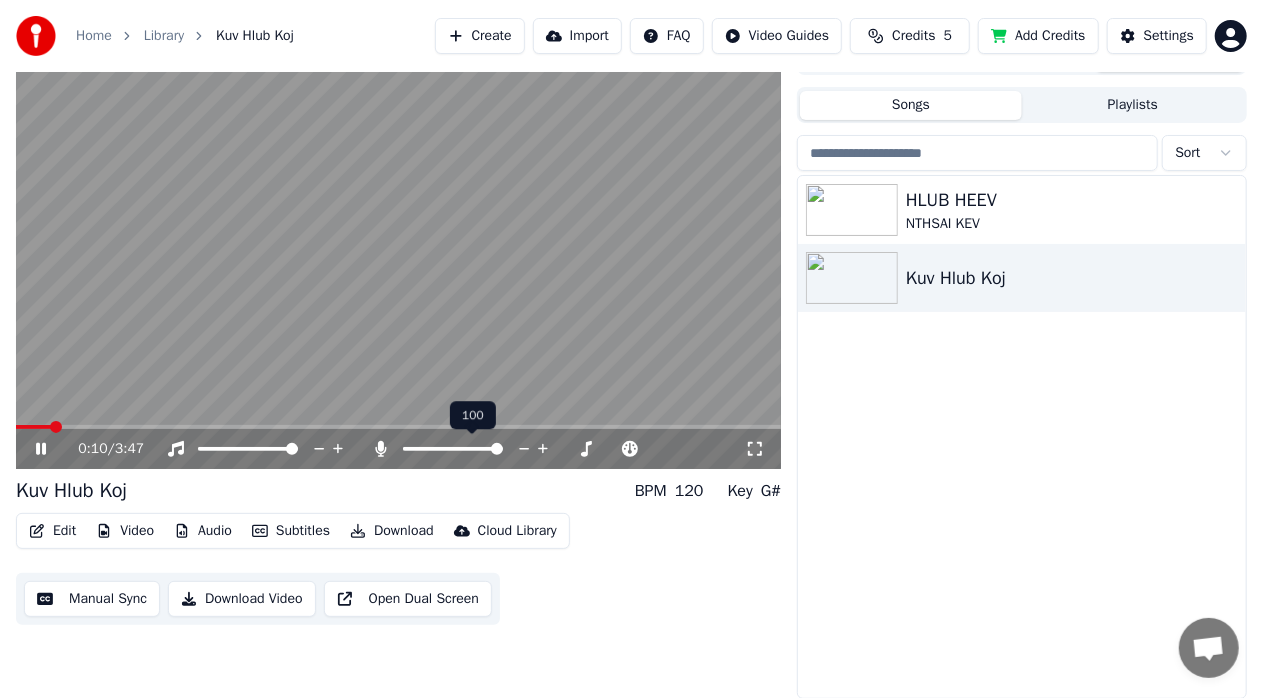 click 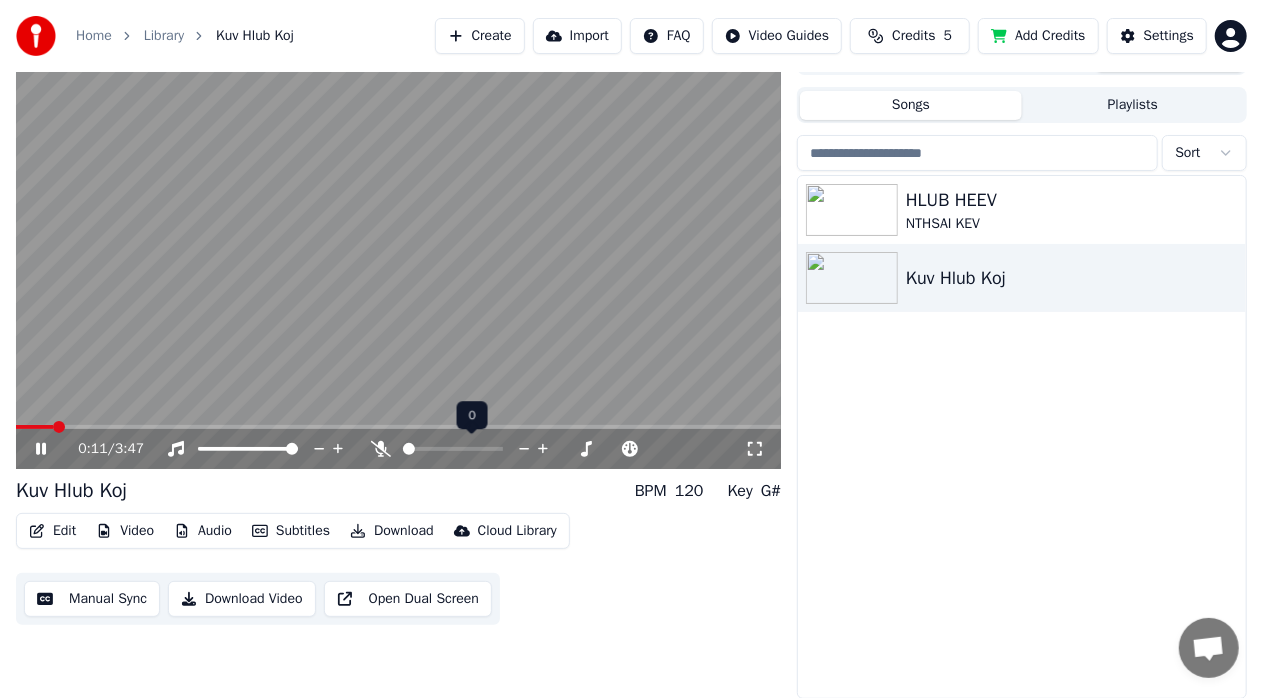 click 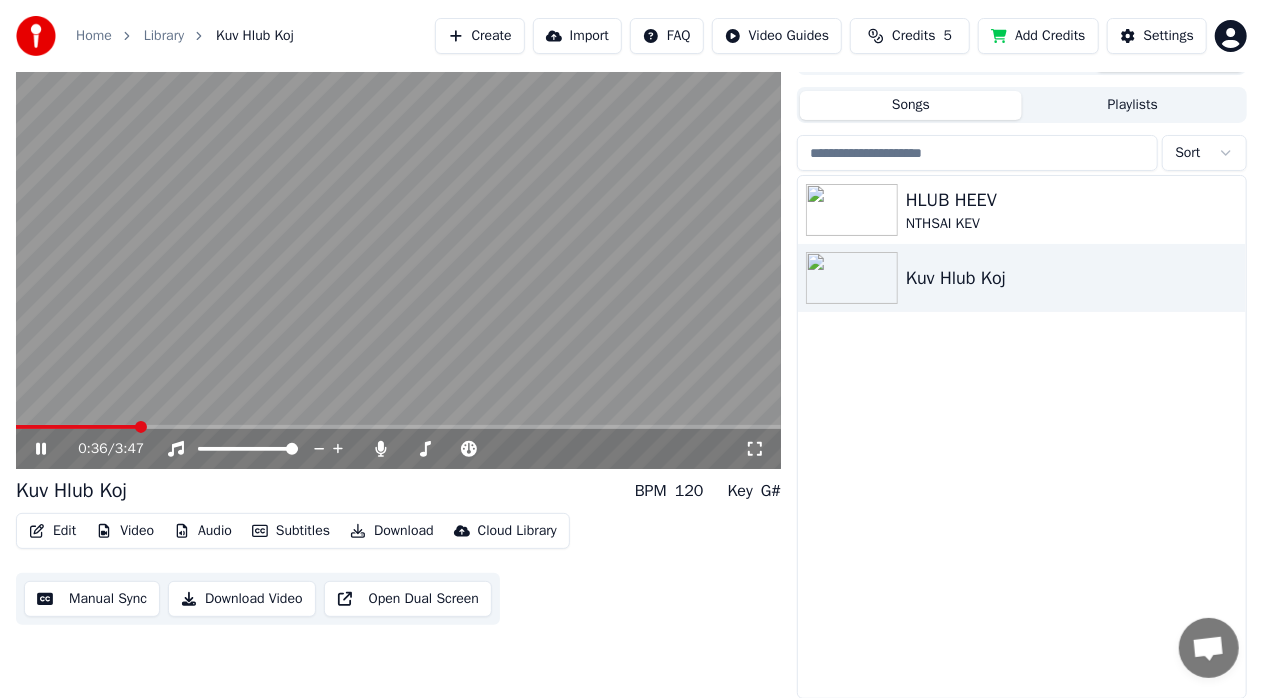 click at bounding box center [141, 427] 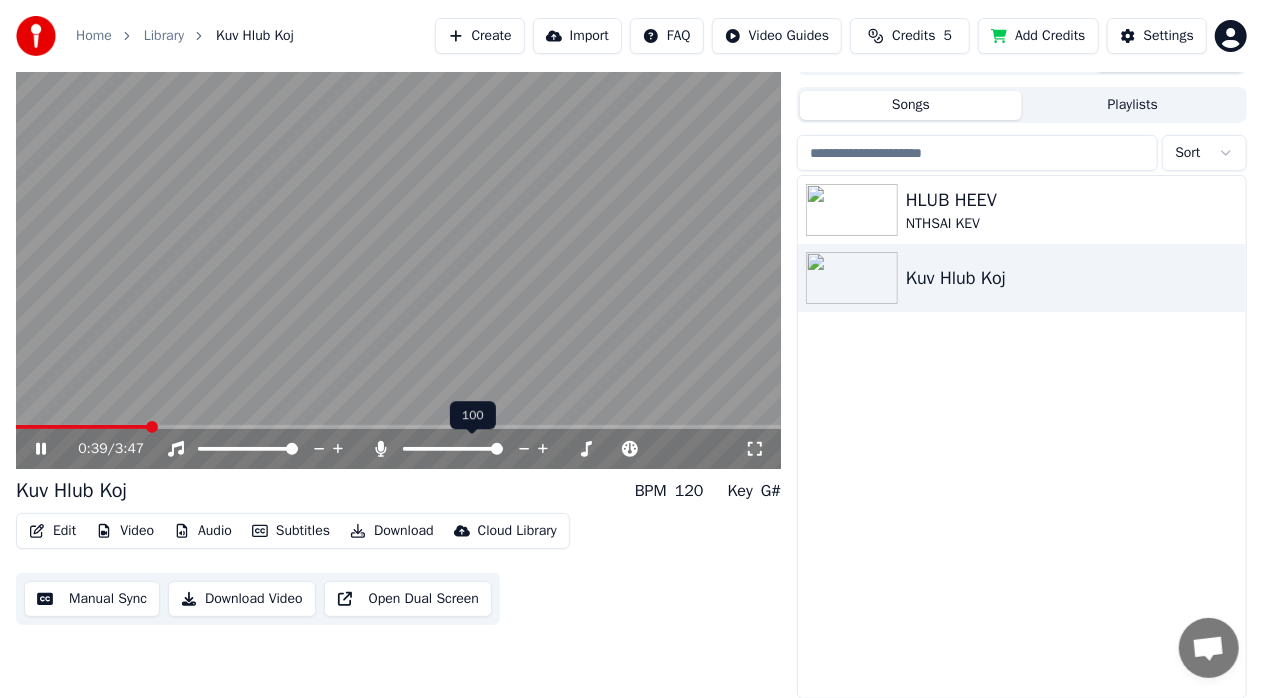 click 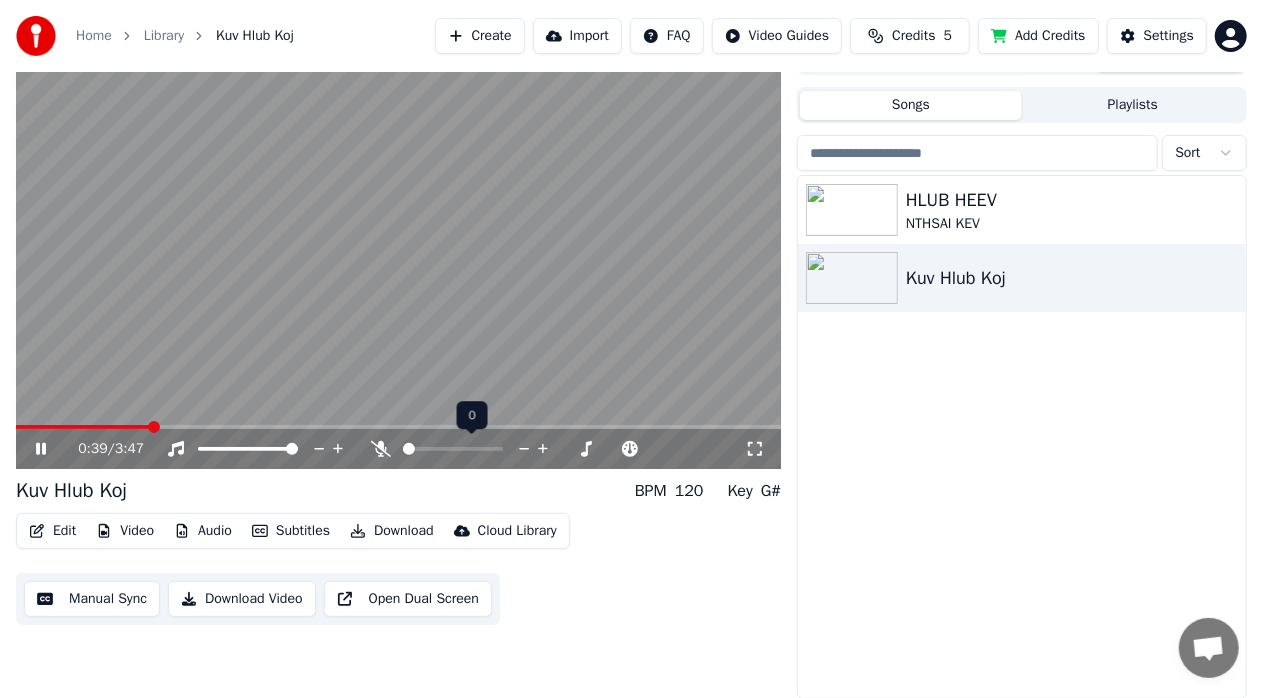 click 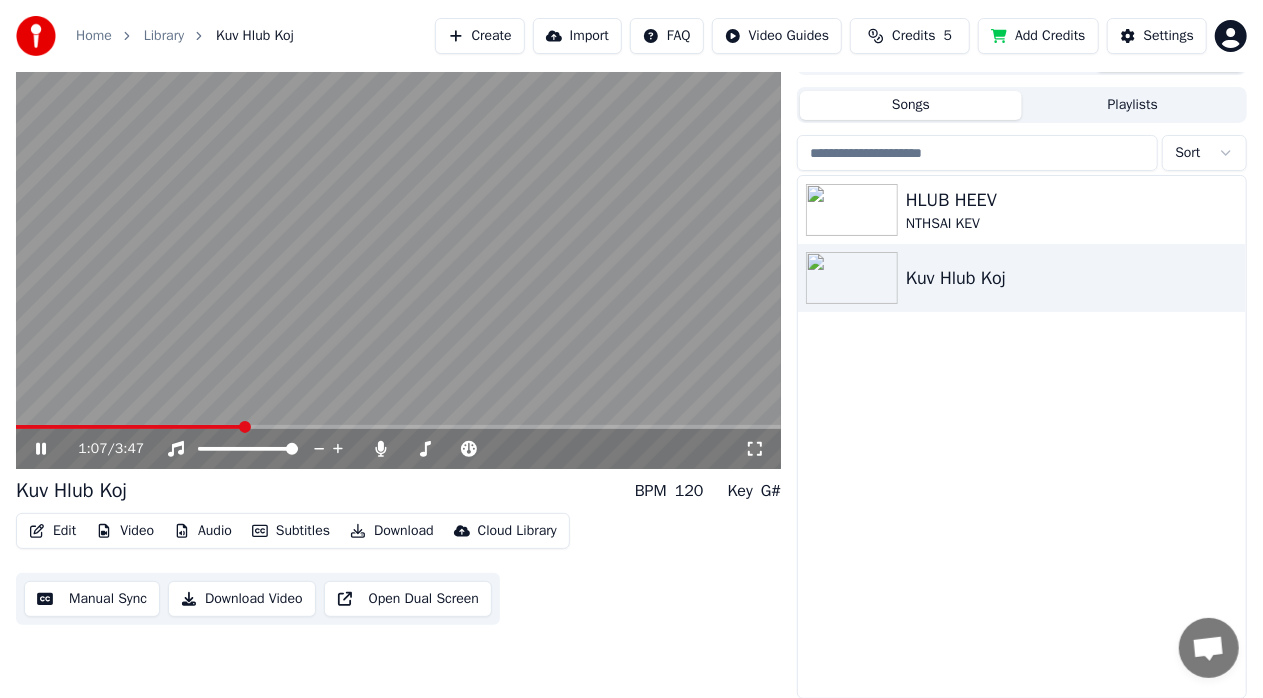 click on "1:07  /  3:47" at bounding box center [411, 449] 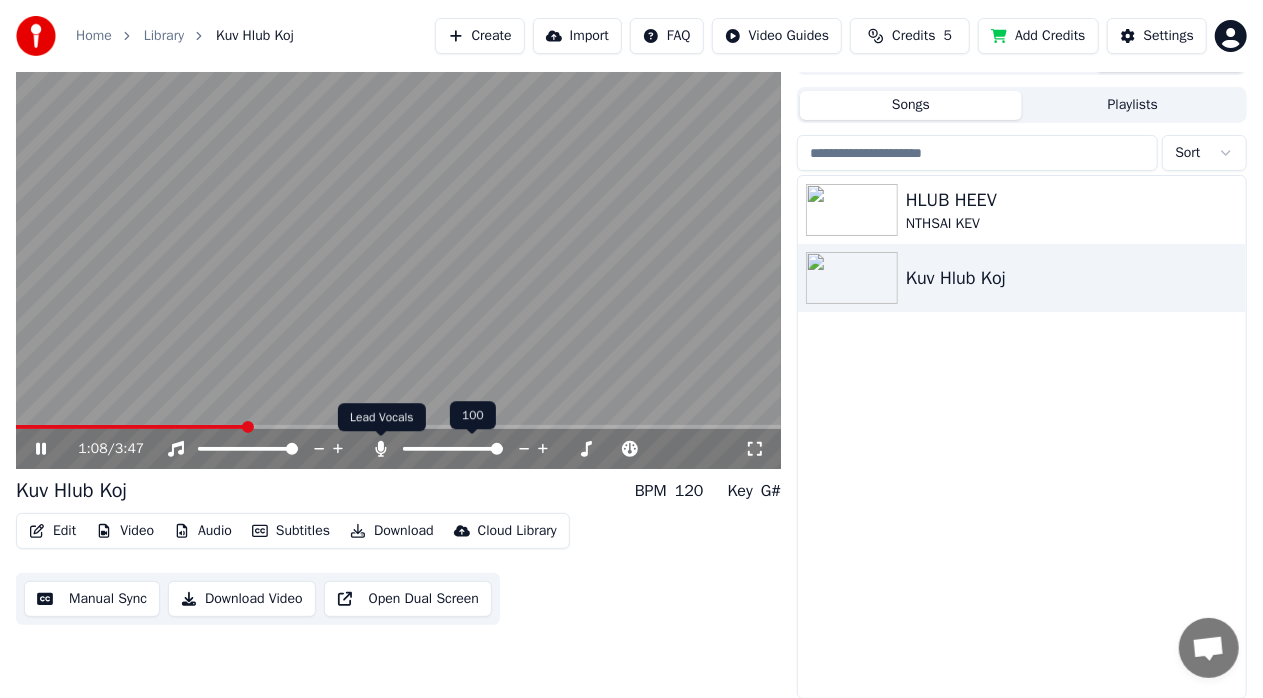 click 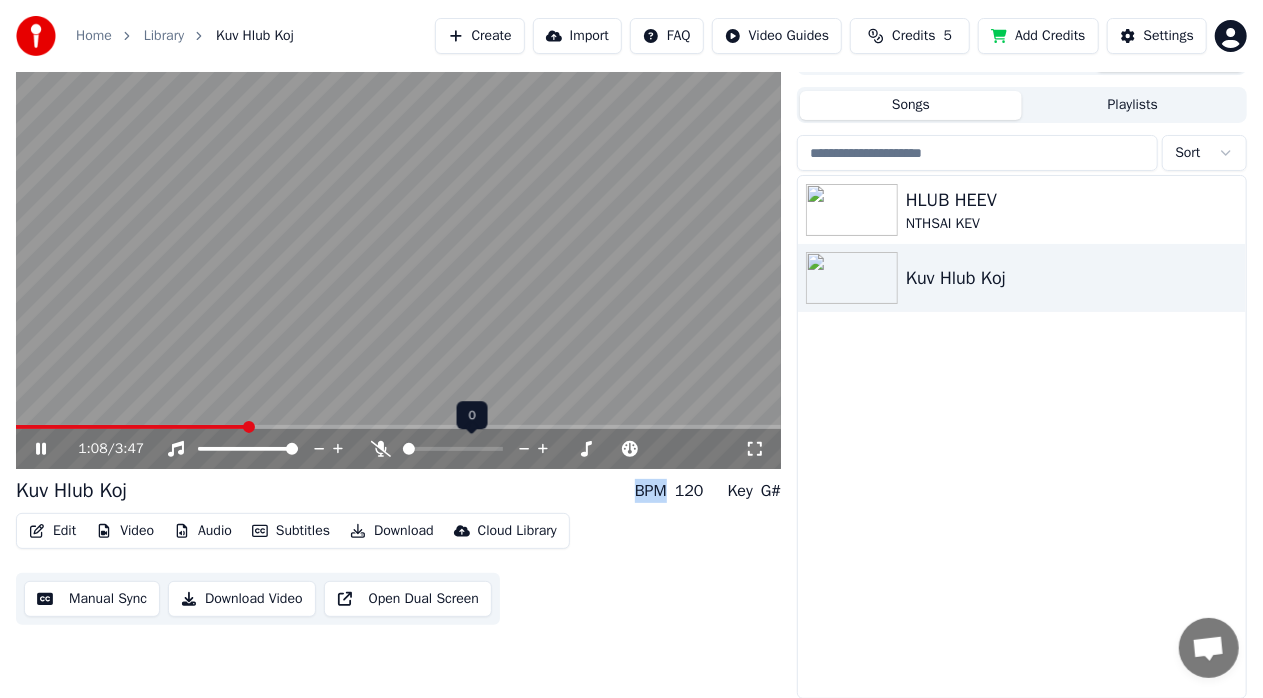 click 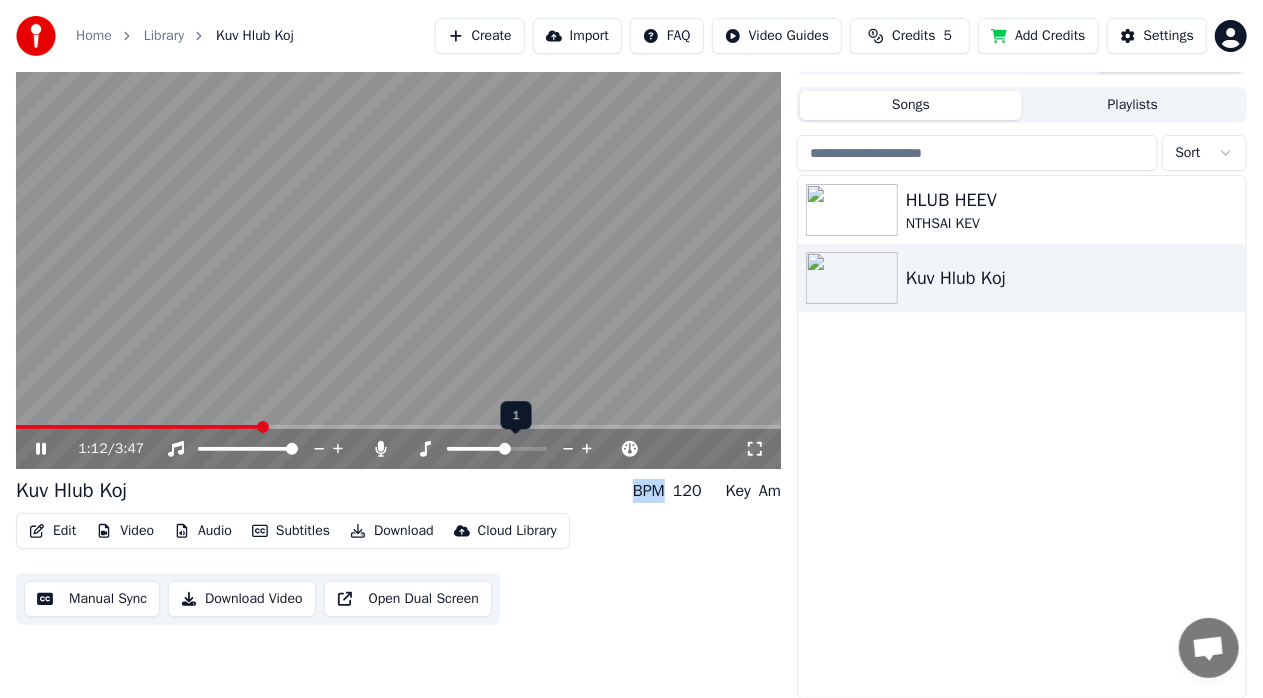 click at bounding box center [505, 449] 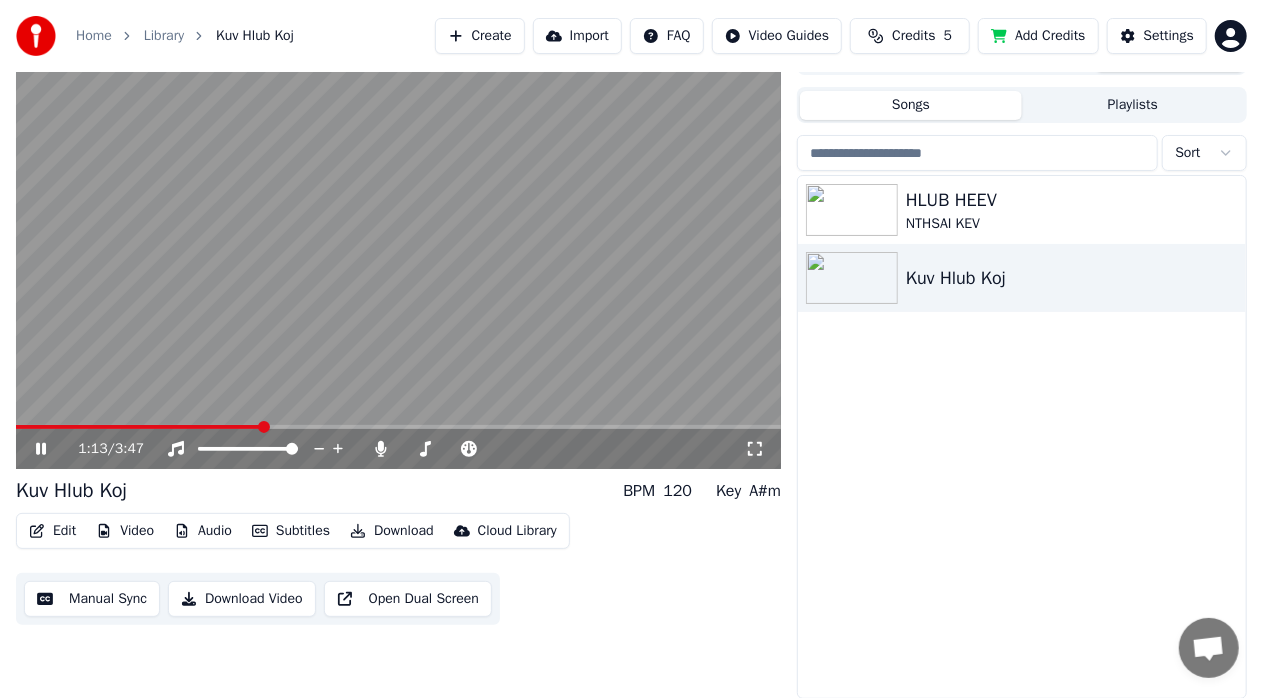 click on "1:13  /  3:47" at bounding box center [398, 449] 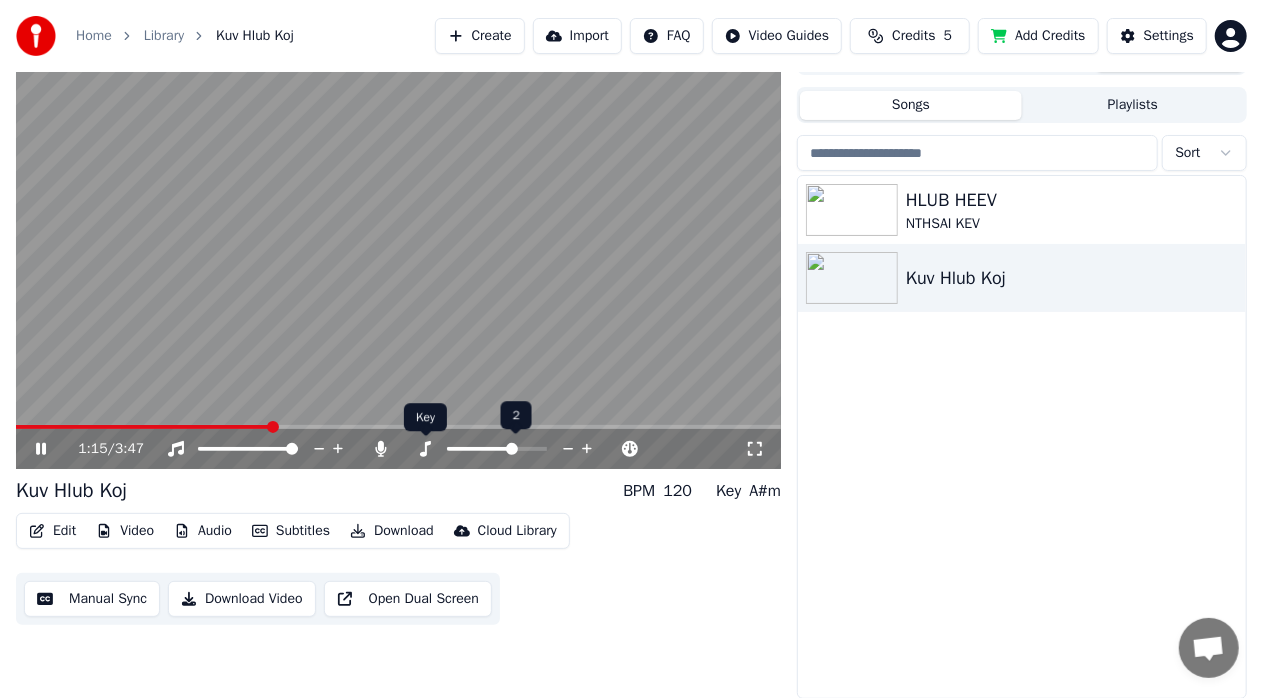 click 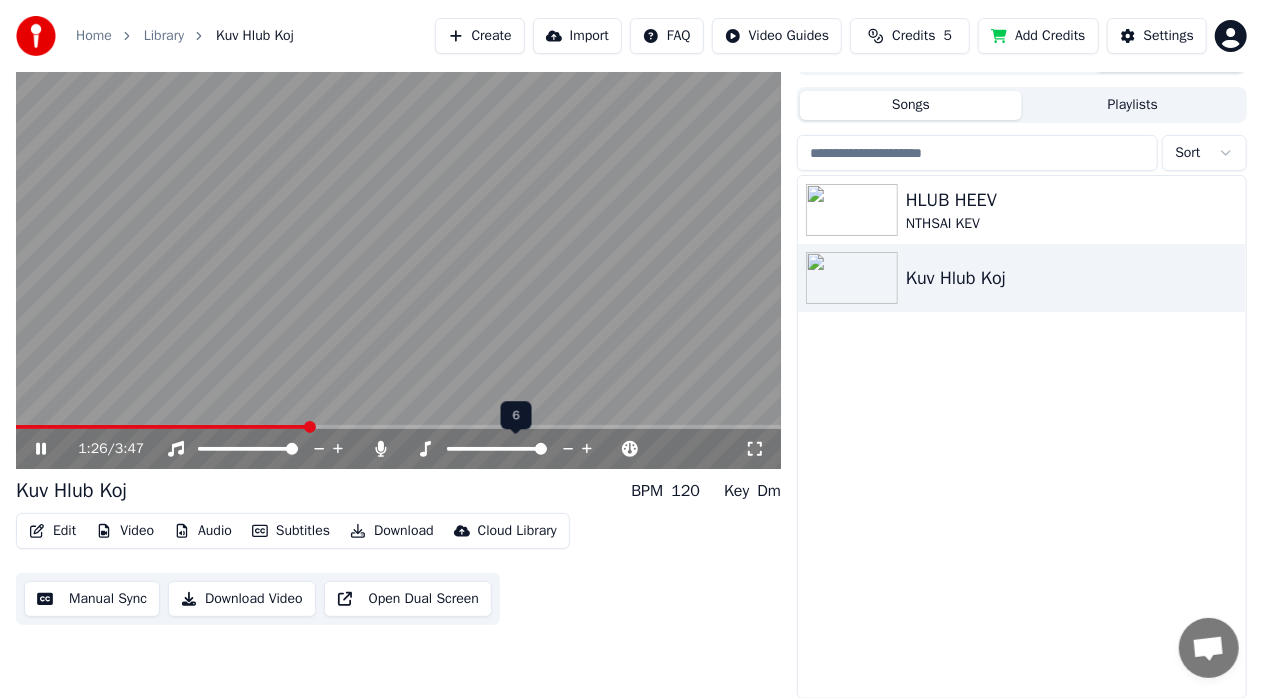 click at bounding box center [541, 449] 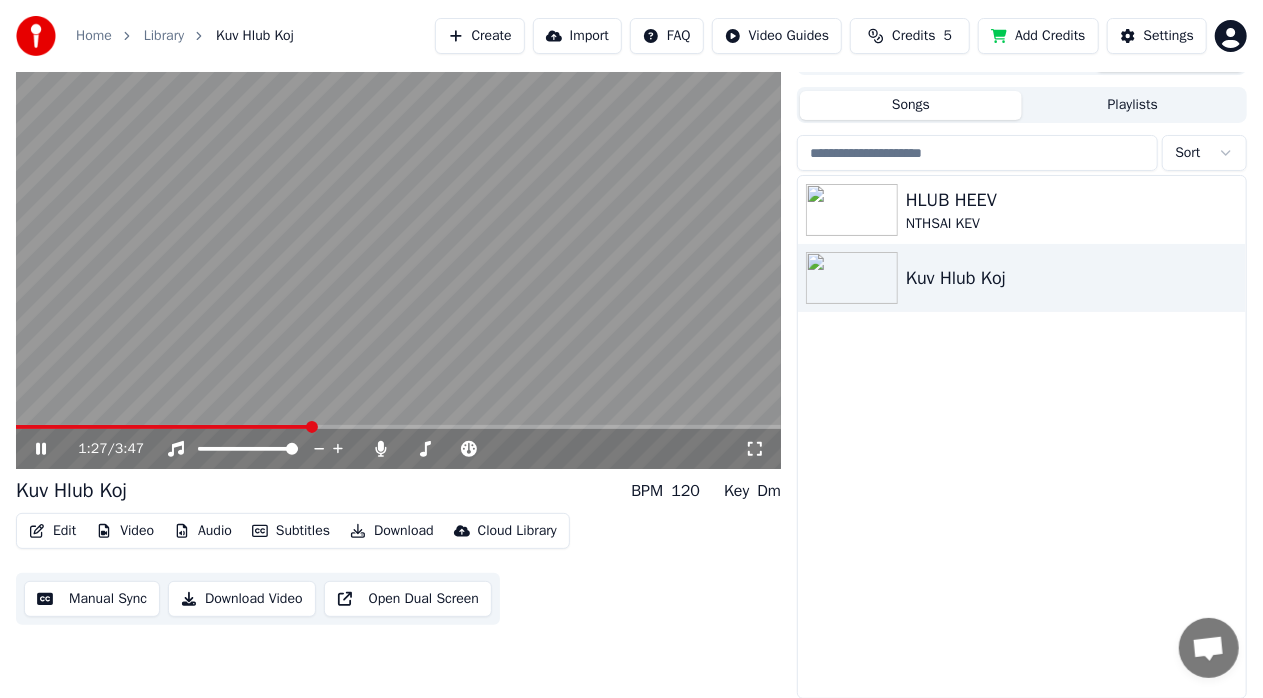 click on "1:27  /  3:47" at bounding box center [398, 449] 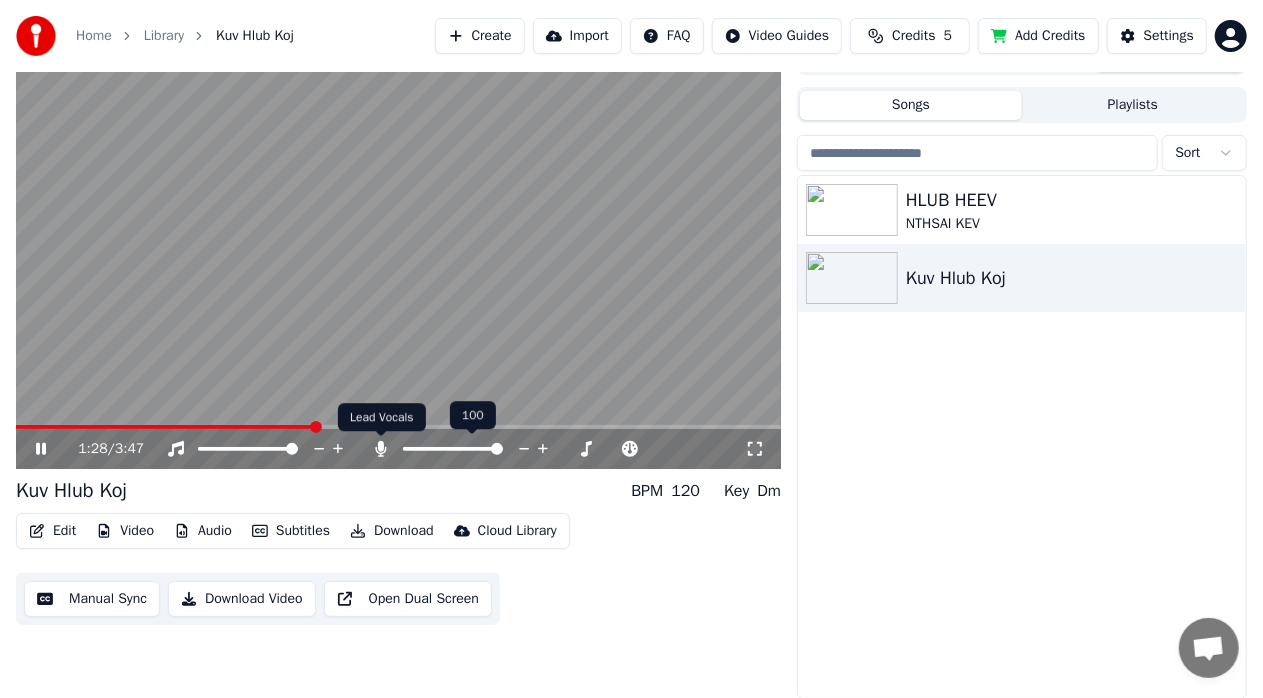 click 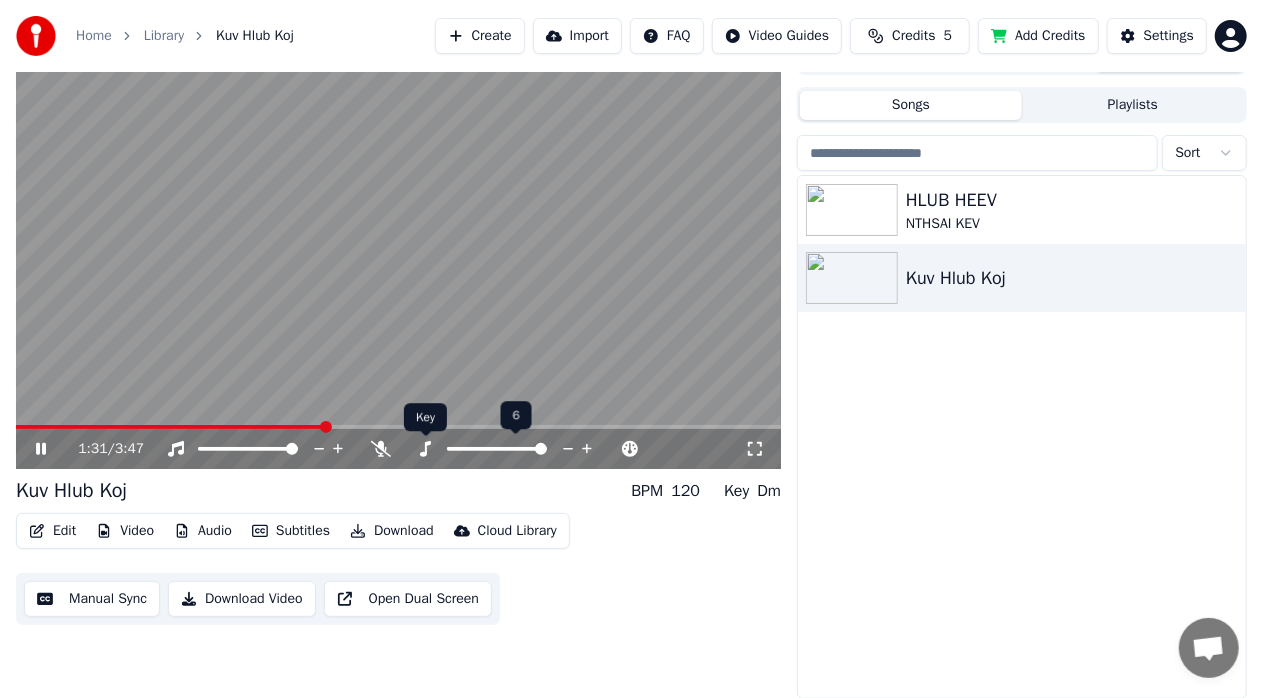 click 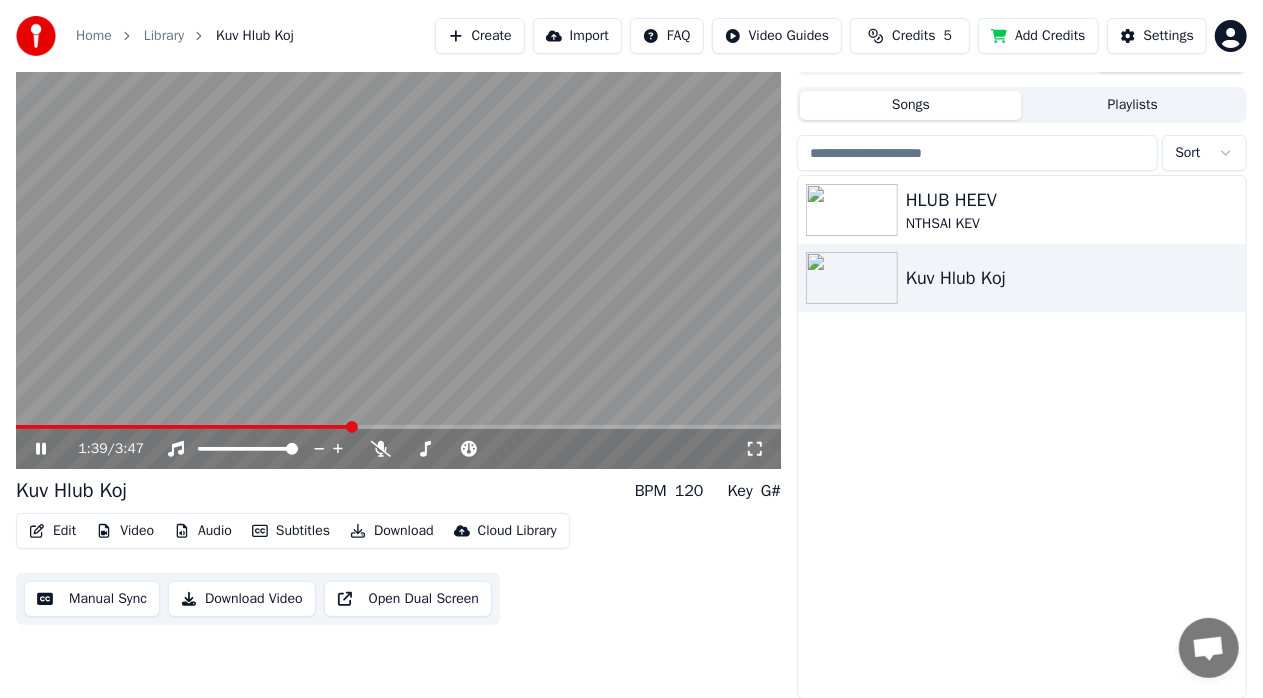 click on "Edit Video Audio Subtitles Download Cloud Library Manual Sync Download Video Open Dual Screen" at bounding box center (398, 569) 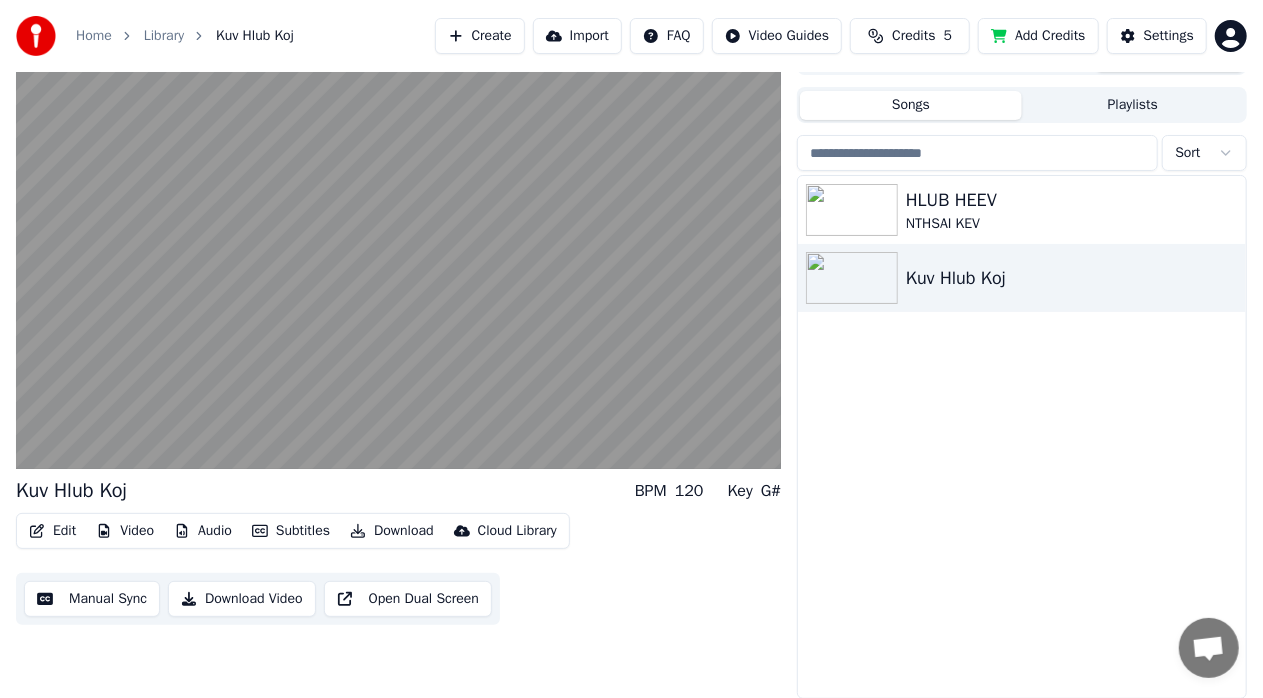 click on "Manual Sync" at bounding box center [92, 599] 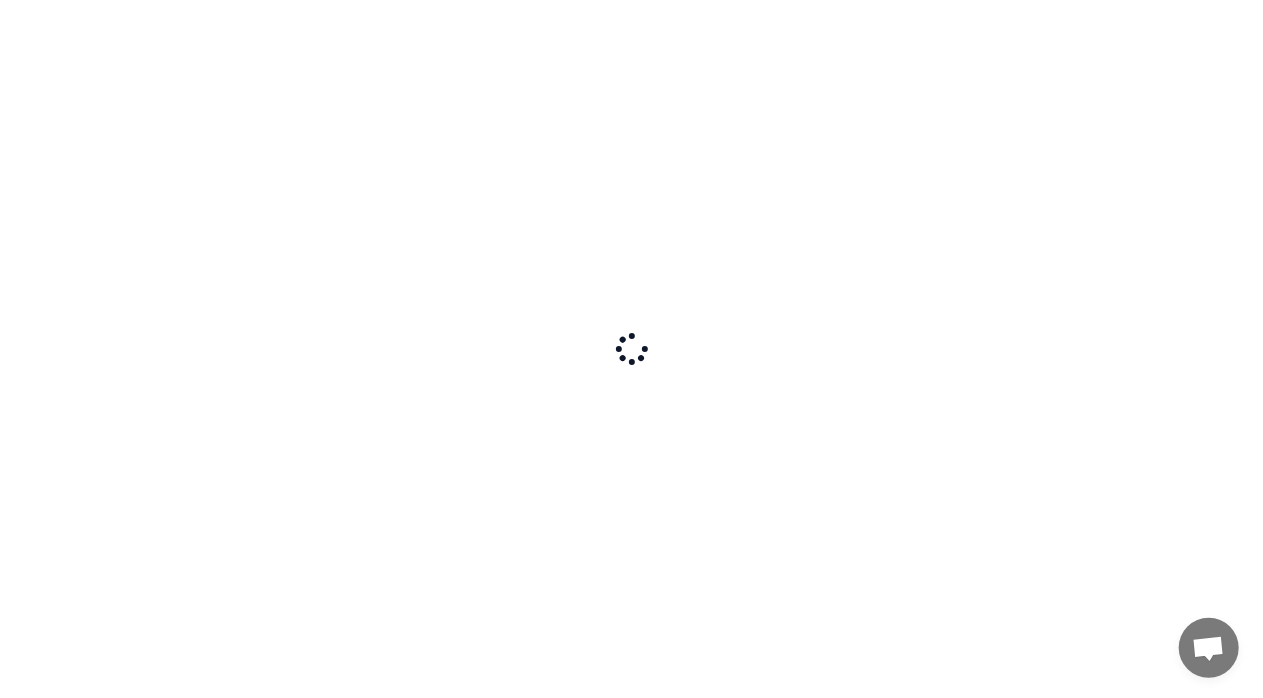 scroll, scrollTop: 0, scrollLeft: 0, axis: both 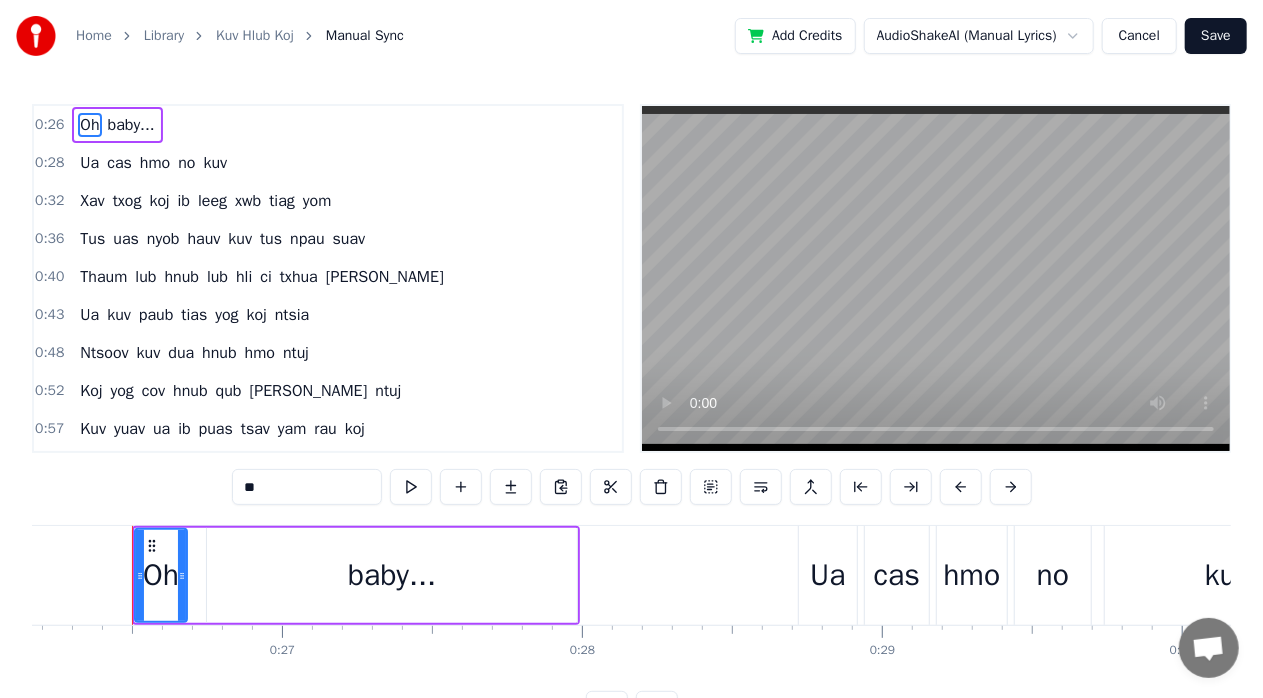 click at bounding box center (936, 278) 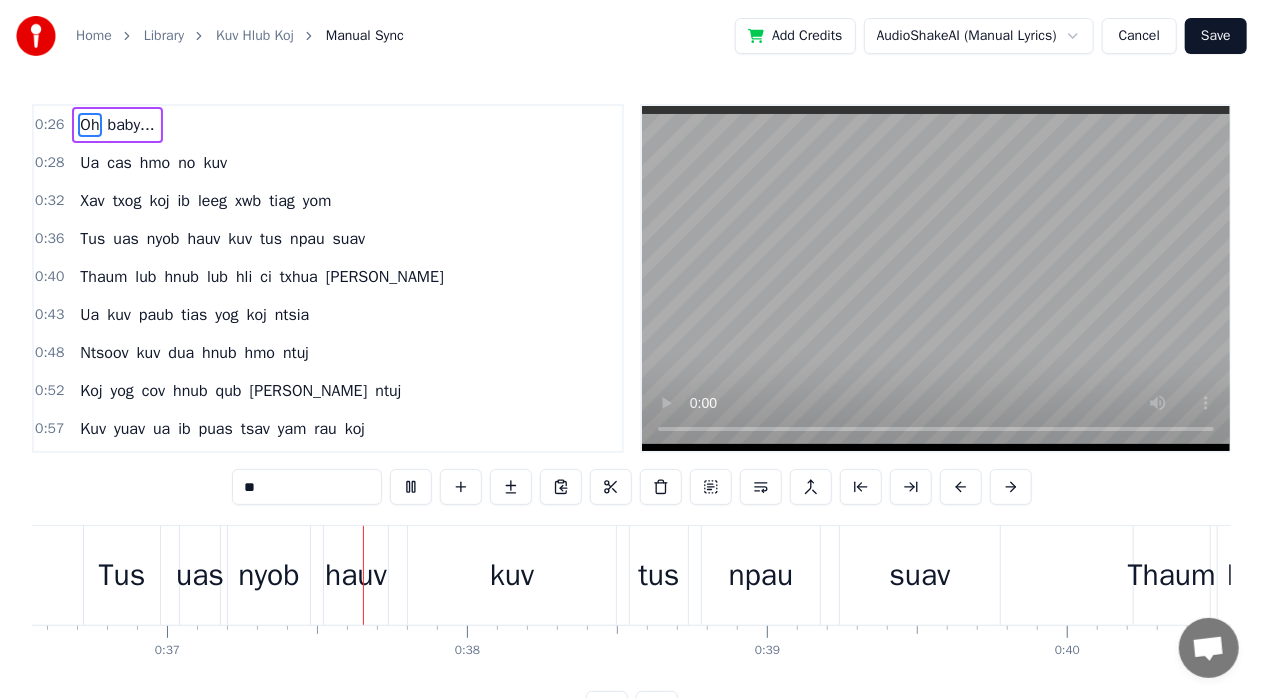 scroll, scrollTop: 0, scrollLeft: 10966, axis: horizontal 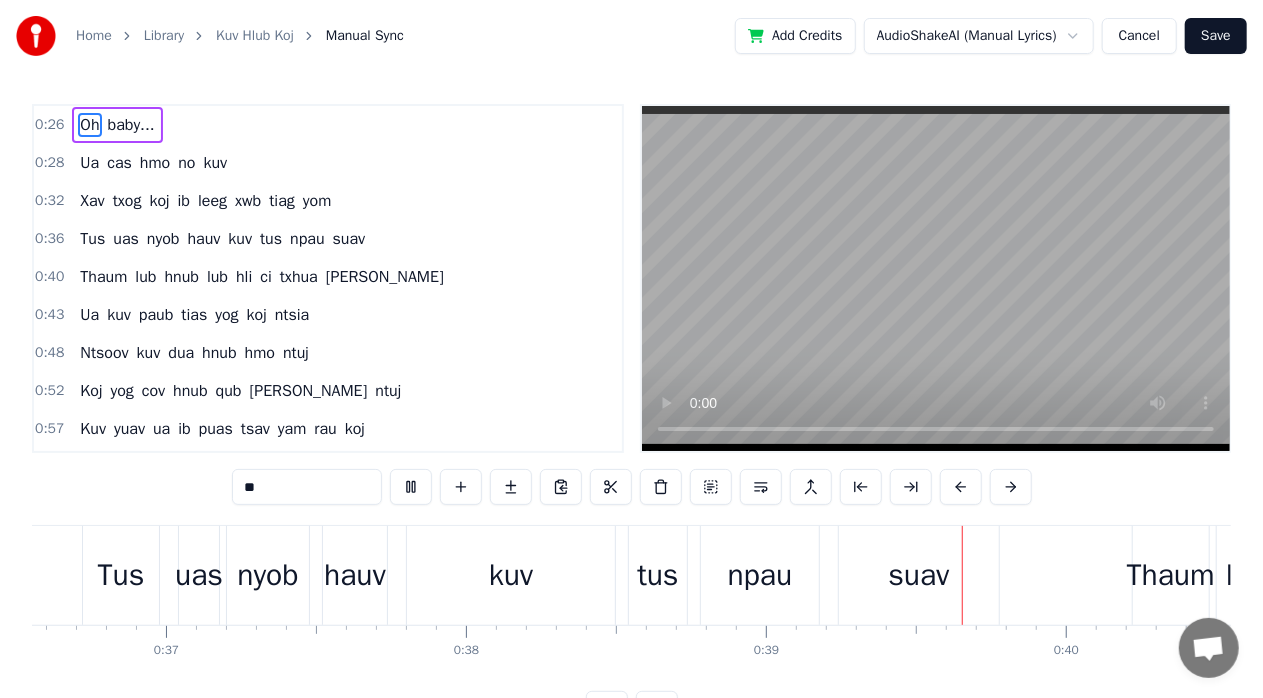 click on "kuv" at bounding box center [215, 163] 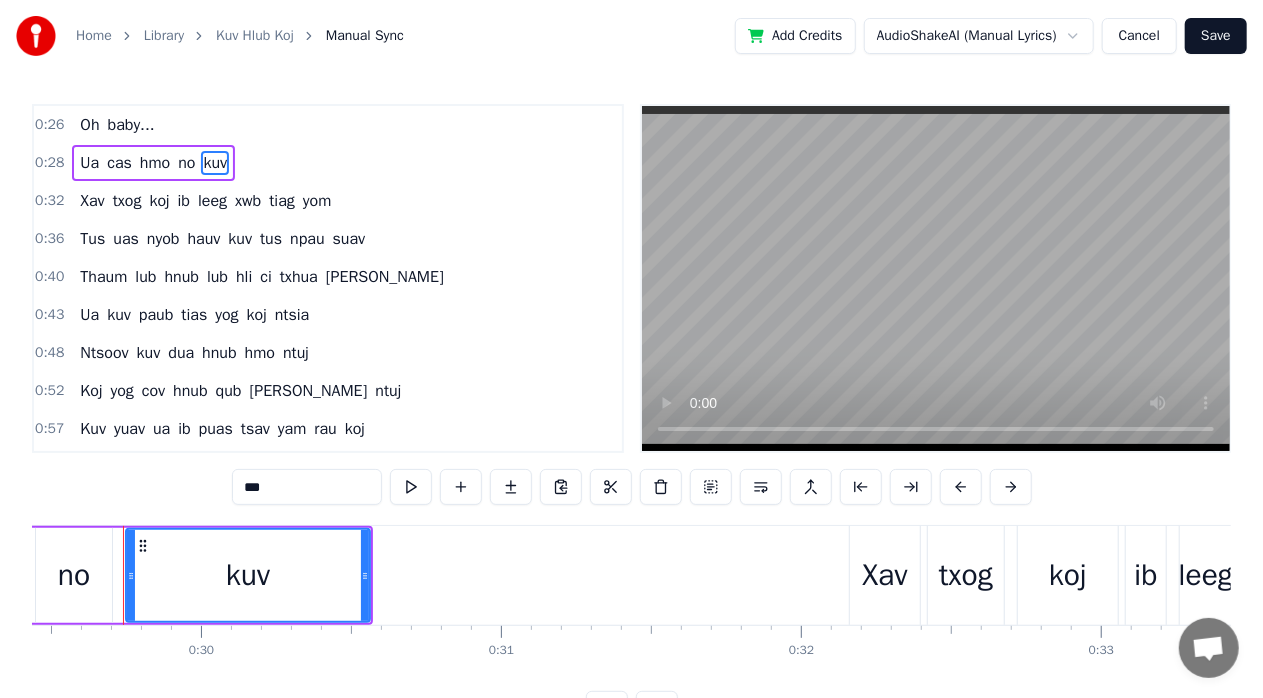 scroll, scrollTop: 0, scrollLeft: 8822, axis: horizontal 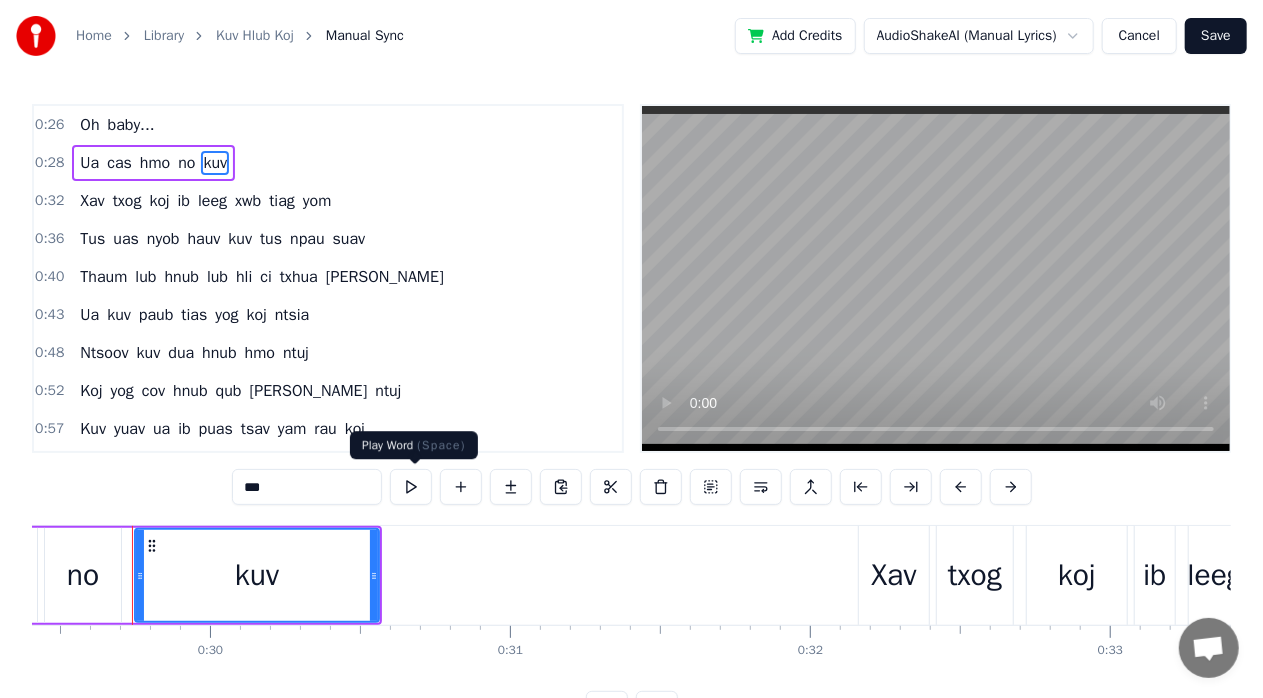 click at bounding box center (411, 487) 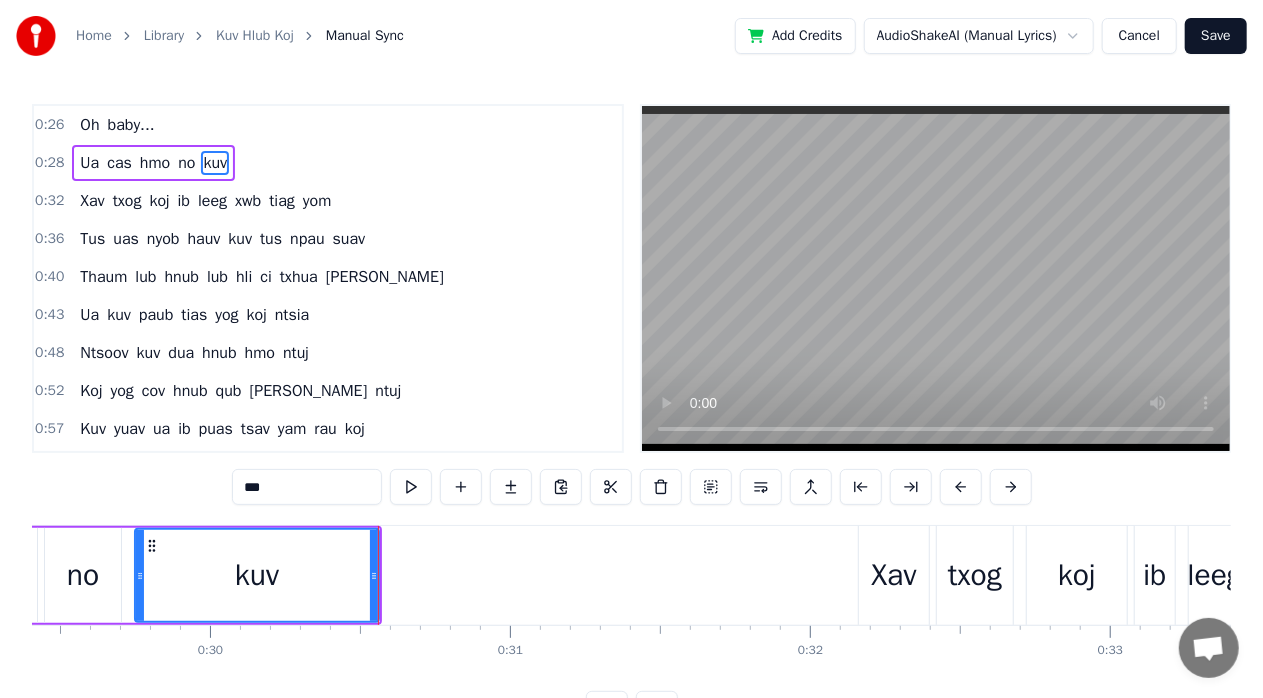 click at bounding box center [411, 487] 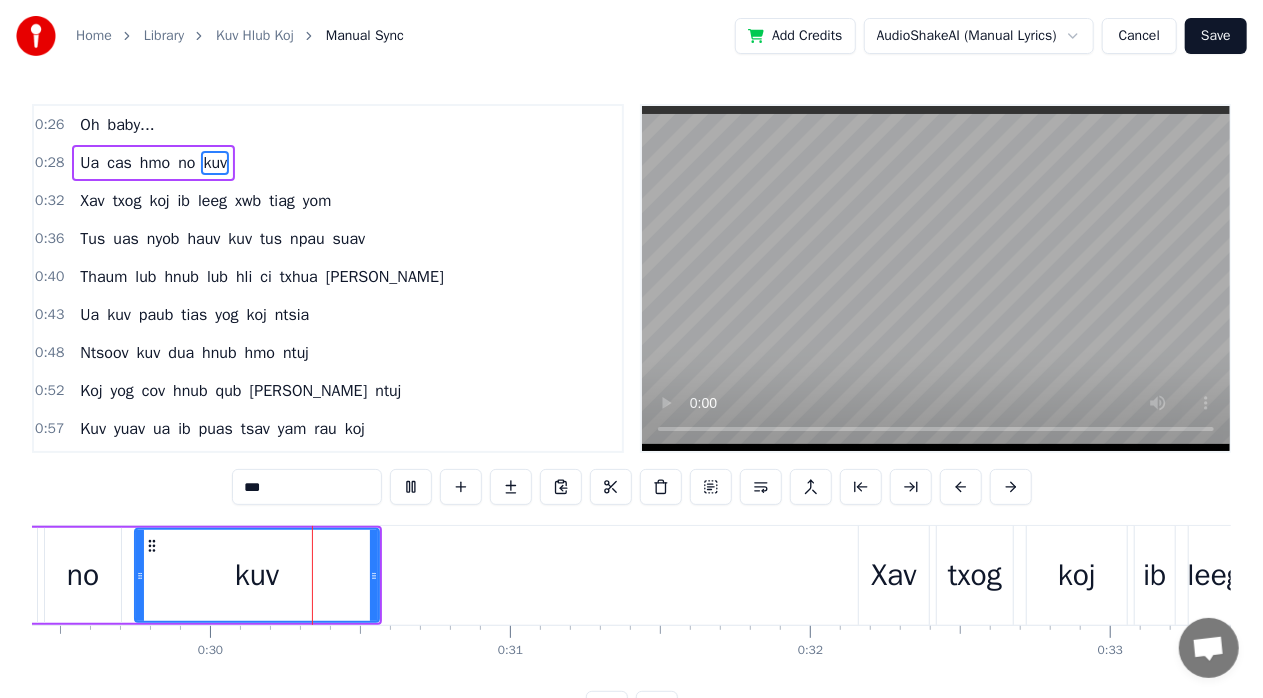 click at bounding box center (411, 487) 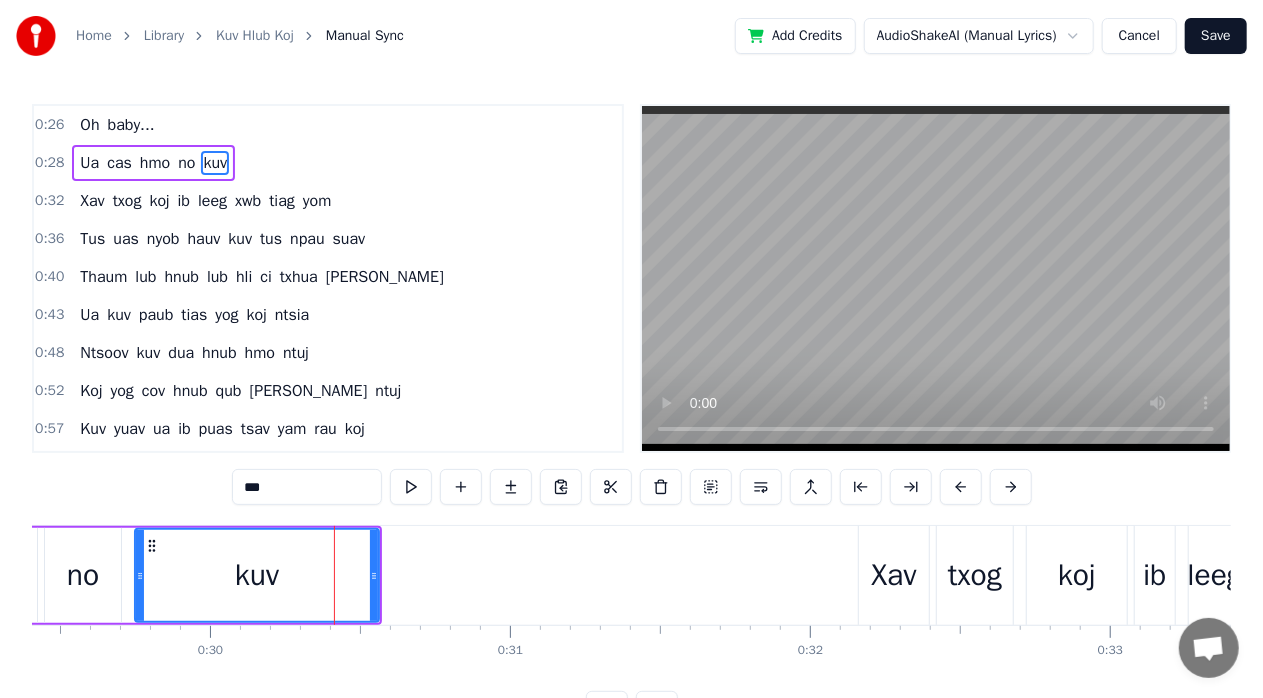 click at bounding box center [411, 487] 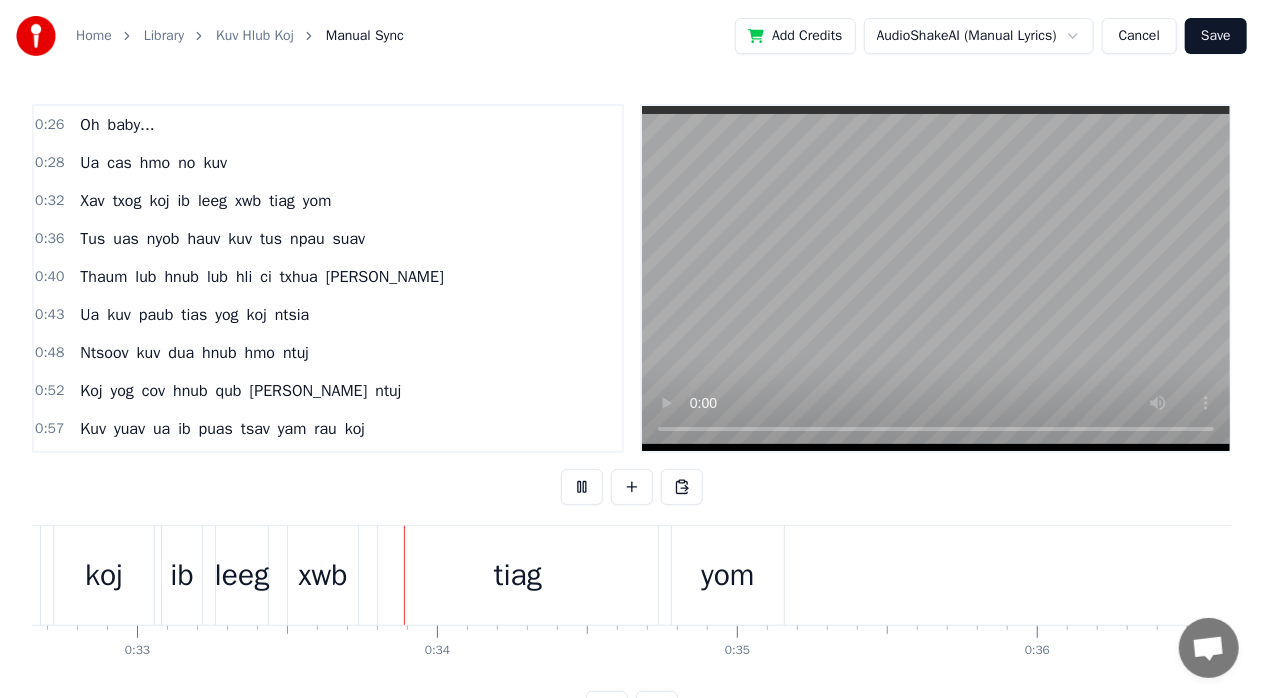 scroll, scrollTop: 0, scrollLeft: 9847, axis: horizontal 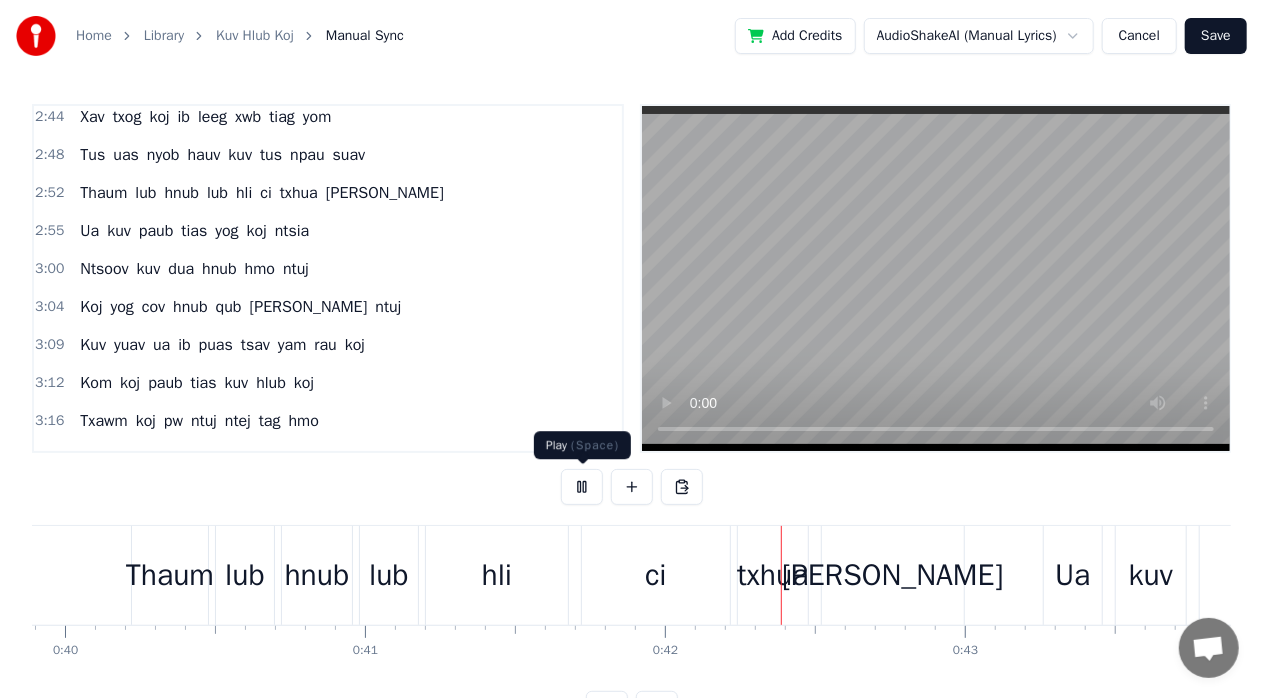 click at bounding box center (582, 487) 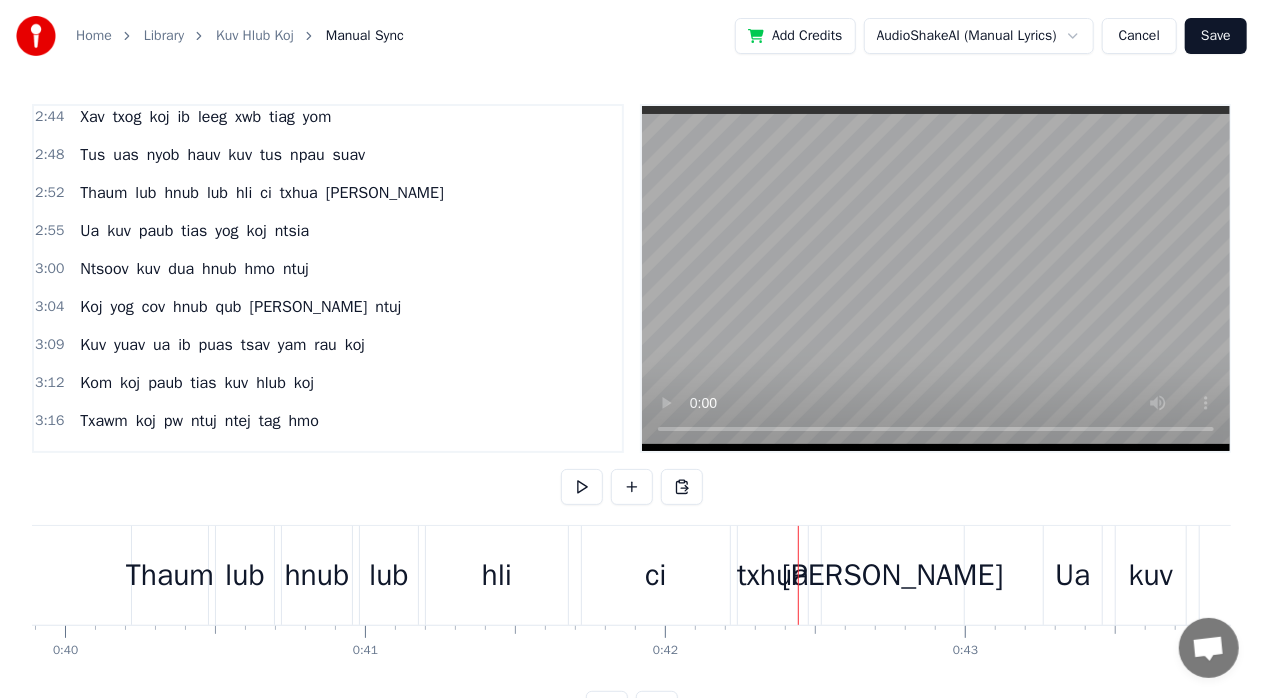 click on "ci" at bounding box center (656, 575) 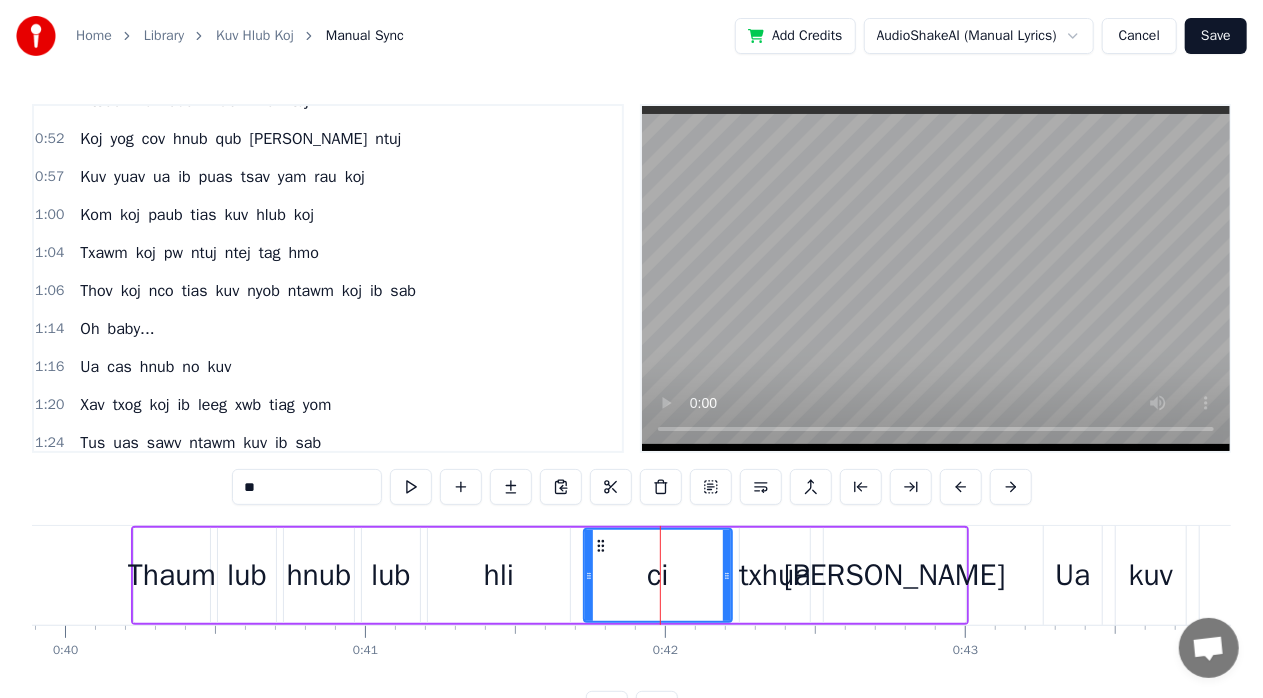 scroll, scrollTop: 0, scrollLeft: 0, axis: both 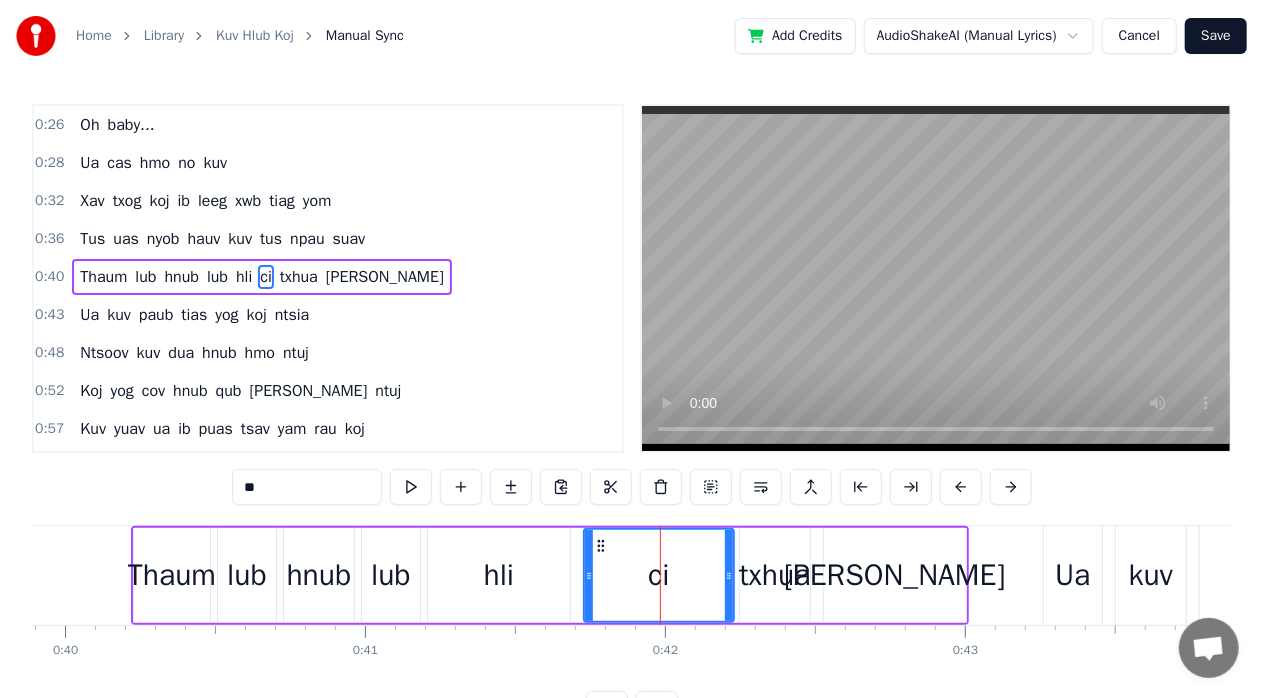 drag, startPoint x: 723, startPoint y: 568, endPoint x: 725, endPoint y: 584, distance: 16.124516 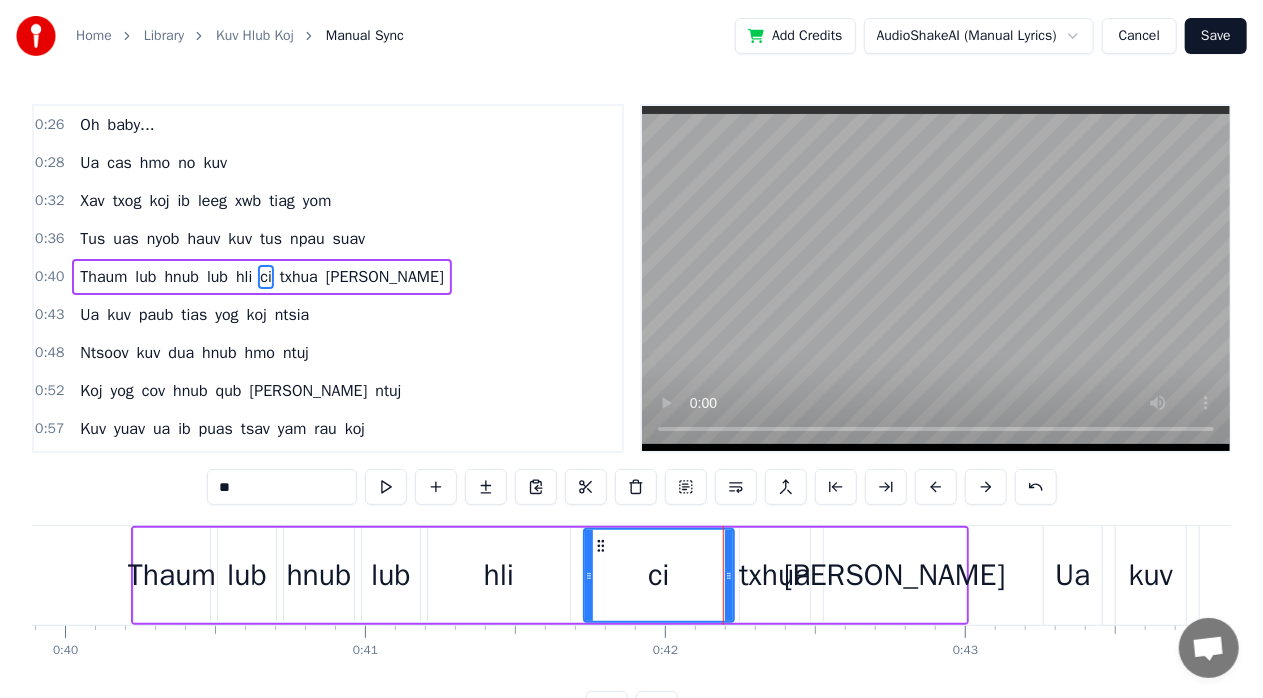 click on "hli" at bounding box center (499, 575) 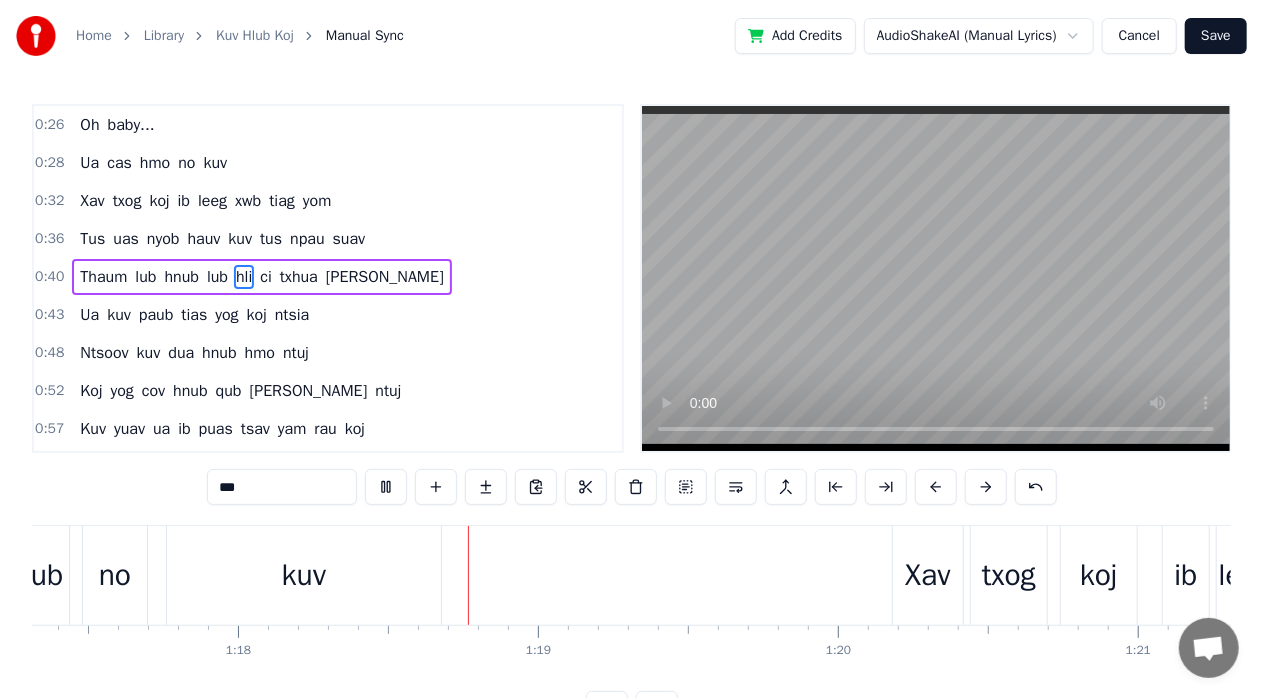 scroll, scrollTop: 0, scrollLeft: 23382, axis: horizontal 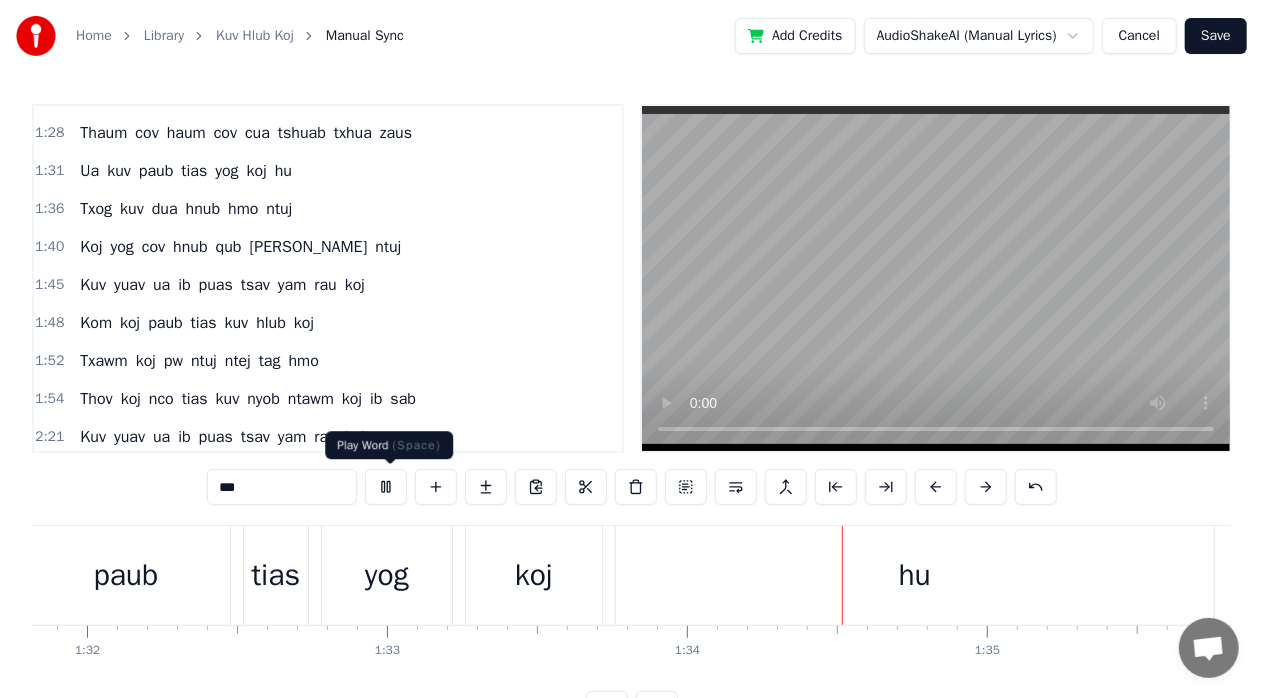 click at bounding box center (386, 487) 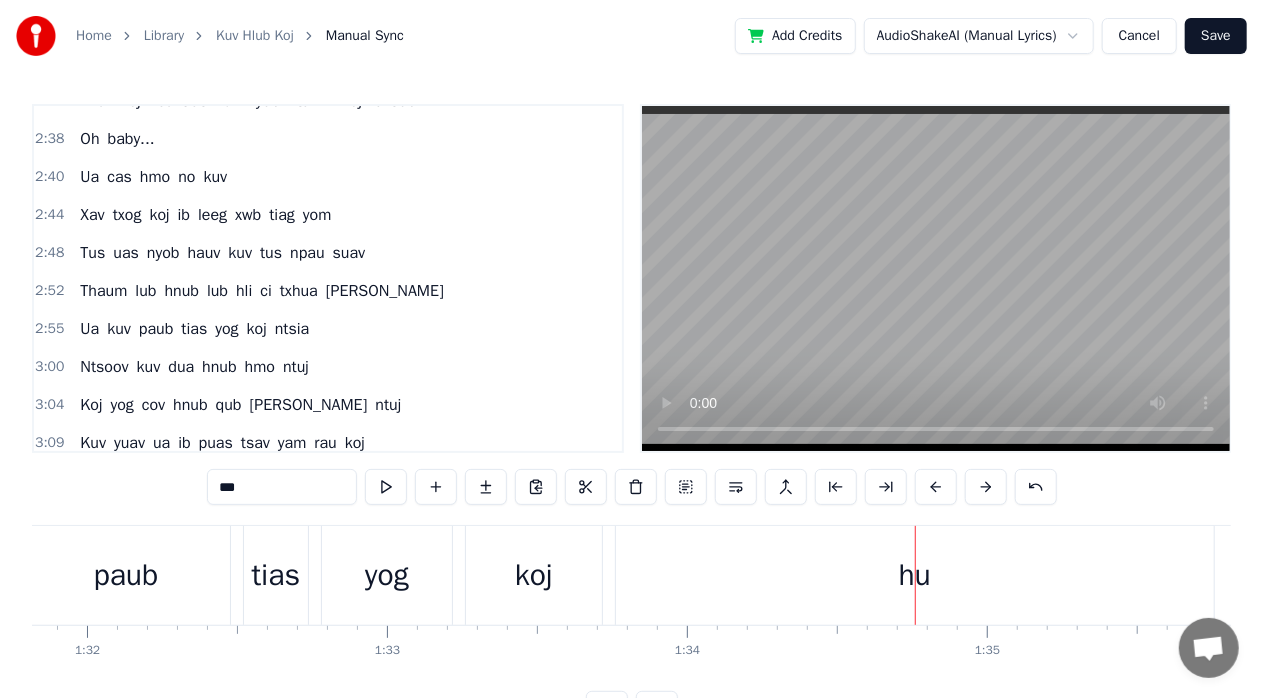 scroll, scrollTop: 1148, scrollLeft: 0, axis: vertical 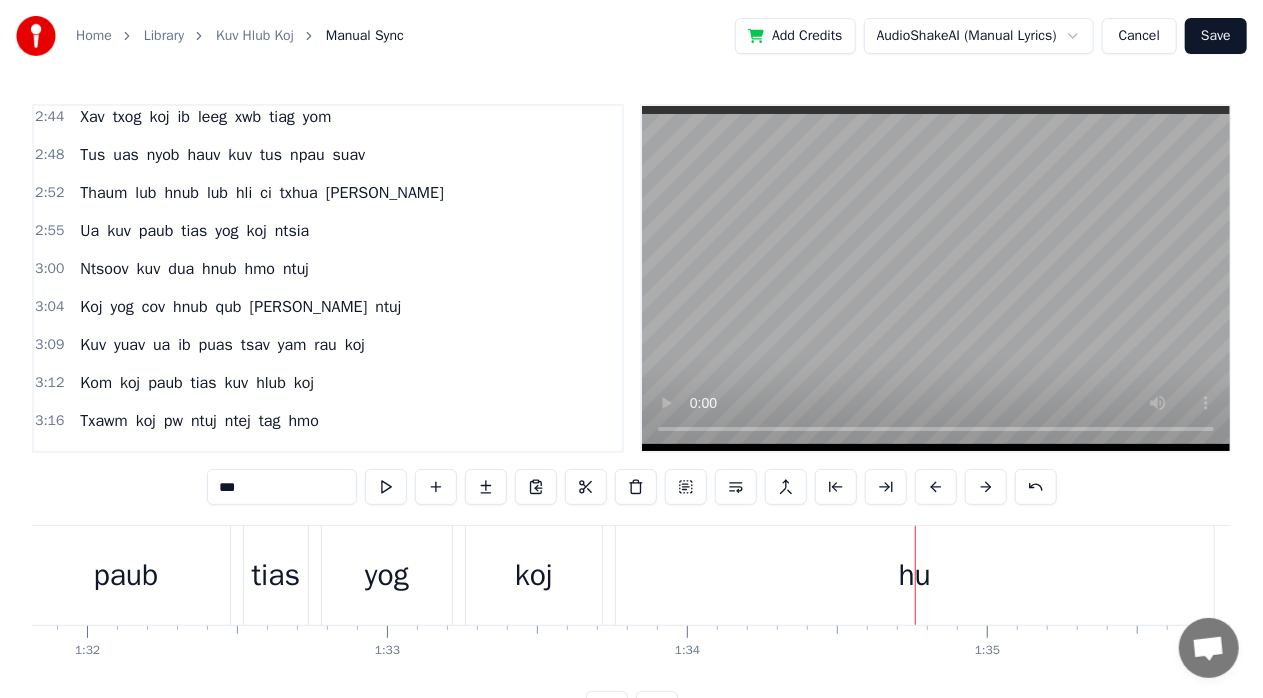 click at bounding box center [936, 278] 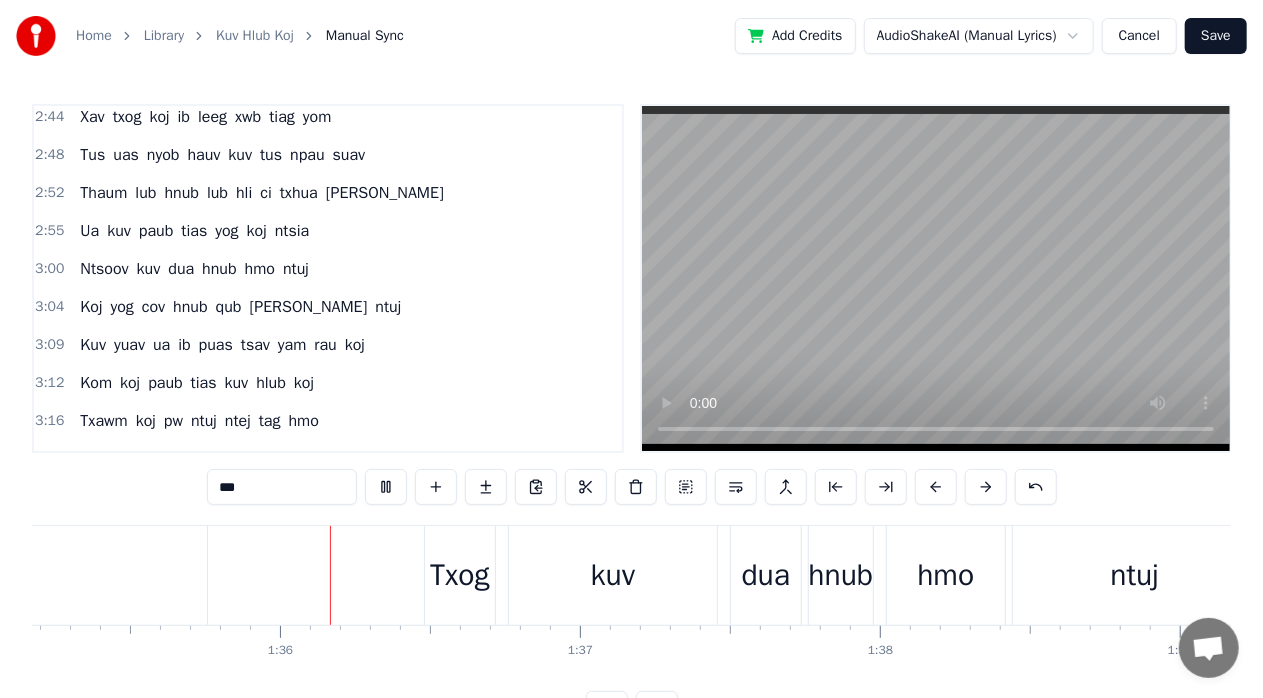 click at bounding box center (936, 278) 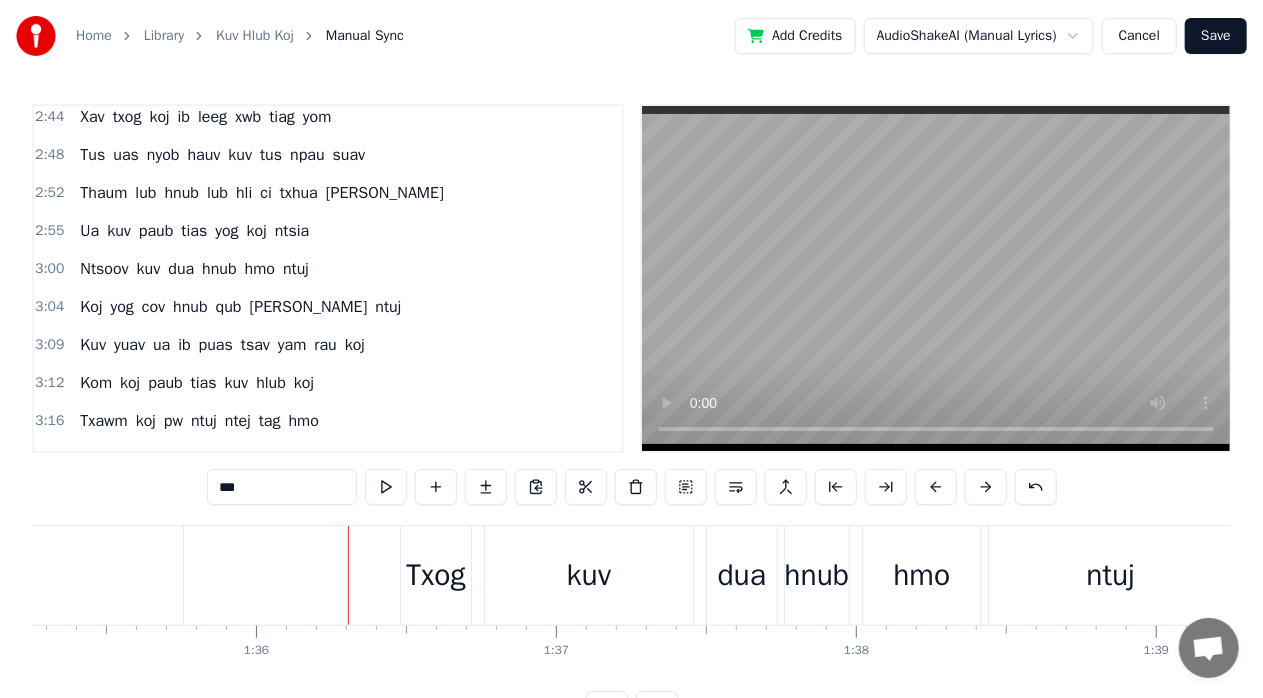 click on "hnub" at bounding box center [817, 575] 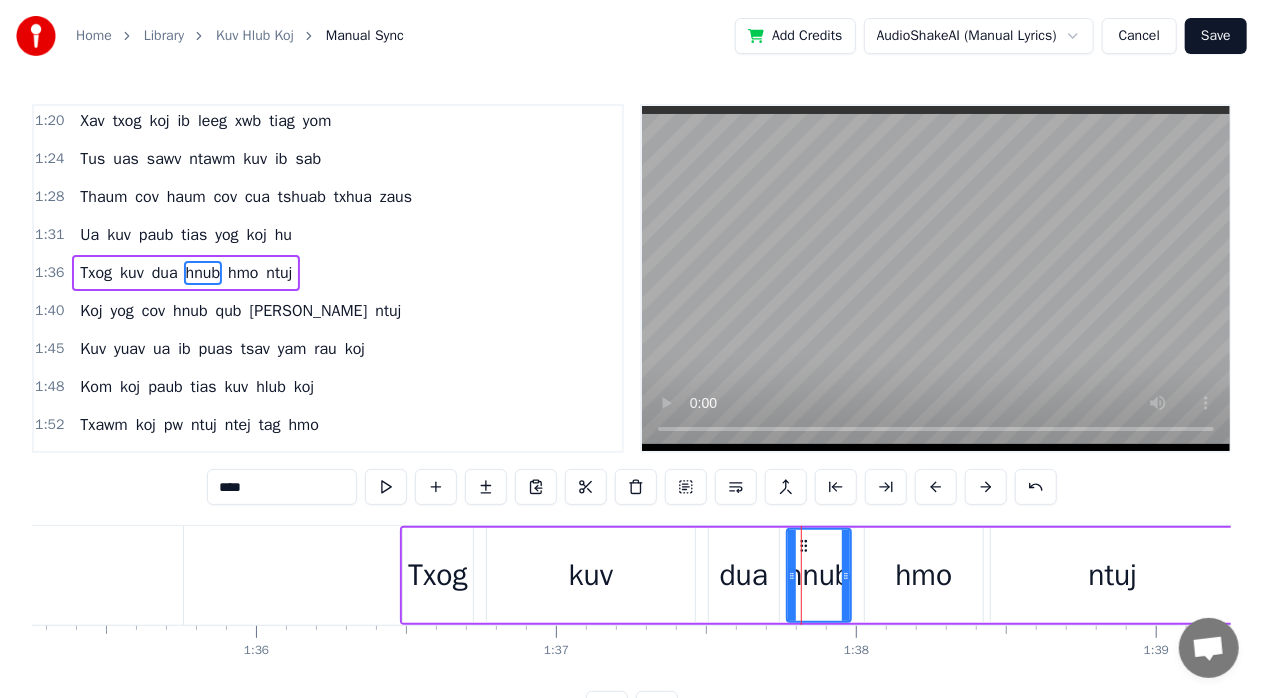 scroll, scrollTop: 518, scrollLeft: 0, axis: vertical 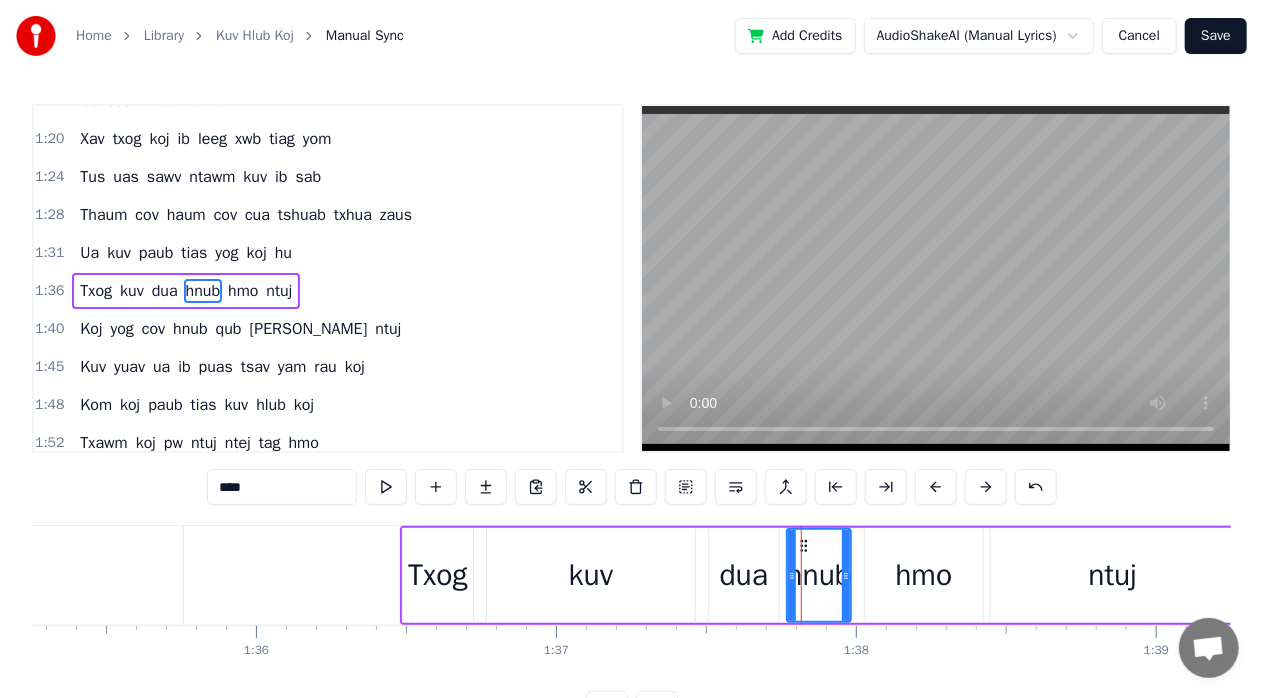 click on "1:36 Txog kuv dua hnub hmo ntuj" at bounding box center [328, 291] 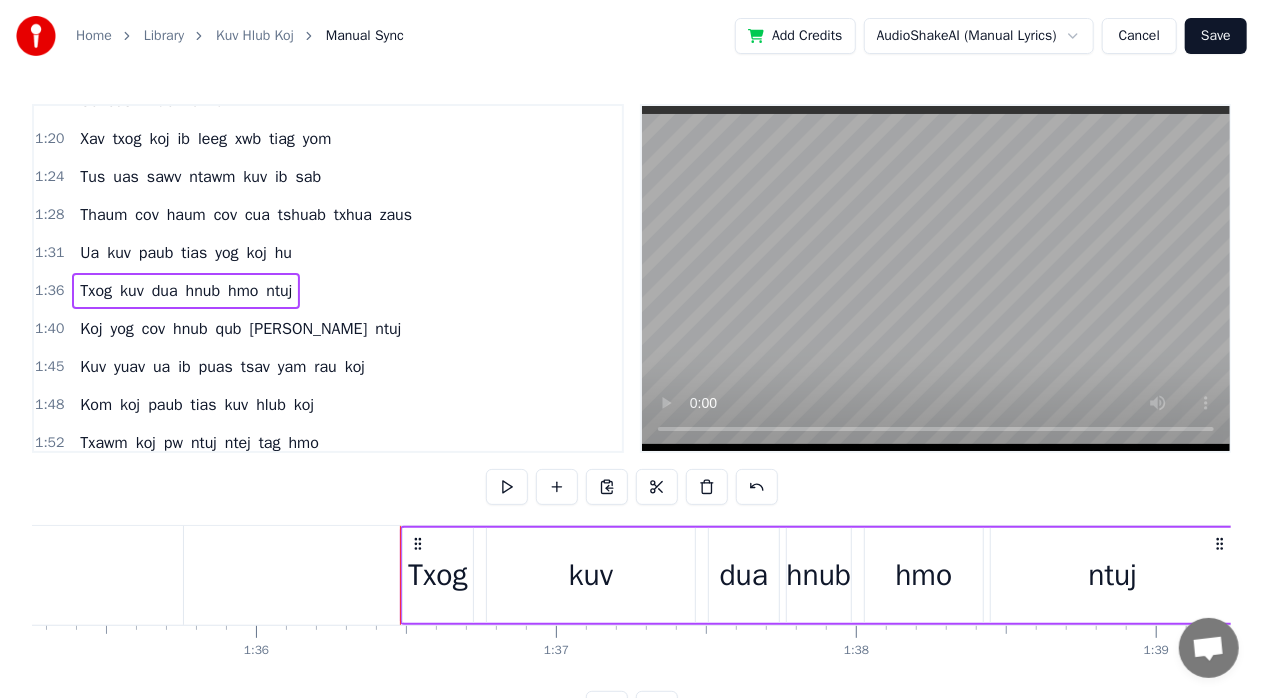 click on "Home Library Kuv Hlub Koj Manual Sync Add Credits AudioShakeAI (Manual Lyrics) Cancel Save 0:26 Oh baby... 0:28 Ua cas hmo no kuv 0:32 Xav txog koj ib leeg xwb tiag yom 0:36 Tus uas nyob hauv kuv tus npau suav 0:40 Thaum lub hnub lub hli ci txhua [PERSON_NAME] 0:43 Ua kuv paub tias yog koj ntsia 0:48 Ntsoov kuv dua hnub hmo ntuj 0:52 Koj yog cov hnub qub [PERSON_NAME] ntuj 0:57 Kuv yuav ua ib puas tsav yam [PERSON_NAME] koj 1:00 Kom koj paub tias kuv hlub koj 1:04 Txawm koj pw ntuj ntej tag hmo 1:06 Thov koj nco tias kuv nyob ntawm koj ib sab 1:14 Oh baby... 1:16 Ua cas hnub no kuv 1:20 Xav txog koj ib leeg xwb tiag yom 1:24 Tus uas sawv ntawm kuv ib sab 1:28 Thaum cov haum cov cua tshuab txhua zaus 1:31 Ua kuv paub tias yog koj hu 1:36 Txog kuv dua hnub hmo ntuj 1:40 Koj yog cov hnub qub [PERSON_NAME] ntuj 1:45 Kuv yuav ua ib puas tsav yam [PERSON_NAME] koj 1:48 Kom koj paub tias kuv hlub koj 1:52 Txawm koj pw ntuj ntej tag hmo 1:54 Thov koj nco tias kuv nyob ntawm koj ib sab 2:21 Kuv yuav ua ib puas tsav yam [PERSON_NAME] koj 2:24 Kom koj paub tias kuv hlub koj 0" at bounding box center (631, 379) 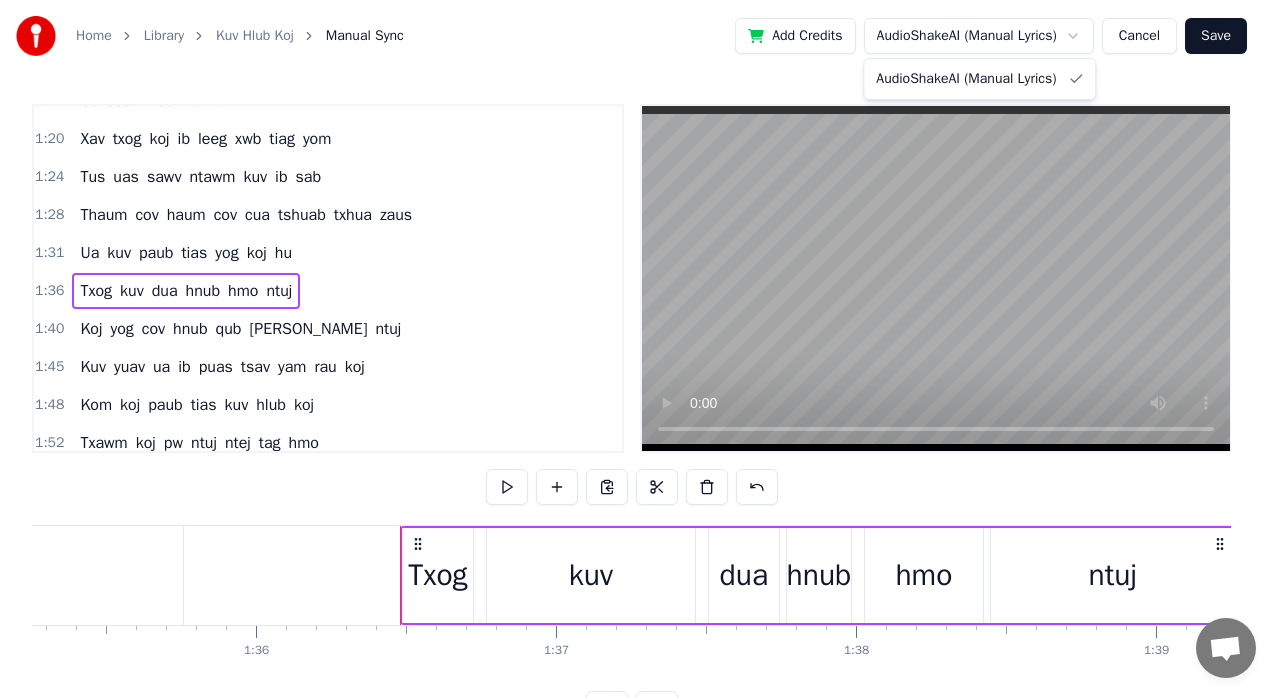 click on "Home Library Kuv Hlub Koj Manual Sync Add Credits AudioShakeAI (Manual Lyrics) Cancel Save 0:26 Oh baby... 0:28 Ua cas hmo no kuv 0:32 Xav txog koj ib leeg xwb tiag yom 0:36 Tus uas nyob hauv kuv tus npau suav 0:40 Thaum lub hnub lub hli ci txhua [PERSON_NAME] 0:43 Ua kuv paub tias yog koj ntsia 0:48 Ntsoov kuv dua hnub hmo ntuj 0:52 Koj yog cov hnub qub [PERSON_NAME] ntuj 0:57 Kuv yuav ua ib puas tsav yam [PERSON_NAME] koj 1:00 Kom koj paub tias kuv hlub koj 1:04 Txawm koj pw ntuj ntej tag hmo 1:06 Thov koj nco tias kuv nyob ntawm koj ib sab 1:14 Oh baby... 1:16 Ua cas hnub no kuv 1:20 Xav txog koj ib leeg xwb tiag yom 1:24 Tus uas sawv ntawm kuv ib sab 1:28 Thaum cov haum cov cua tshuab txhua zaus 1:31 Ua kuv paub tias yog koj hu 1:36 Txog kuv dua hnub hmo ntuj 1:40 Koj yog cov hnub qub [PERSON_NAME] ntuj 1:45 Kuv yuav ua ib puas tsav yam [PERSON_NAME] koj 1:48 Kom koj paub tias kuv hlub koj 1:52 Txawm koj pw ntuj ntej tag hmo 1:54 Thov koj nco tias kuv nyob ntawm koj ib sab 2:21 Kuv yuav ua ib puas tsav yam [PERSON_NAME] koj 2:24 Kom koj paub tias kuv hlub koj 0" at bounding box center [640, 379] 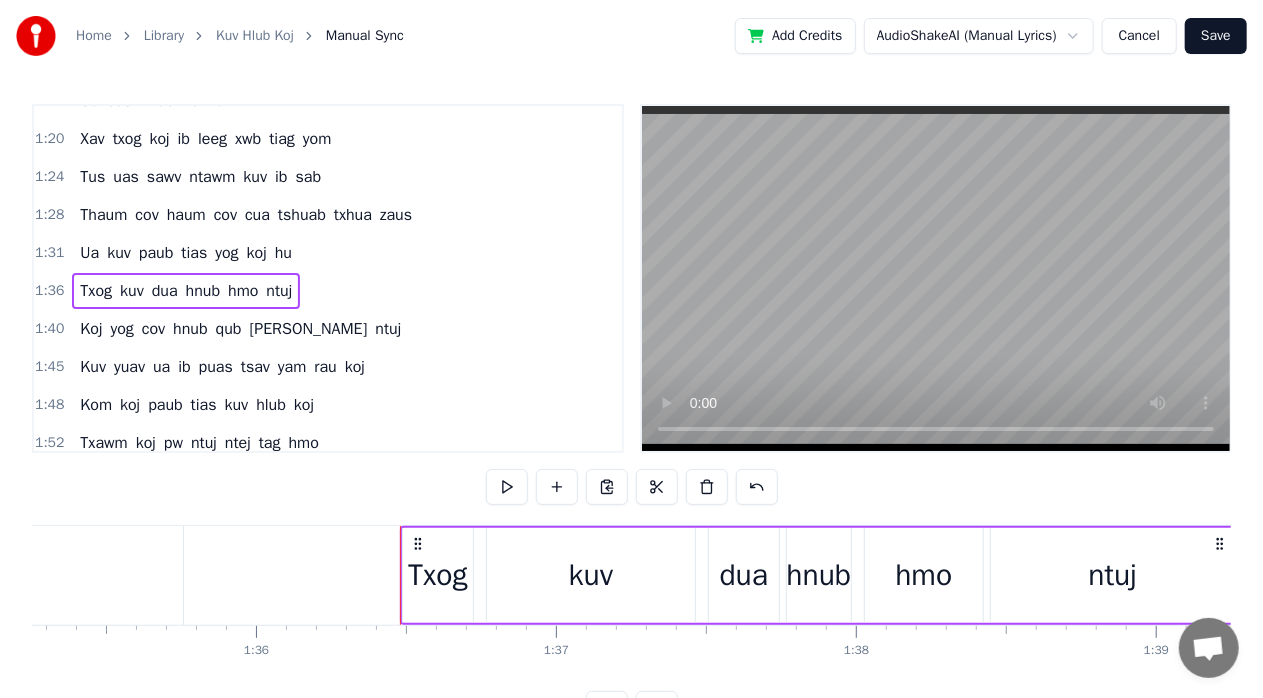 click on "Cancel" at bounding box center [1139, 36] 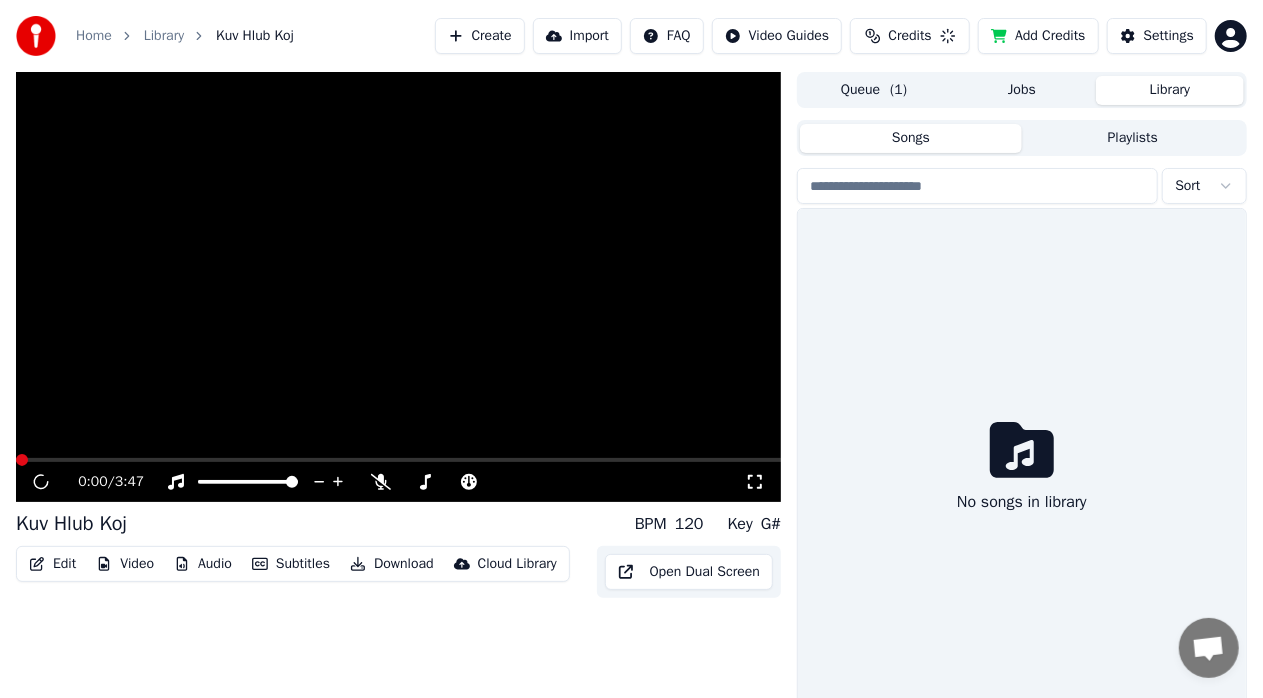 scroll, scrollTop: 33, scrollLeft: 0, axis: vertical 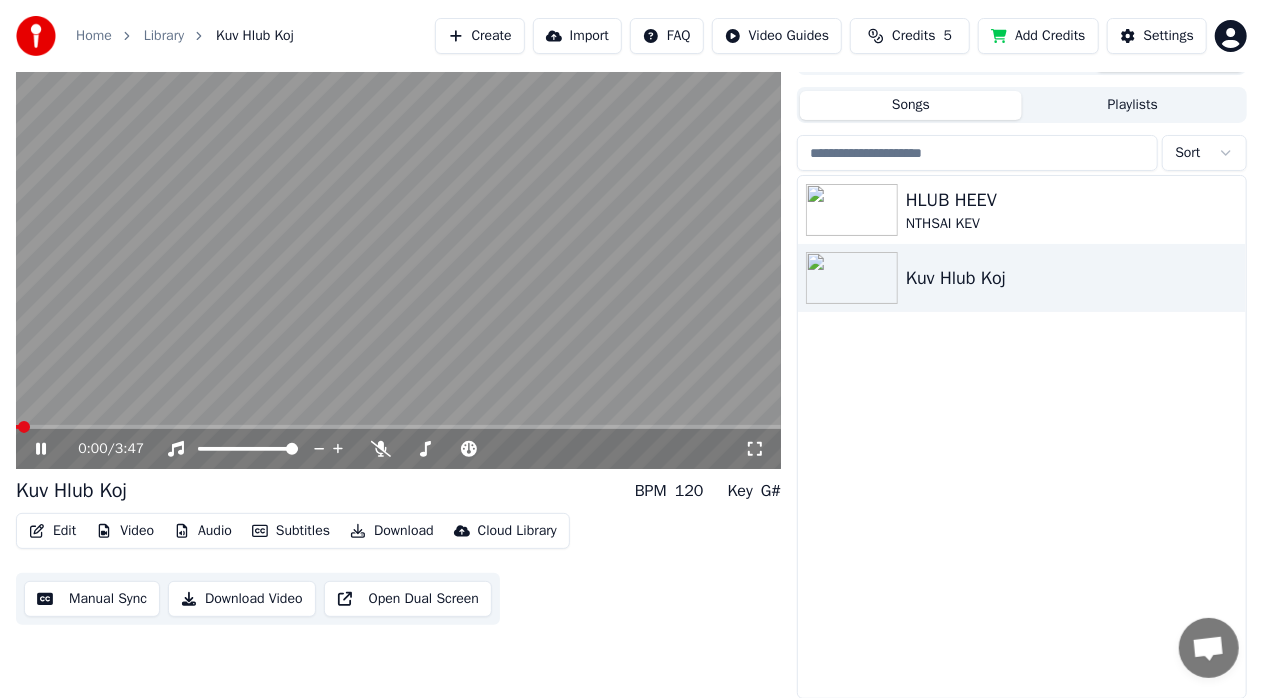 click on "Open Dual Screen" at bounding box center [408, 599] 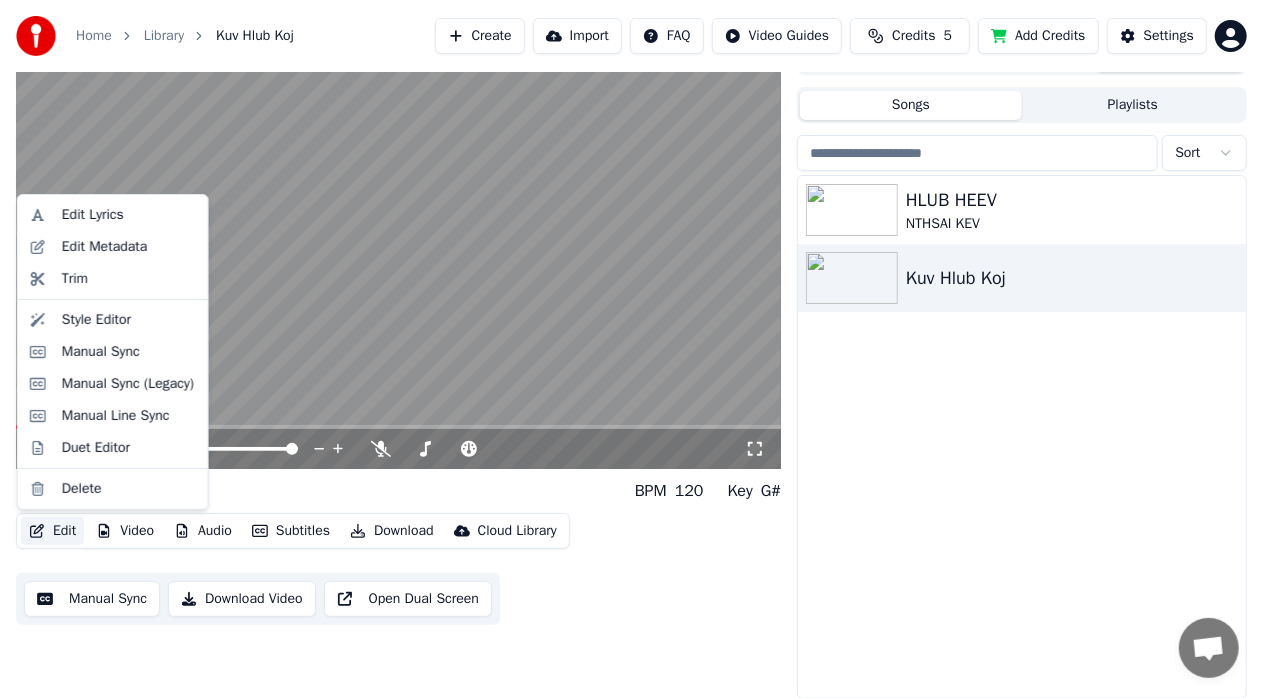 click on "Edit" at bounding box center (52, 531) 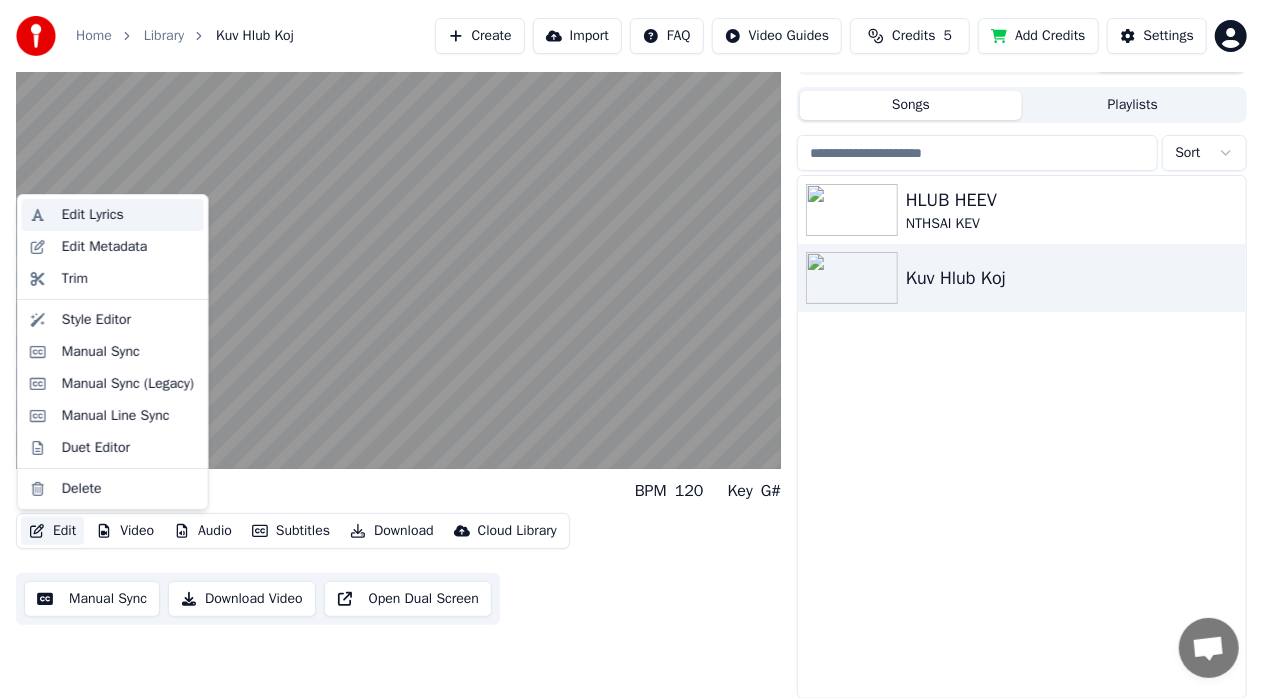 click on "Edit Lyrics" at bounding box center [93, 215] 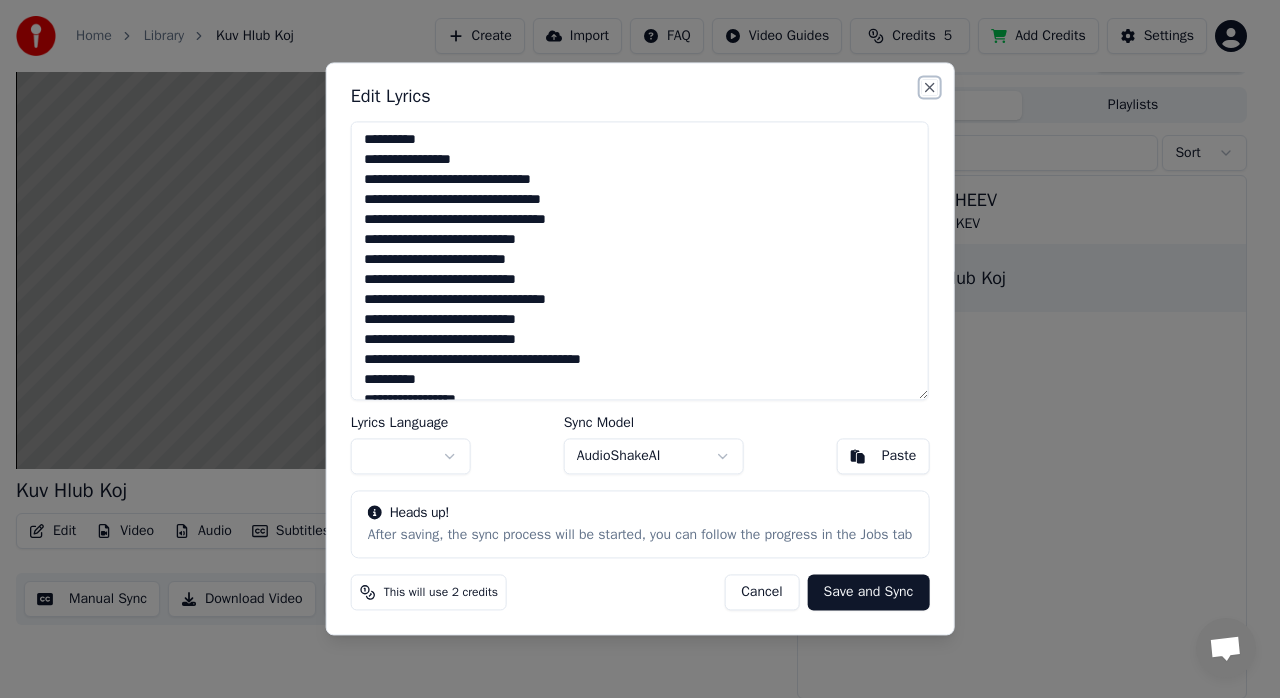 click on "Close" at bounding box center [929, 87] 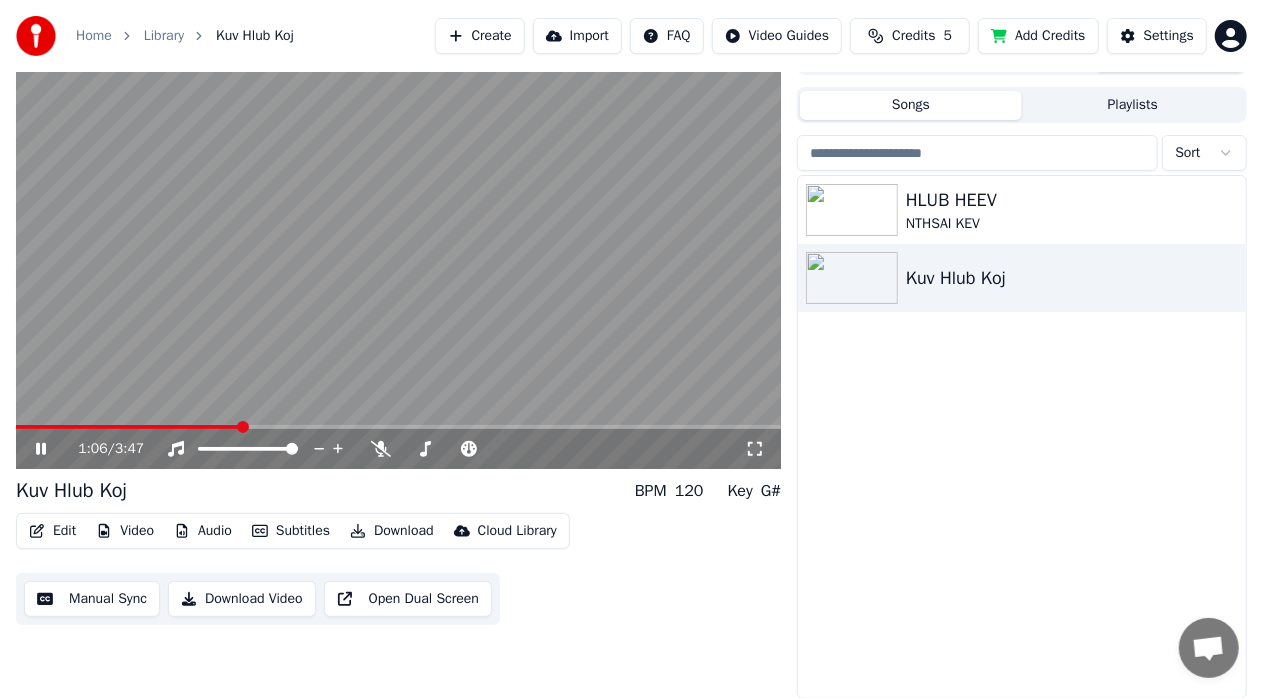 click at bounding box center (398, 254) 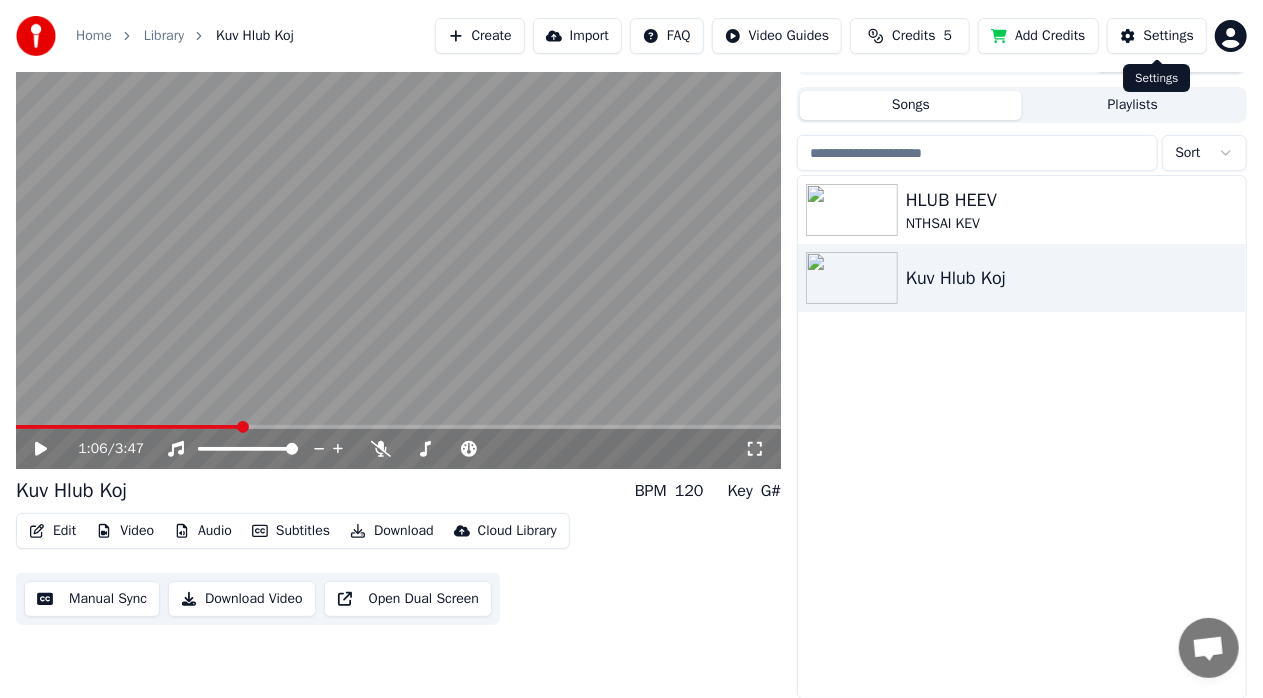 click on "Settings" at bounding box center [1169, 36] 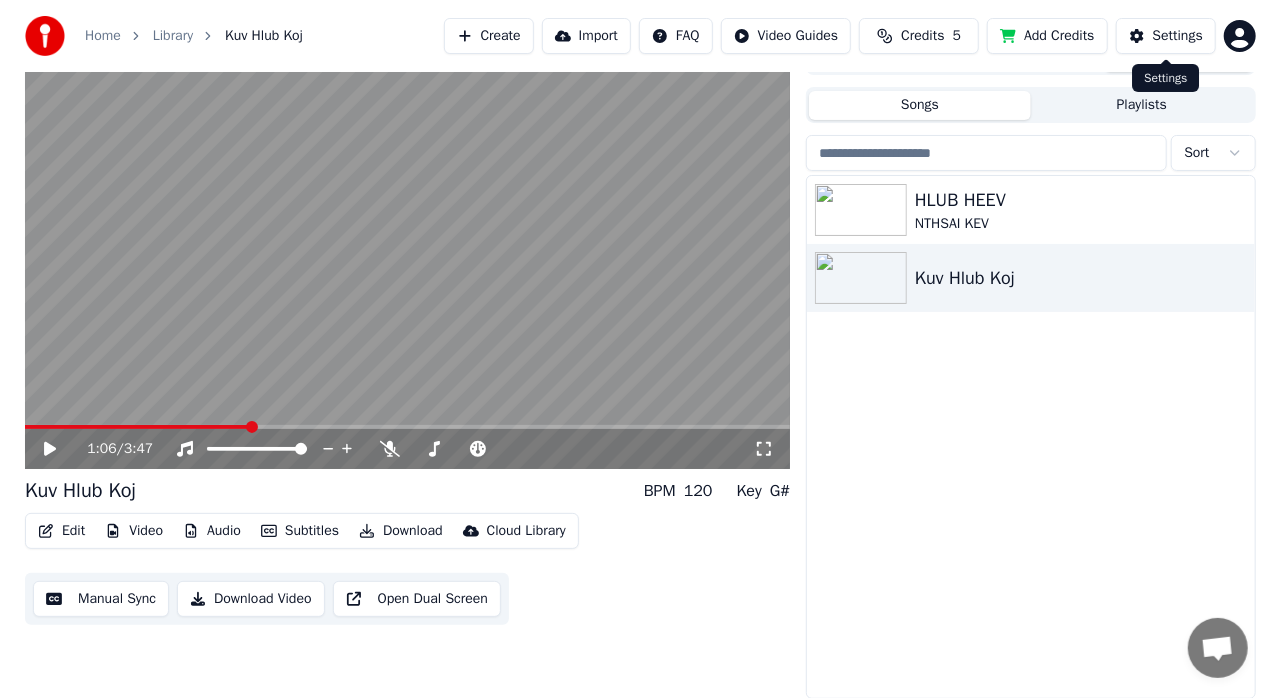 scroll, scrollTop: 0, scrollLeft: 0, axis: both 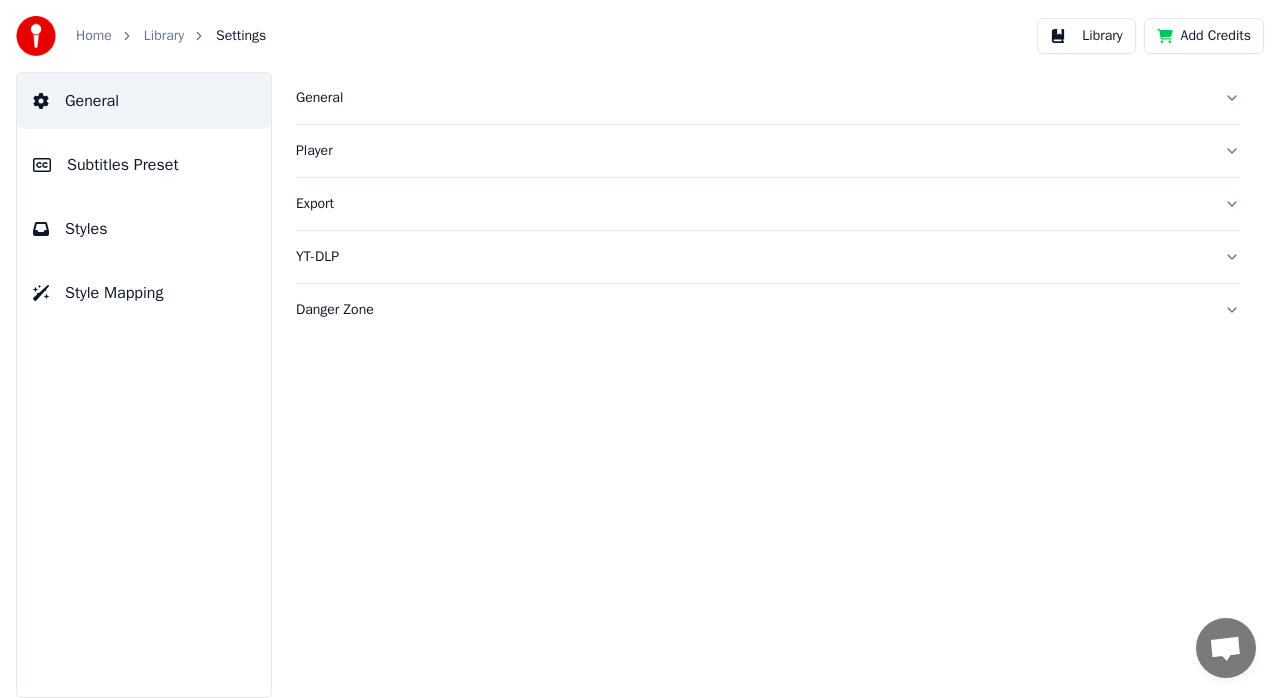 click on "Export" at bounding box center (752, 204) 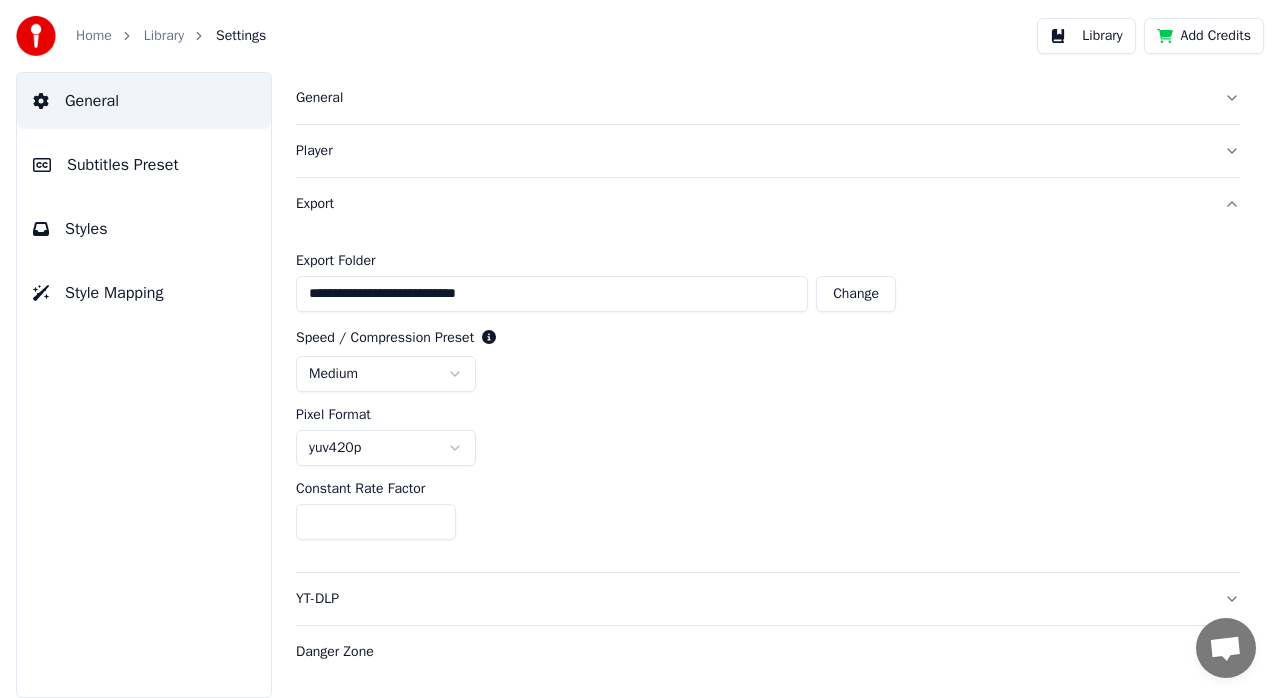 click on "Subtitles Preset" at bounding box center (123, 165) 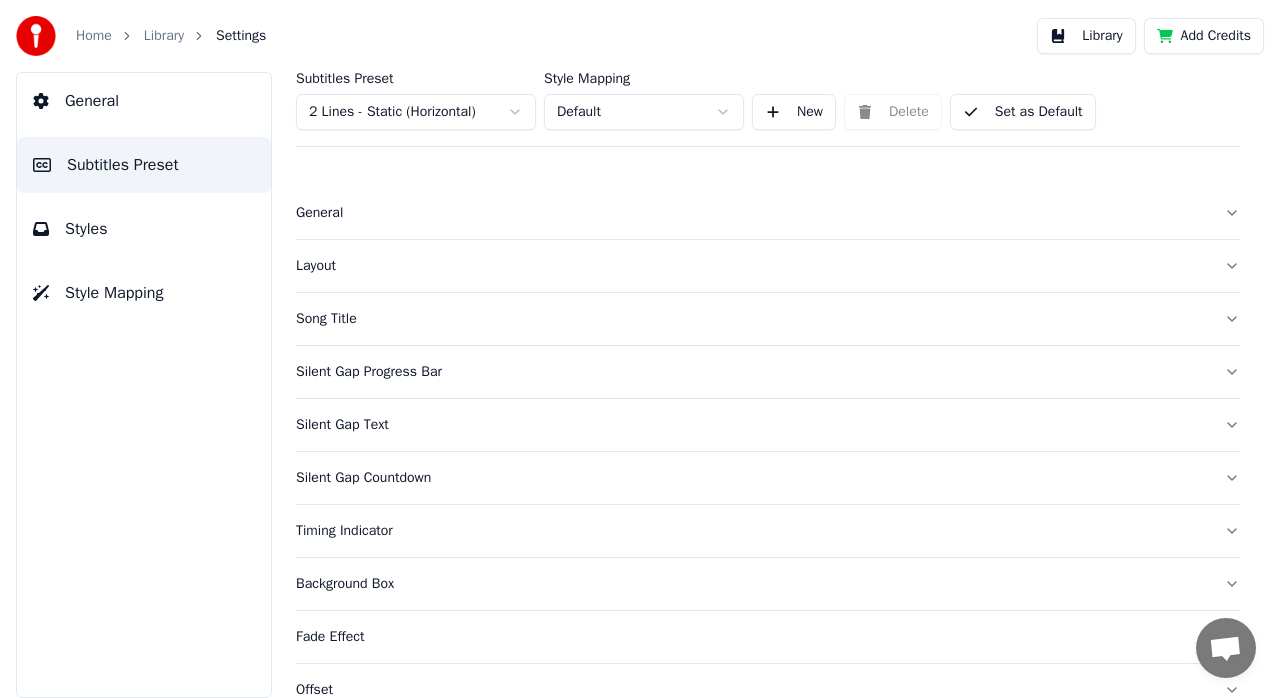 click on "Layout" at bounding box center (752, 266) 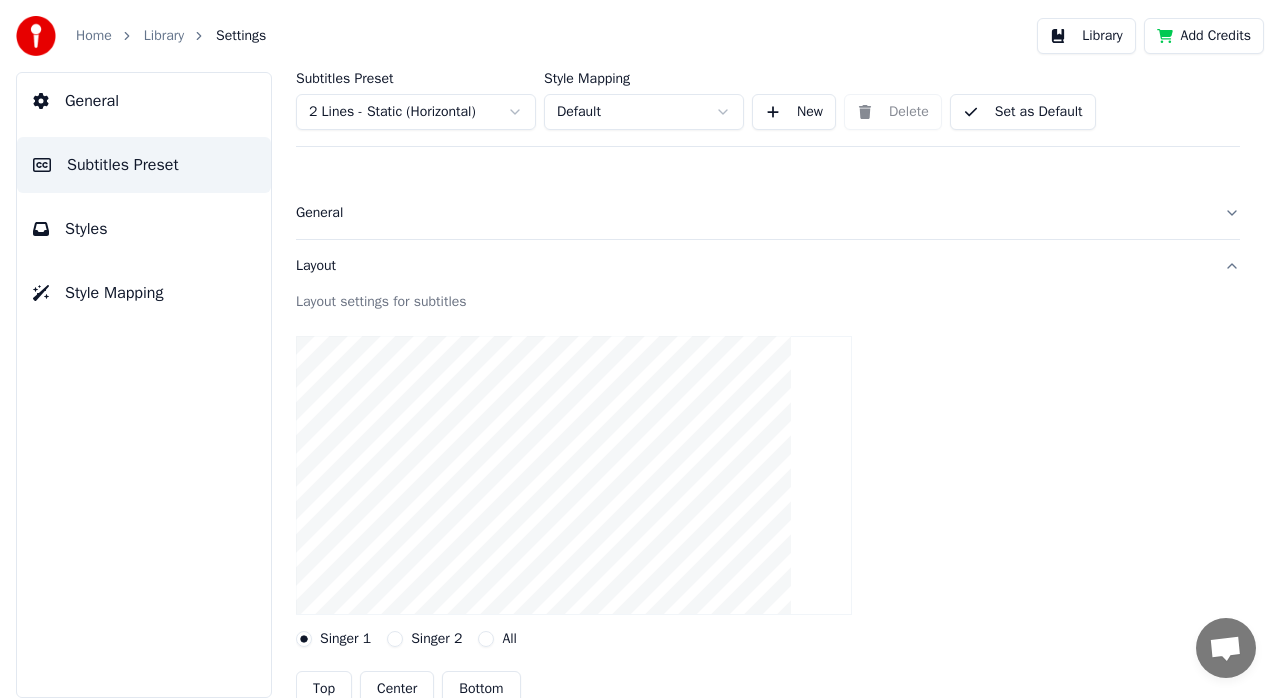 click on "Singer 2" at bounding box center [424, 639] 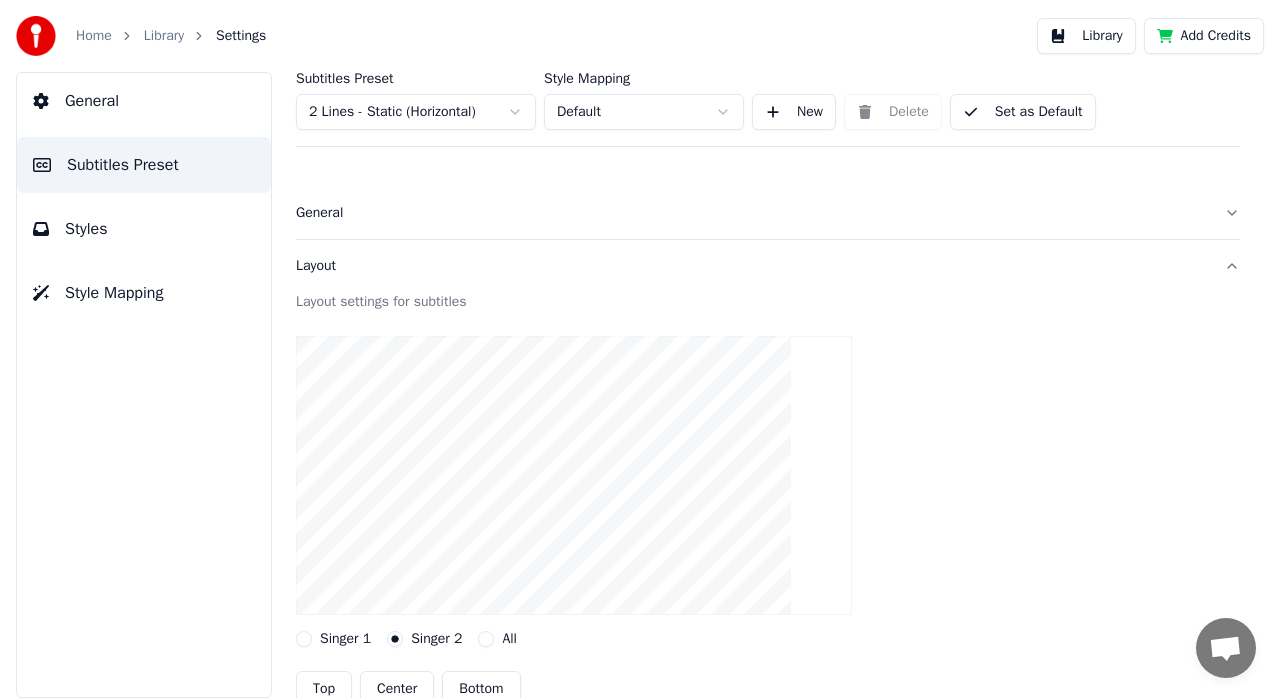 click on "All" at bounding box center (486, 639) 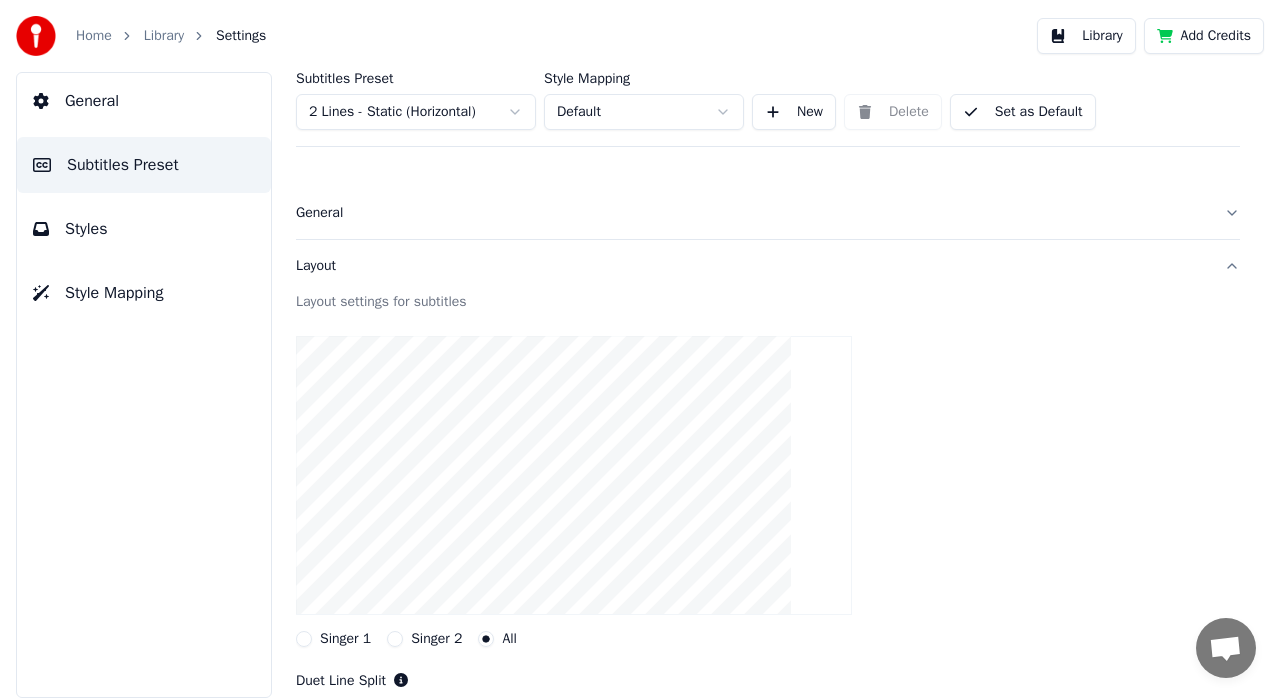 click on "Layout" at bounding box center [752, 266] 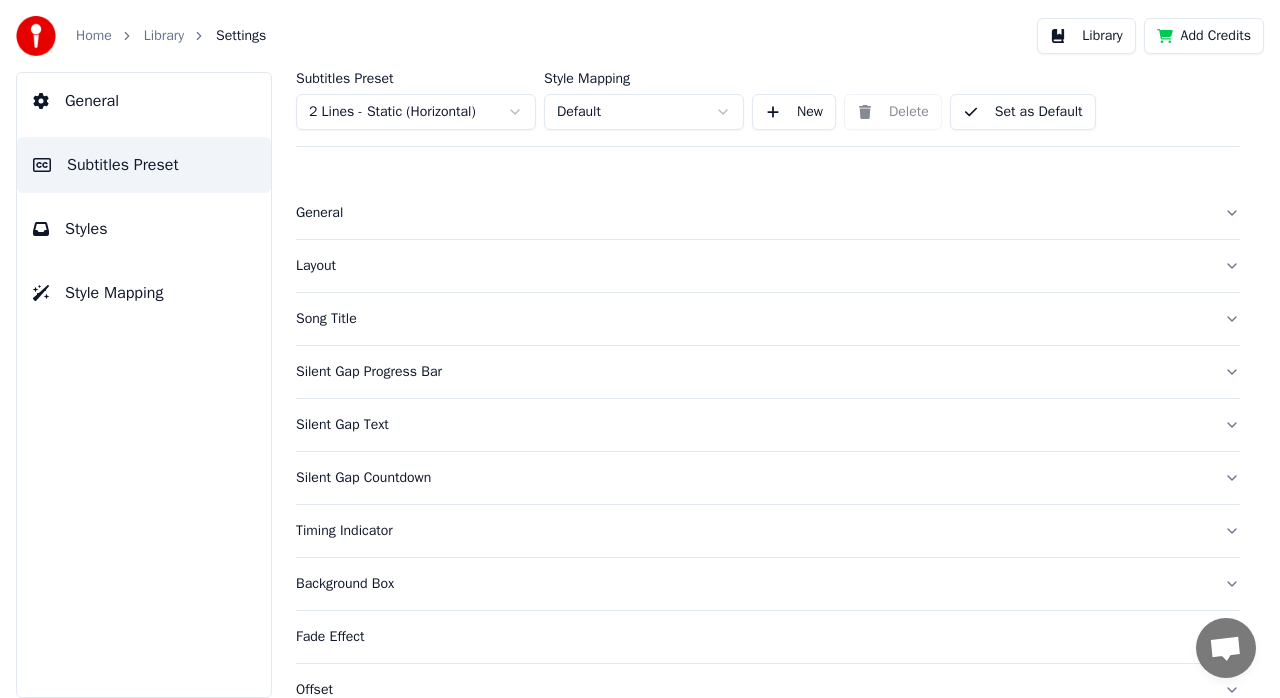 click on "Layout" at bounding box center [752, 266] 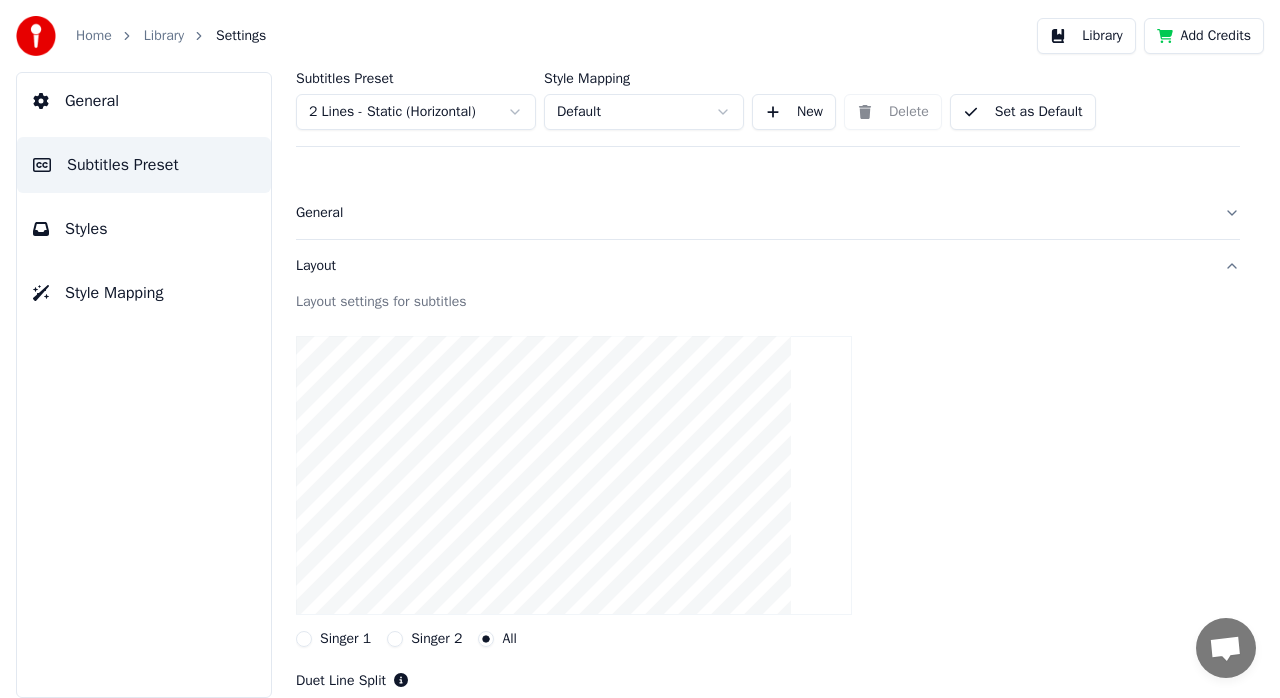 click on "Layout" at bounding box center [752, 266] 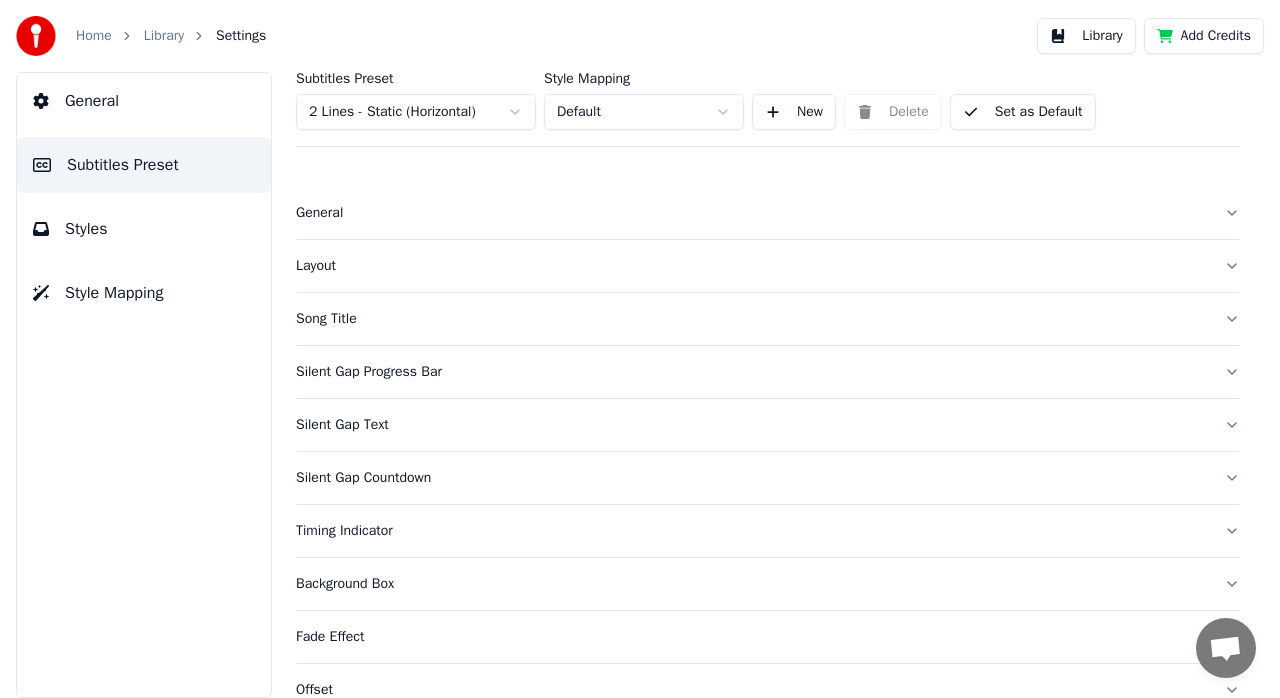 click on "Library" at bounding box center [164, 36] 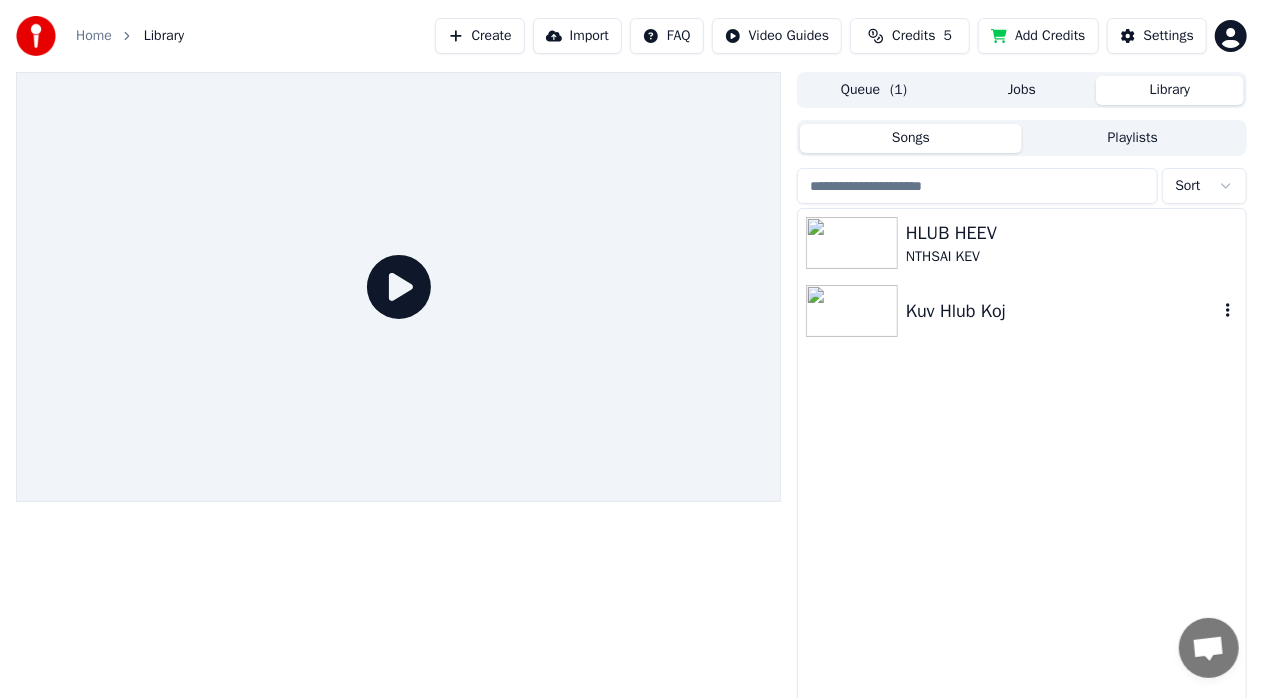 click on "Kuv Hlub Koj" at bounding box center [1062, 311] 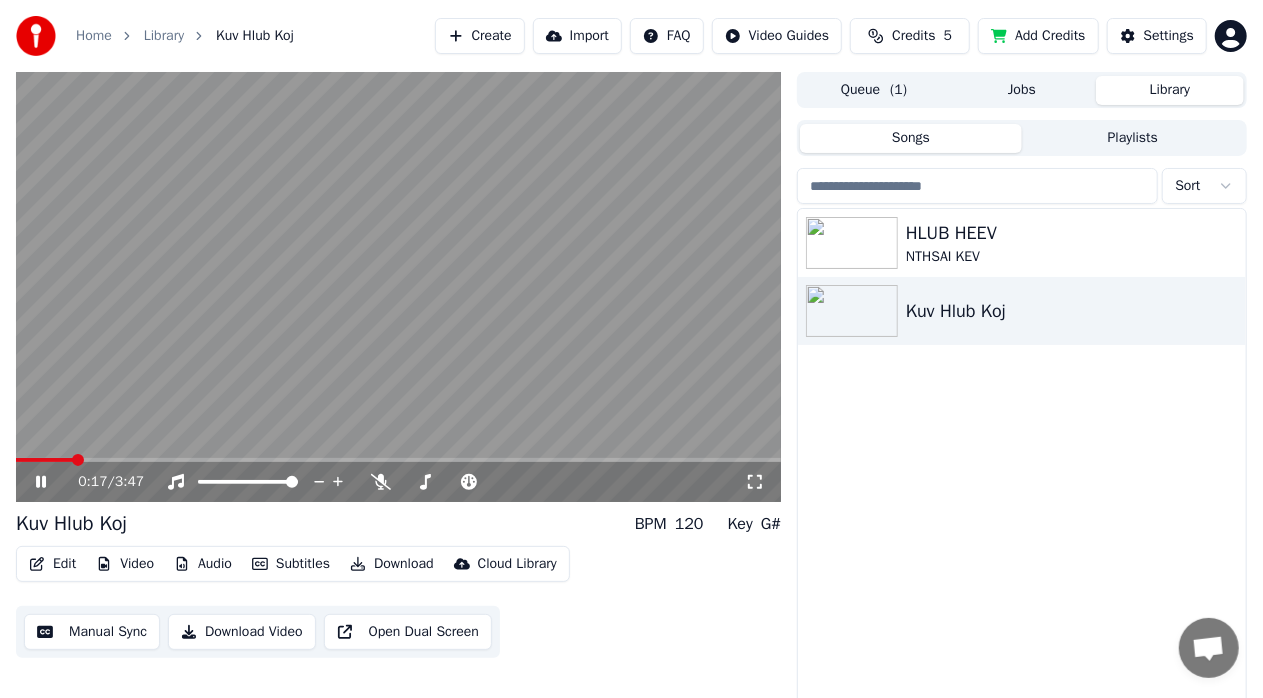 click at bounding box center [78, 460] 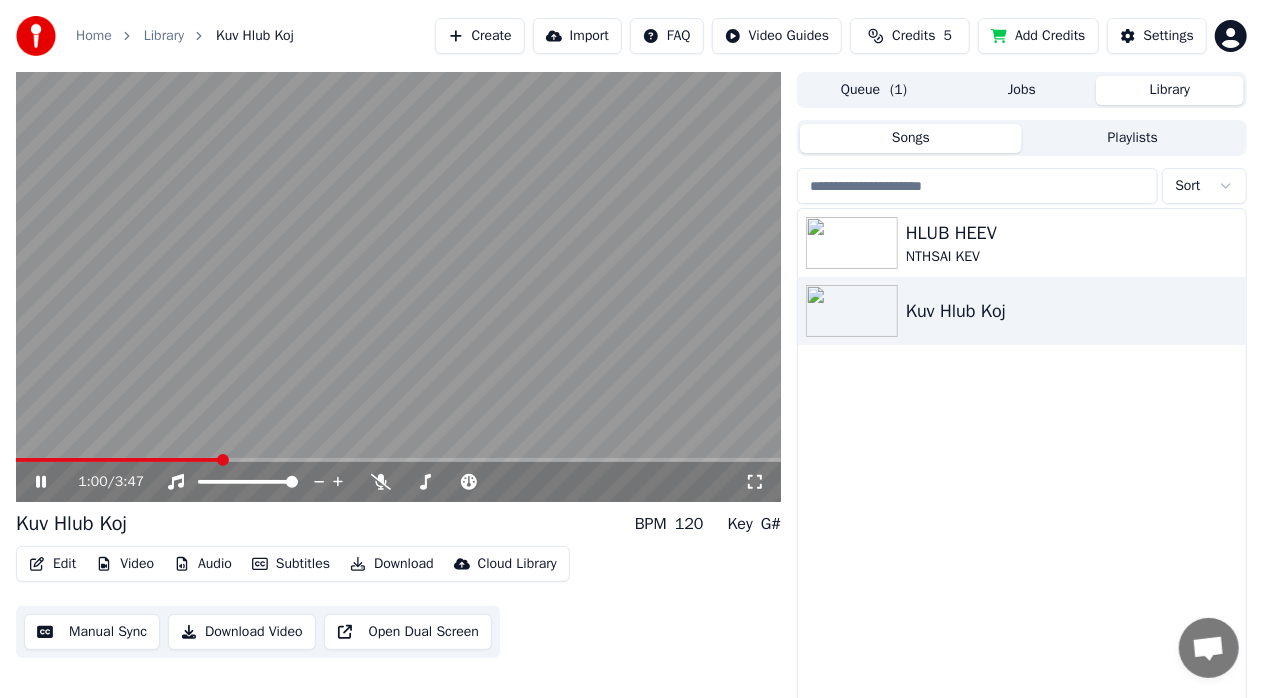 click at bounding box center [398, 287] 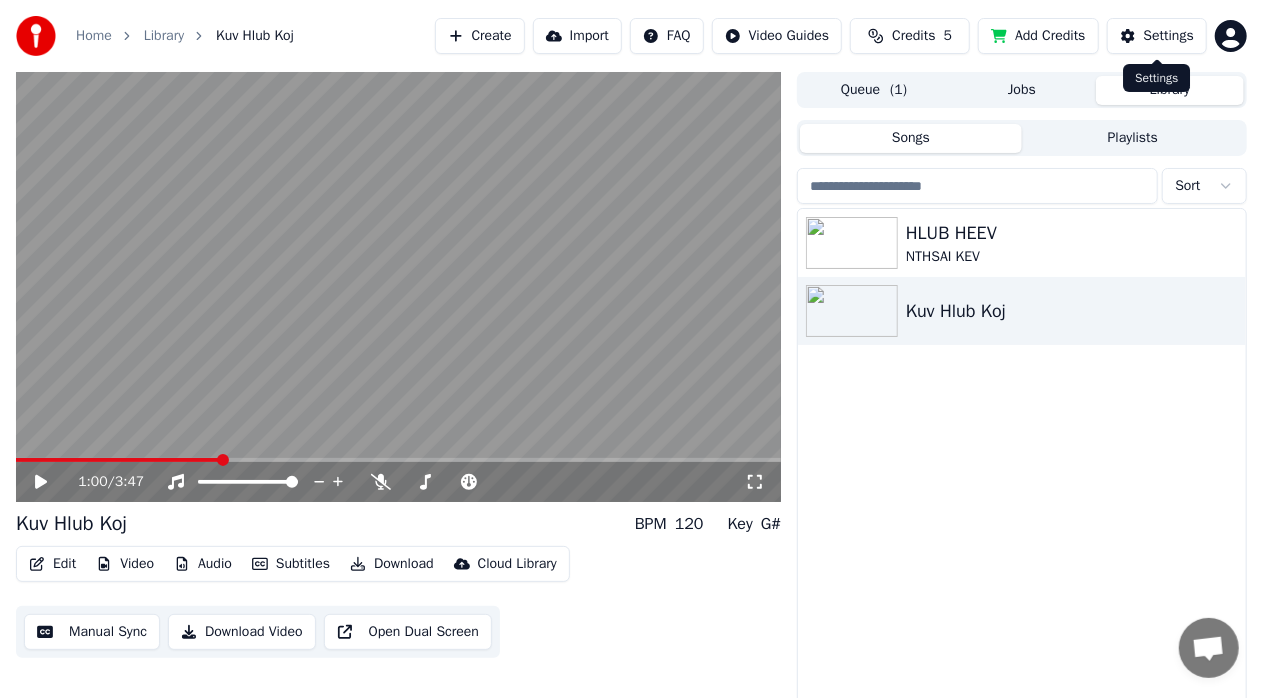 click on "Settings" at bounding box center [1169, 36] 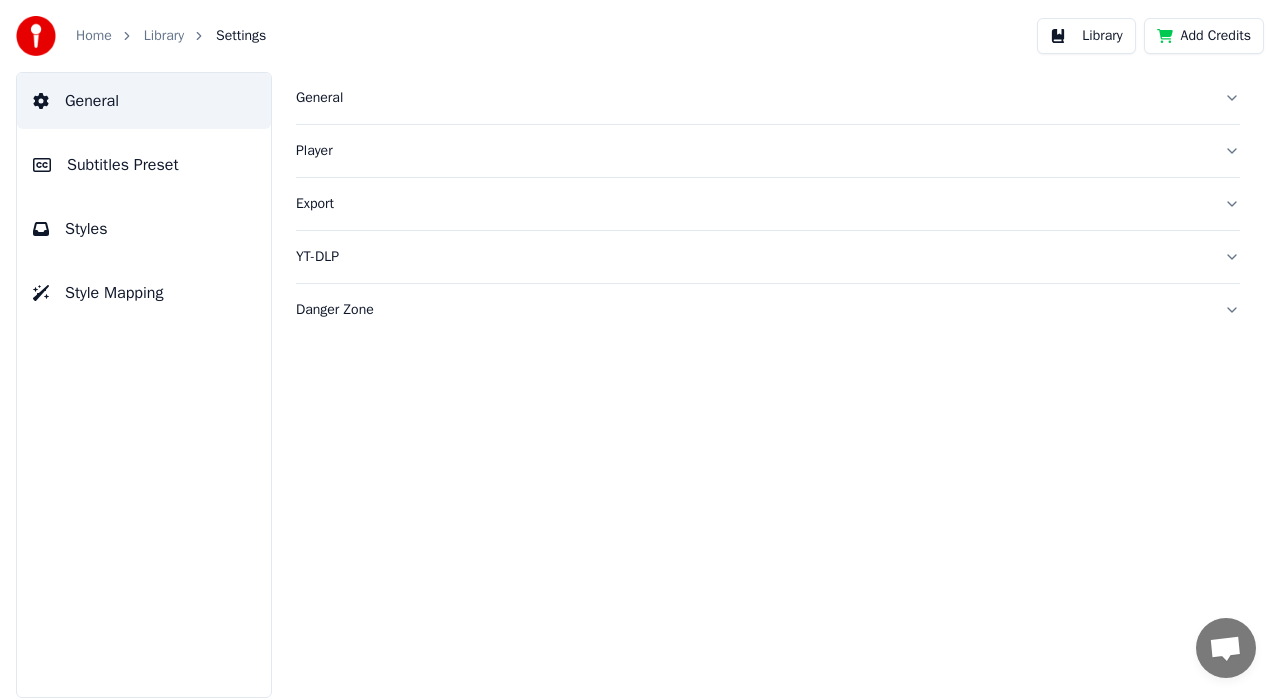click on "Subtitles Preset" at bounding box center [144, 165] 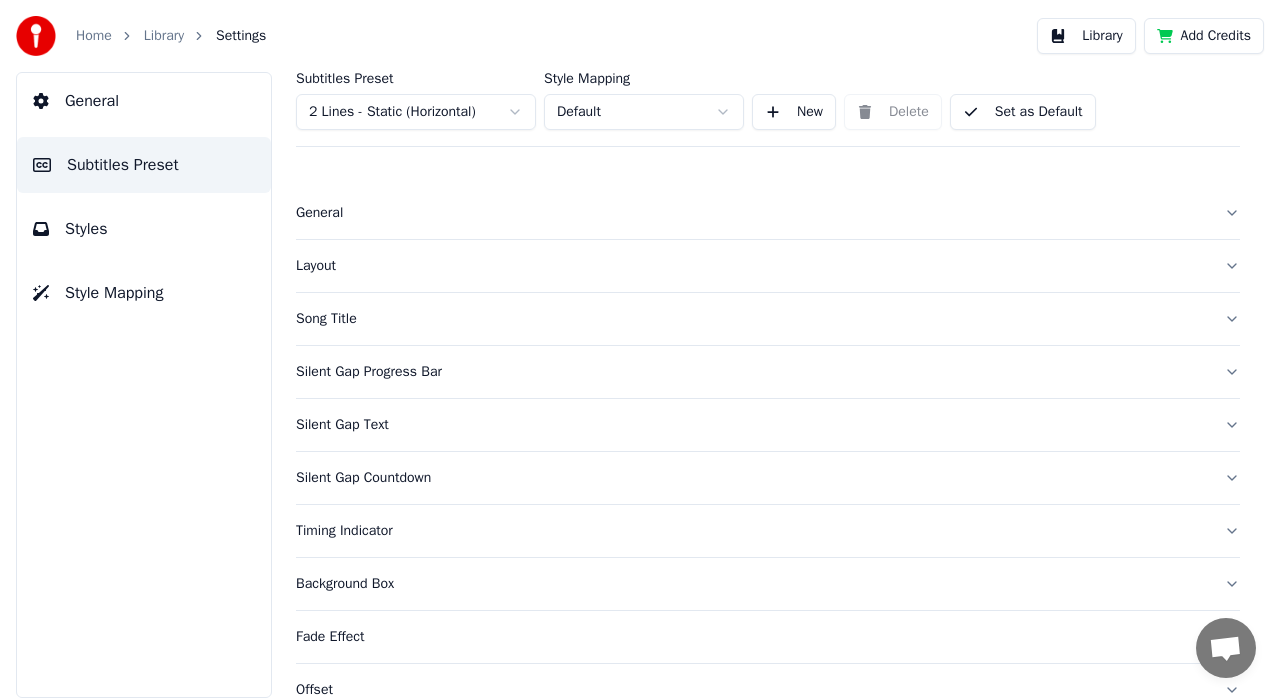 click on "Layout" at bounding box center [752, 266] 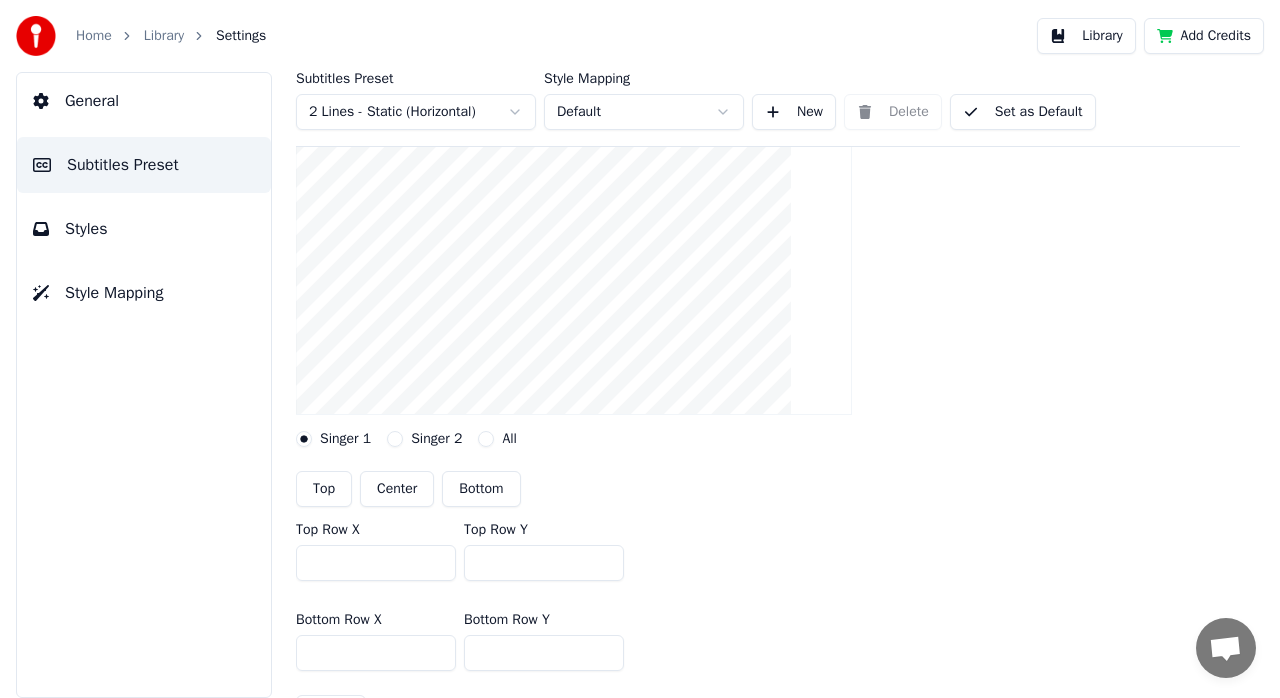 scroll, scrollTop: 300, scrollLeft: 0, axis: vertical 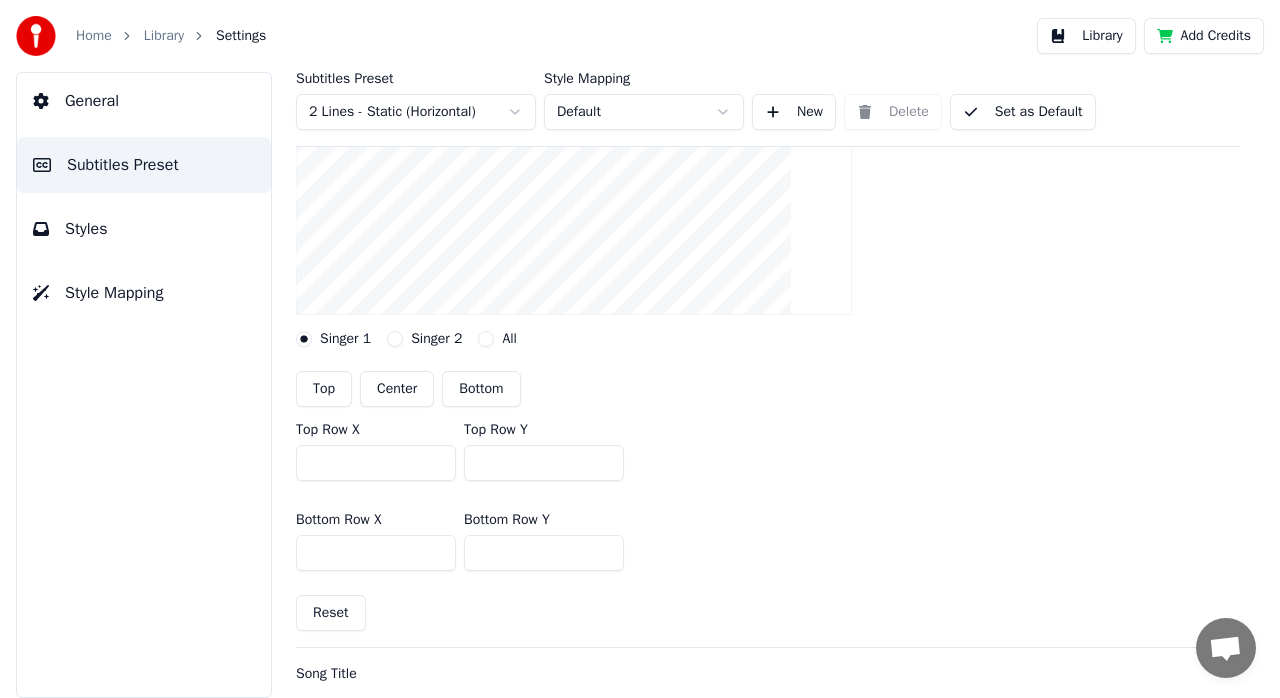 click on "All" at bounding box center (497, 339) 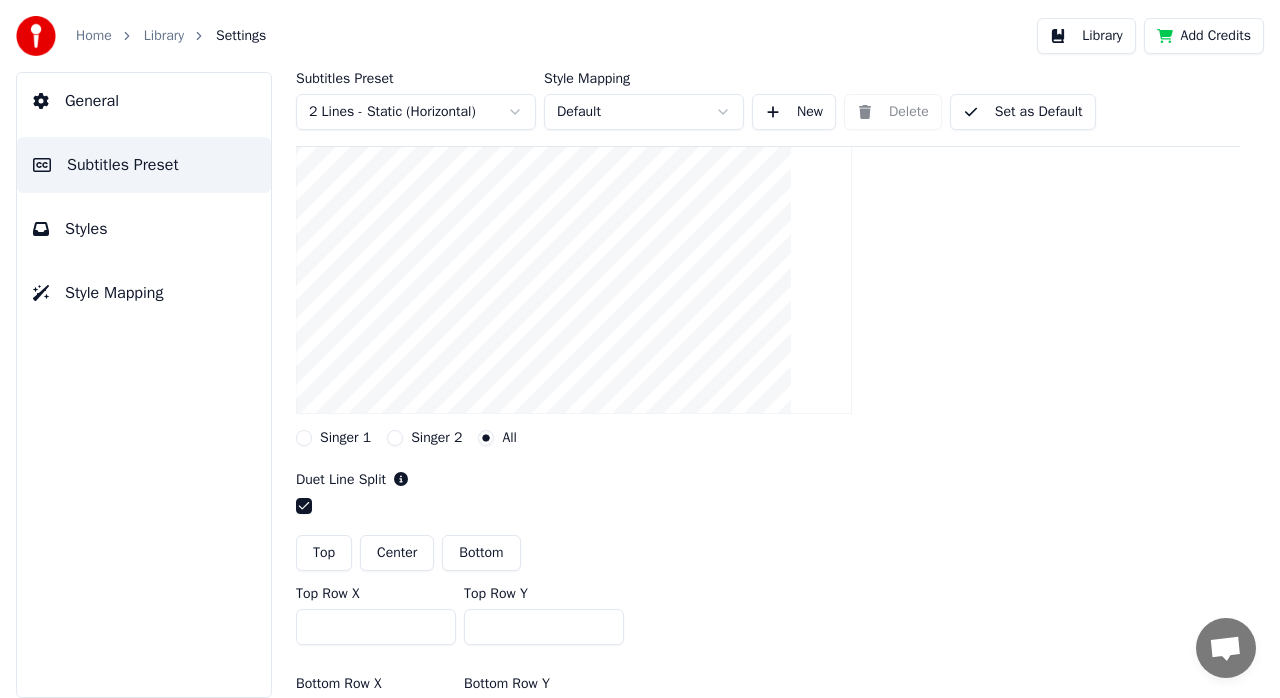 scroll, scrollTop: 100, scrollLeft: 0, axis: vertical 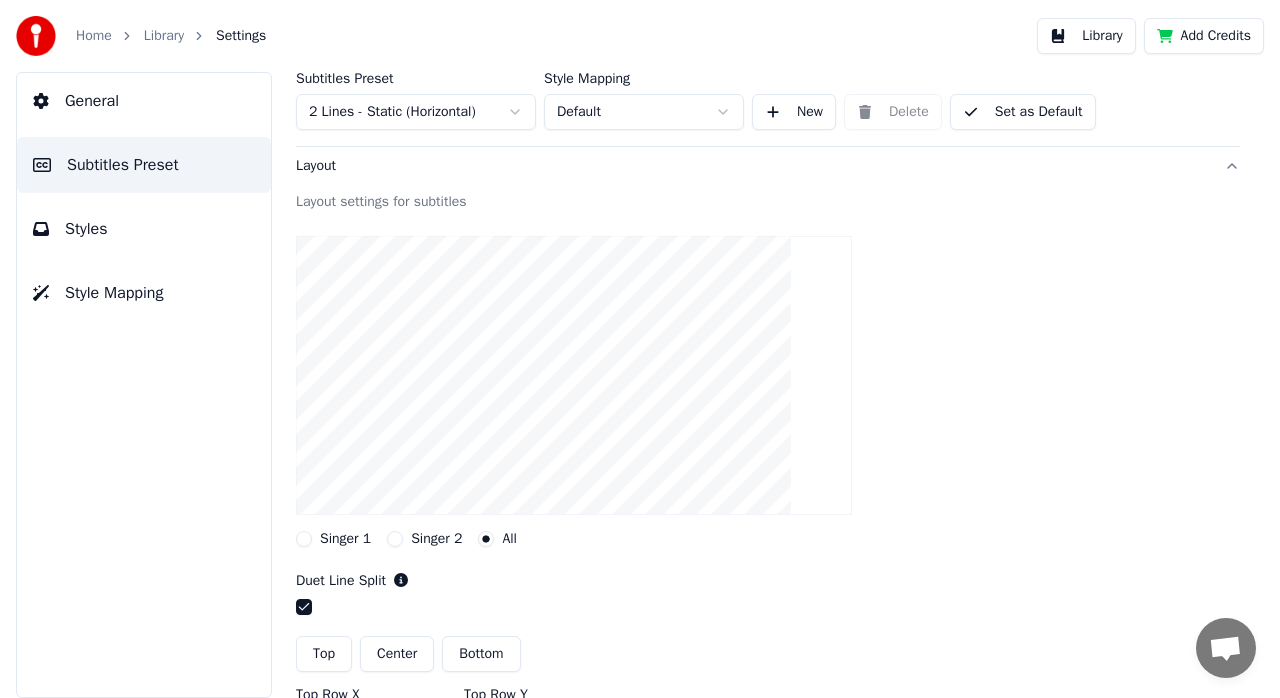 click on "Singer 2" at bounding box center [395, 539] 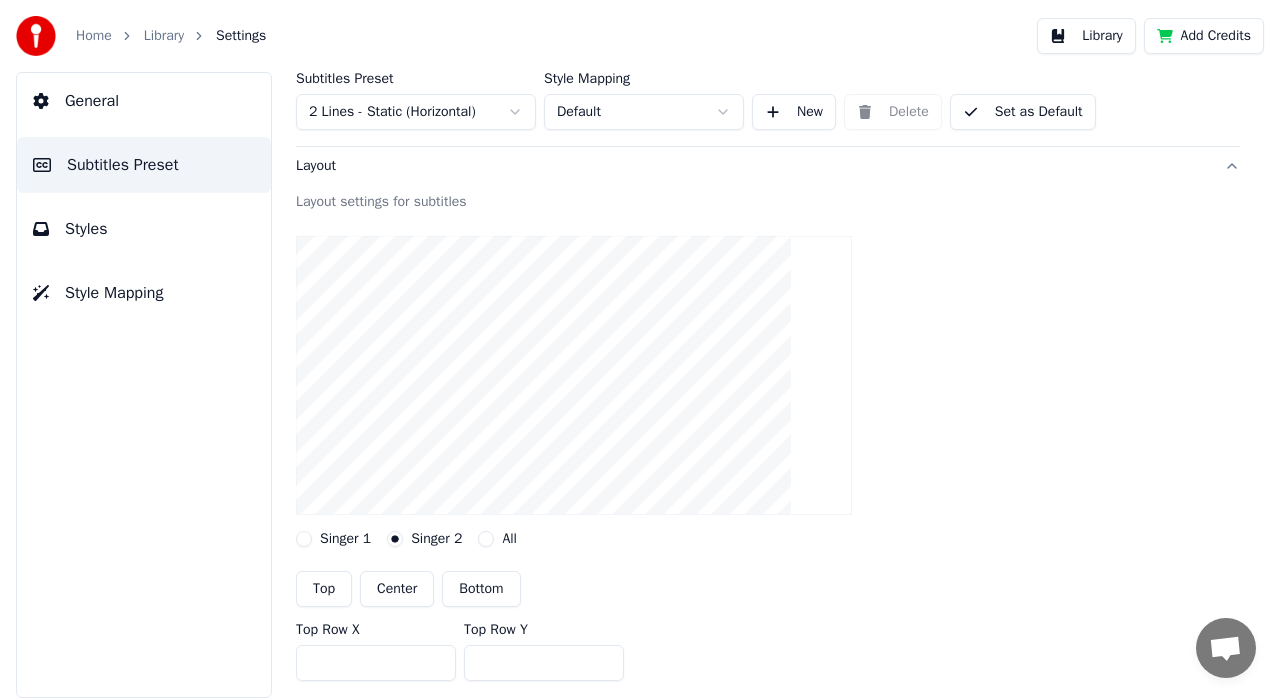 click on "Center" at bounding box center (397, 589) 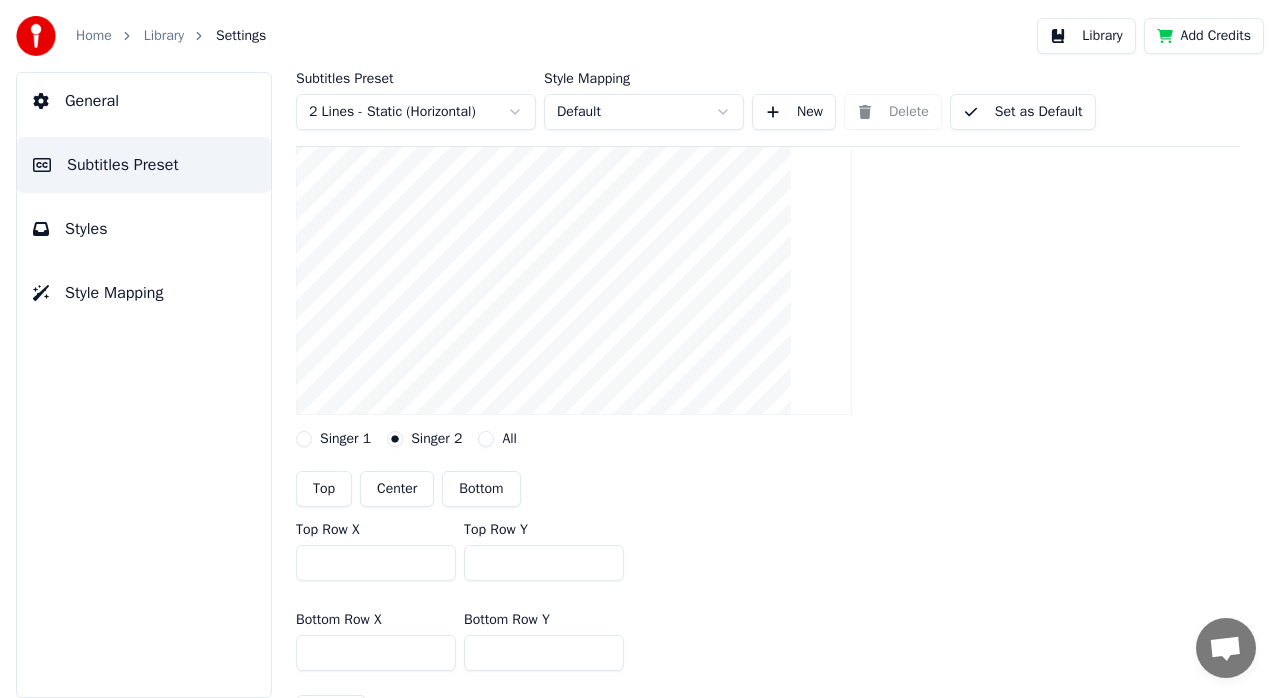 click on "Center" at bounding box center (397, 489) 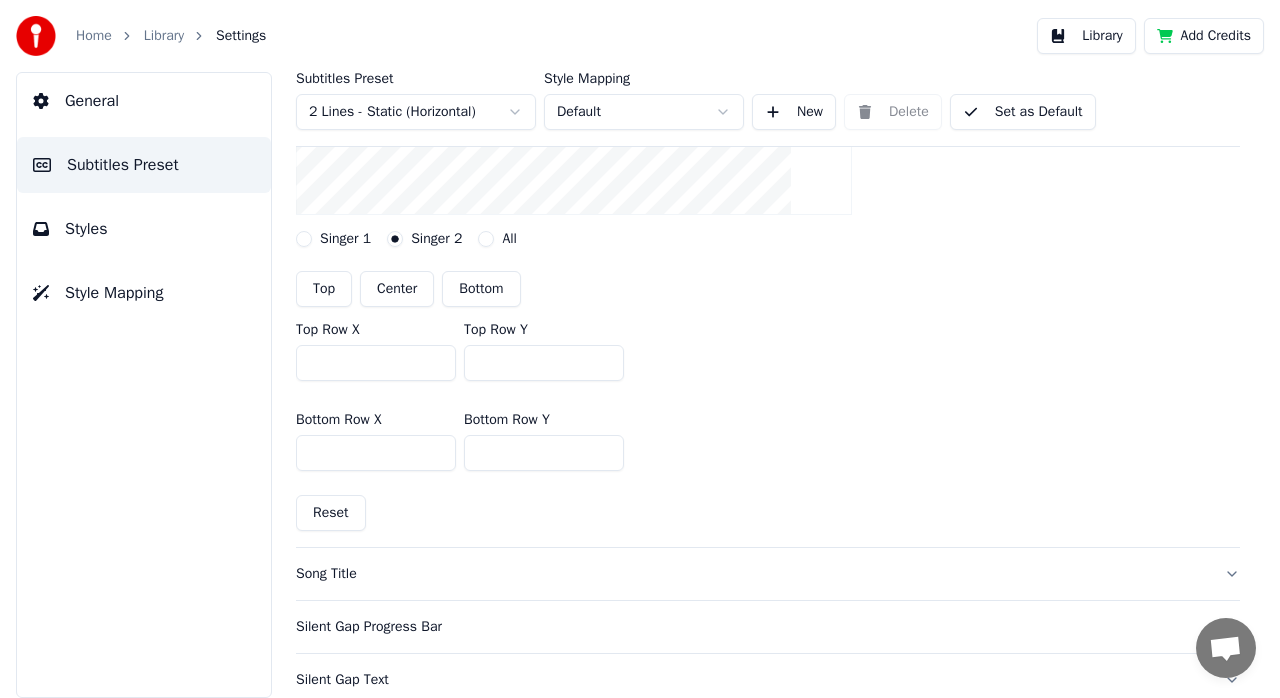scroll, scrollTop: 100, scrollLeft: 0, axis: vertical 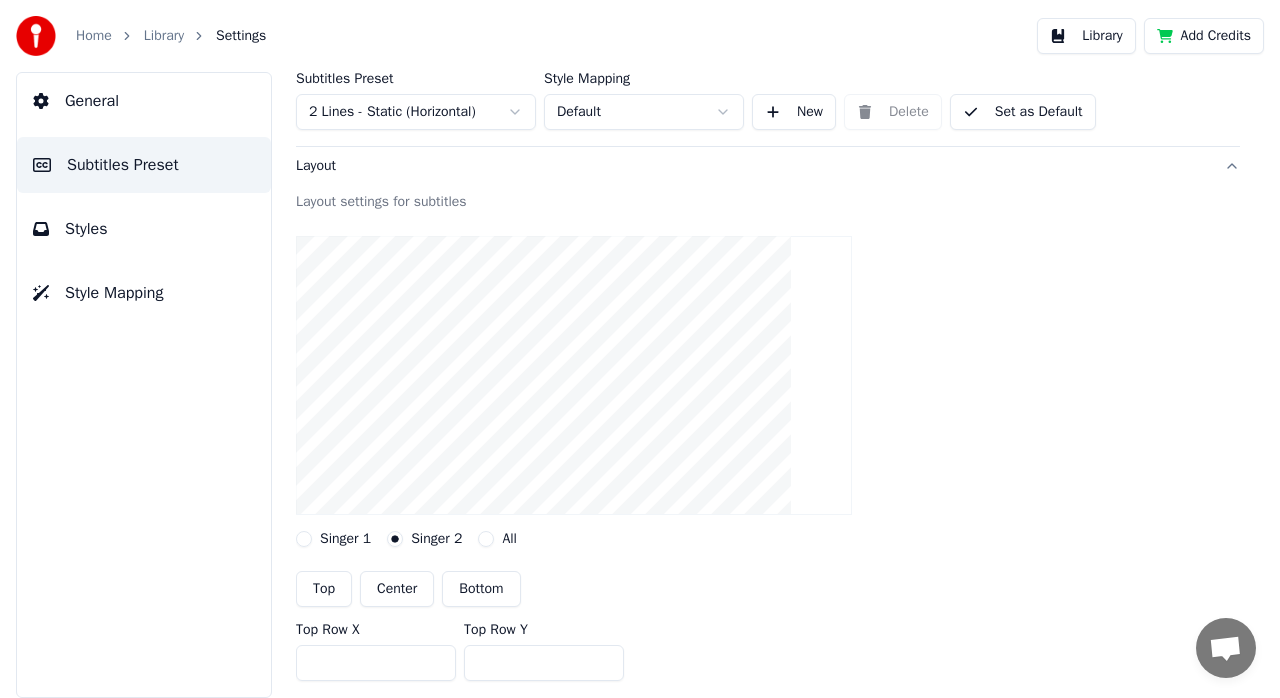 click on "Center" at bounding box center (397, 589) 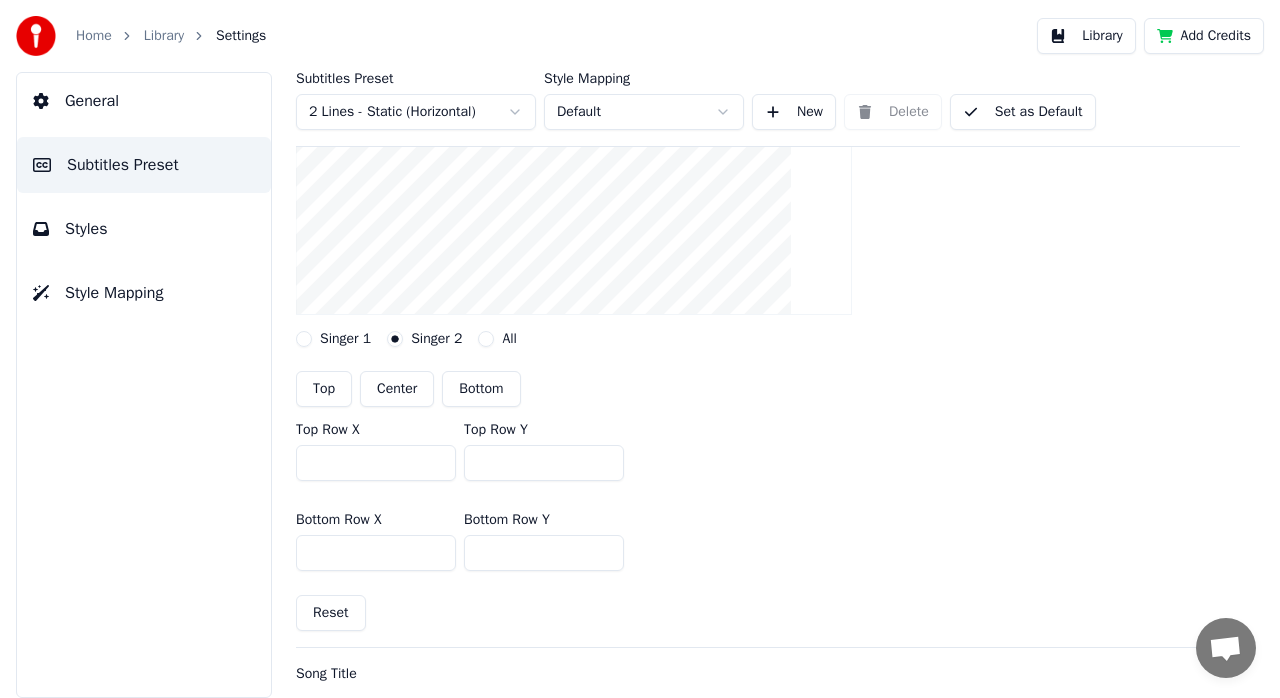 click on "Bottom" at bounding box center [481, 389] 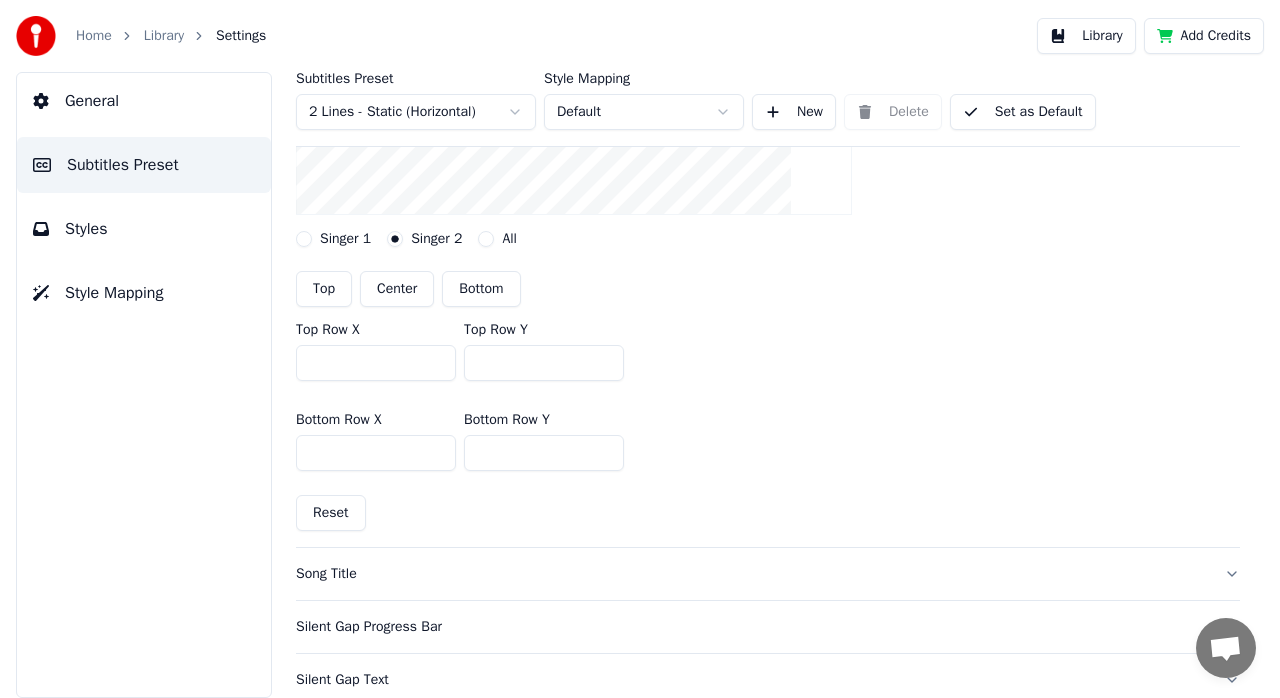 scroll, scrollTop: 600, scrollLeft: 0, axis: vertical 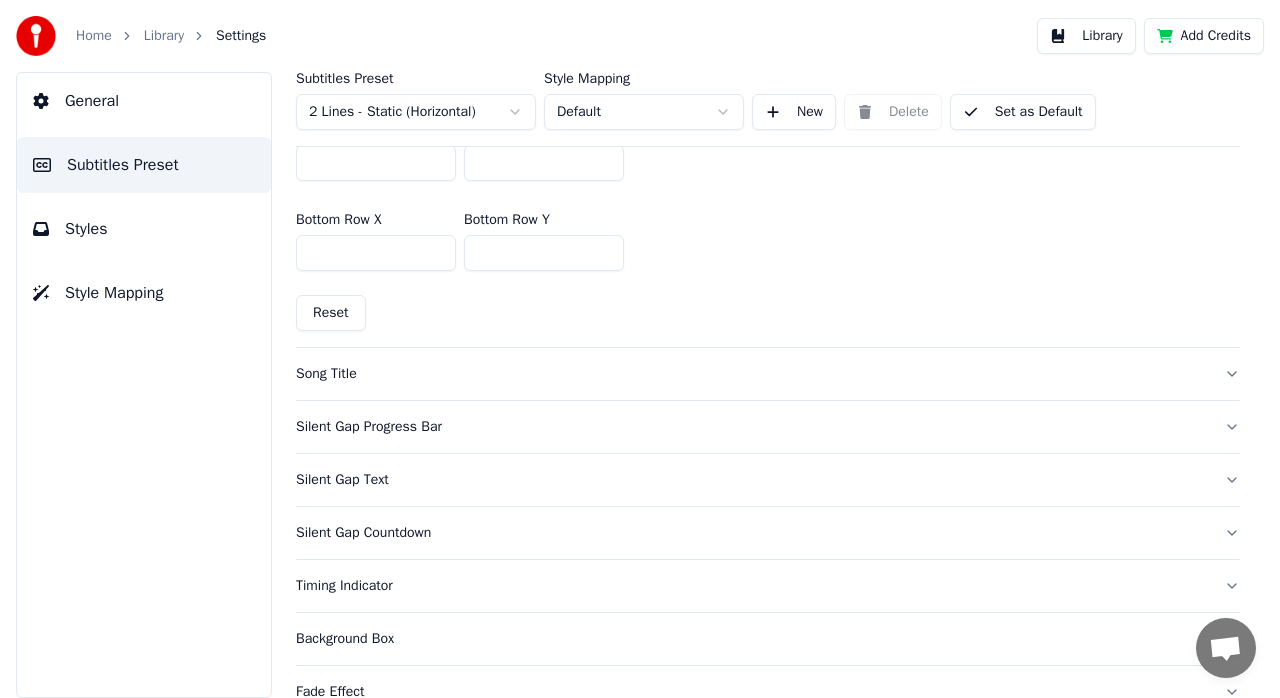 click on "Reset" at bounding box center [331, 313] 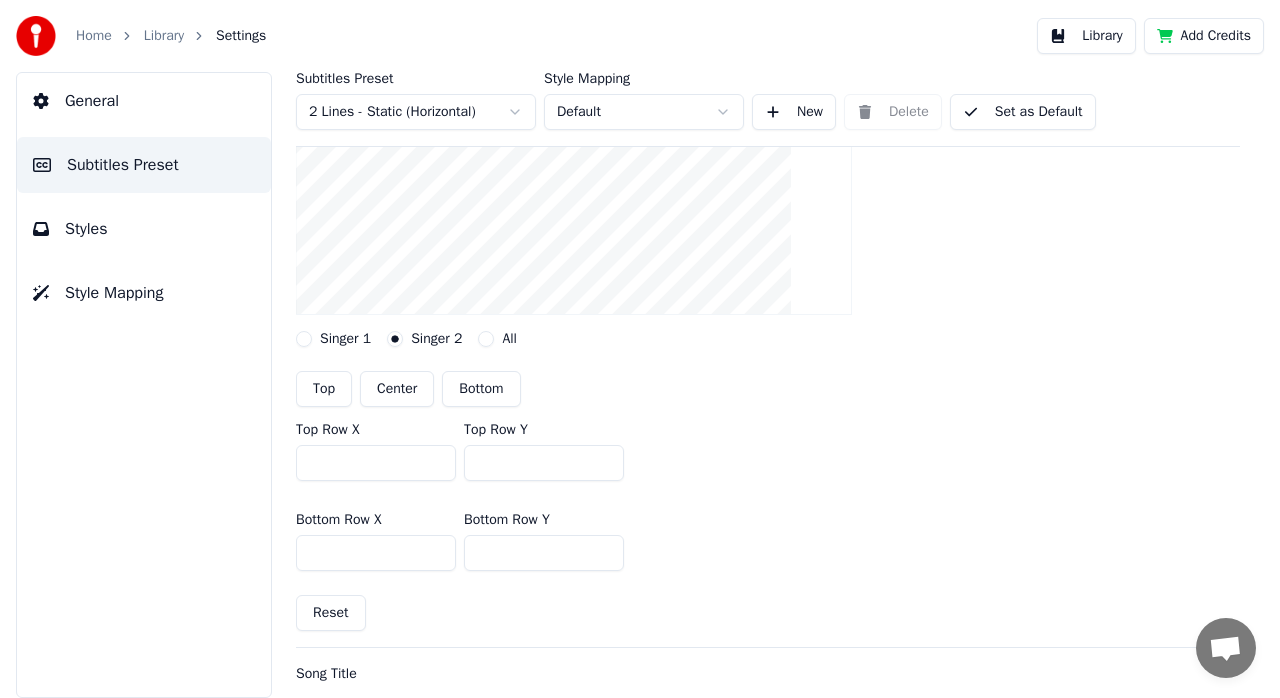 scroll, scrollTop: 400, scrollLeft: 0, axis: vertical 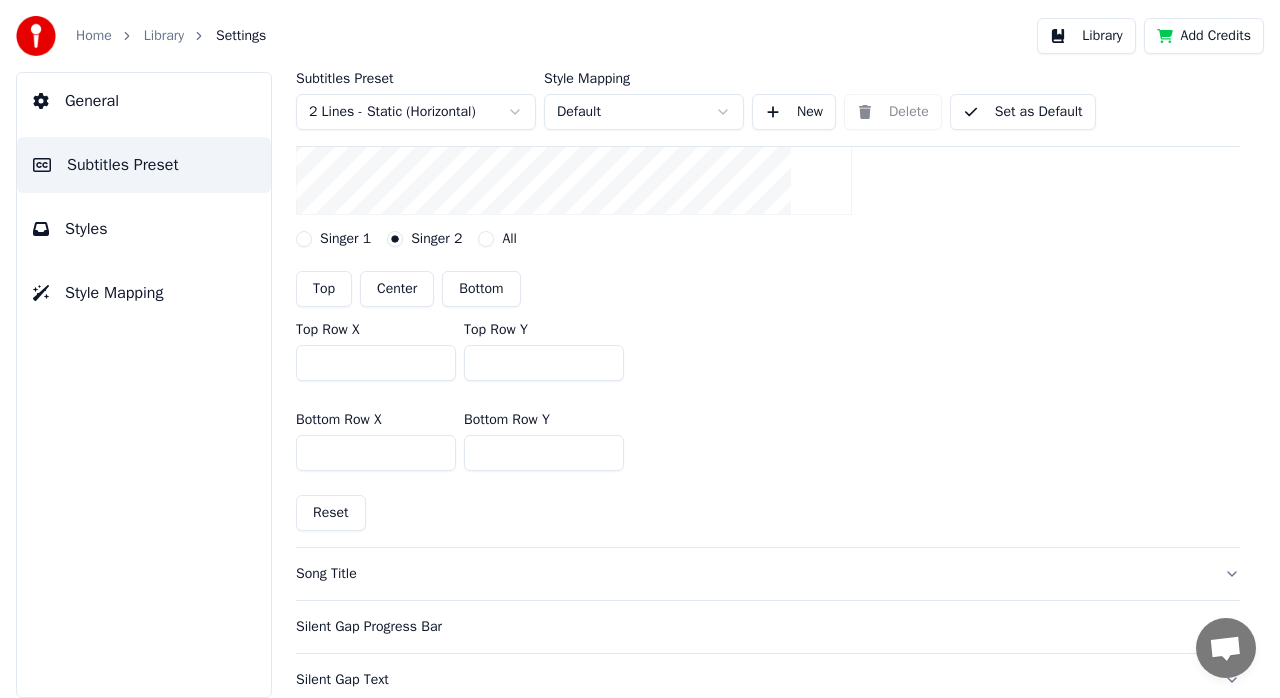 click on "Reset" at bounding box center (331, 513) 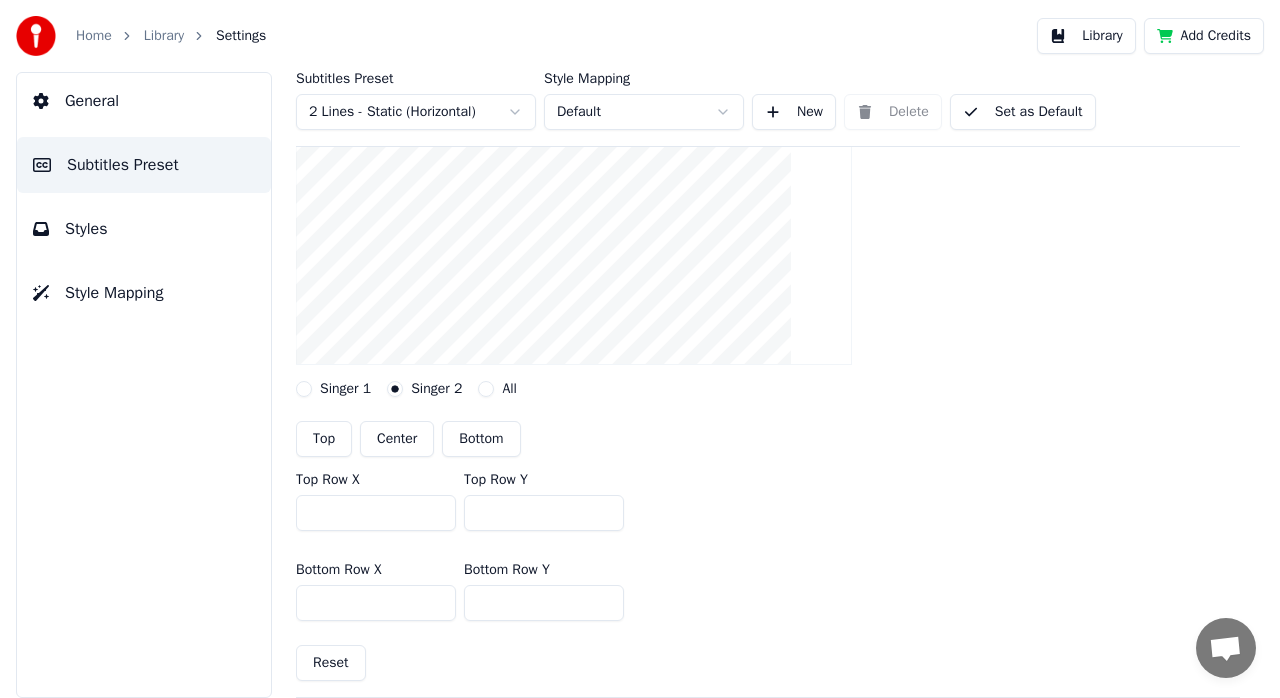 scroll, scrollTop: 100, scrollLeft: 0, axis: vertical 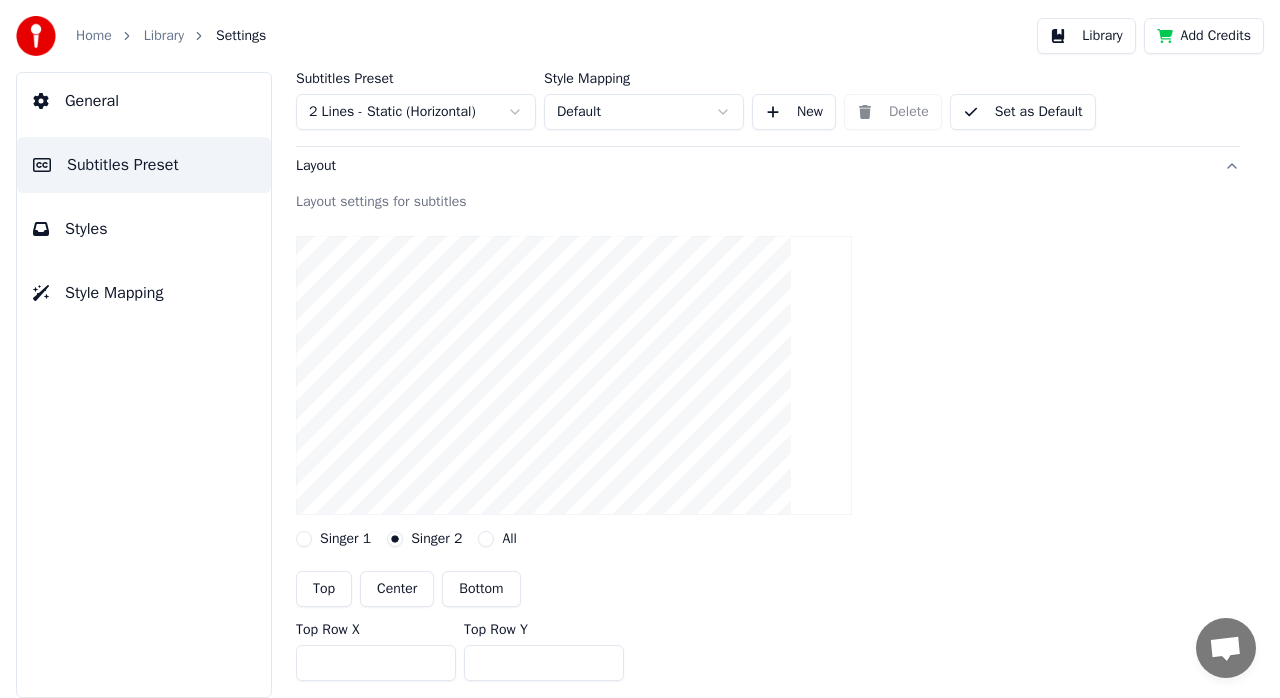 click on "Layout" at bounding box center (752, 166) 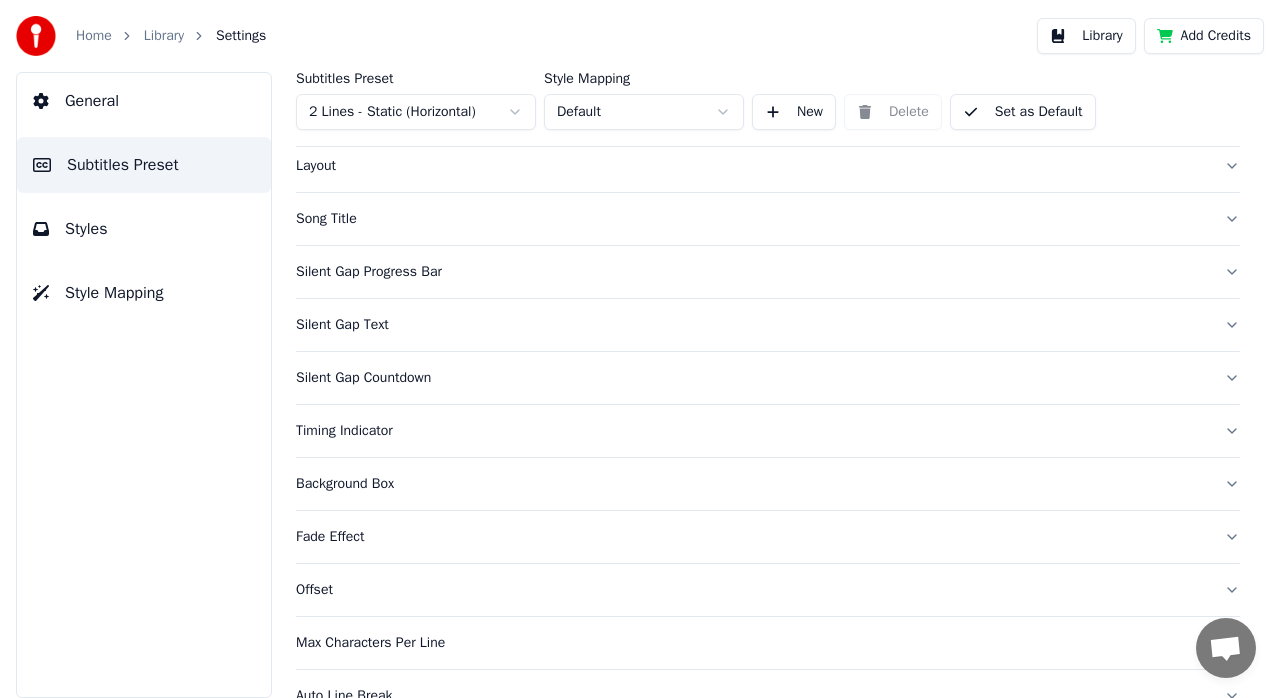 click on "Silent Gap Progress Bar" at bounding box center (752, 272) 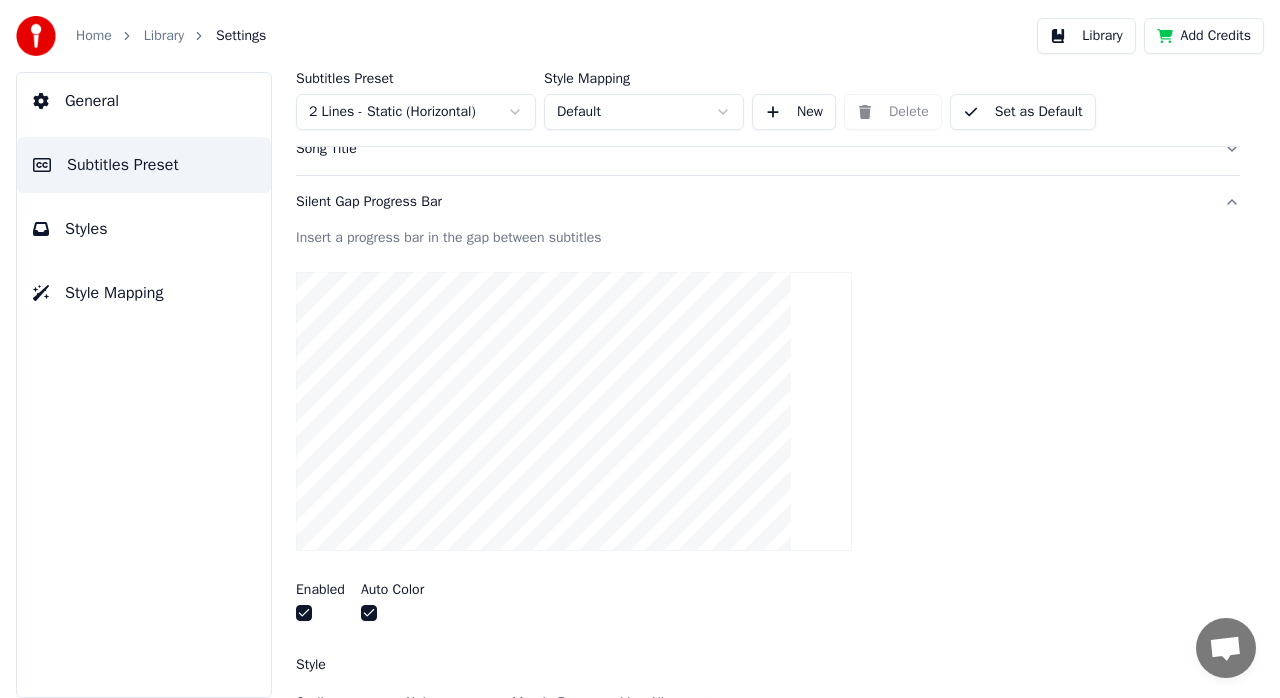 scroll, scrollTop: 200, scrollLeft: 0, axis: vertical 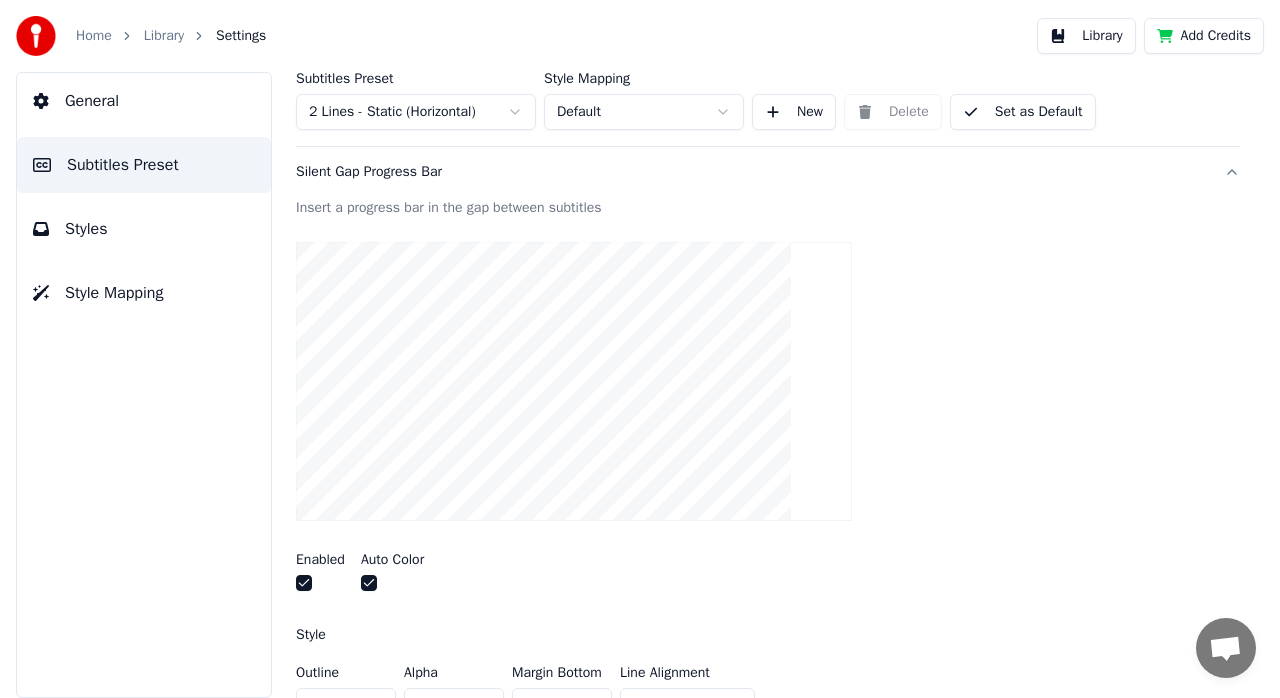 click at bounding box center [574, 381] 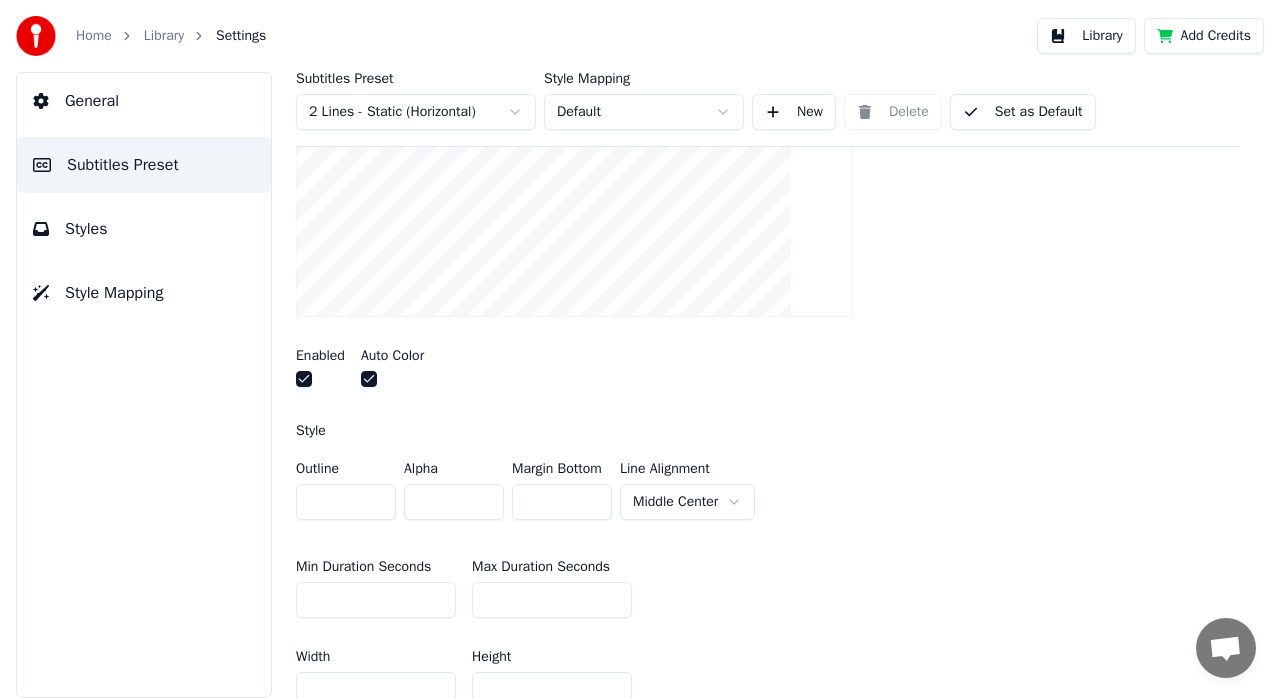 scroll, scrollTop: 400, scrollLeft: 0, axis: vertical 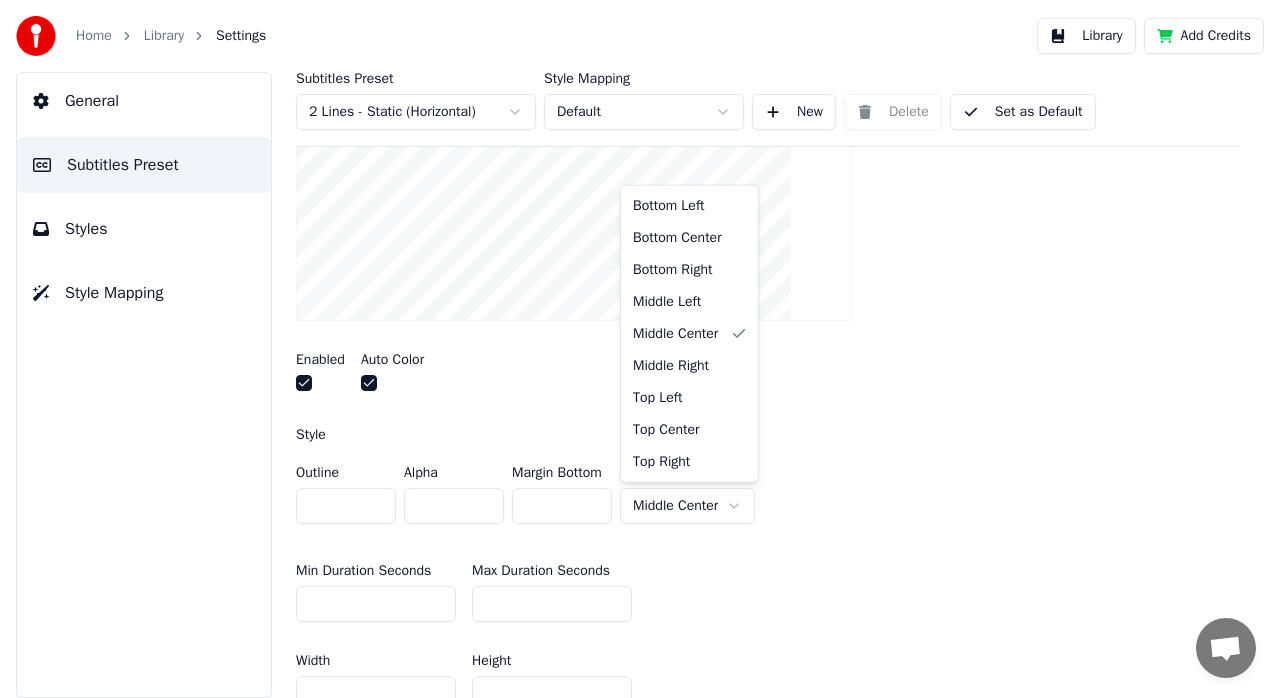 click on "Home Library Settings Library Add Credits General Subtitles Preset Styles Style Mapping Subtitles Preset 2 Lines - Static (Horizontal) Style Mapping Default New Delete Set as Default General Layout Song Title Silent Gap Progress Bar Insert a progress bar in the gap between subtitles Enabled Auto Color Style Outline * Alpha * Margin Bottom * Line Alignment Middle Center Min Duration  Seconds ** Max Duration  Seconds ** Width *** Height ** Fade In (Milliseconds) * Fade Out (Milliseconds) * Gap (Start) * Gap (End) * Gap from Song Start * Show Text Reset Silent Gap Text Silent Gap Countdown Timing Indicator Background Box Fade Effect Offset Max Characters Per Line Auto Line Break Advanced Settings Bottom Left Bottom Center Bottom Right Middle Left Middle Center Middle Right Top Left Top Center Top Right" at bounding box center (640, 349) 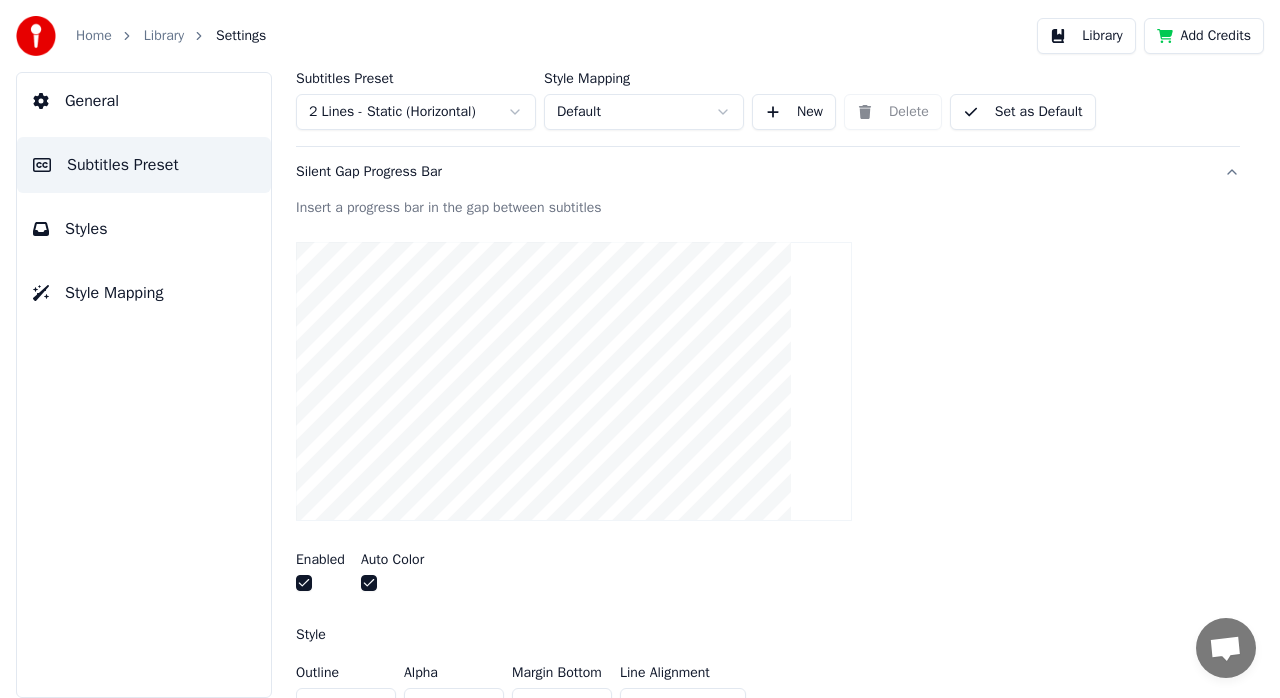 scroll, scrollTop: 300, scrollLeft: 0, axis: vertical 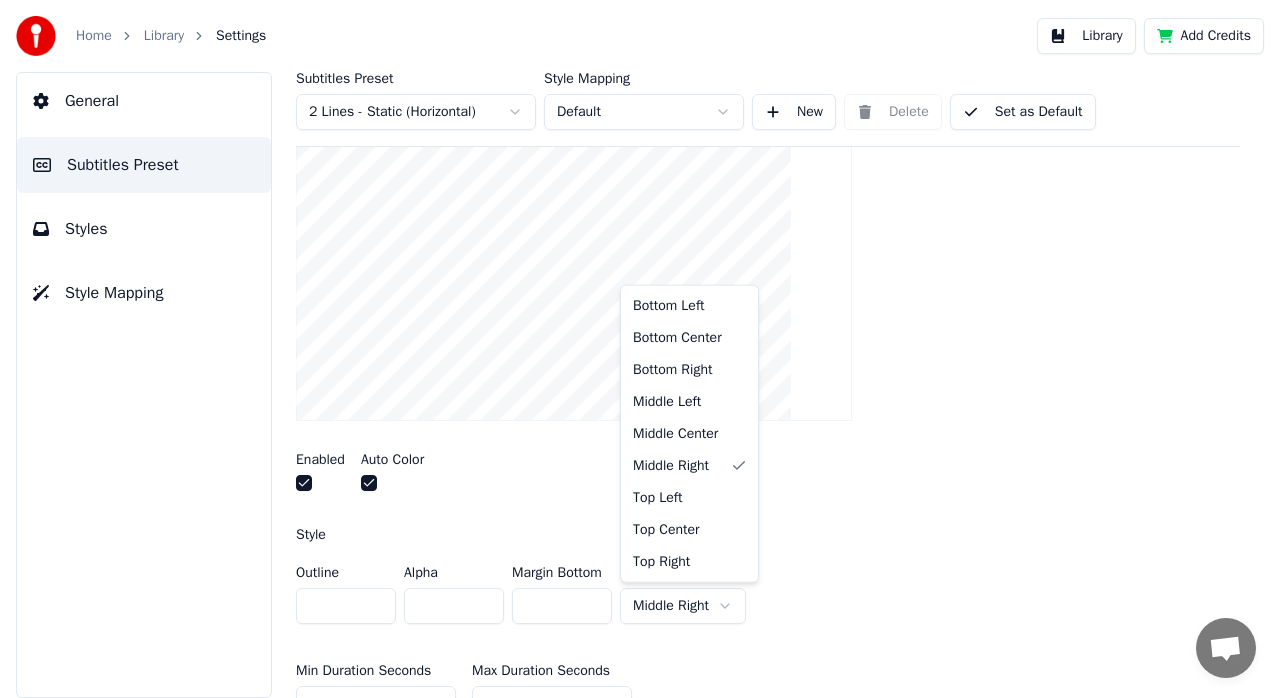 click on "Home Library Settings Library Add Credits General Subtitles Preset Styles Style Mapping Subtitles Preset 2 Lines - Static (Horizontal) Style Mapping Default New Delete Set as Default General Layout Song Title Silent Gap Progress Bar Insert a progress bar in the gap between subtitles Enabled Auto Color Style Outline * Alpha * Margin Bottom * Line Alignment Middle Right Min Duration  Seconds ** Max Duration  Seconds ** Width *** Height ** Fade In (Milliseconds) * Fade Out (Milliseconds) * Gap (Start) * Gap (End) * Gap from Song Start * Show Text Reset Silent Gap Text Silent Gap Countdown Timing Indicator Background Box Fade Effect Offset Max Characters Per Line Auto Line Break Advanced Settings Bottom Left Bottom Center Bottom Right Middle Left Middle Center Middle Right Top Left Top Center Top Right" at bounding box center (640, 349) 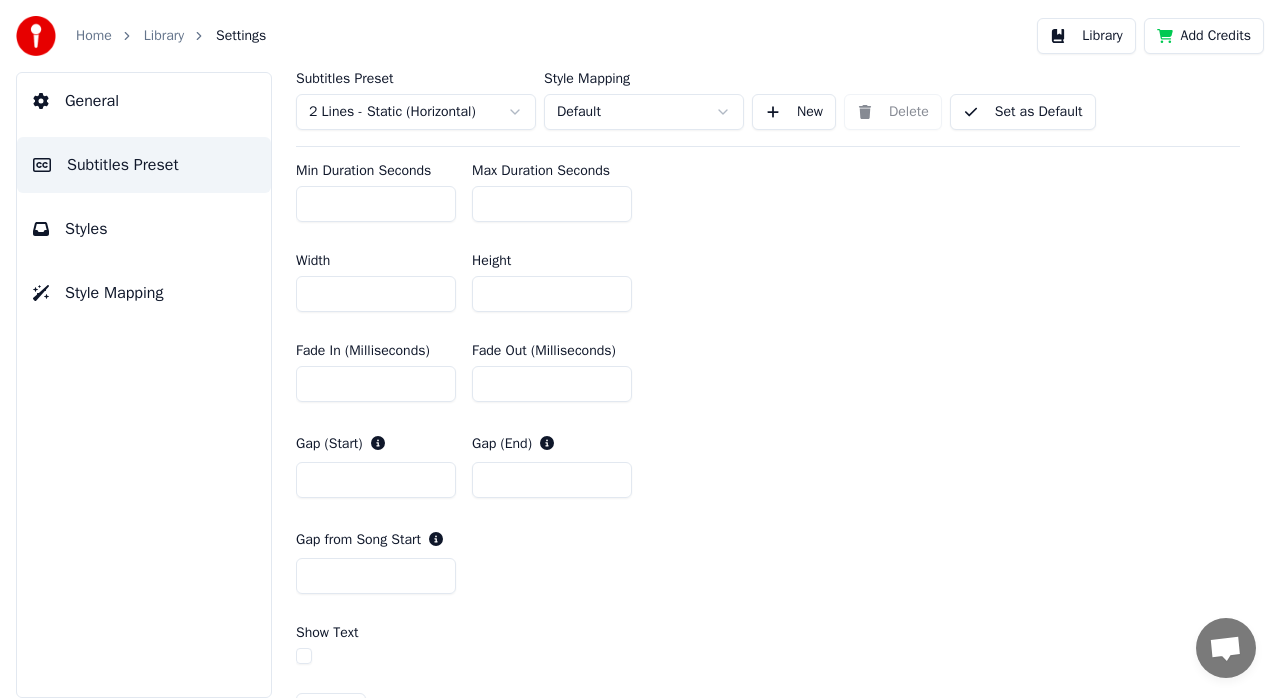 scroll, scrollTop: 1000, scrollLeft: 0, axis: vertical 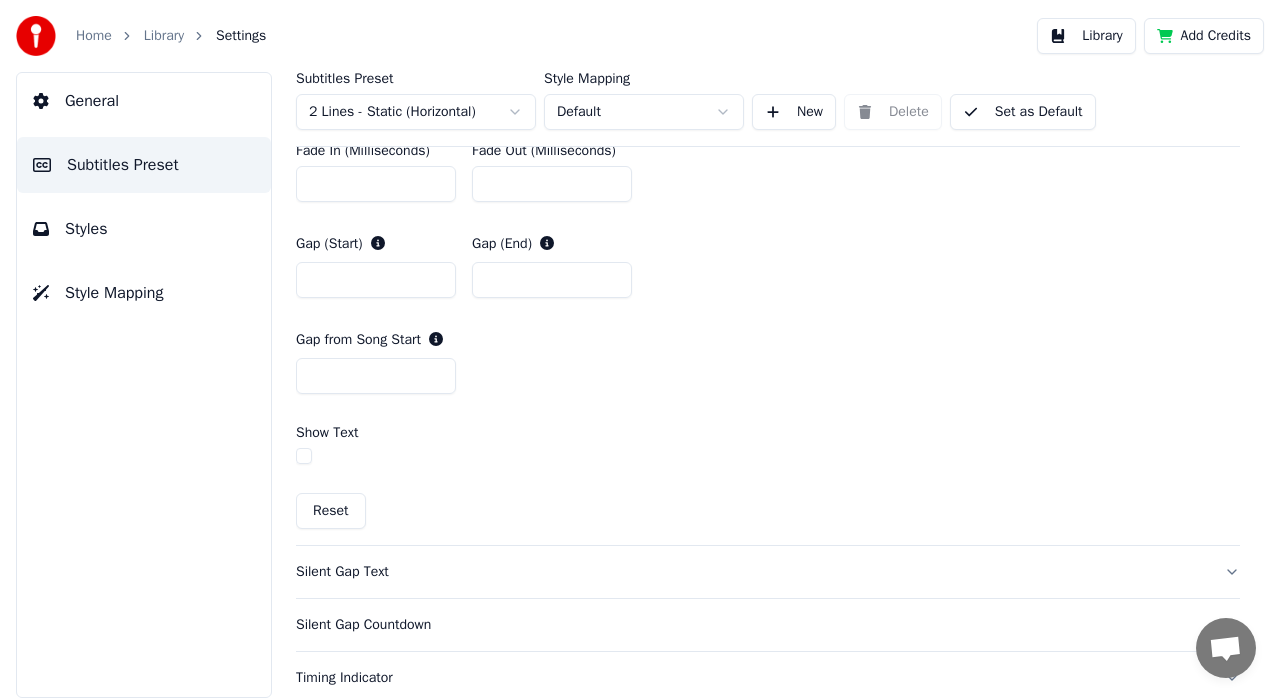 click on "Silent Gap Text" at bounding box center [752, 572] 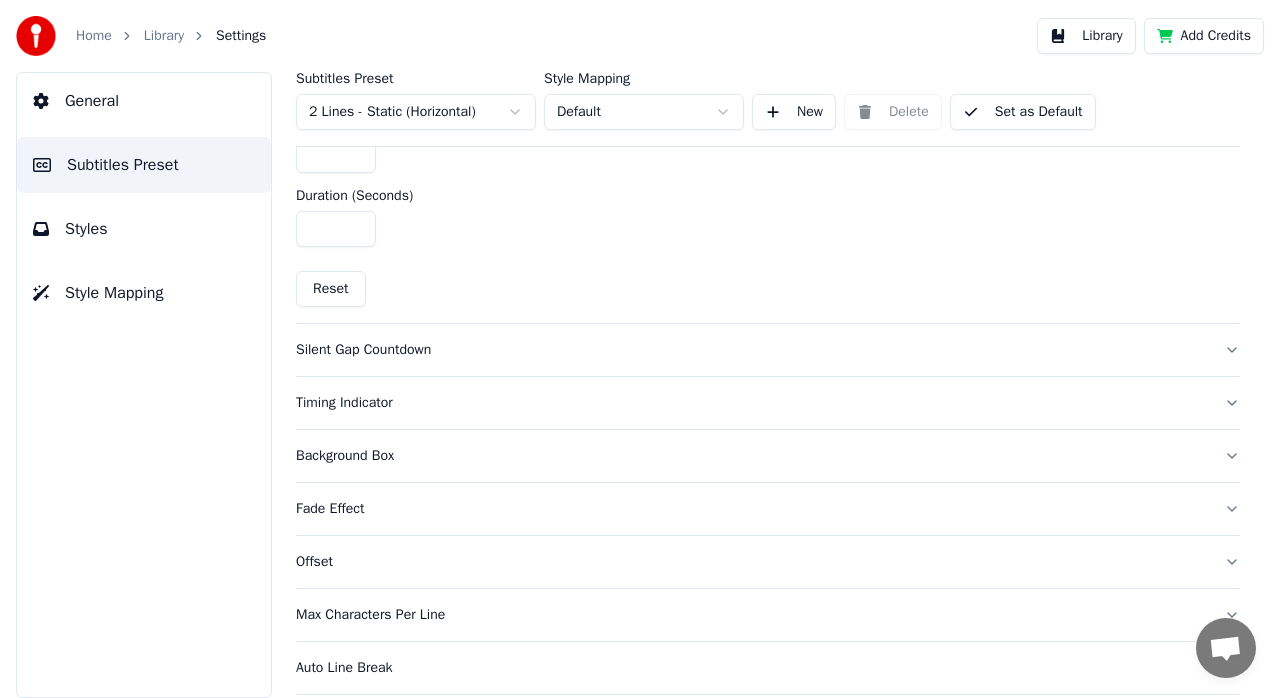 scroll, scrollTop: 1058, scrollLeft: 0, axis: vertical 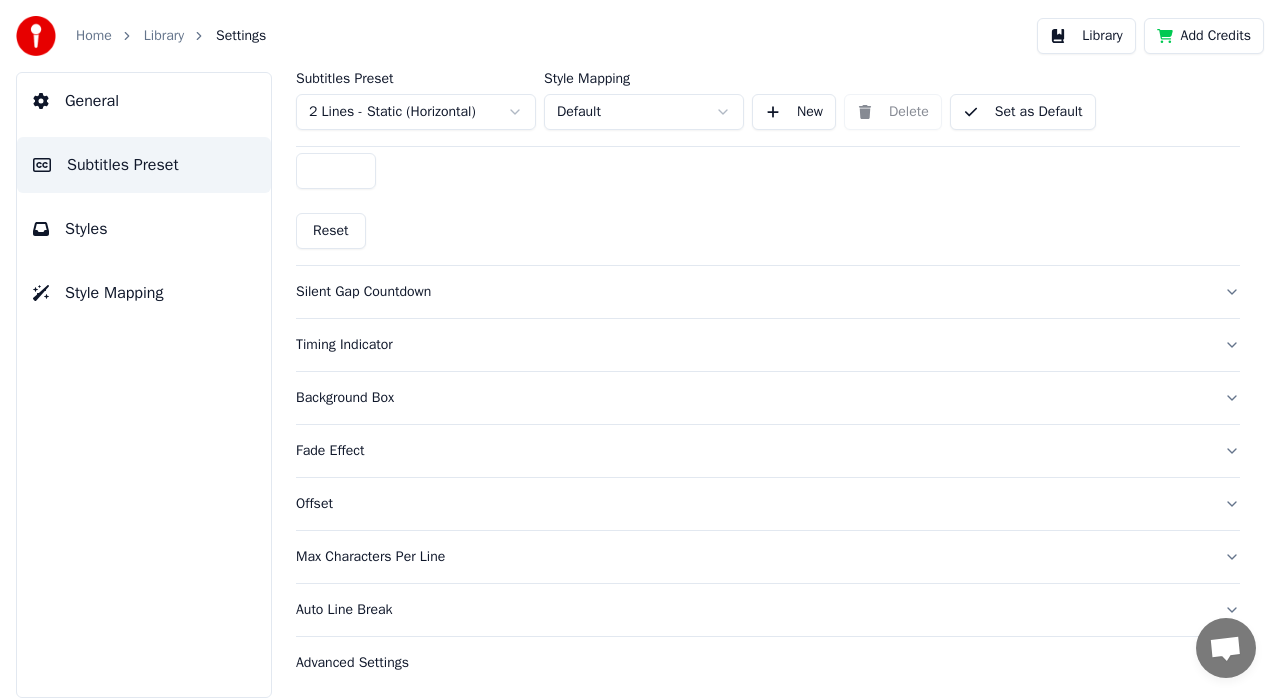 click on "Library" at bounding box center [164, 36] 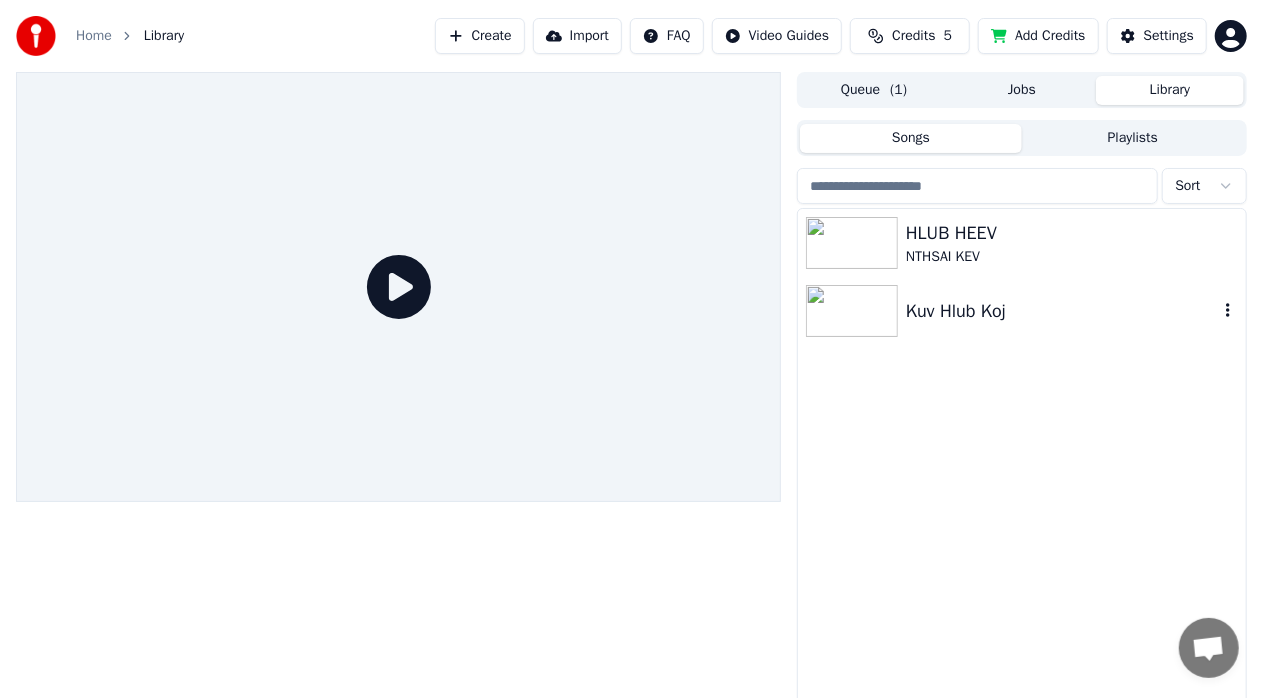 click on "Kuv Hlub Koj" at bounding box center (1062, 311) 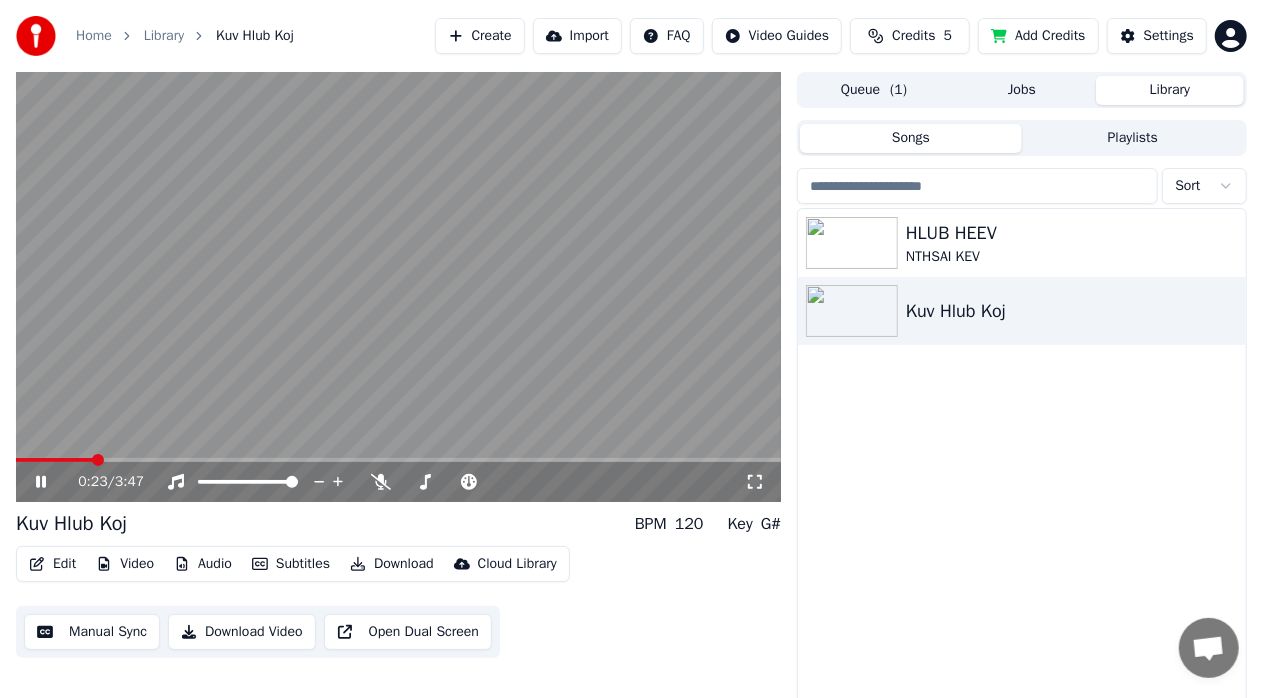 click at bounding box center (98, 460) 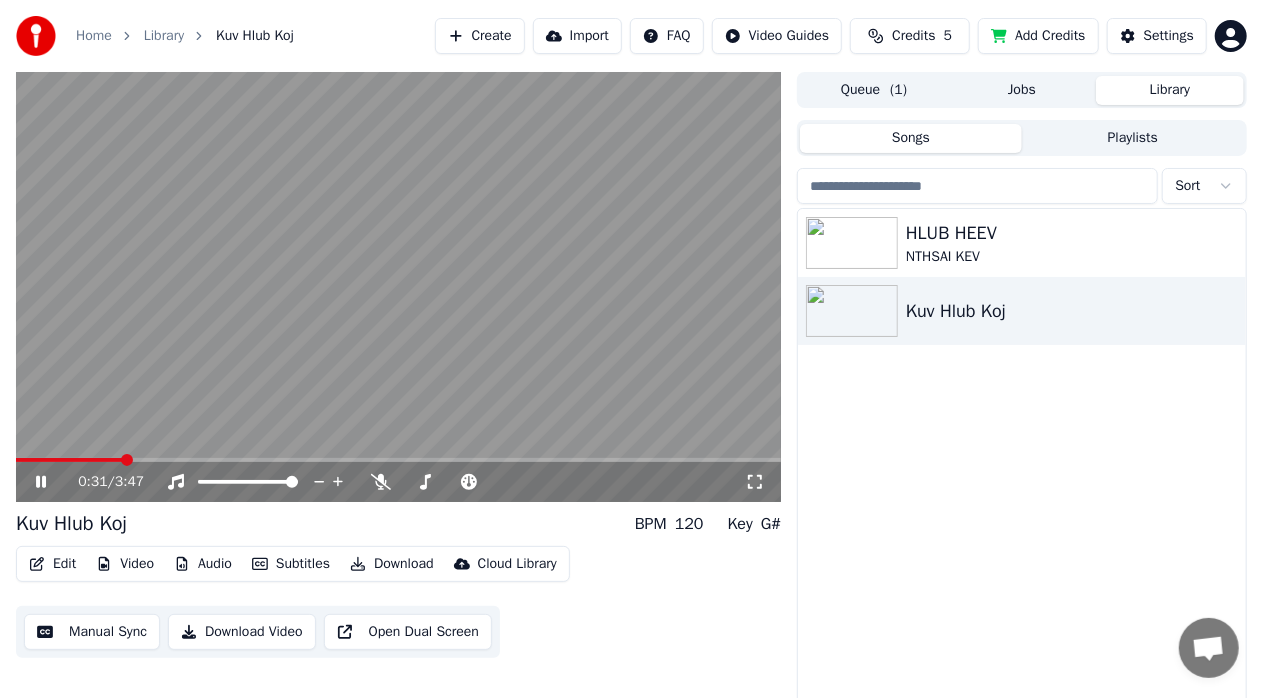 click at bounding box center (398, 287) 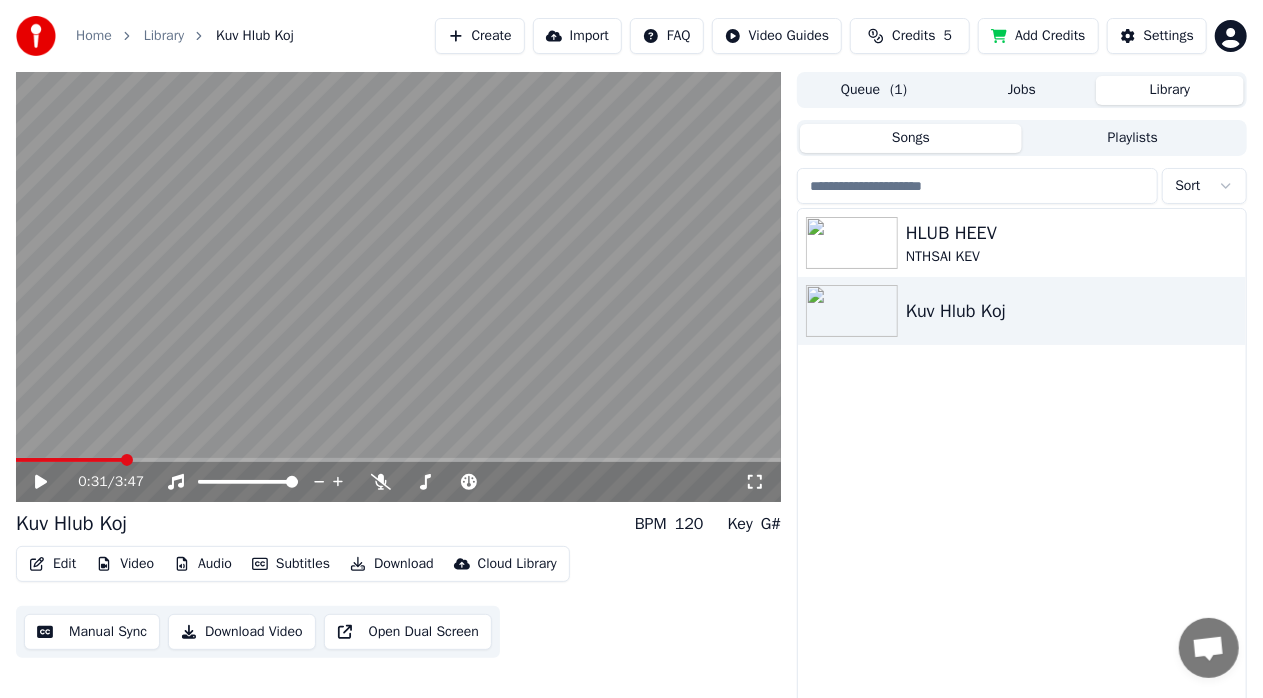 click on "Edit" at bounding box center (52, 564) 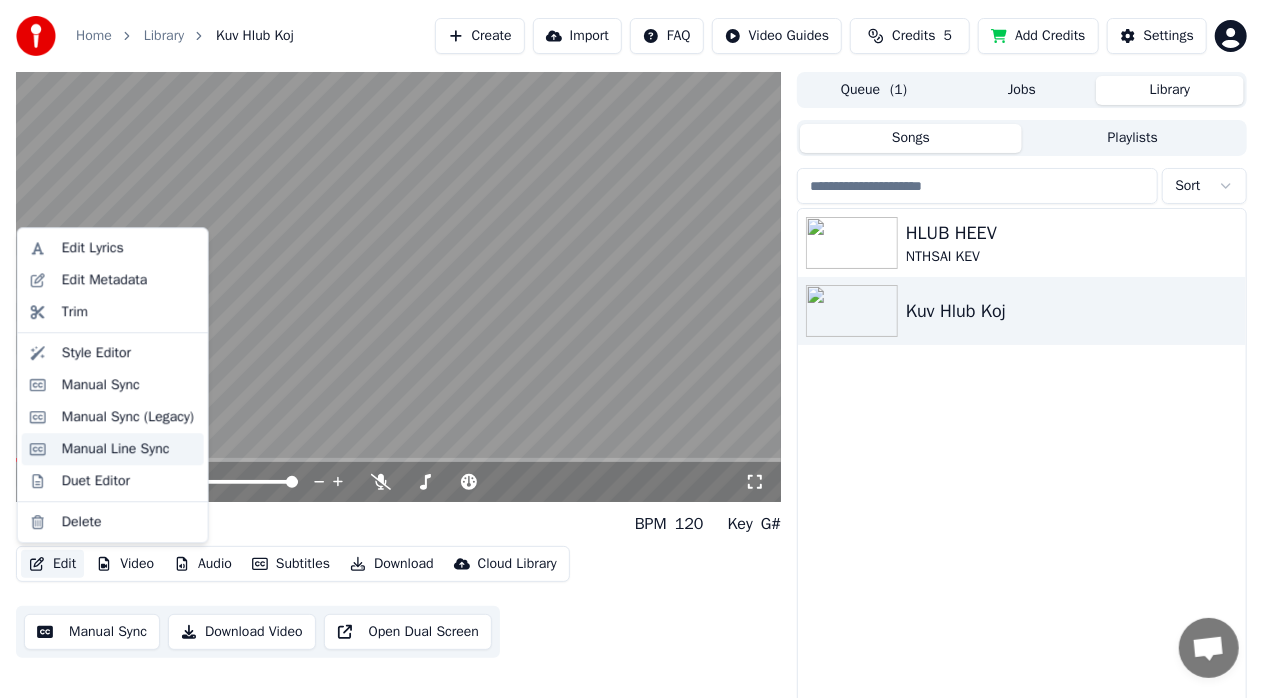 click on "Manual Line Sync" at bounding box center (116, 449) 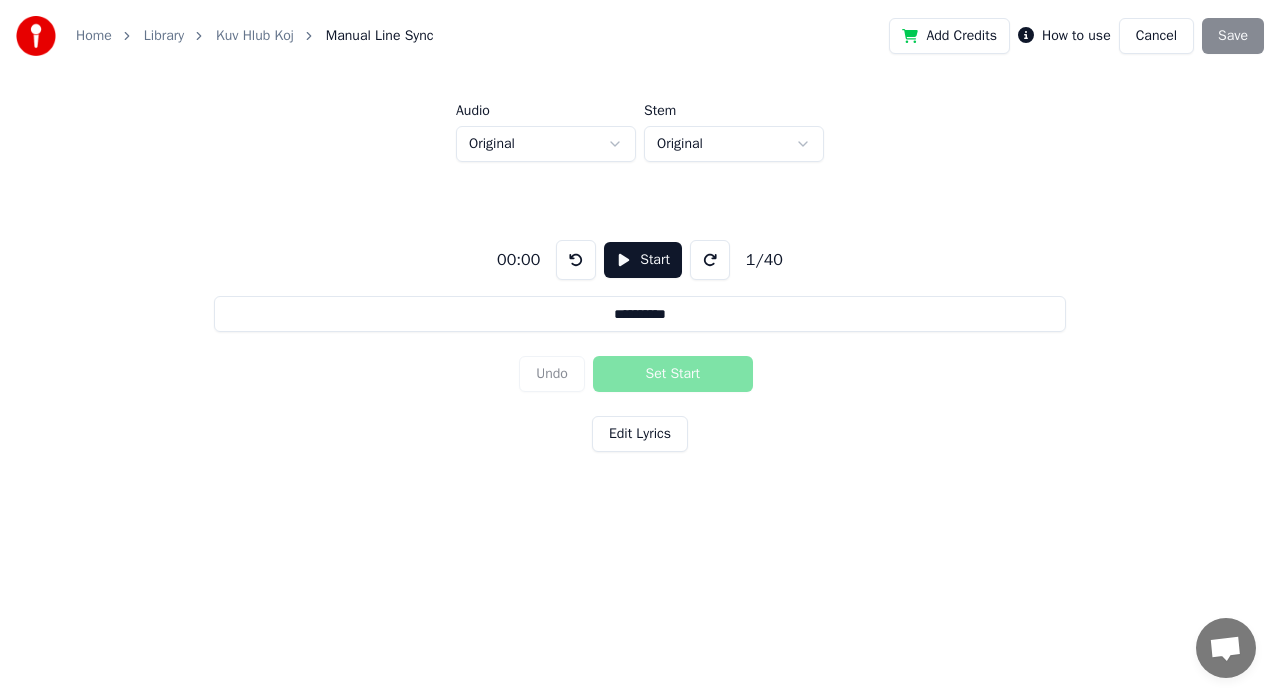 click on "Kuv Hlub Koj" at bounding box center (255, 36) 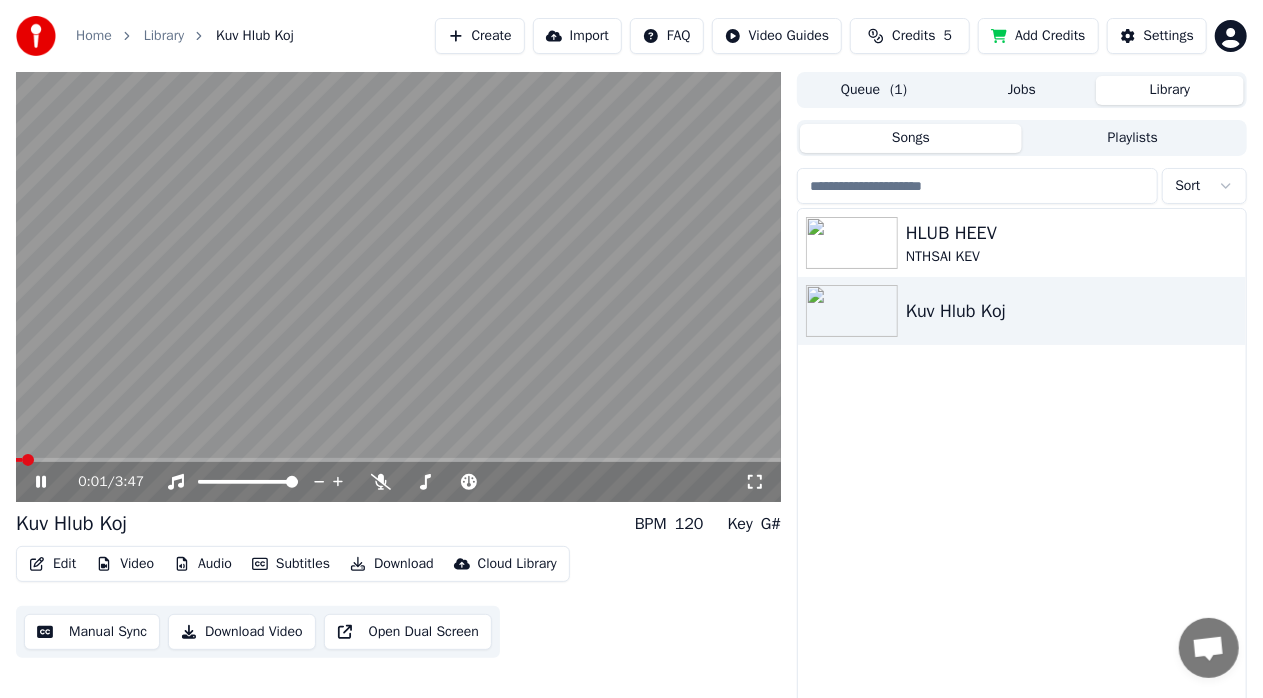 click on "Settings" at bounding box center (1169, 36) 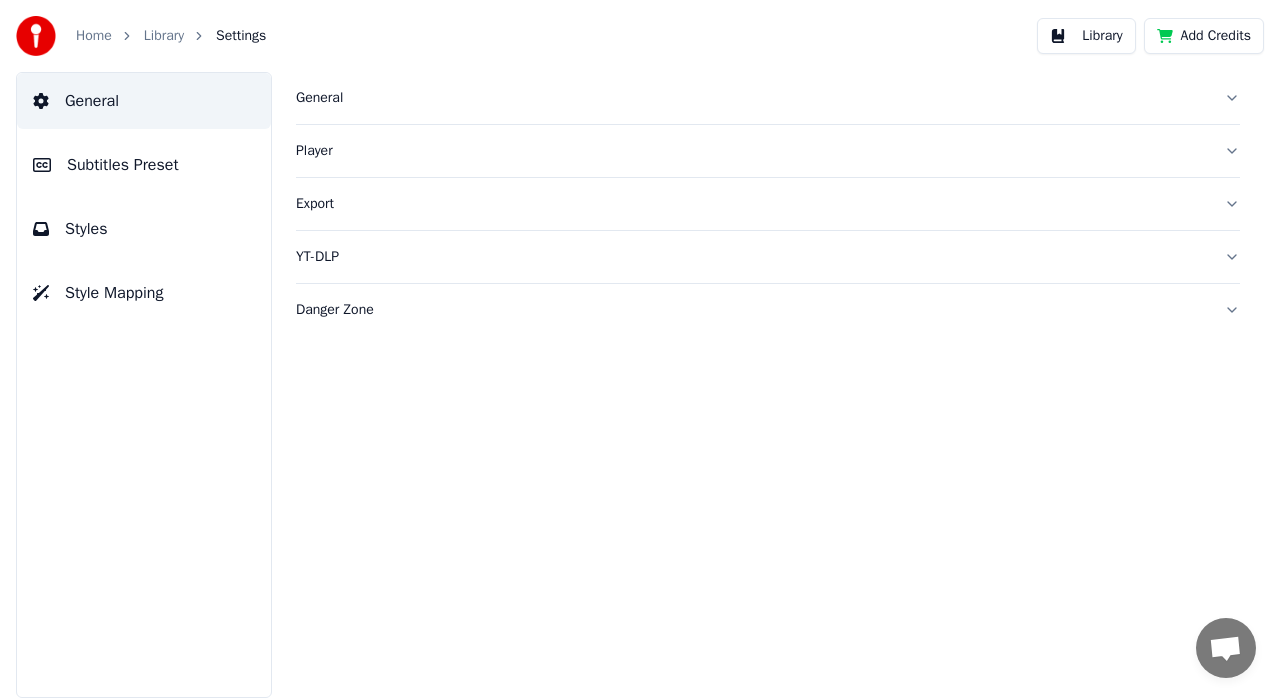 click on "Add Credits" at bounding box center (1204, 36) 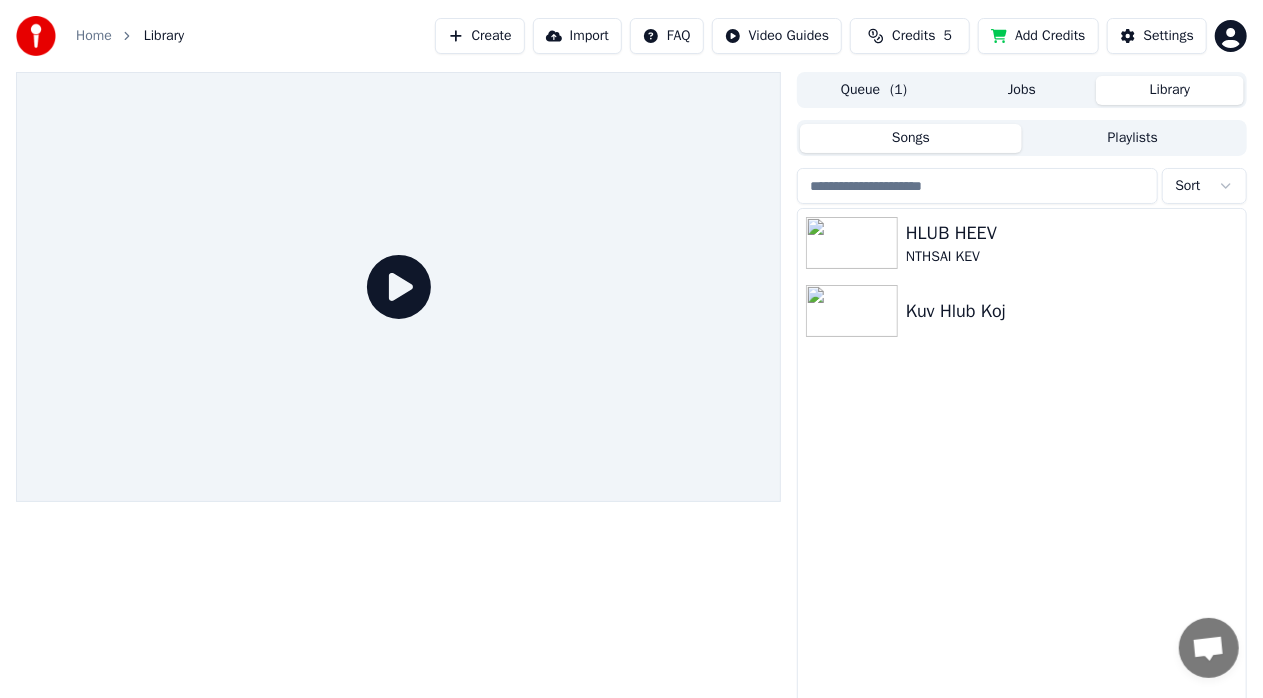 click 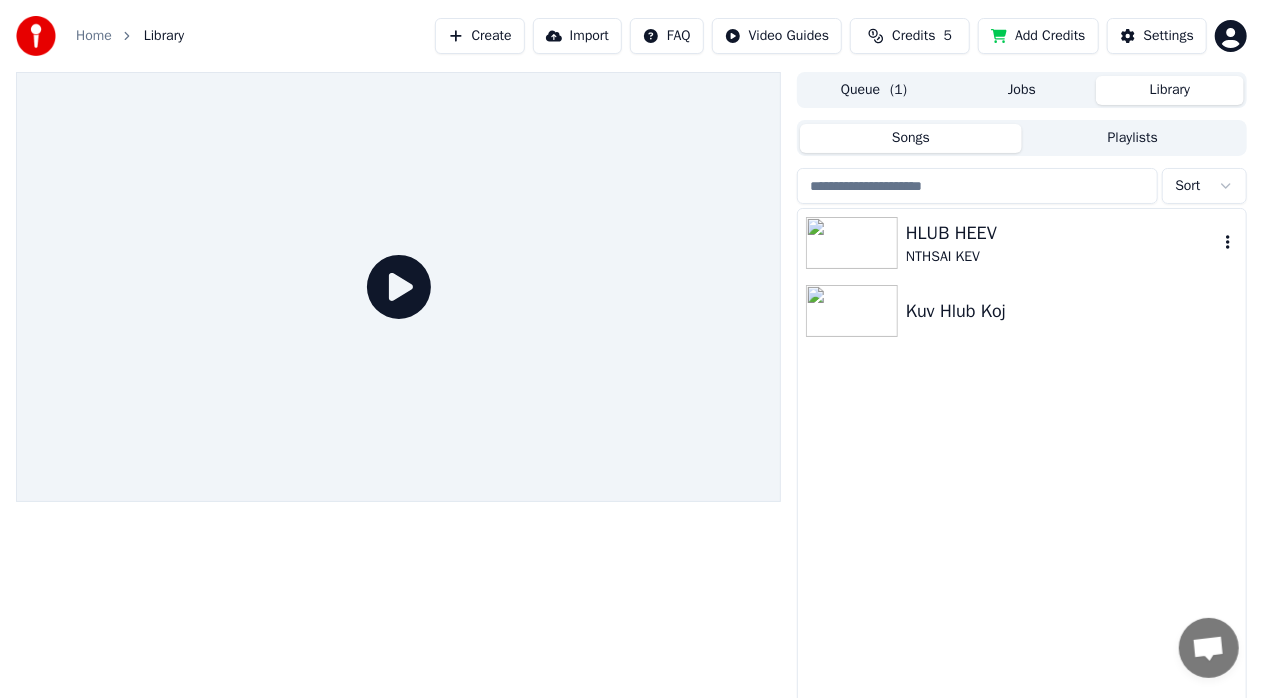 click at bounding box center (852, 243) 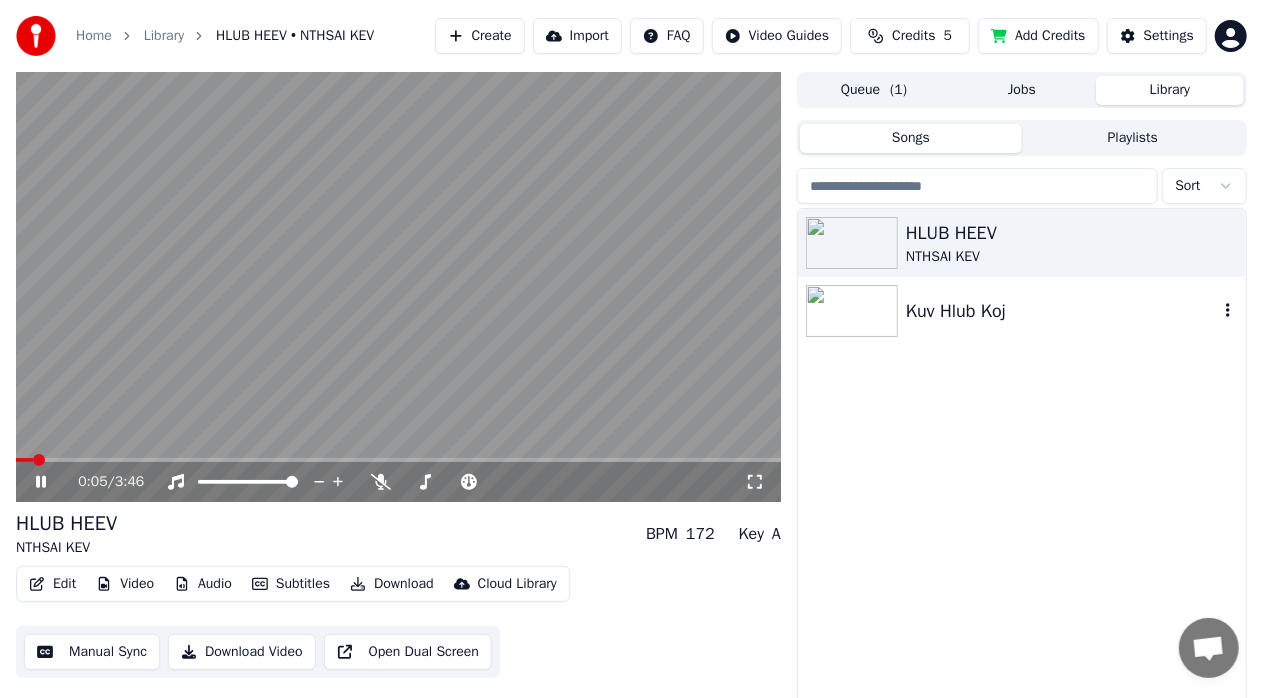 click at bounding box center [852, 311] 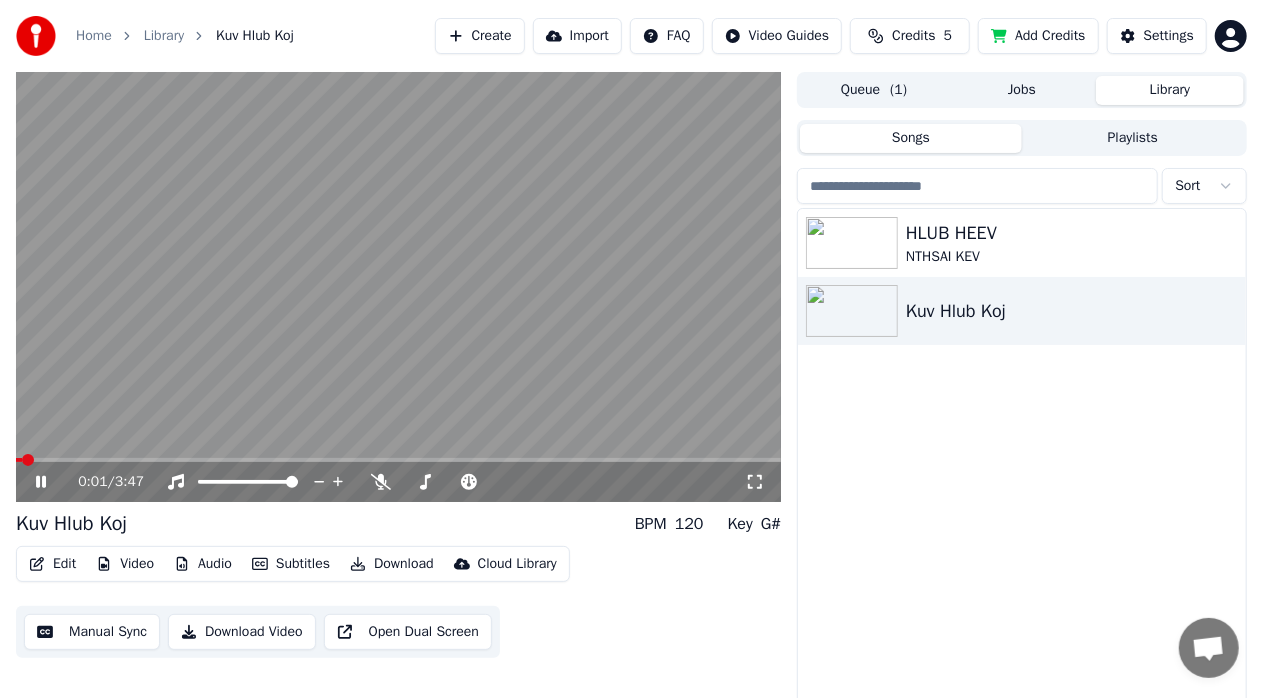 click at bounding box center [28, 460] 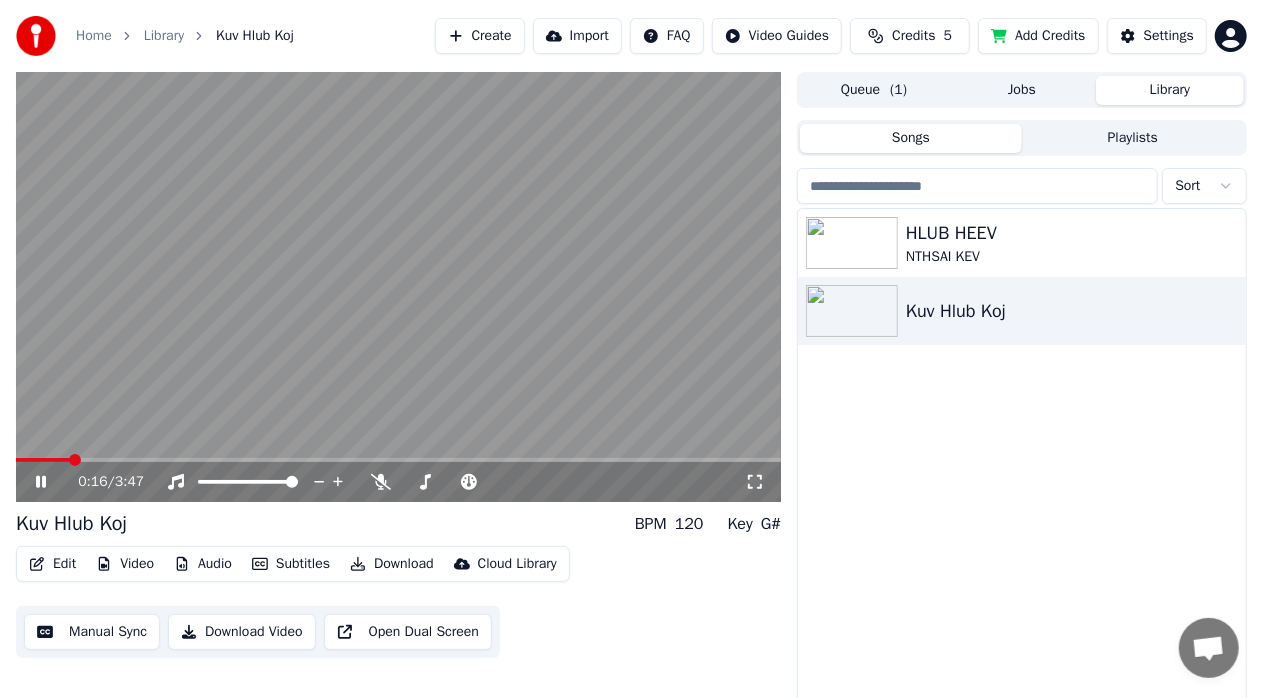 click at bounding box center (75, 460) 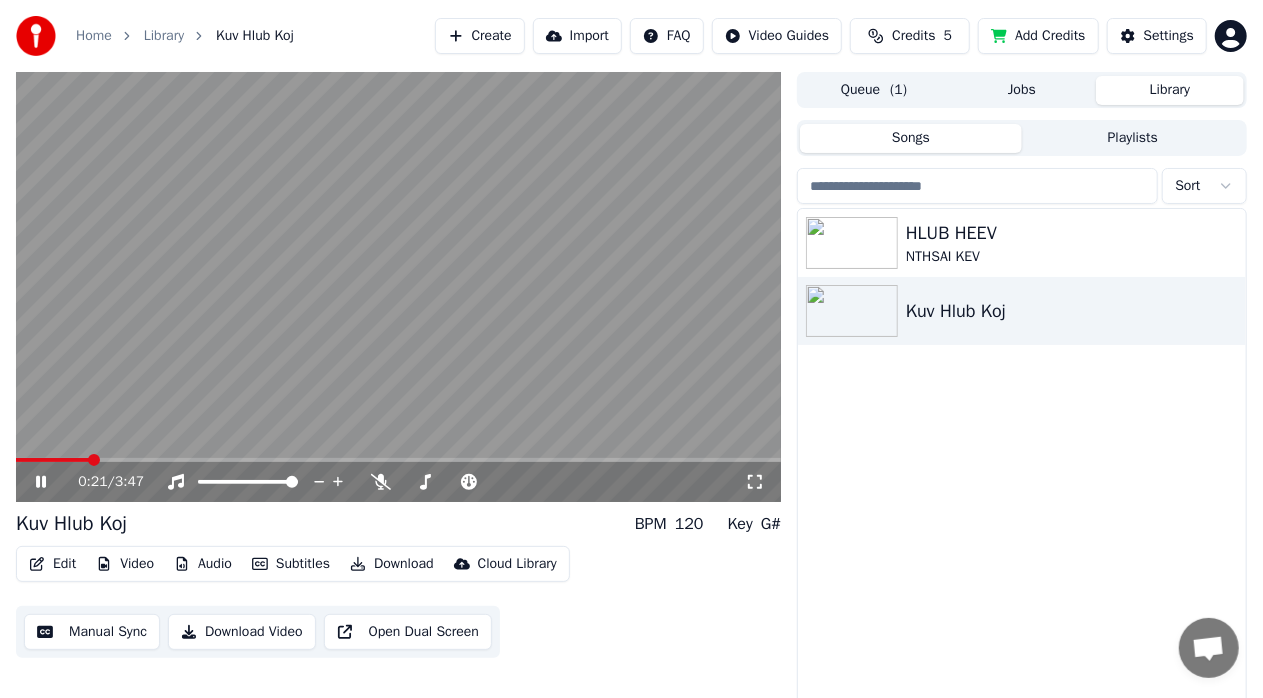 click at bounding box center (398, 287) 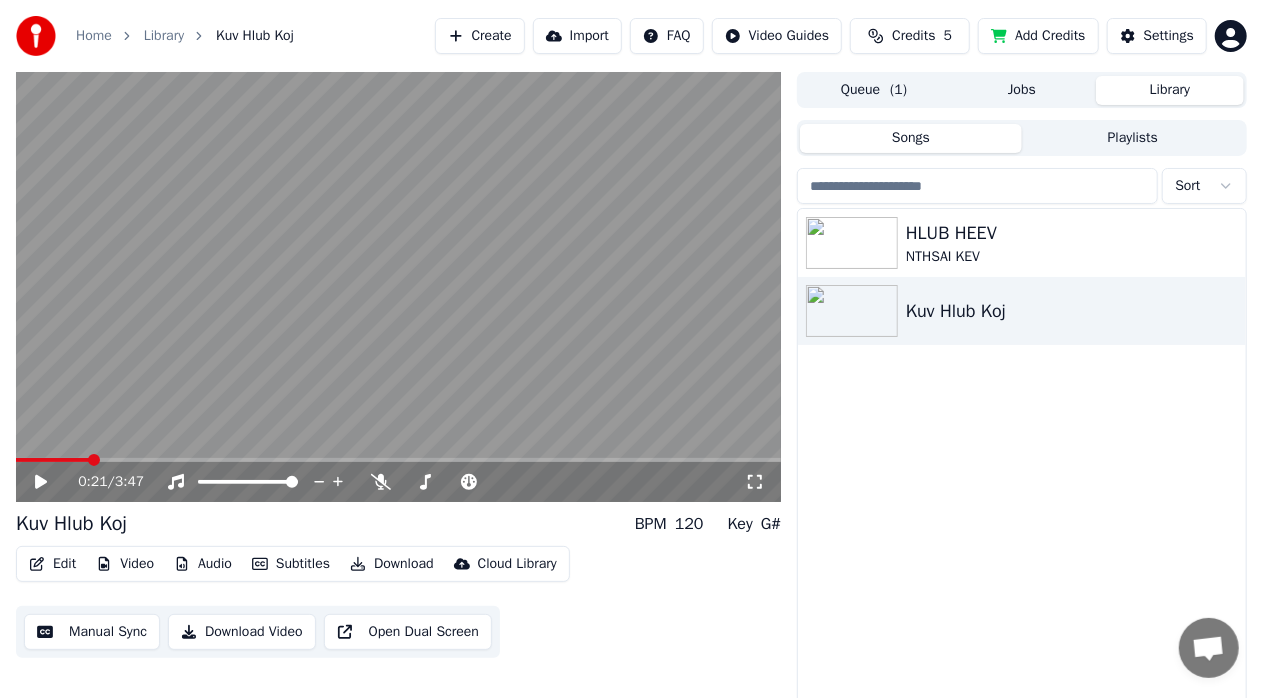 click at bounding box center [398, 287] 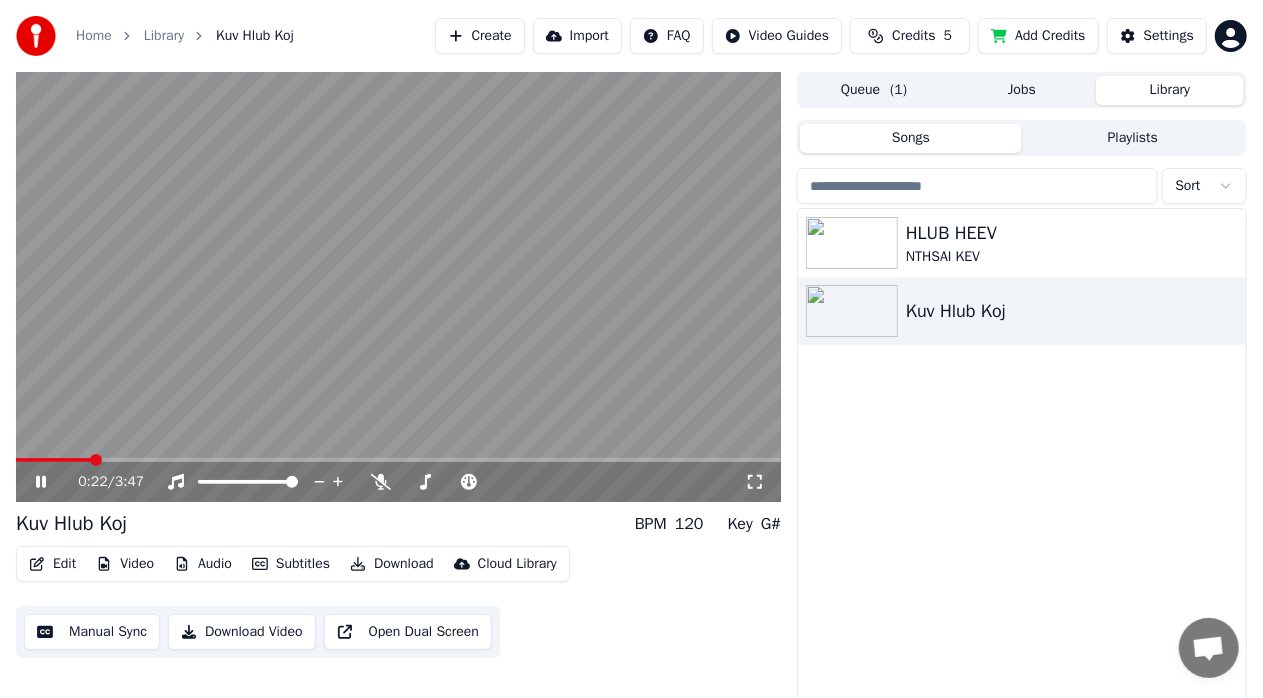 click at bounding box center [398, 287] 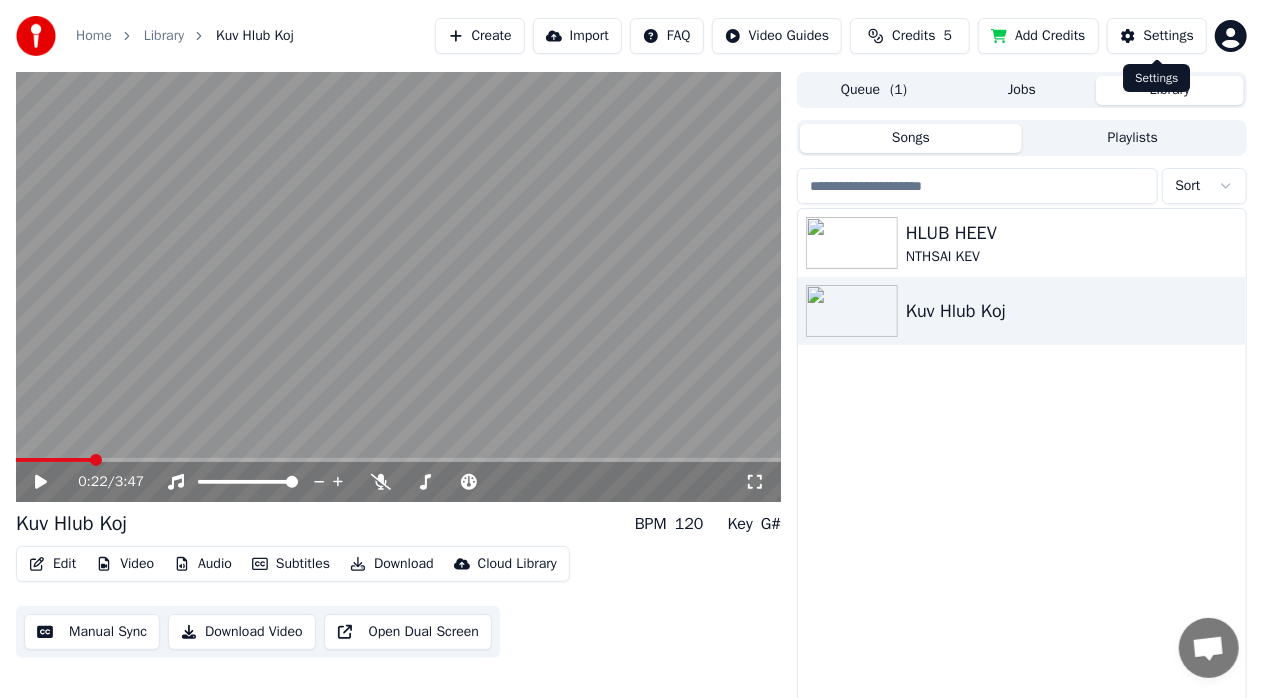 click on "Settings" at bounding box center [1157, 36] 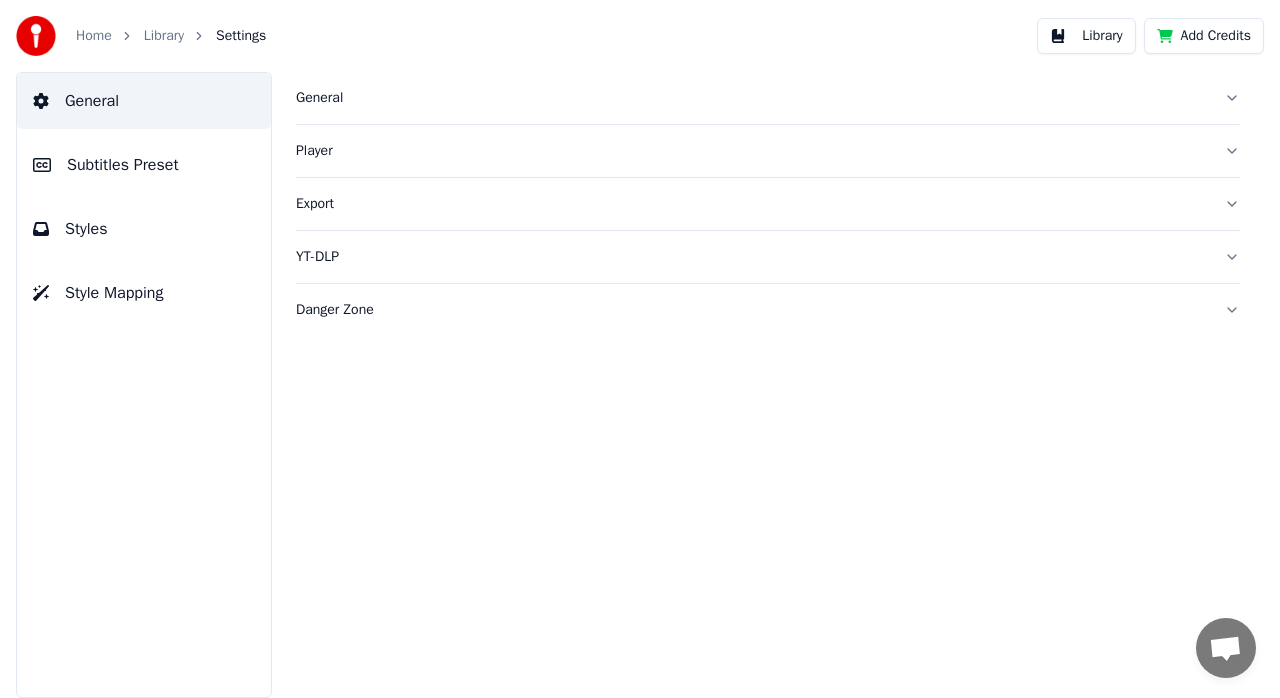 click on "Subtitles Preset" at bounding box center (144, 165) 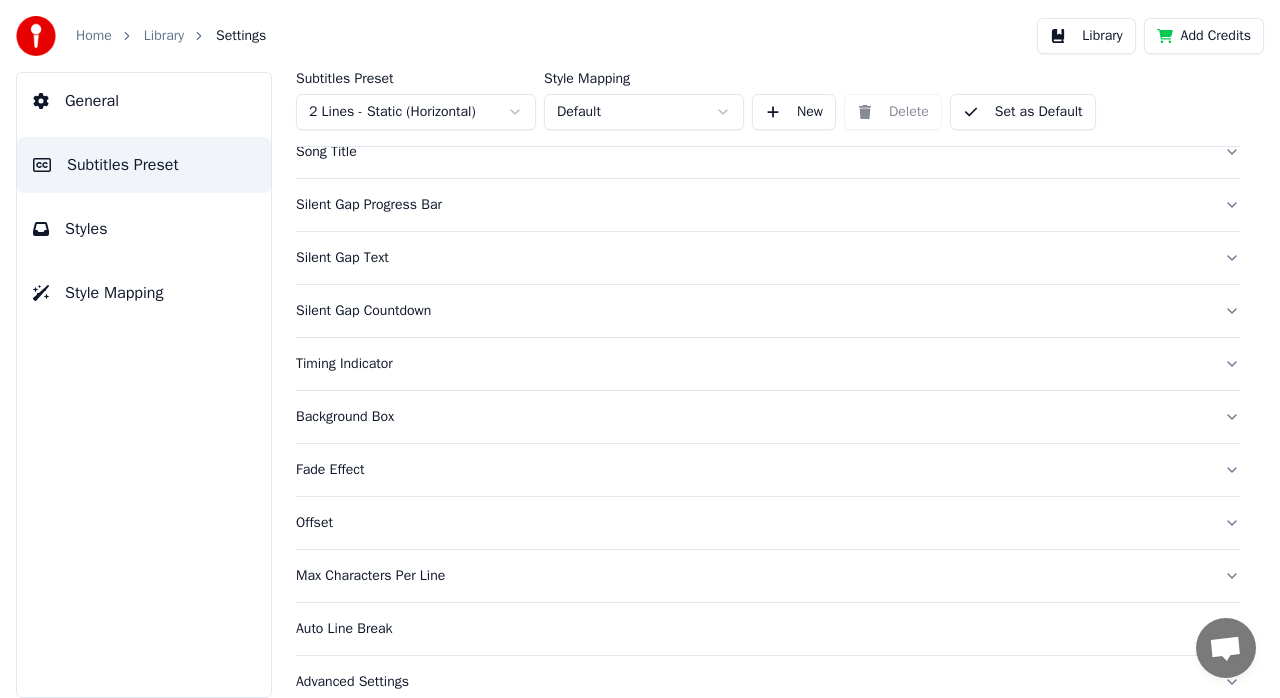 scroll, scrollTop: 188, scrollLeft: 0, axis: vertical 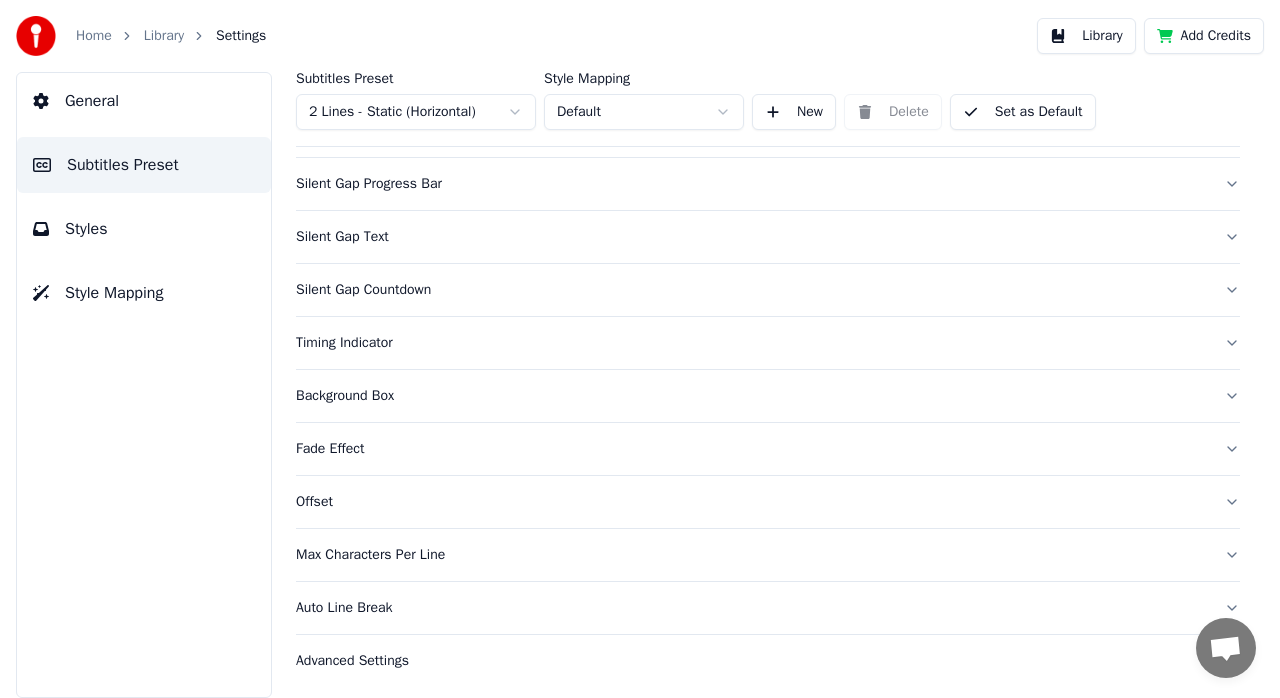 click on "Fade Effect" at bounding box center [752, 449] 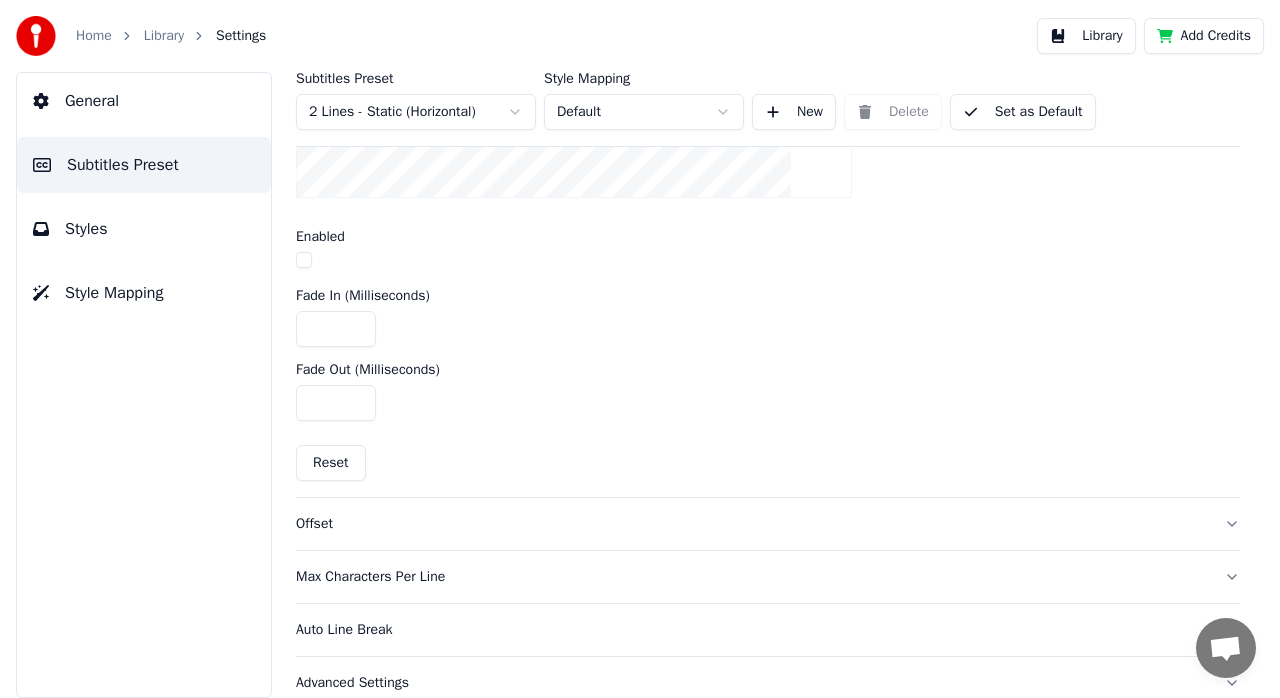 scroll, scrollTop: 810, scrollLeft: 0, axis: vertical 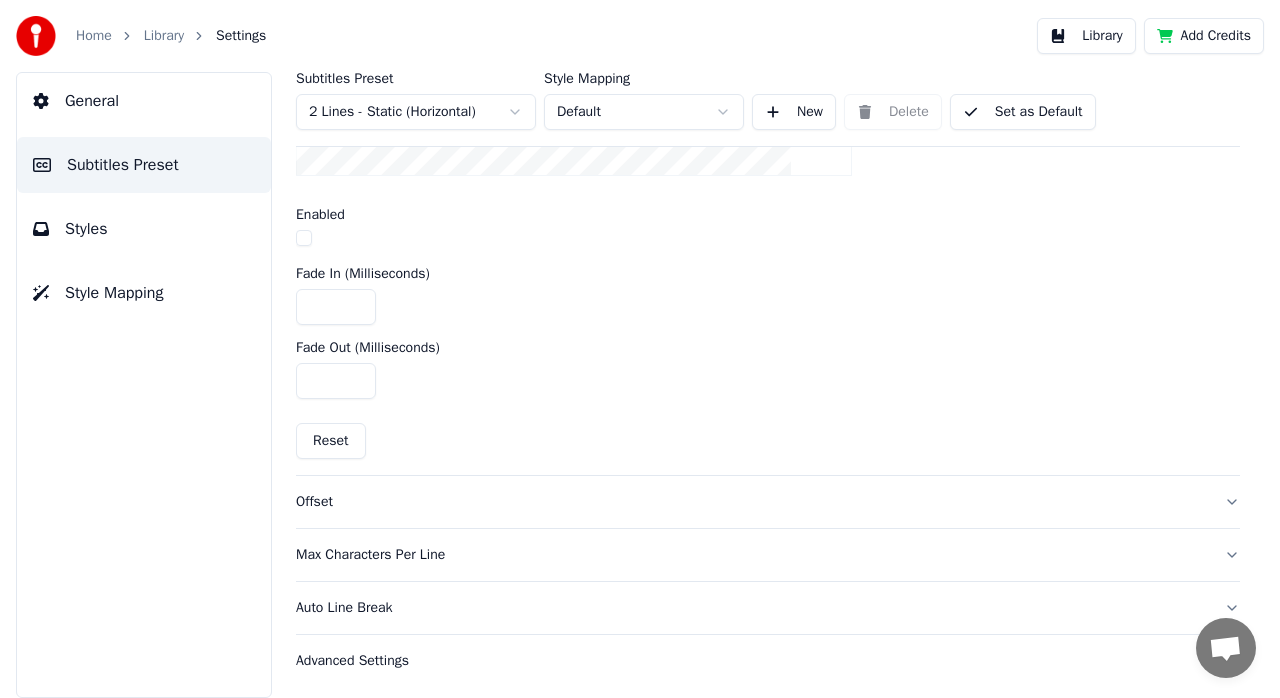 click on "Offset" at bounding box center [768, 502] 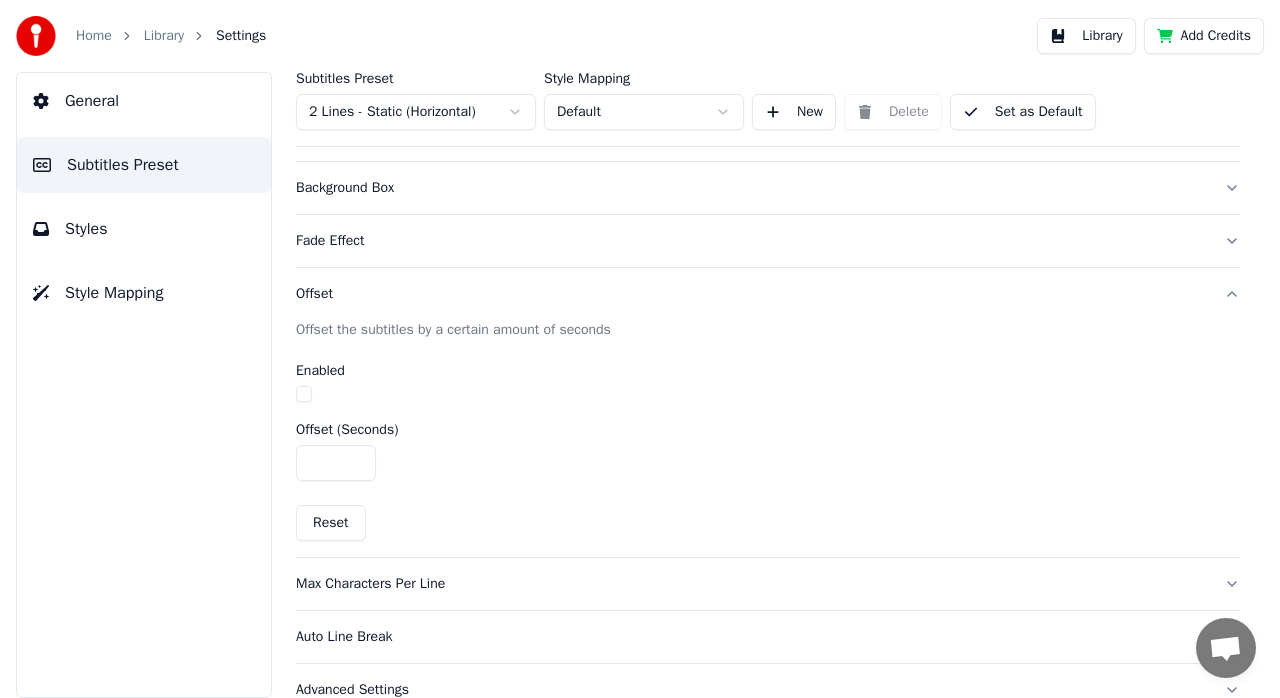 scroll, scrollTop: 424, scrollLeft: 0, axis: vertical 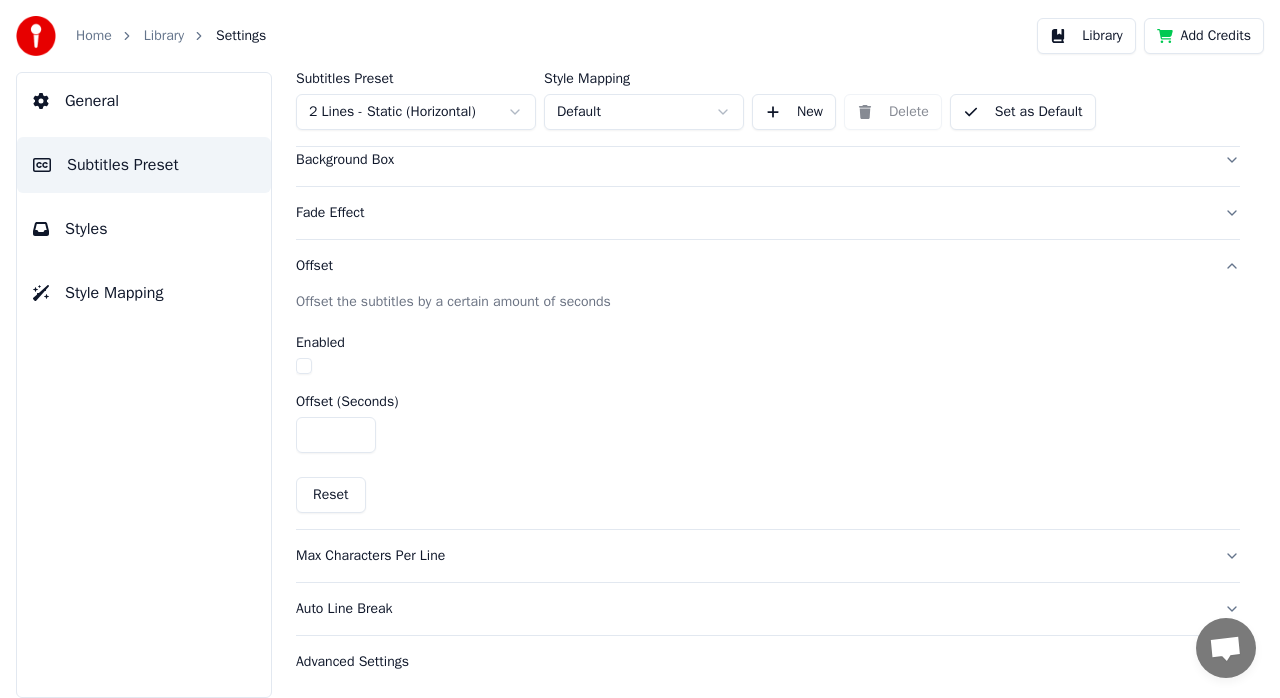 click on "Max Characters Per Line" at bounding box center (752, 556) 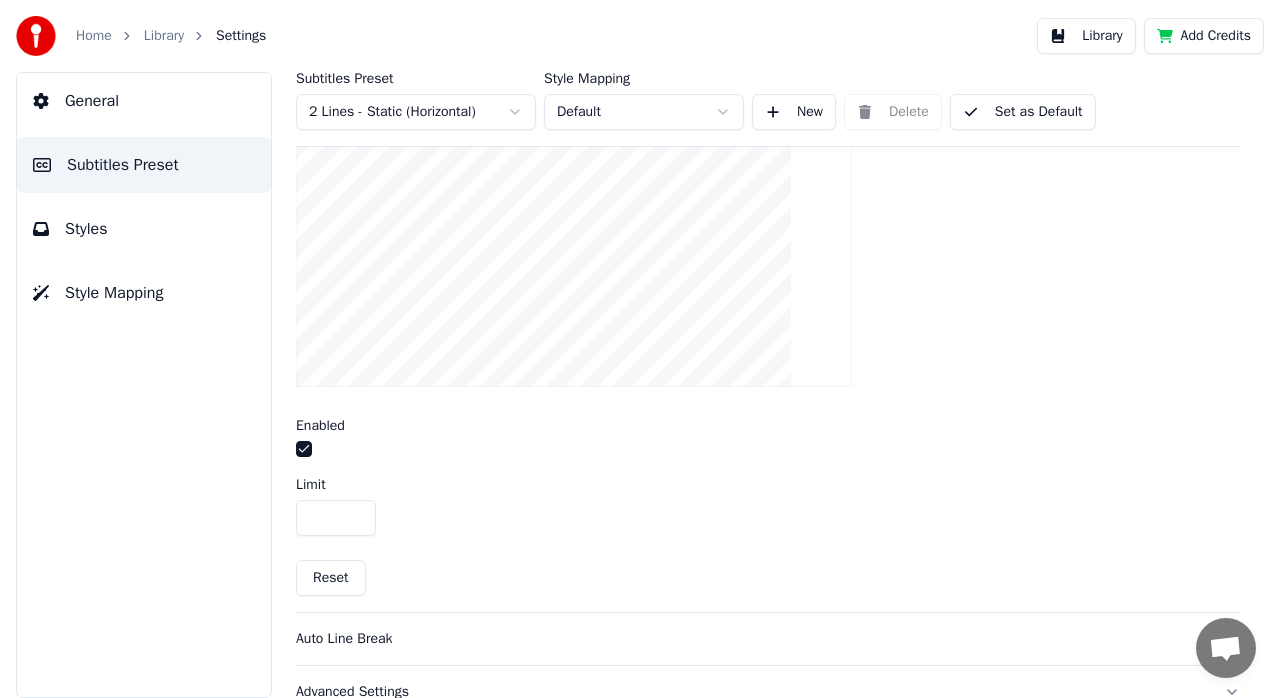 scroll, scrollTop: 736, scrollLeft: 0, axis: vertical 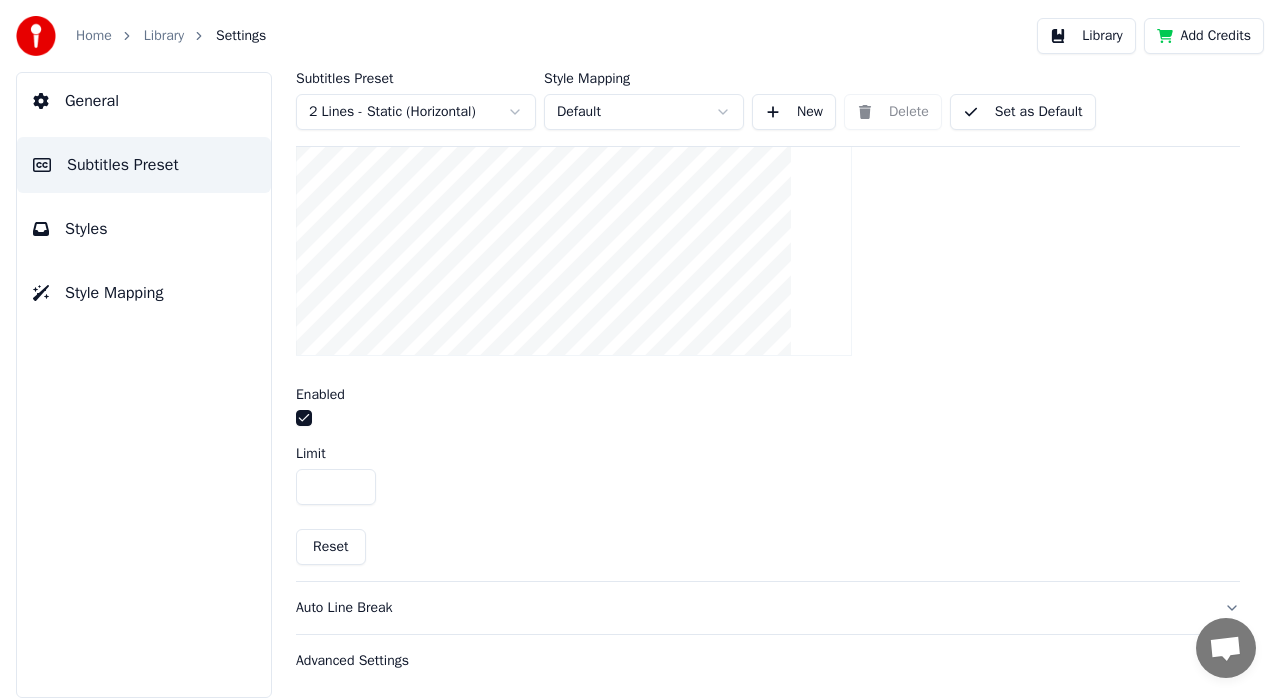 click on "**" at bounding box center (336, 487) 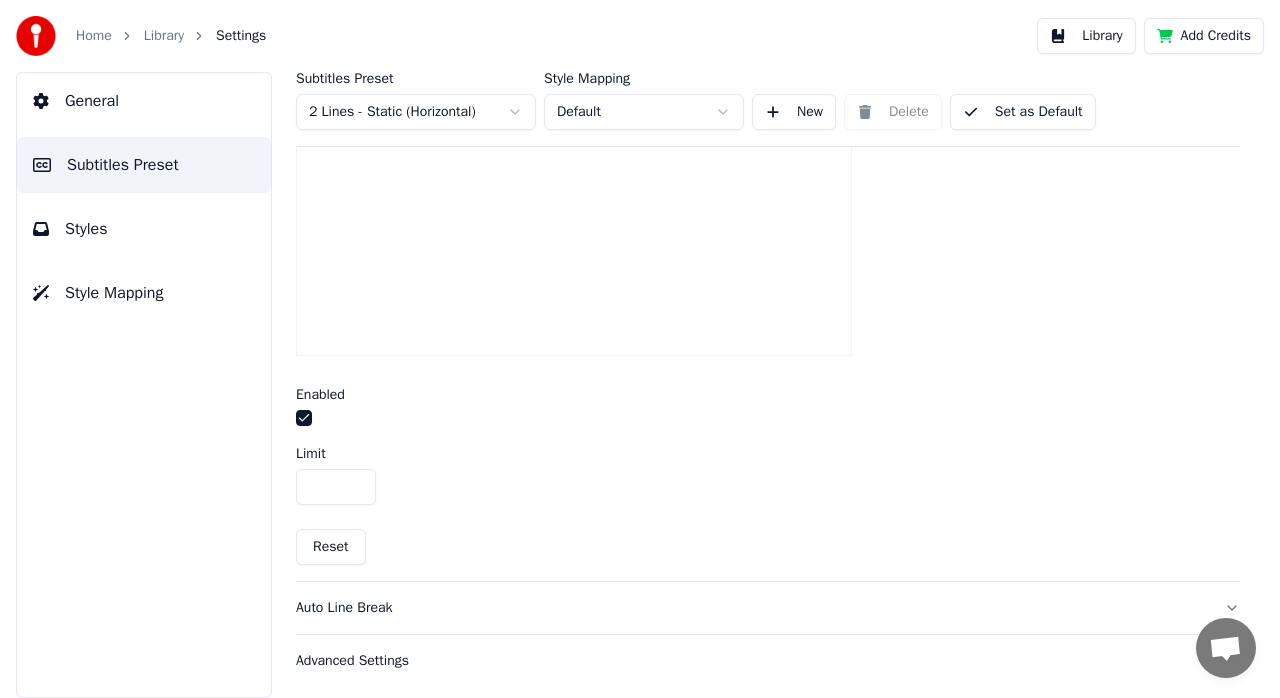 click on "**" at bounding box center (336, 487) 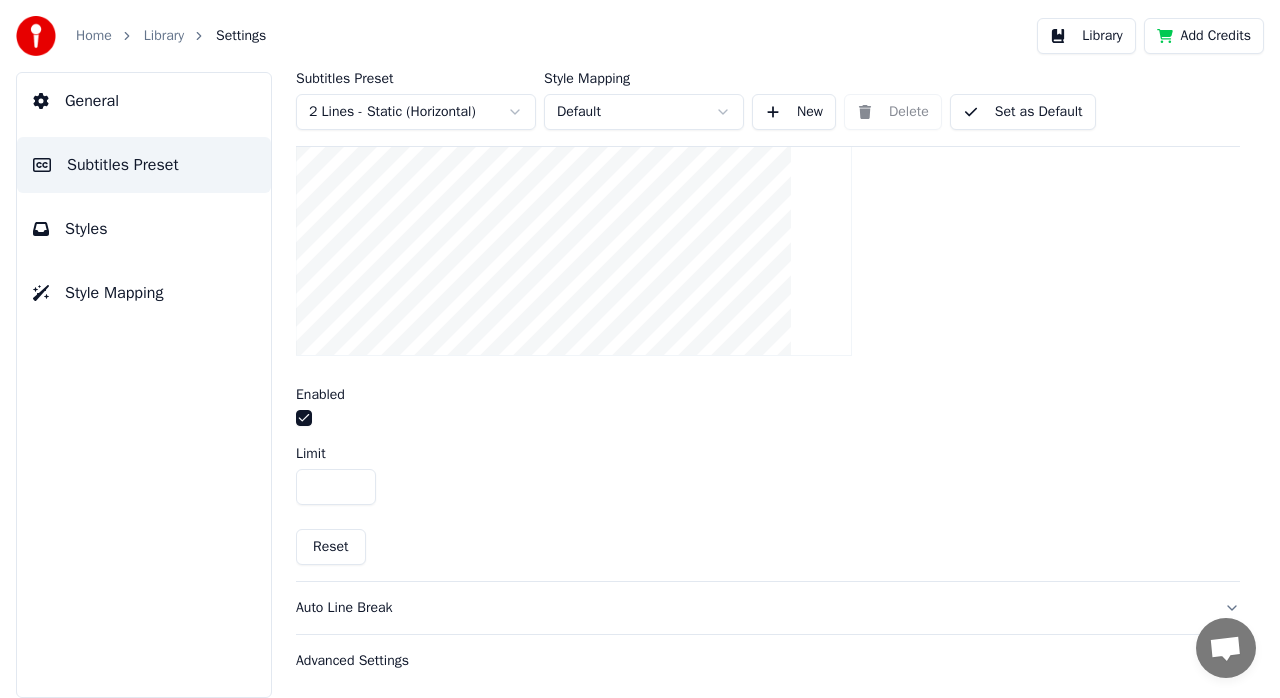 click on "**" at bounding box center (336, 487) 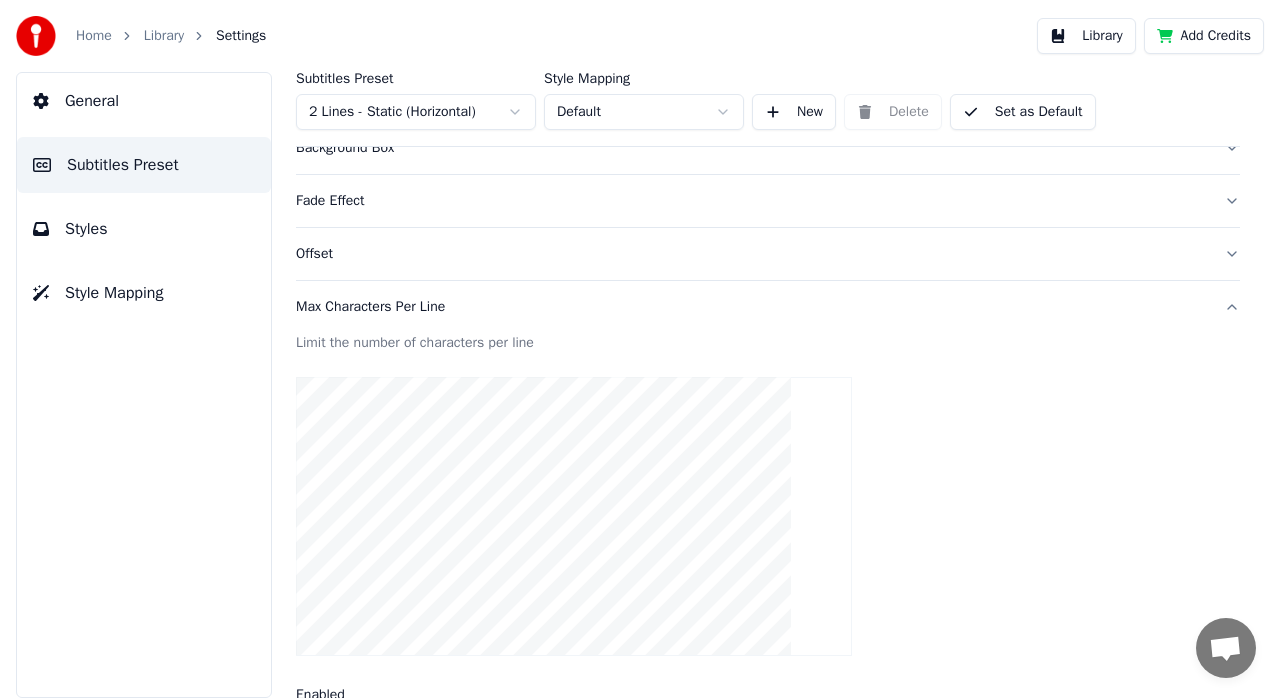 click on "Offset" at bounding box center (752, 254) 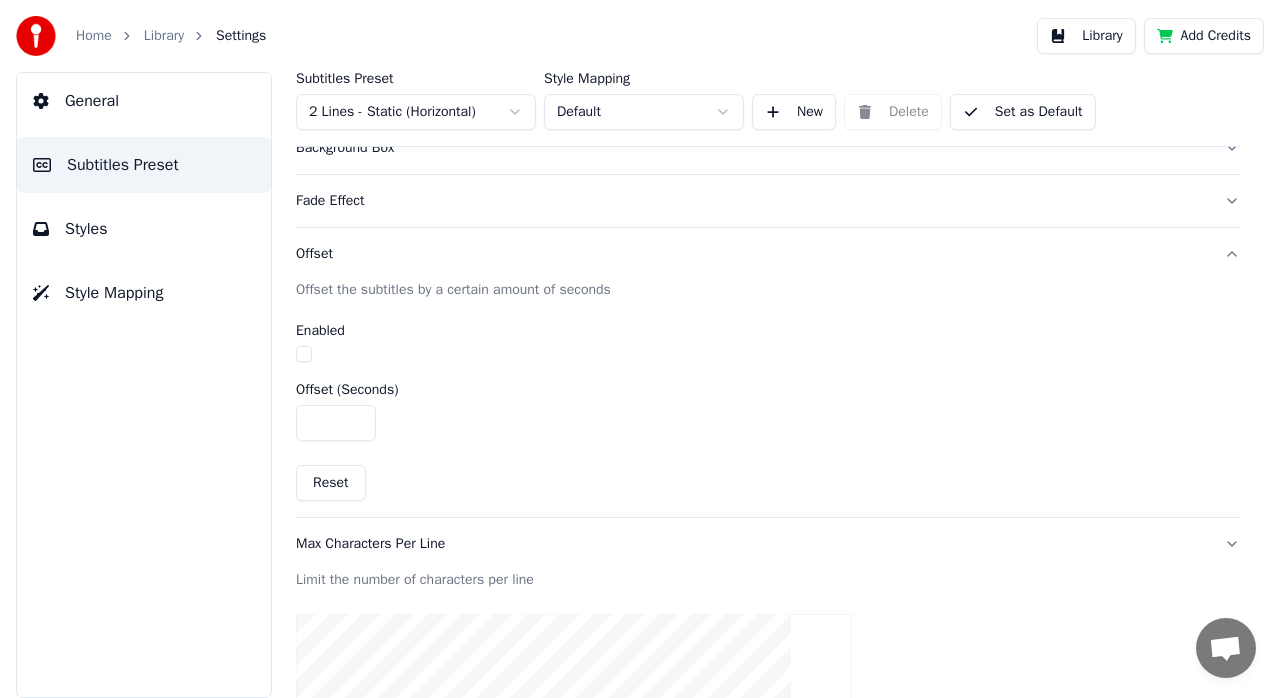 scroll, scrollTop: 424, scrollLeft: 0, axis: vertical 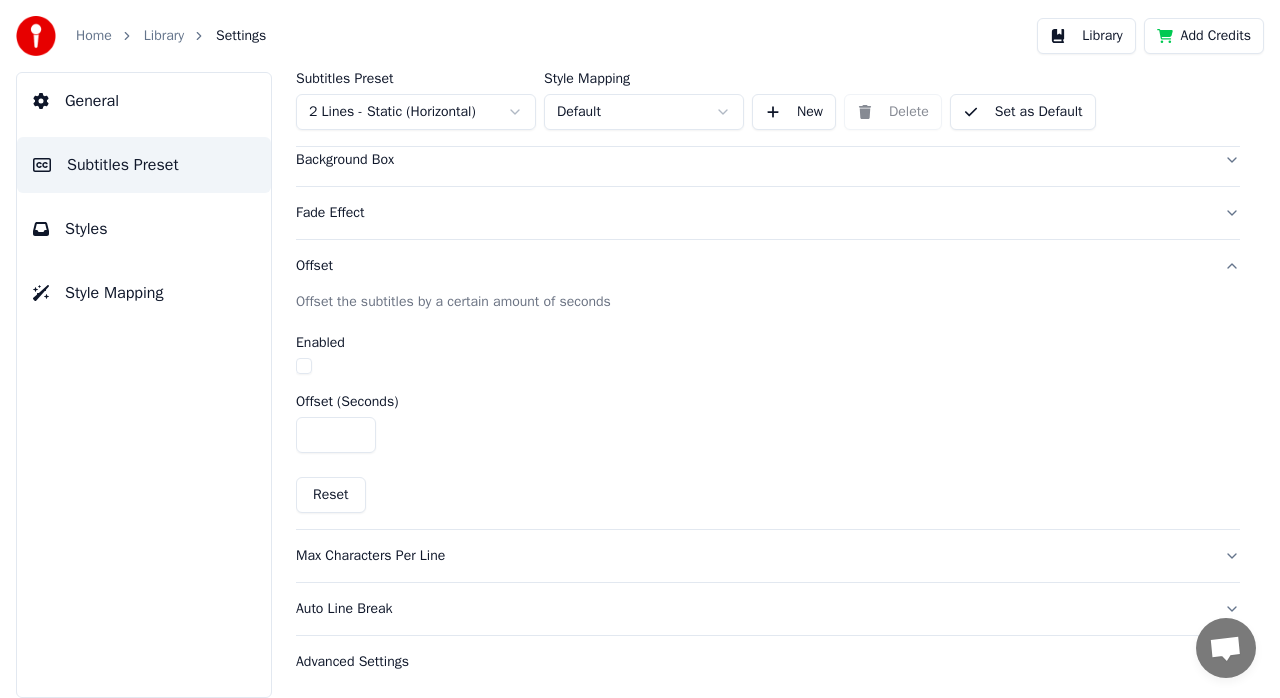 click on "Max Characters Per Line" at bounding box center (752, 556) 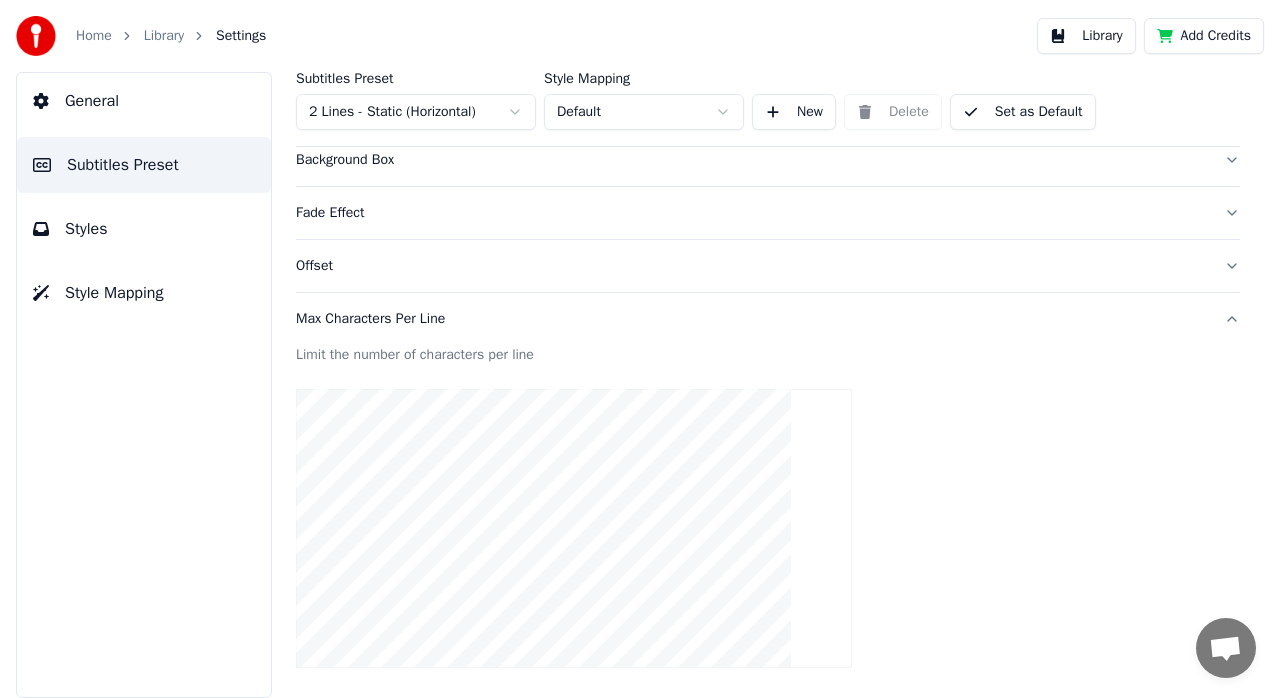 scroll, scrollTop: 724, scrollLeft: 0, axis: vertical 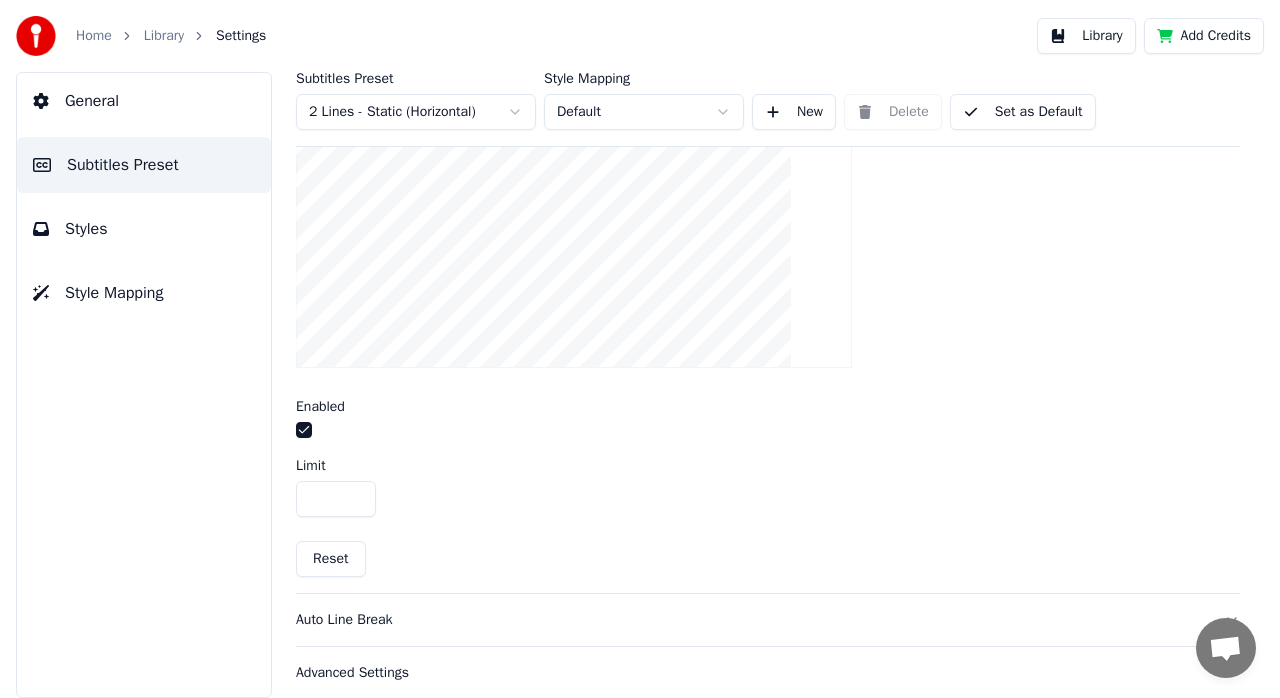 click on "**" at bounding box center [336, 499] 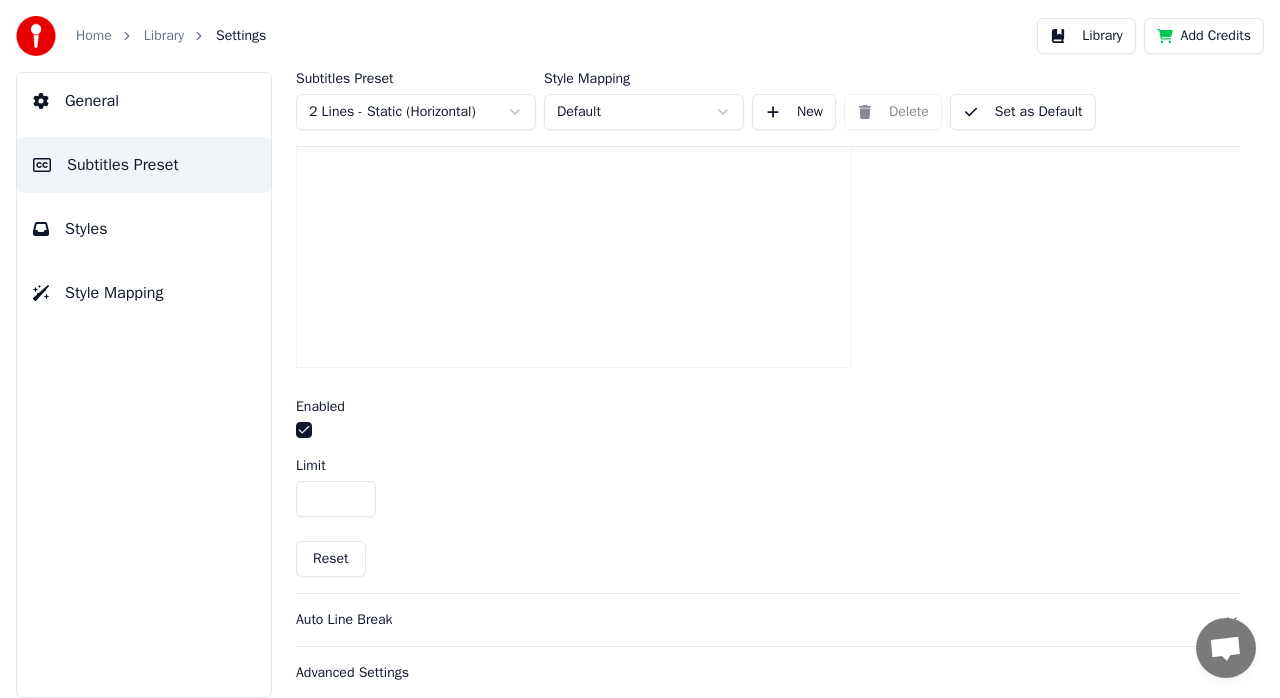 click on "**" at bounding box center (336, 499) 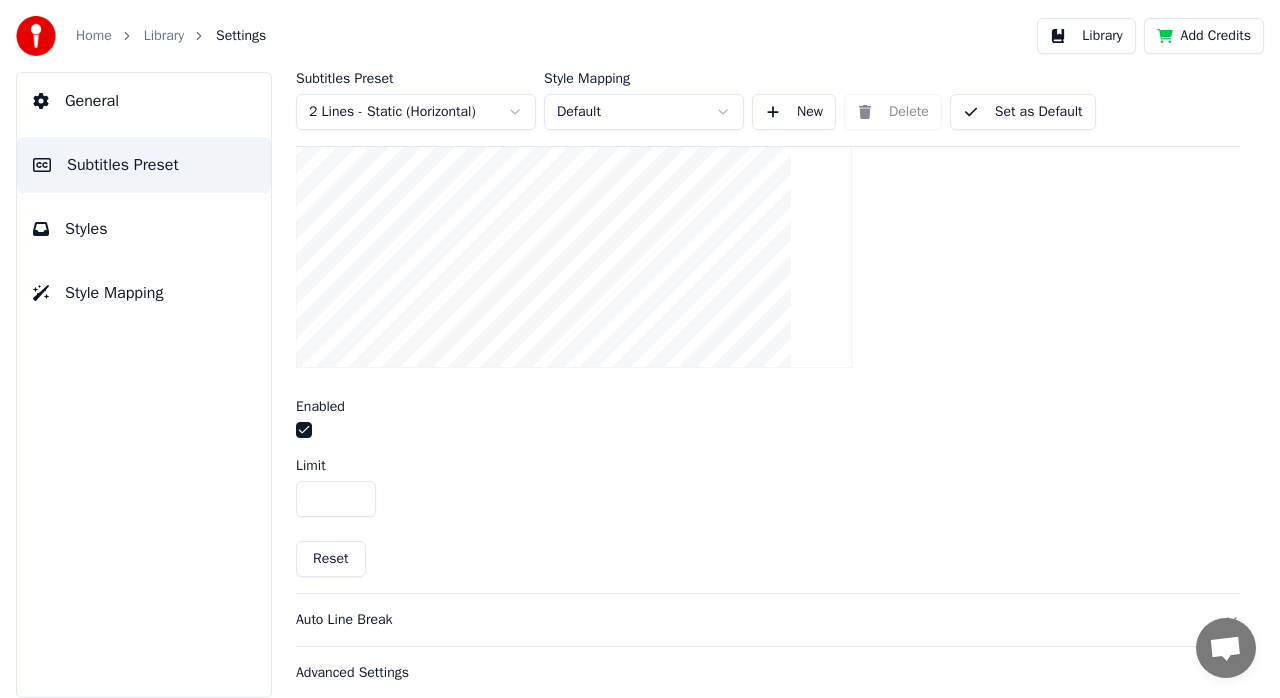 click on "**" at bounding box center [336, 499] 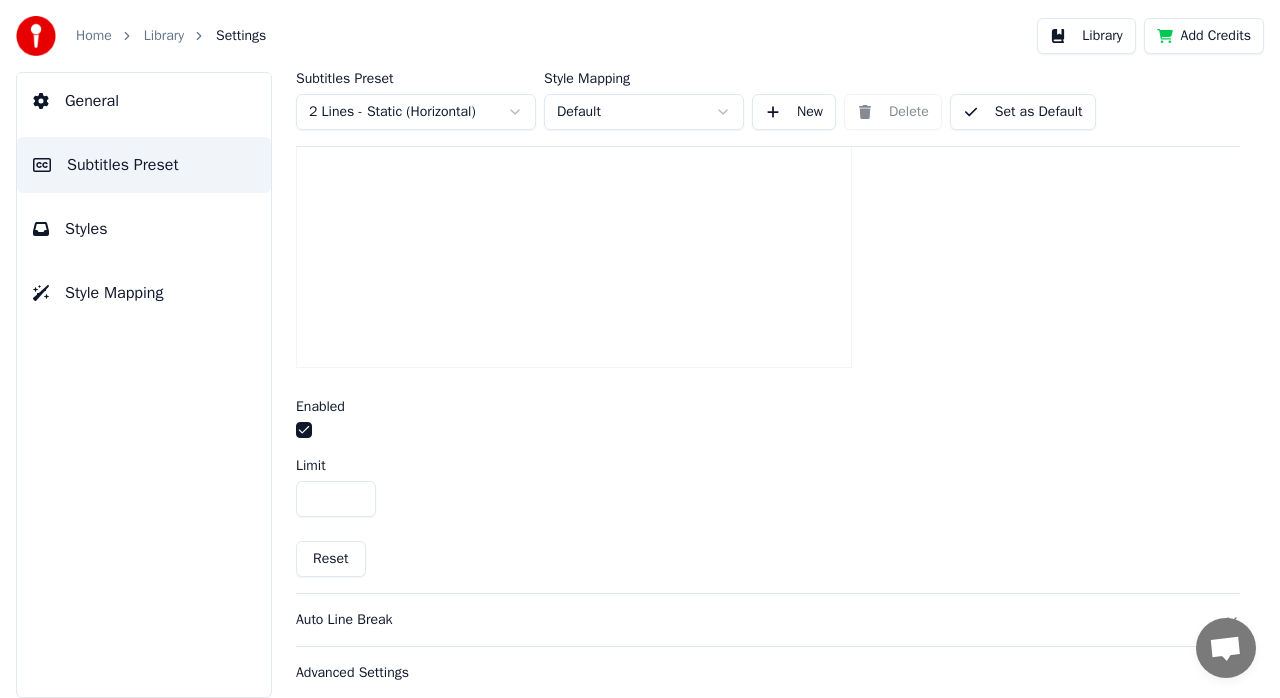 click on "**" at bounding box center [336, 499] 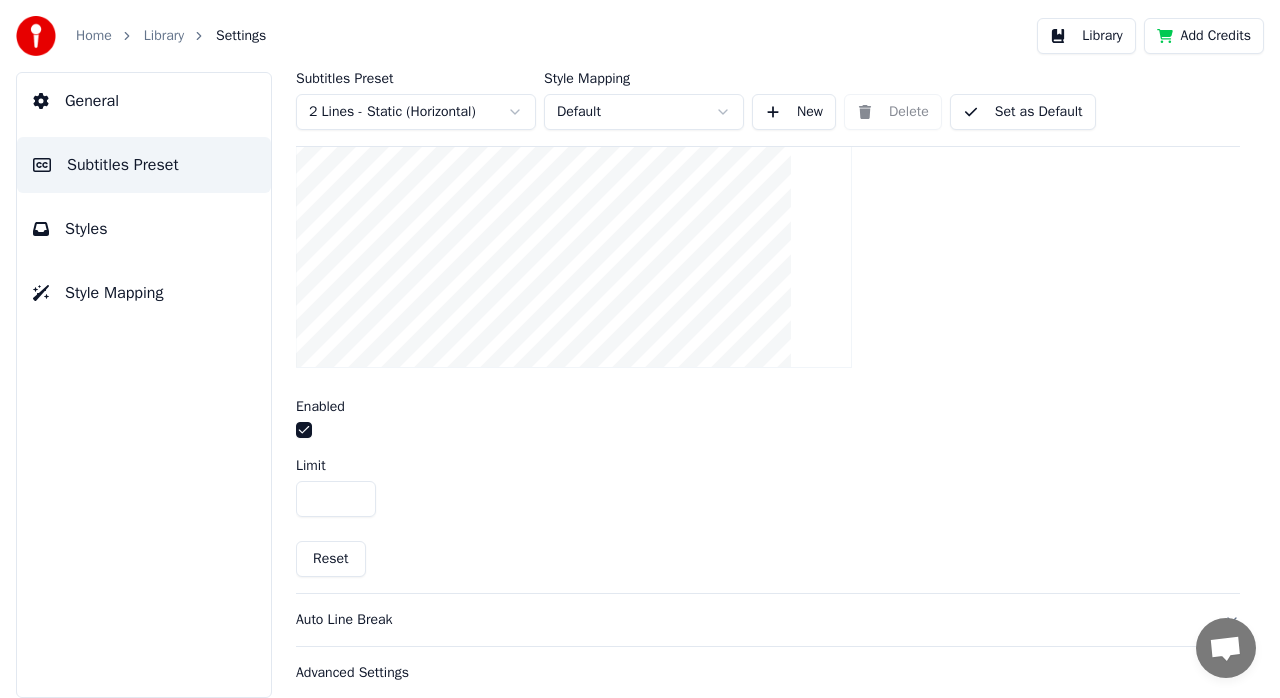 click on "**" at bounding box center (336, 499) 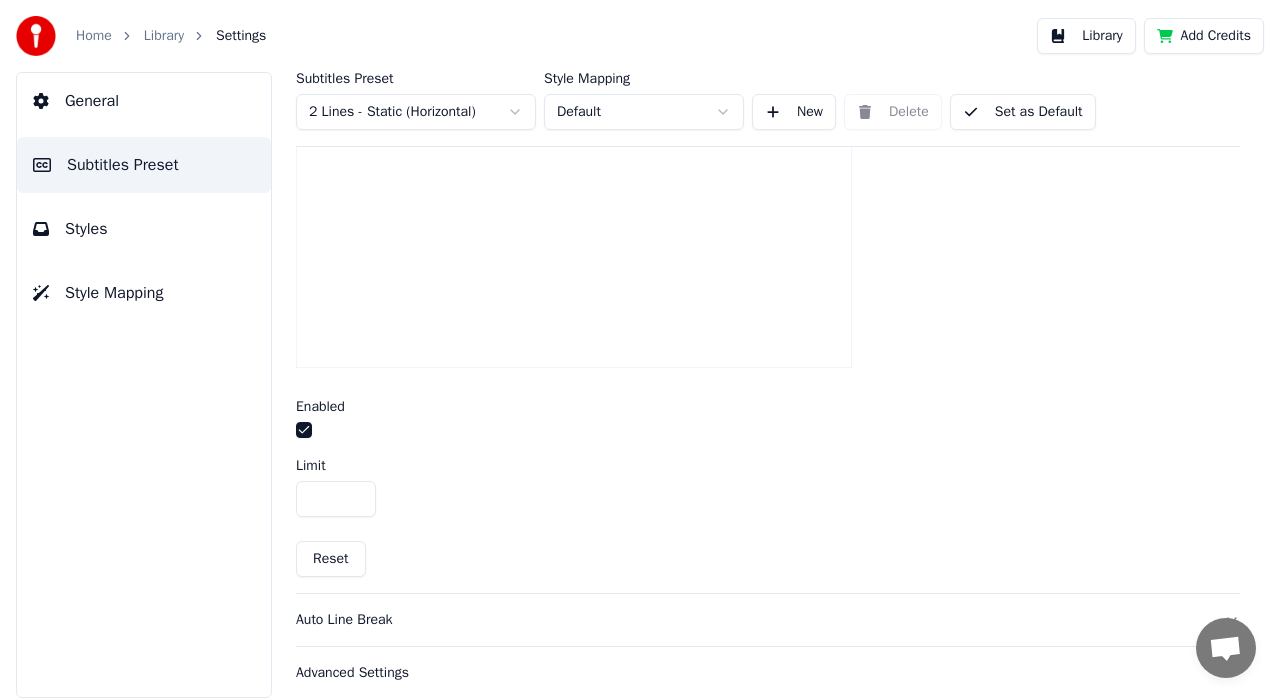 click on "**" at bounding box center (336, 499) 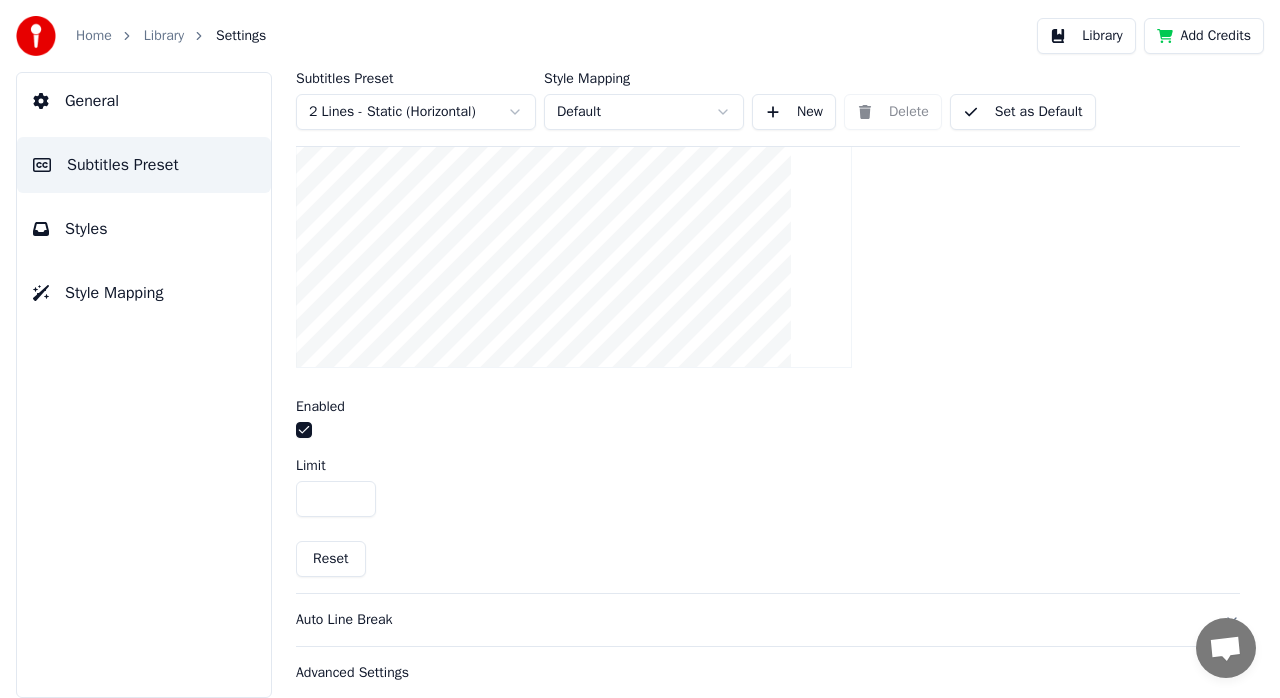 click on "Reset" at bounding box center [331, 559] 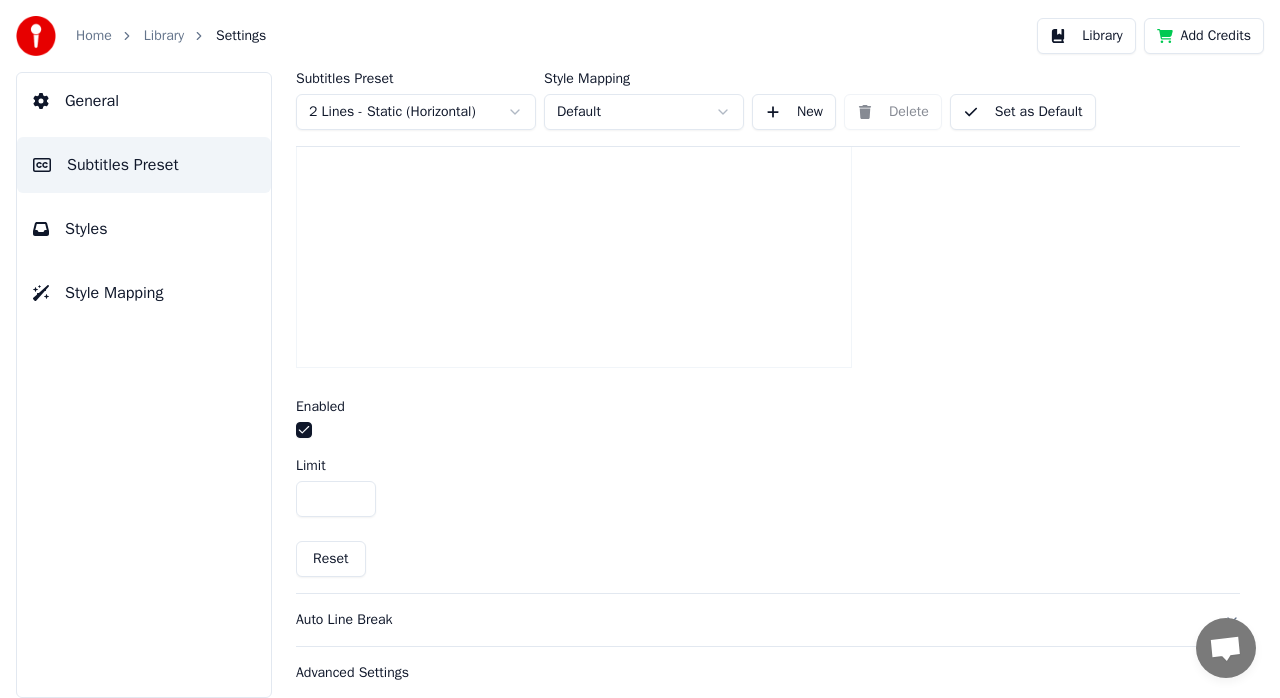 click on "**" at bounding box center [336, 499] 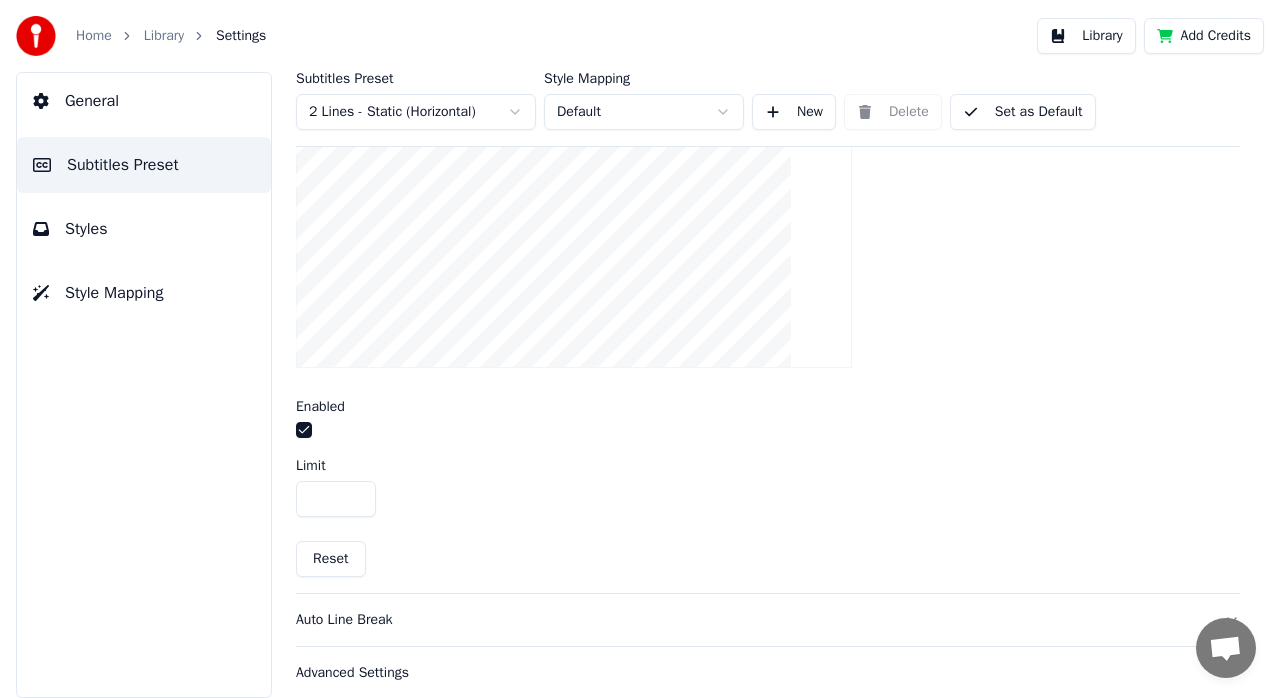 click on "**" at bounding box center [336, 499] 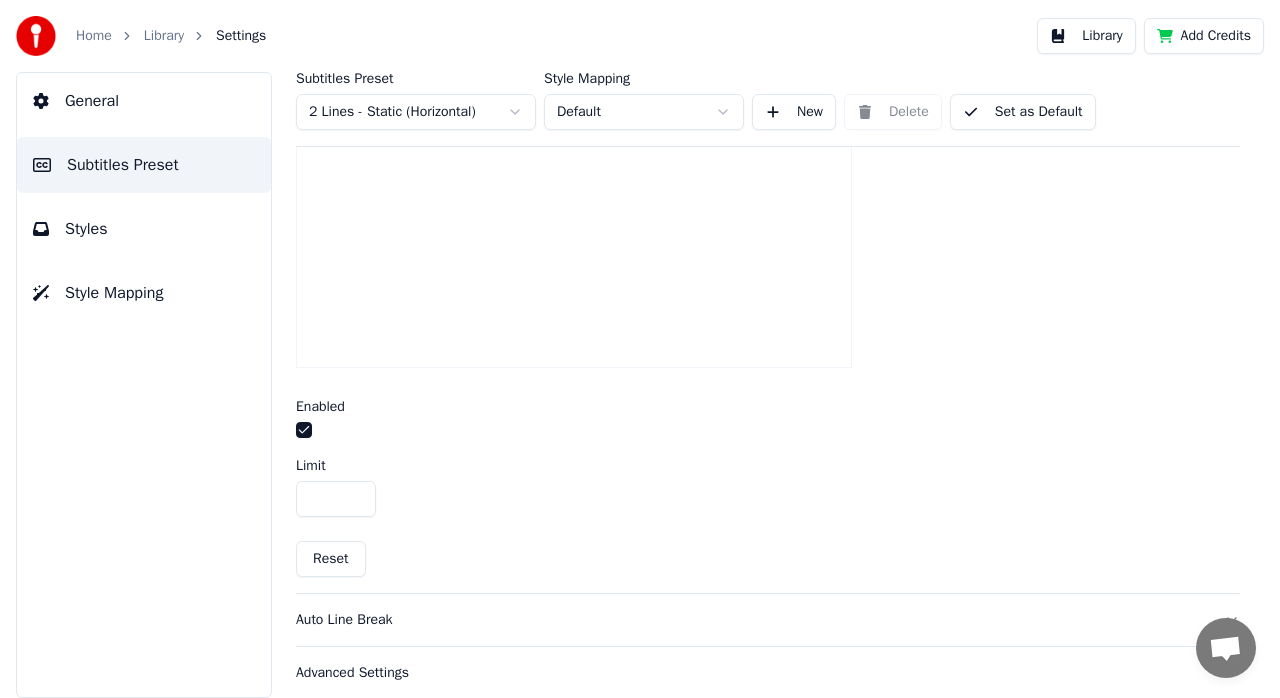 click on "**" at bounding box center (336, 499) 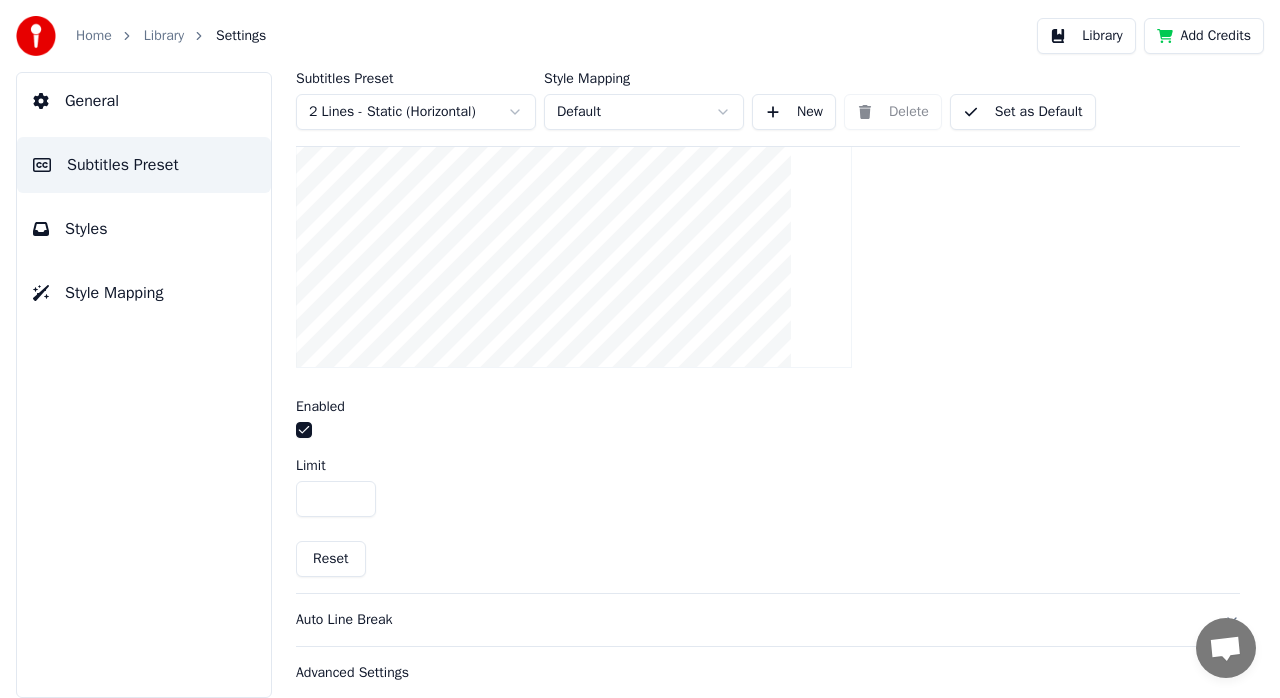 click on "**" at bounding box center (336, 499) 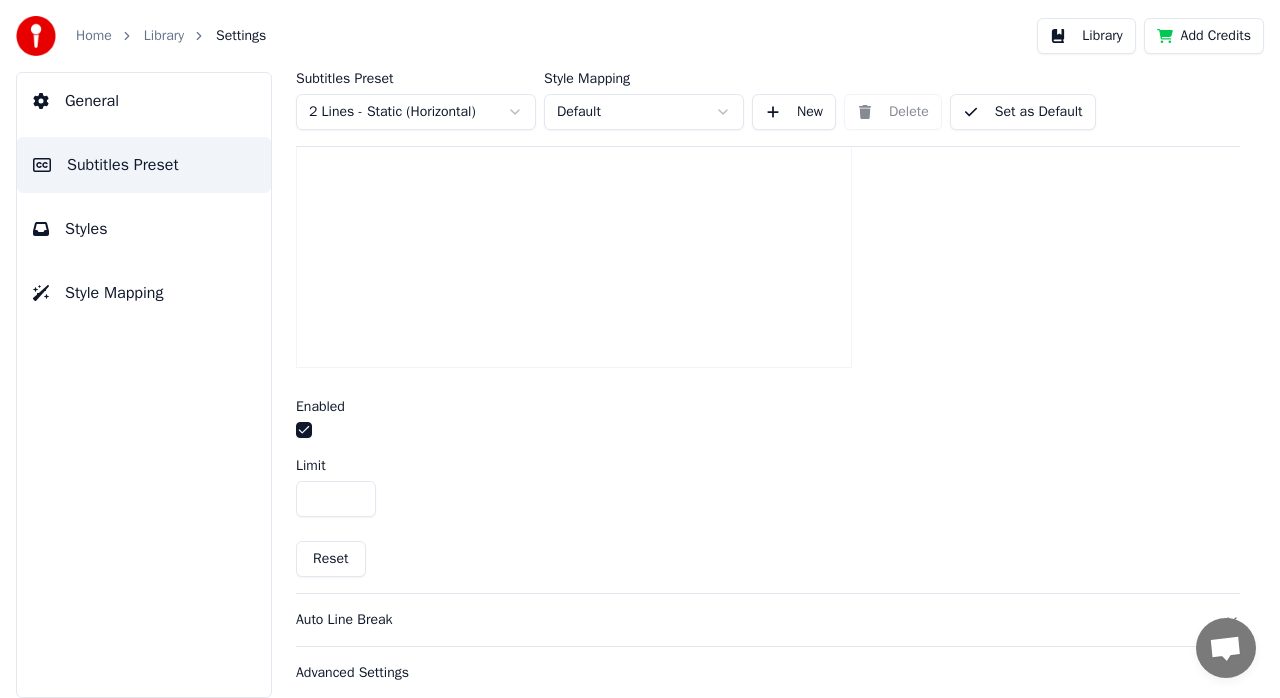 type on "**" 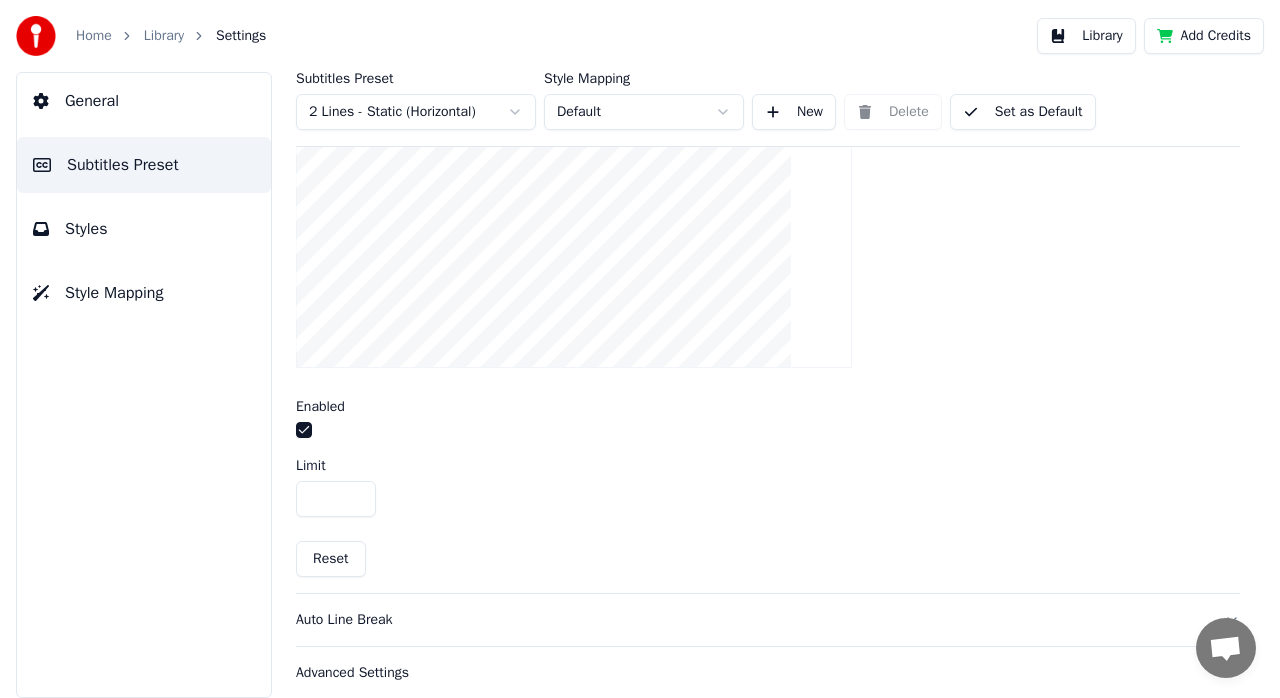 click on "Set as Default" at bounding box center [1023, 112] 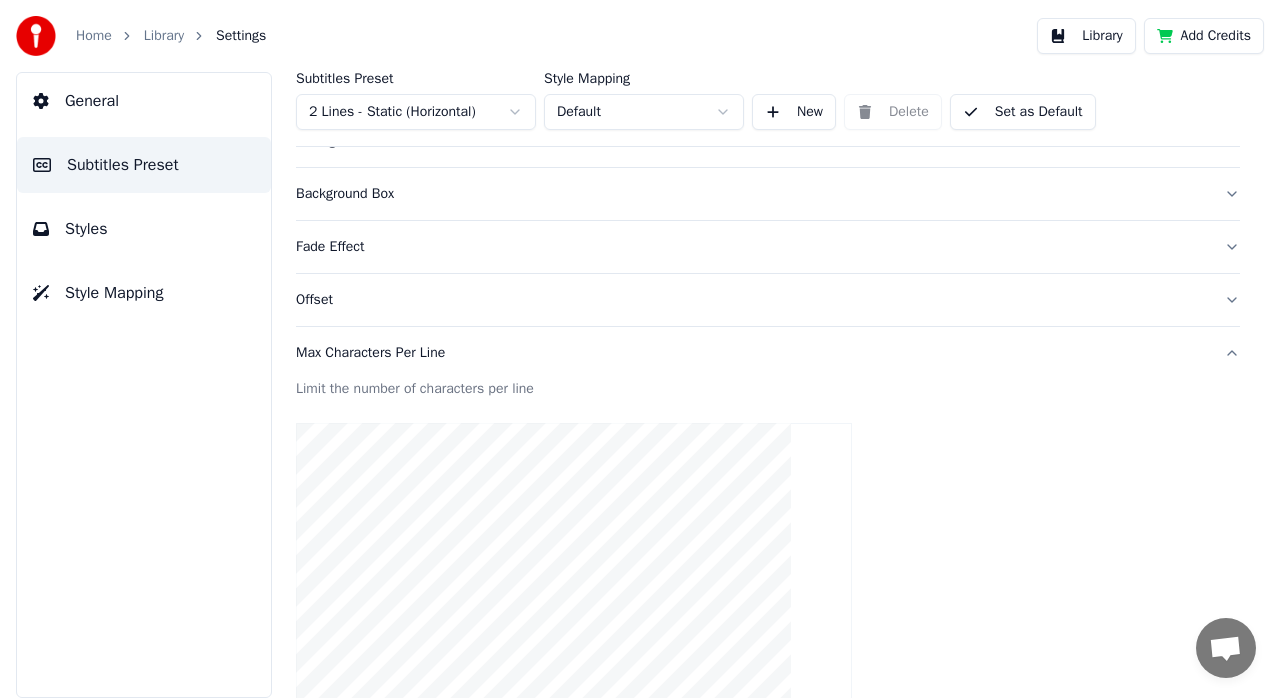 scroll, scrollTop: 324, scrollLeft: 0, axis: vertical 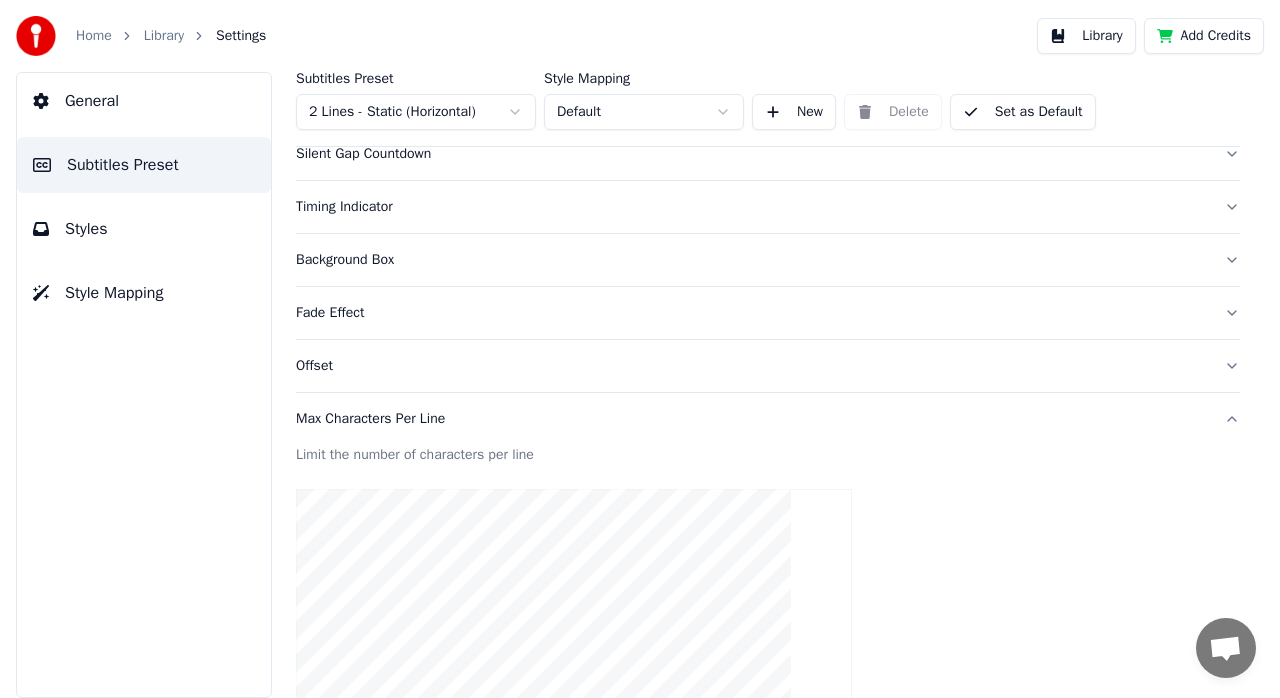 click on "Offset" at bounding box center (752, 366) 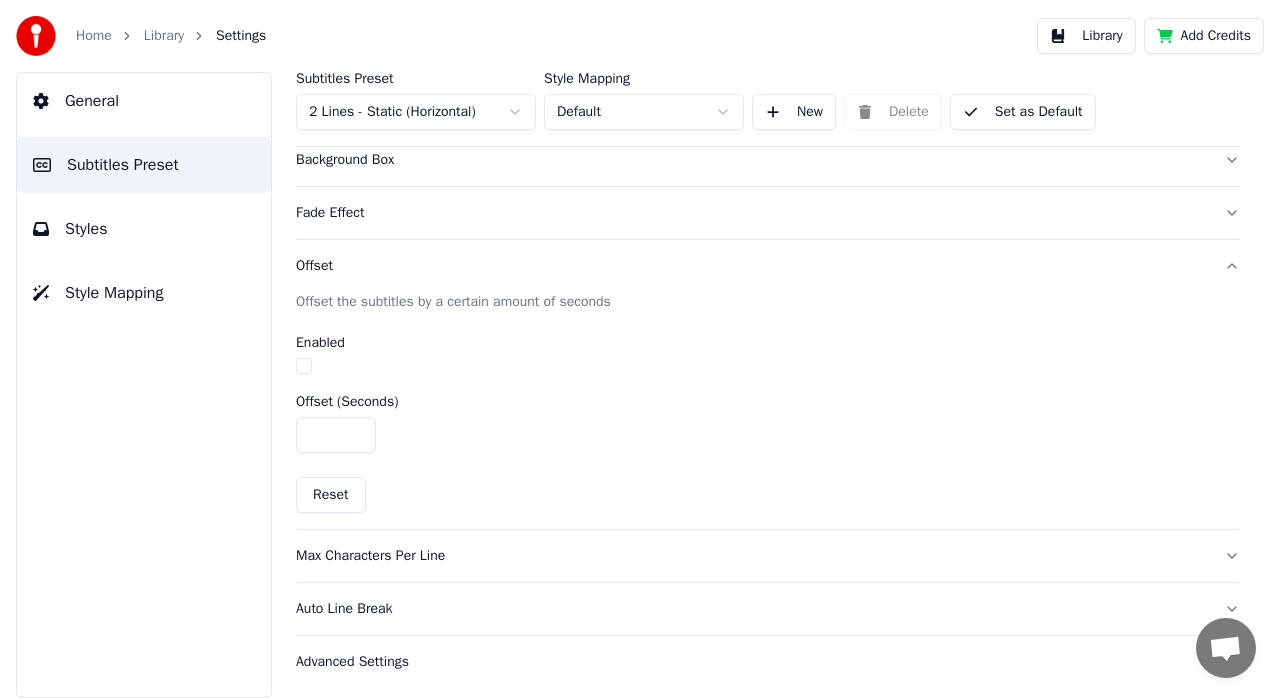 click on "Max Characters Per Line" at bounding box center (752, 556) 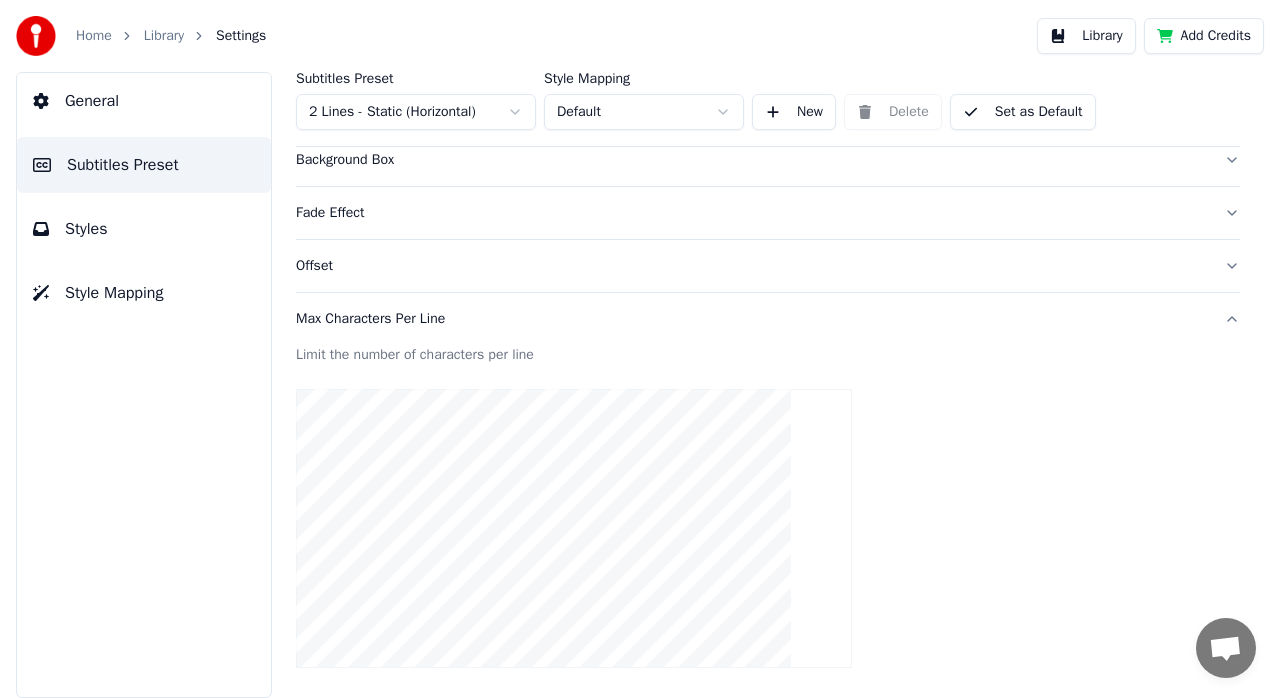 scroll, scrollTop: 736, scrollLeft: 0, axis: vertical 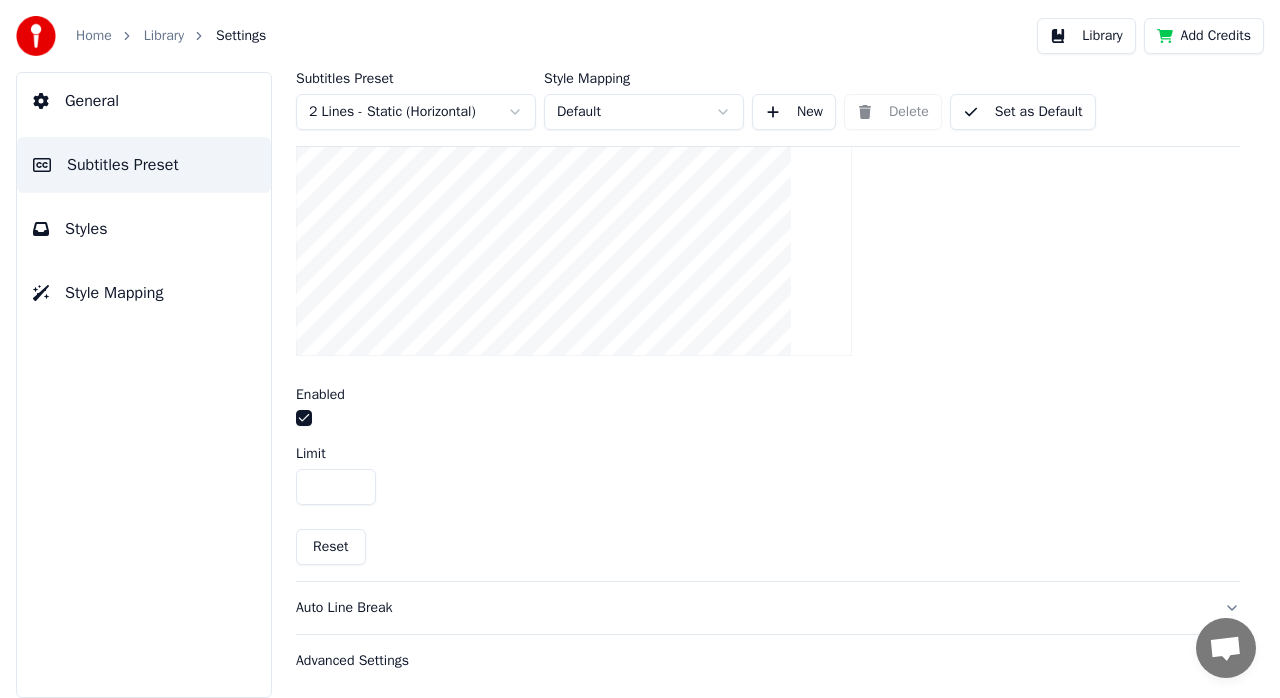 click on "Auto Line Break" at bounding box center [752, 608] 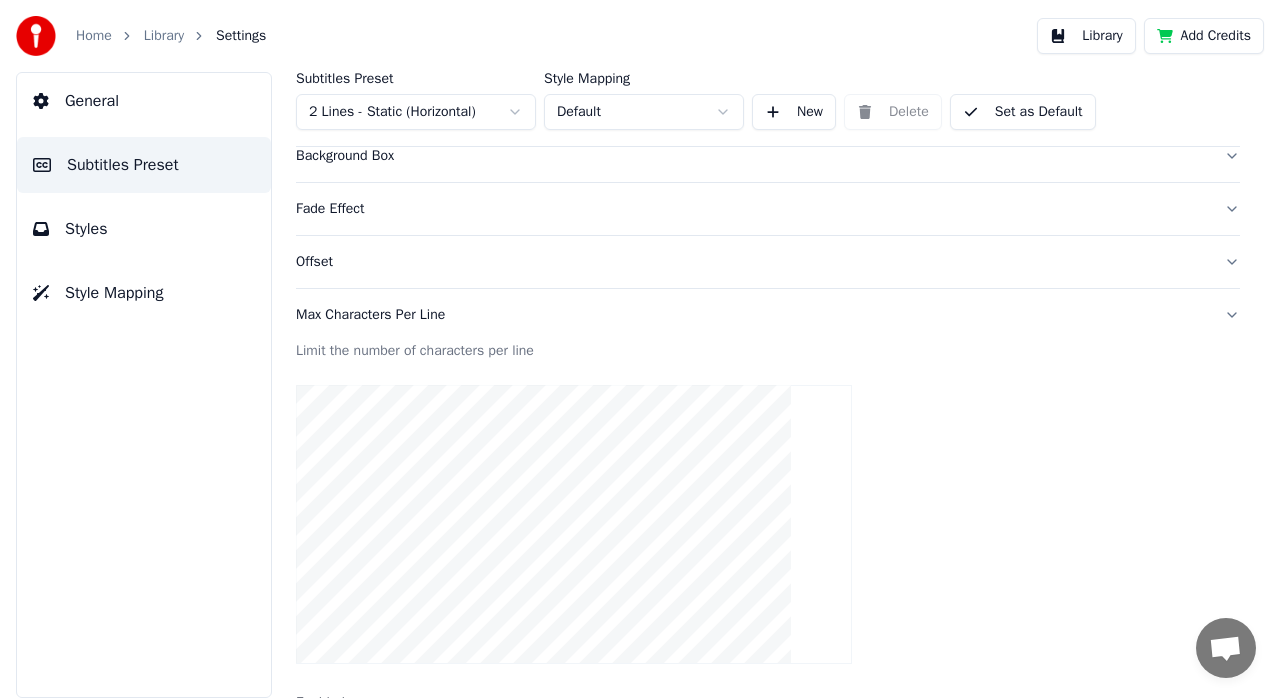 scroll, scrollTop: 424, scrollLeft: 0, axis: vertical 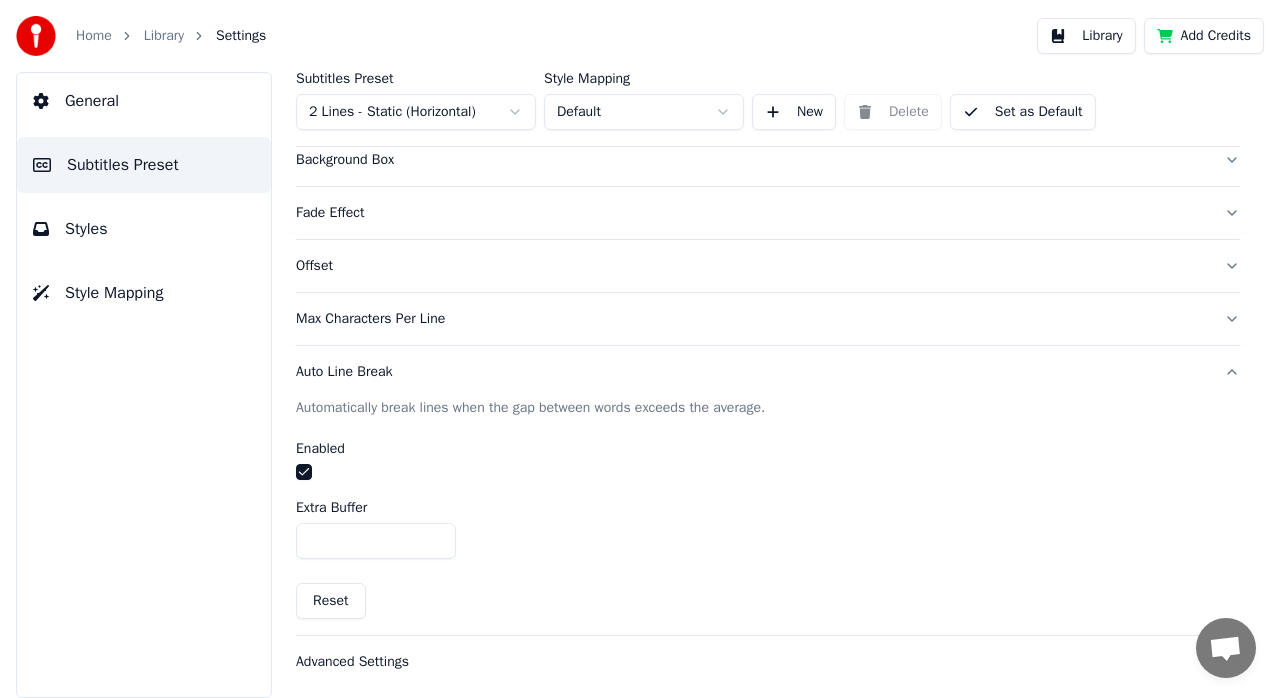 click on "Advanced Settings" at bounding box center (752, 662) 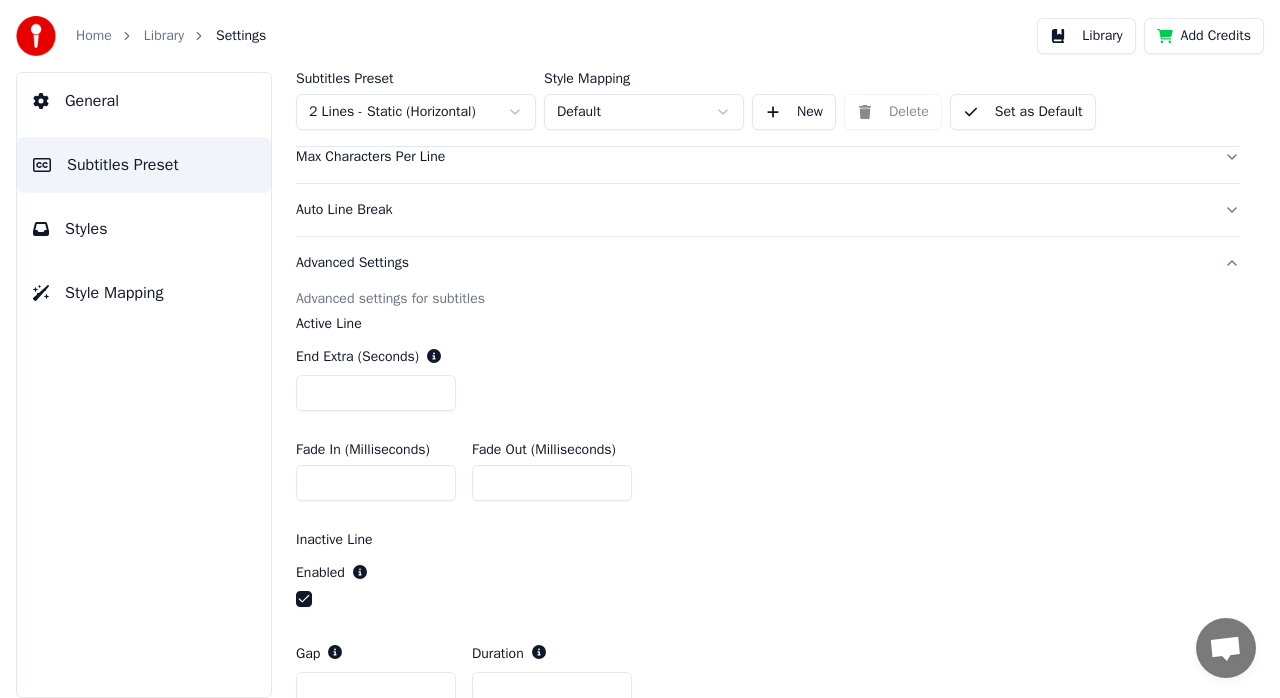scroll, scrollTop: 372, scrollLeft: 0, axis: vertical 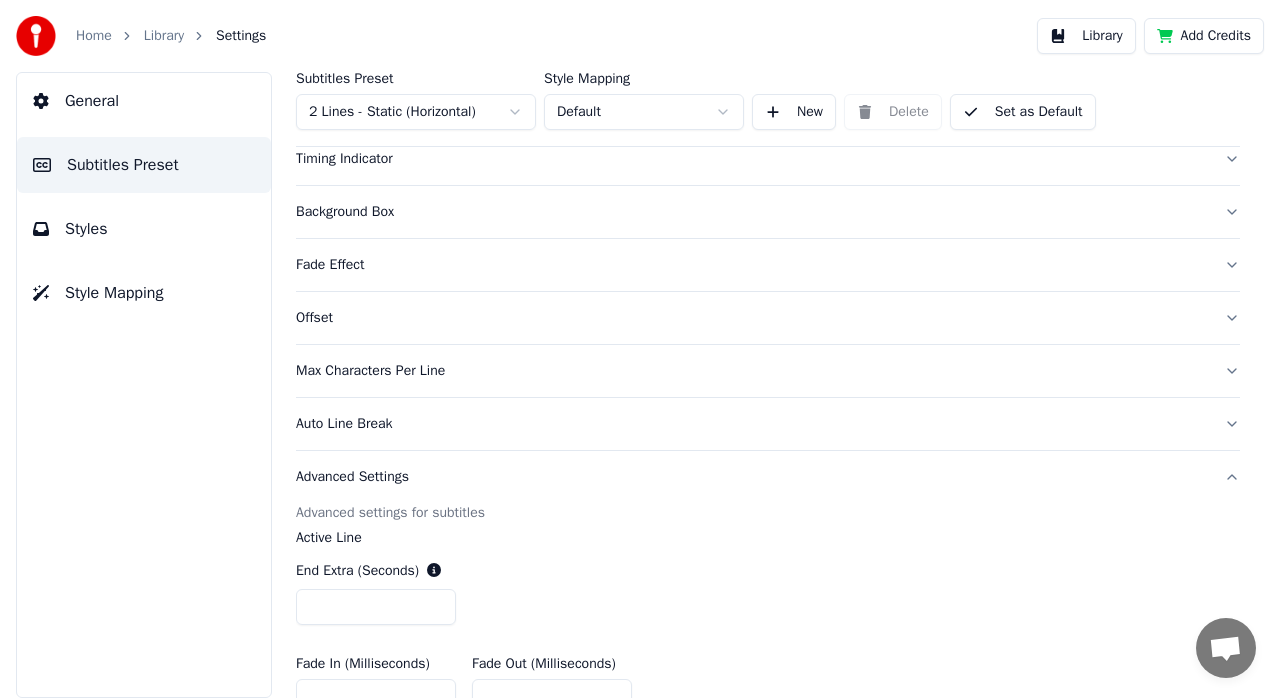 click on "Library" at bounding box center (164, 36) 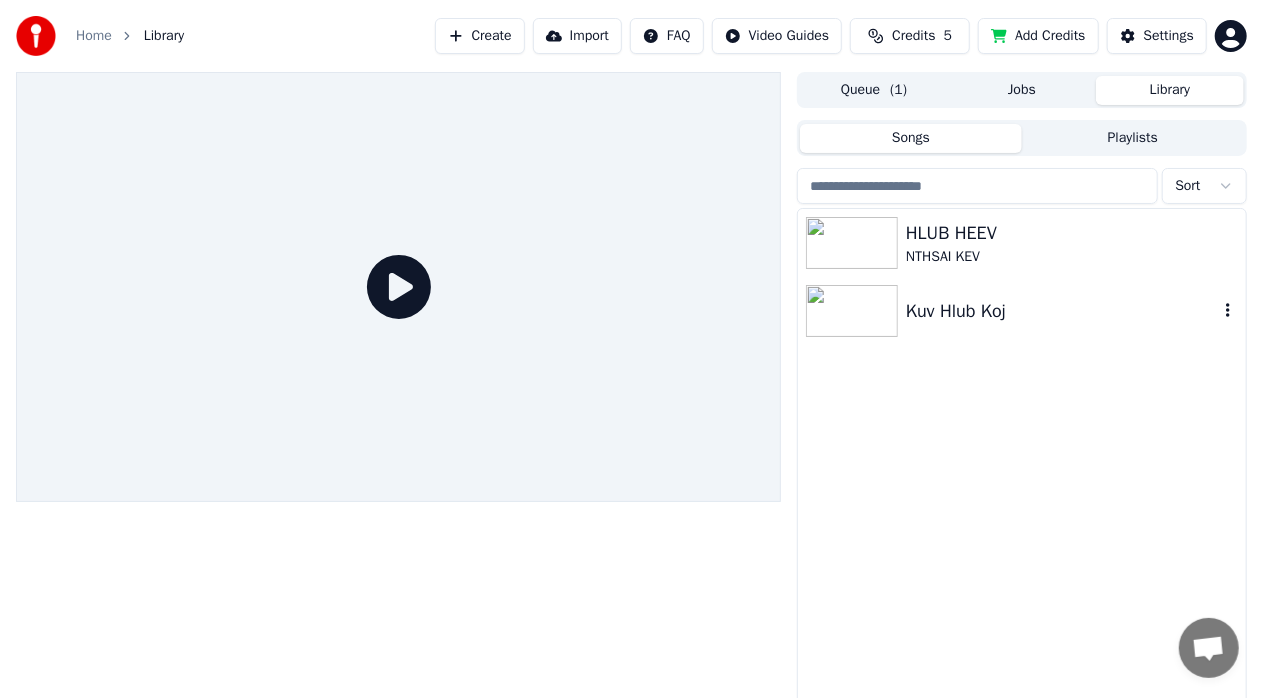 click at bounding box center [852, 311] 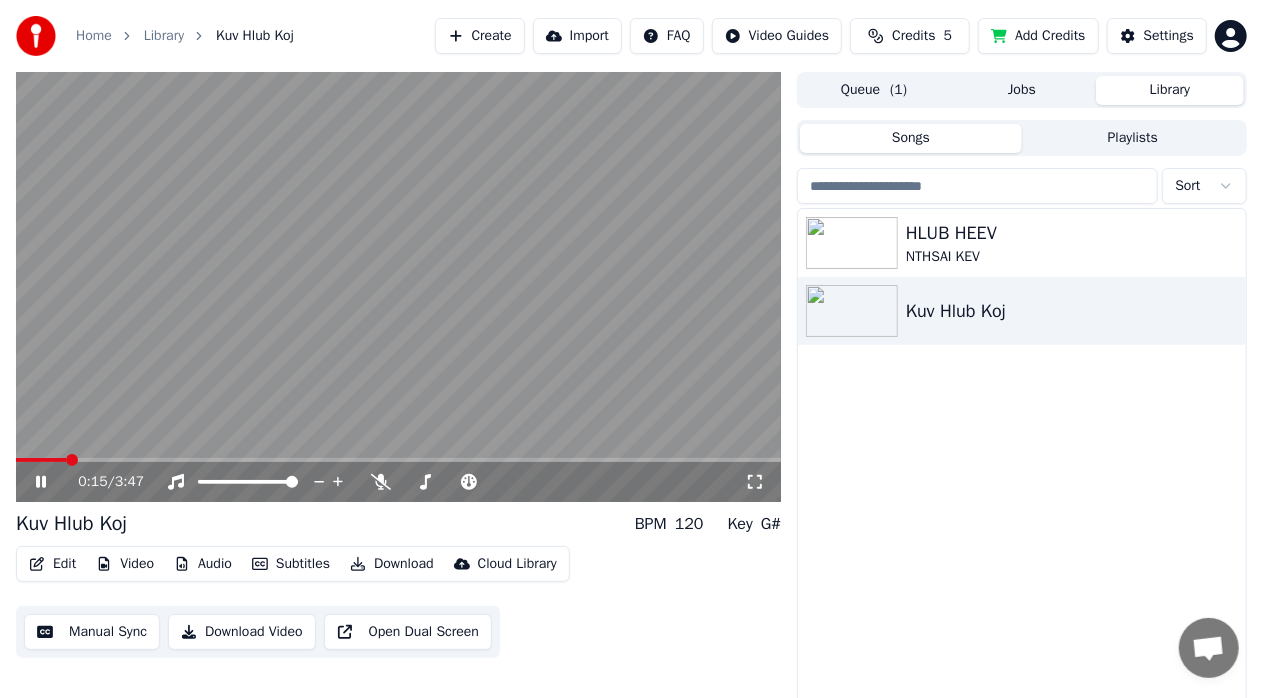click at bounding box center [72, 460] 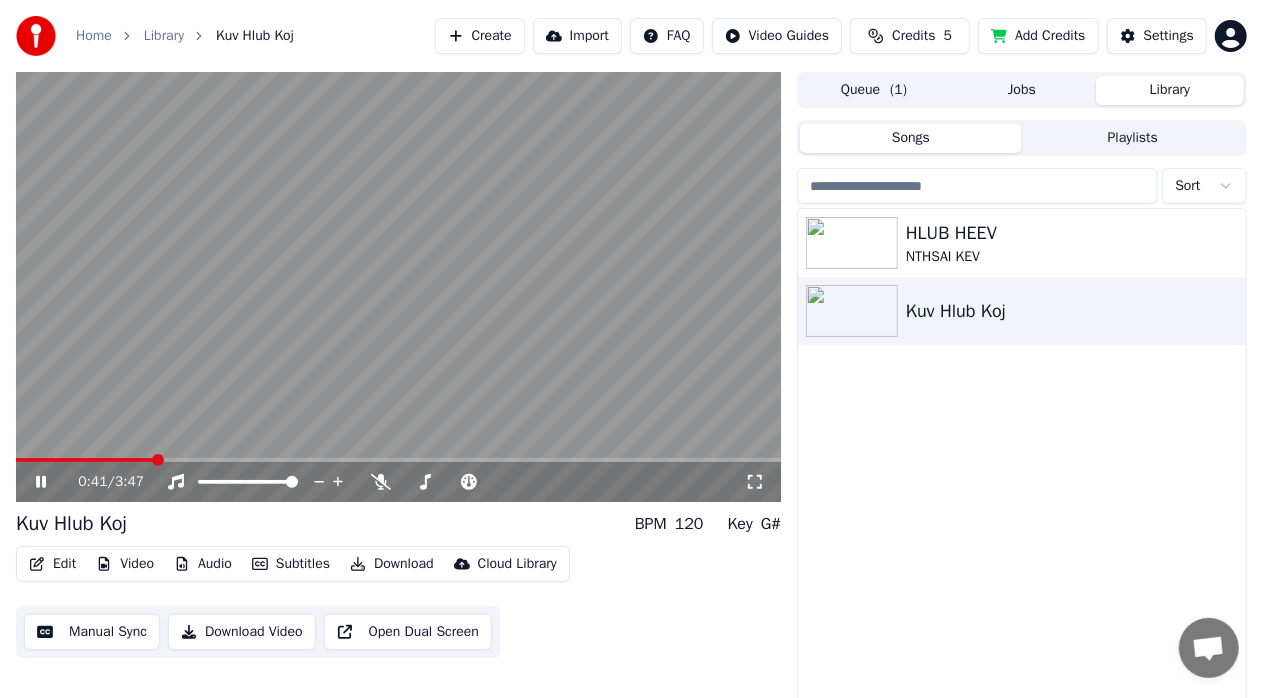 click at bounding box center (158, 460) 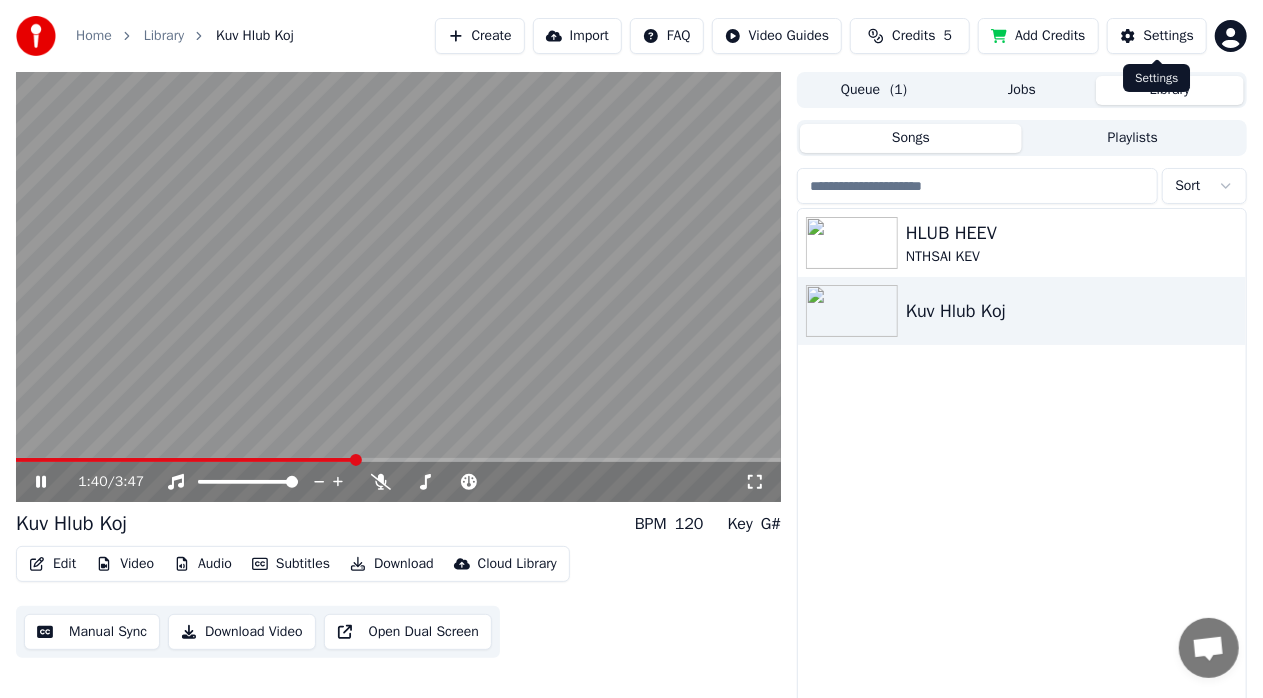 click on "Settings" at bounding box center [1157, 36] 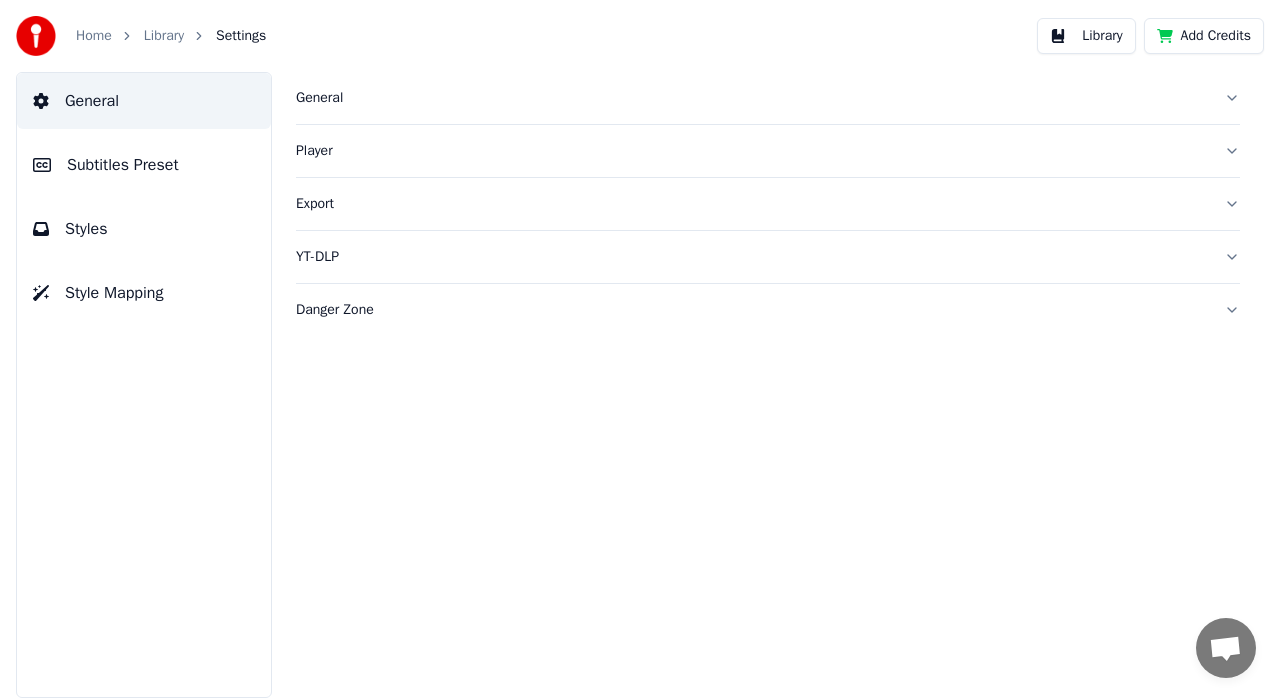 click on "Subtitles Preset" at bounding box center [144, 165] 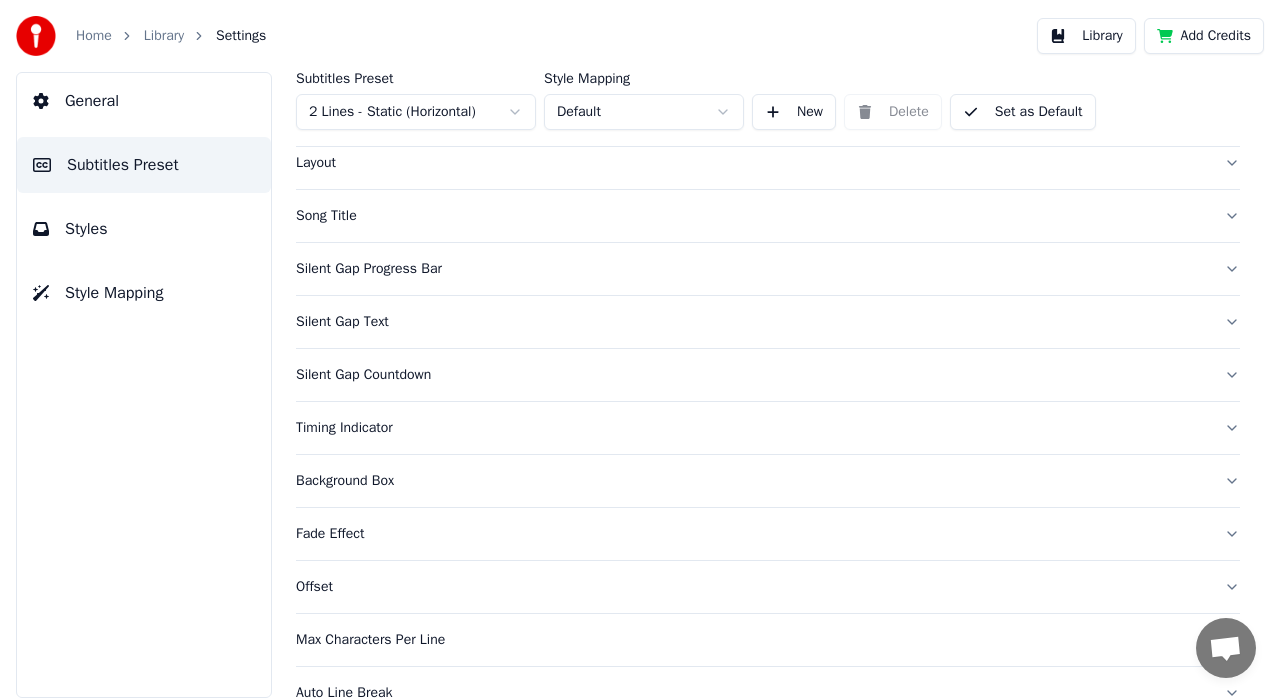 scroll, scrollTop: 188, scrollLeft: 0, axis: vertical 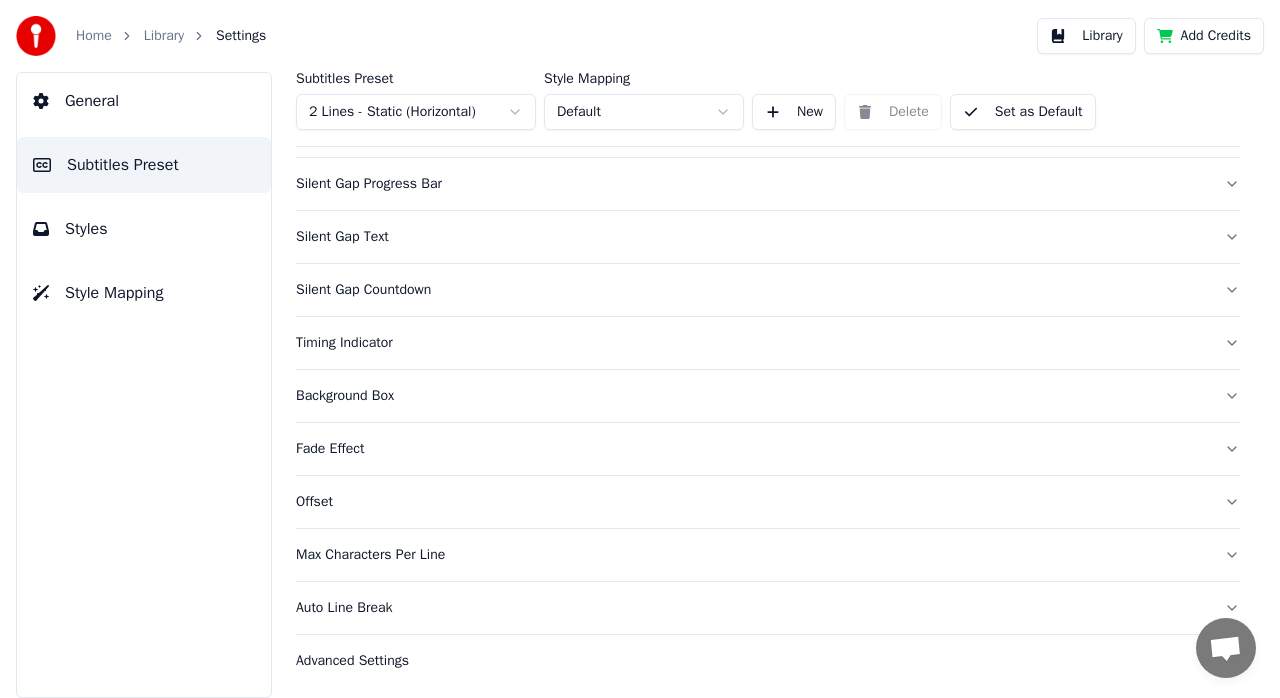 click on "Max Characters Per Line" at bounding box center (752, 555) 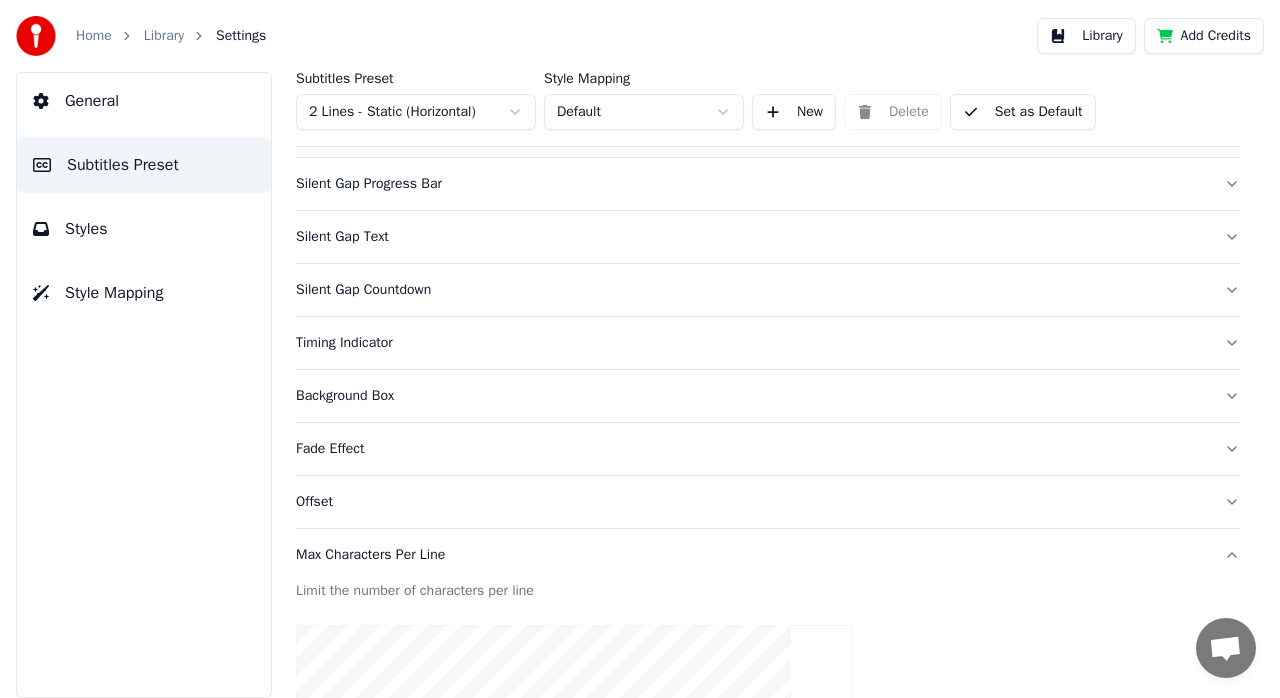 scroll, scrollTop: 688, scrollLeft: 0, axis: vertical 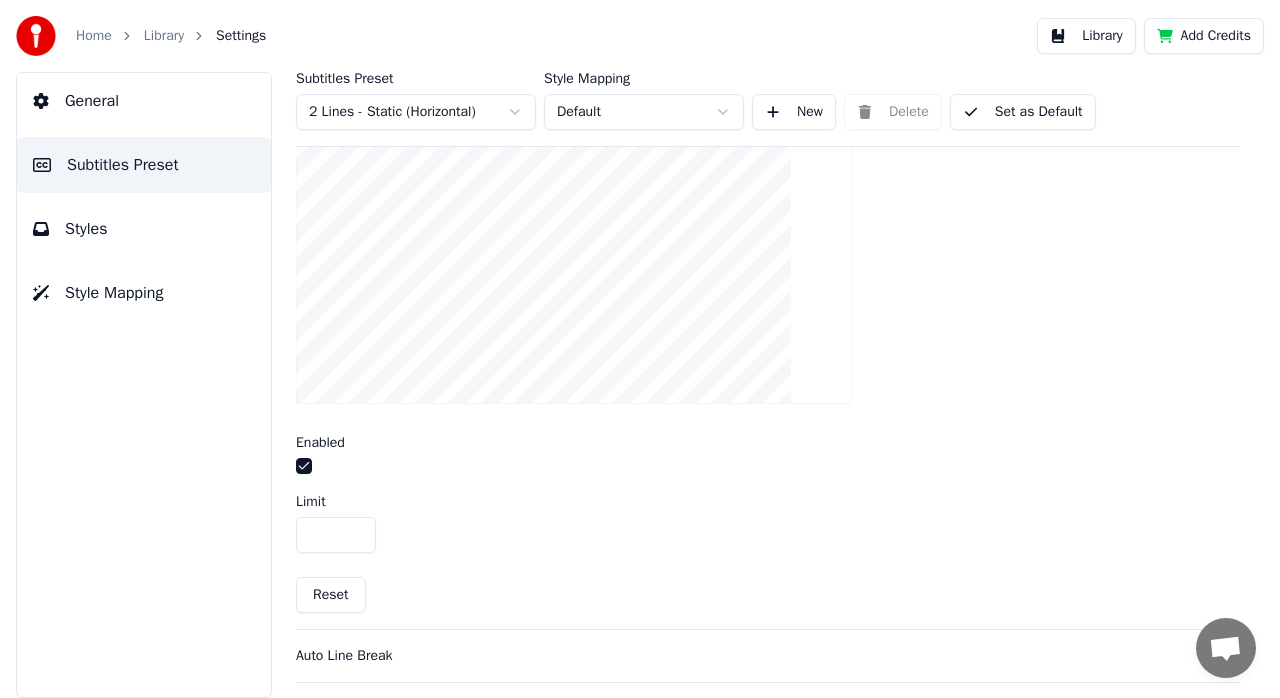click on "**" at bounding box center (336, 535) 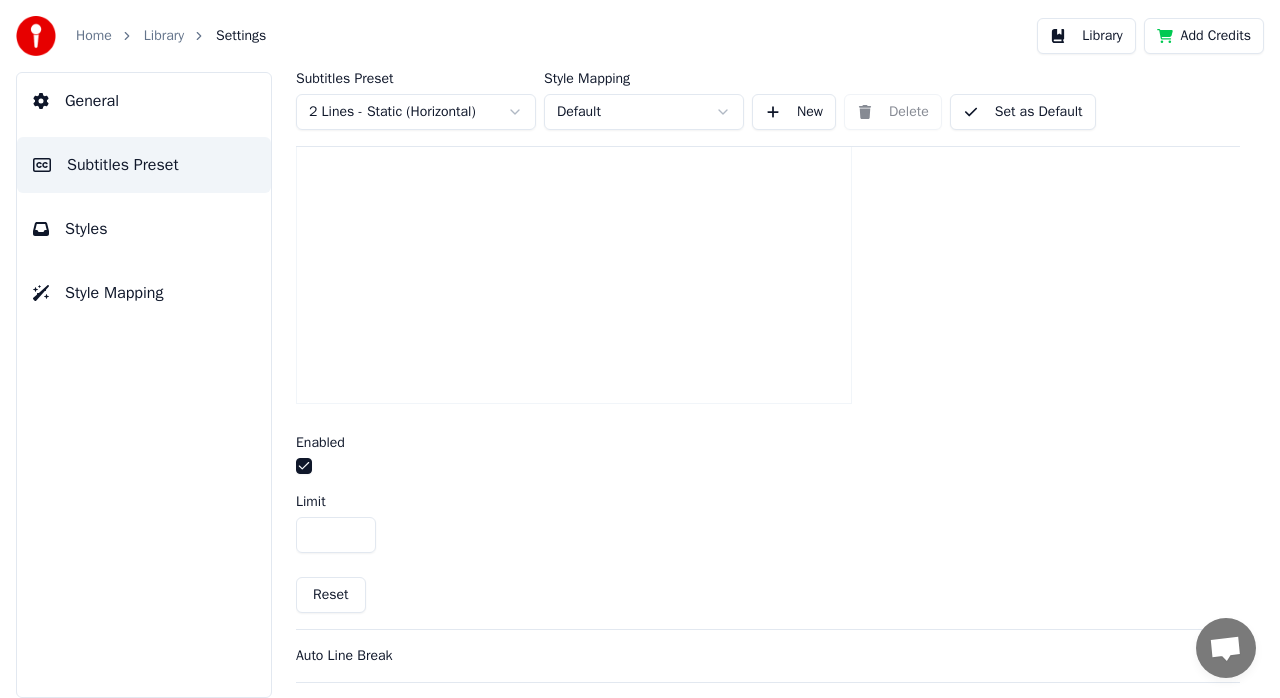 click on "**" at bounding box center (336, 535) 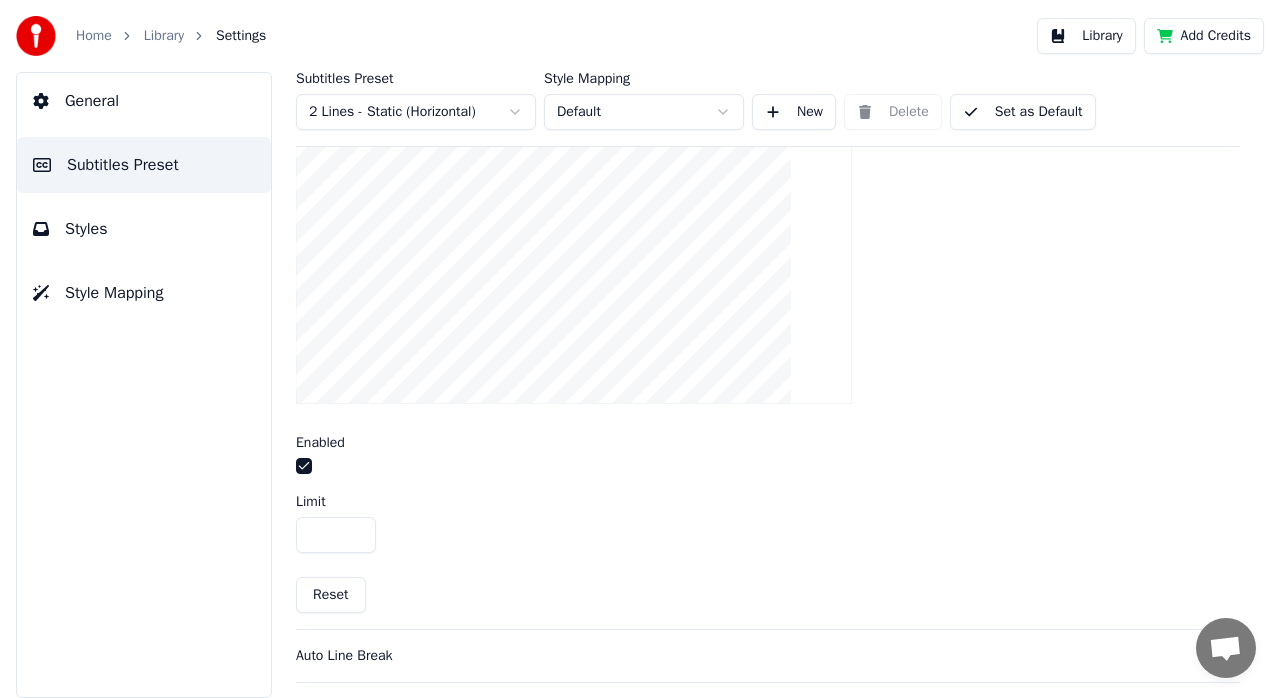 click on "**" at bounding box center [336, 535] 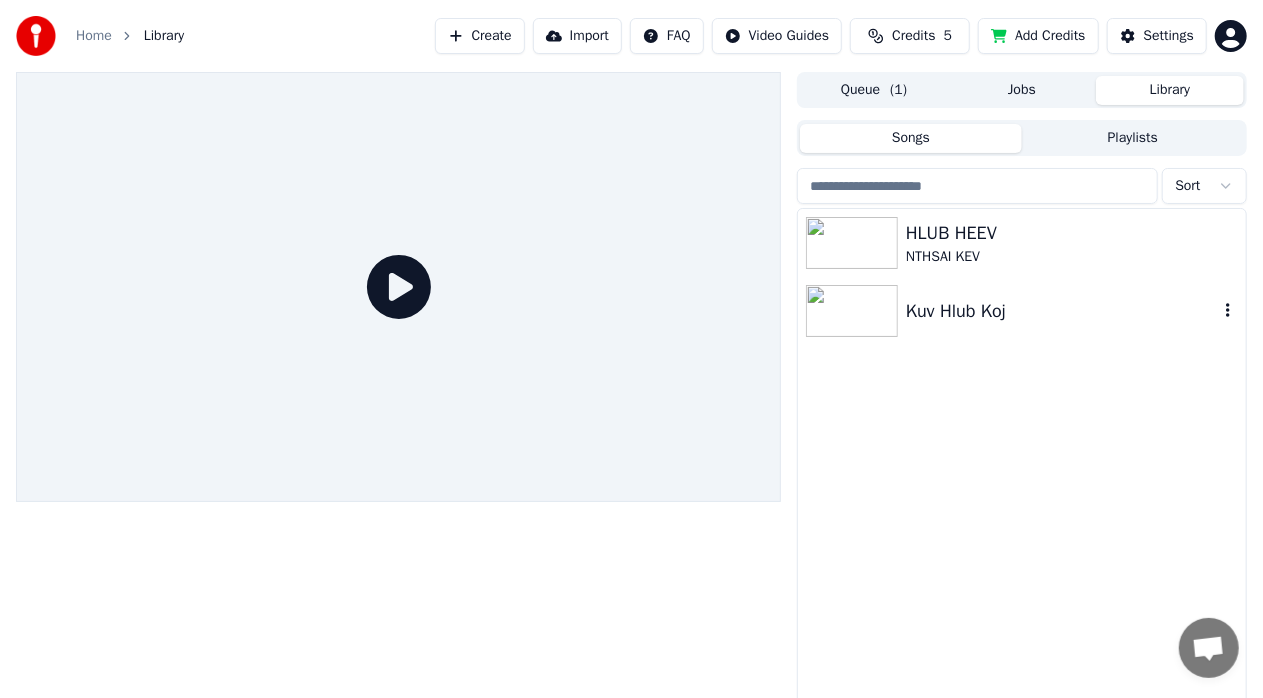 click on "Kuv Hlub Koj" at bounding box center [1062, 311] 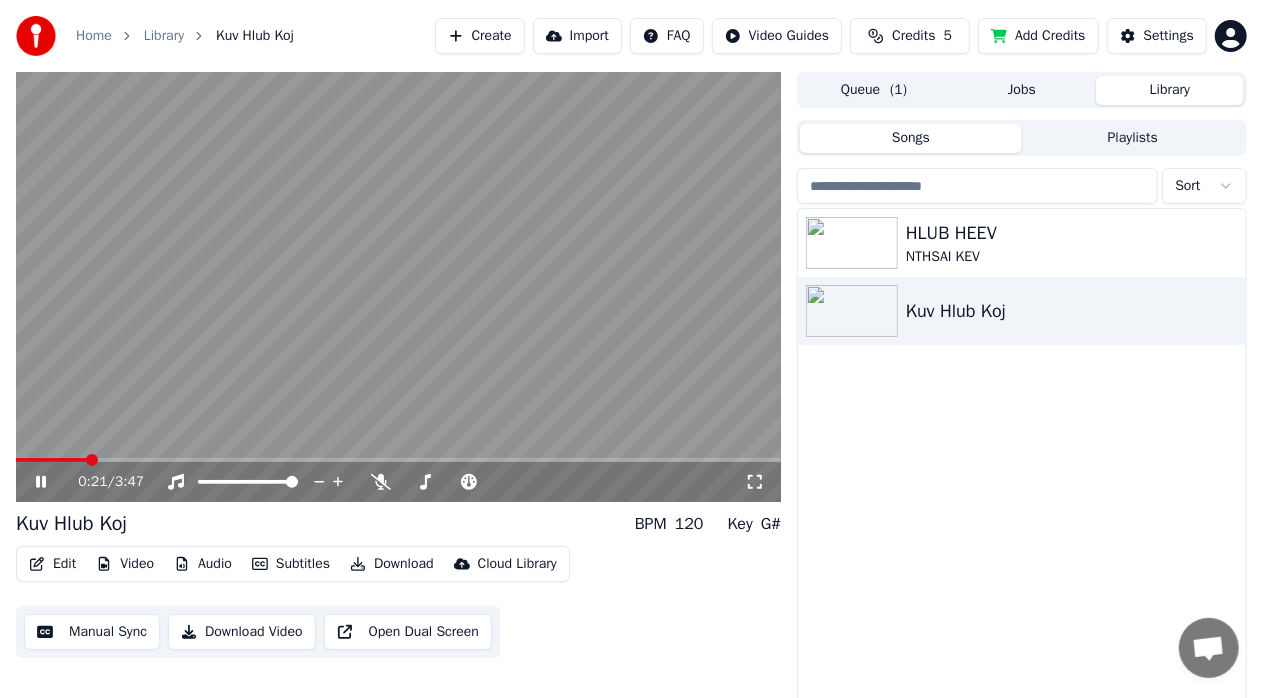 click at bounding box center (92, 460) 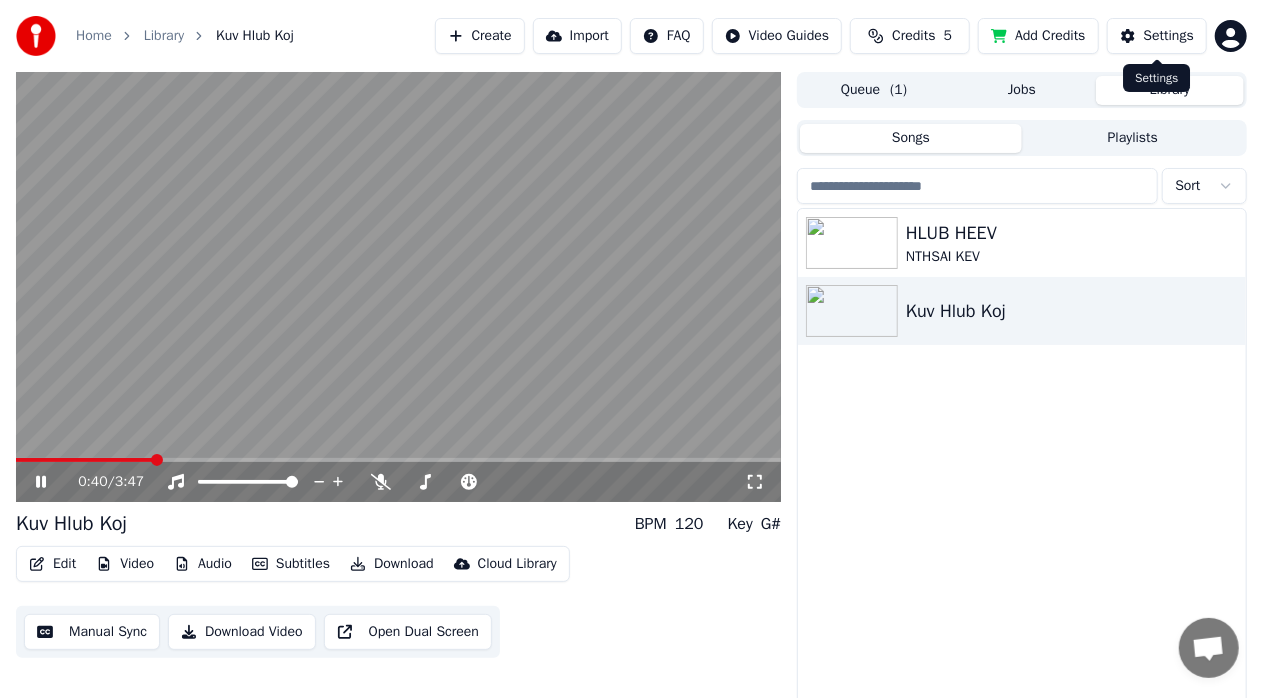 click on "Settings" at bounding box center (1169, 36) 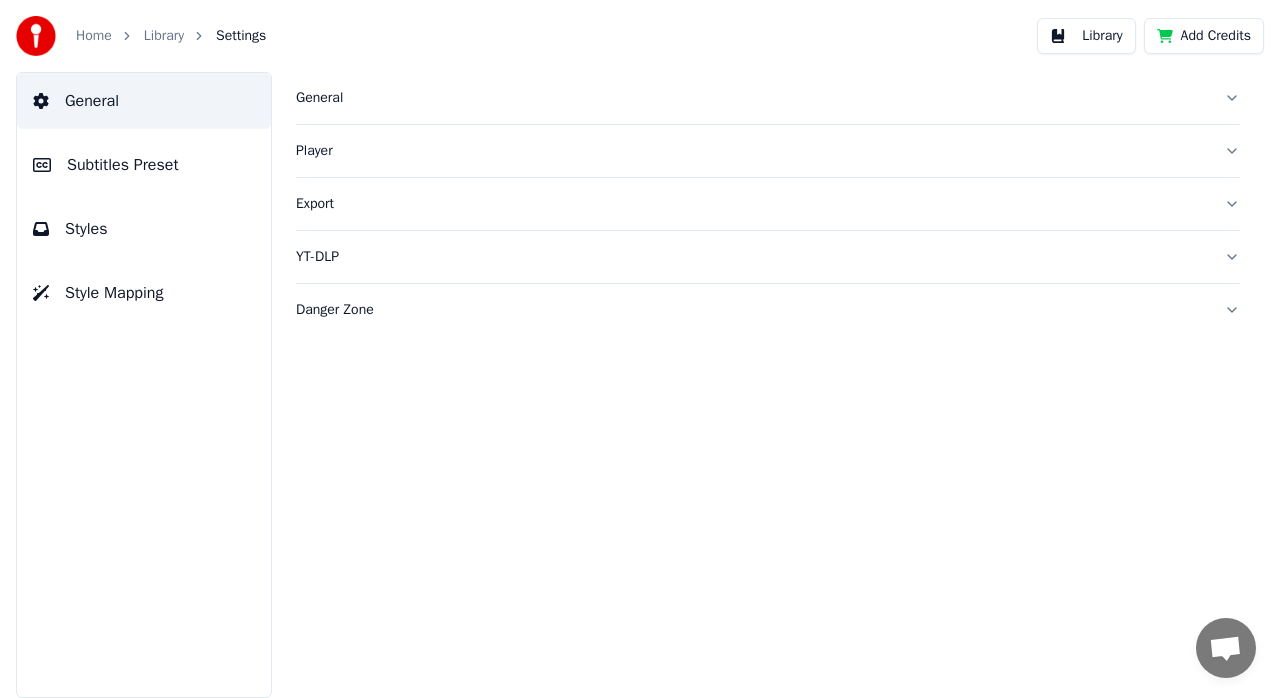 click on "Subtitles Preset" at bounding box center [123, 165] 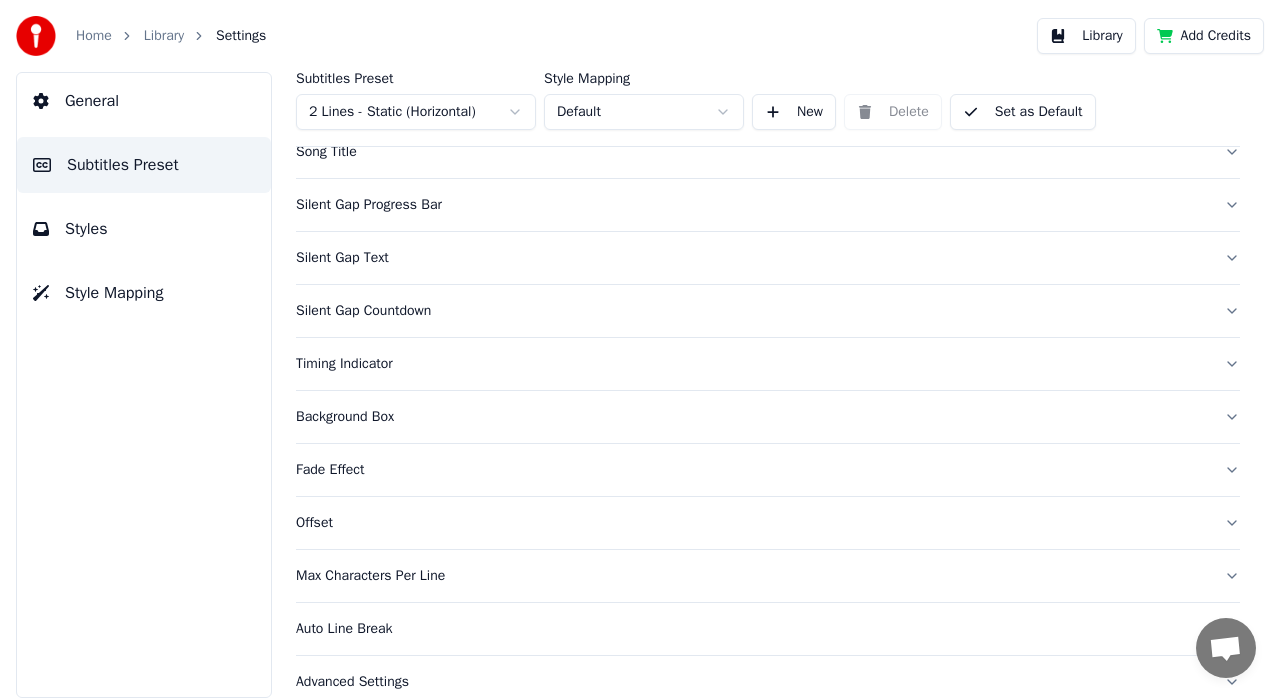 scroll, scrollTop: 188, scrollLeft: 0, axis: vertical 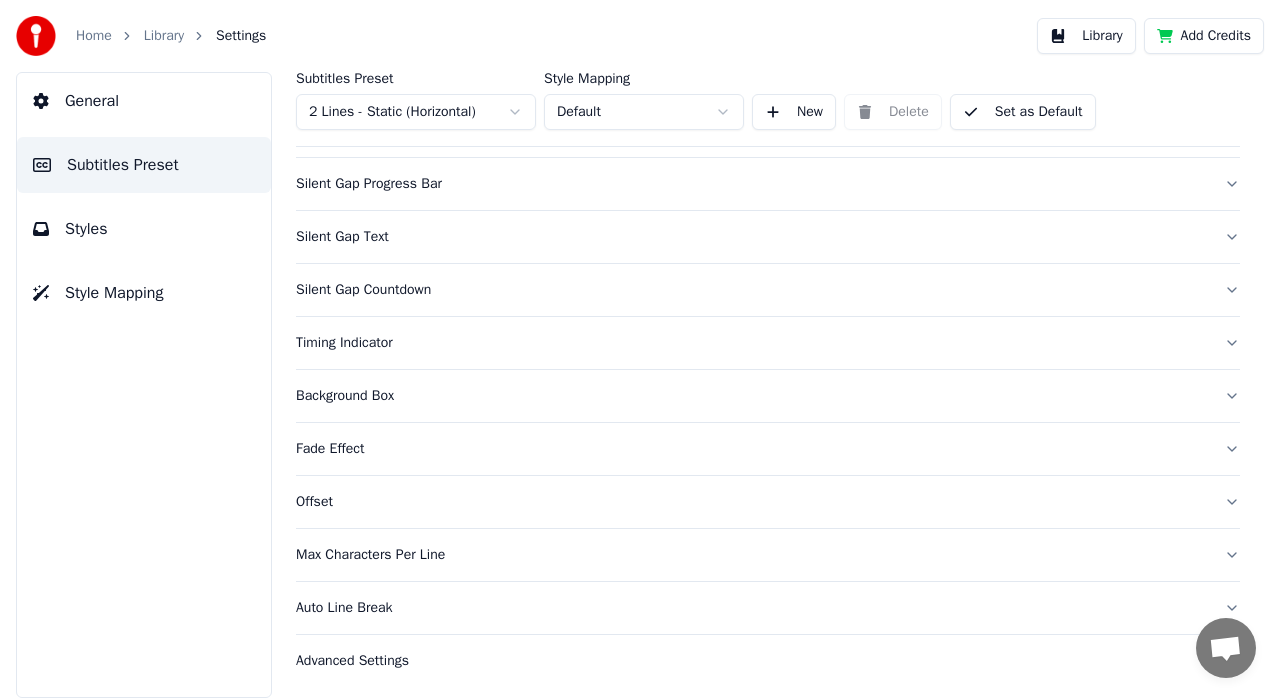 click on "Max Characters Per Line" at bounding box center (752, 555) 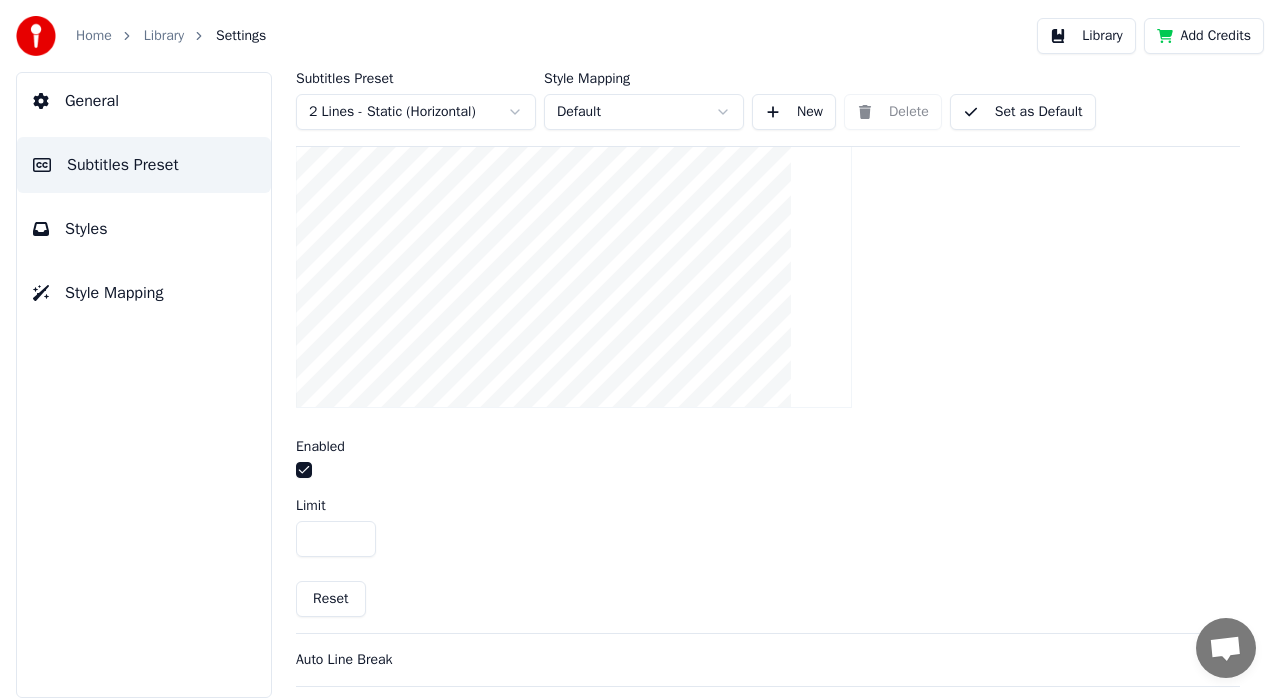 scroll, scrollTop: 736, scrollLeft: 0, axis: vertical 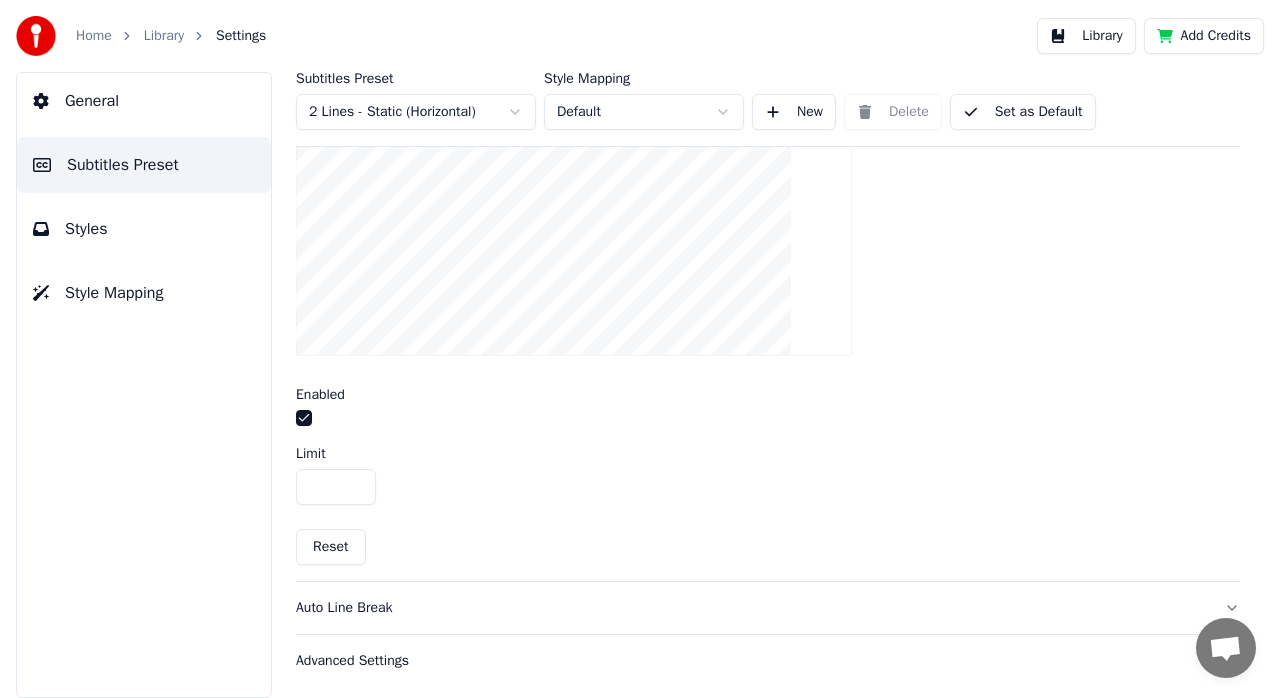 click on "**" at bounding box center (336, 487) 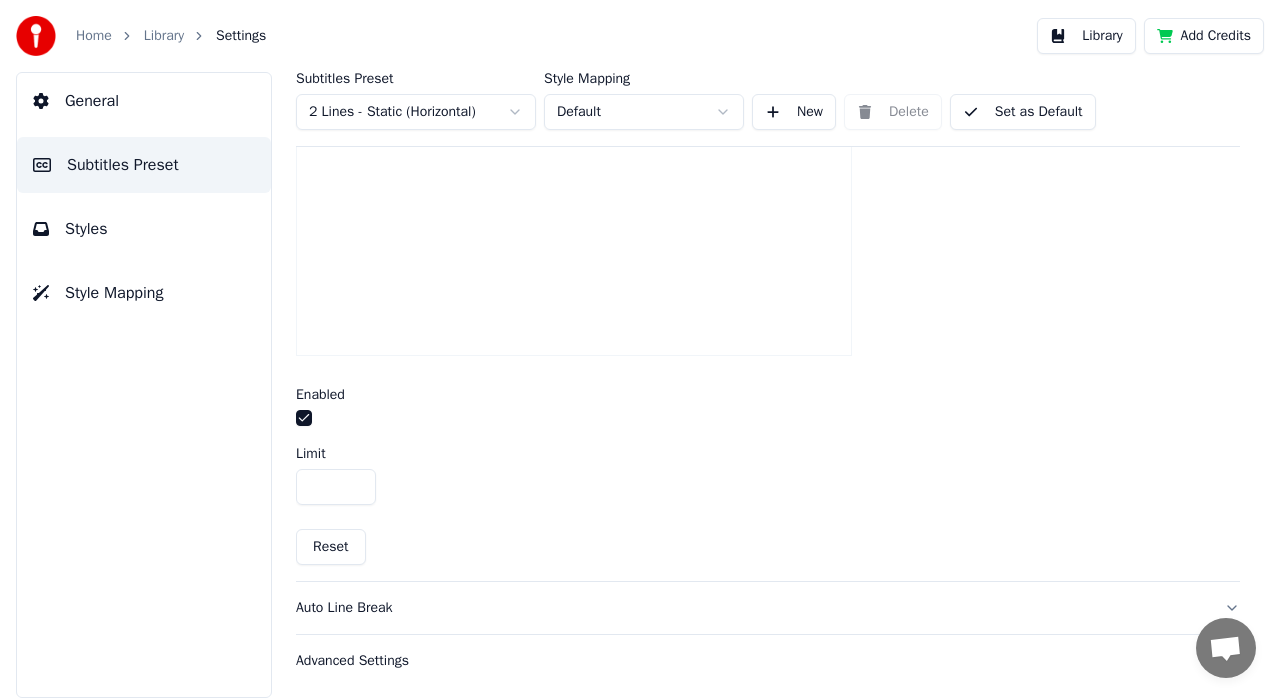 click on "**" at bounding box center (336, 487) 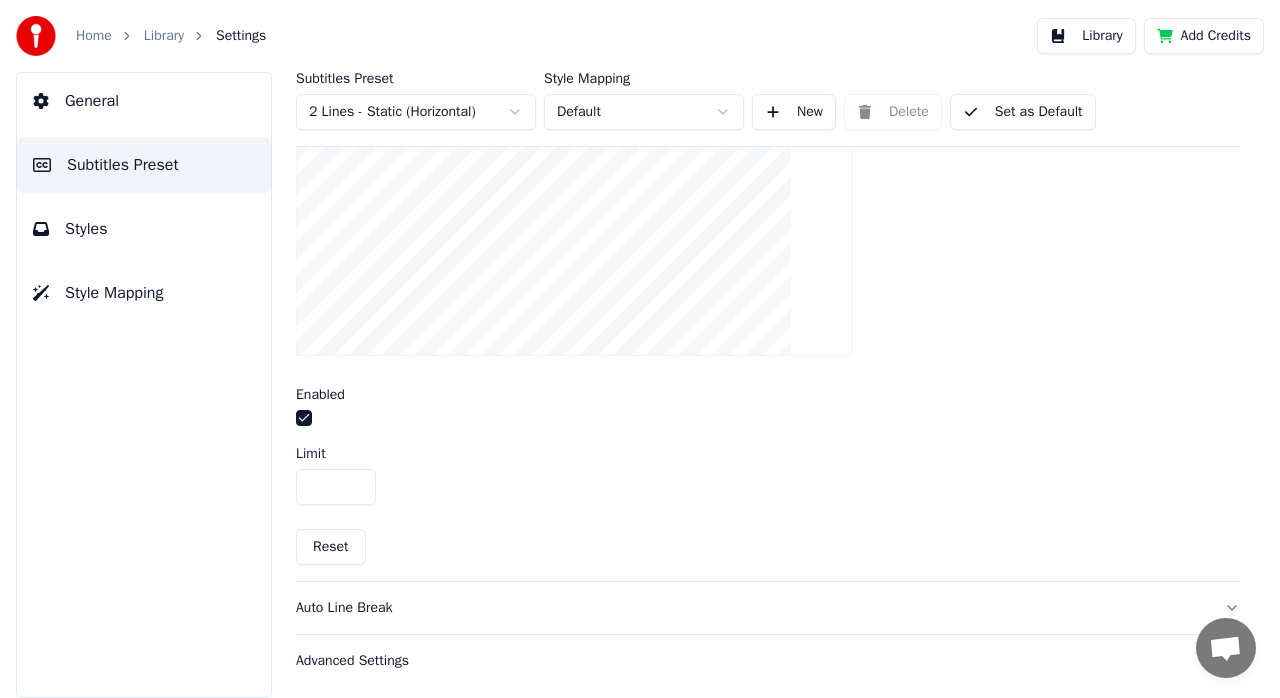click on "**" at bounding box center (336, 487) 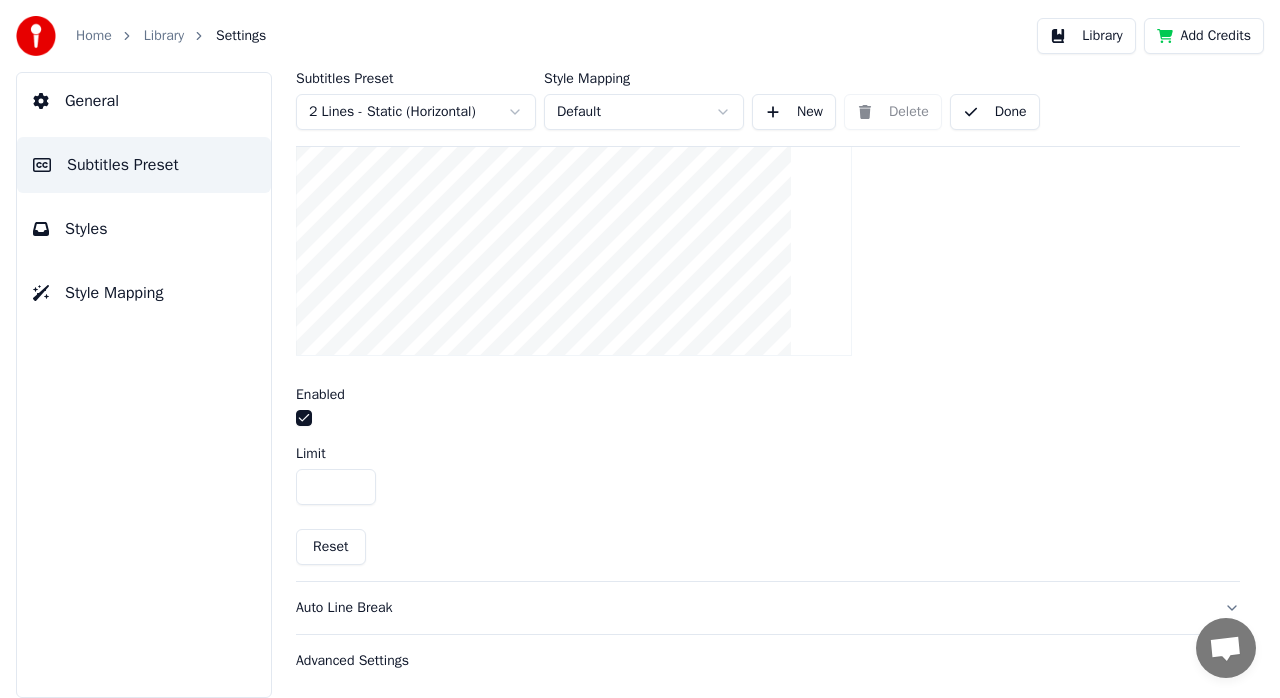 click on "Library" at bounding box center [164, 36] 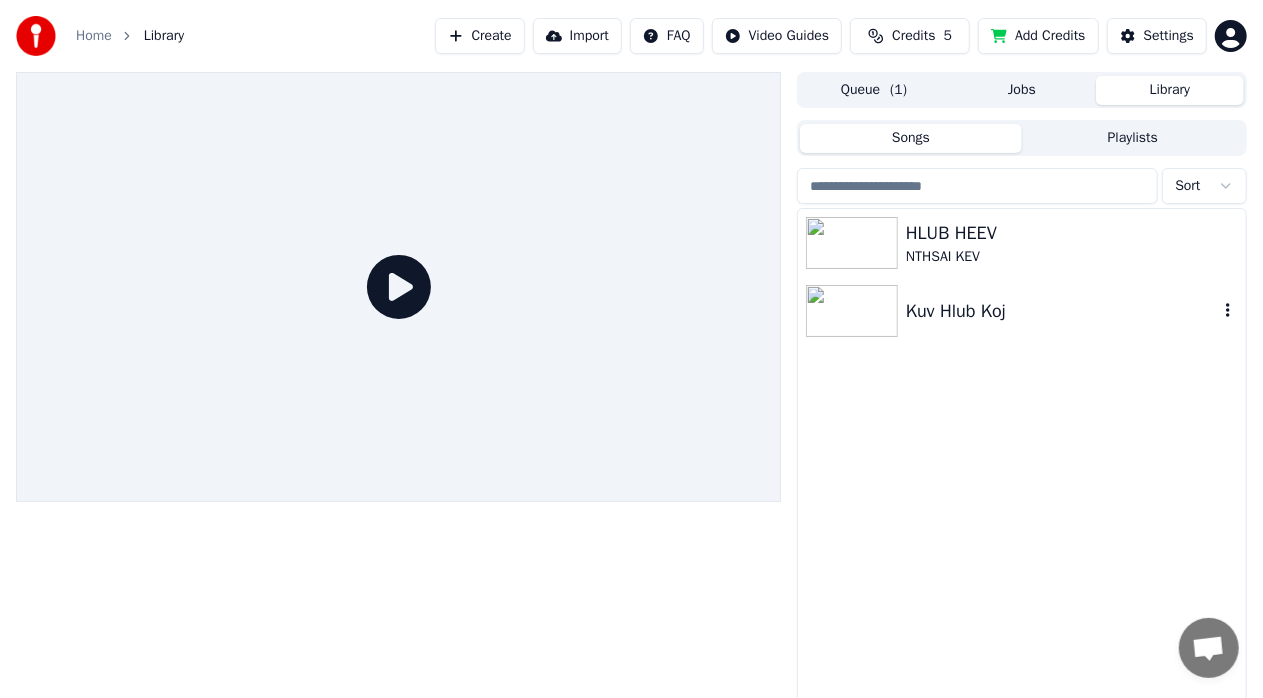 click on "Kuv Hlub Koj" at bounding box center (1062, 311) 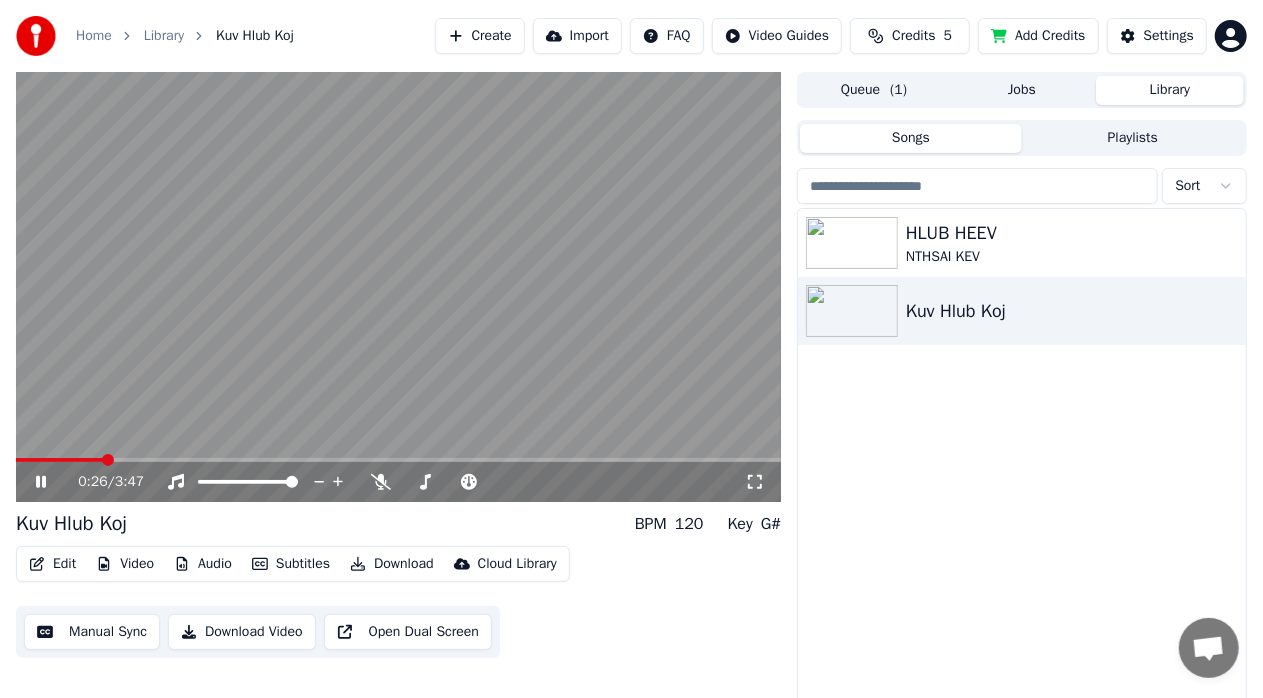 click at bounding box center [108, 460] 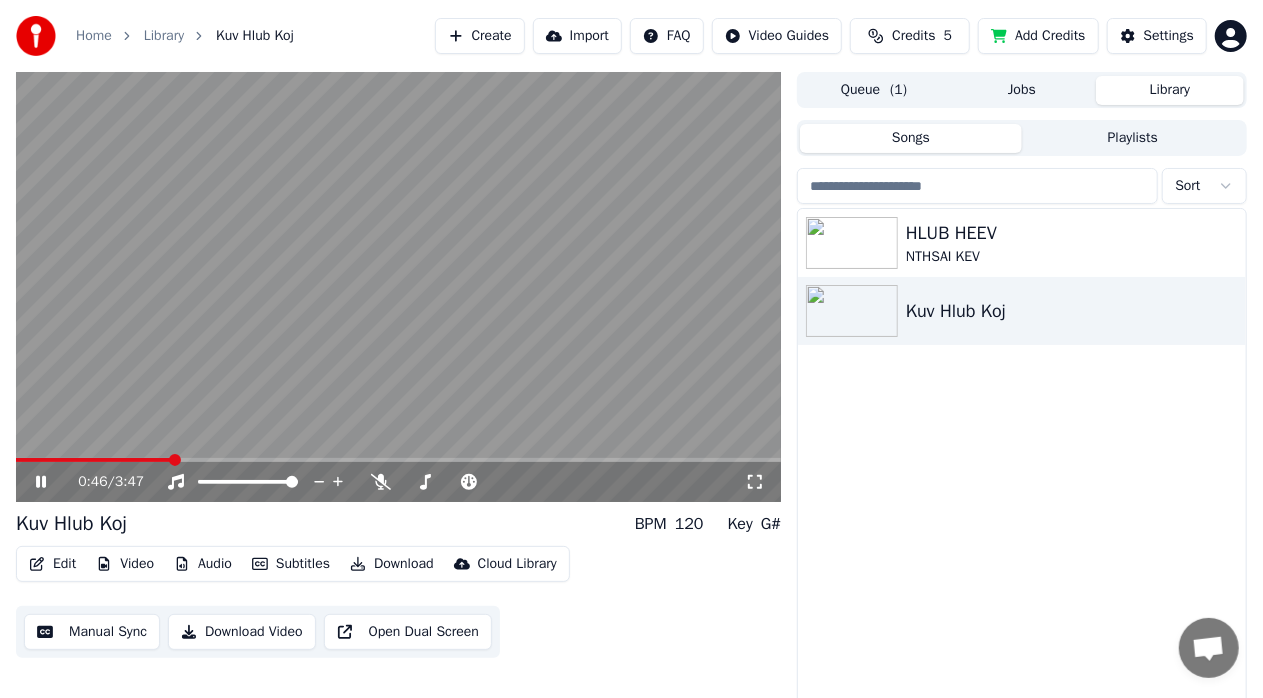 click at bounding box center [398, 287] 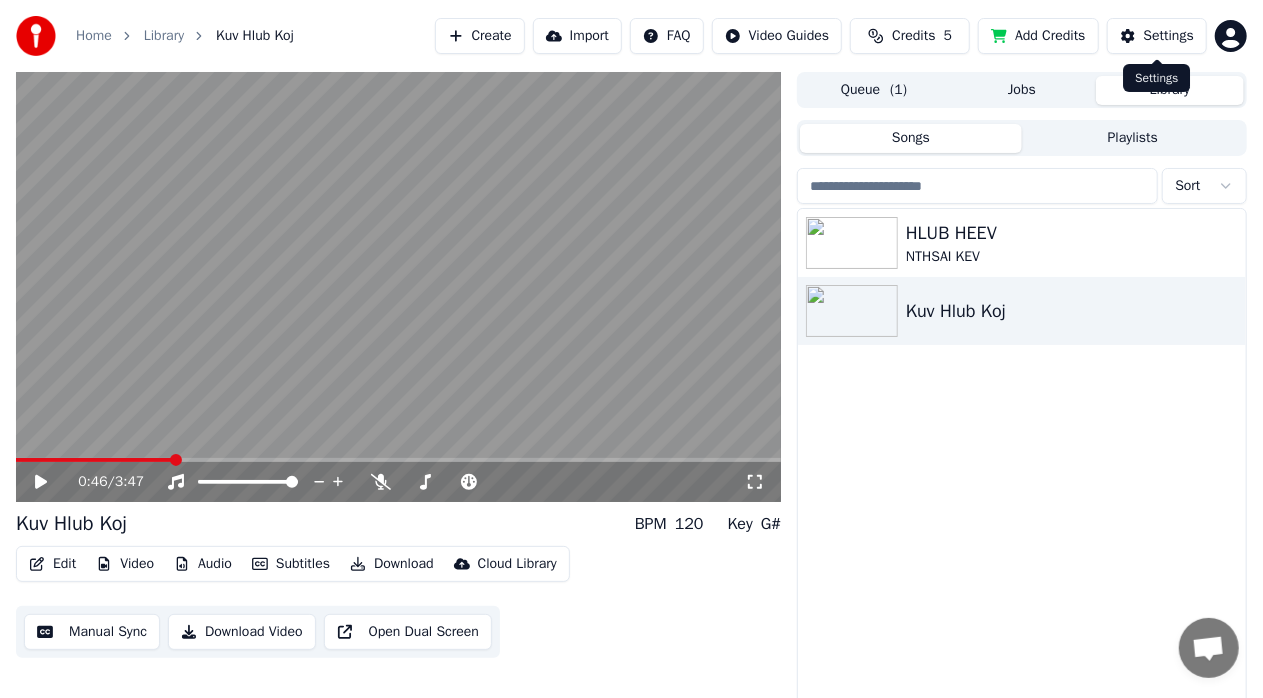 click on "Settings" at bounding box center (1169, 36) 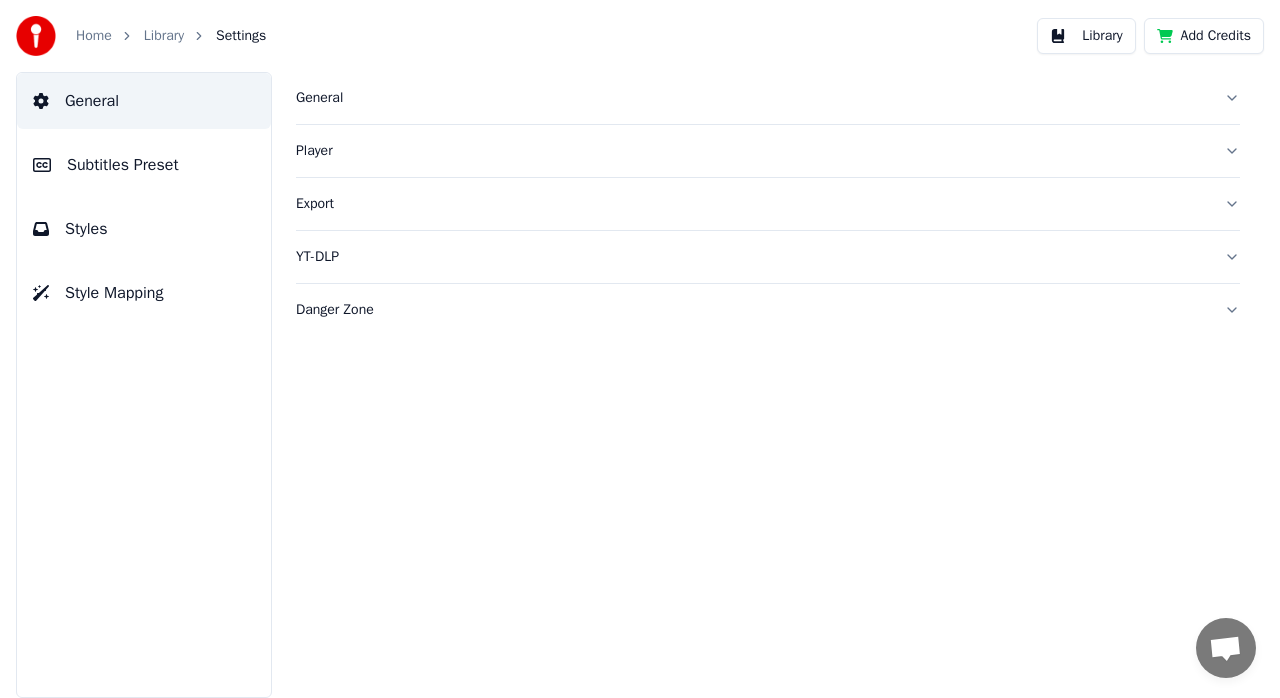 click on "Subtitles Preset" at bounding box center (123, 165) 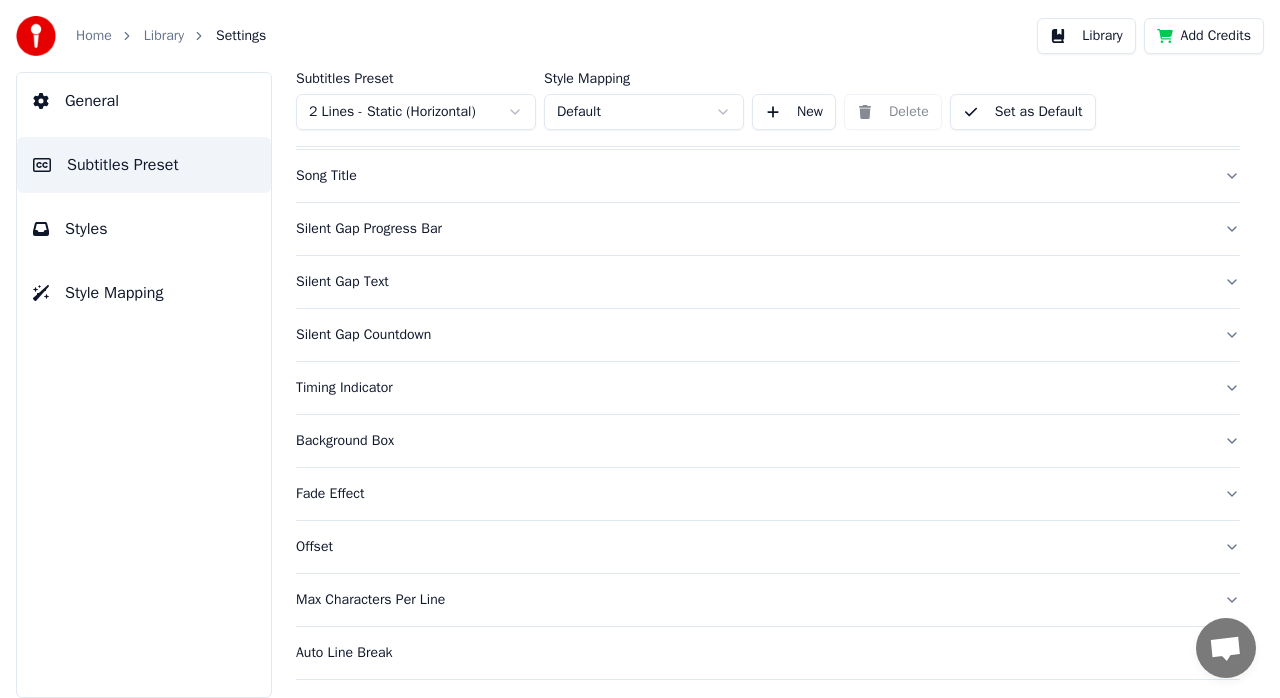 scroll, scrollTop: 188, scrollLeft: 0, axis: vertical 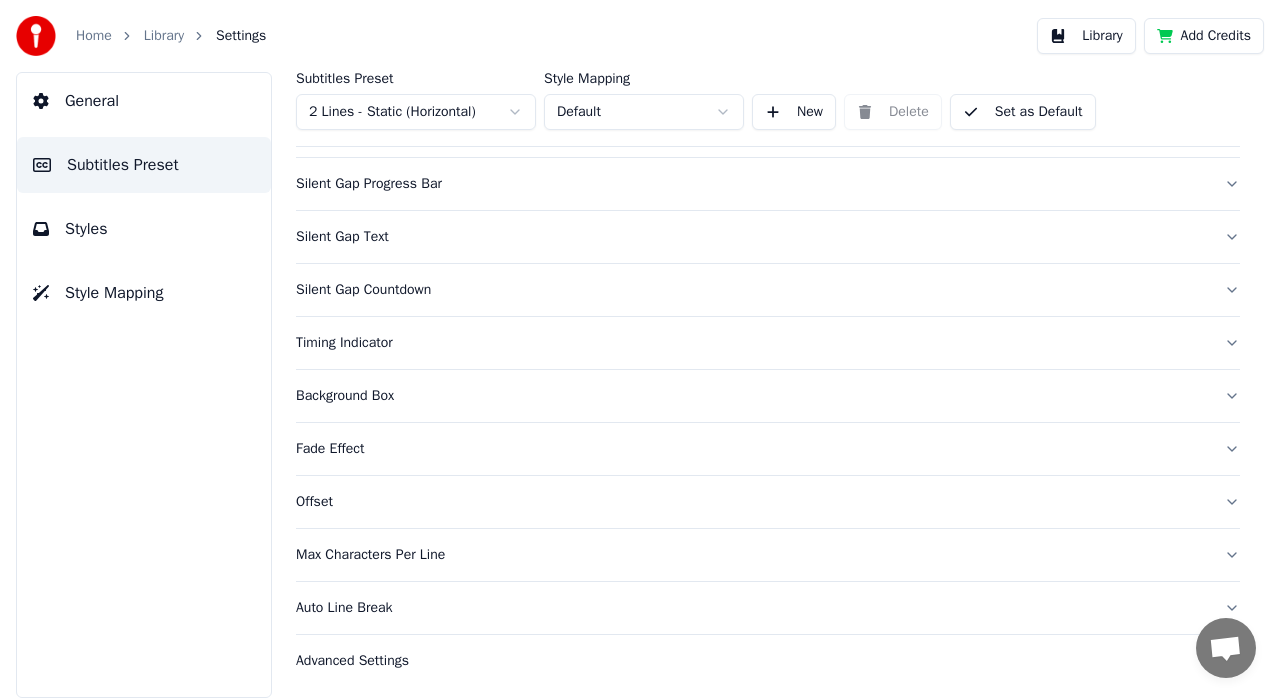 click on "Auto Line Break" at bounding box center [752, 608] 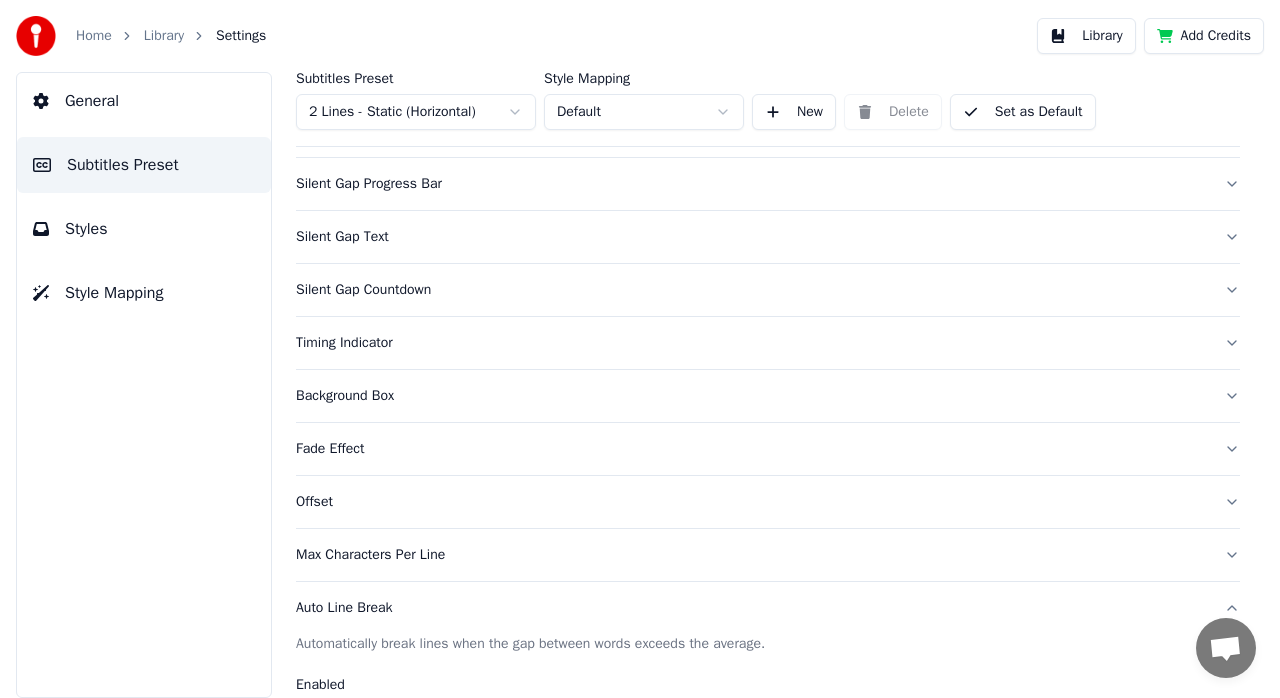 click on "Max Characters Per Line" at bounding box center [752, 555] 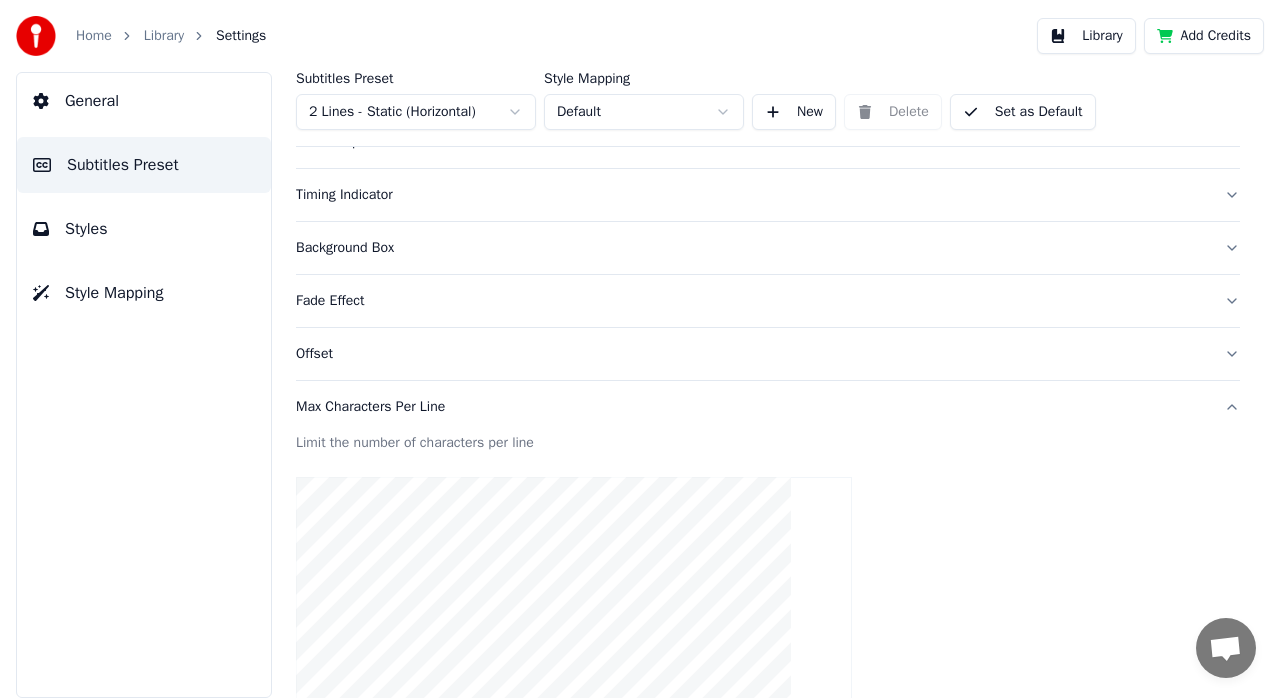 scroll, scrollTop: 36, scrollLeft: 0, axis: vertical 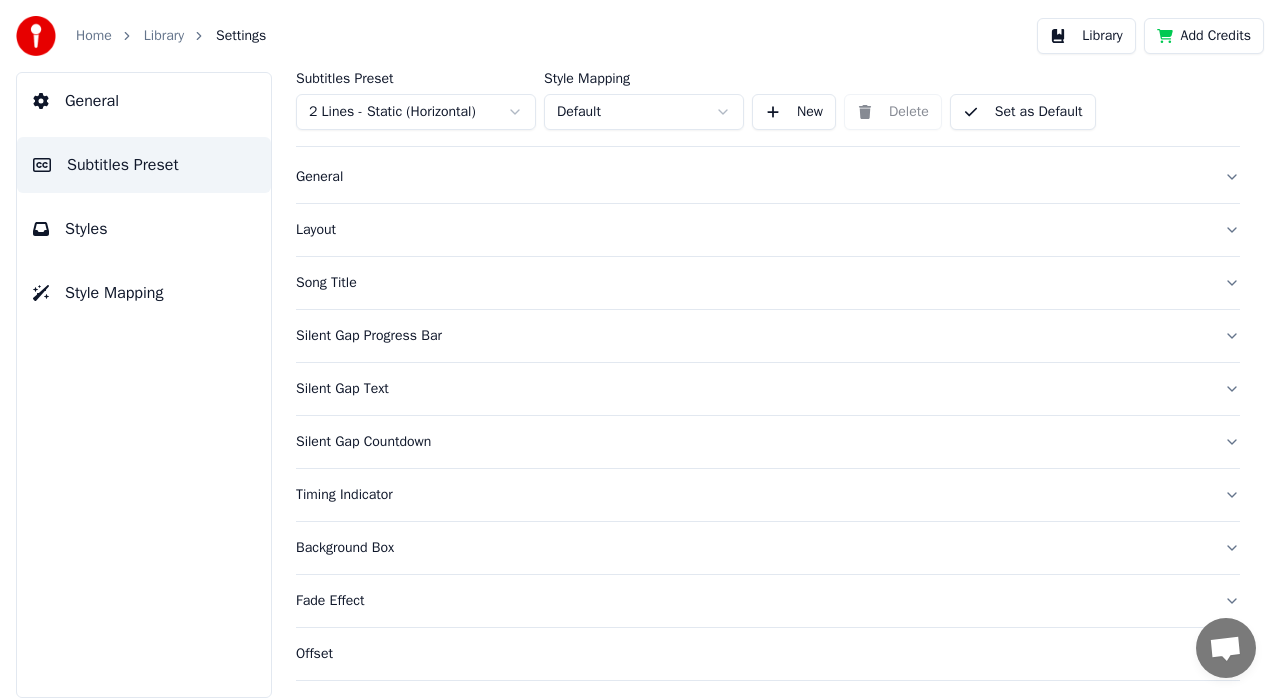 click on "Fade Effect" at bounding box center [752, 601] 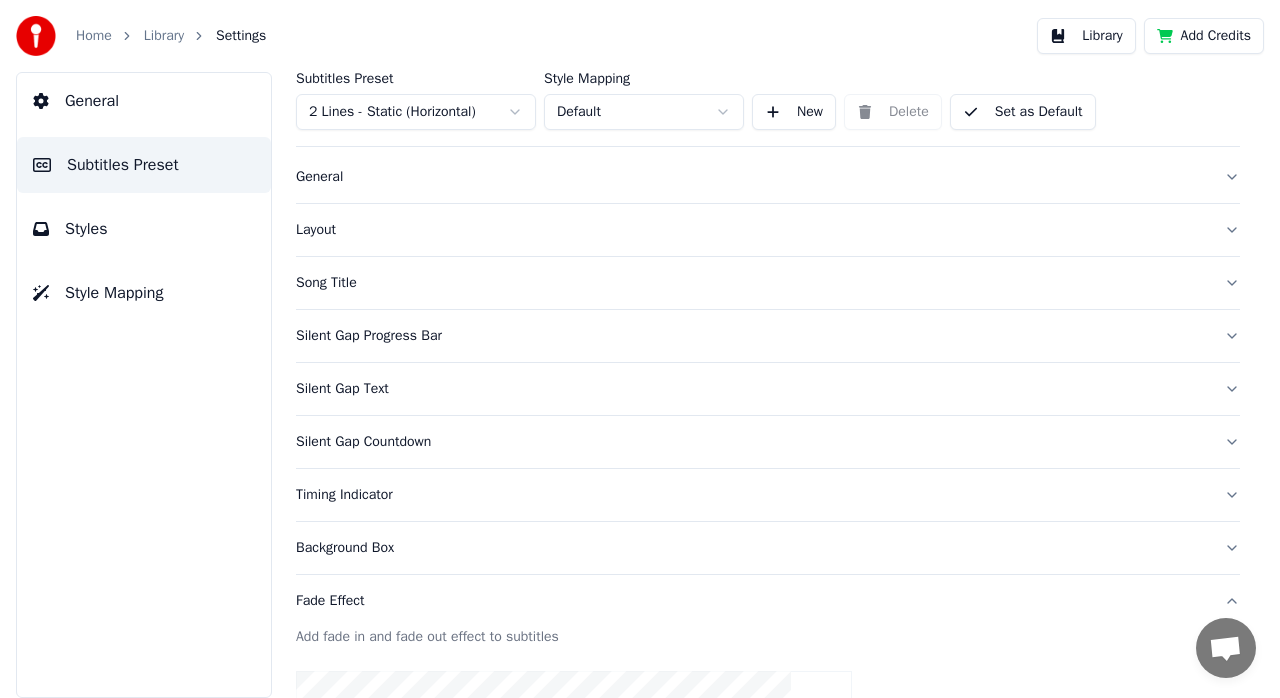 click on "Silent Gap Countdown" at bounding box center (752, 442) 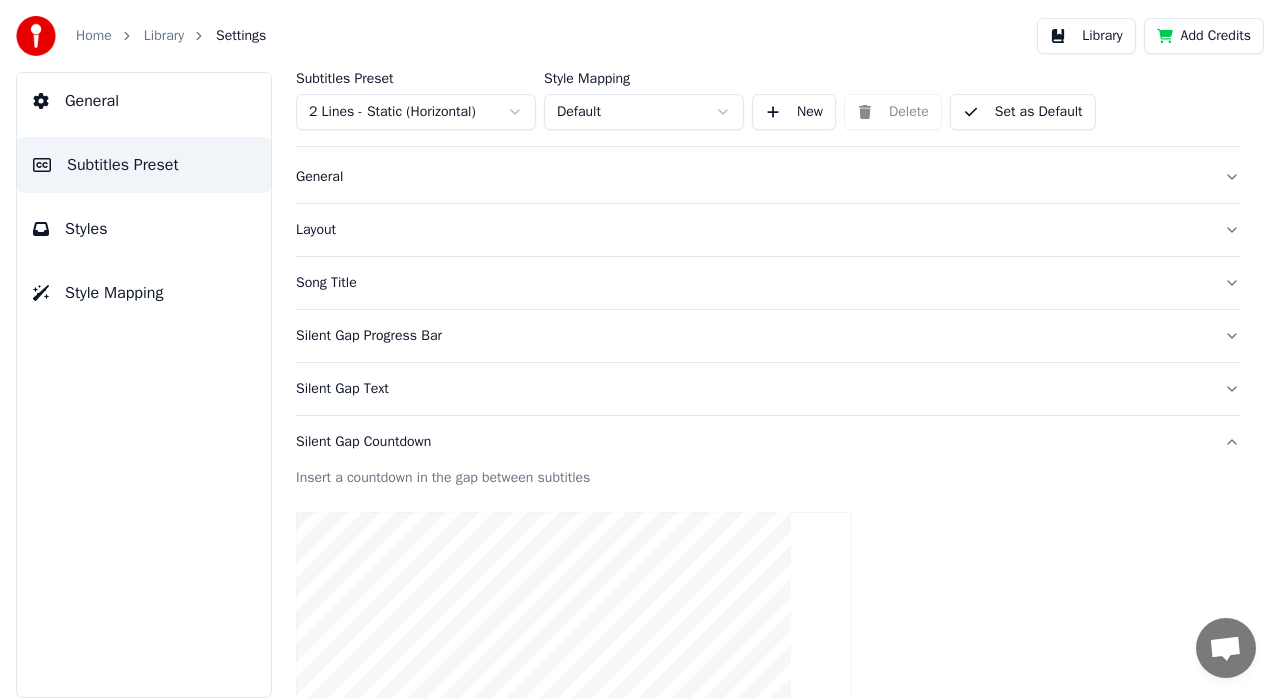 click on "Silent Gap Text" at bounding box center (752, 389) 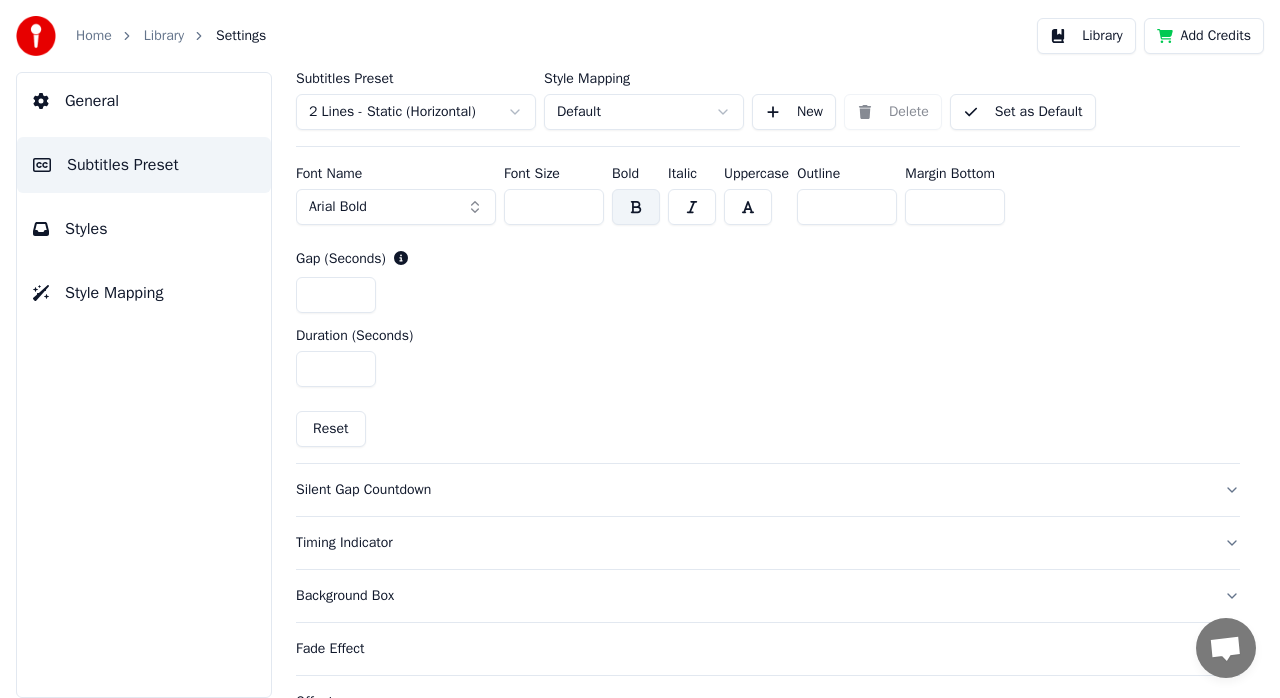 scroll, scrollTop: 858, scrollLeft: 0, axis: vertical 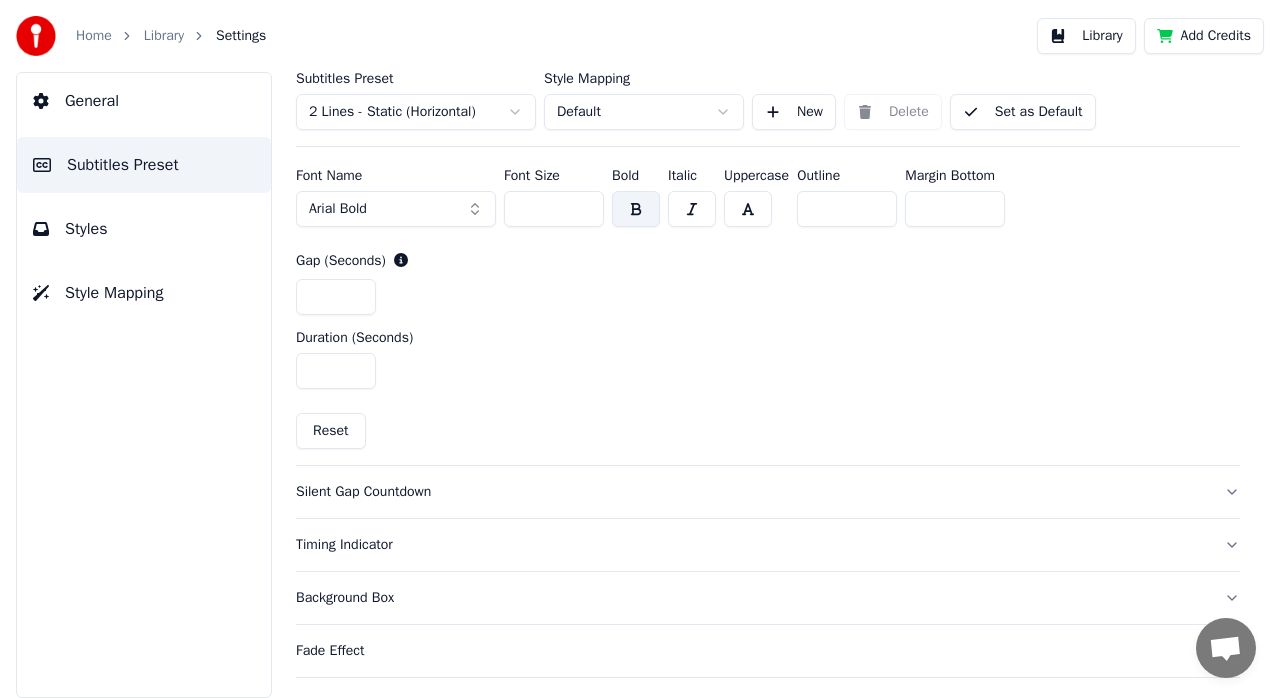 click on "Silent Gap Countdown" at bounding box center [752, 492] 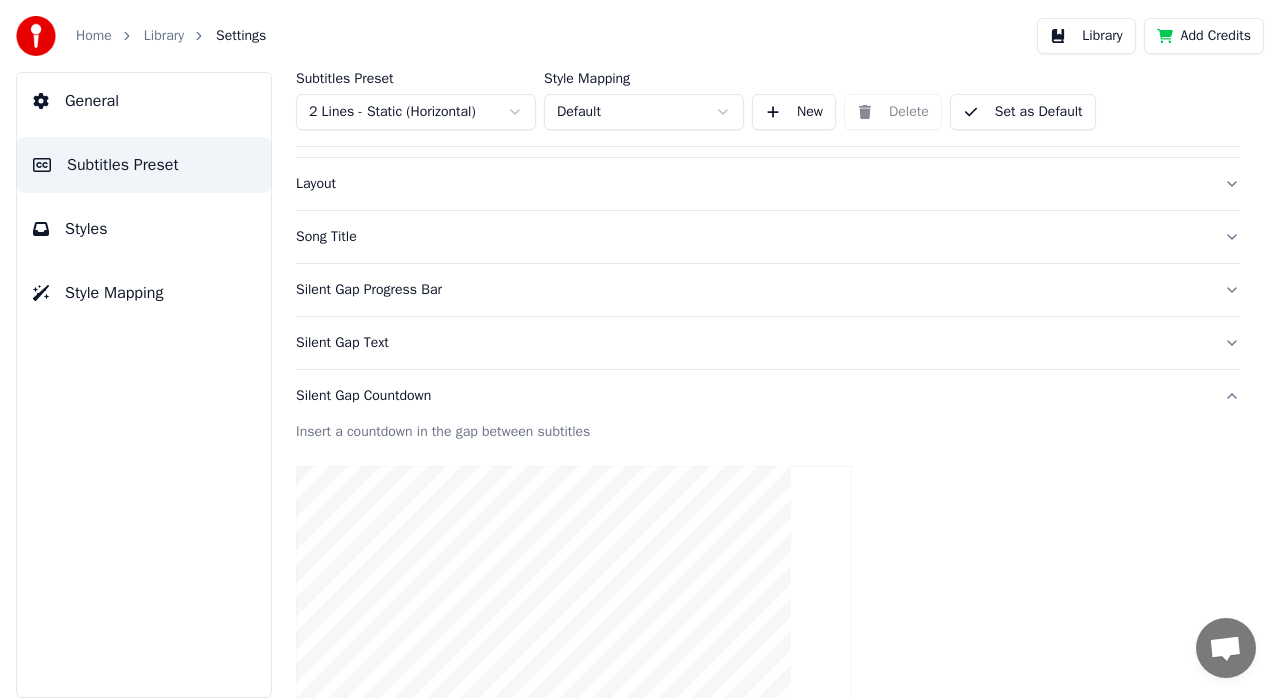 scroll, scrollTop: 100, scrollLeft: 0, axis: vertical 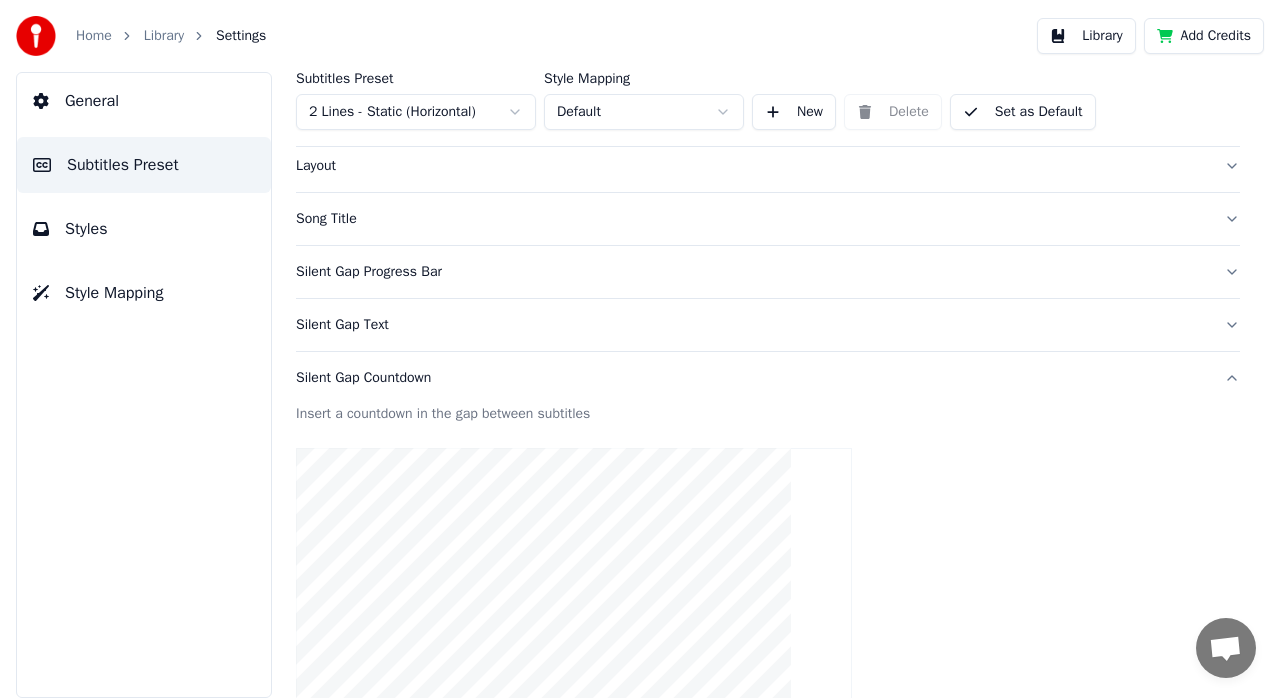 click on "Silent Gap Countdown" at bounding box center (752, 378) 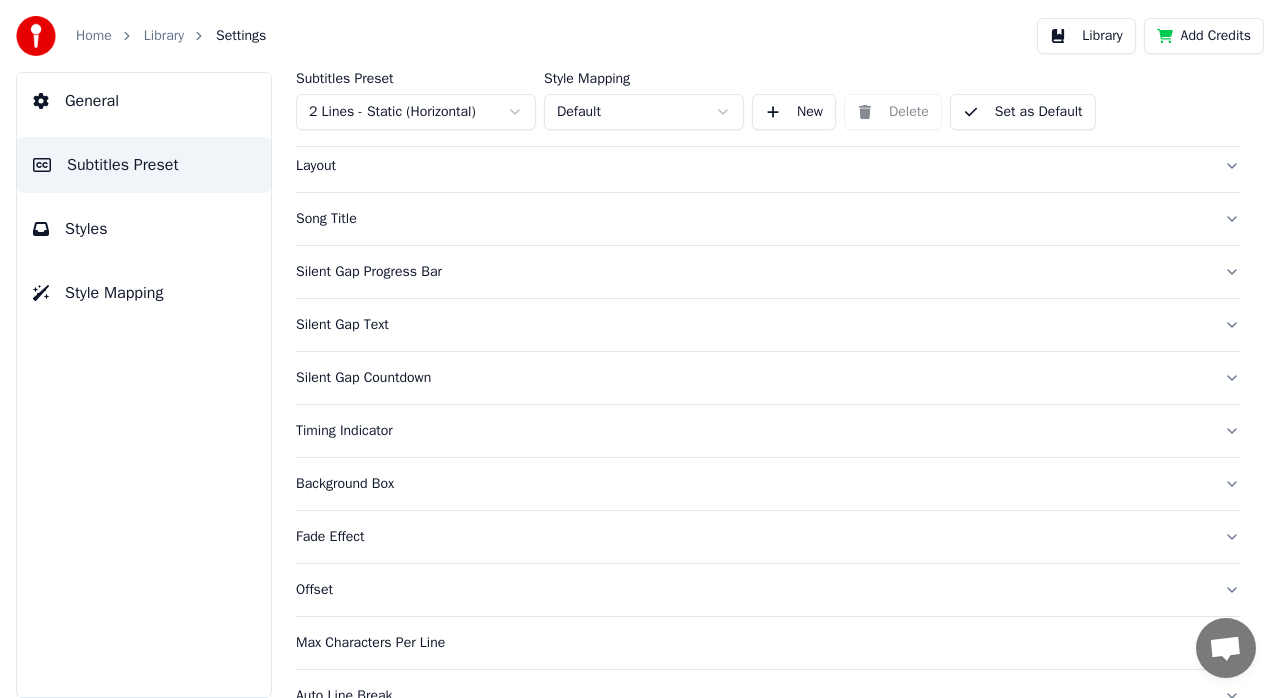 click on "Silent Gap Countdown" at bounding box center (752, 378) 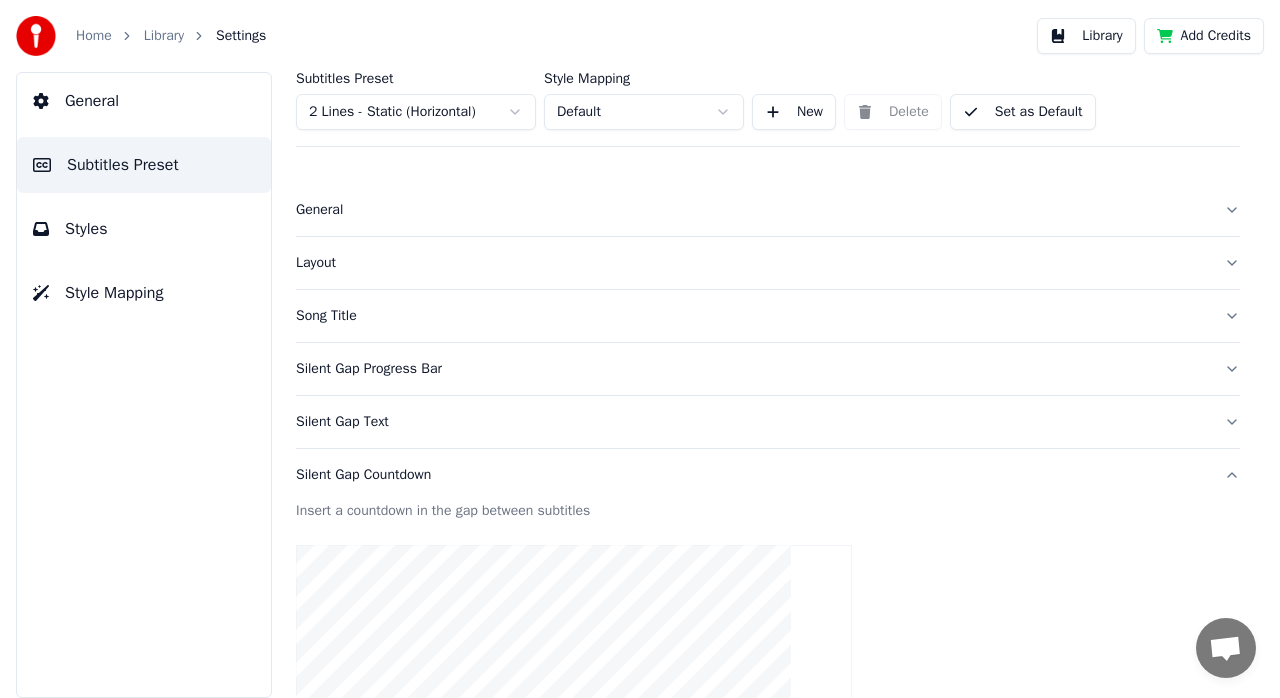 scroll, scrollTop: 0, scrollLeft: 0, axis: both 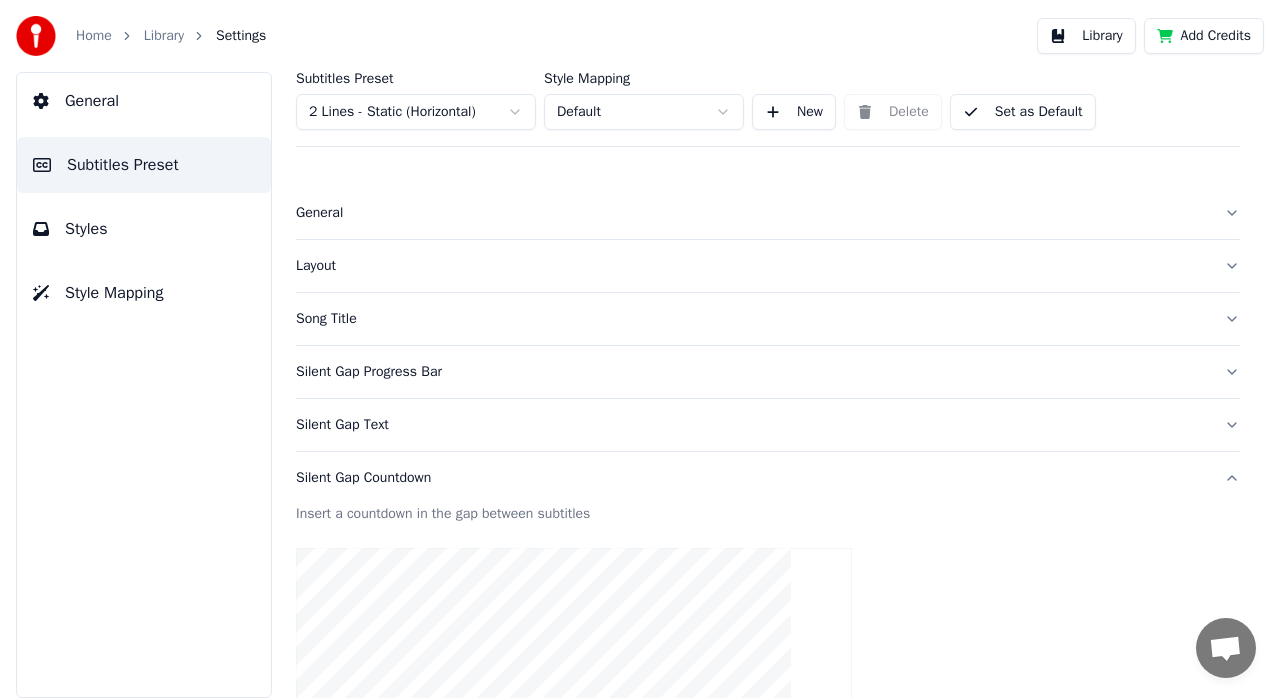 click on "Silent Gap Progress Bar" at bounding box center [768, 372] 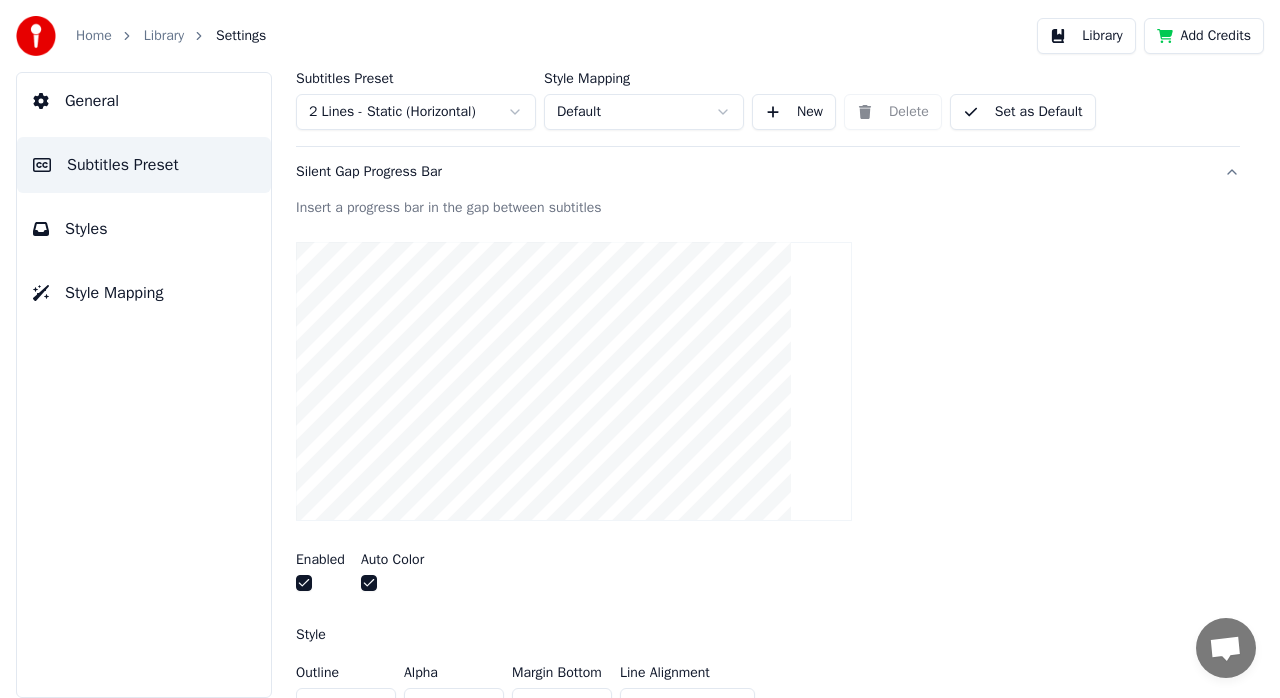 scroll, scrollTop: 0, scrollLeft: 0, axis: both 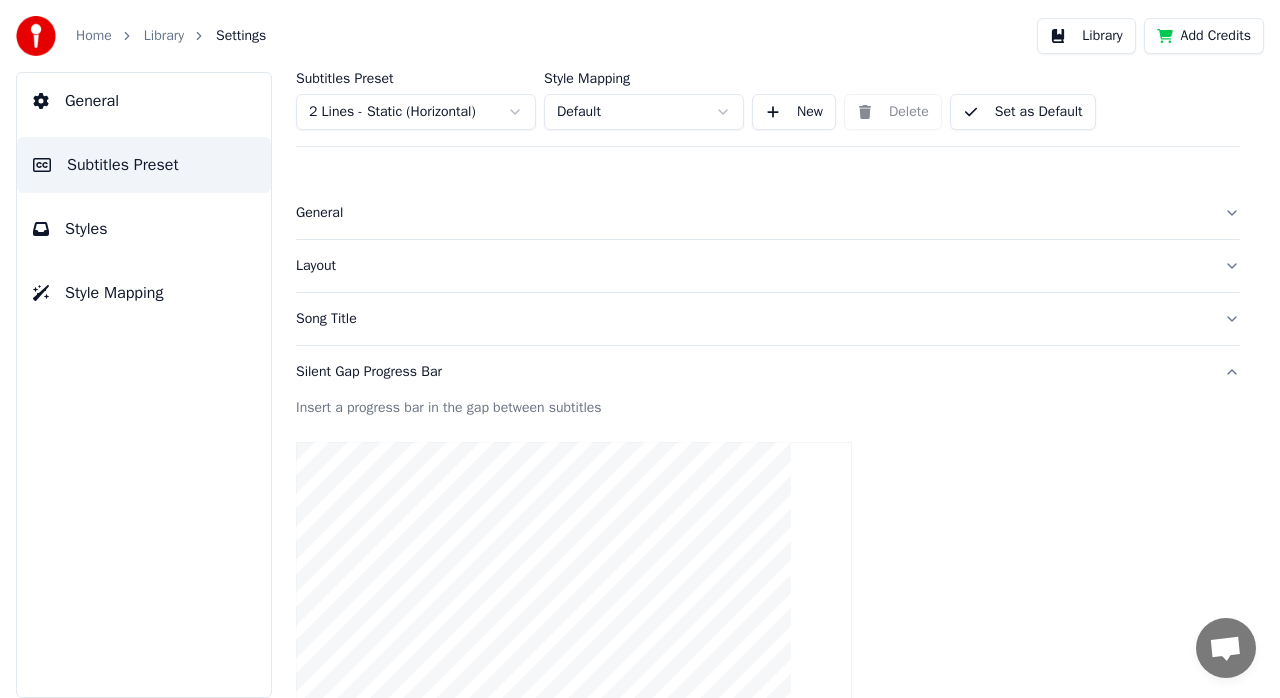 click on "Layout" at bounding box center (752, 266) 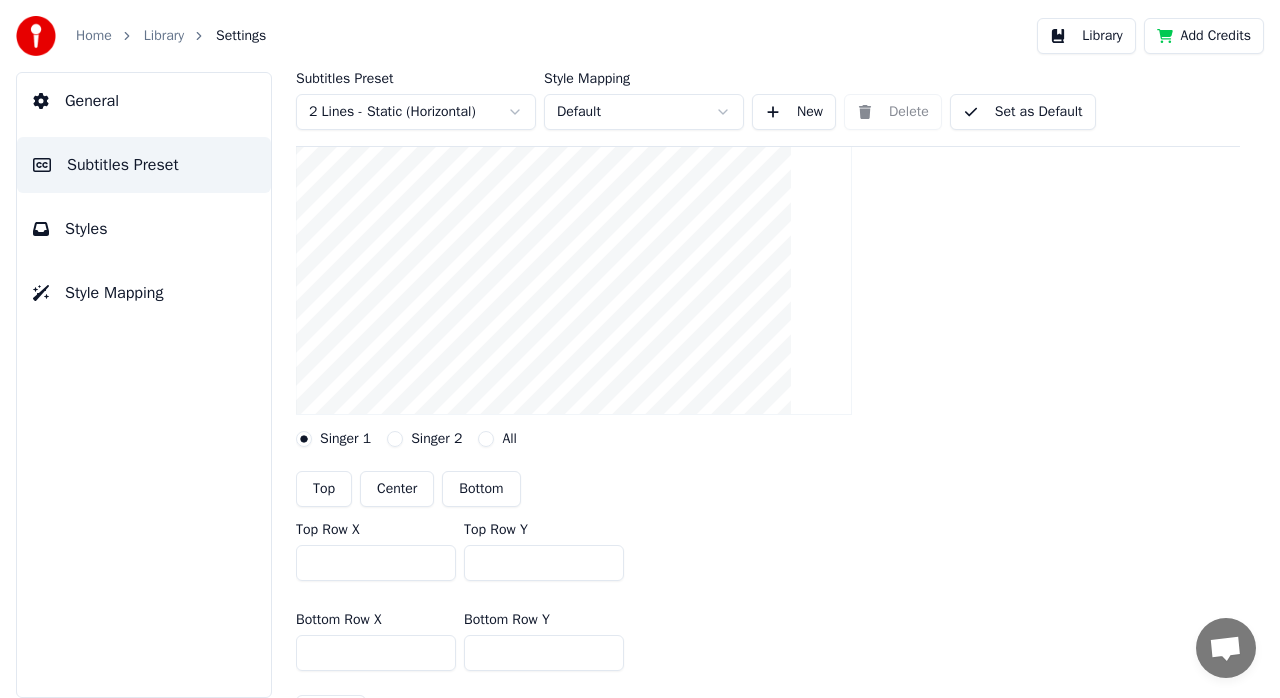scroll, scrollTop: 300, scrollLeft: 0, axis: vertical 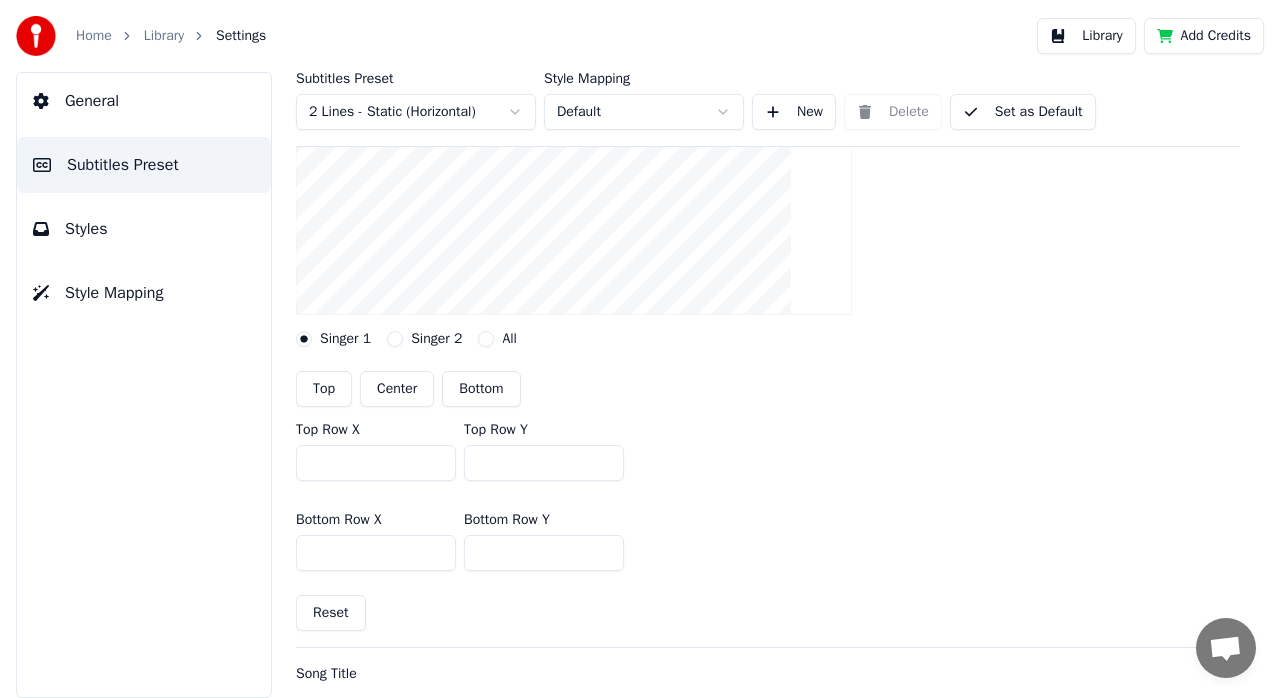 click on "Center" at bounding box center [397, 389] 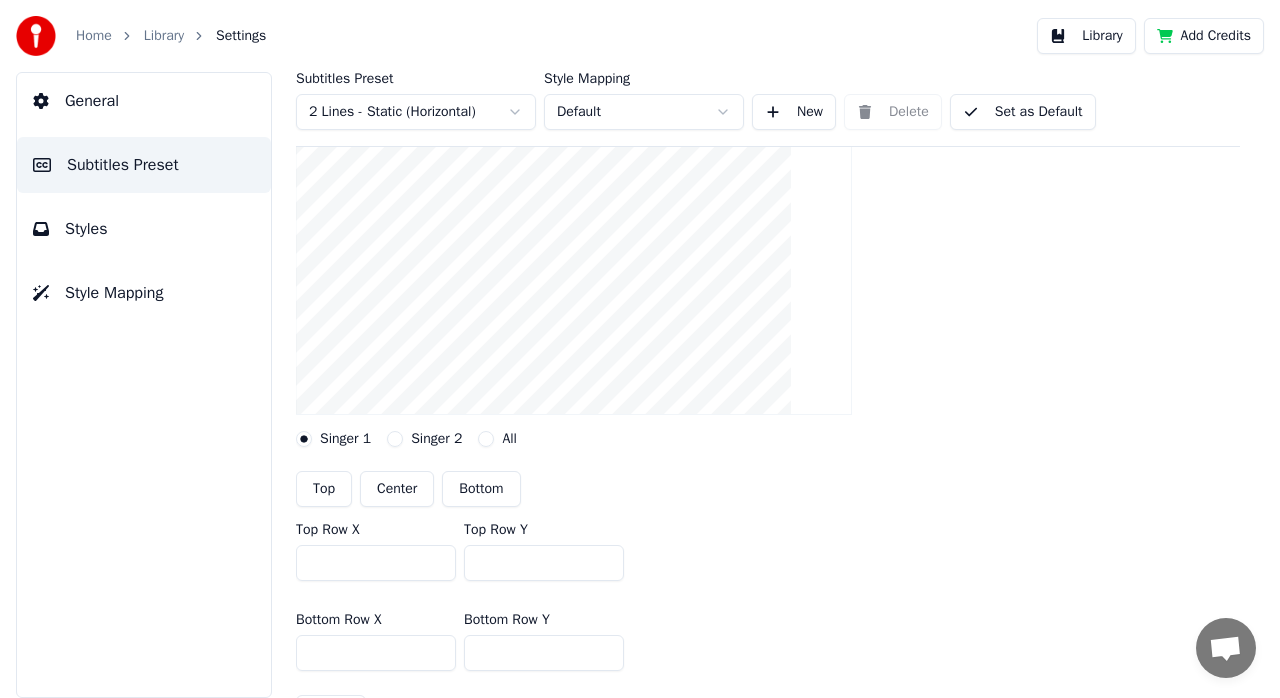 click on "Top" at bounding box center (324, 489) 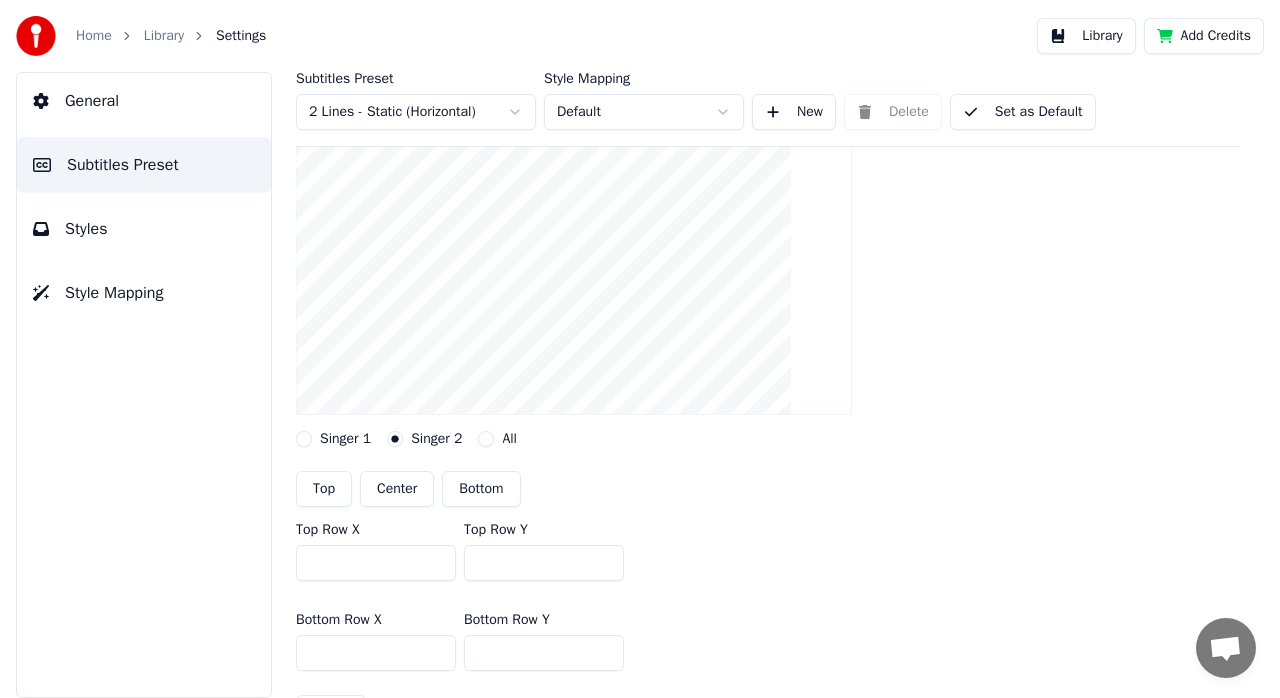 click on "Singer 1" at bounding box center [304, 439] 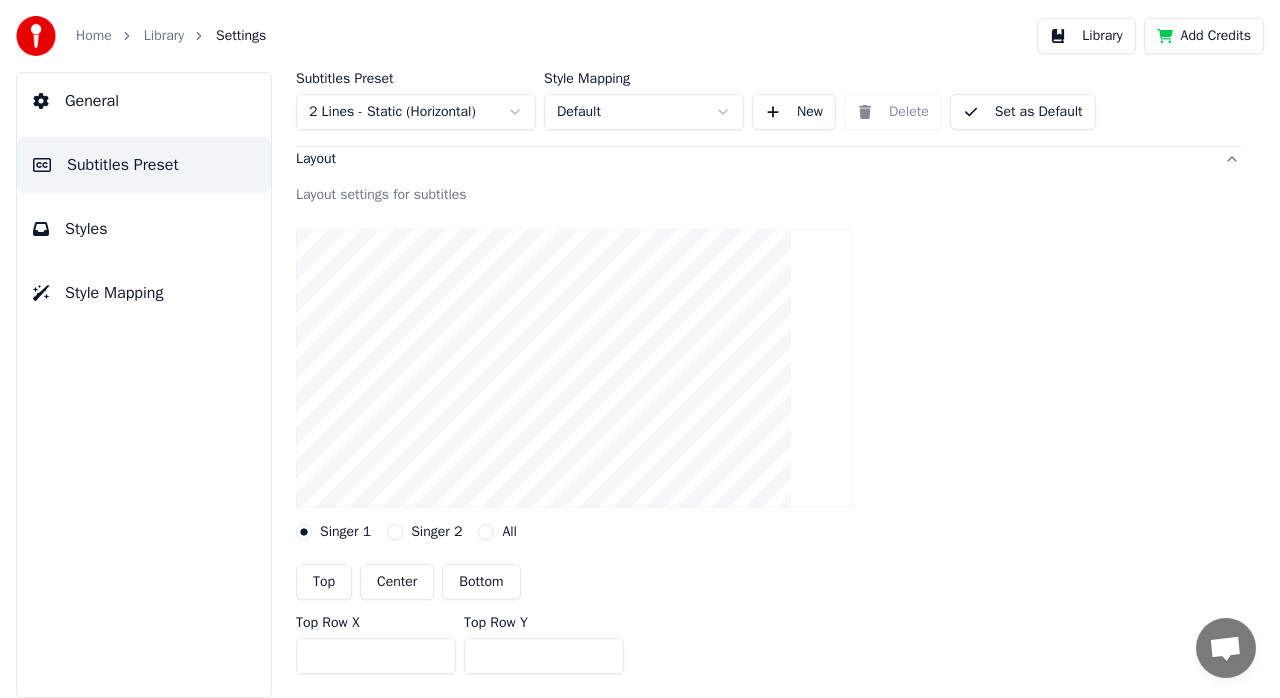 scroll, scrollTop: 100, scrollLeft: 0, axis: vertical 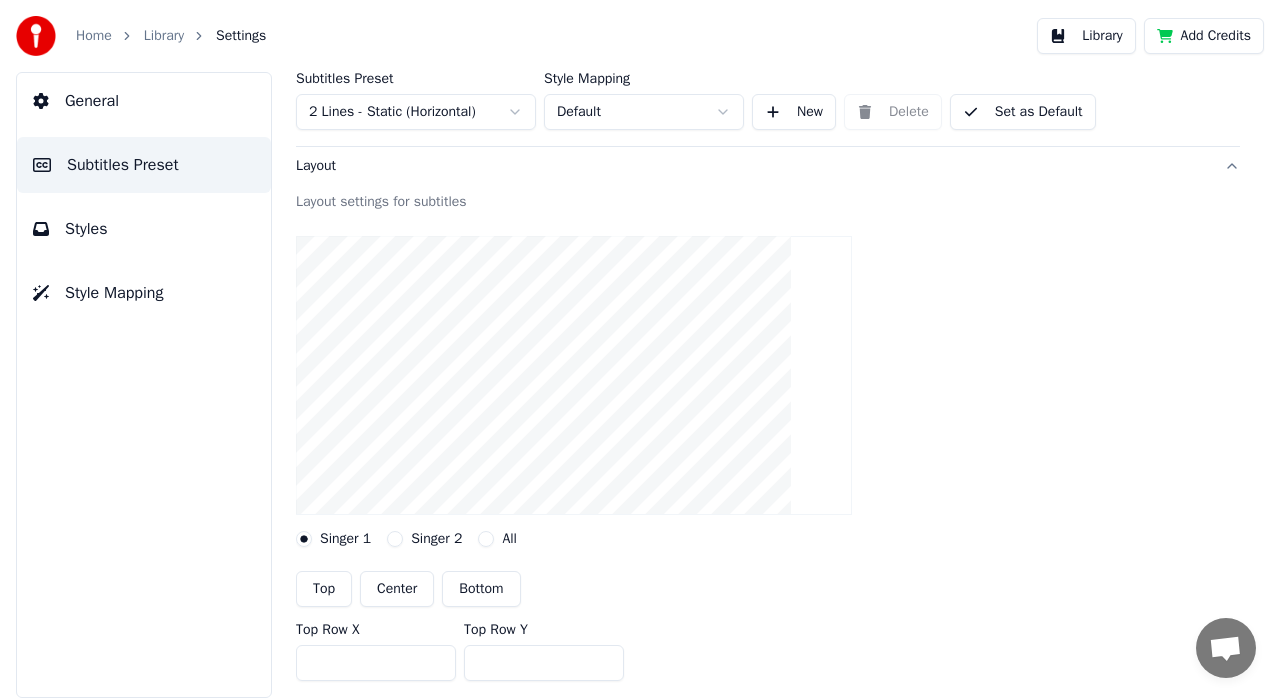 click on "Set as Default" at bounding box center [1023, 112] 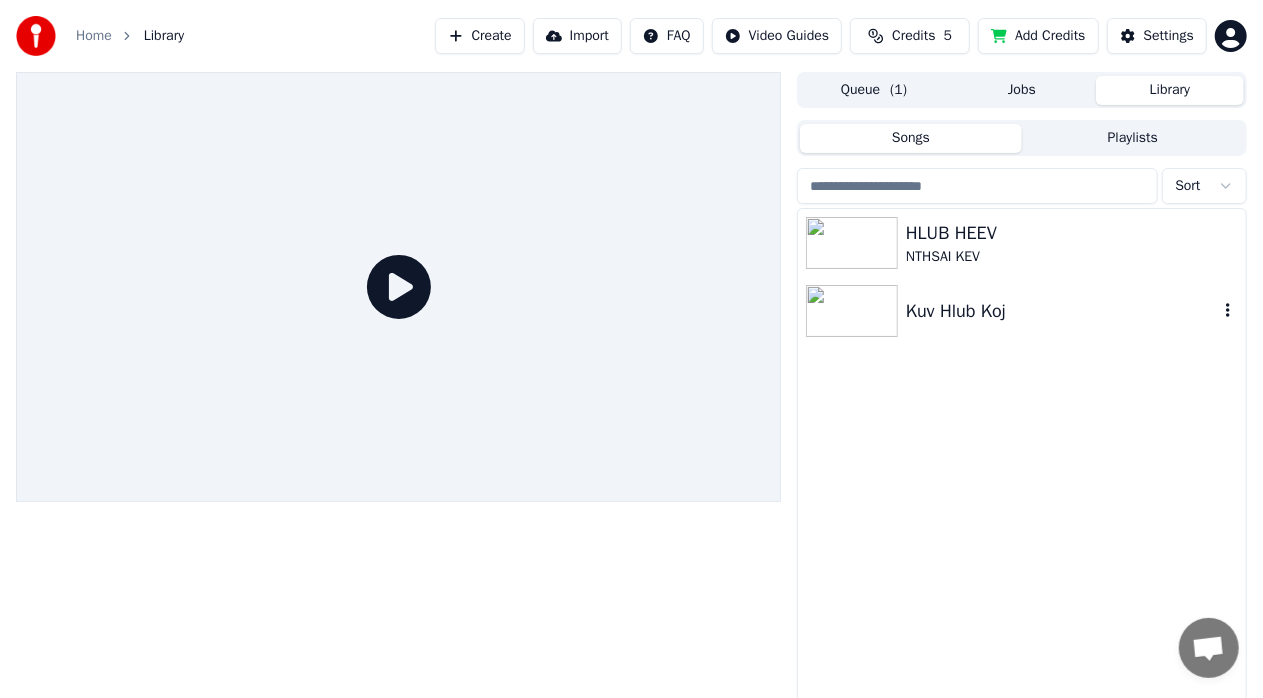 click on "Kuv Hlub Koj" at bounding box center [1022, 311] 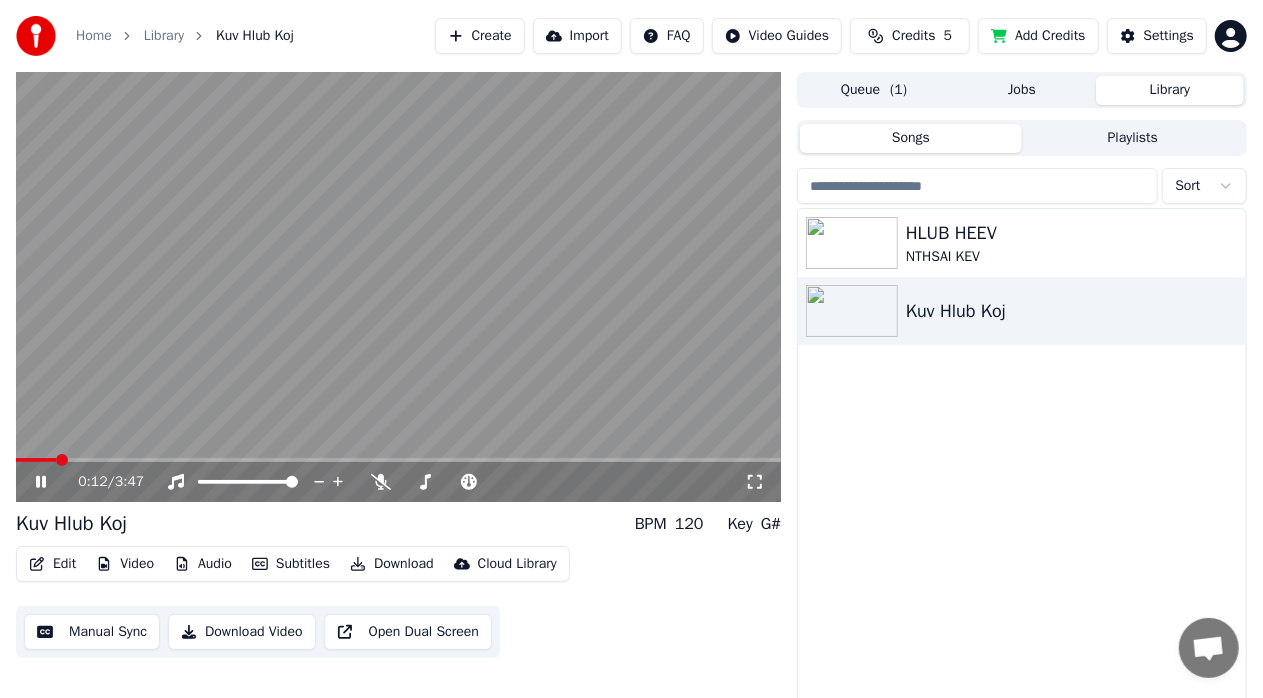 click at bounding box center (62, 460) 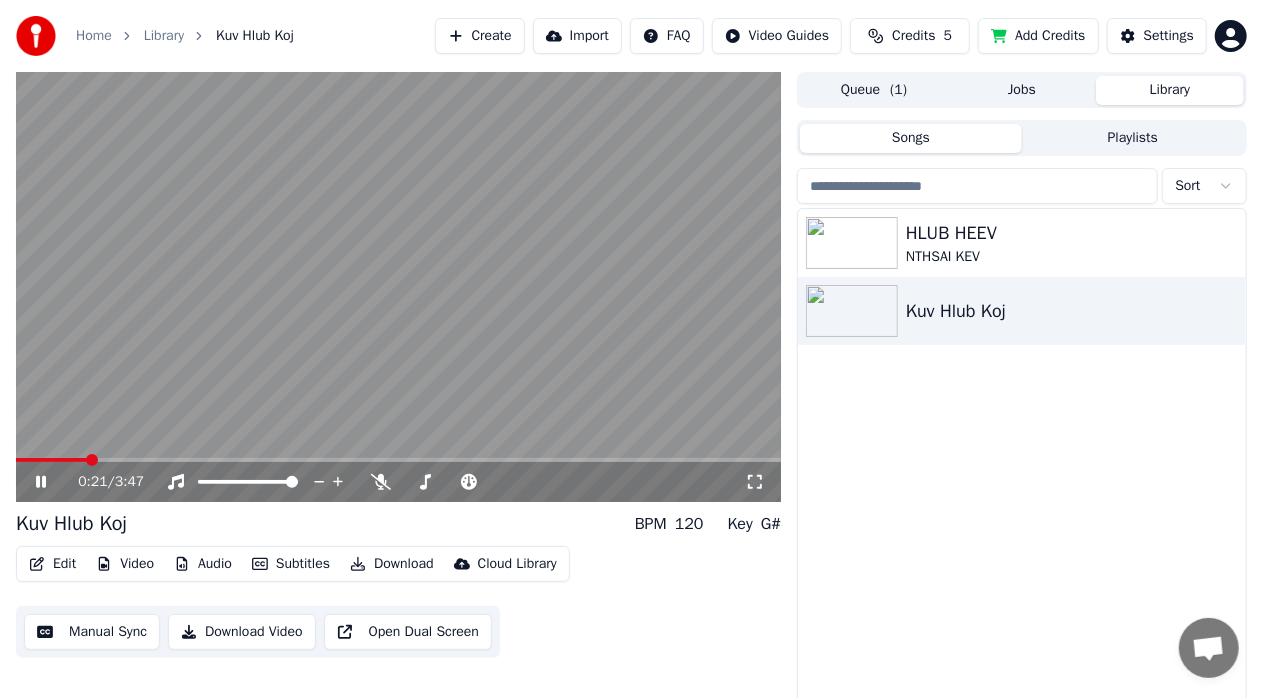 click at bounding box center [92, 460] 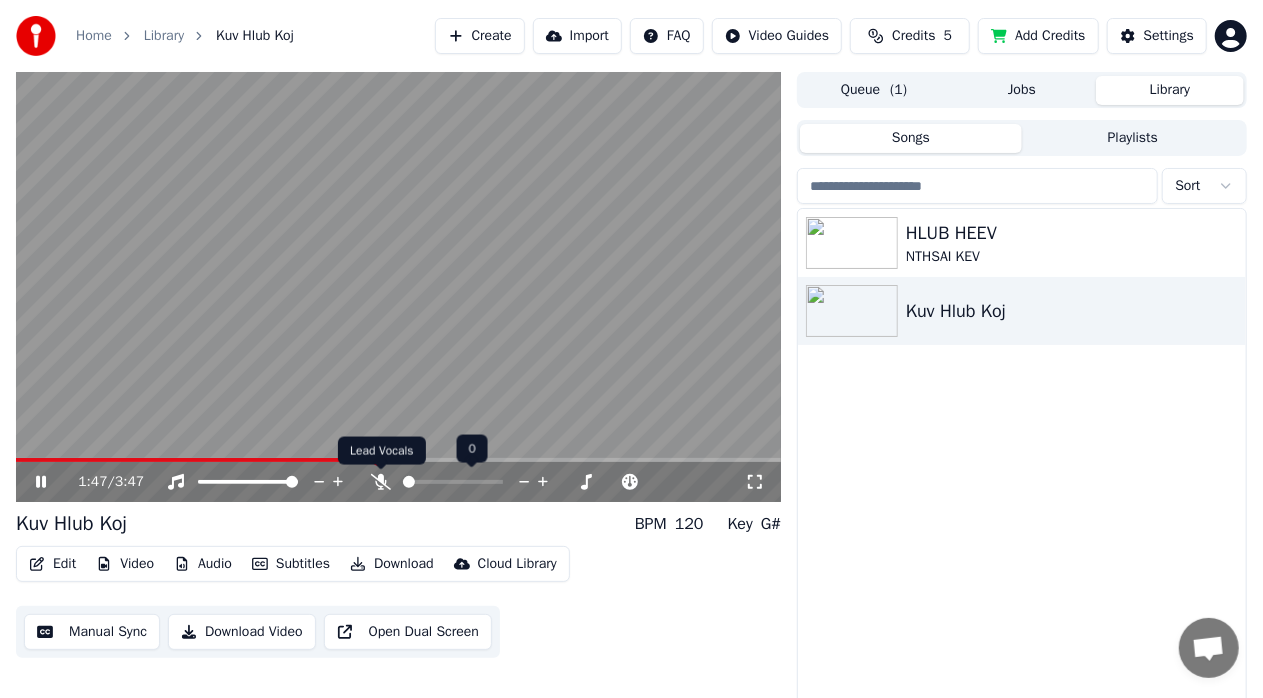 click 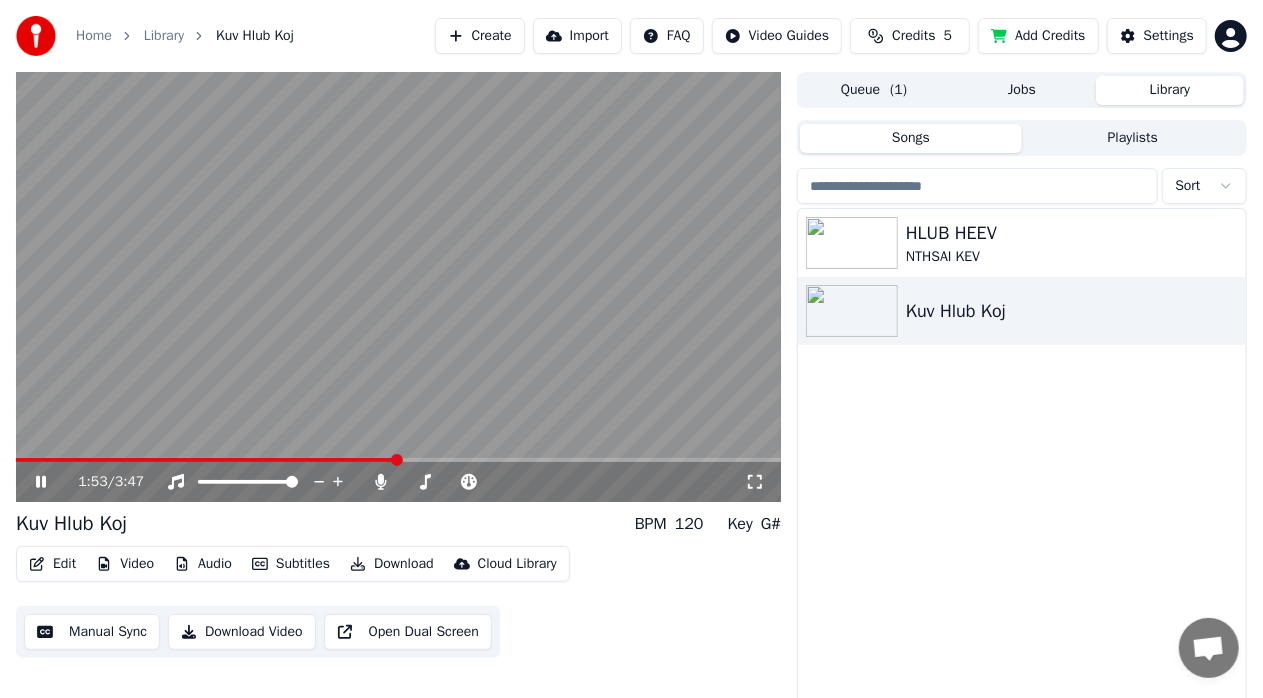 click at bounding box center (398, 287) 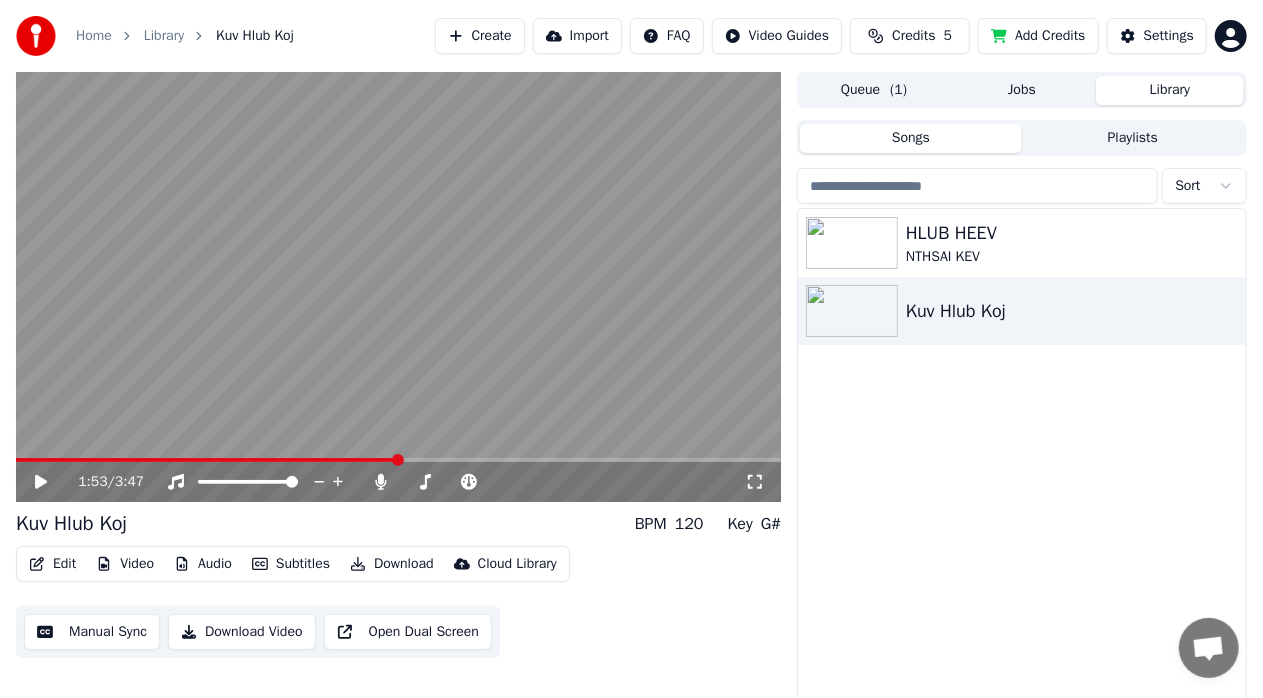 click at bounding box center [398, 287] 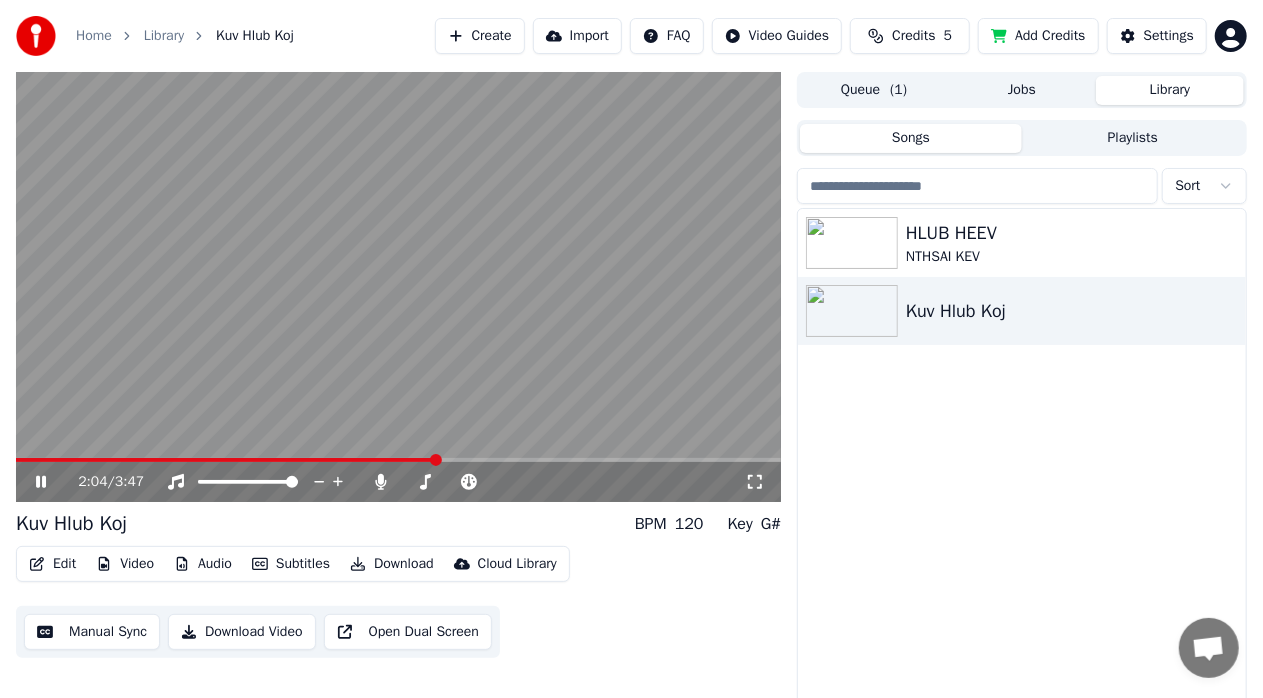 click on "Edit Video Audio Subtitles Download Cloud Library Manual Sync Download Video Open Dual Screen" at bounding box center [398, 602] 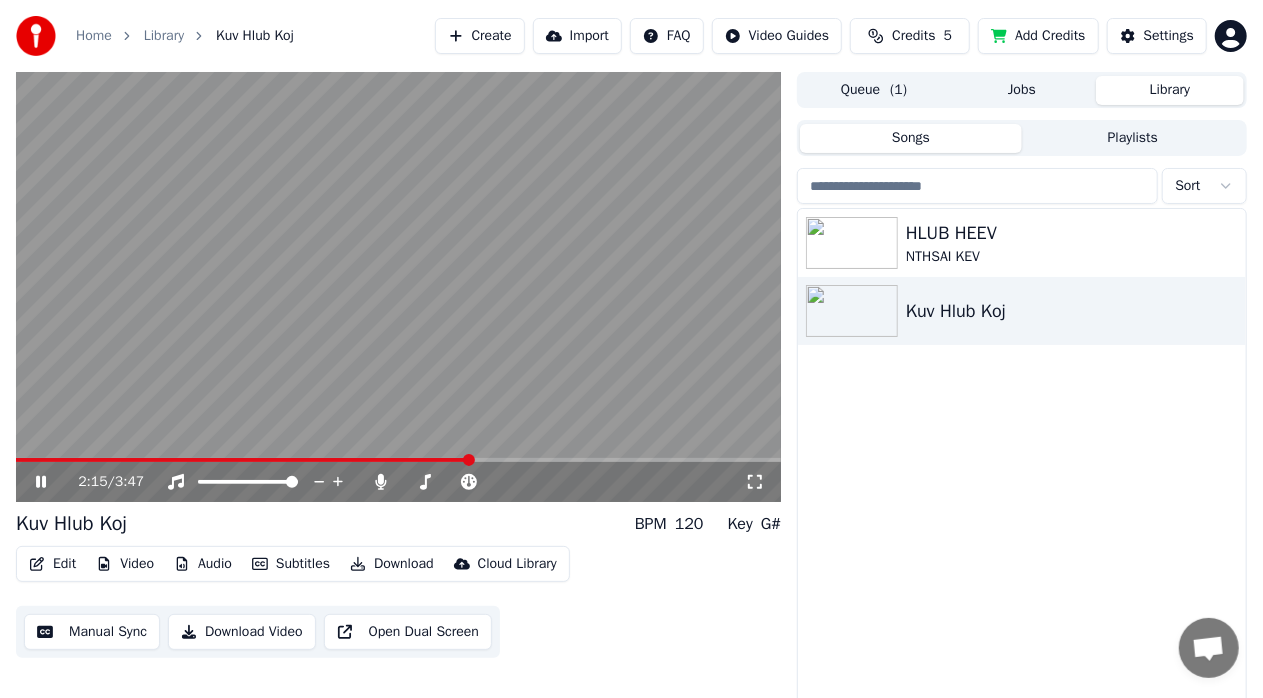 click at bounding box center (469, 460) 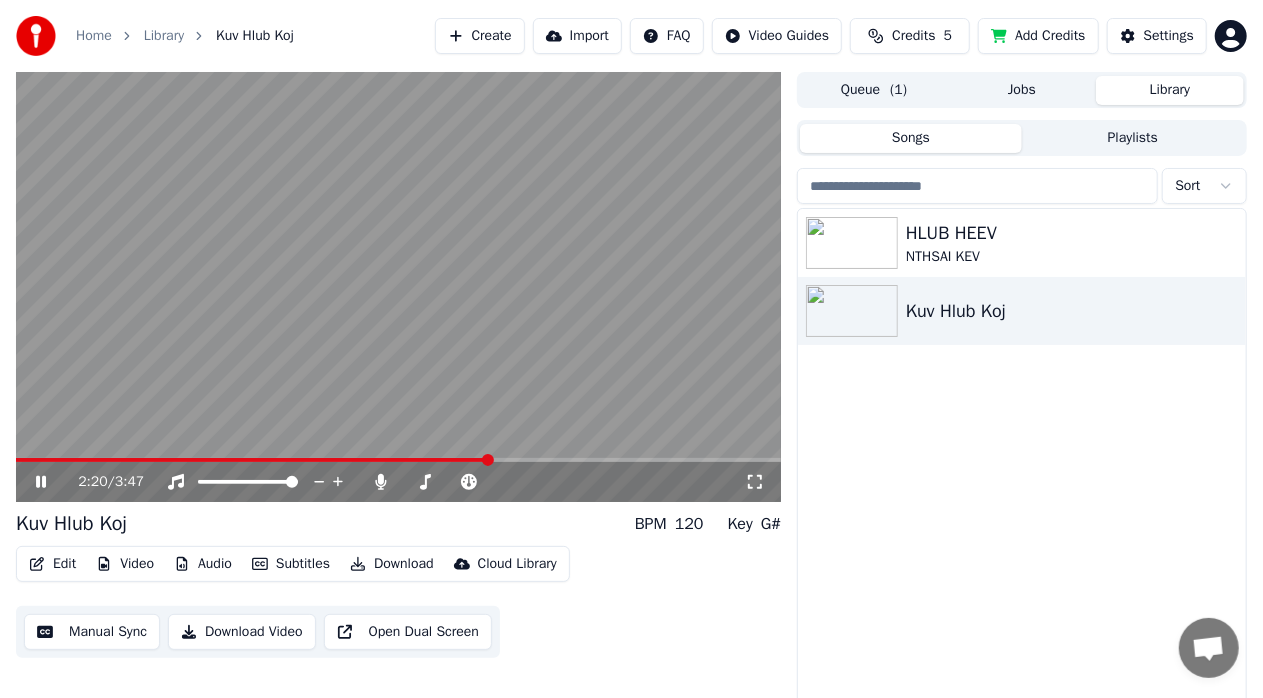 click at bounding box center [398, 287] 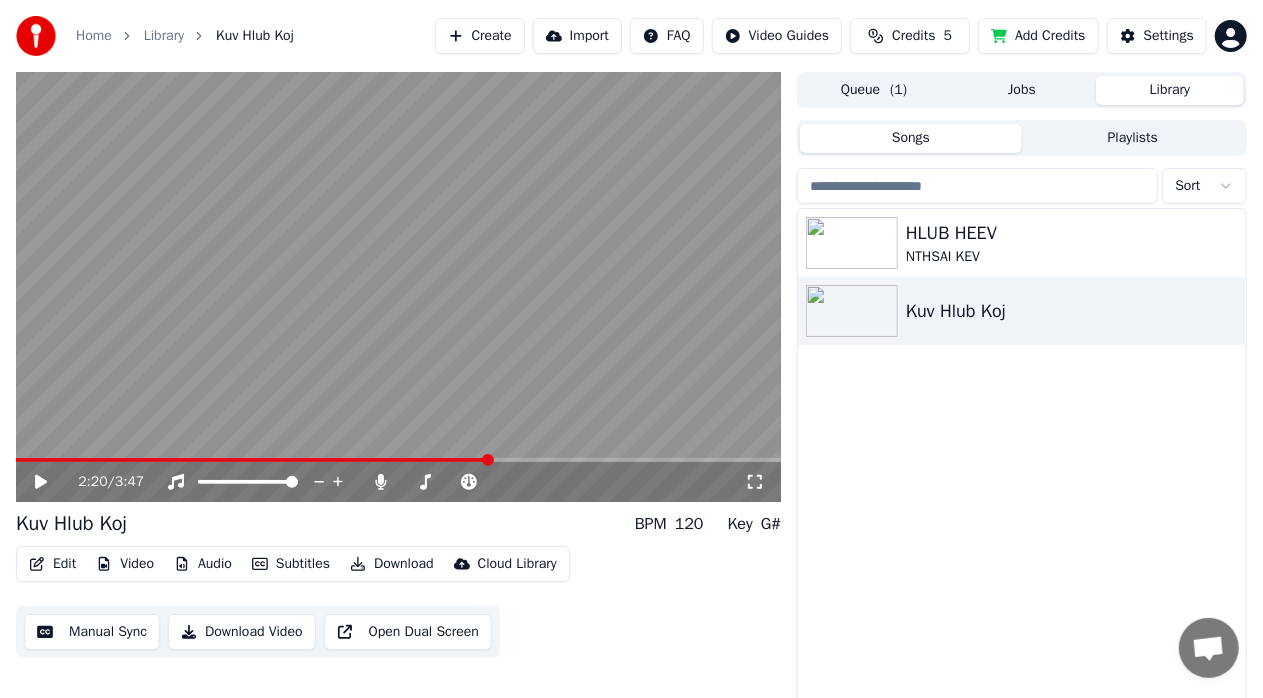 click at bounding box center [398, 287] 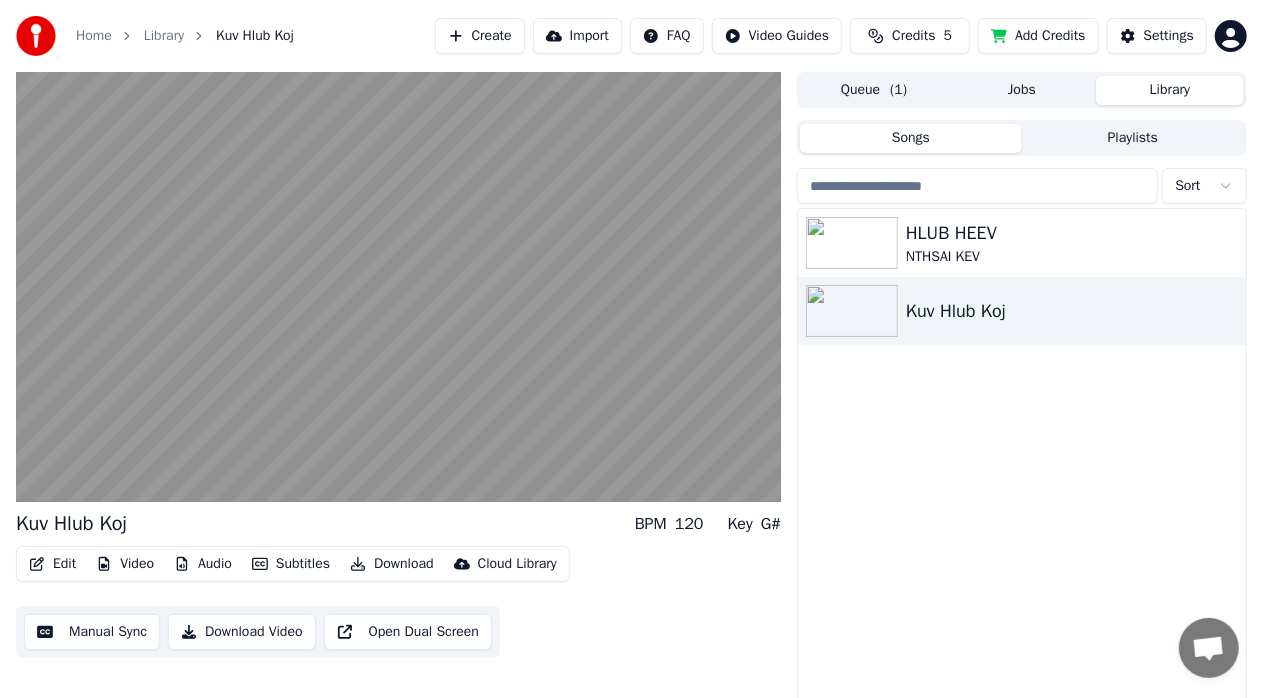 click at bounding box center [398, 287] 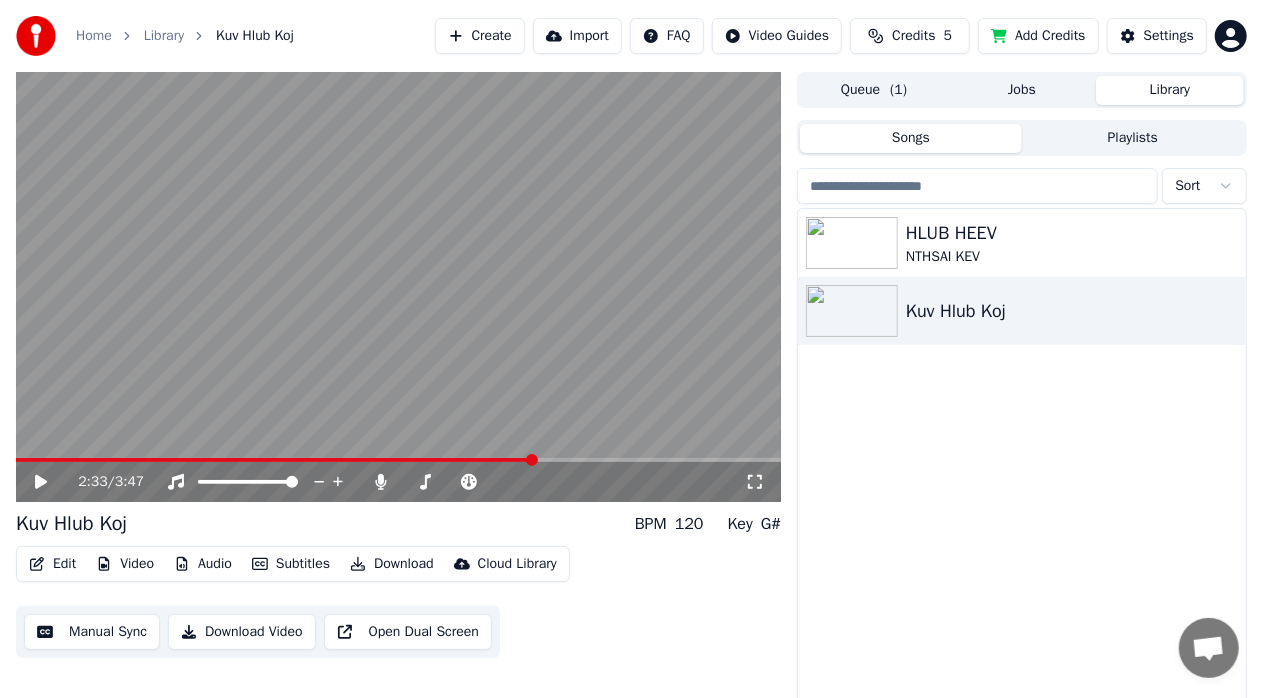 click at bounding box center (398, 287) 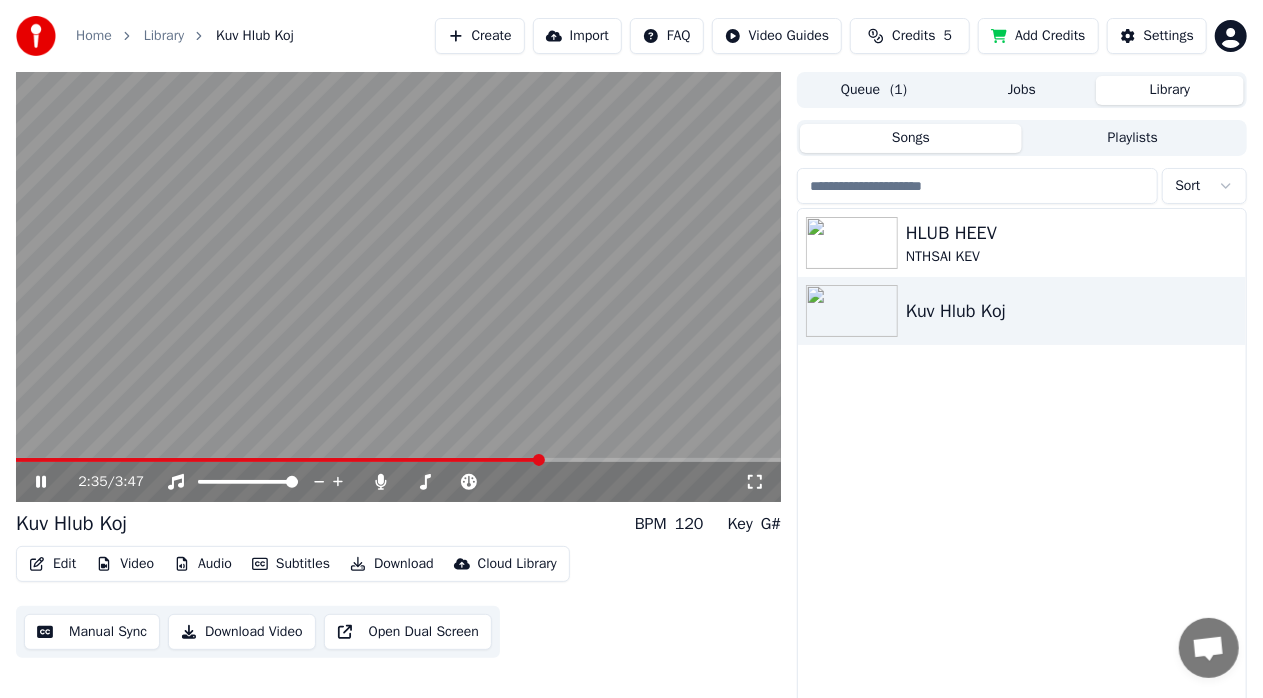 click 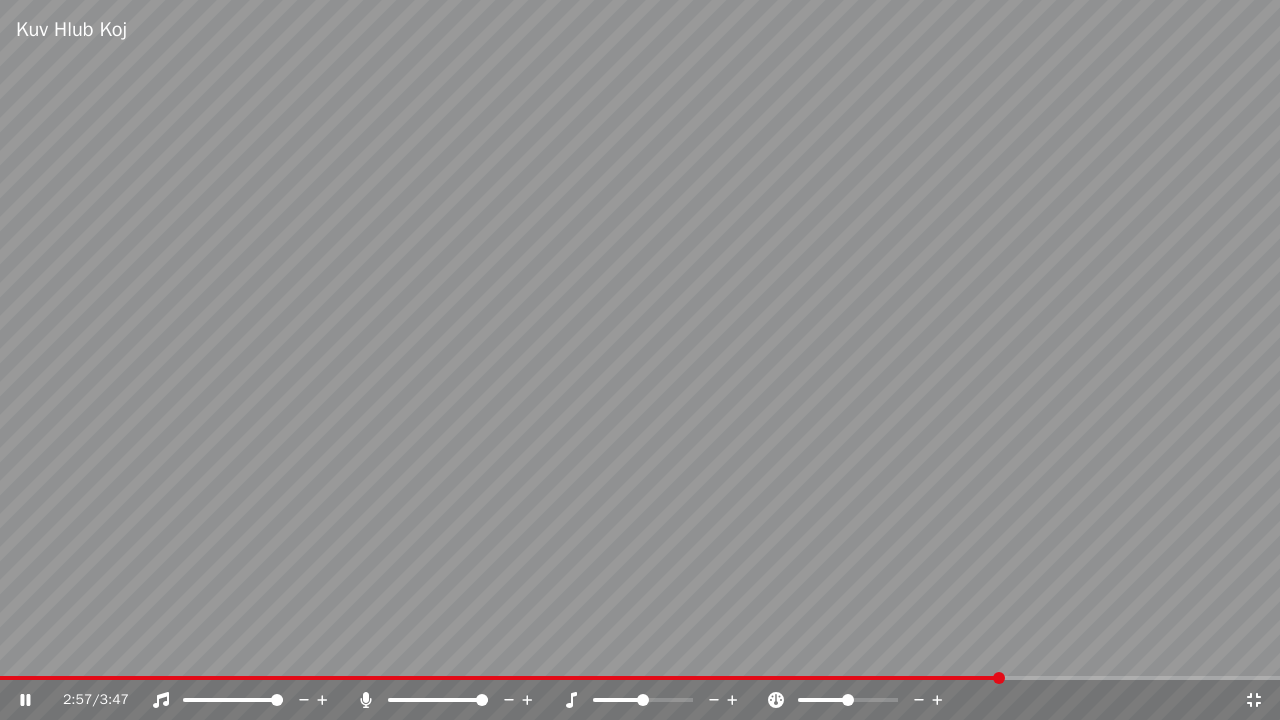 drag, startPoint x: 1248, startPoint y: 694, endPoint x: 1248, endPoint y: 676, distance: 18 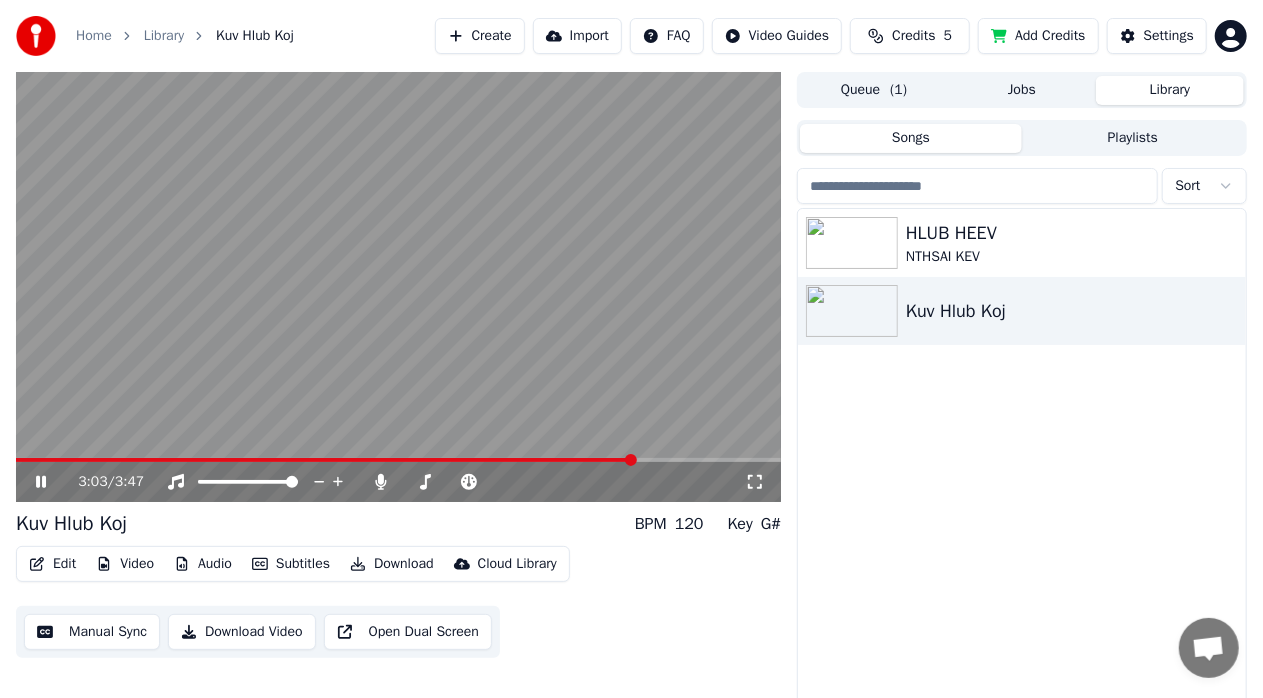 click at bounding box center [398, 287] 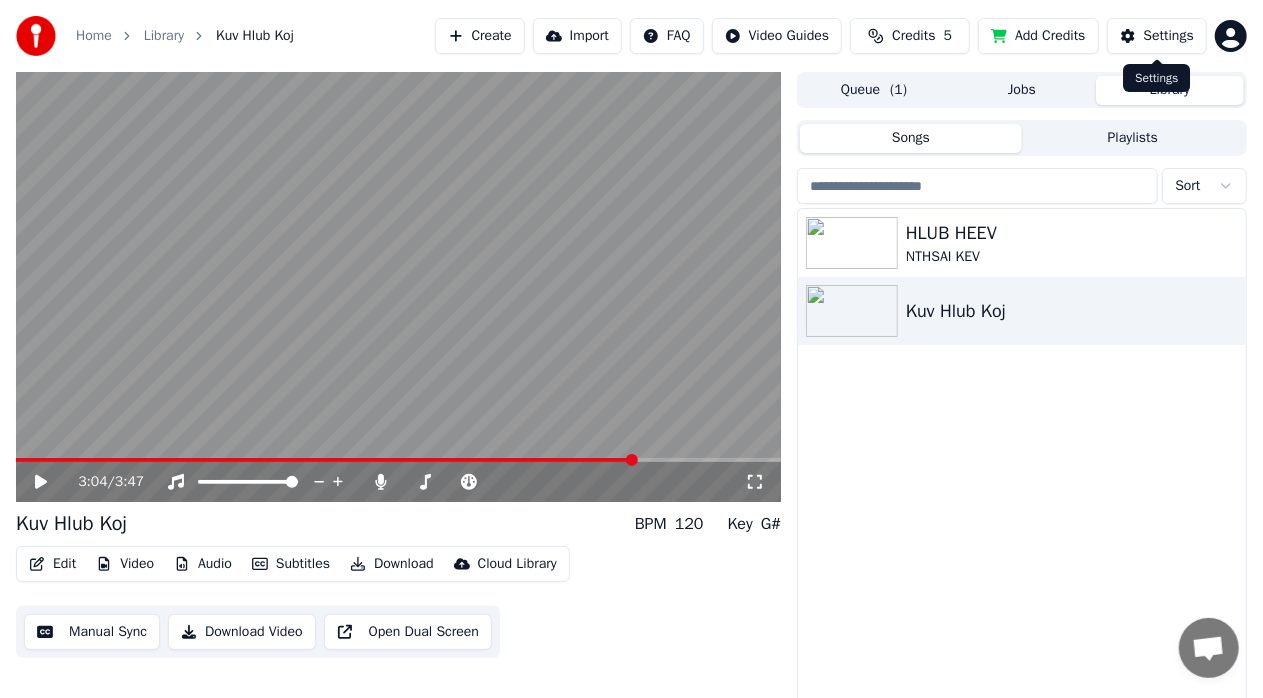 click on "Settings" at bounding box center [1169, 36] 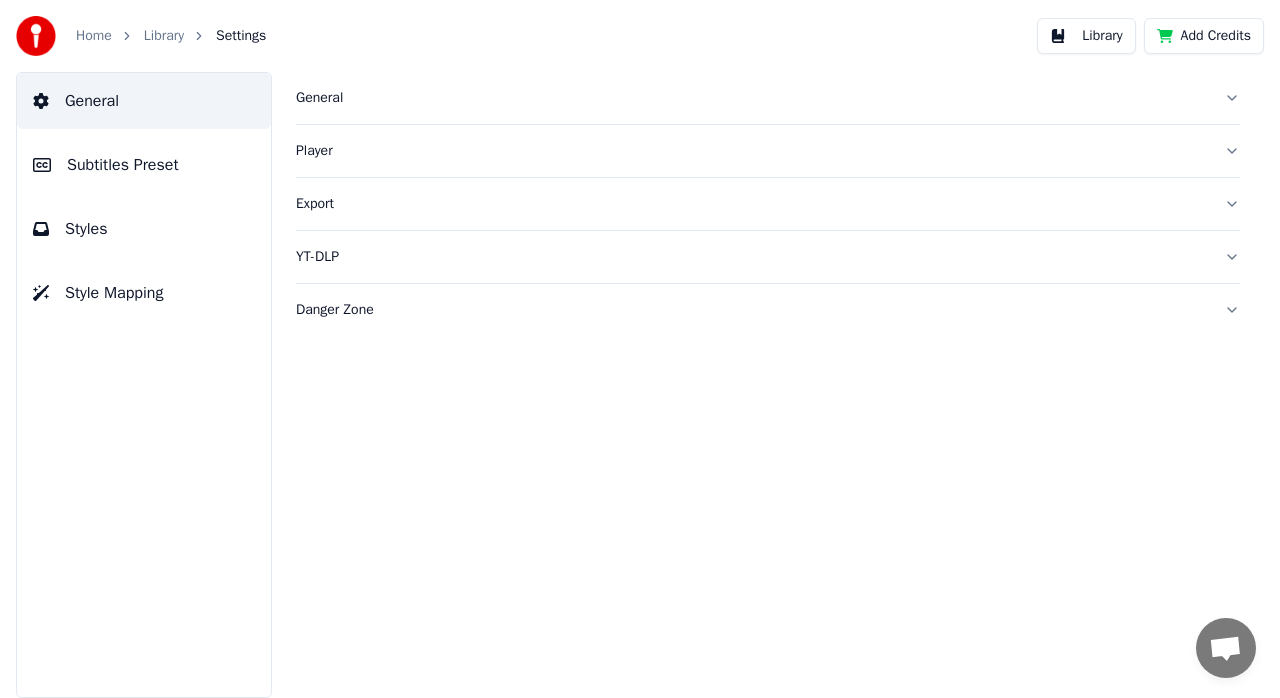 click on "Subtitles Preset" at bounding box center (144, 165) 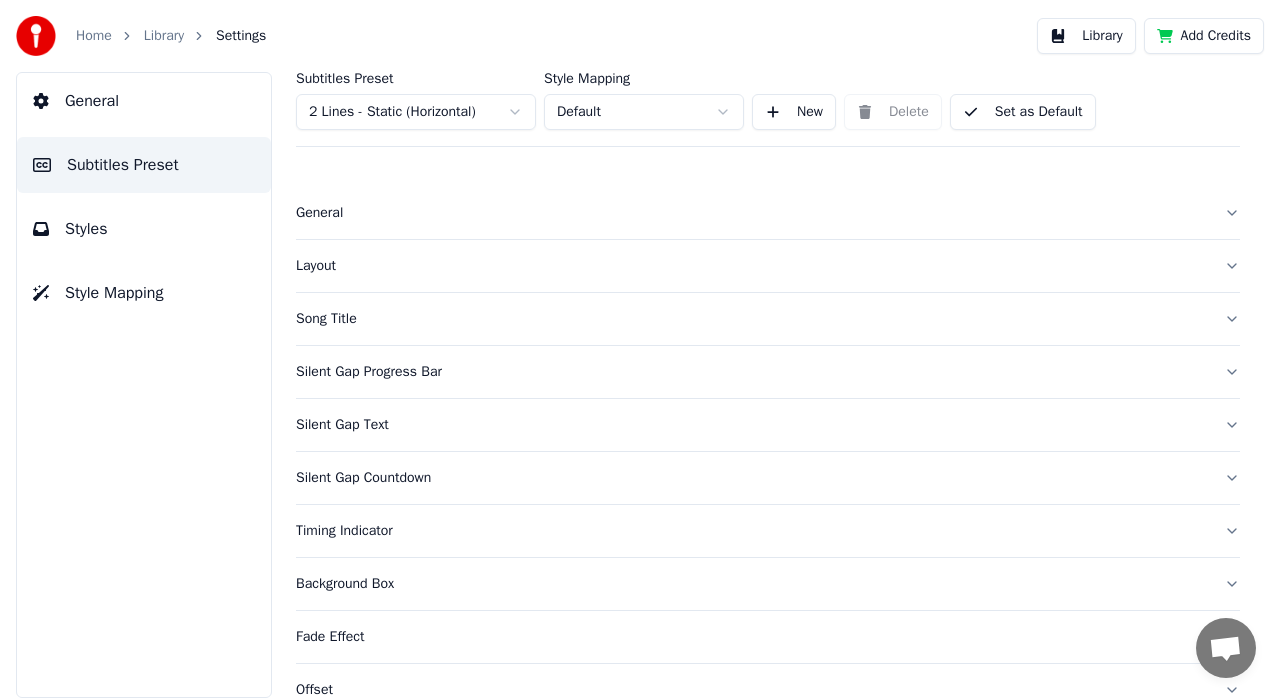 click on "Silent Gap Progress Bar" at bounding box center (752, 372) 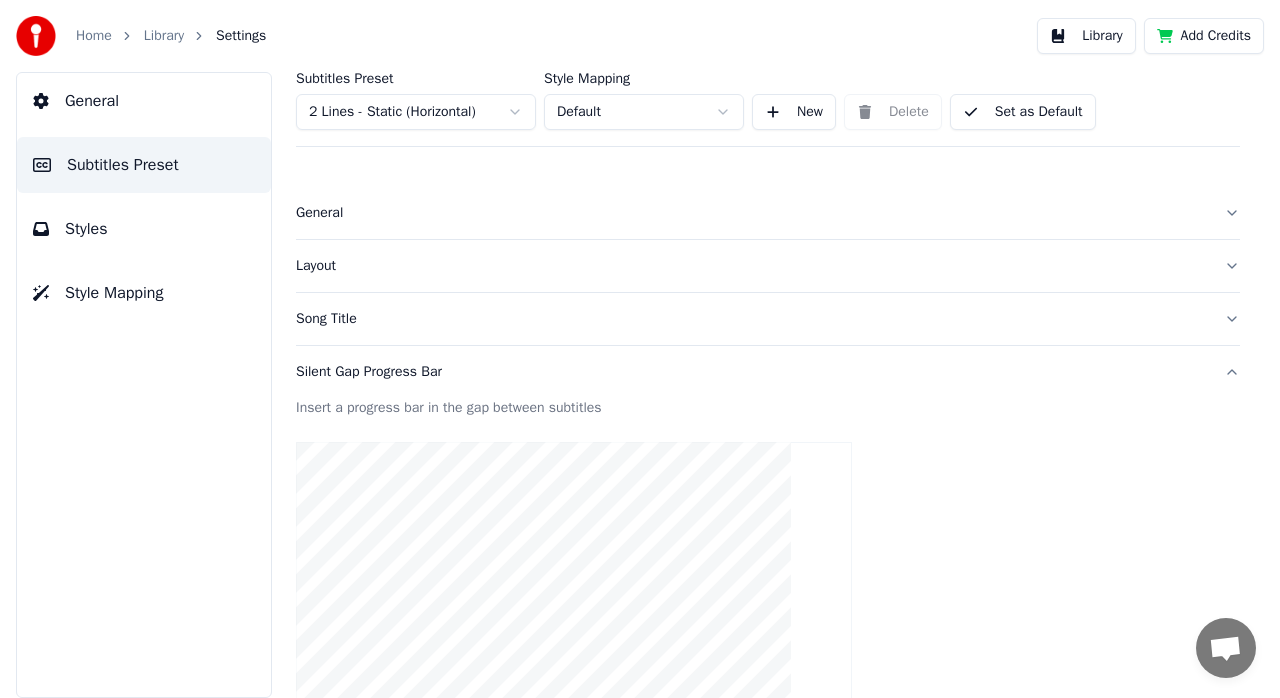 scroll, scrollTop: 300, scrollLeft: 0, axis: vertical 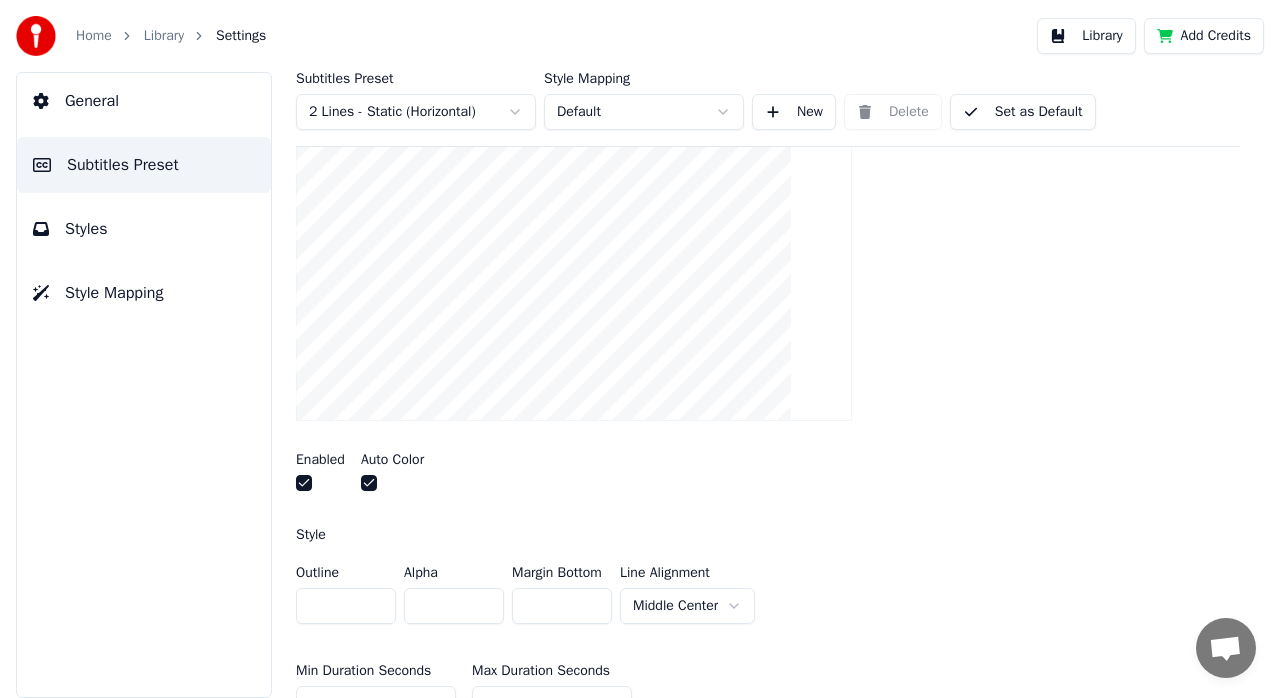 click on "Home Library Settings Library Add Credits General Subtitles Preset Styles Style Mapping Subtitles Preset 2 Lines - Static (Horizontal) Style Mapping Default New Delete Set as Default General Layout Song Title Silent Gap Progress Bar Insert a progress bar in the gap between subtitles Enabled Auto Color Style Outline * Alpha * Margin Bottom * Line Alignment Middle Center Min Duration  Seconds ** Max Duration  Seconds ** Width *** Height ** Fade In (Milliseconds) * Fade Out (Milliseconds) * Gap (Start) * Gap (End) * Gap from Song Start * Show Text Reset Silent Gap Text Silent Gap Countdown Timing Indicator Background Box Fade Effect Offset Max Characters Per Line Auto Line Break Advanced Settings" at bounding box center [640, 349] 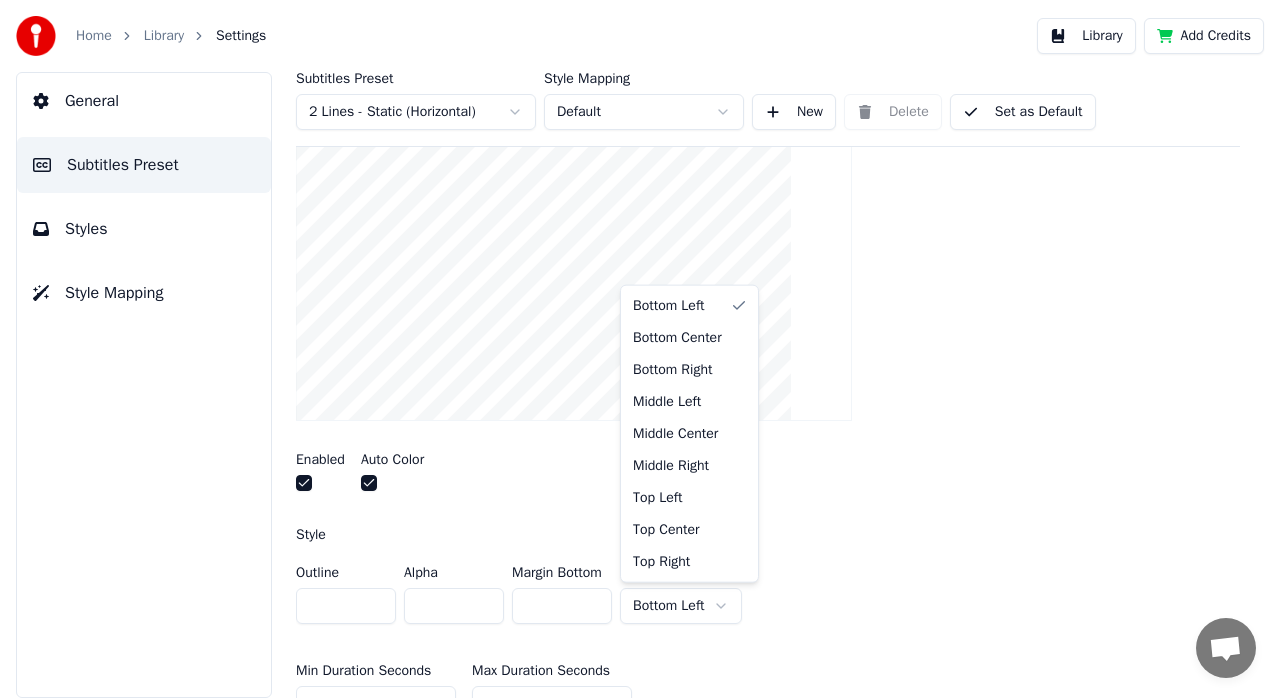 click on "Home Library Settings Library Add Credits General Subtitles Preset Styles Style Mapping Subtitles Preset 2 Lines - Static (Horizontal) Style Mapping Default New Delete Set as Default General Layout Song Title Silent Gap Progress Bar Insert a progress bar in the gap between subtitles Enabled Auto Color Style Outline * Alpha * Margin Bottom * Line Alignment Bottom Left Min Duration  Seconds ** Max Duration  Seconds ** Width *** Height ** Fade In (Milliseconds) * Fade Out (Milliseconds) * Gap (Start) * Gap (End) * Gap from Song Start * Show Text Reset Silent Gap Text Silent Gap Countdown Timing Indicator Background Box Fade Effect Offset Max Characters Per Line Auto Line Break Advanced Settings Bottom Left Bottom Center Bottom Right Middle Left Middle Center Middle Right Top Left Top Center Top Right" at bounding box center (640, 349) 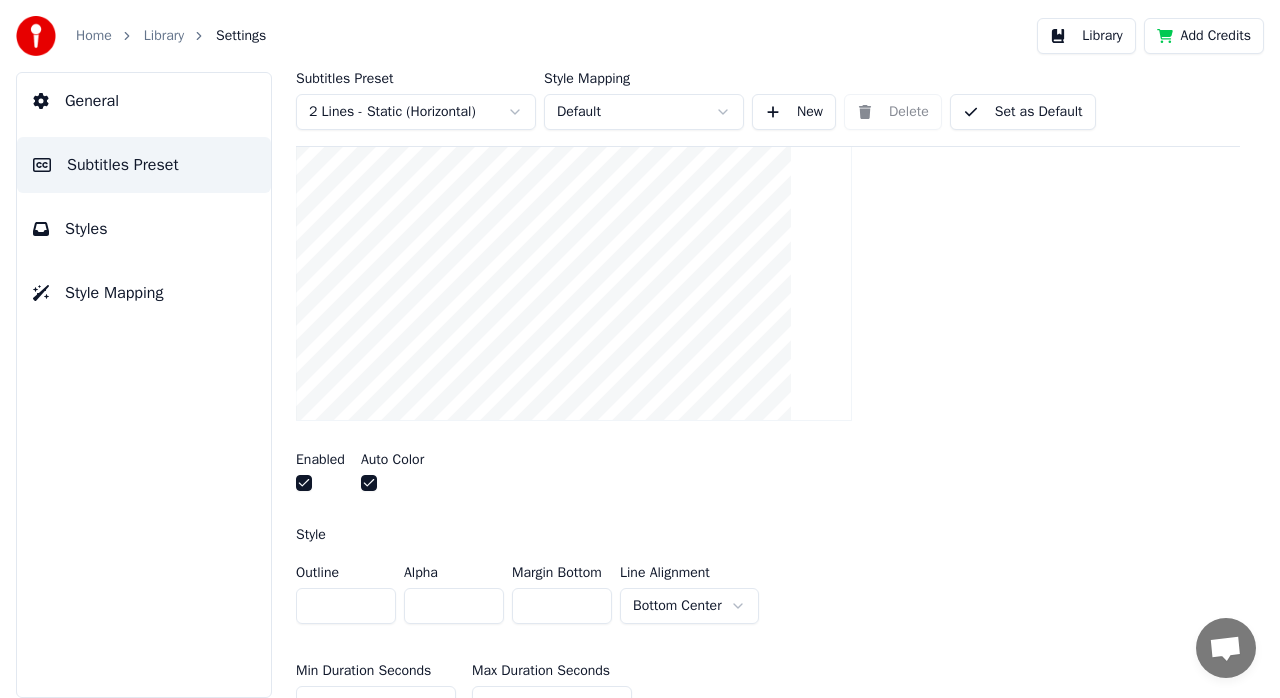 click on "Home Library Settings Library Add Credits General Subtitles Preset Styles Style Mapping Subtitles Preset 2 Lines - Static (Horizontal) Style Mapping Default New Delete Set as Default General Layout Song Title Silent Gap Progress Bar Insert a progress bar in the gap between subtitles Enabled Auto Color Style Outline * Alpha * Margin Bottom * Line Alignment Bottom Center Min Duration  Seconds ** Max Duration  Seconds ** Width *** Height ** Fade In (Milliseconds) * Fade Out (Milliseconds) * Gap (Start) * Gap (End) * Gap from Song Start * Show Text Reset Silent Gap Text Silent Gap Countdown Timing Indicator Background Box Fade Effect Offset Max Characters Per Line Auto Line Break Advanced Settings" at bounding box center [640, 349] 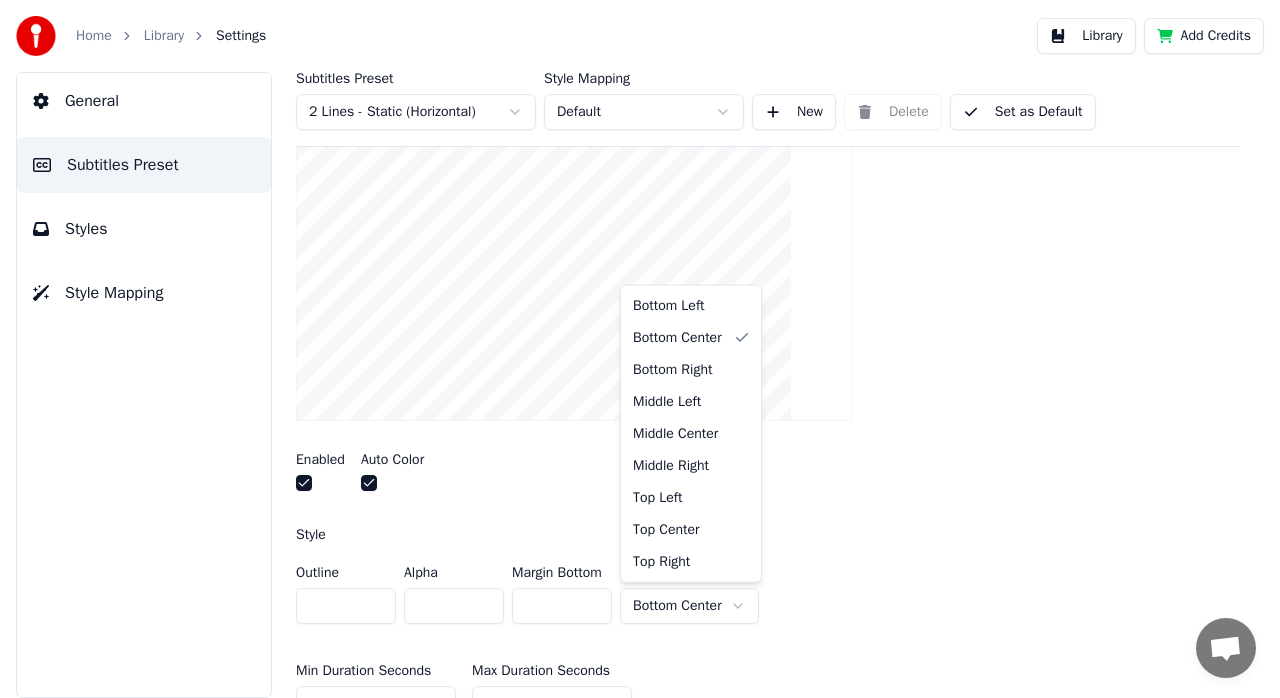click on "Home Library Settings Library Add Credits General Subtitles Preset Styles Style Mapping Subtitles Preset 2 Lines - Static (Horizontal) Style Mapping Default New Delete Set as Default General Layout Song Title Silent Gap Progress Bar Insert a progress bar in the gap between subtitles Enabled Auto Color Style Outline * Alpha * Margin Bottom * Line Alignment Bottom Center Min Duration  Seconds ** Max Duration  Seconds ** Width *** Height ** Fade In (Milliseconds) * Fade Out (Milliseconds) * Gap (Start) * Gap (End) * Gap from Song Start * Show Text Reset Silent Gap Text Silent Gap Countdown Timing Indicator Background Box Fade Effect Offset Max Characters Per Line Auto Line Break Advanced Settings Bottom Left Bottom Center Bottom Right Middle Left Middle Center Middle Right Top Left Top Center Top Right" at bounding box center [640, 349] 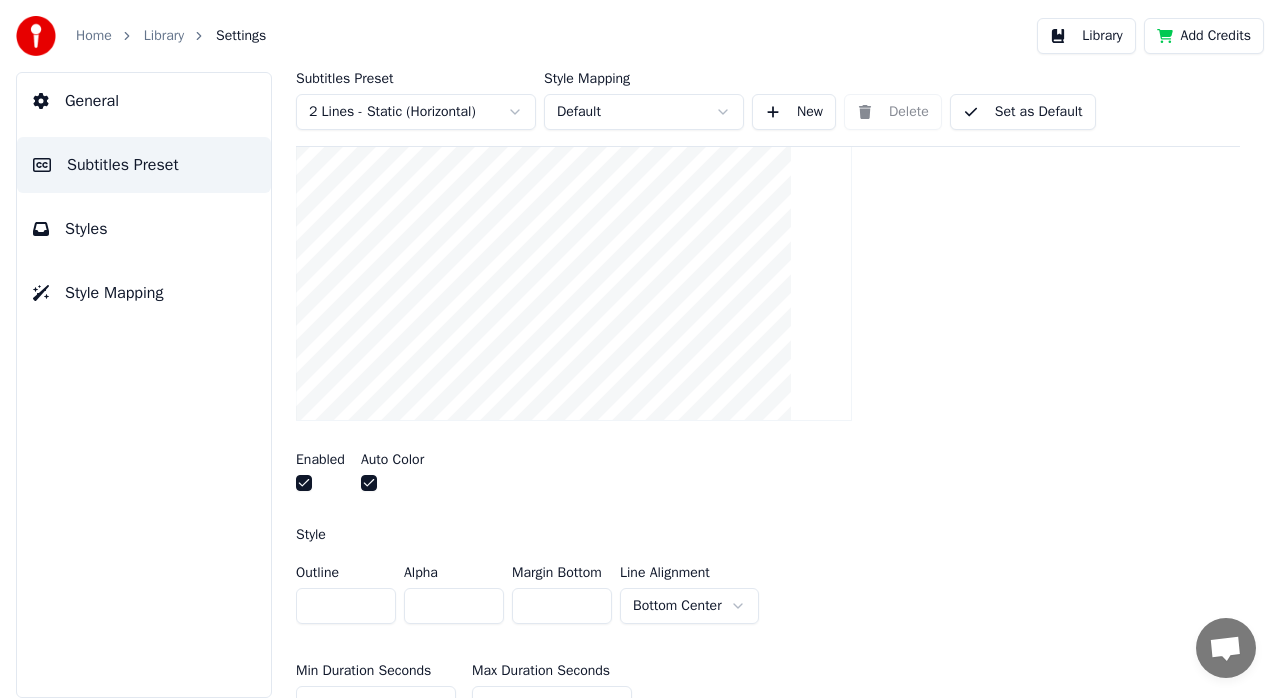click on "Set as Default" at bounding box center [1023, 112] 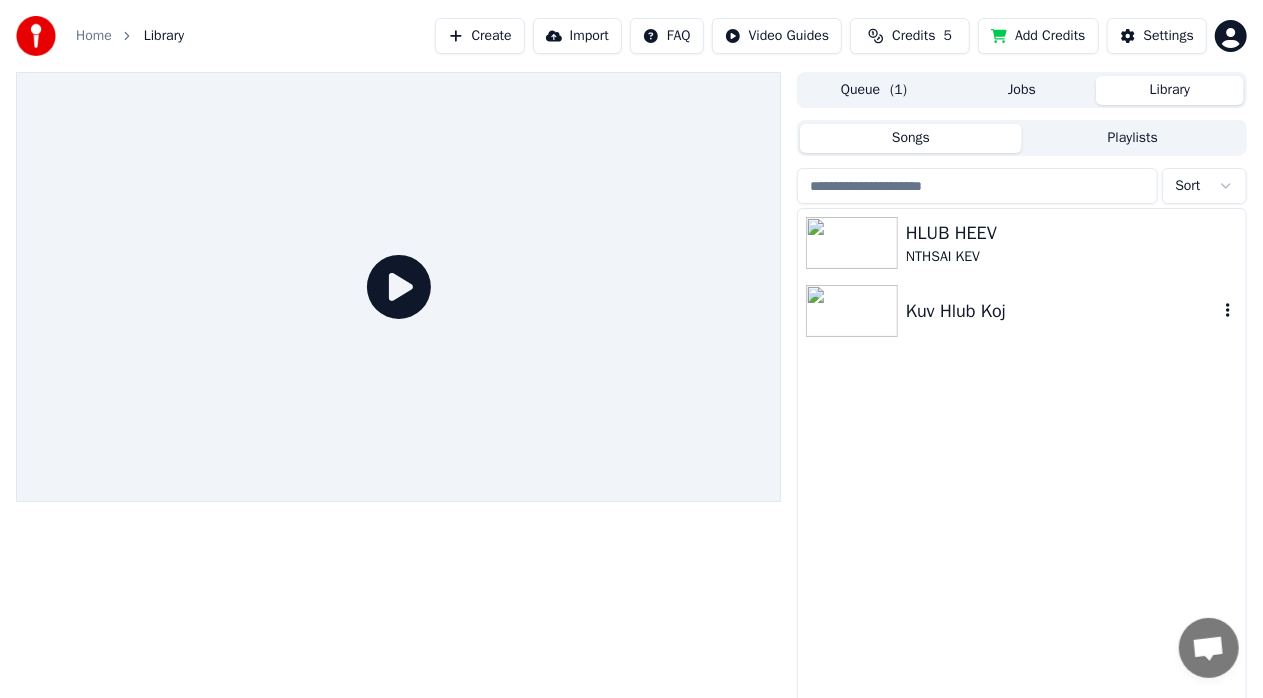 click on "Kuv Hlub Koj" at bounding box center (1062, 311) 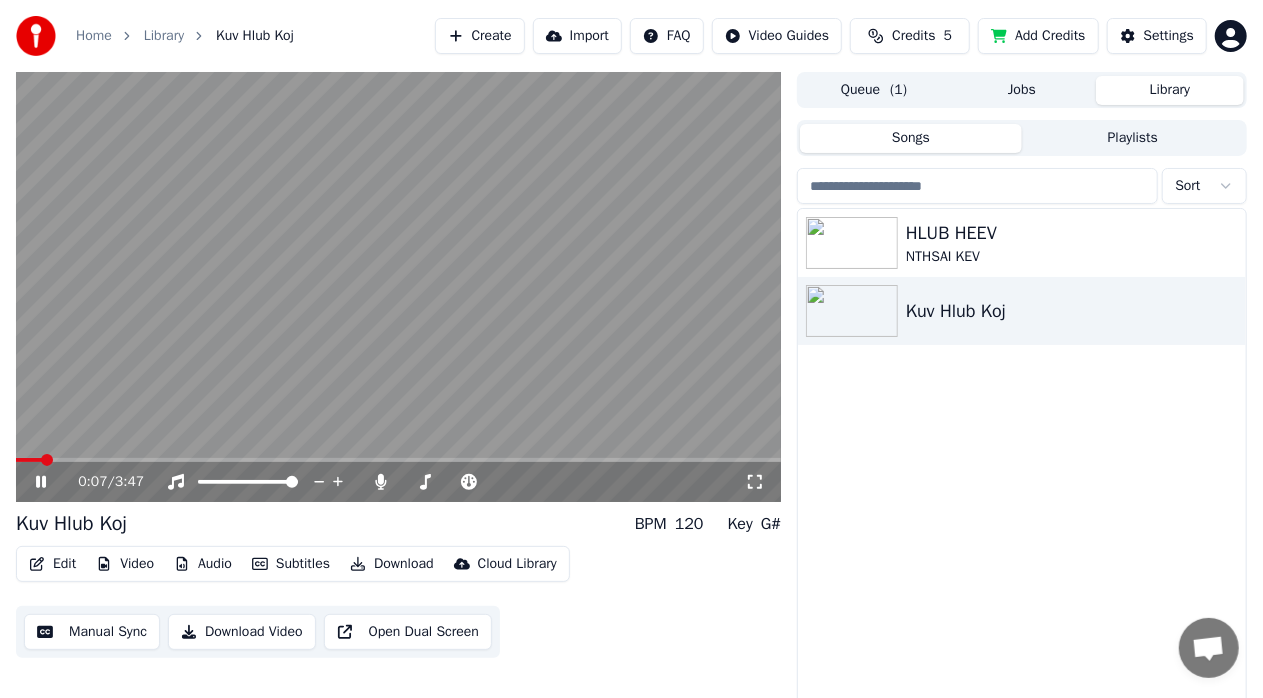 click at bounding box center (398, 287) 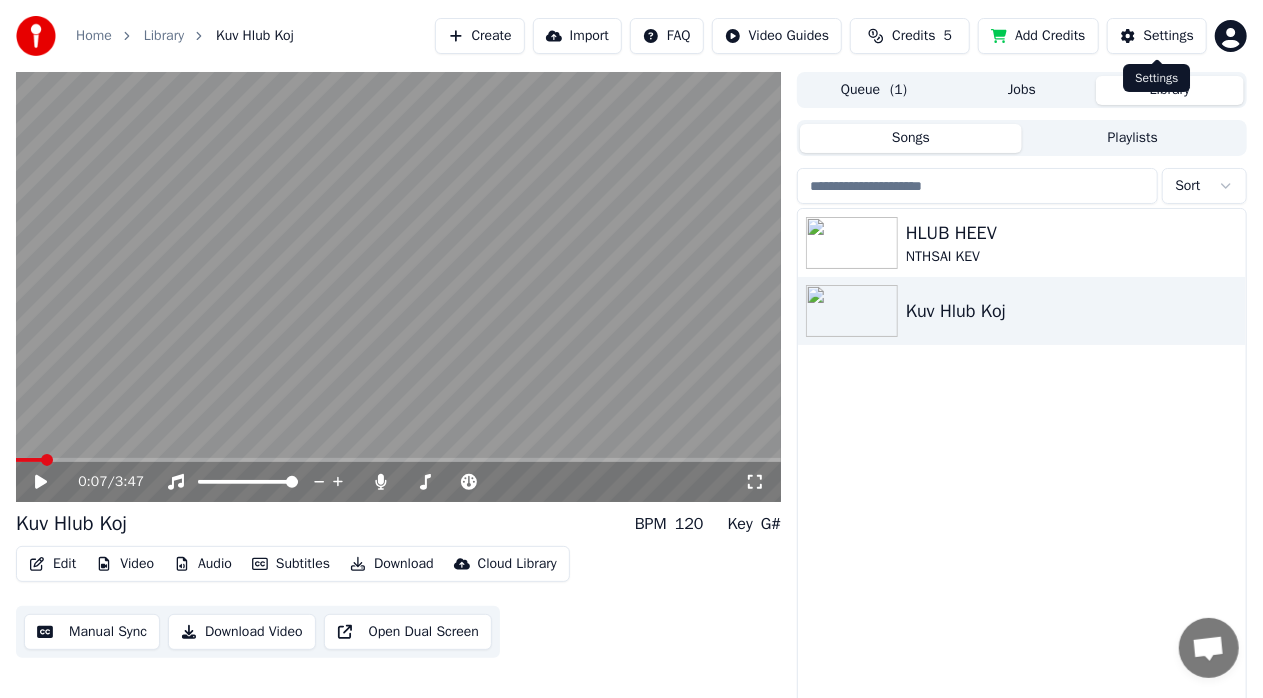 click on "Settings" at bounding box center [1169, 36] 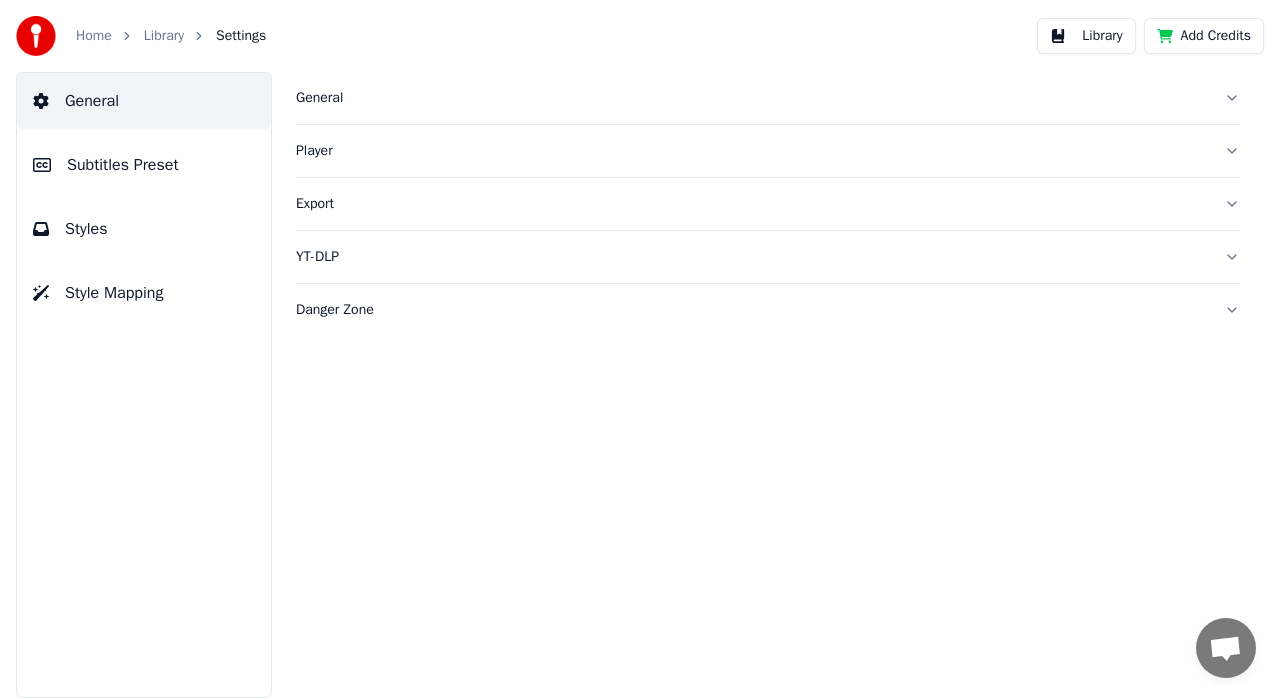 click on "Subtitles Preset" at bounding box center (123, 165) 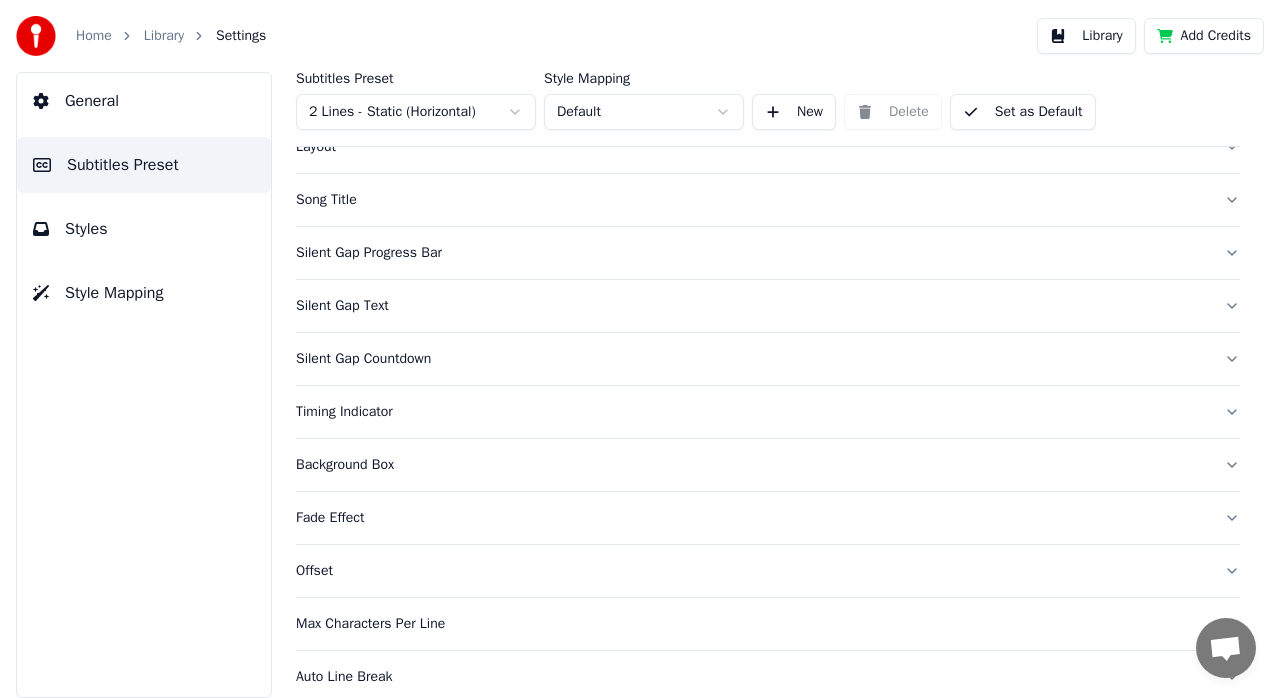 scroll, scrollTop: 88, scrollLeft: 0, axis: vertical 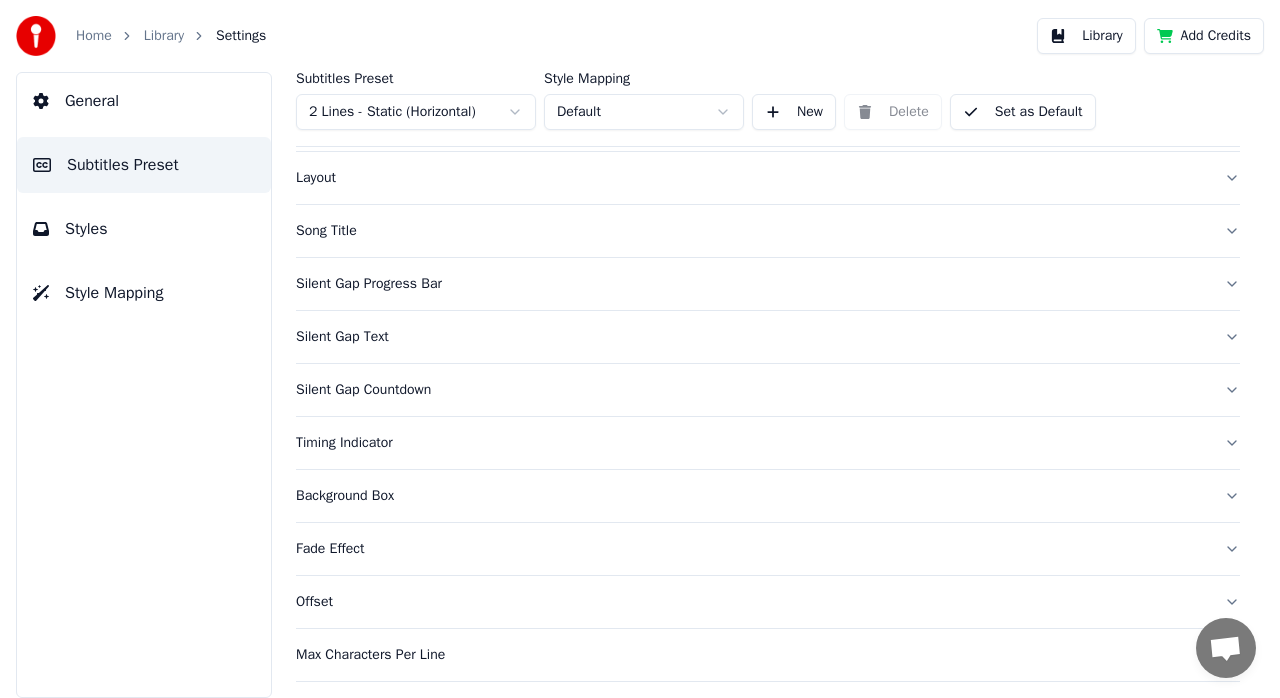click on "Silent Gap Progress Bar" at bounding box center [752, 284] 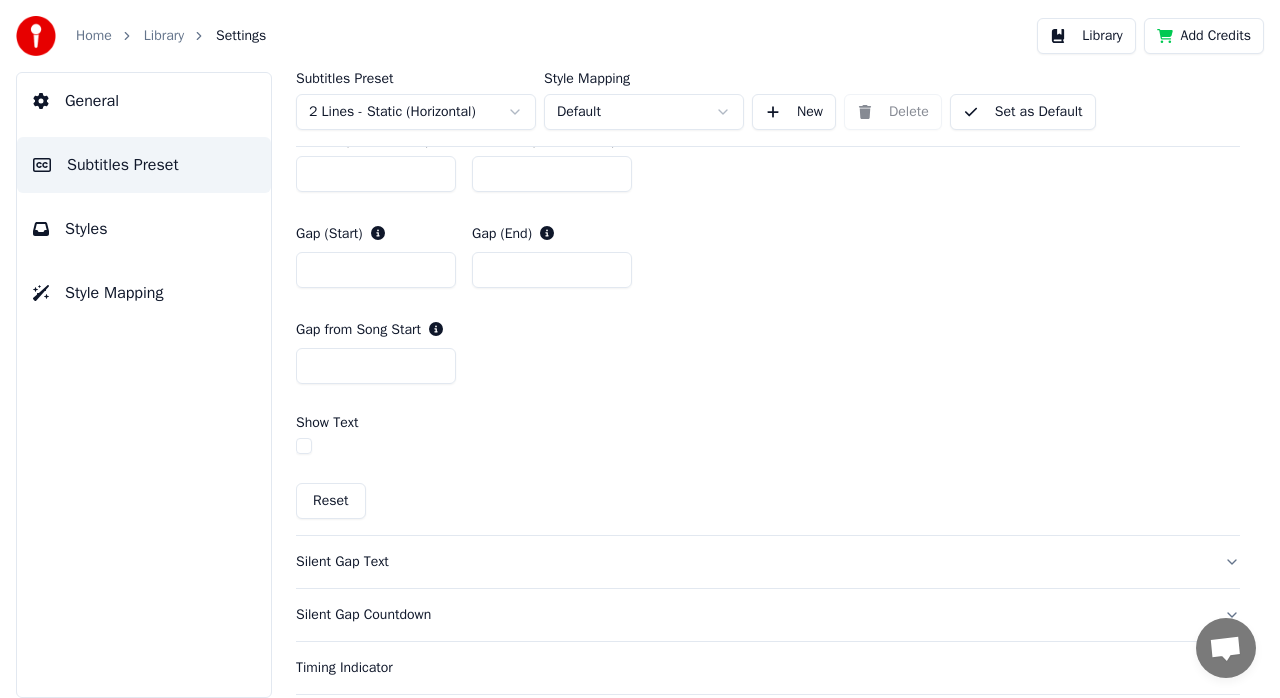 scroll, scrollTop: 1088, scrollLeft: 0, axis: vertical 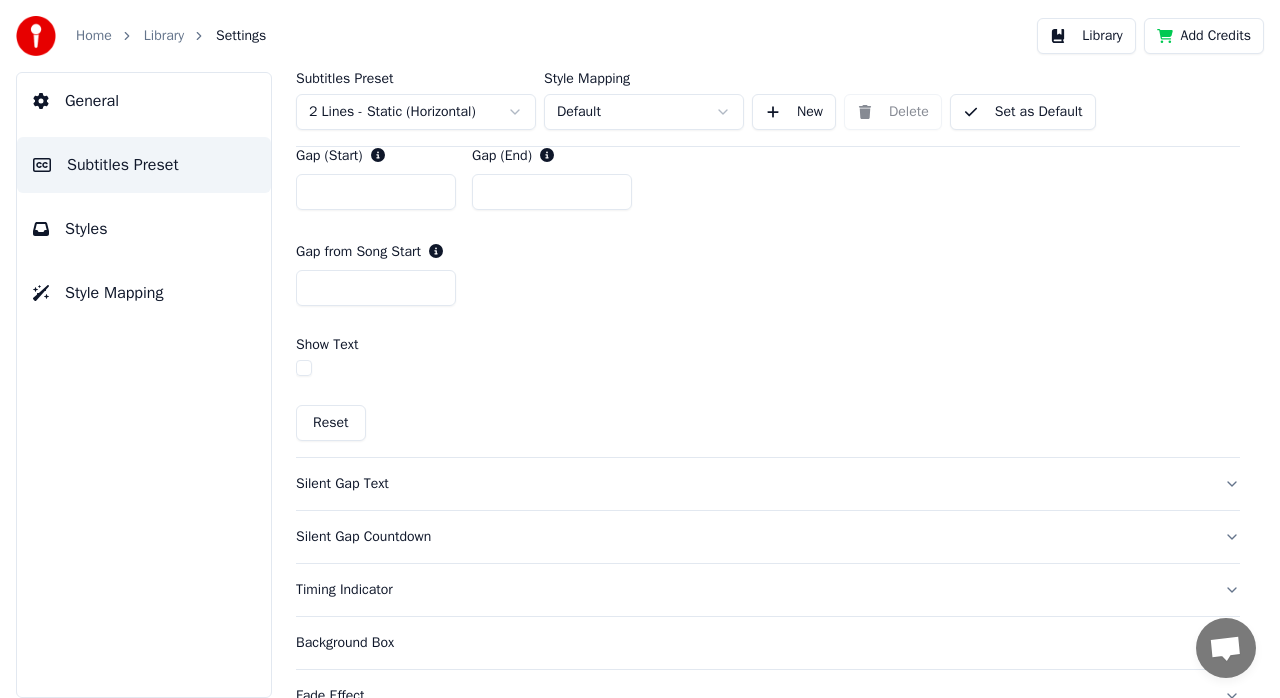 click at bounding box center (304, 368) 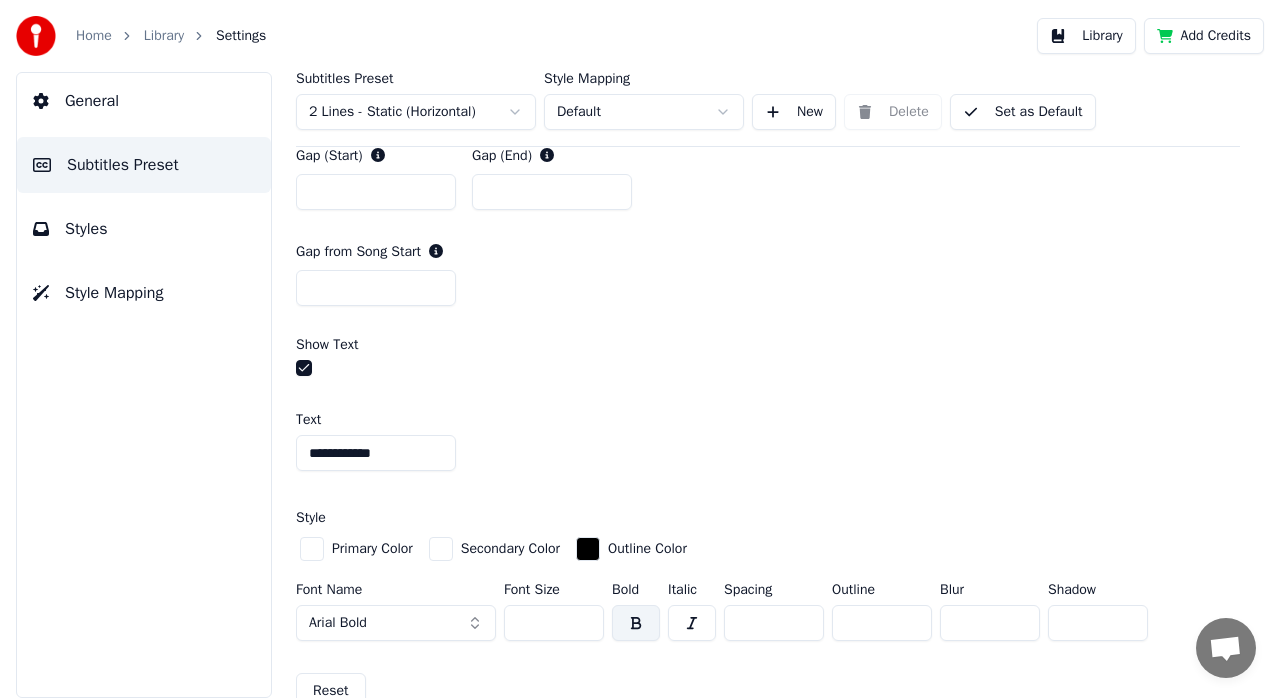 click on "**********" at bounding box center [376, 453] 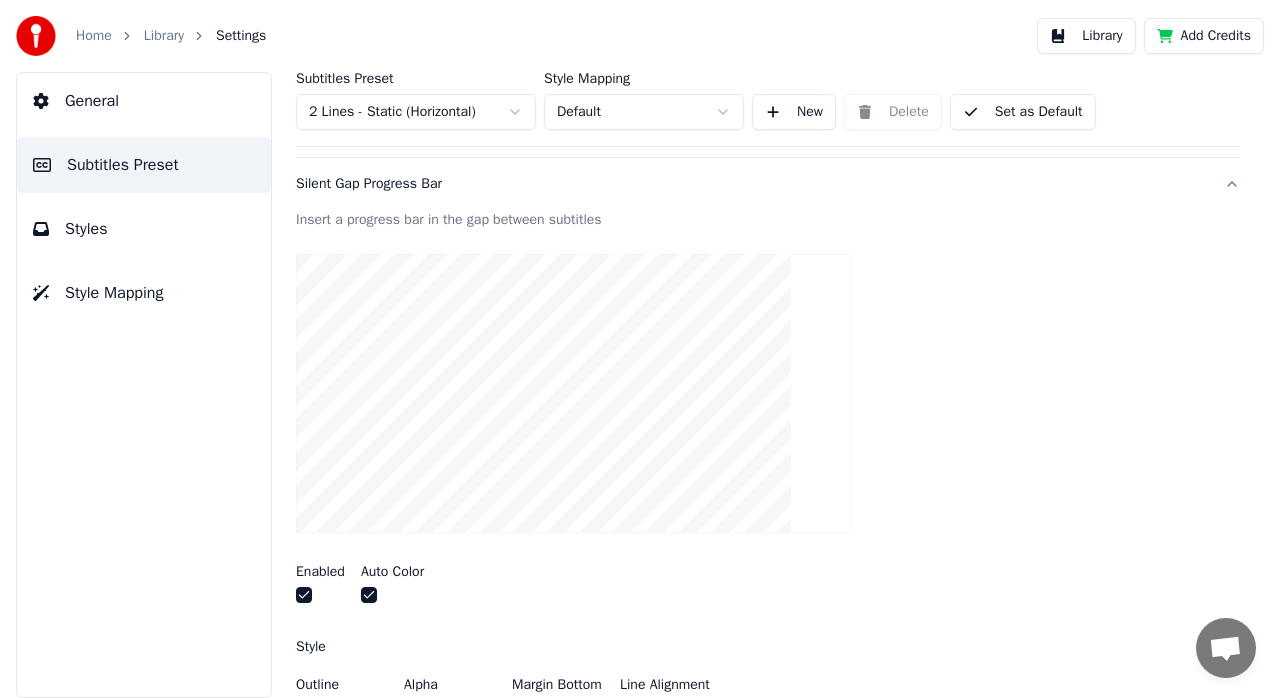 scroll, scrollTop: 288, scrollLeft: 0, axis: vertical 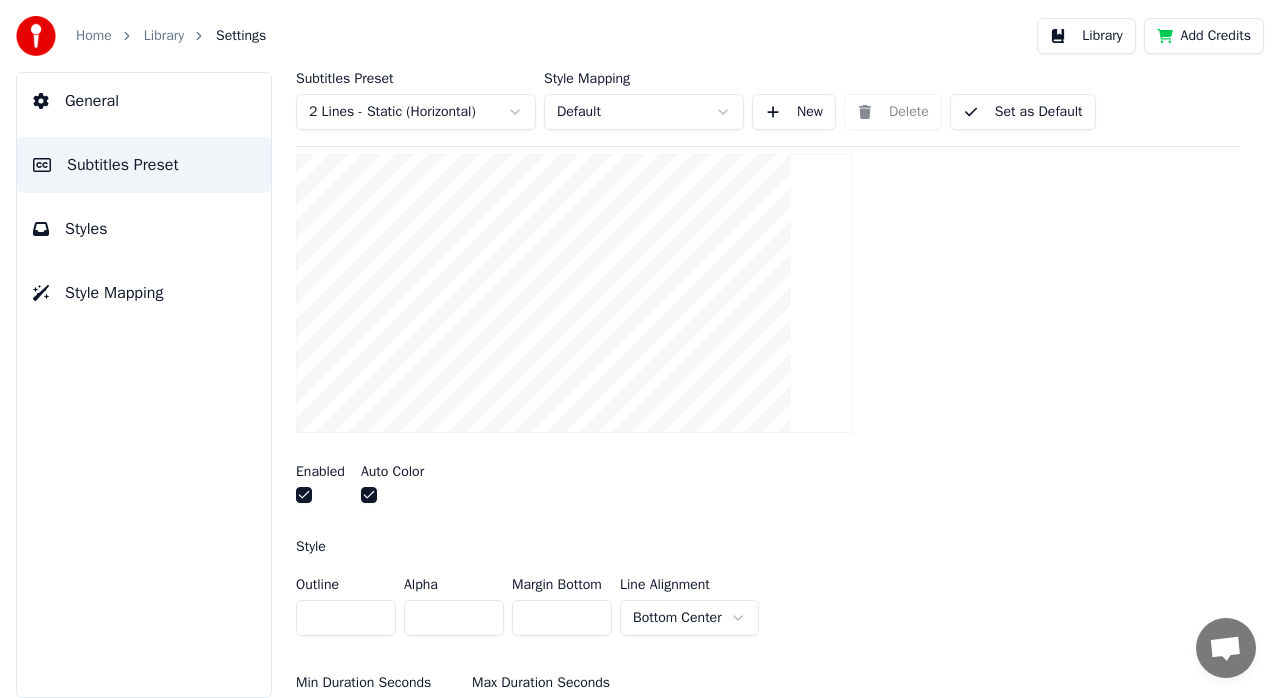 click on "*" at bounding box center [562, 618] 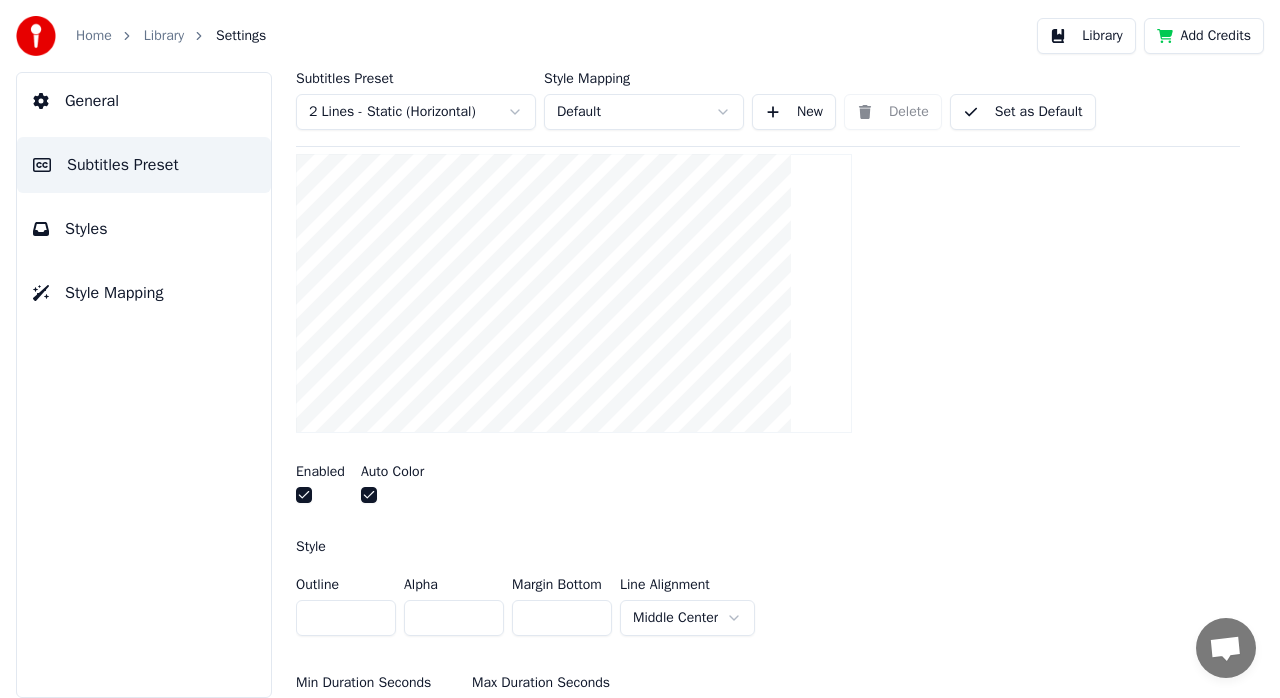click at bounding box center [562, 618] 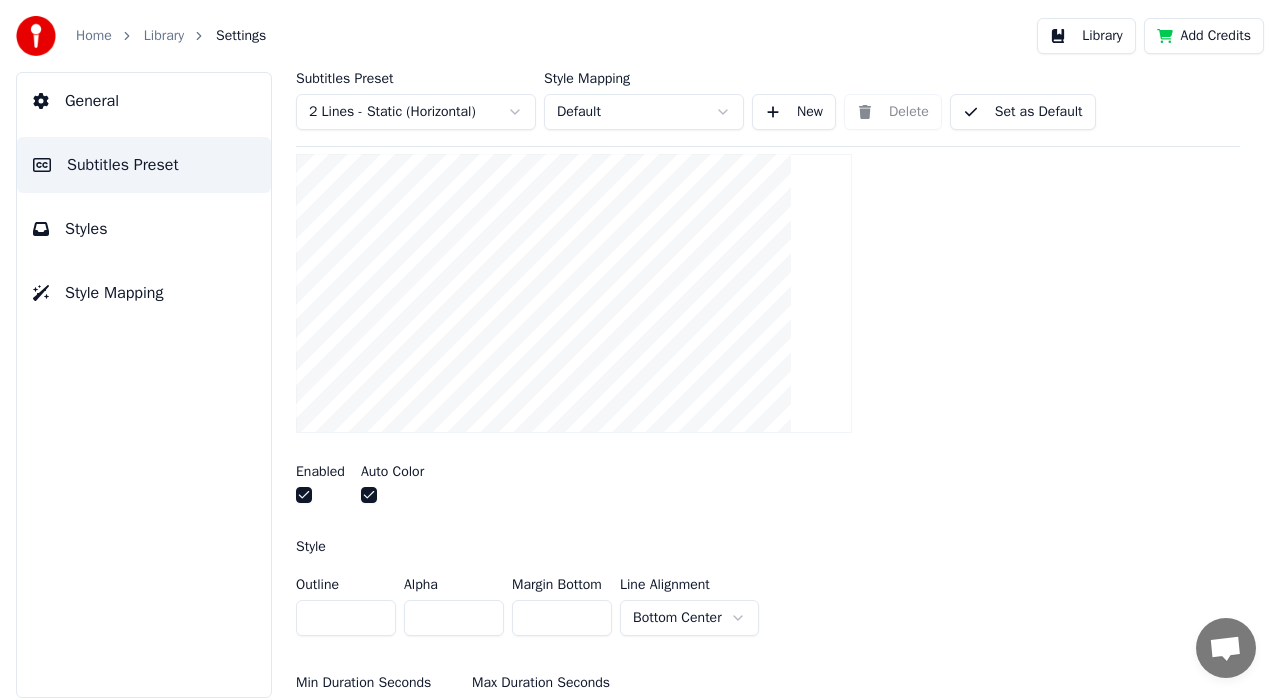 click on "**" at bounding box center (562, 618) 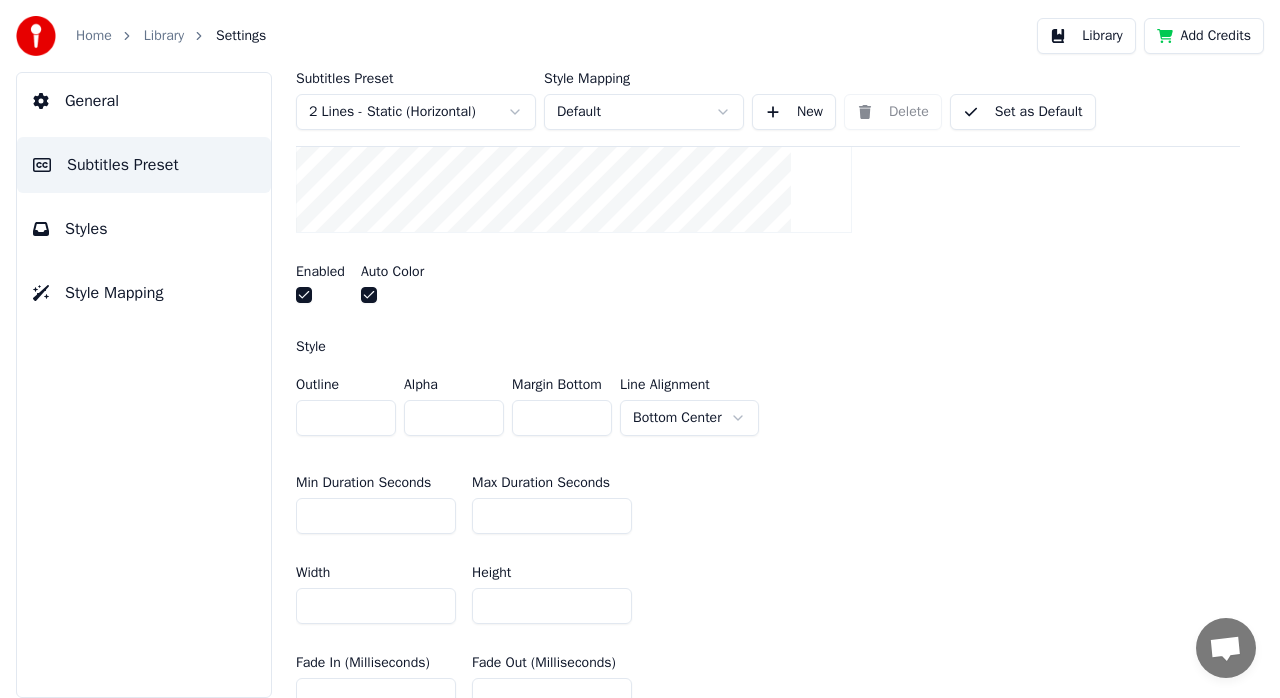 scroll, scrollTop: 688, scrollLeft: 0, axis: vertical 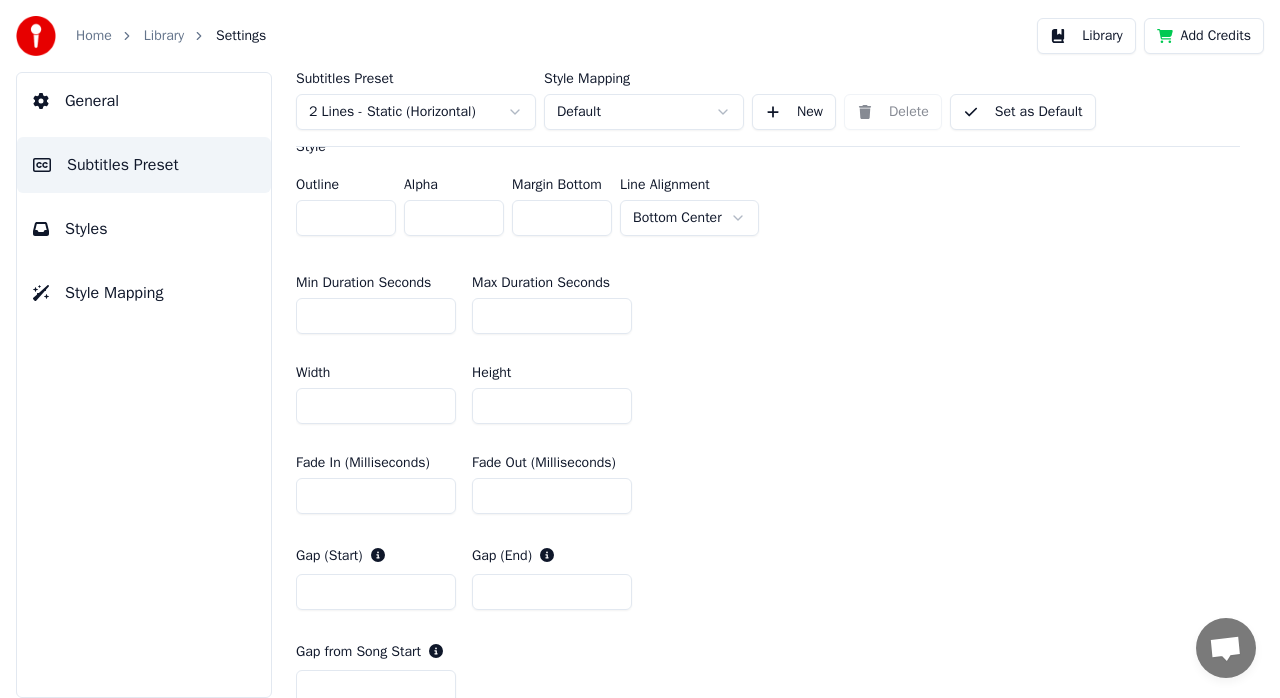 type on "***" 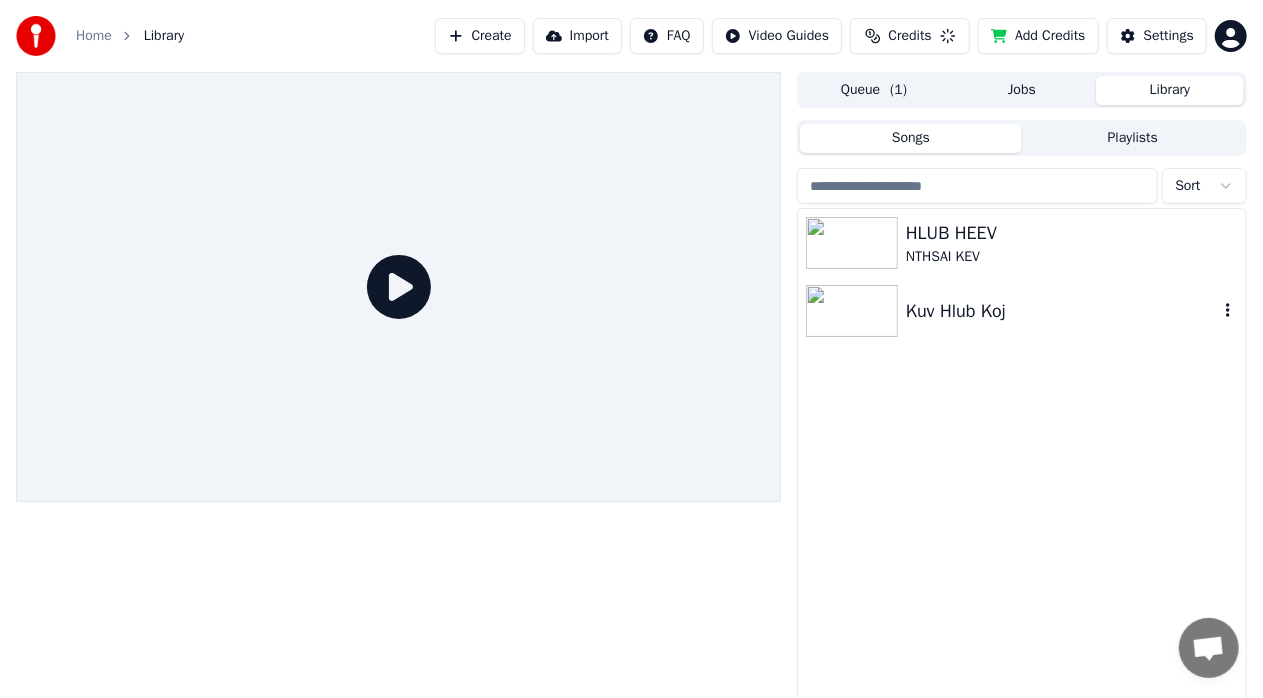 click on "Kuv Hlub Koj" at bounding box center [1062, 311] 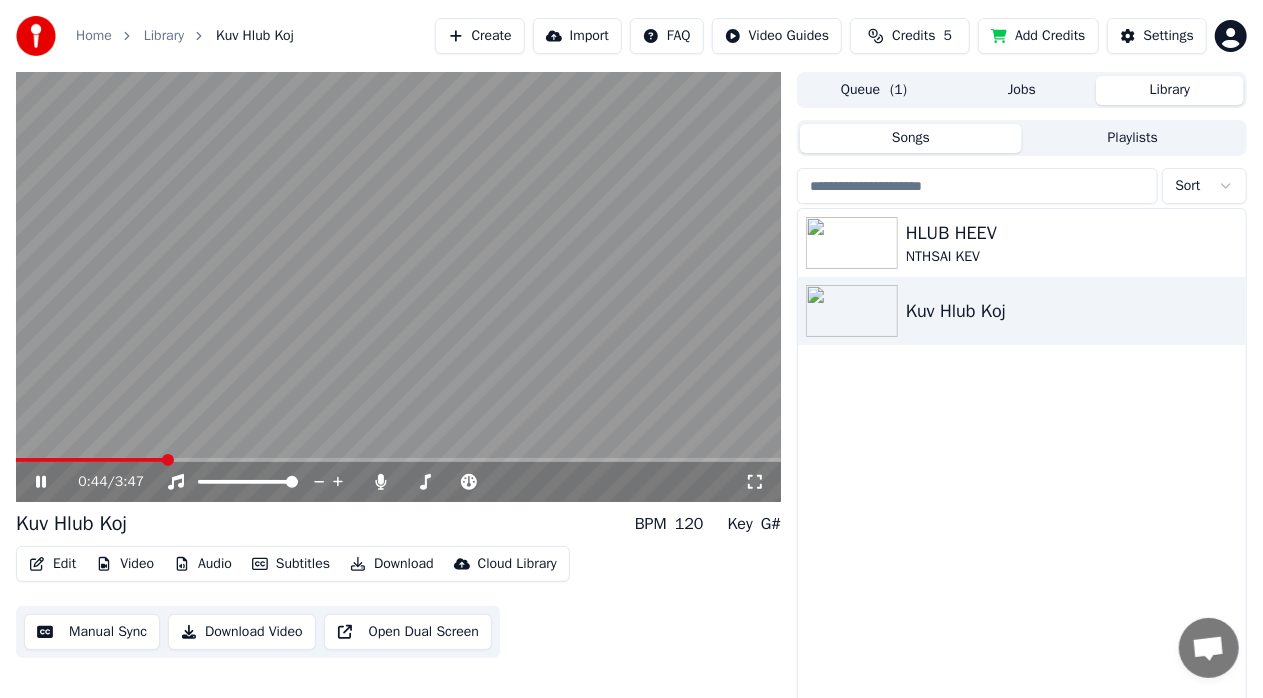 click at bounding box center (398, 287) 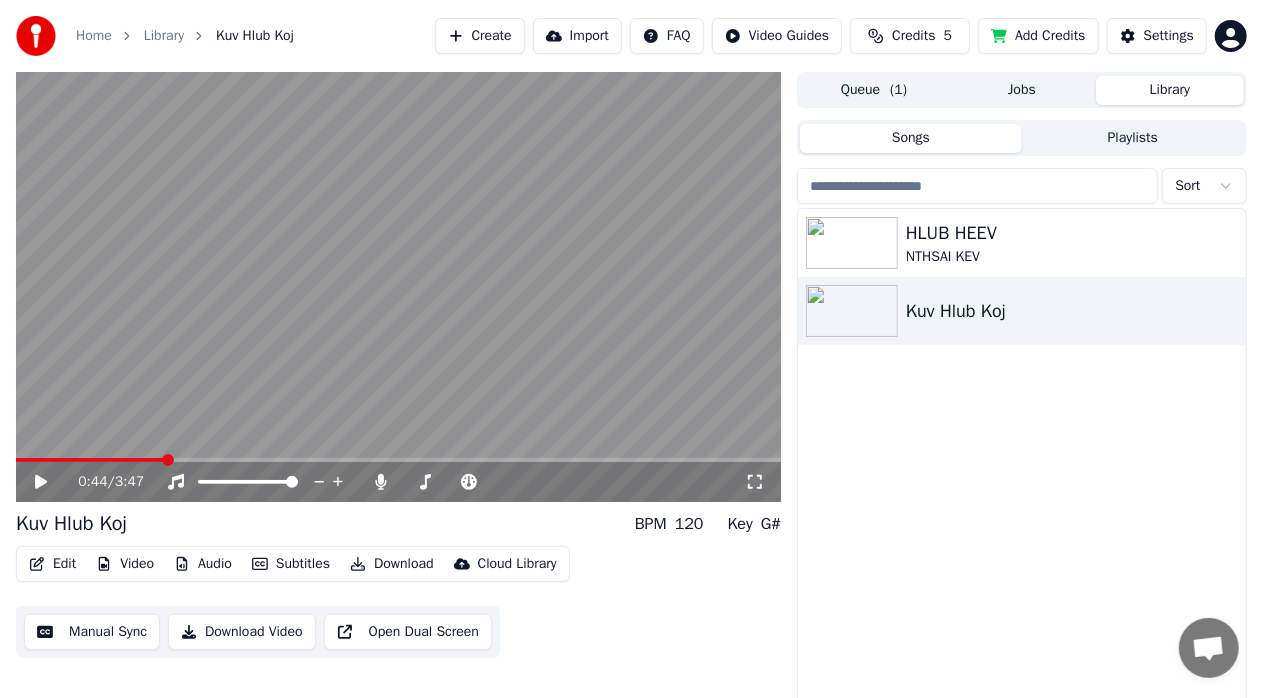 click at bounding box center [398, 287] 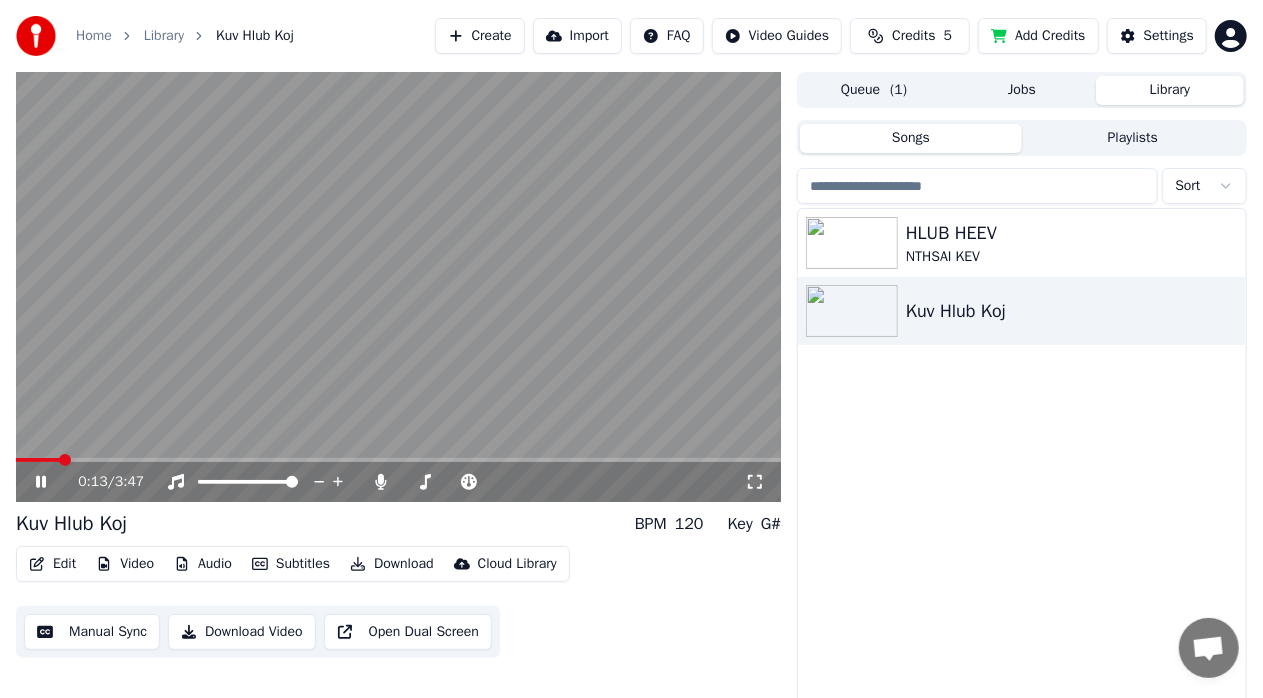 click at bounding box center [65, 460] 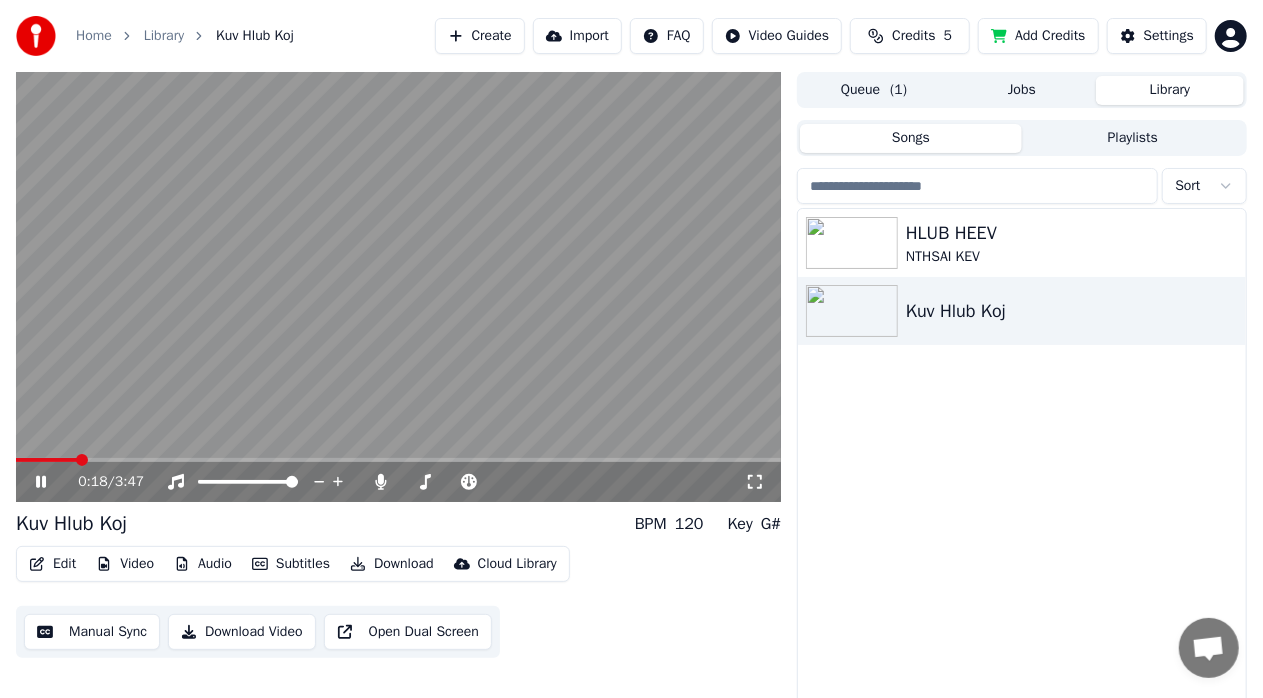 click at bounding box center (82, 460) 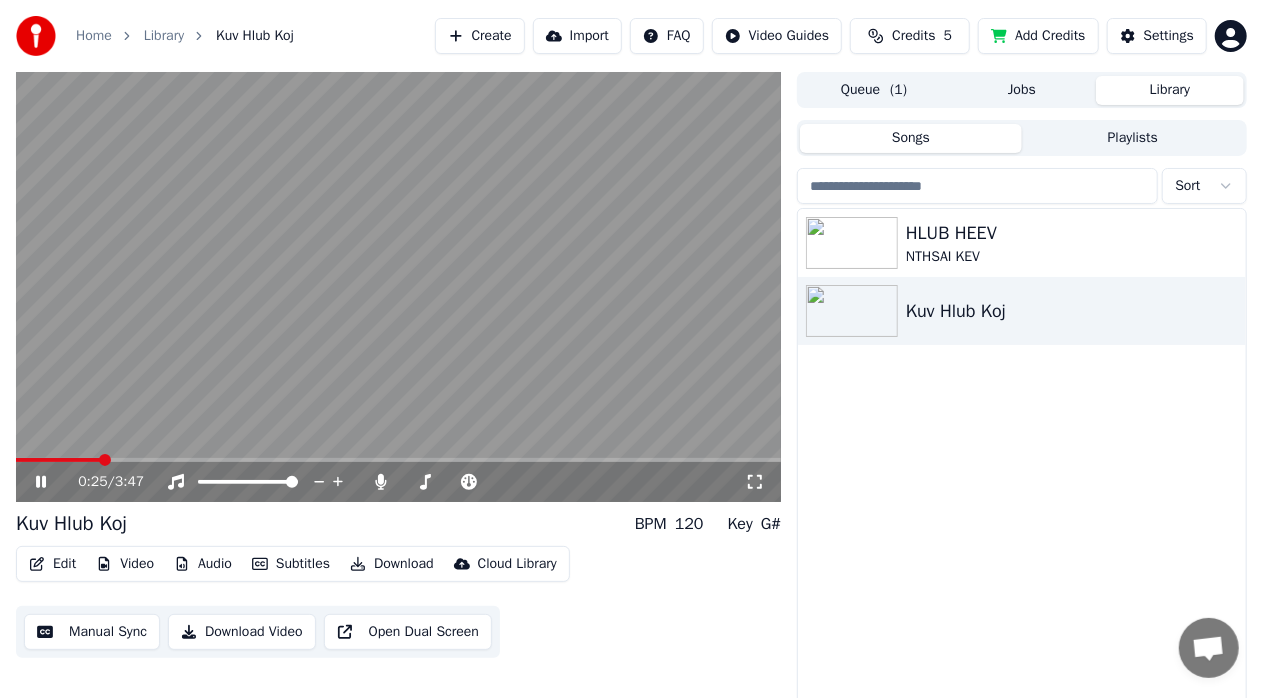 click at bounding box center [58, 460] 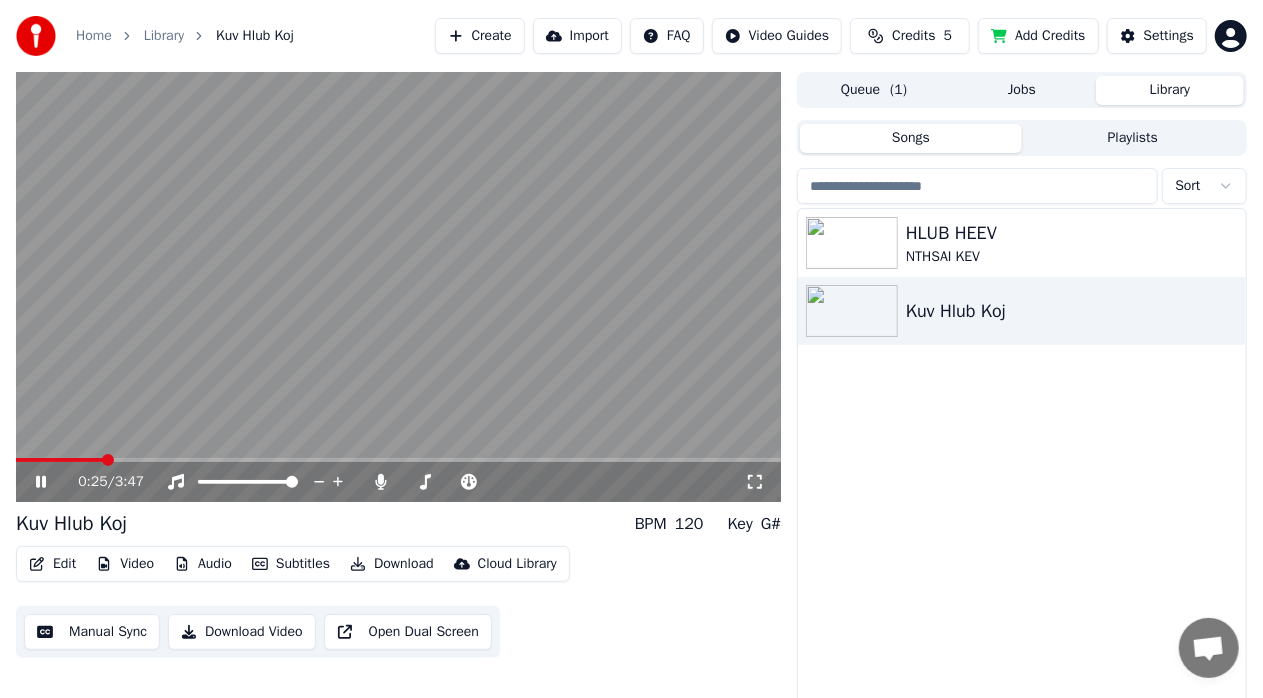 click at bounding box center (398, 287) 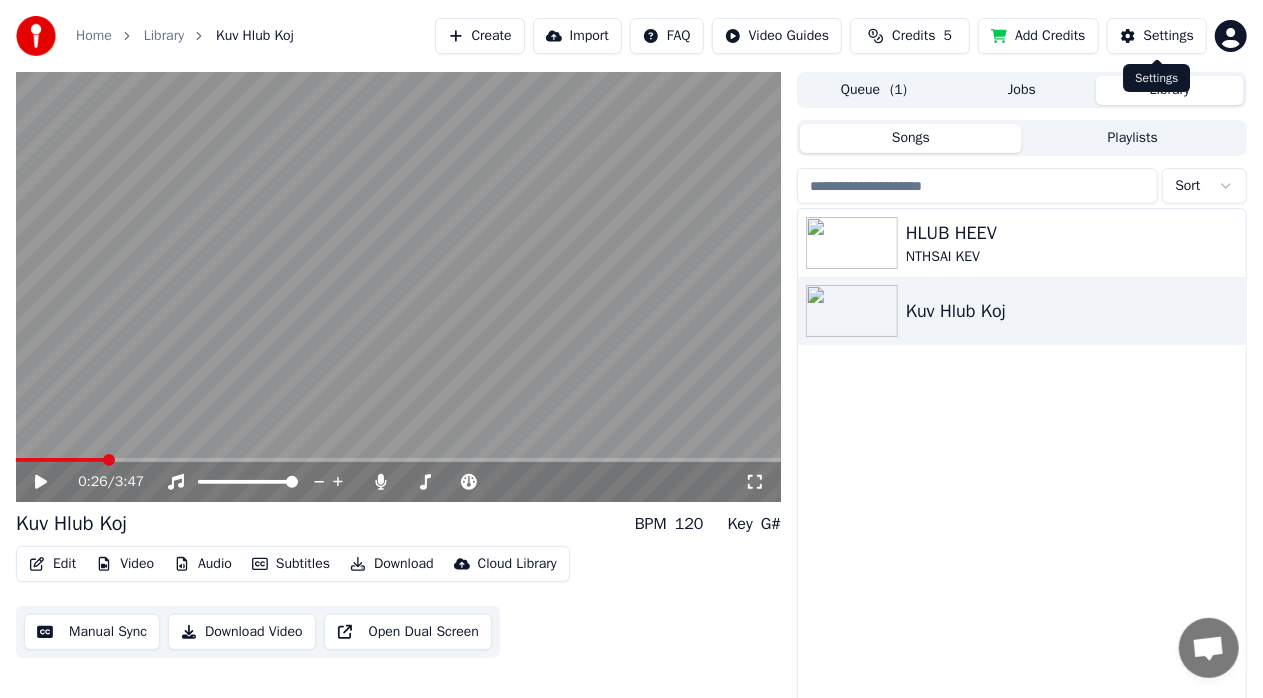 click on "Settings" at bounding box center [1157, 36] 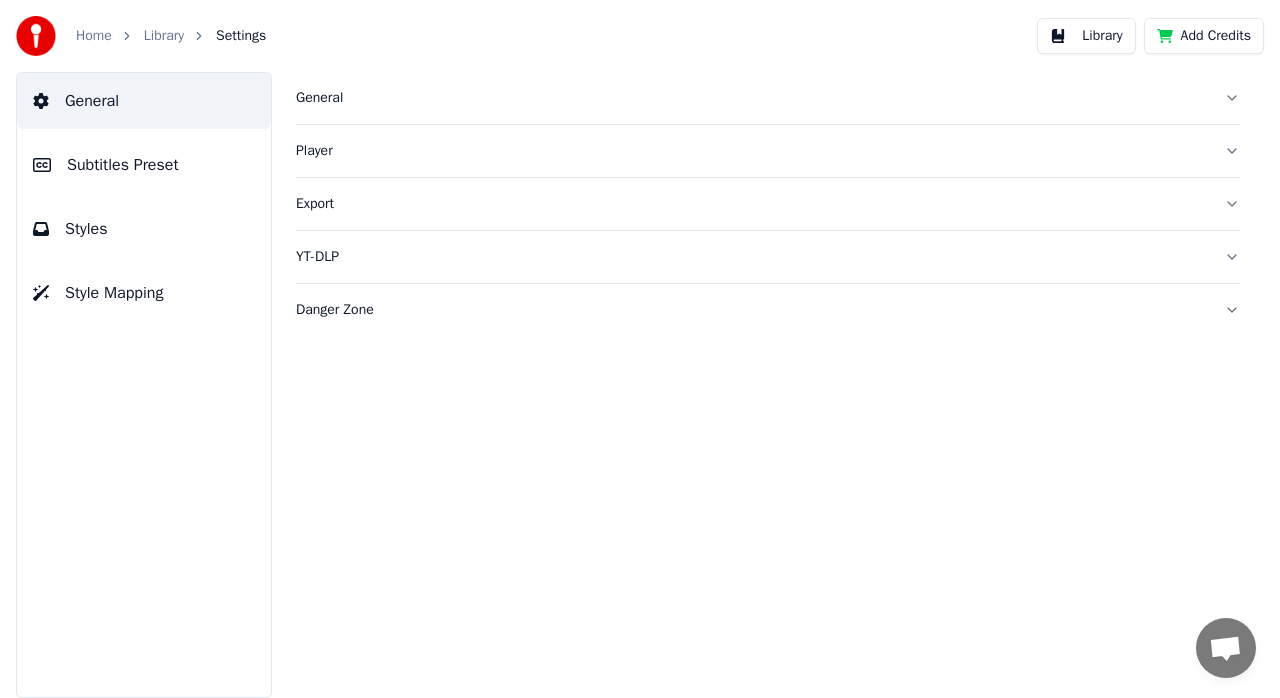 click on "Subtitles Preset" at bounding box center (144, 165) 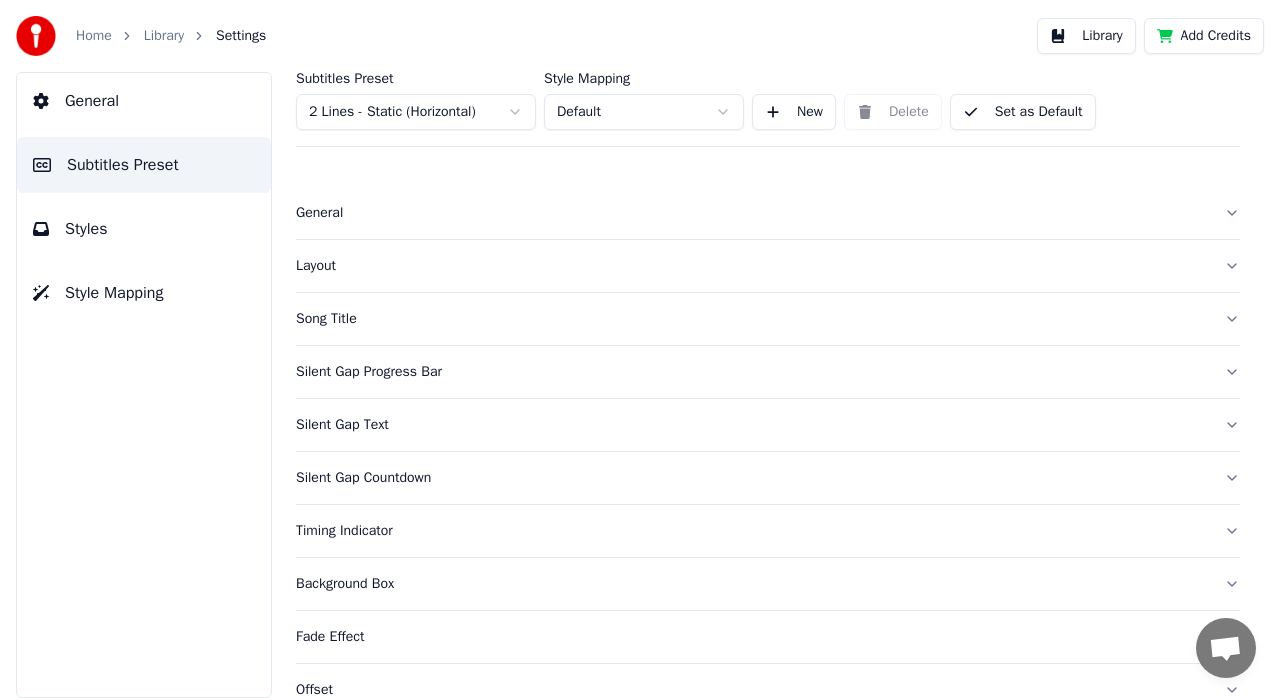 click on "Song Title" at bounding box center [752, 319] 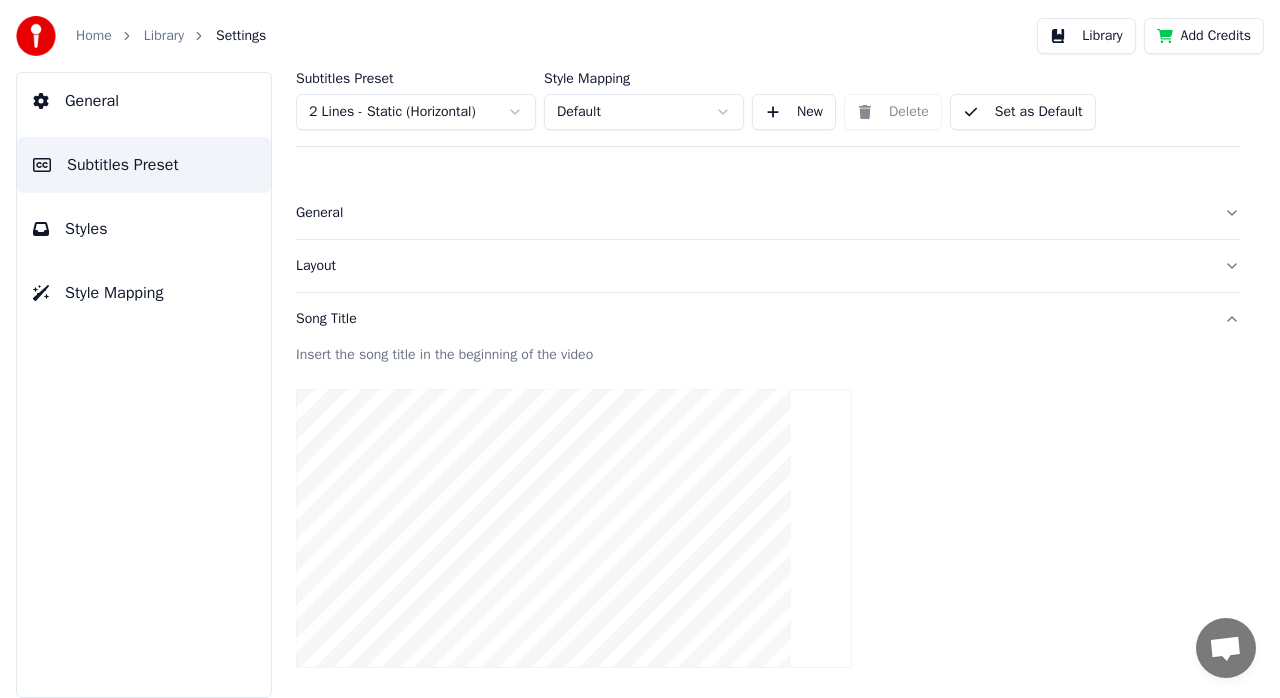 click on "Song Title" at bounding box center [752, 319] 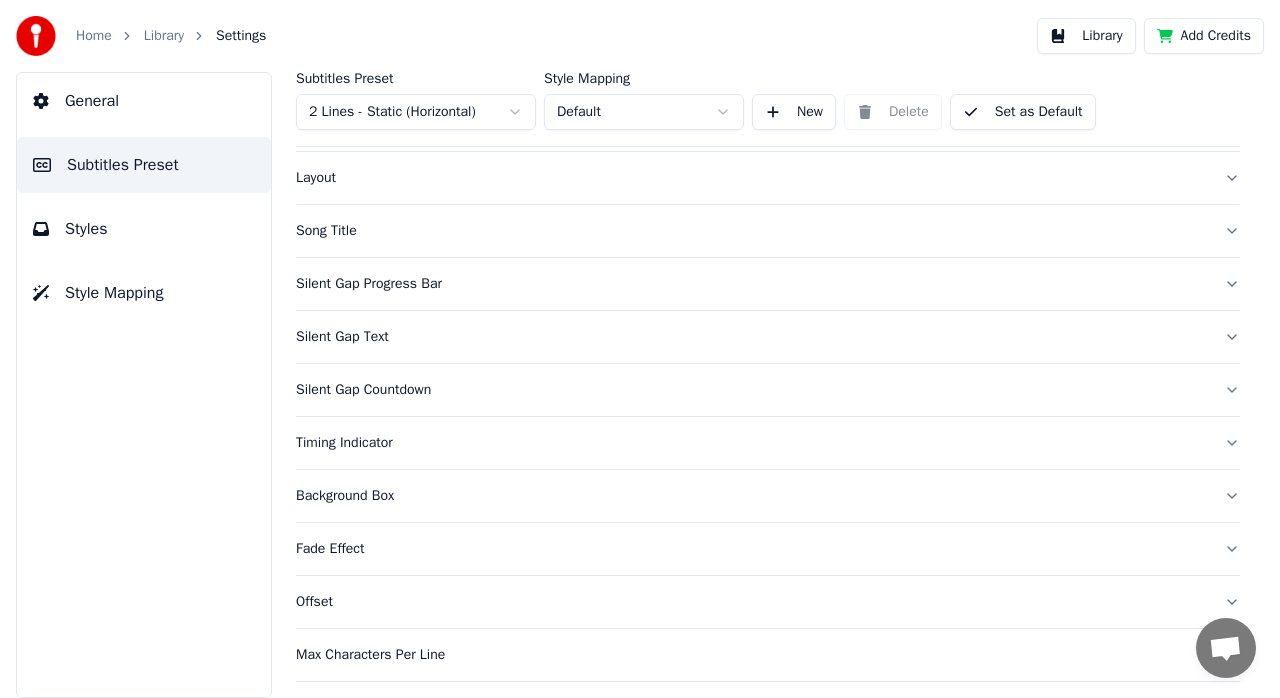 scroll, scrollTop: 188, scrollLeft: 0, axis: vertical 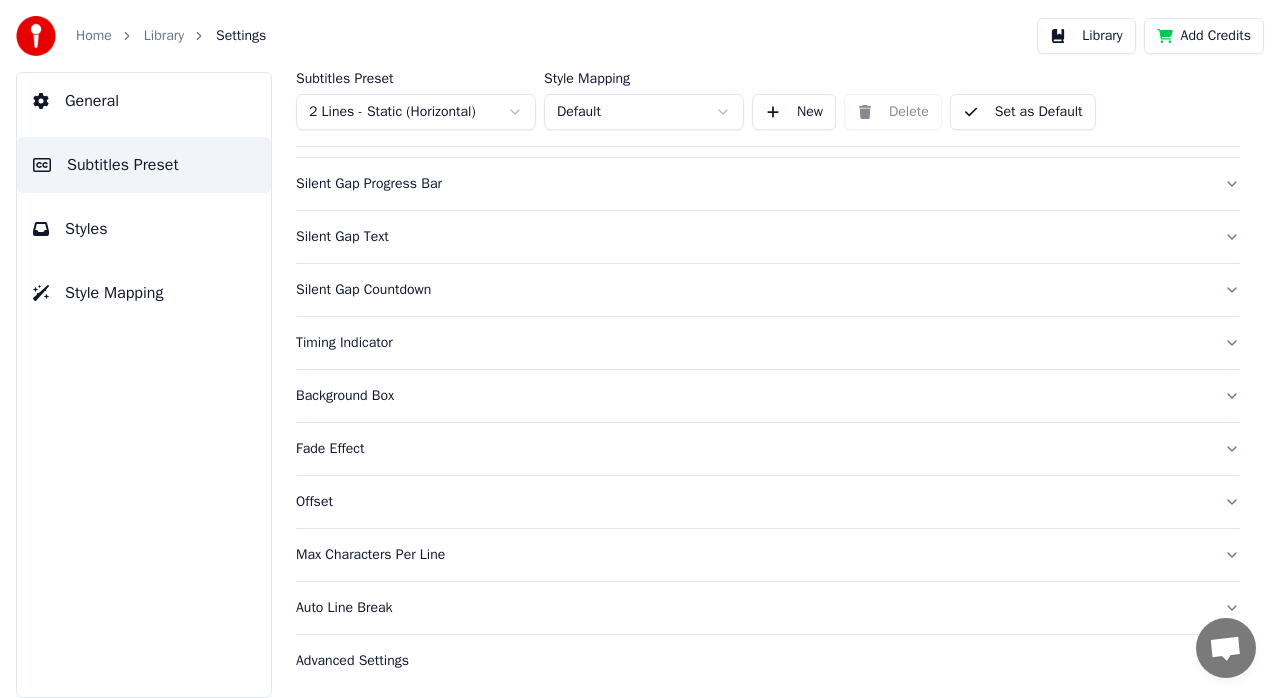 click on "Fade Effect" at bounding box center (752, 449) 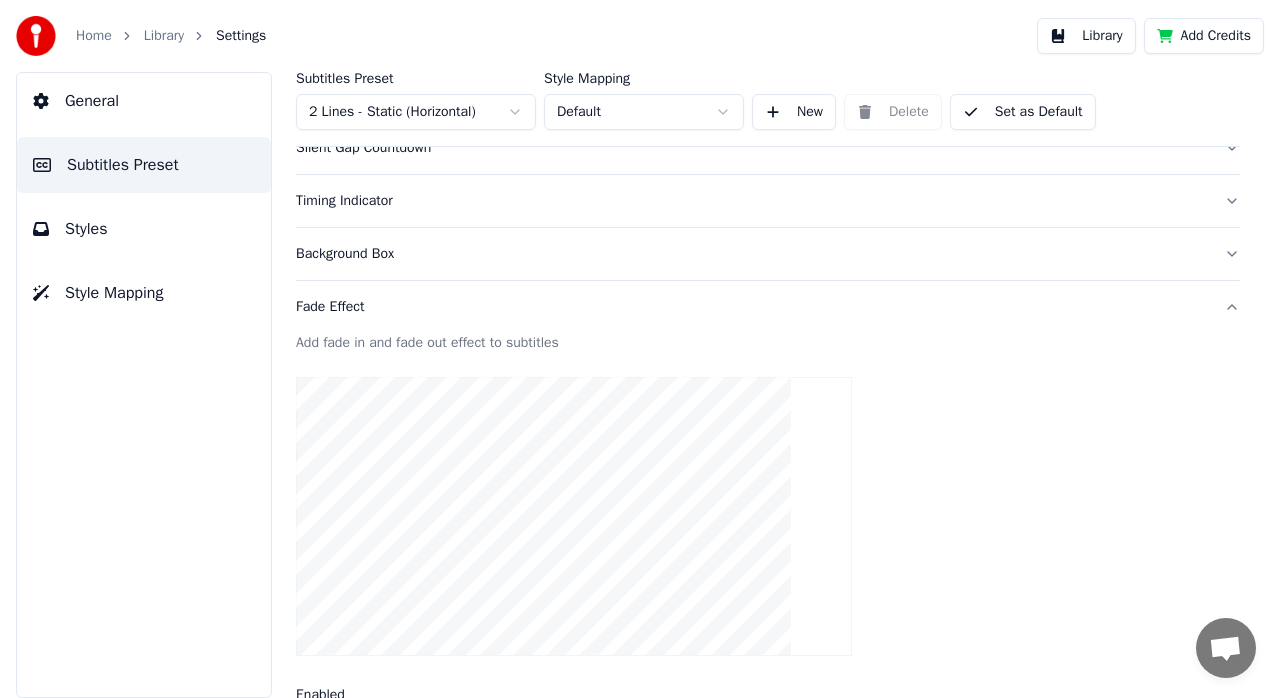 scroll, scrollTop: 210, scrollLeft: 0, axis: vertical 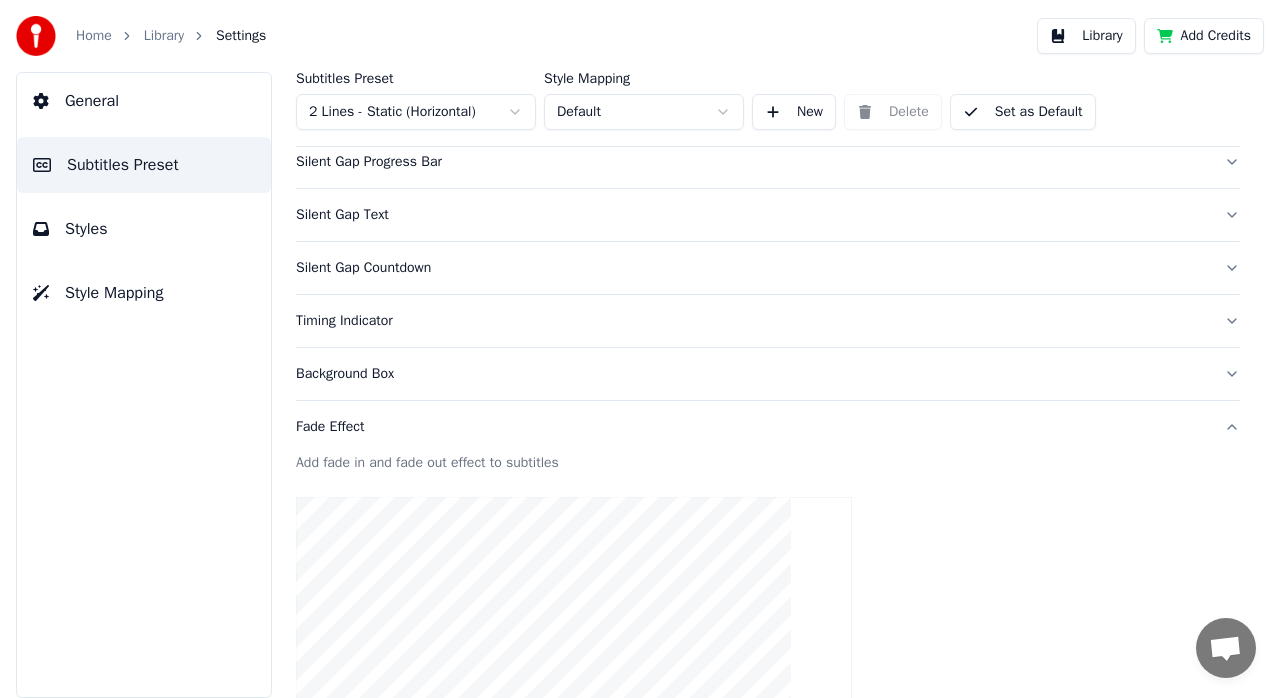 click on "Fade Effect" at bounding box center [752, 427] 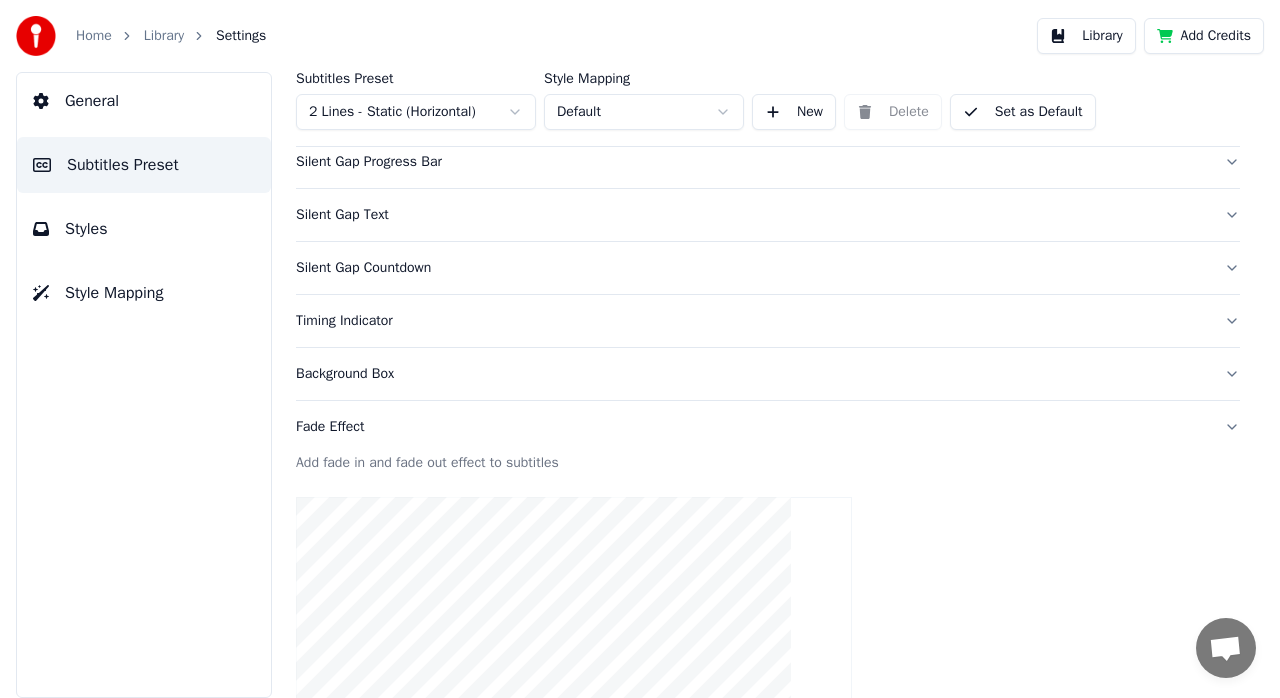 scroll, scrollTop: 188, scrollLeft: 0, axis: vertical 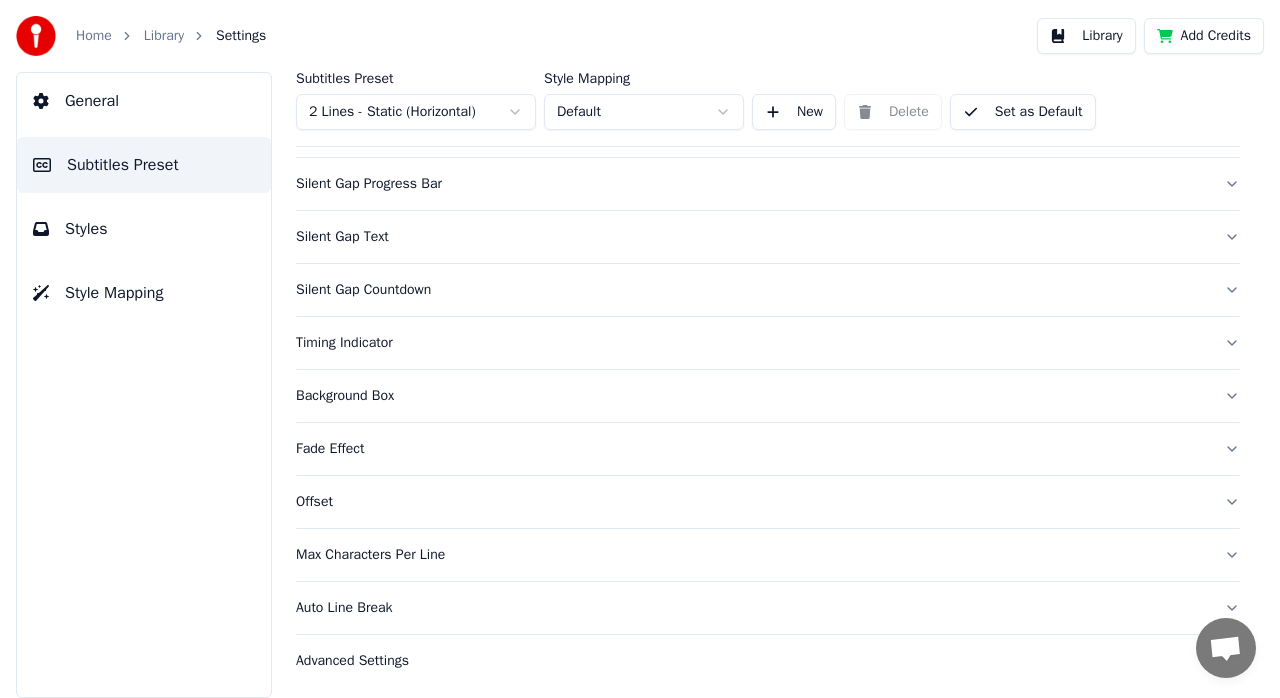 click on "Timing Indicator" at bounding box center (752, 343) 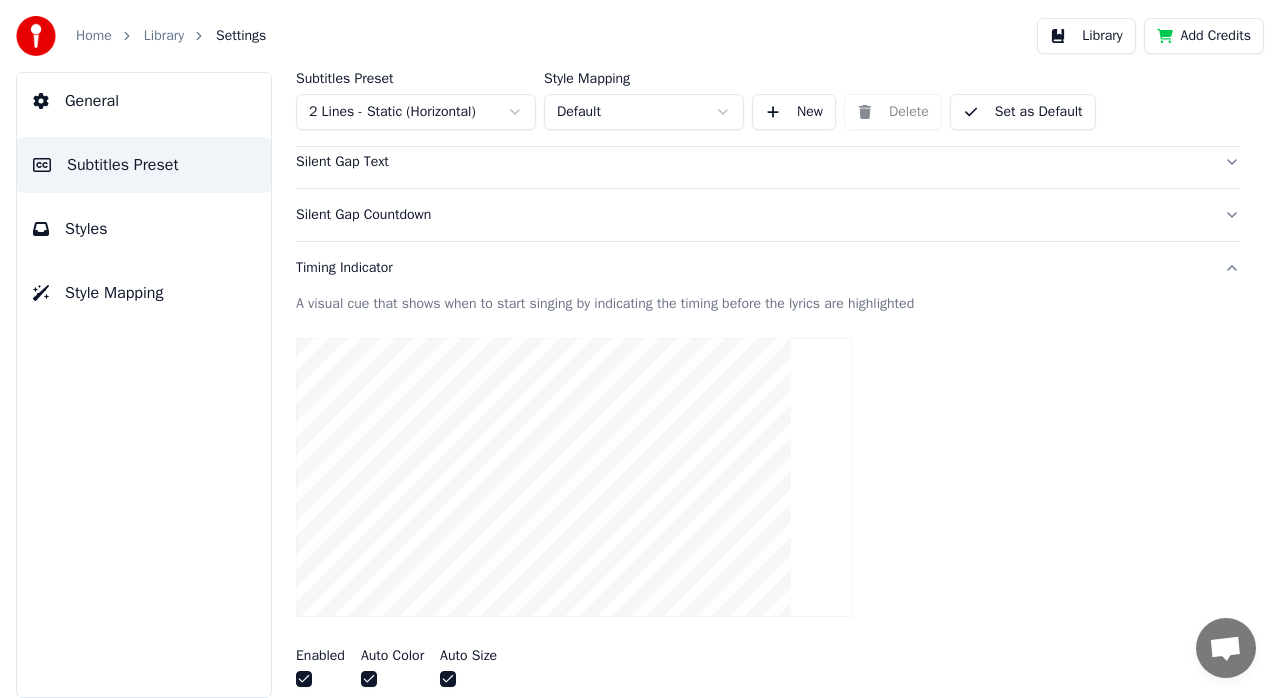 scroll, scrollTop: 258, scrollLeft: 0, axis: vertical 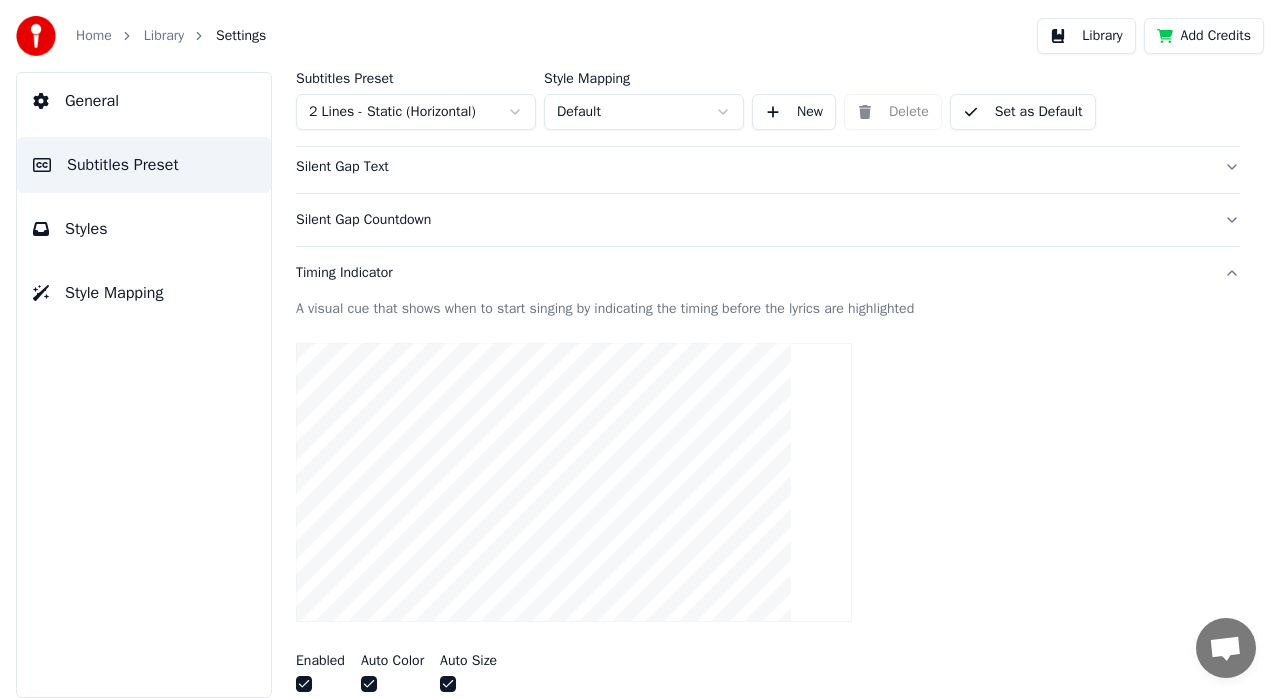 click on "Timing Indicator" at bounding box center [752, 273] 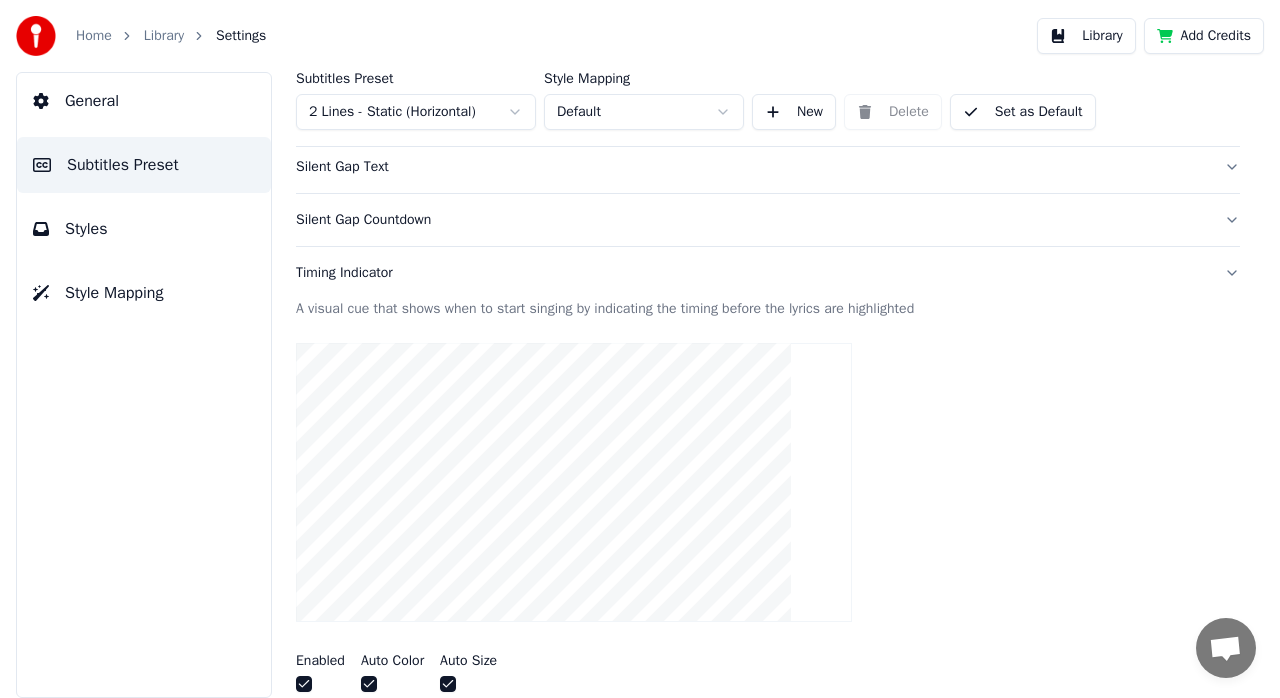 scroll, scrollTop: 188, scrollLeft: 0, axis: vertical 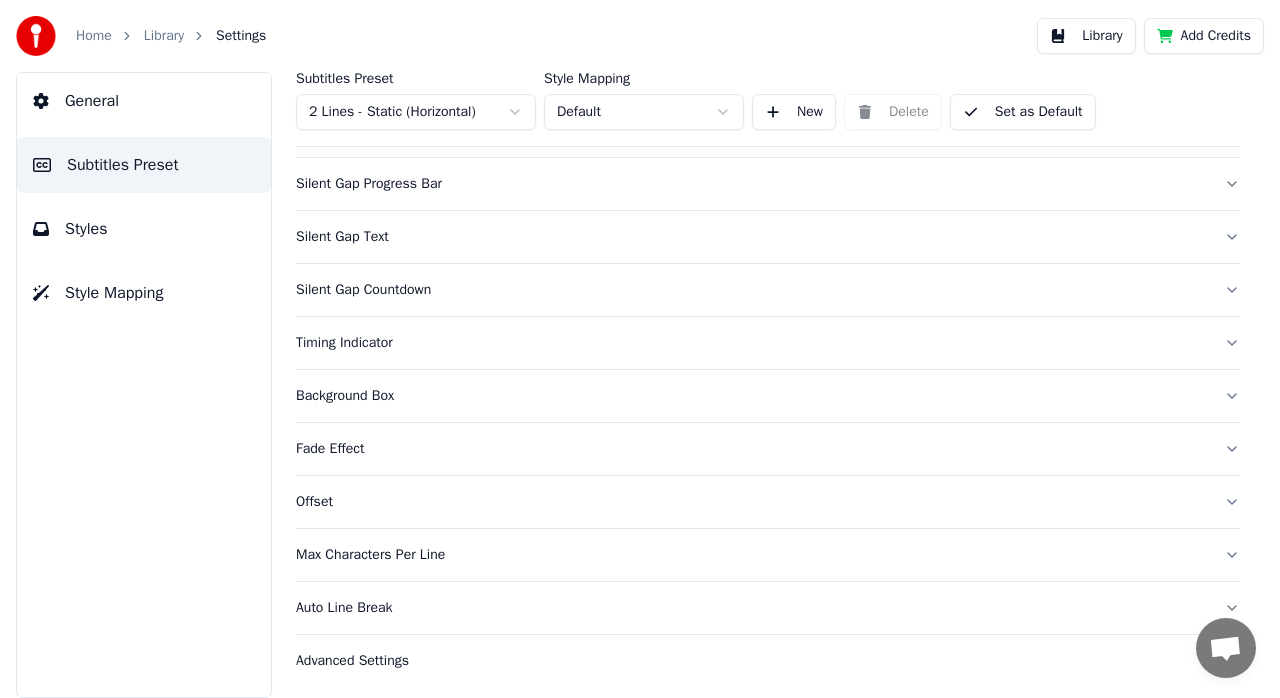 click on "Offset" at bounding box center (752, 502) 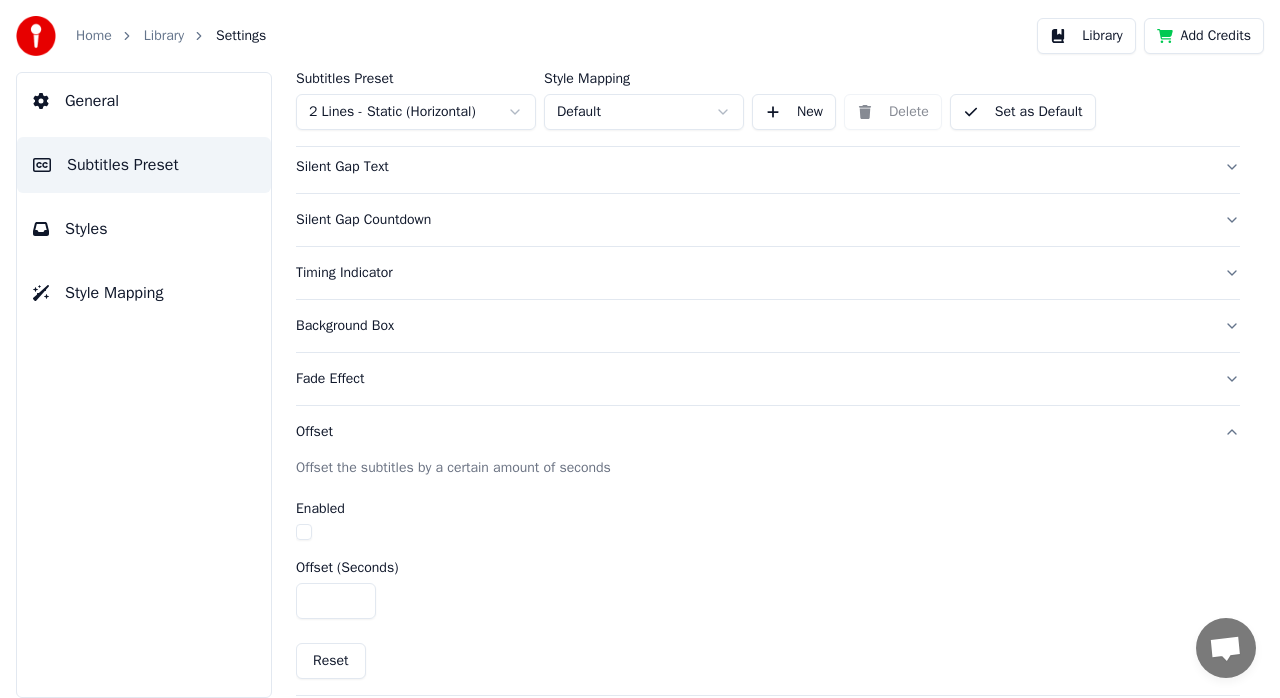 scroll, scrollTop: 288, scrollLeft: 0, axis: vertical 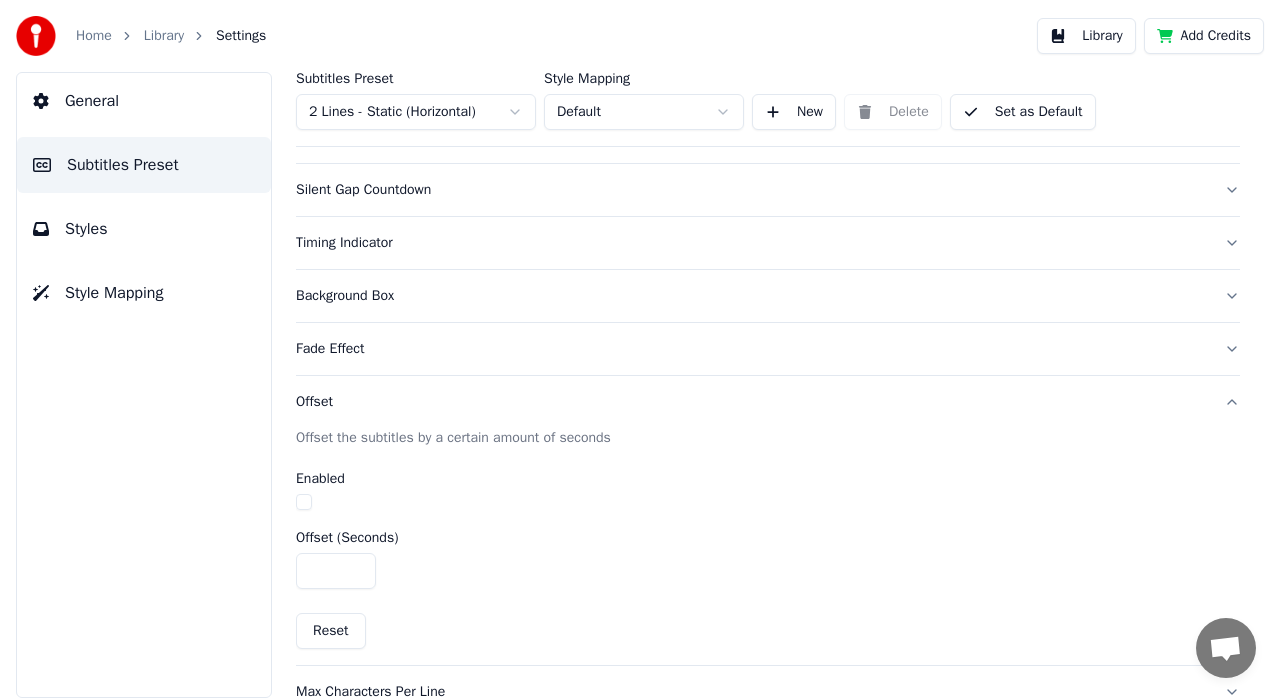 click on "Offset" at bounding box center (752, 402) 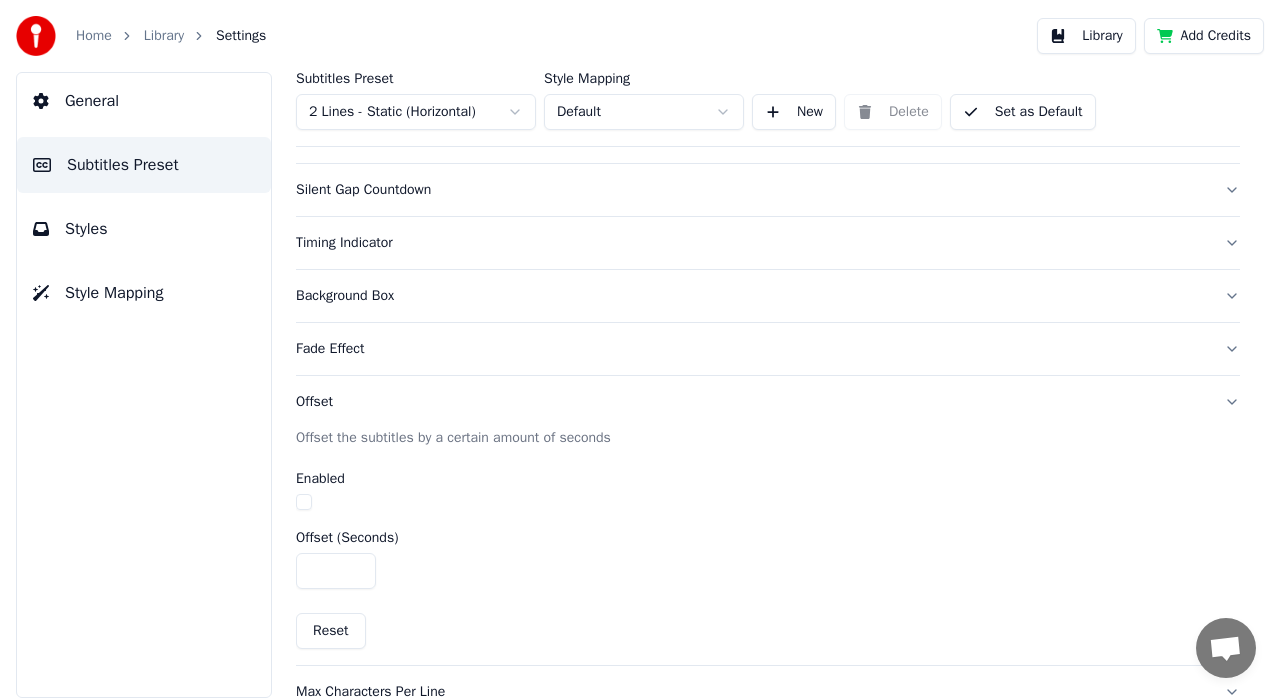 scroll, scrollTop: 188, scrollLeft: 0, axis: vertical 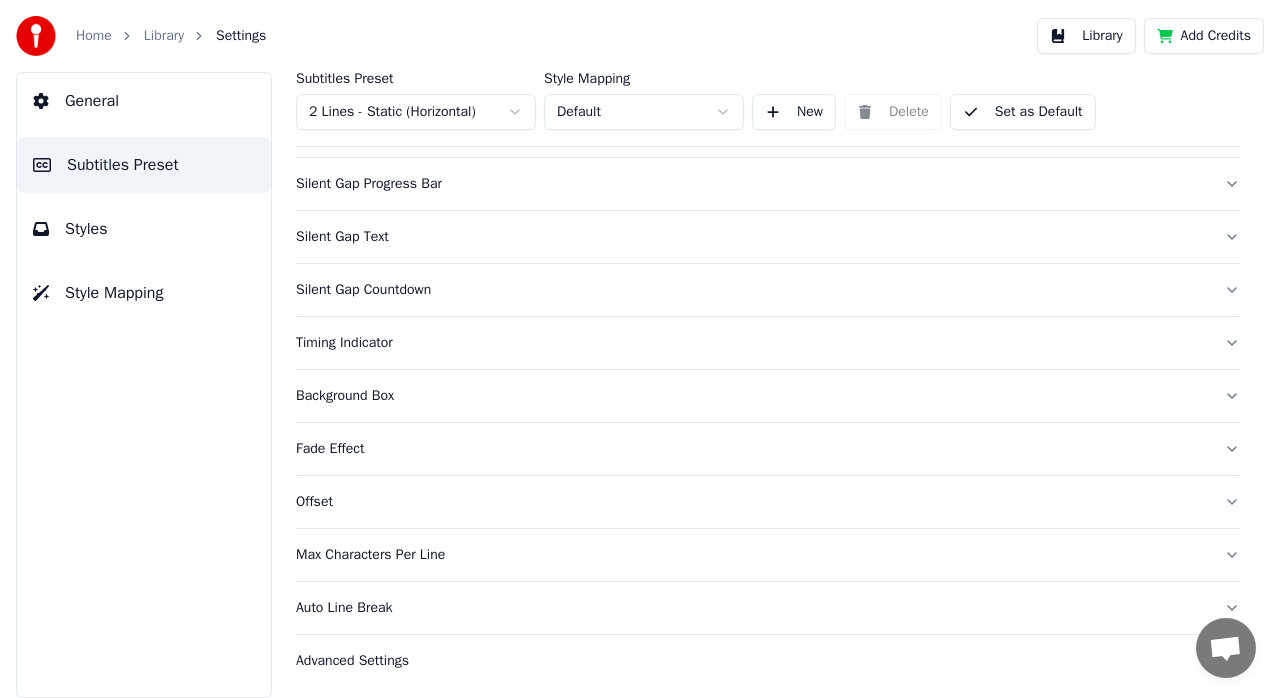 click on "Fade Effect" at bounding box center (752, 449) 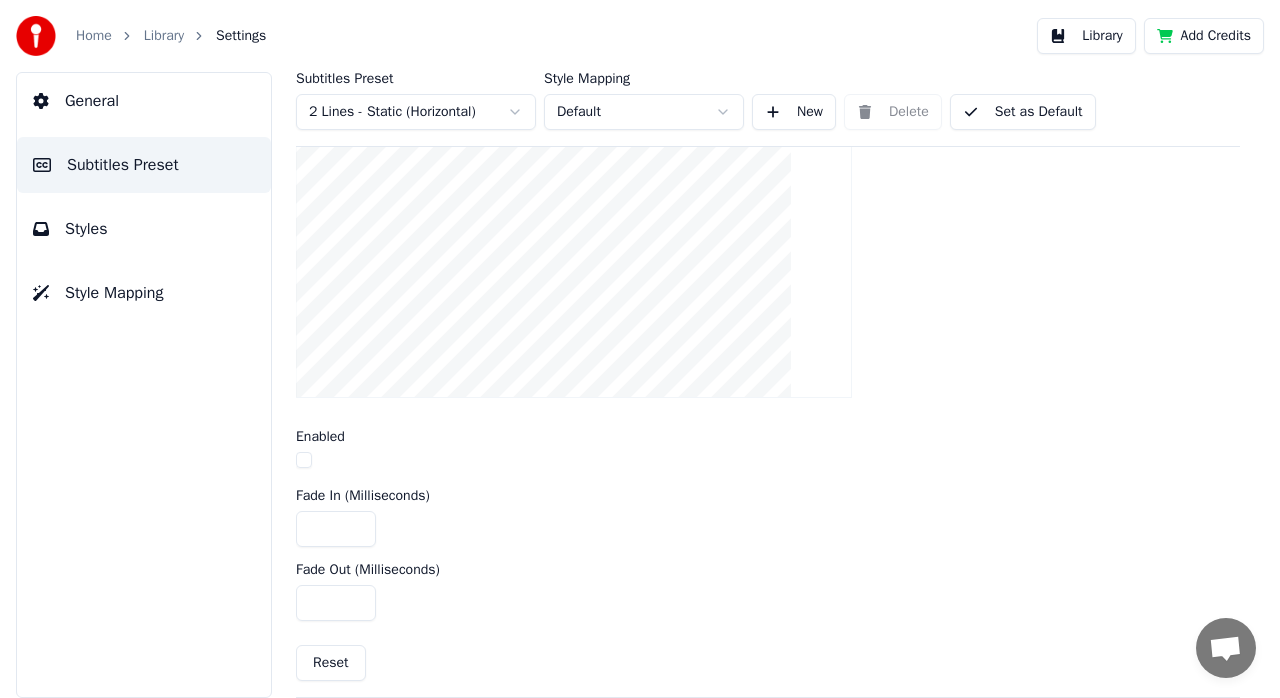 scroll, scrollTop: 788, scrollLeft: 0, axis: vertical 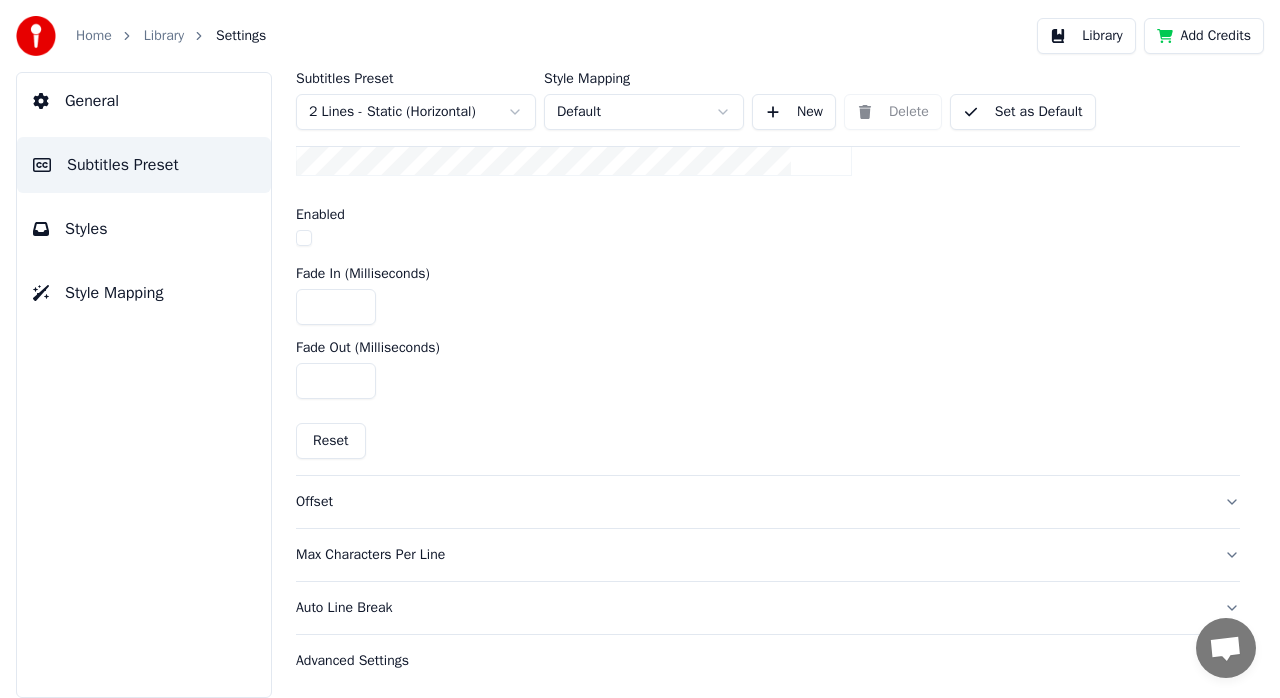click on "Auto Line Break" at bounding box center [752, 608] 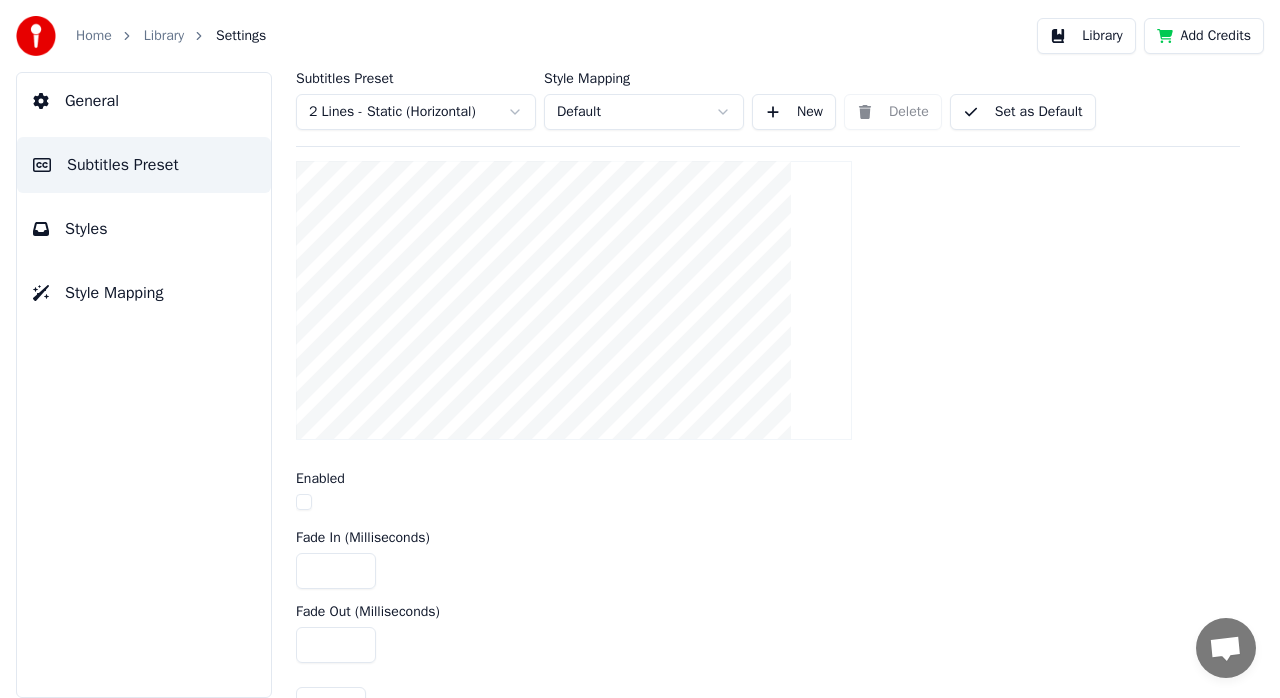 scroll, scrollTop: 424, scrollLeft: 0, axis: vertical 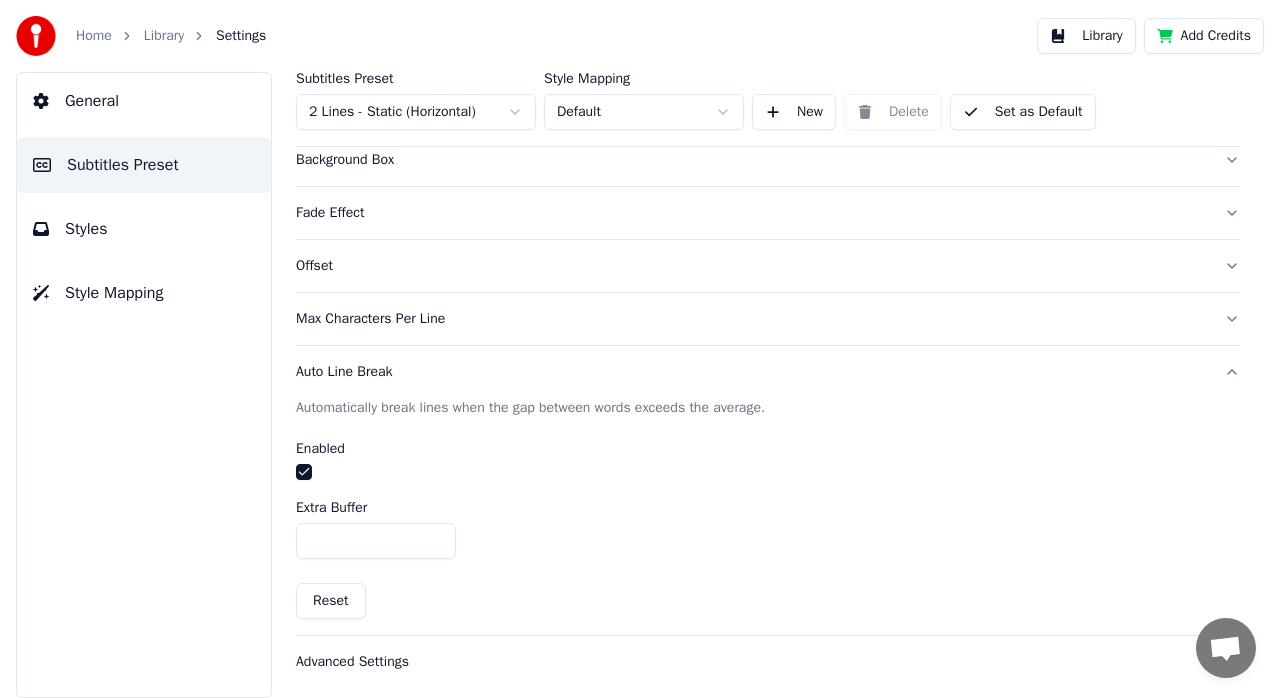 click on "Advanced Settings" at bounding box center (752, 662) 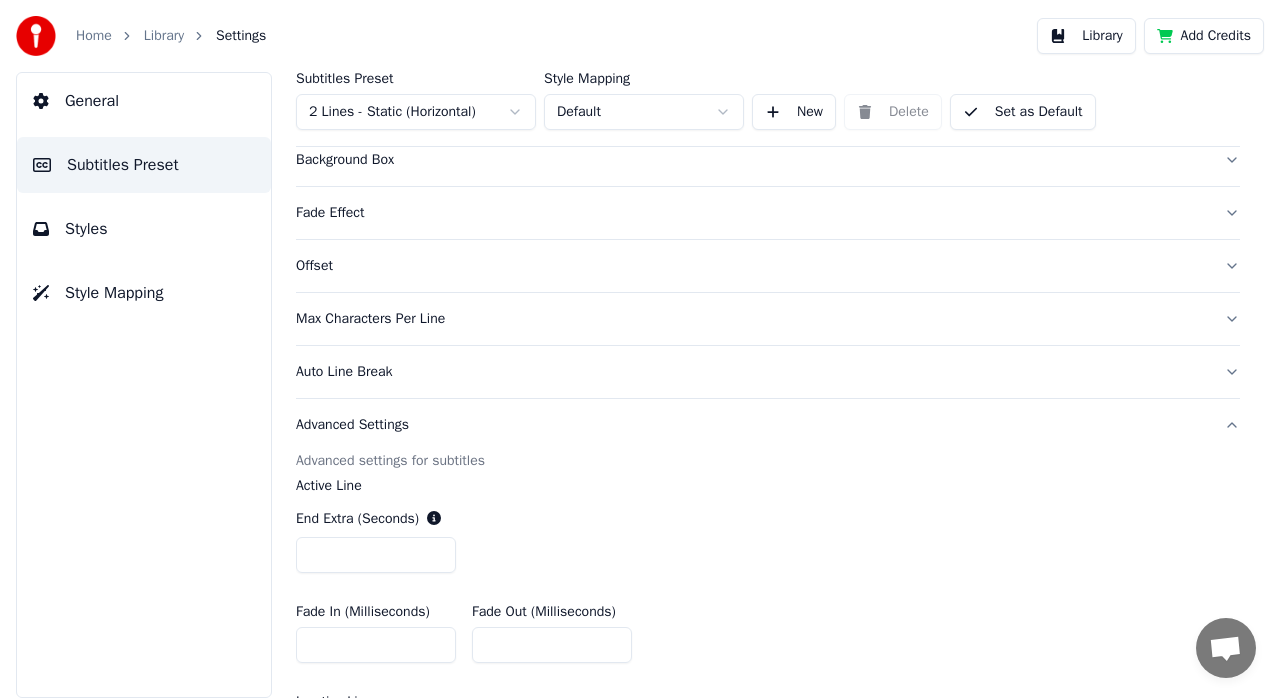click on "Advanced Settings" at bounding box center (752, 425) 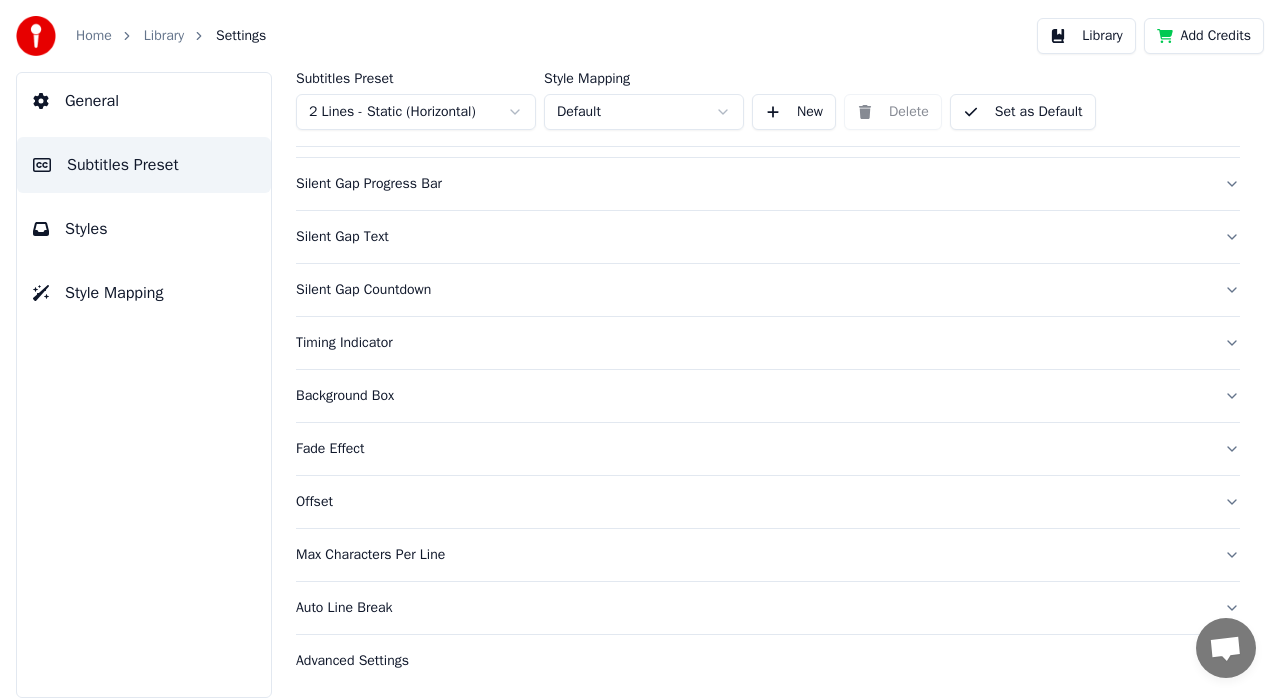 scroll, scrollTop: 188, scrollLeft: 0, axis: vertical 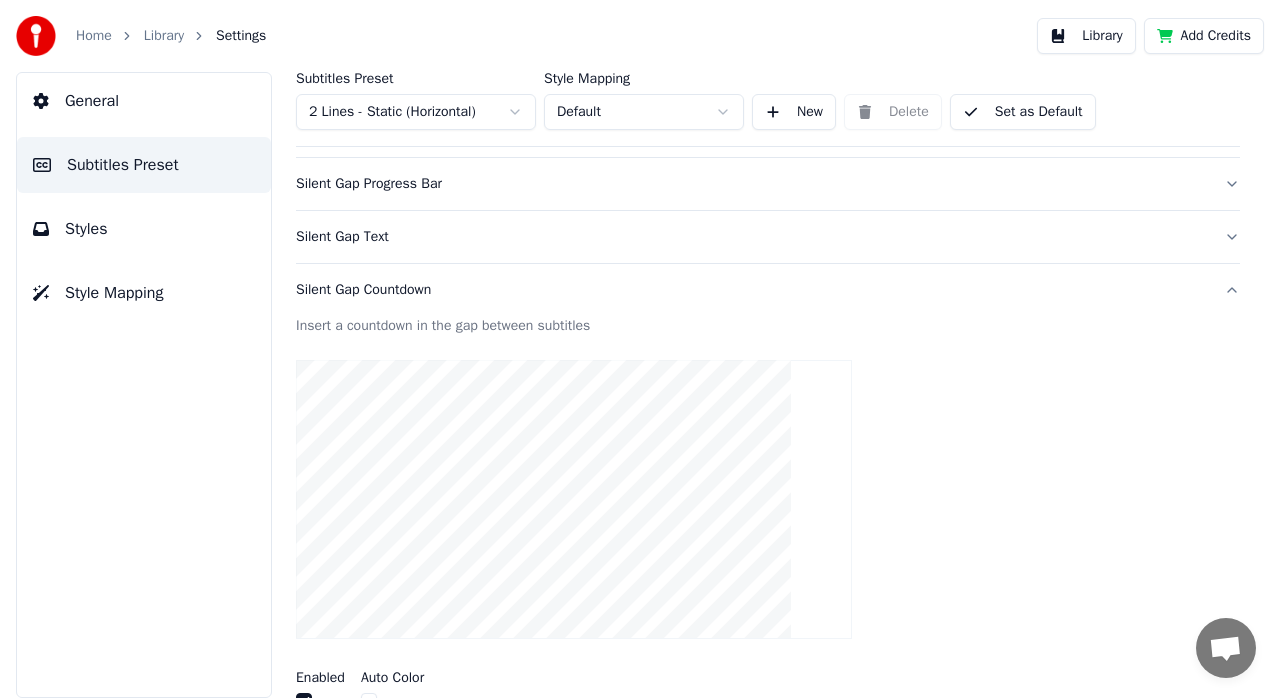 click on "Silent Gap Text" at bounding box center (752, 237) 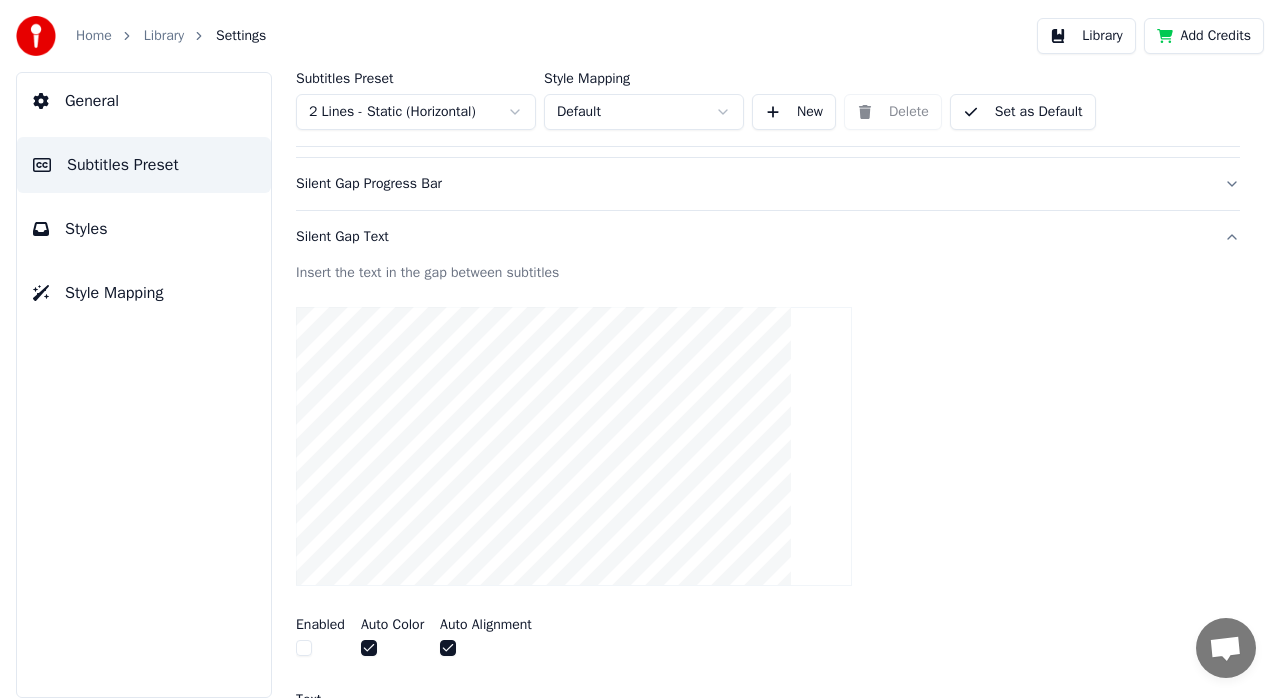 scroll, scrollTop: 388, scrollLeft: 0, axis: vertical 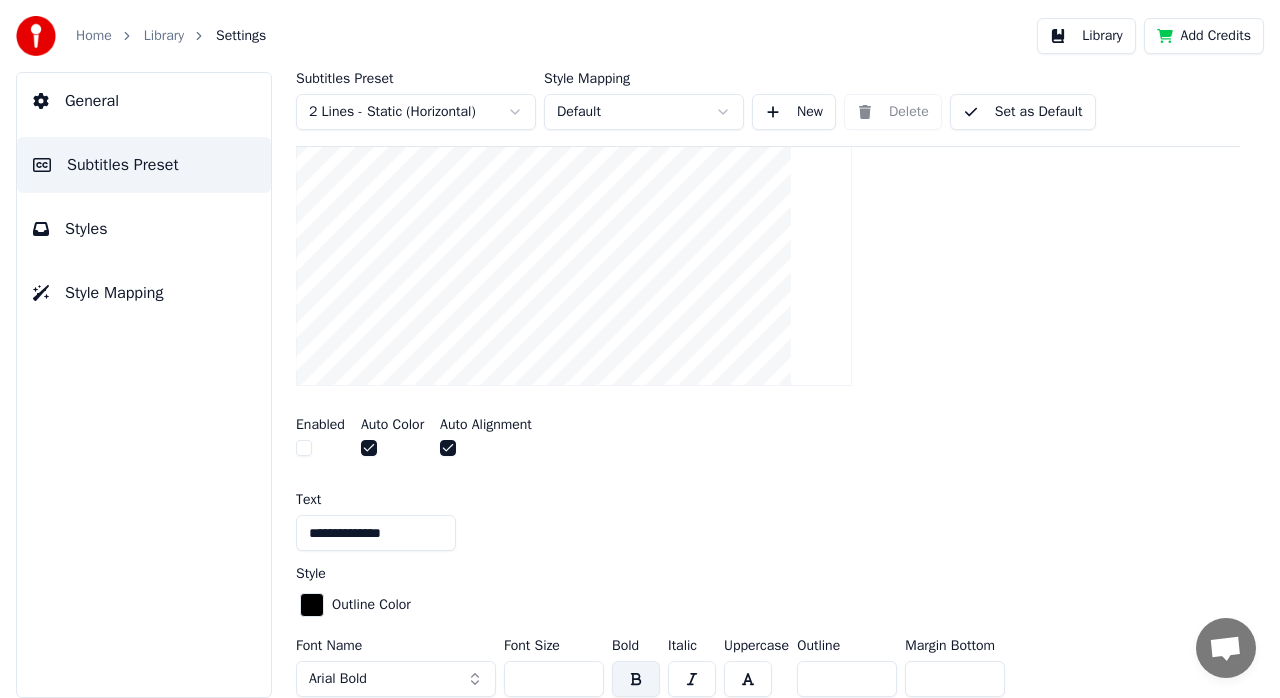 click on "**********" at bounding box center [376, 533] 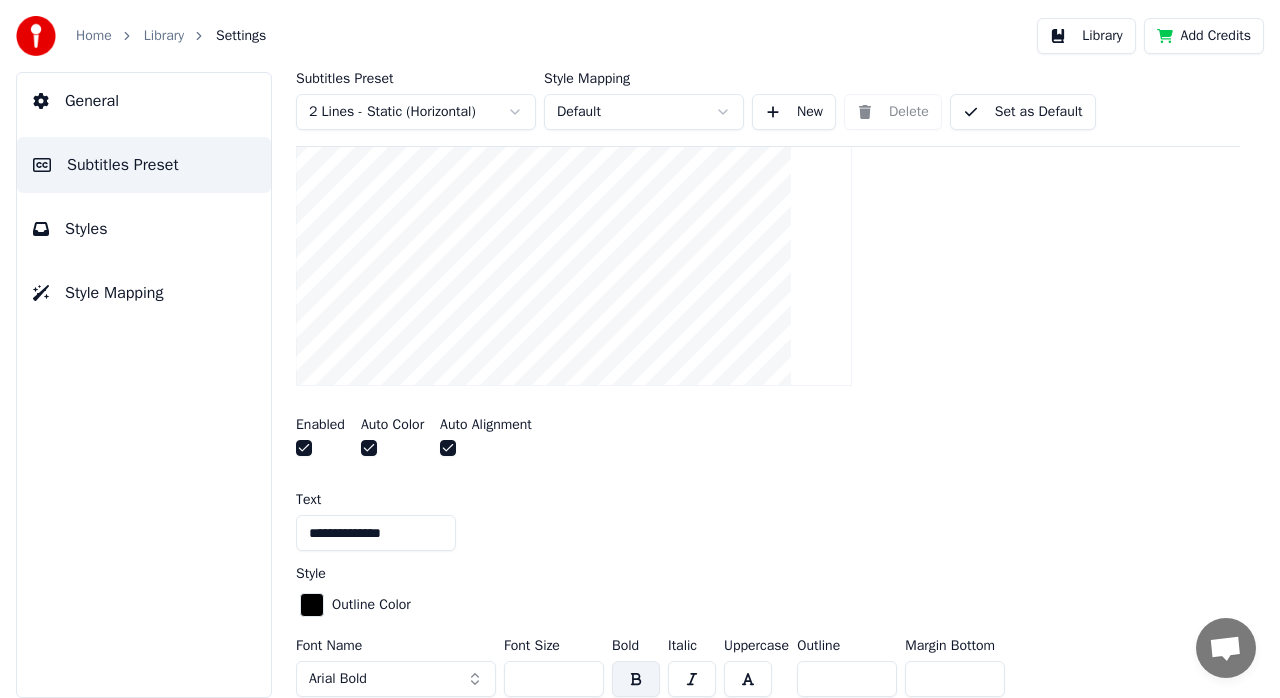 drag, startPoint x: 302, startPoint y: 449, endPoint x: 312, endPoint y: 439, distance: 14.142136 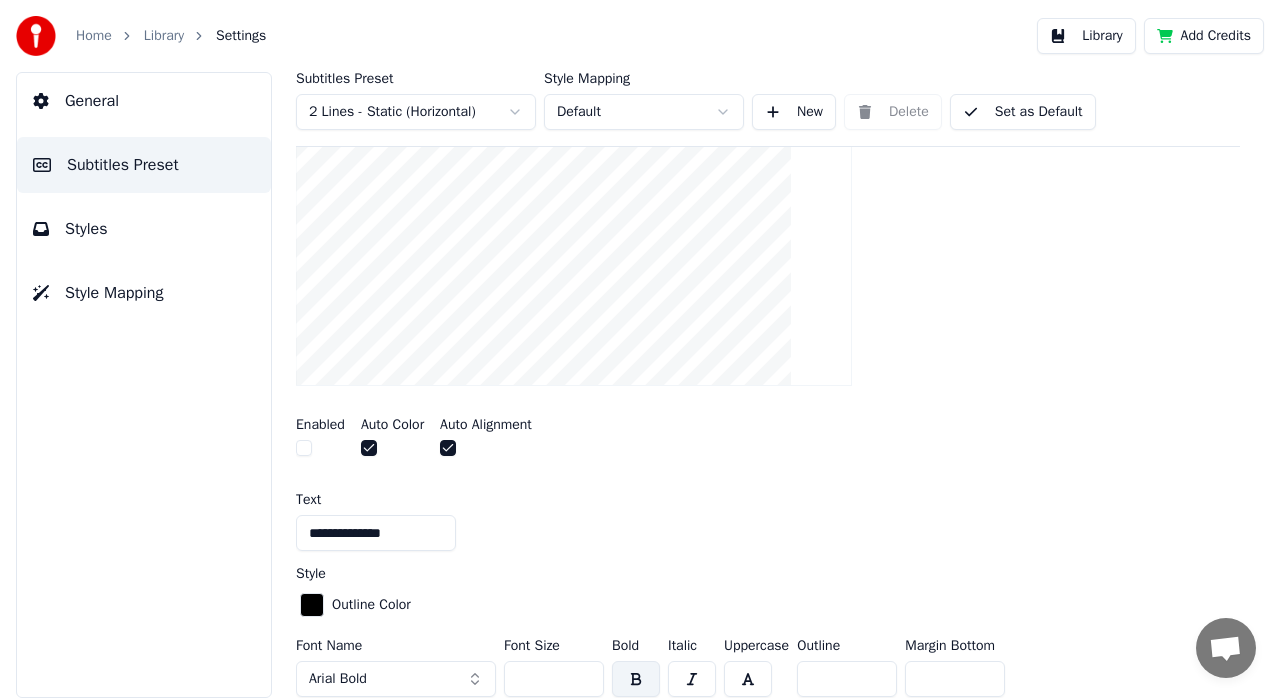 click at bounding box center [320, 450] 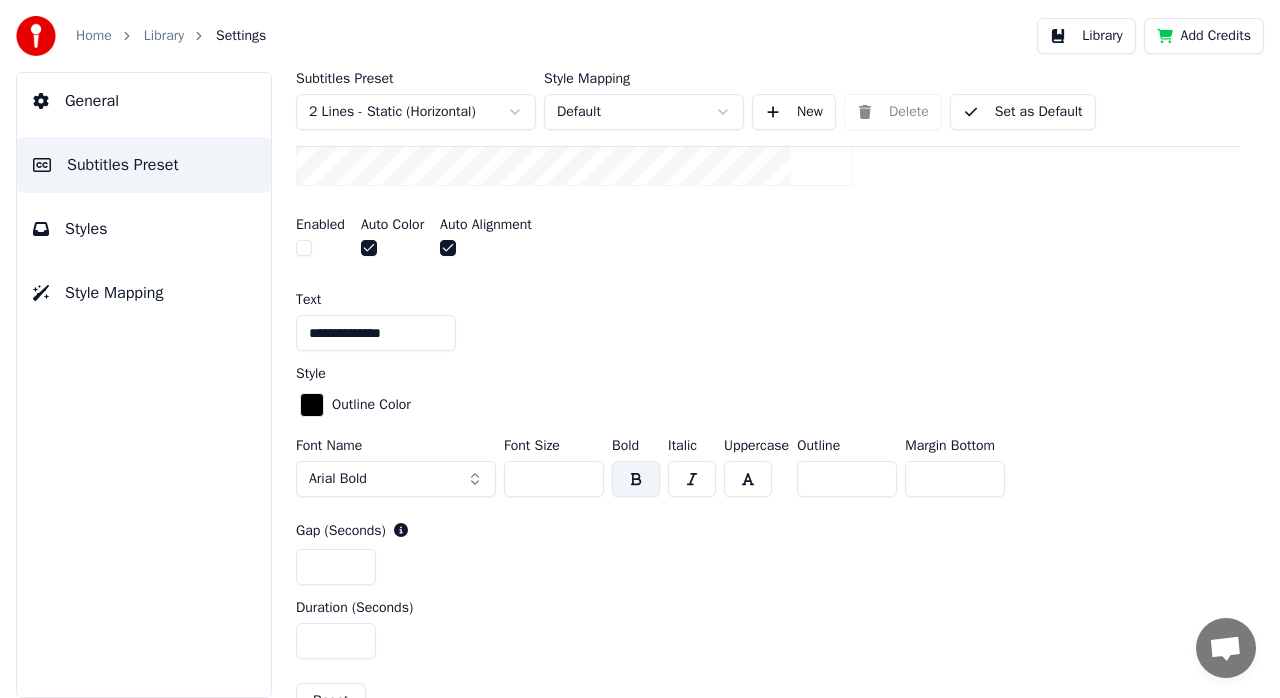 scroll, scrollTop: 388, scrollLeft: 0, axis: vertical 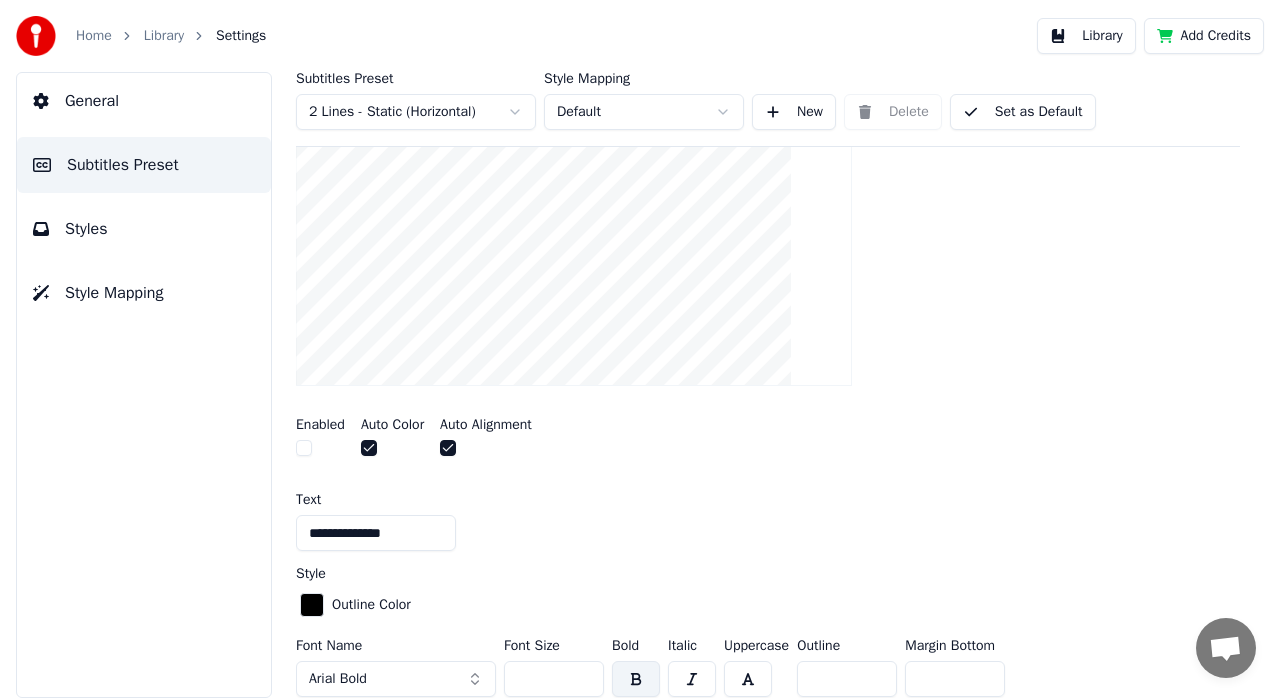click at bounding box center (312, 605) 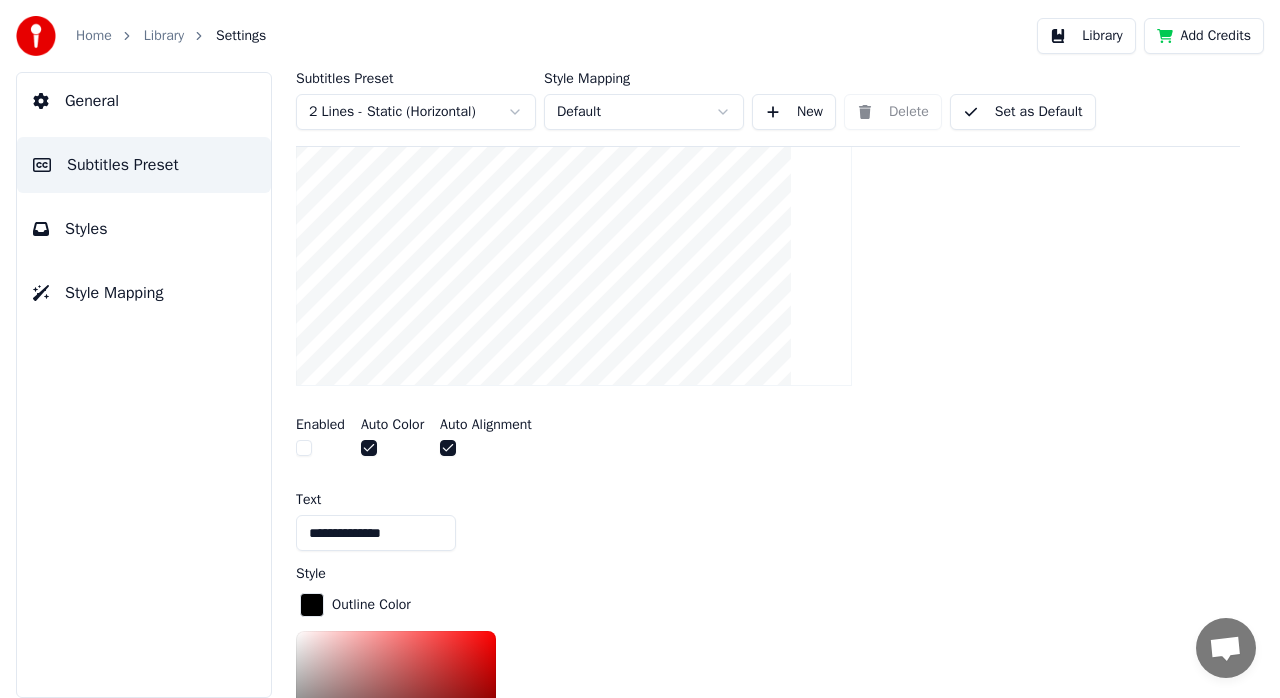 scroll, scrollTop: 588, scrollLeft: 0, axis: vertical 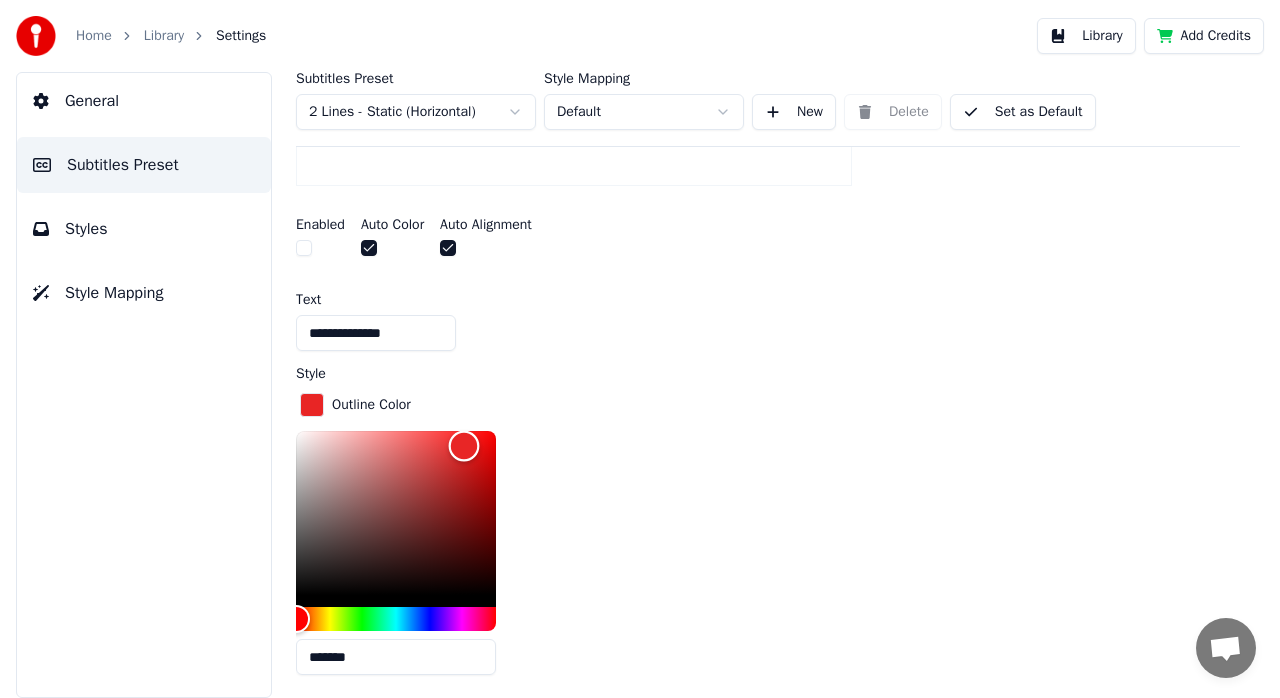 click at bounding box center (396, 513) 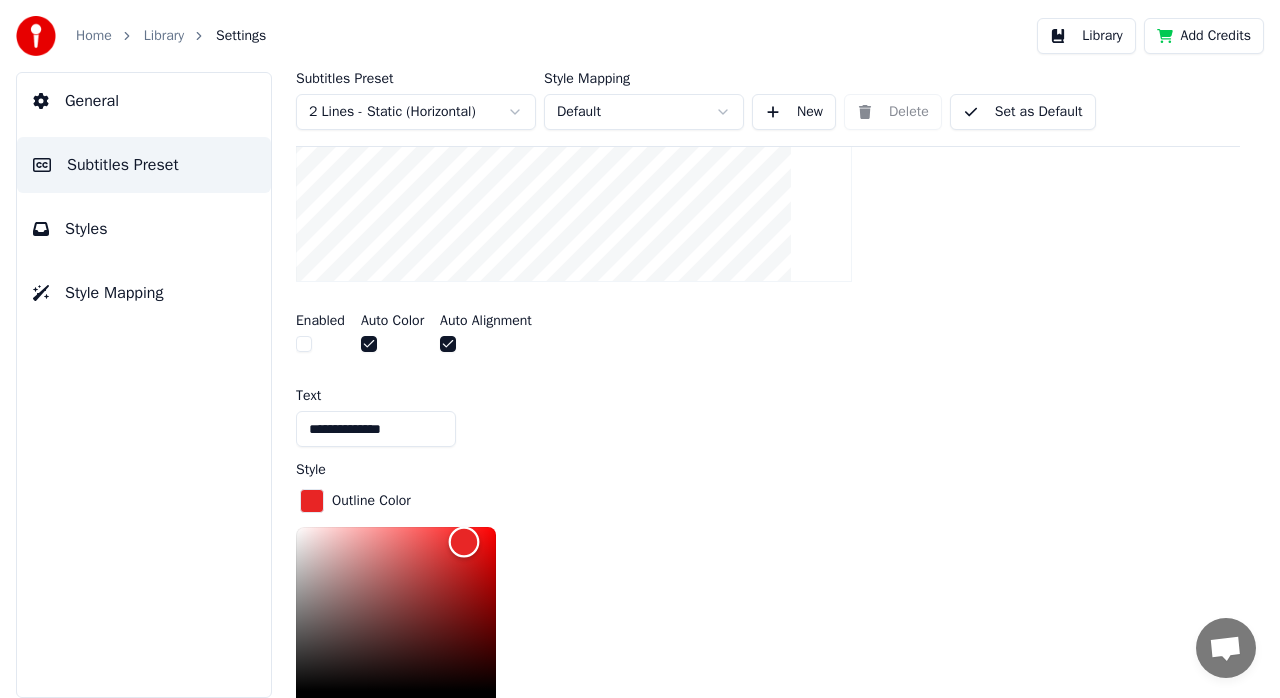 scroll, scrollTop: 588, scrollLeft: 0, axis: vertical 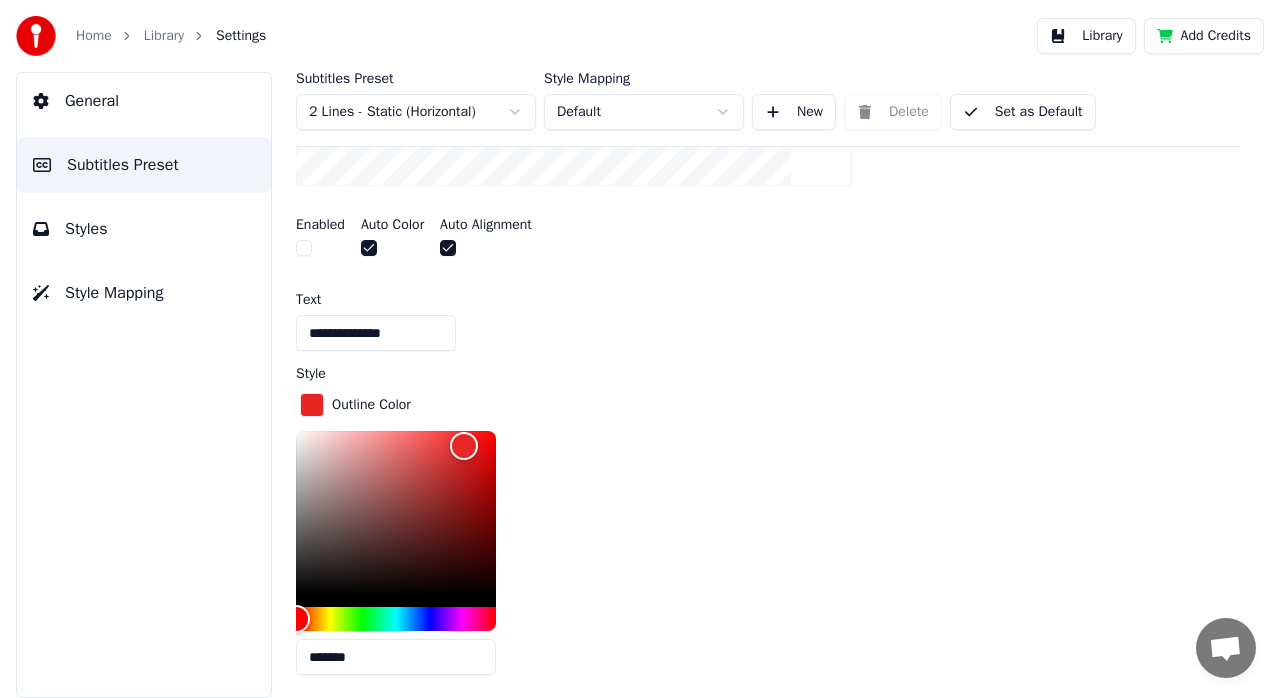 click on "**********" at bounding box center [768, 385] 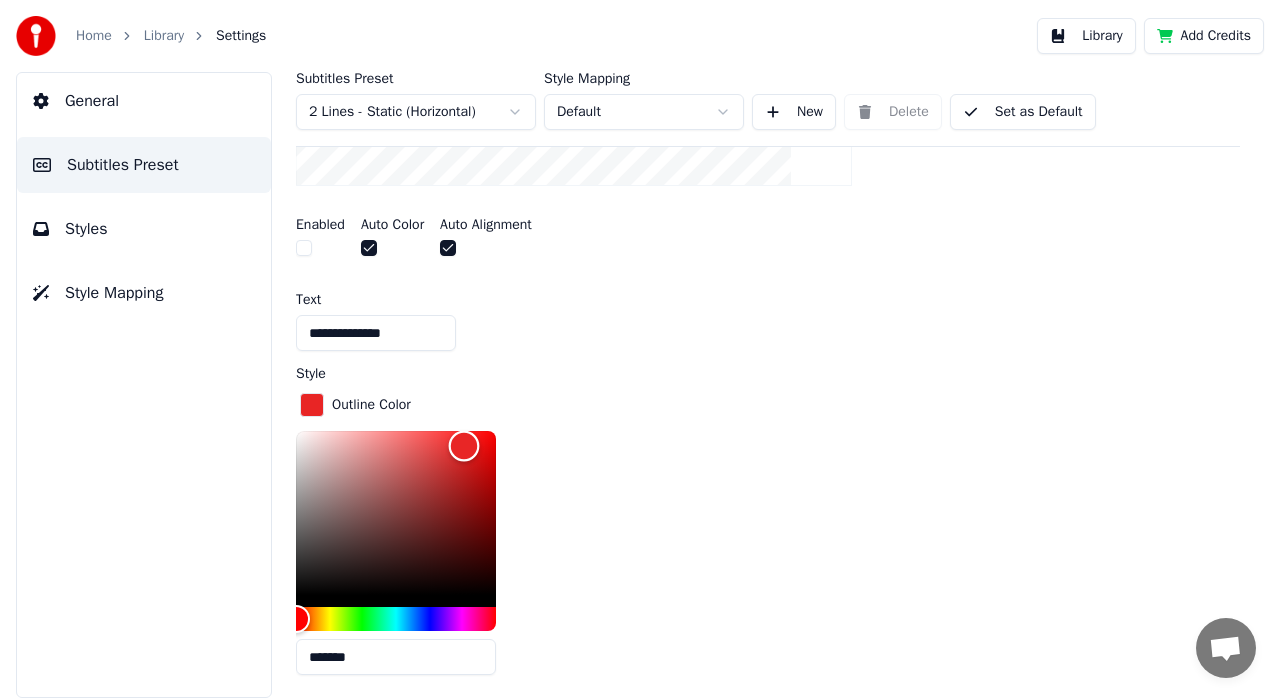 type on "*******" 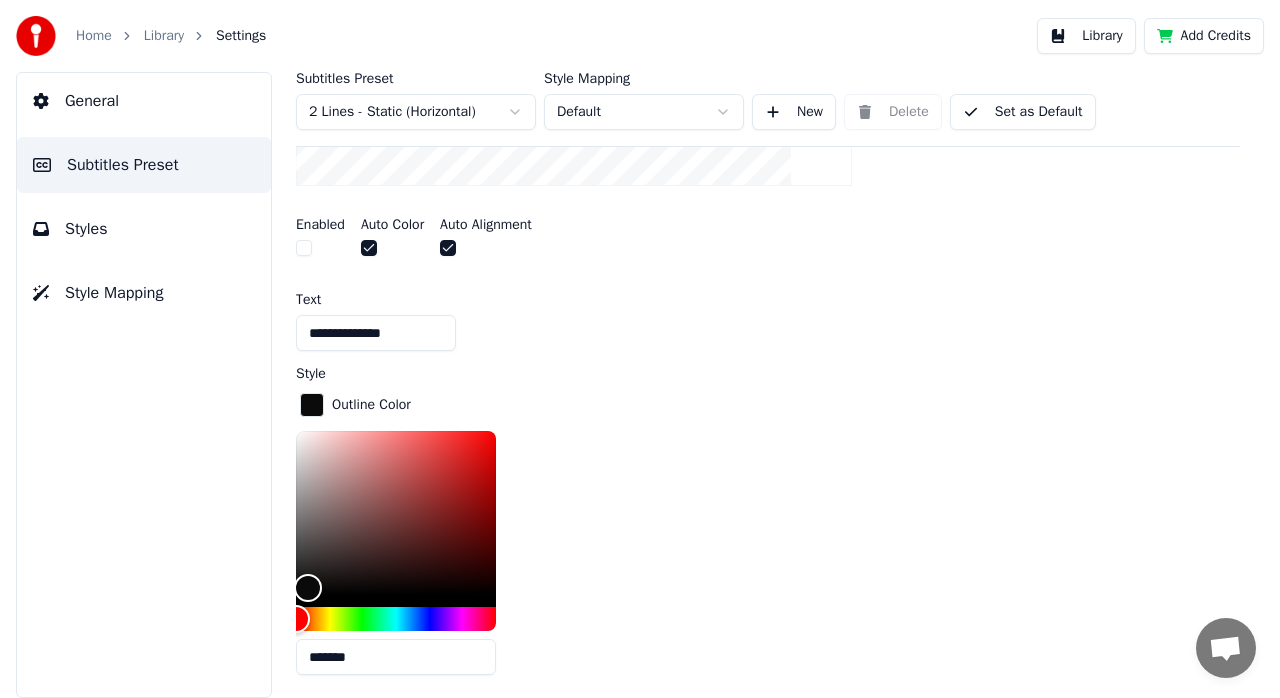 click on "Outline Color *******" at bounding box center [768, 540] 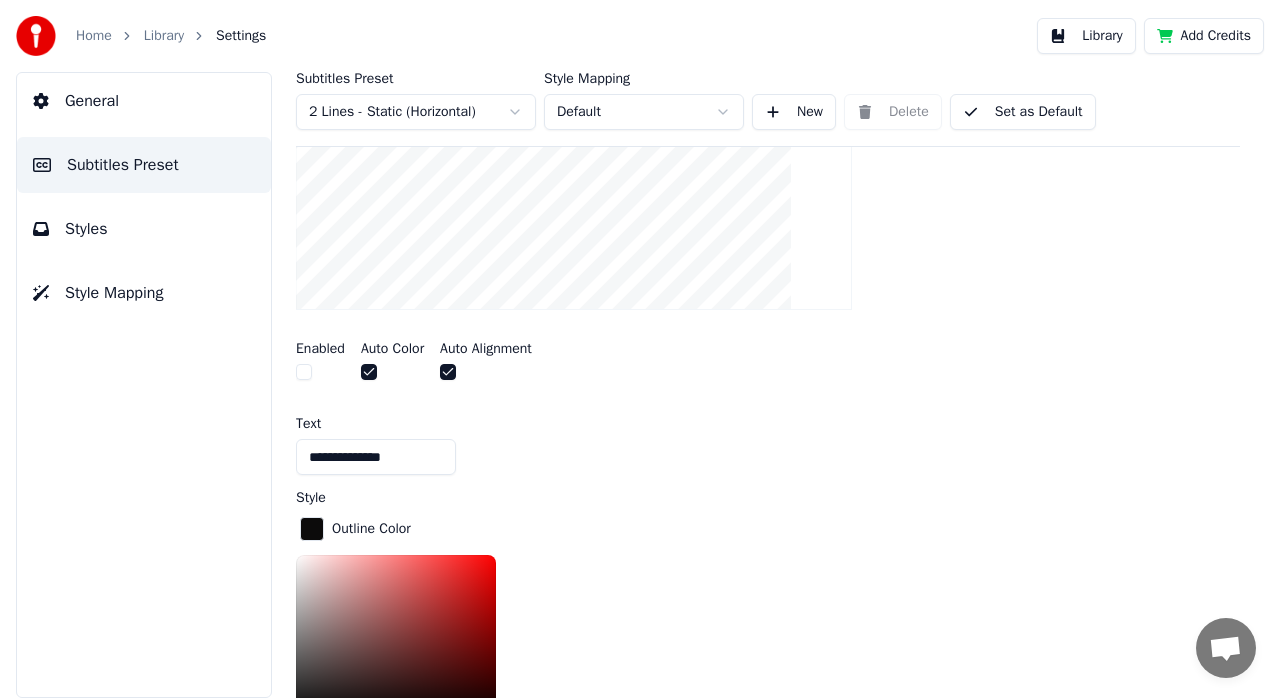 scroll, scrollTop: 288, scrollLeft: 0, axis: vertical 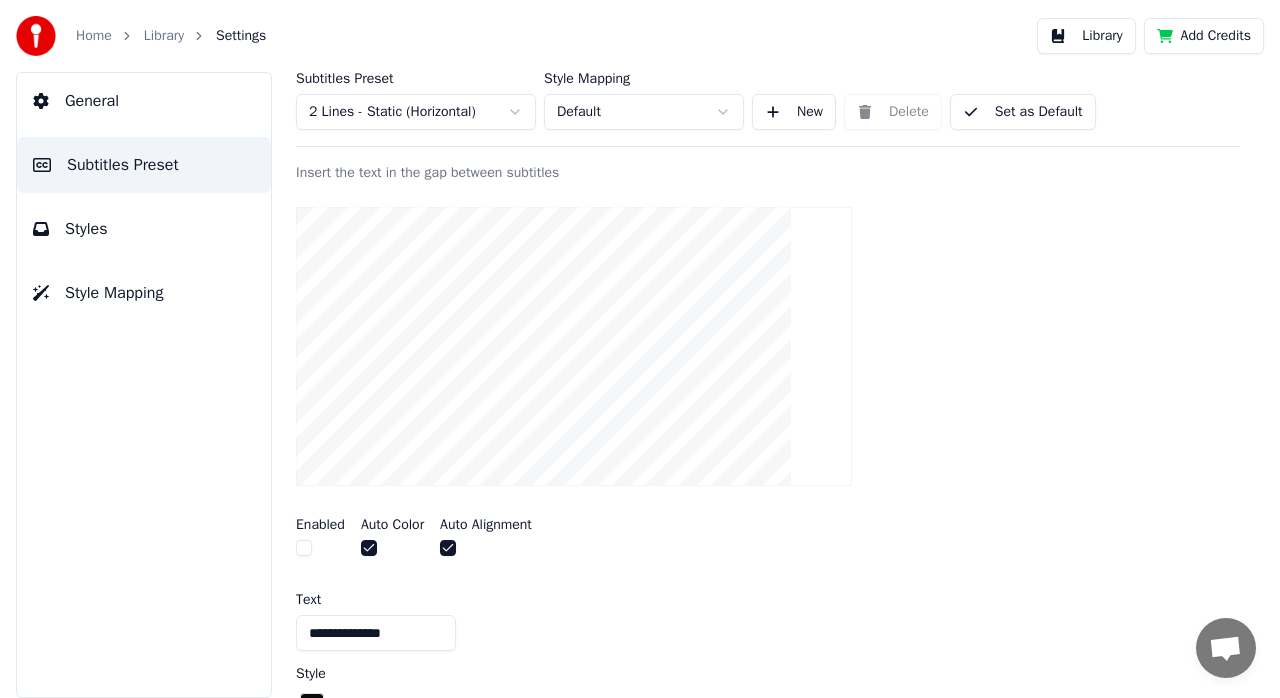 click on "Enabled Auto Color Auto Alignment" at bounding box center (768, 539) 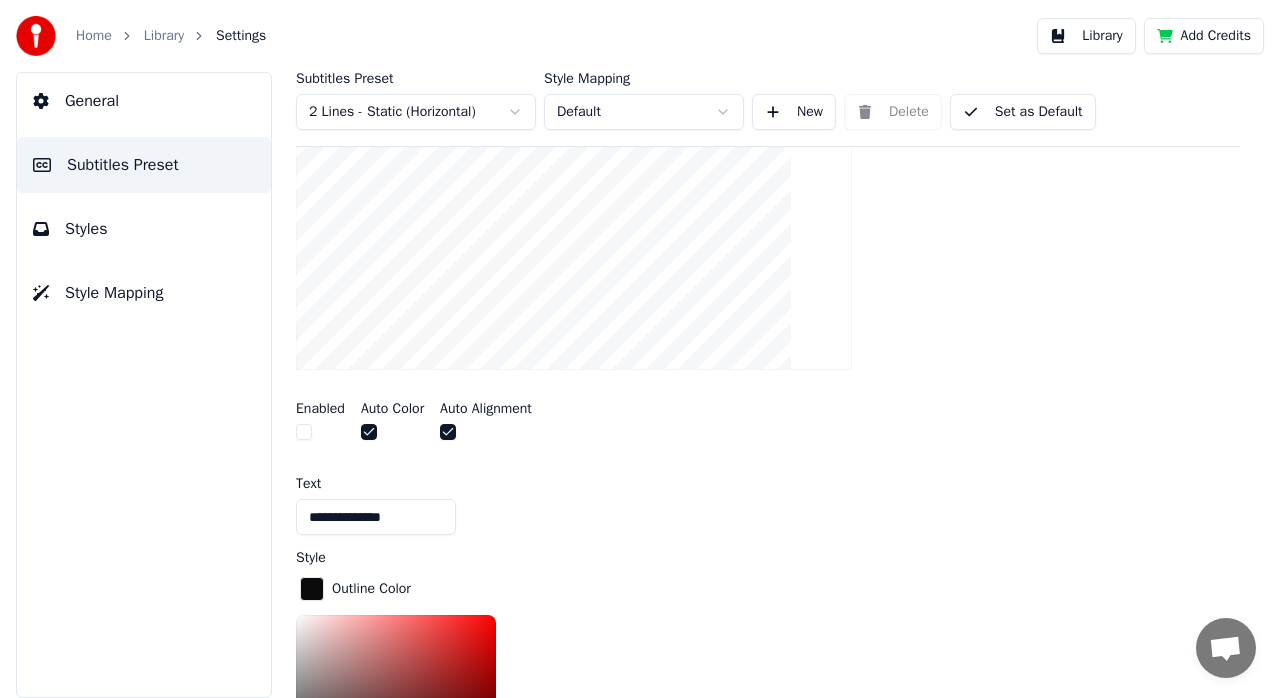 scroll, scrollTop: 488, scrollLeft: 0, axis: vertical 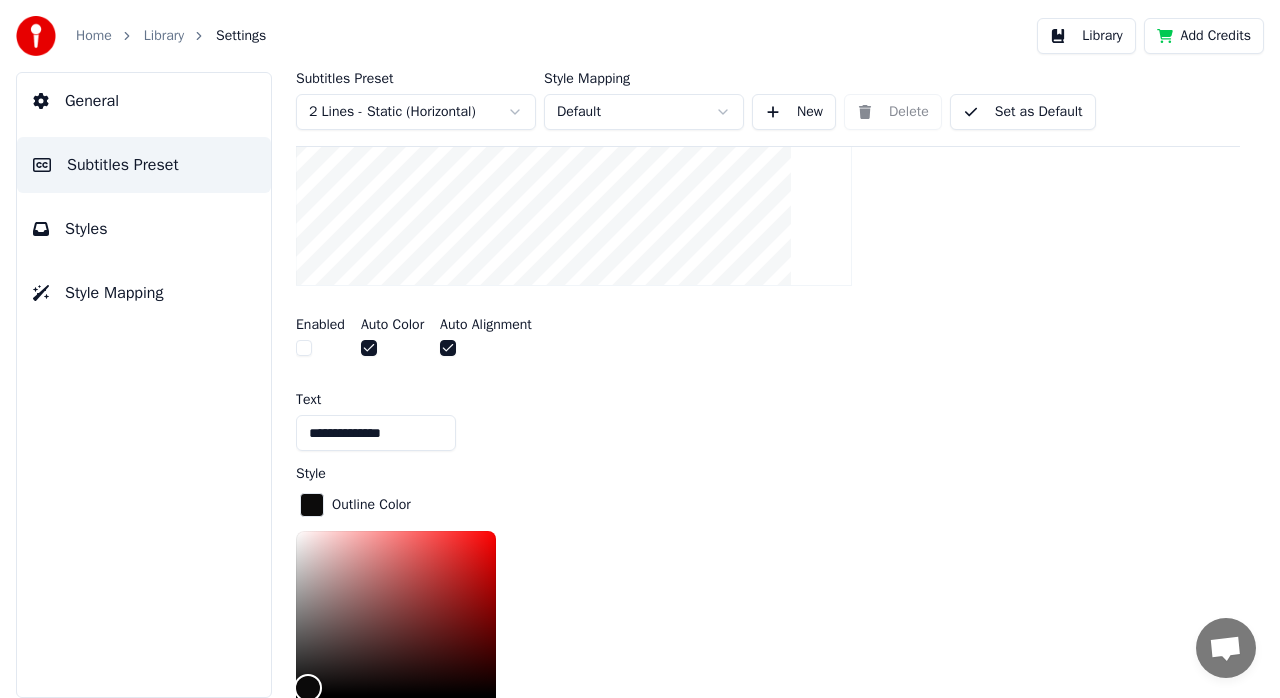 click on "**********" at bounding box center (768, 433) 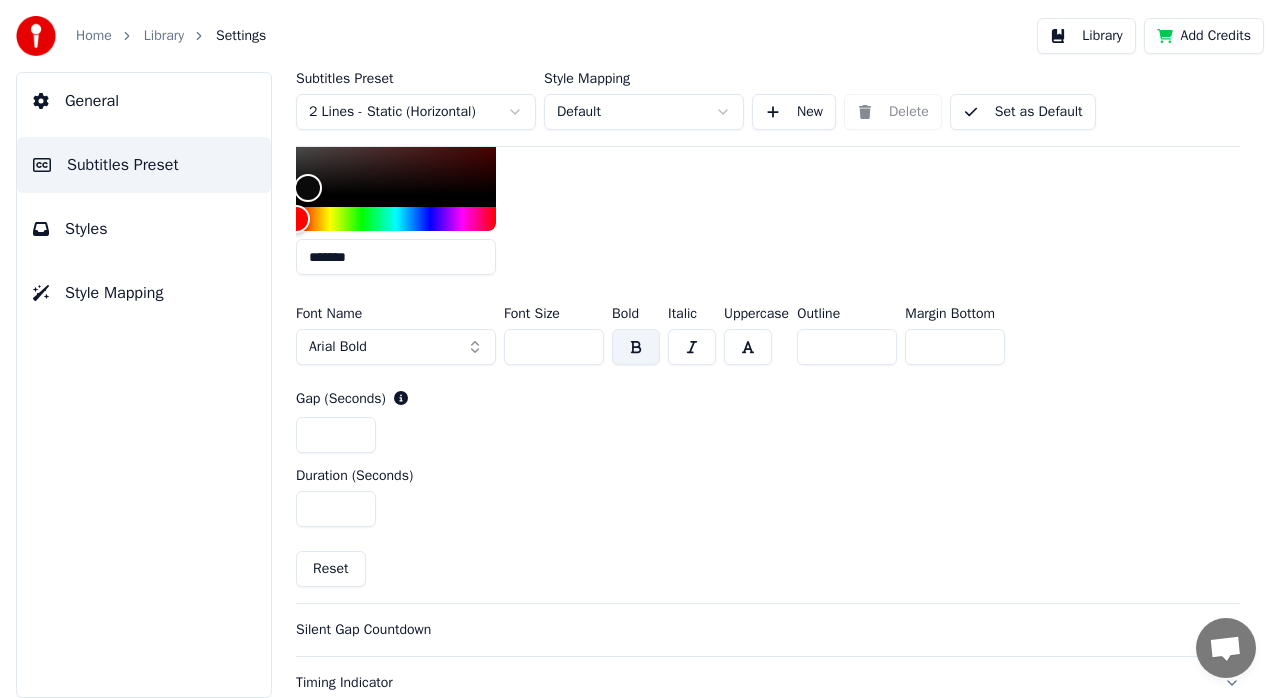 scroll, scrollTop: 1088, scrollLeft: 0, axis: vertical 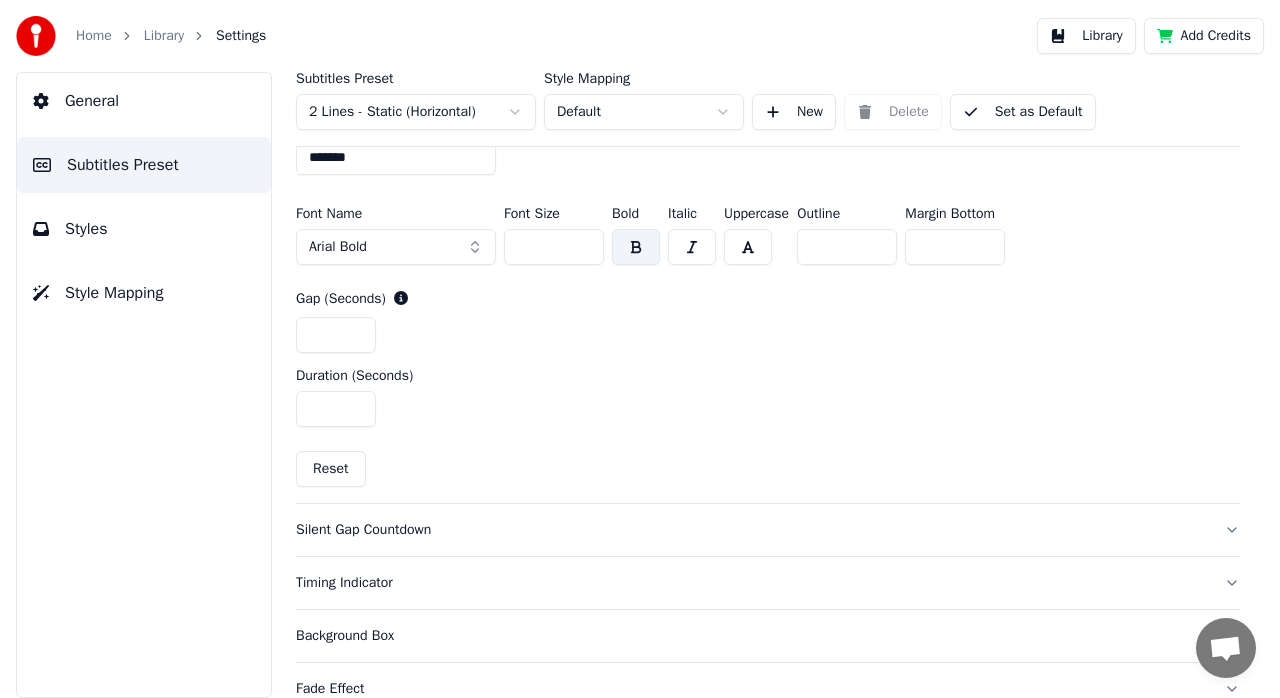 click on "Silent Gap Countdown" at bounding box center [752, 530] 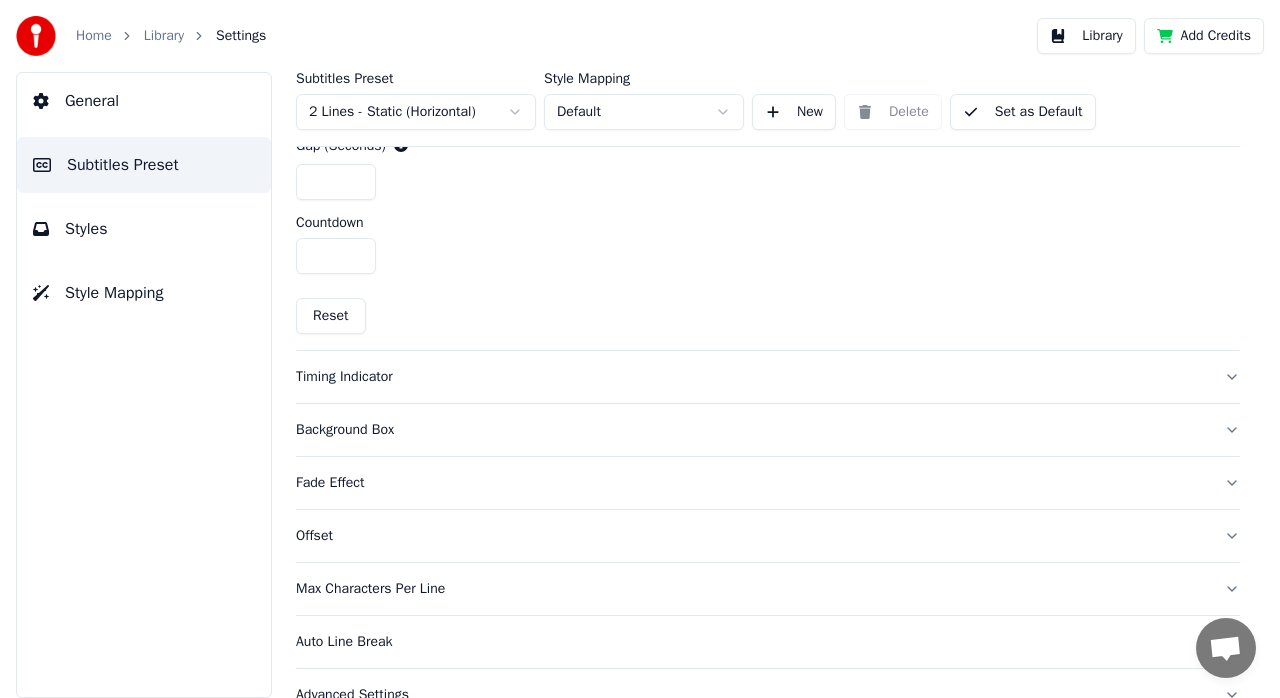 scroll, scrollTop: 984, scrollLeft: 0, axis: vertical 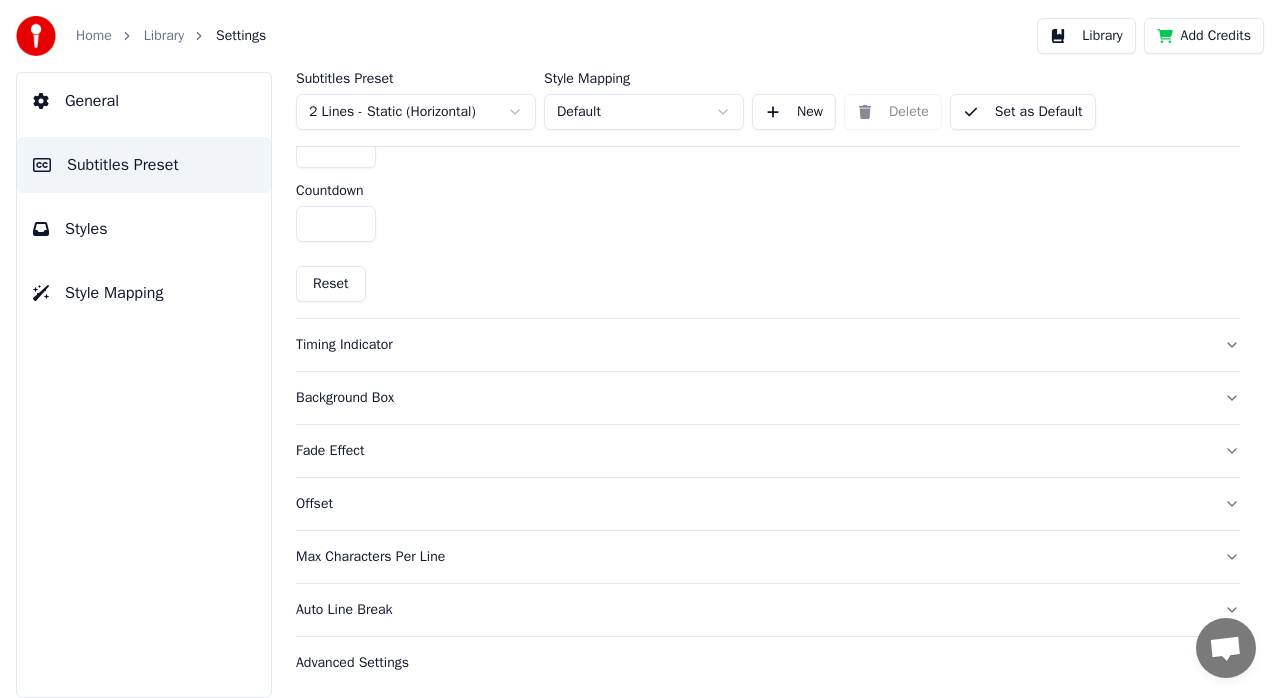 click on "Auto Line Break" at bounding box center [752, 610] 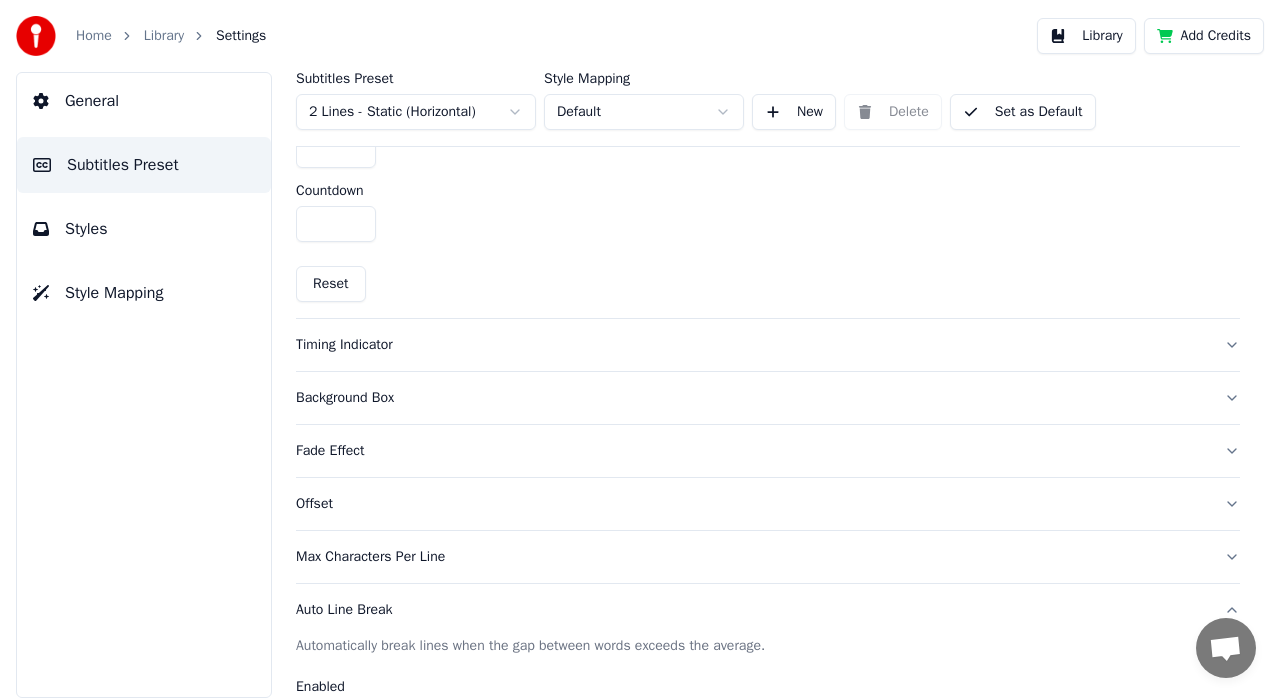 scroll, scrollTop: 424, scrollLeft: 0, axis: vertical 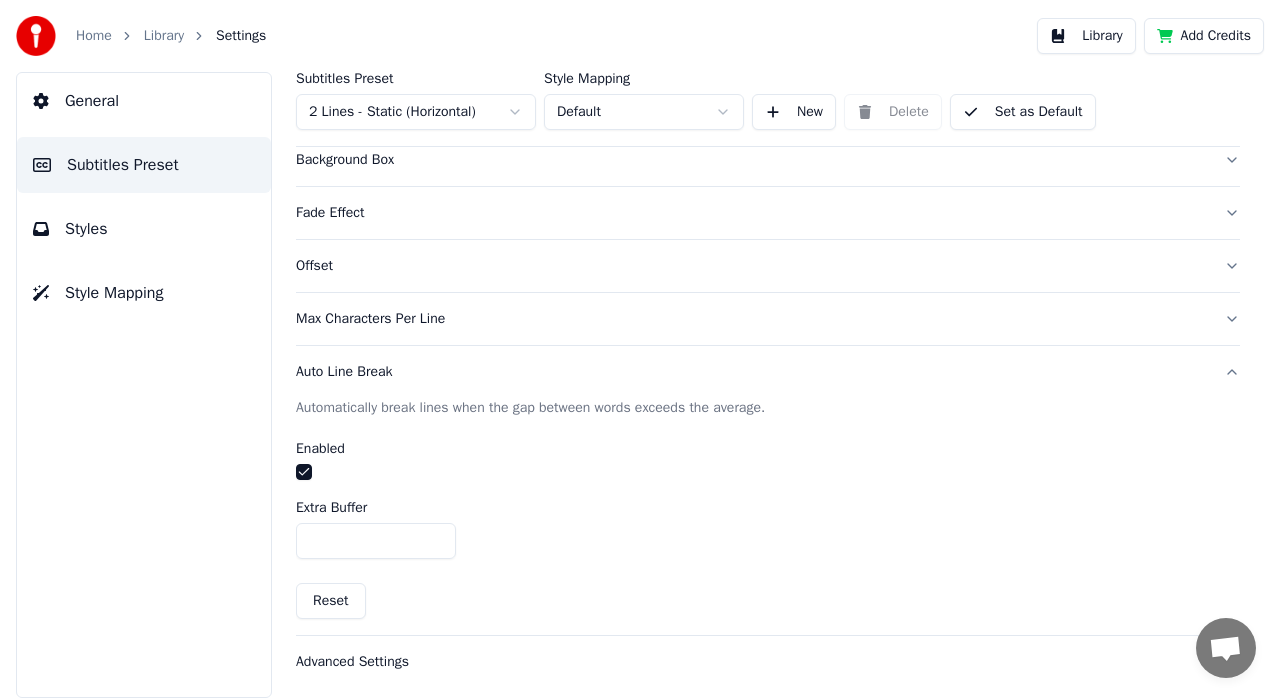 click on "Advanced Settings" at bounding box center [752, 662] 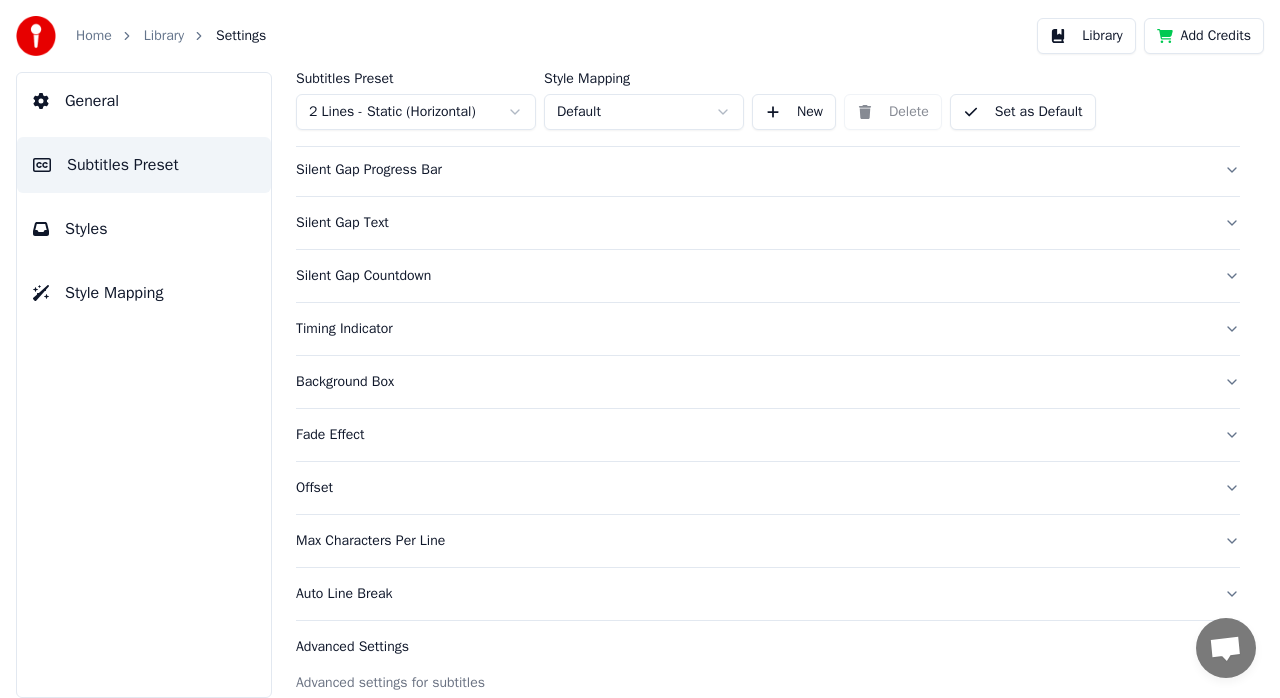 scroll, scrollTop: 72, scrollLeft: 0, axis: vertical 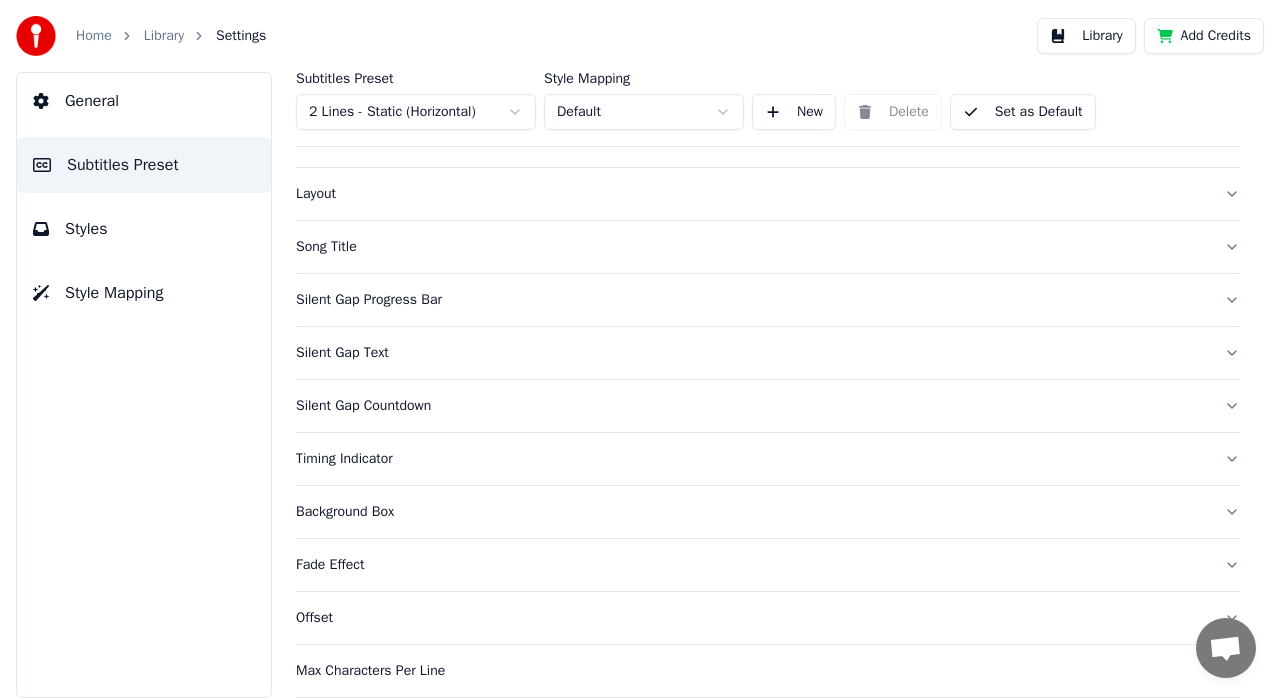 click on "Silent Gap Text" at bounding box center [752, 353] 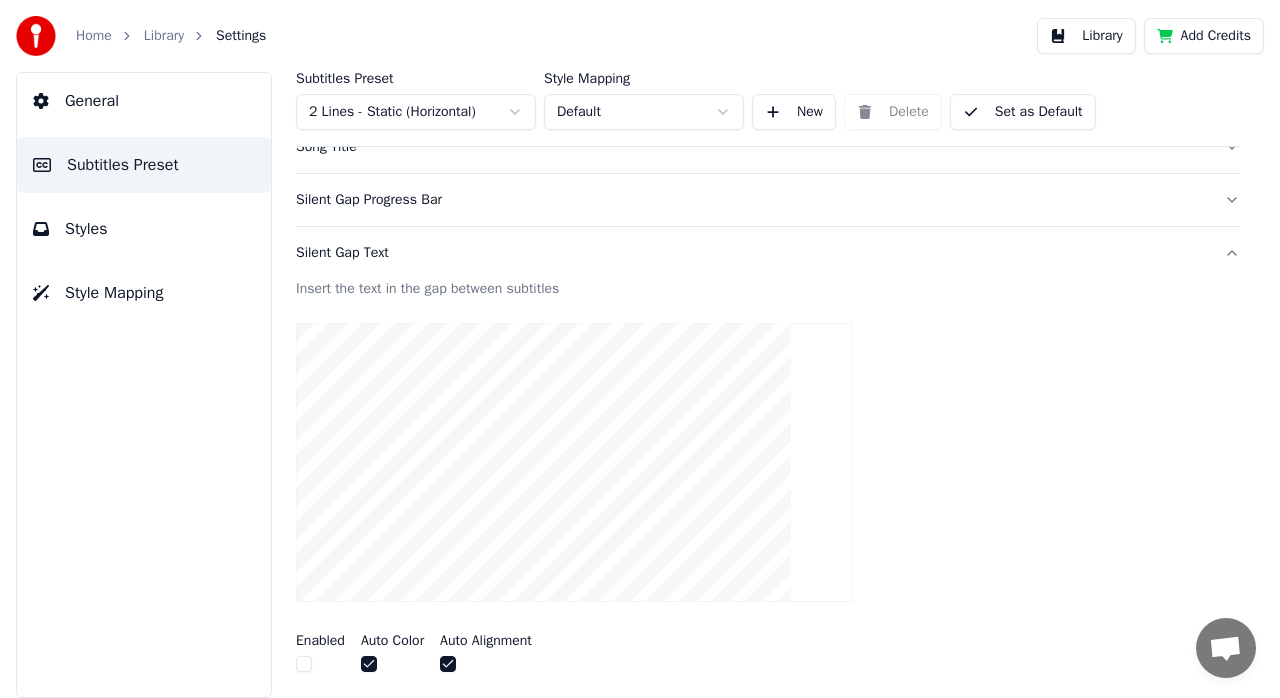 scroll, scrollTop: 272, scrollLeft: 0, axis: vertical 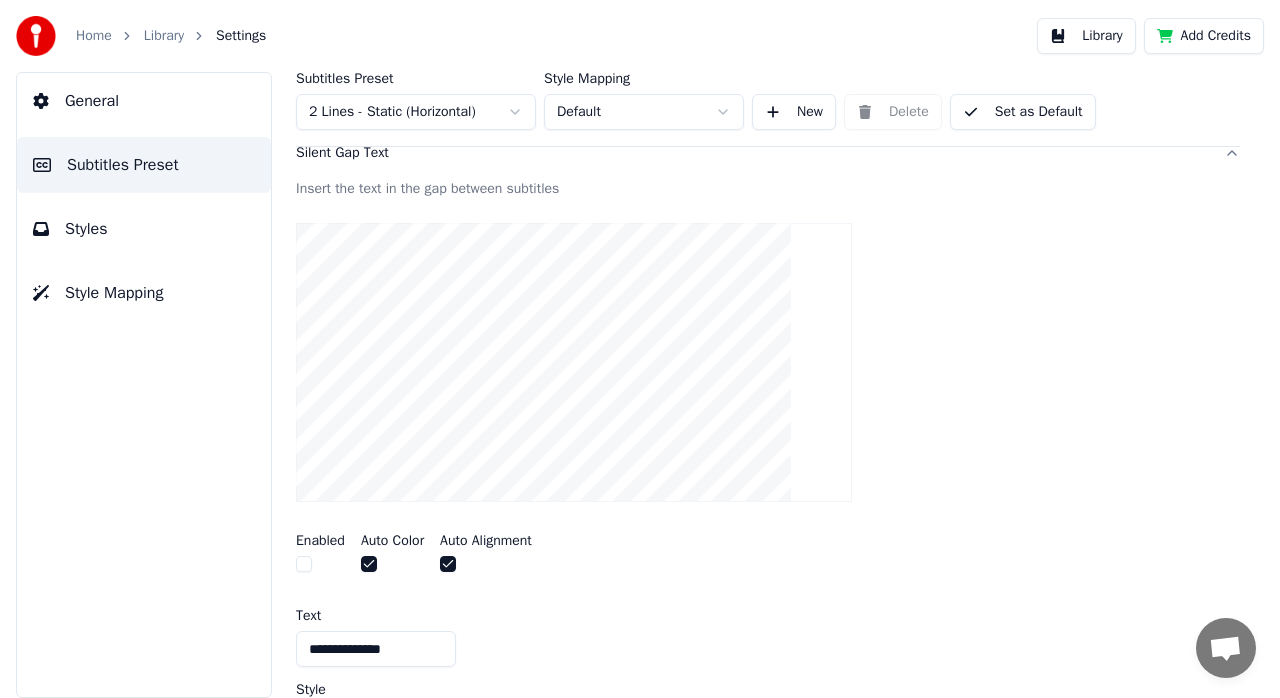 click at bounding box center (304, 564) 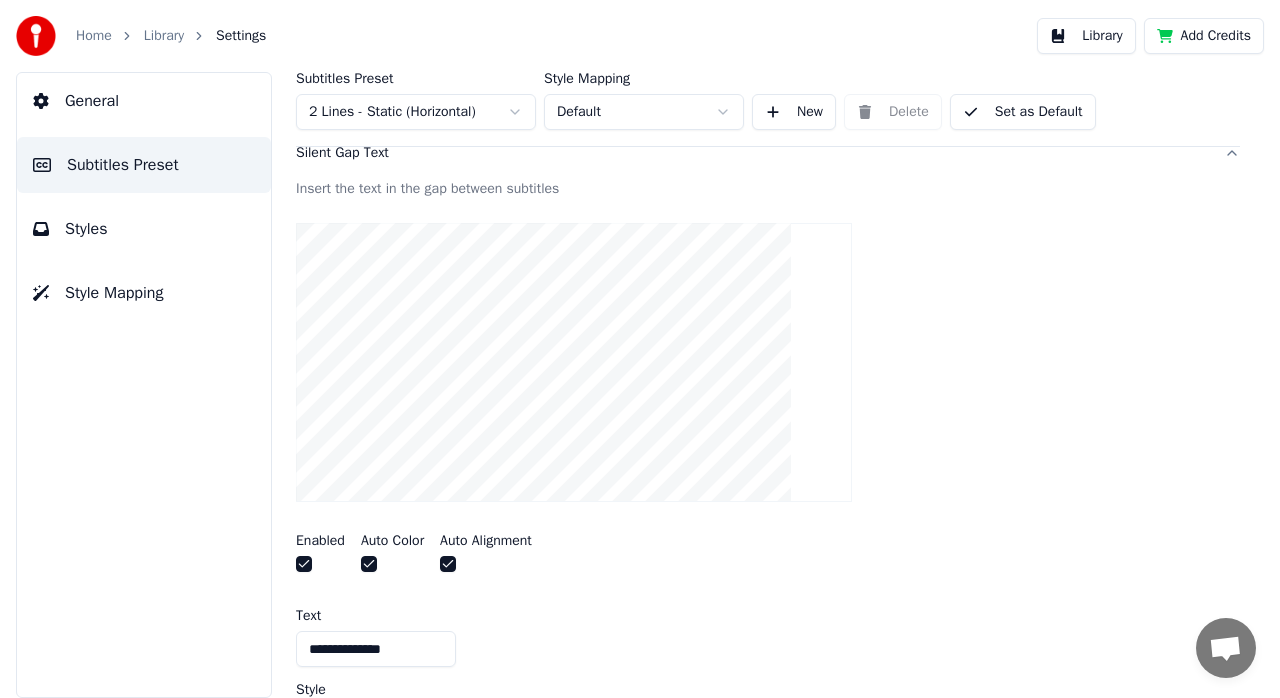 click at bounding box center (304, 564) 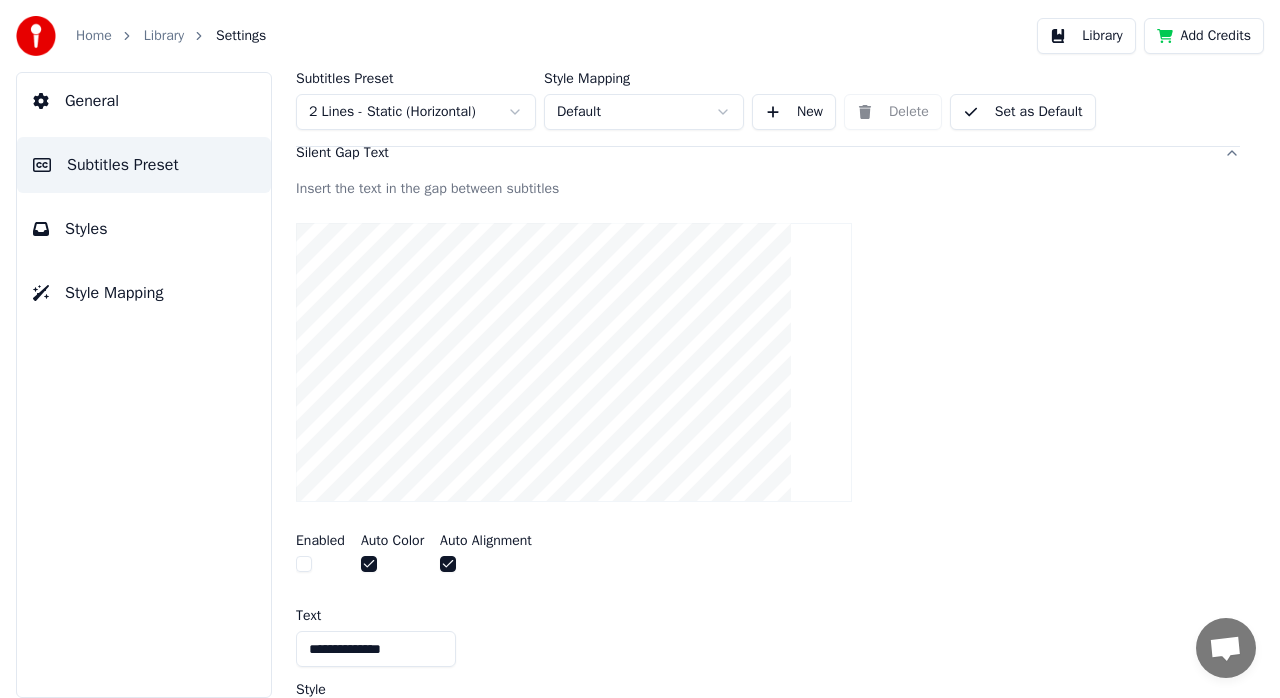 click at bounding box center (320, 566) 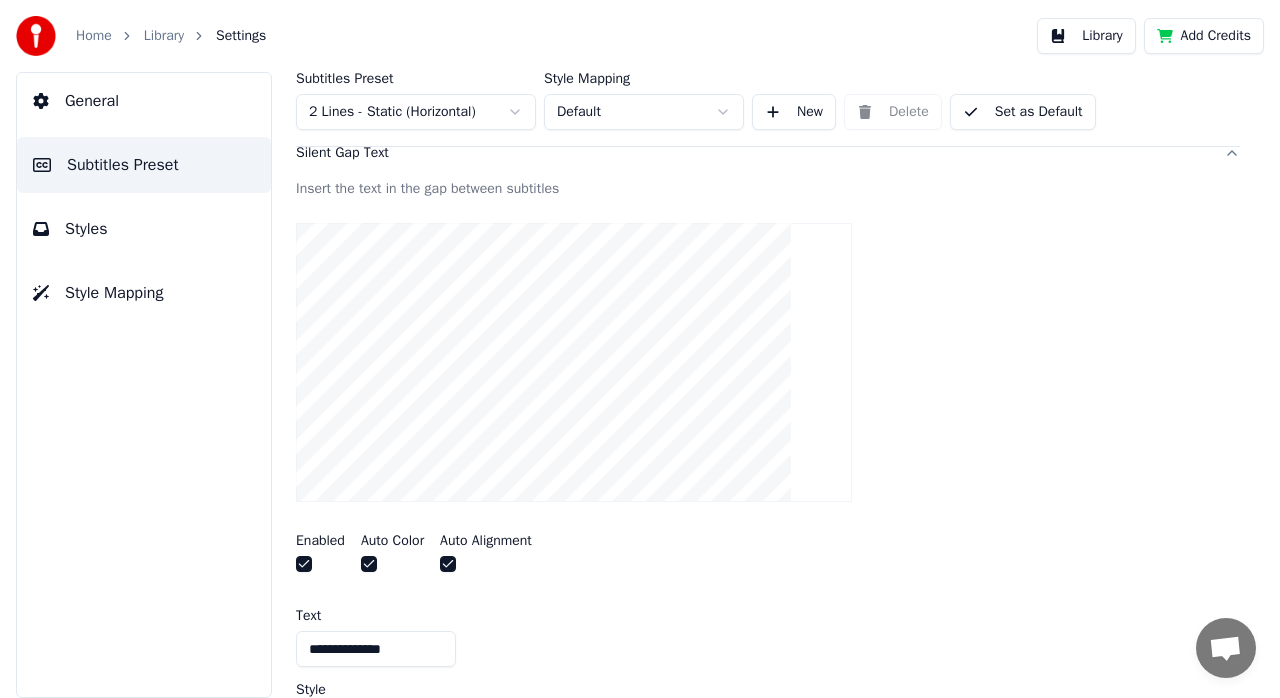 click on "Set as Default" at bounding box center (1023, 112) 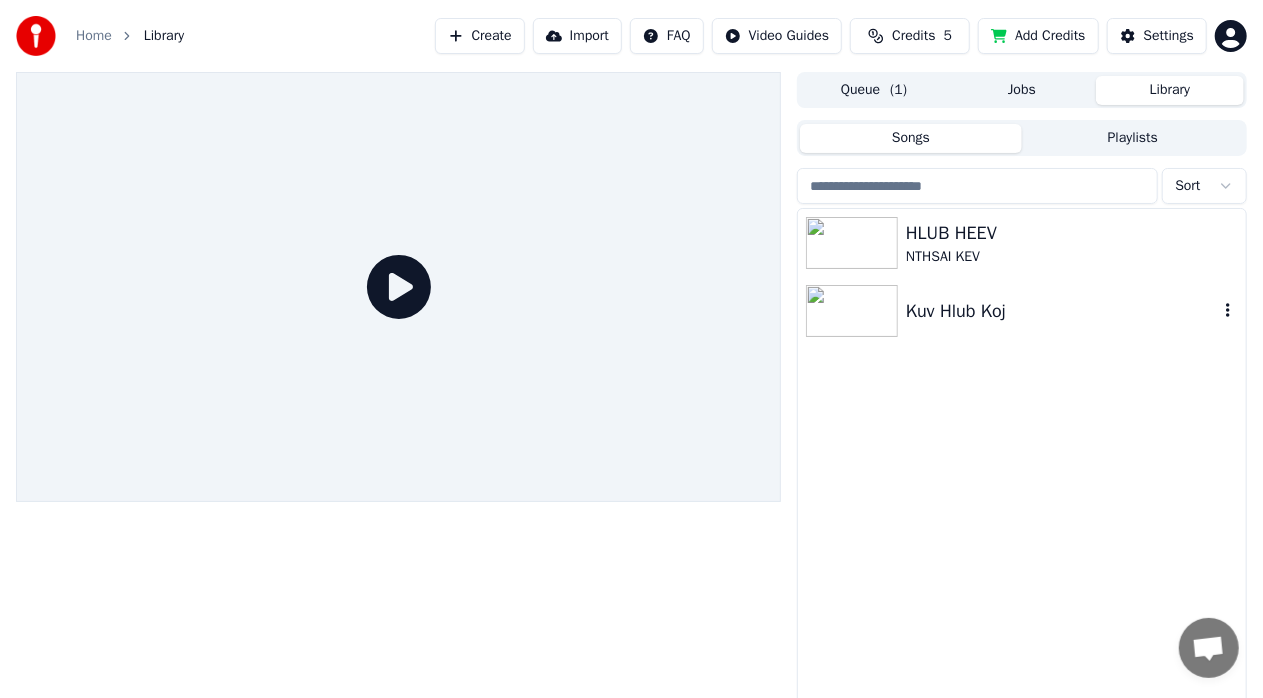 click on "Kuv Hlub Koj" at bounding box center (1062, 311) 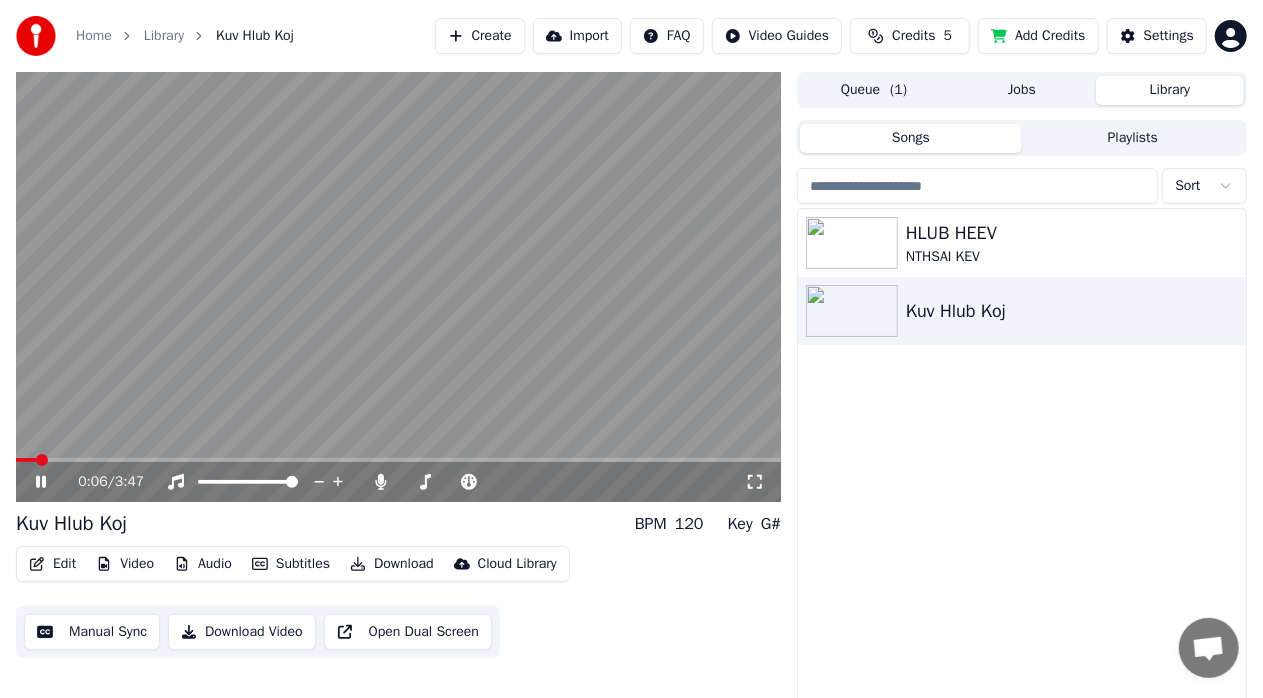 click at bounding box center (42, 460) 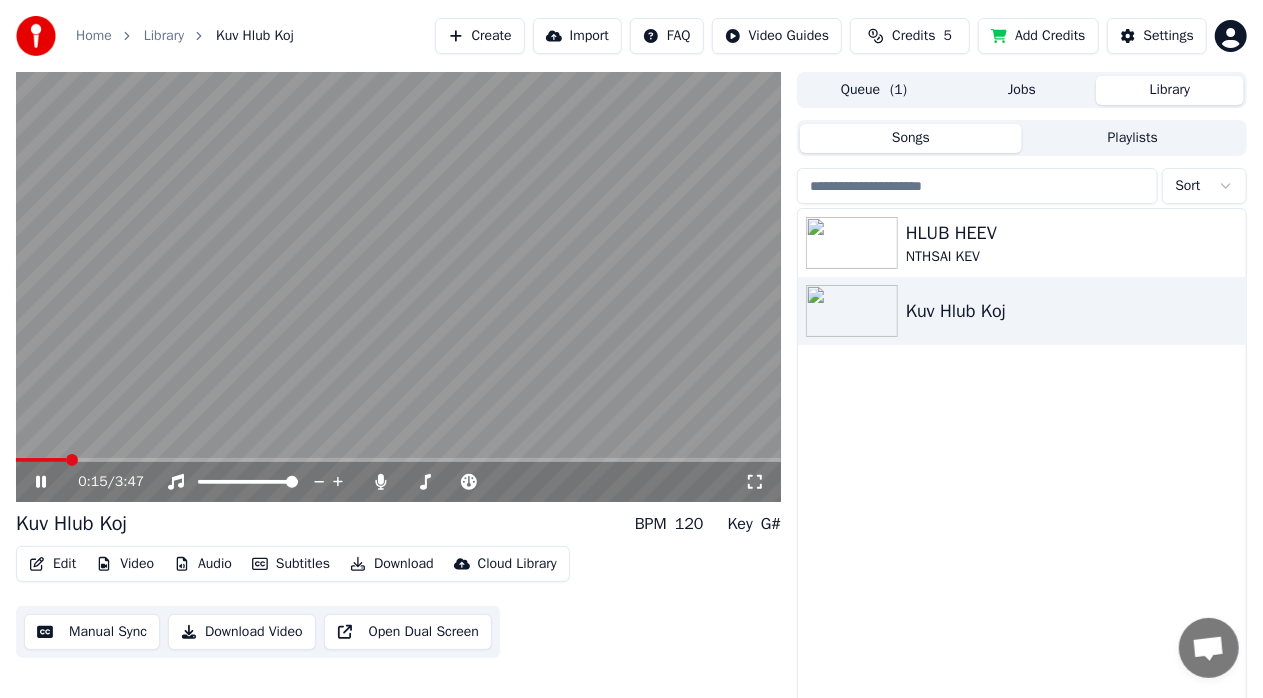click at bounding box center [72, 460] 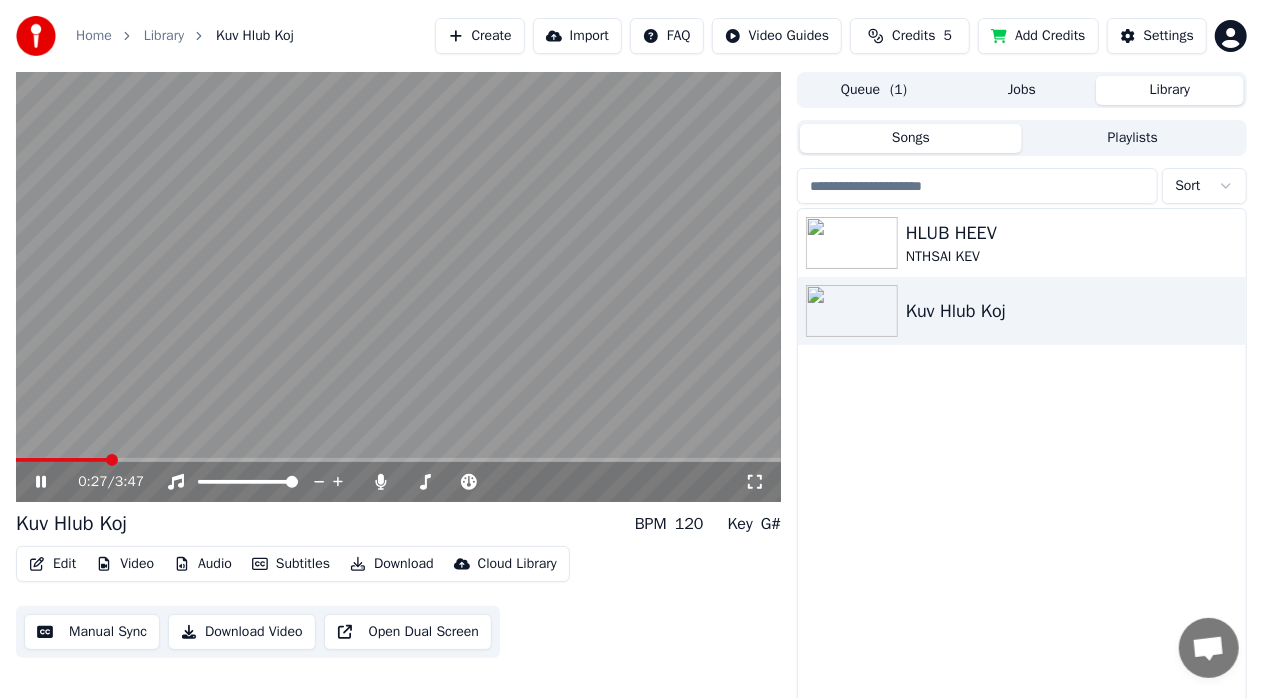 click at bounding box center (398, 287) 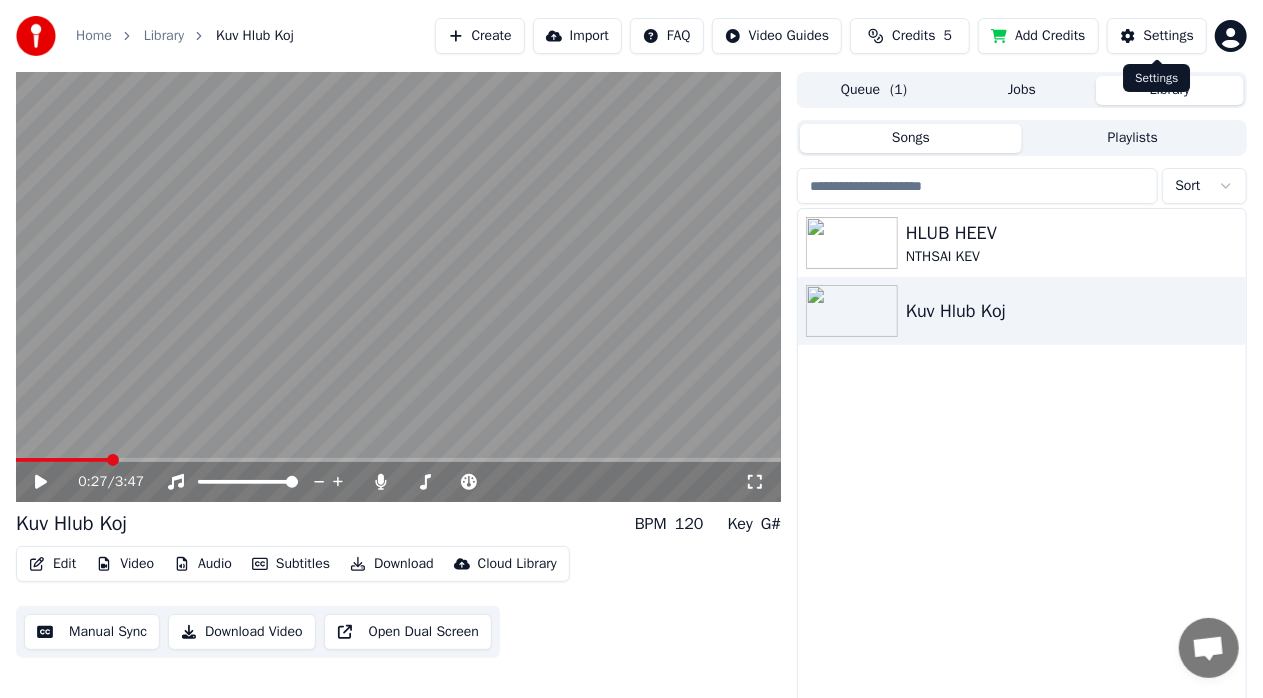click on "Settings" at bounding box center [1169, 36] 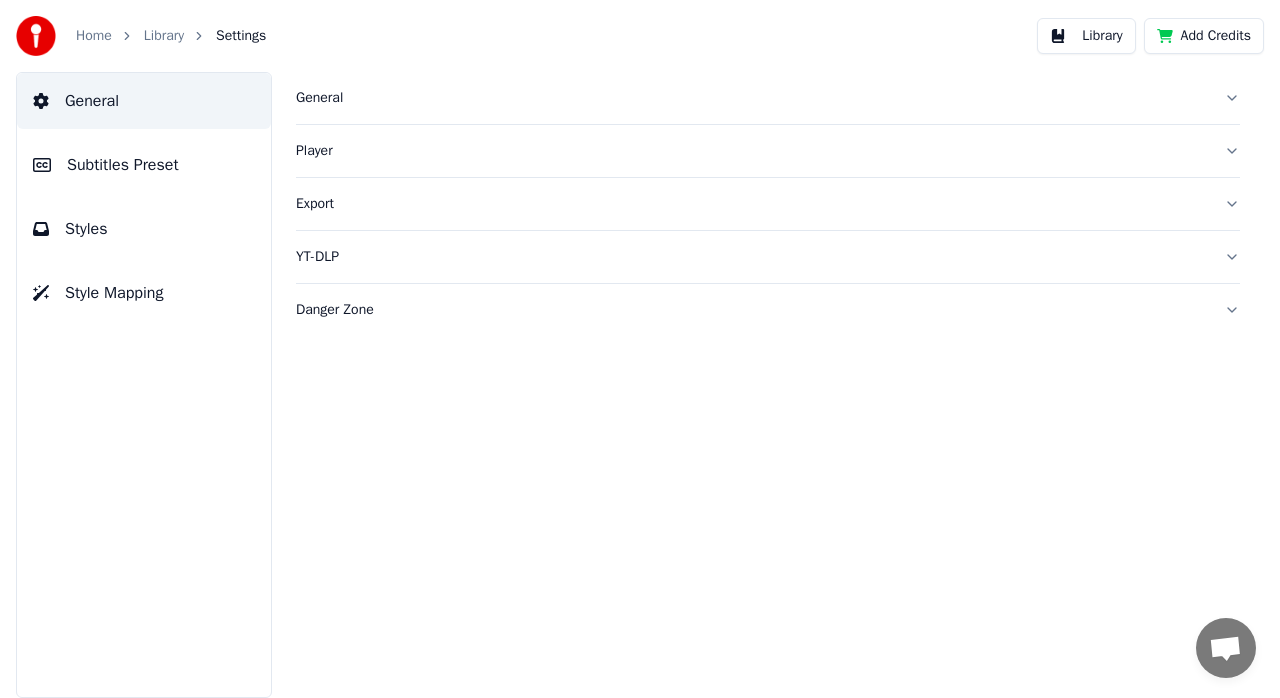 click on "Subtitles Preset" at bounding box center [144, 165] 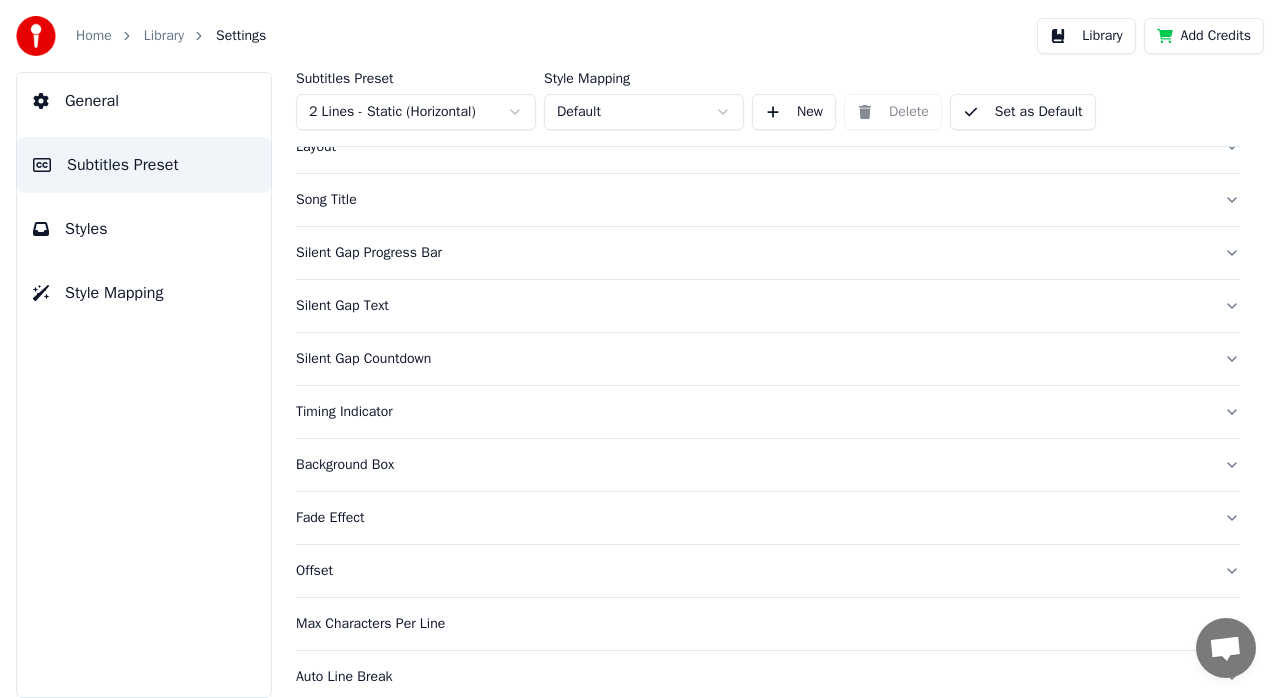 scroll, scrollTop: 88, scrollLeft: 0, axis: vertical 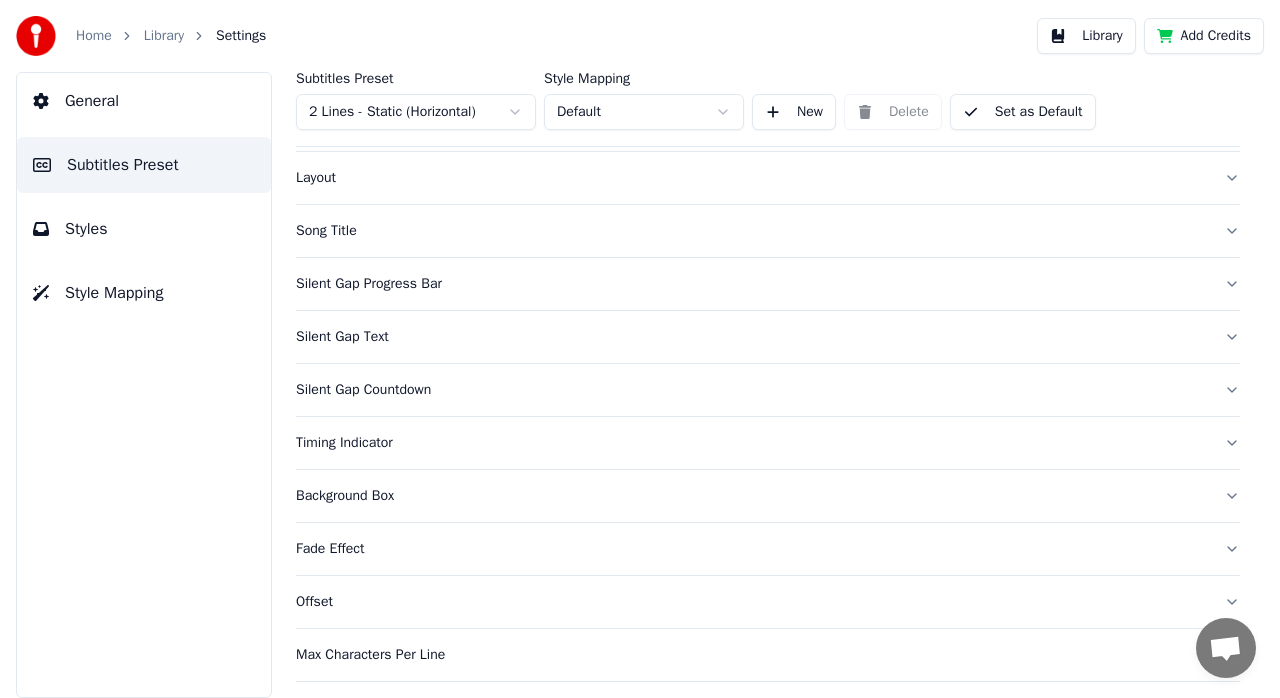 click on "Silent Gap Text" at bounding box center (752, 337) 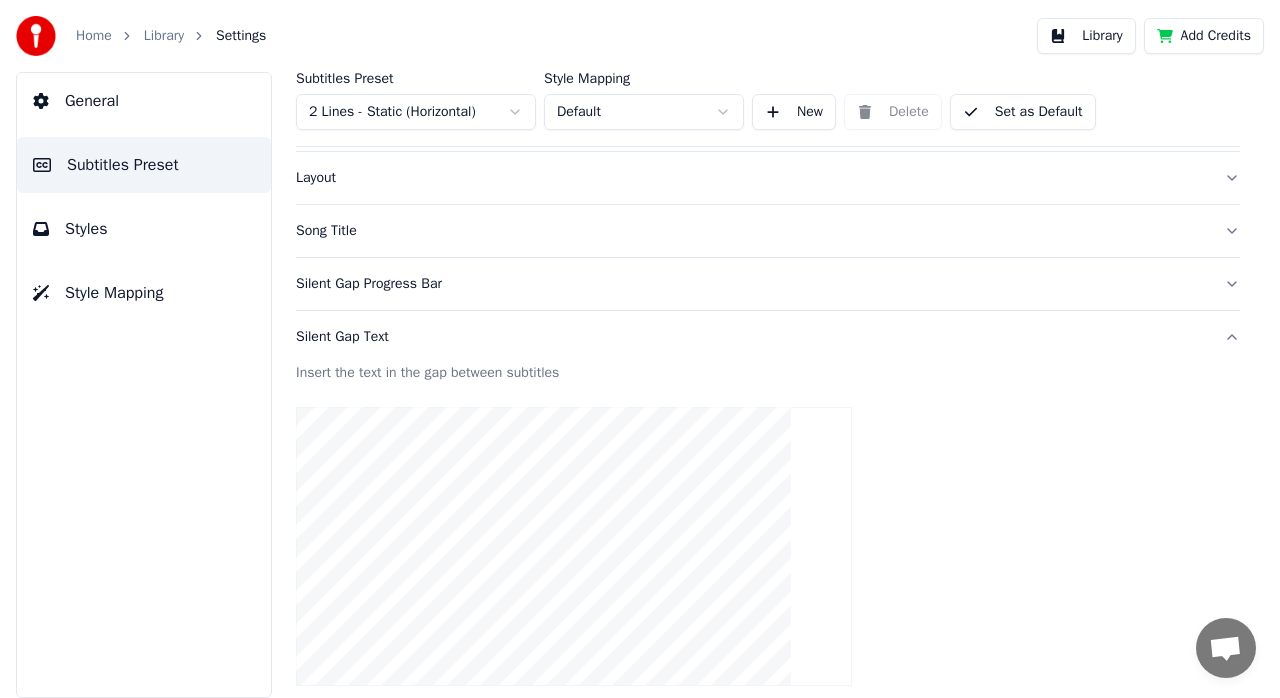 scroll, scrollTop: 288, scrollLeft: 0, axis: vertical 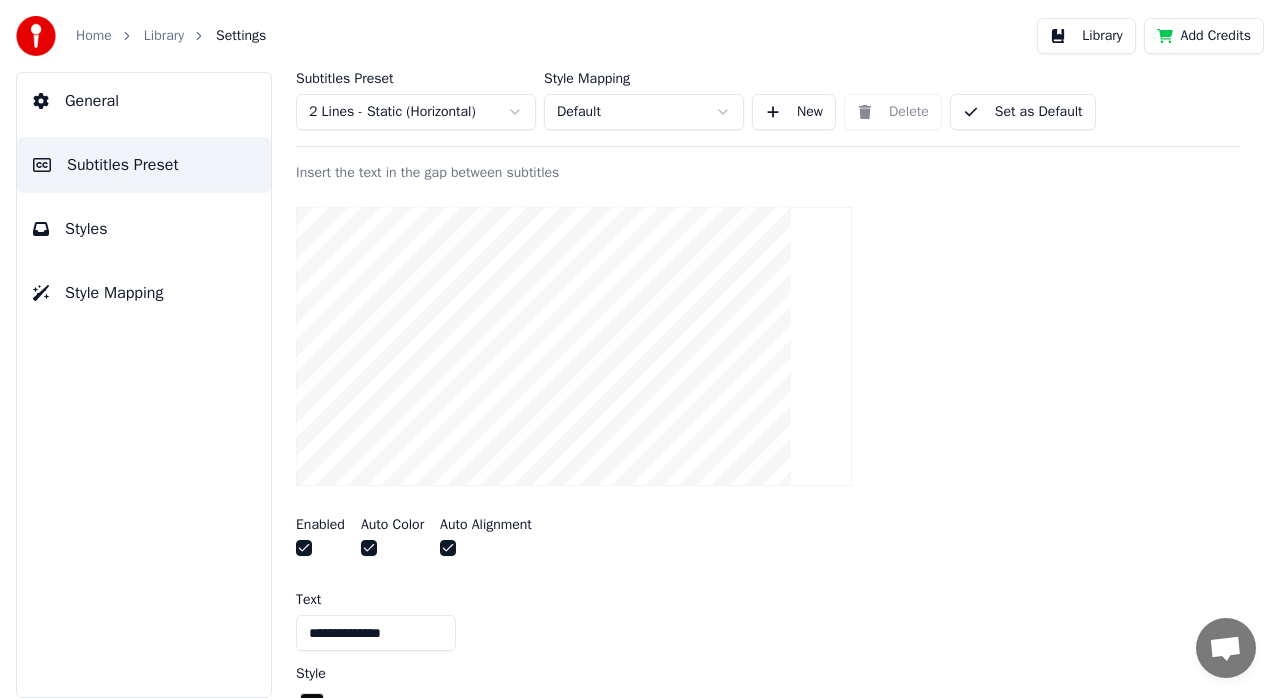 click at bounding box center (320, 550) 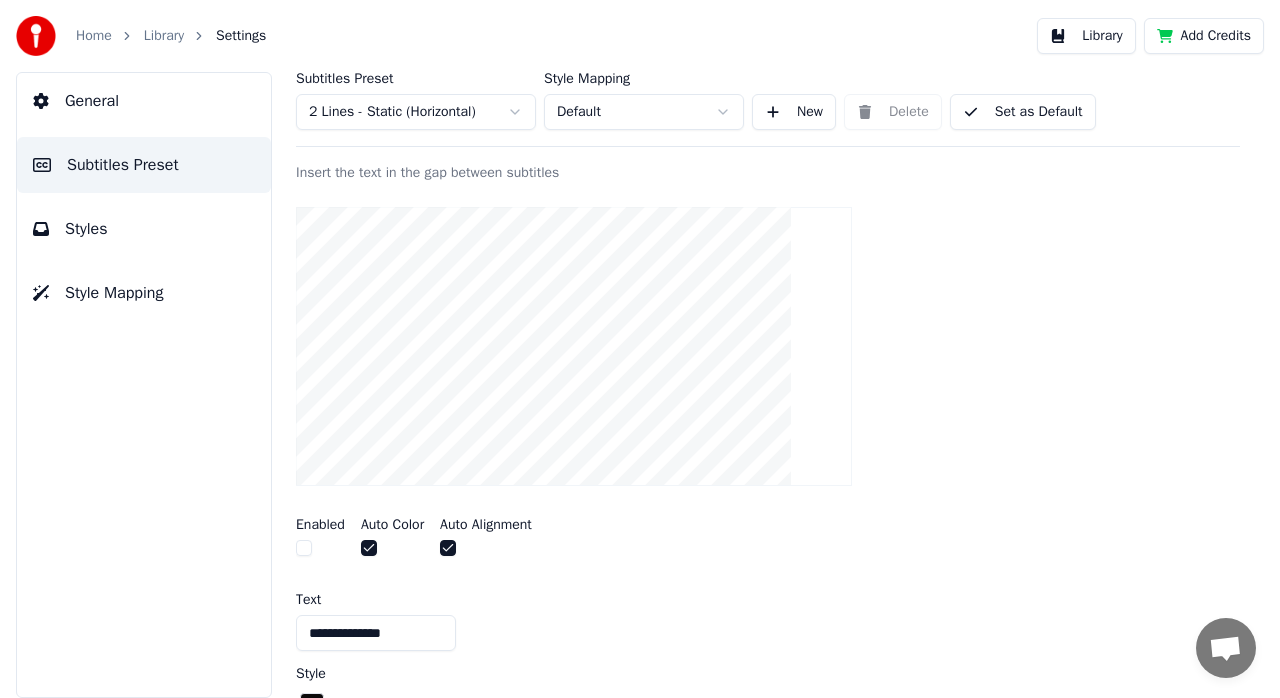 click at bounding box center (448, 548) 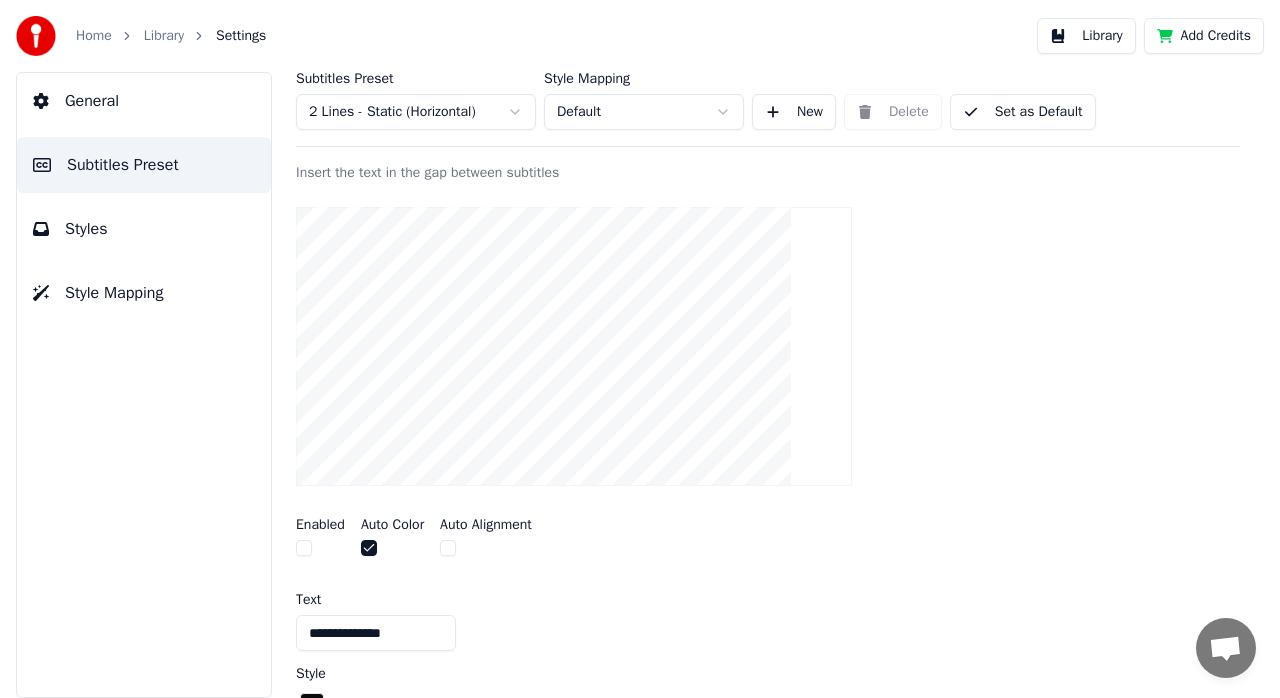click at bounding box center [448, 548] 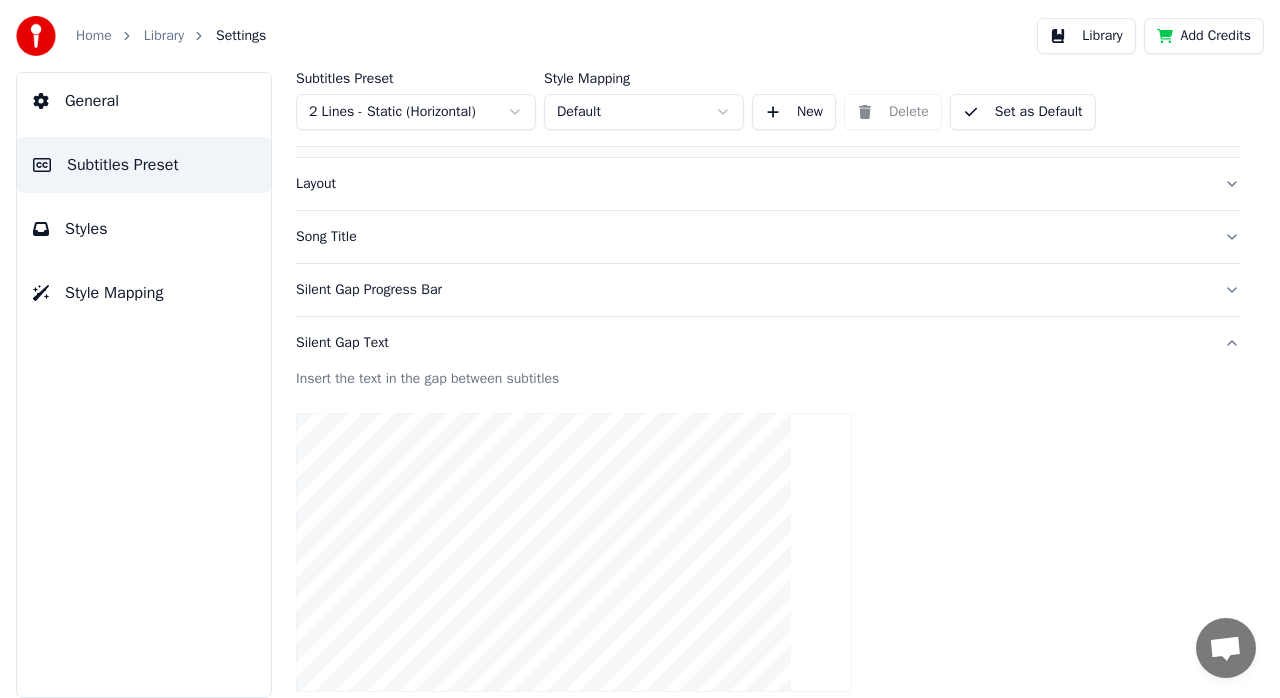 scroll, scrollTop: 100, scrollLeft: 0, axis: vertical 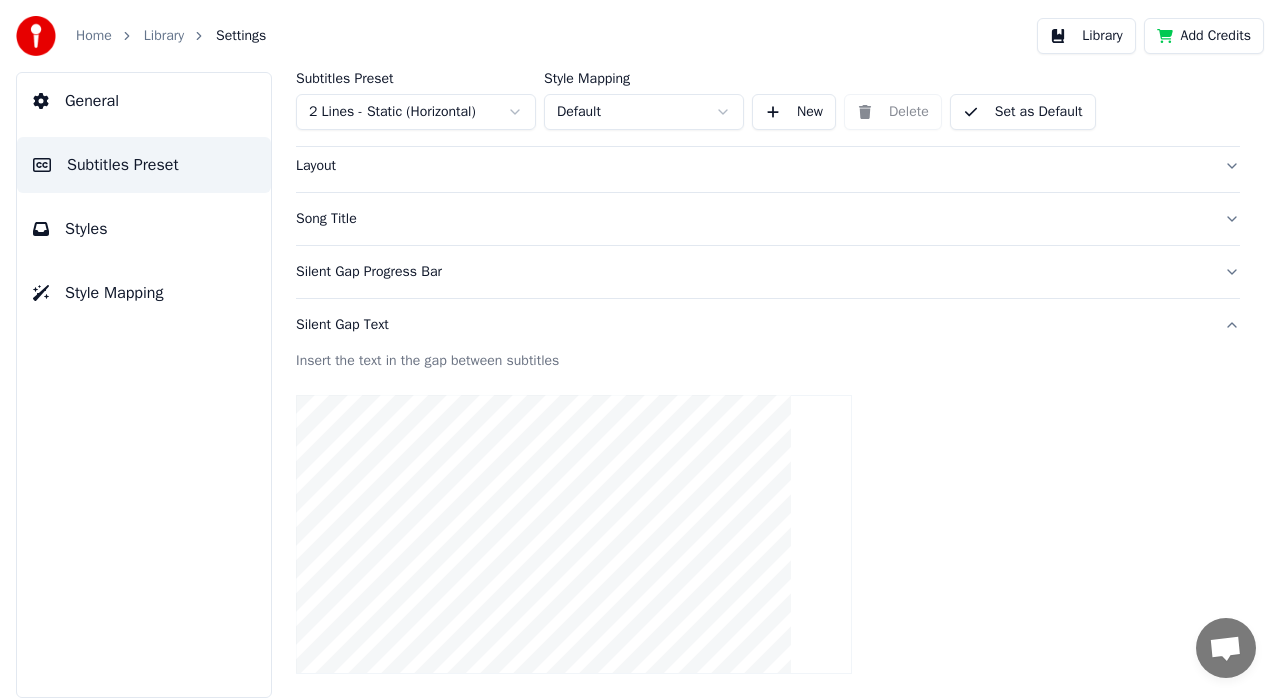 click on "Layout" at bounding box center [752, 166] 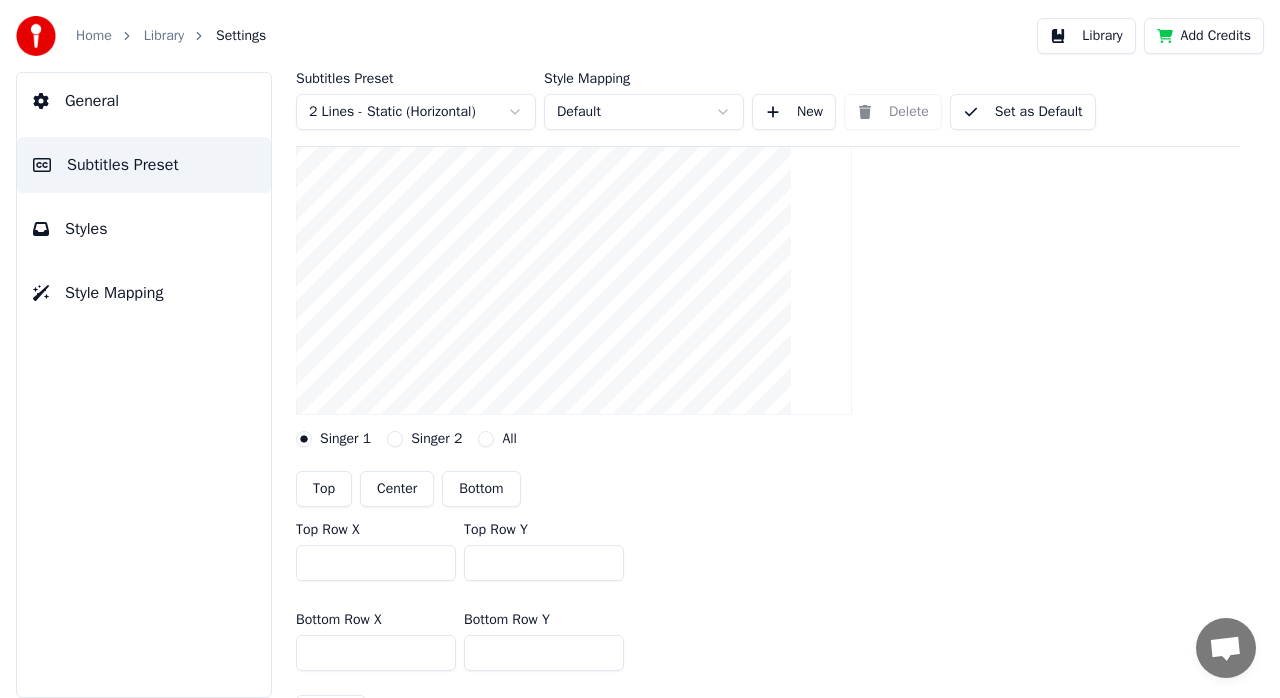 scroll, scrollTop: 200, scrollLeft: 0, axis: vertical 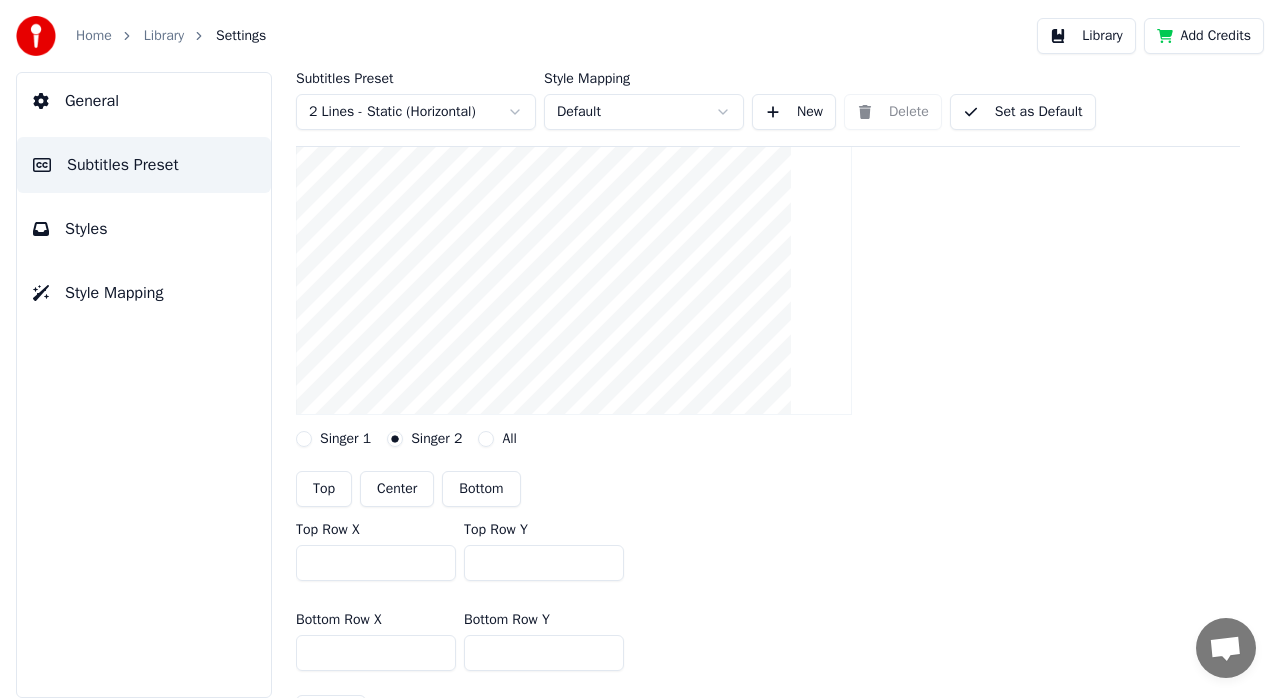click on "All" at bounding box center (486, 439) 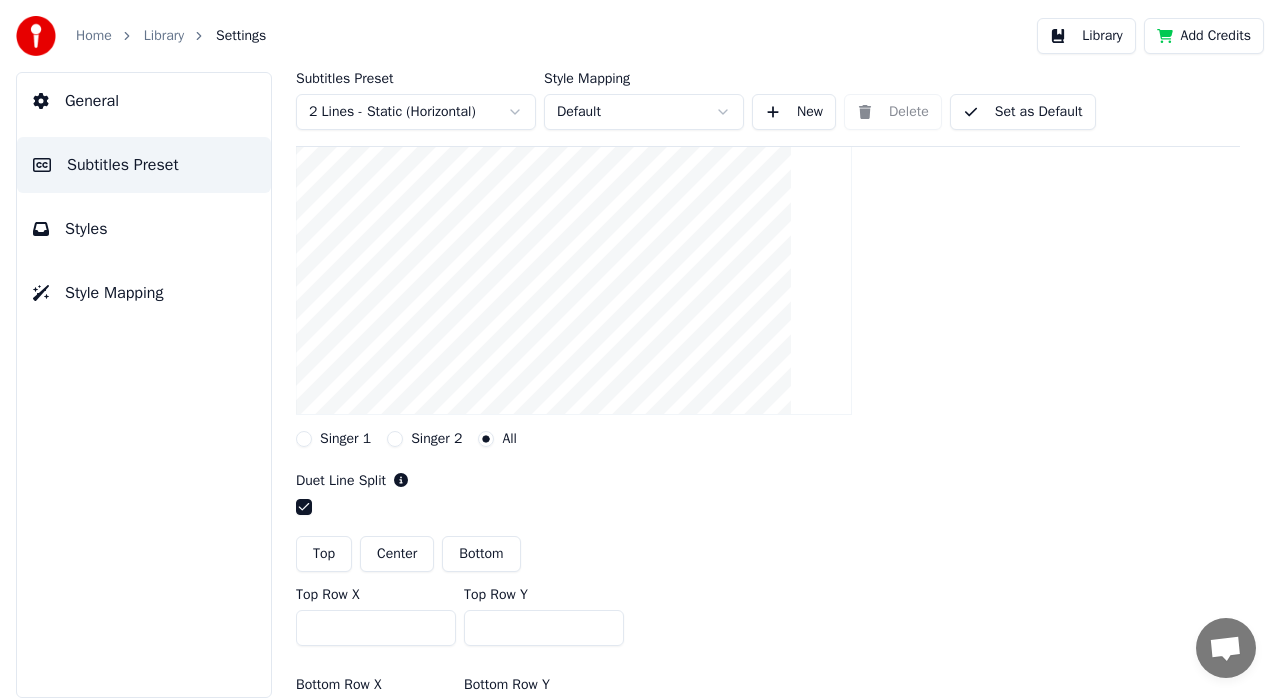 click on "Set as Default" at bounding box center (1023, 112) 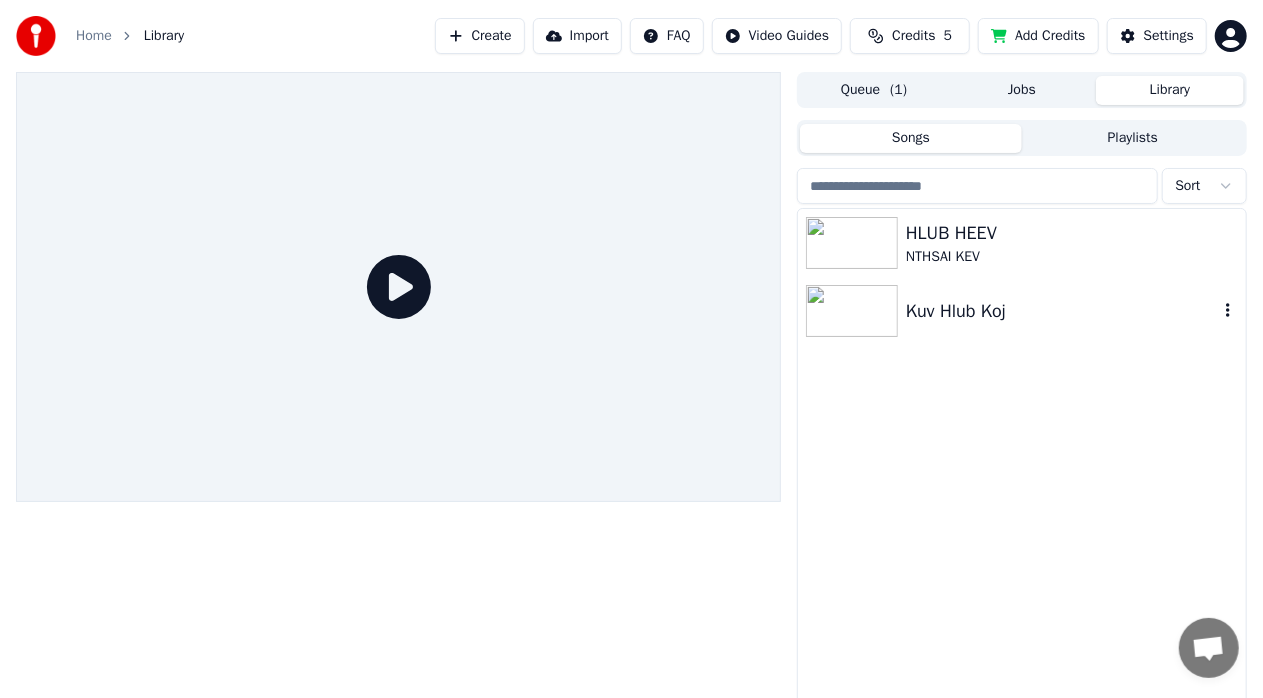 click on "Kuv Hlub Koj" at bounding box center [1022, 311] 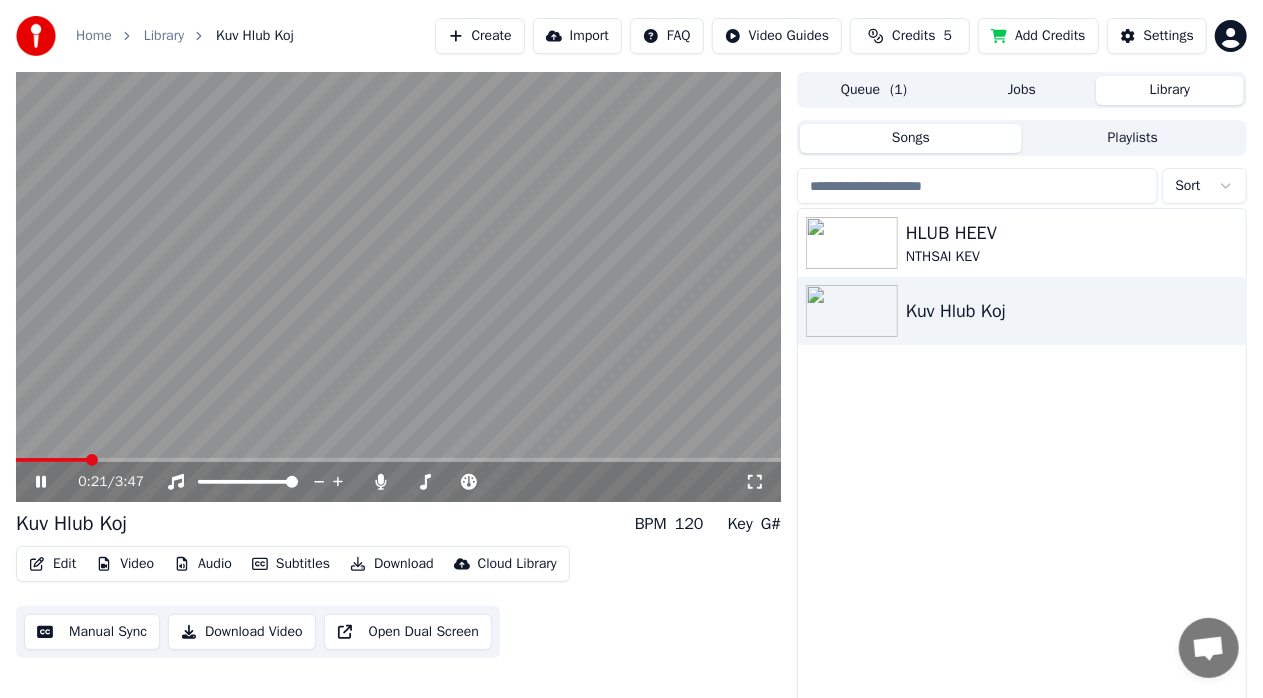 click at bounding box center (92, 460) 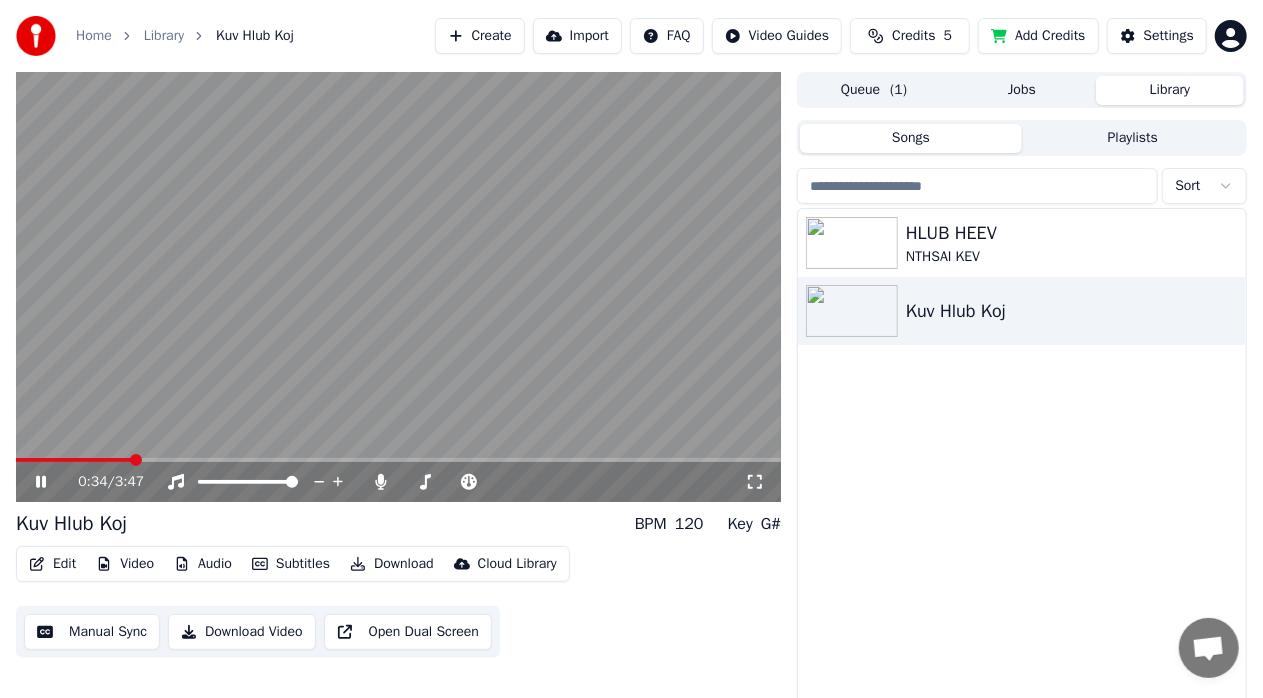 click at bounding box center (398, 287) 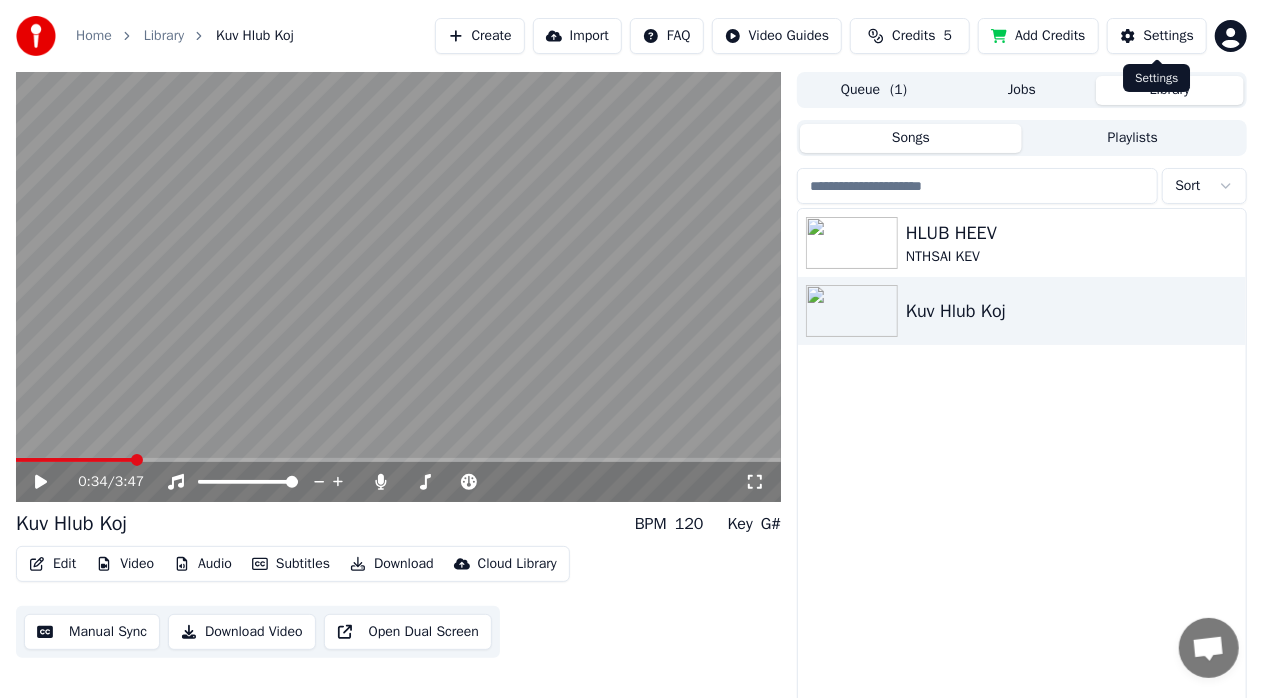 click on "Settings" at bounding box center [1169, 36] 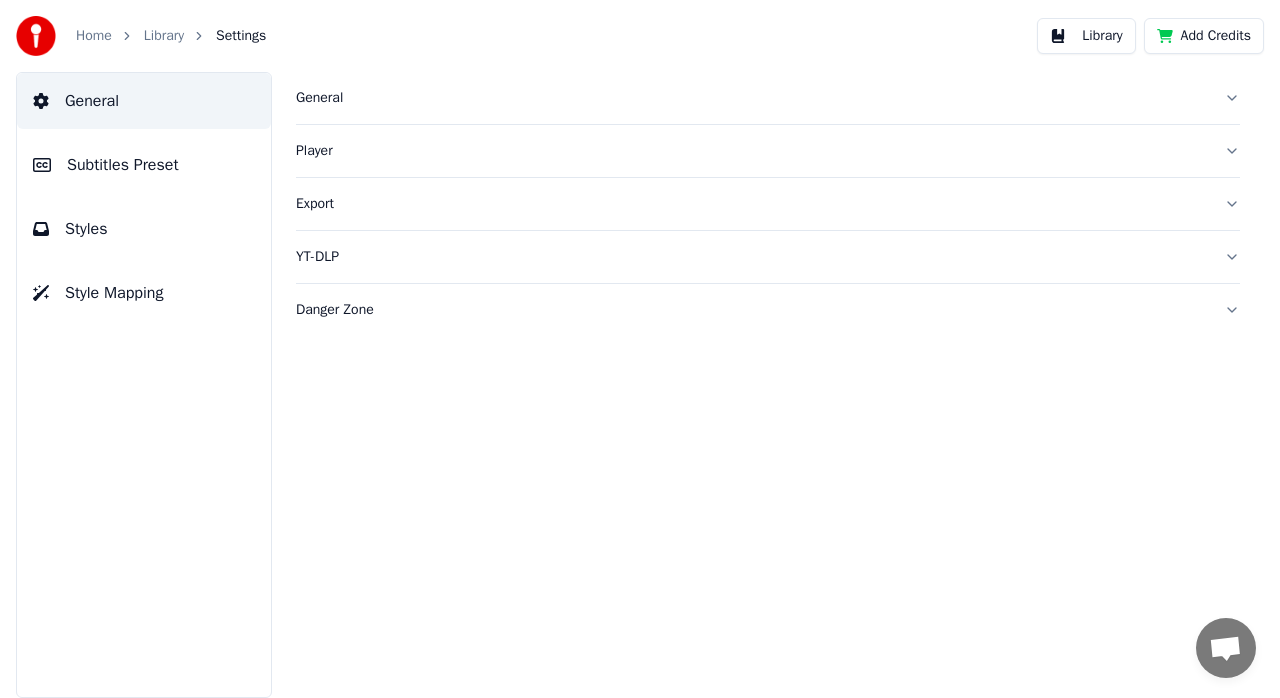 click on "Subtitles Preset" at bounding box center (144, 165) 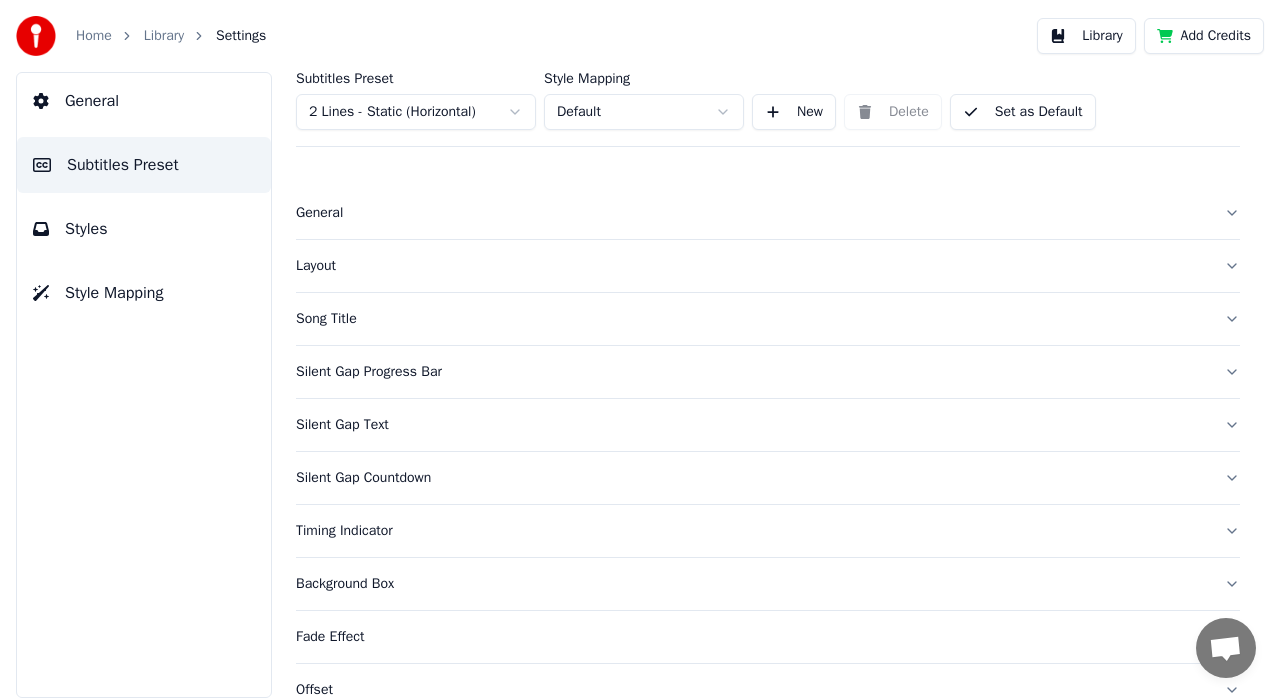 click on "Layout" at bounding box center (768, 266) 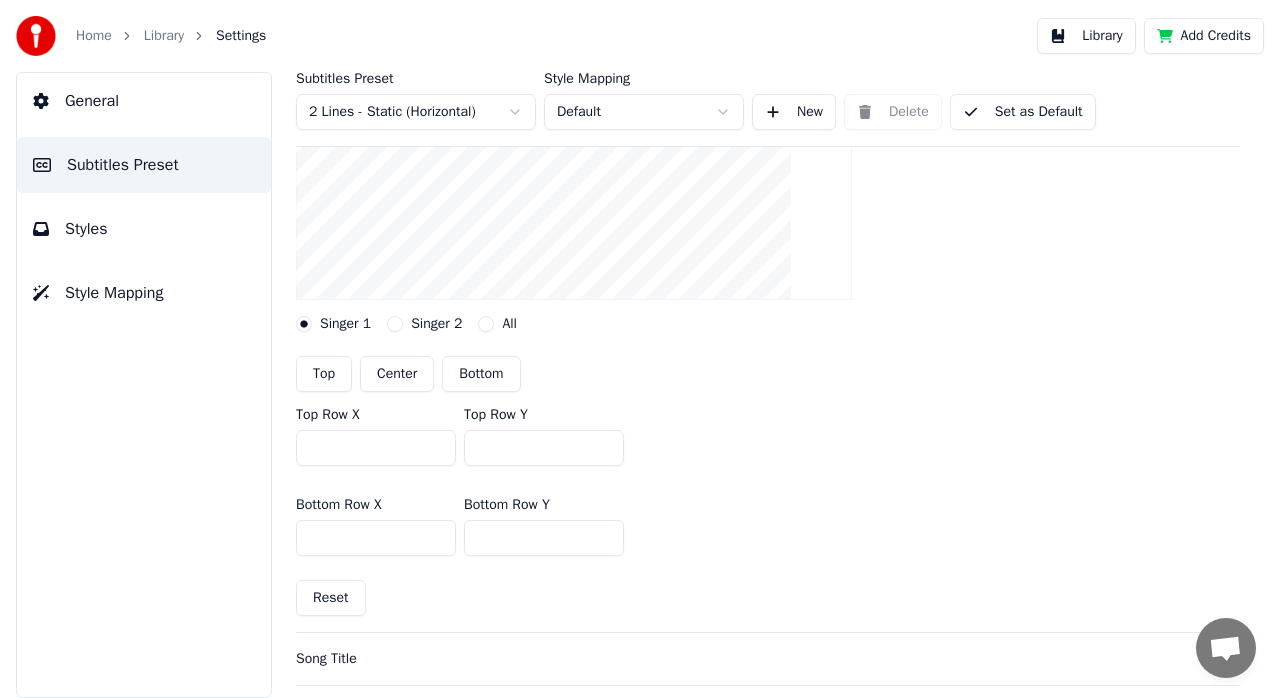scroll, scrollTop: 200, scrollLeft: 0, axis: vertical 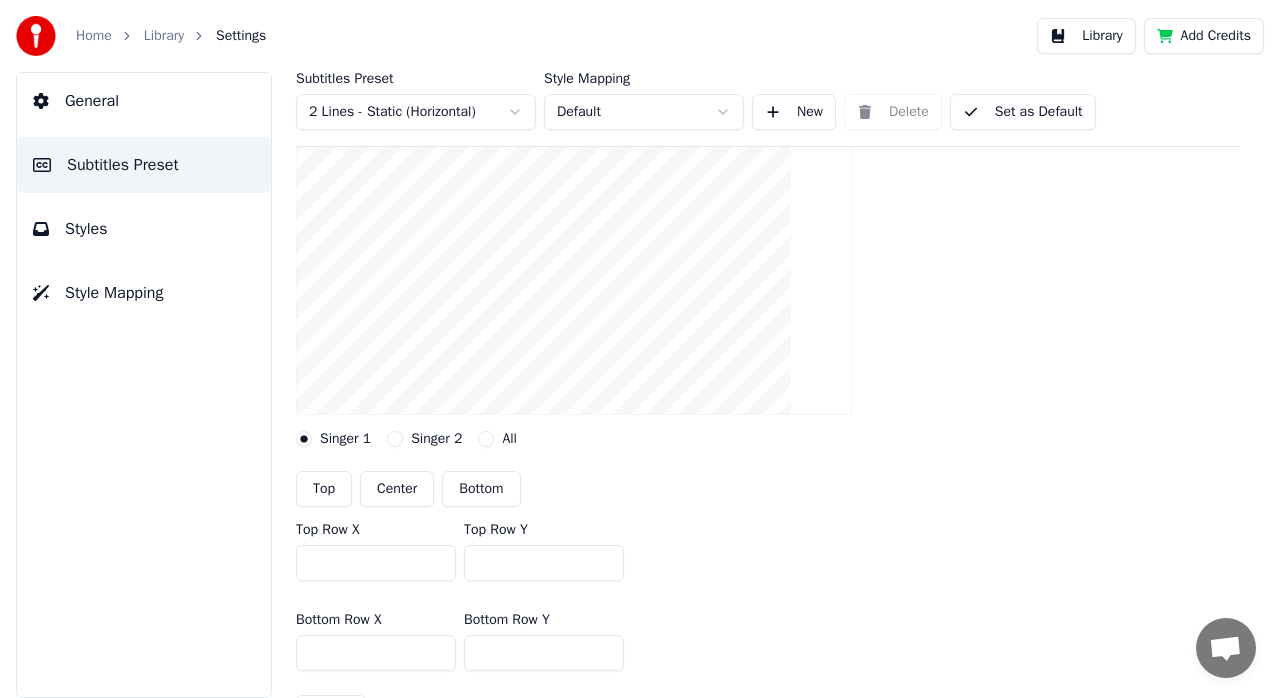click on "Center" at bounding box center [397, 489] 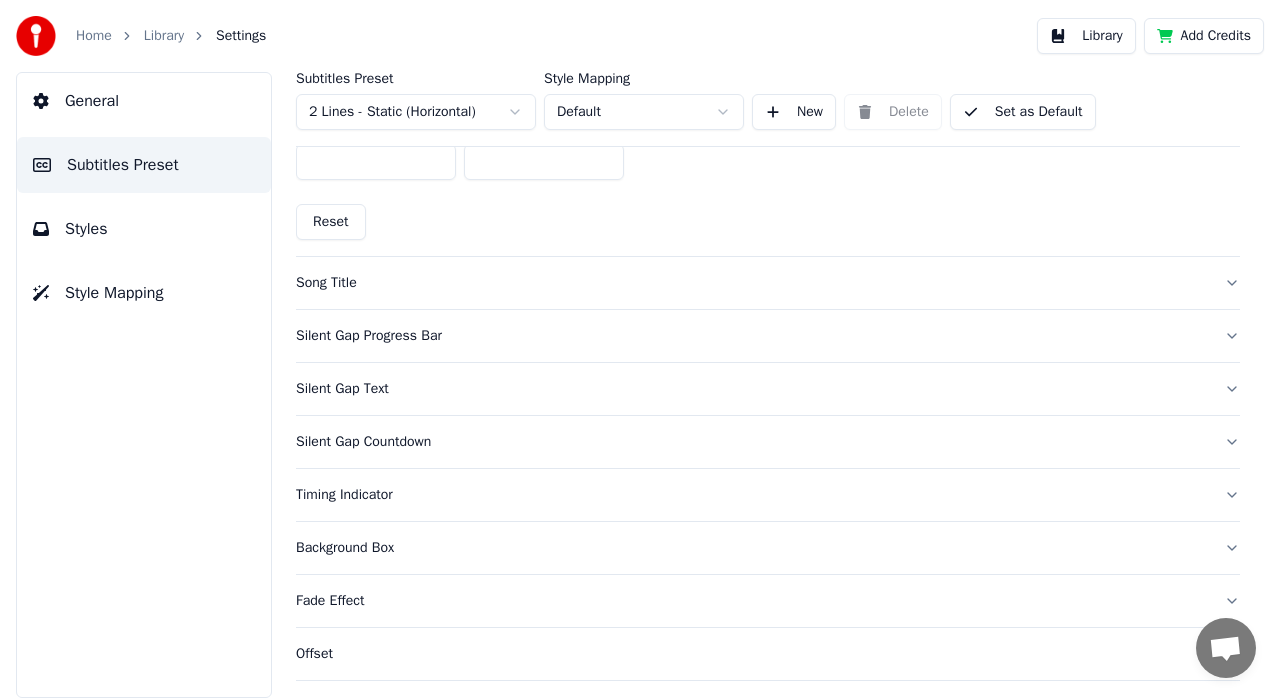 scroll, scrollTop: 700, scrollLeft: 0, axis: vertical 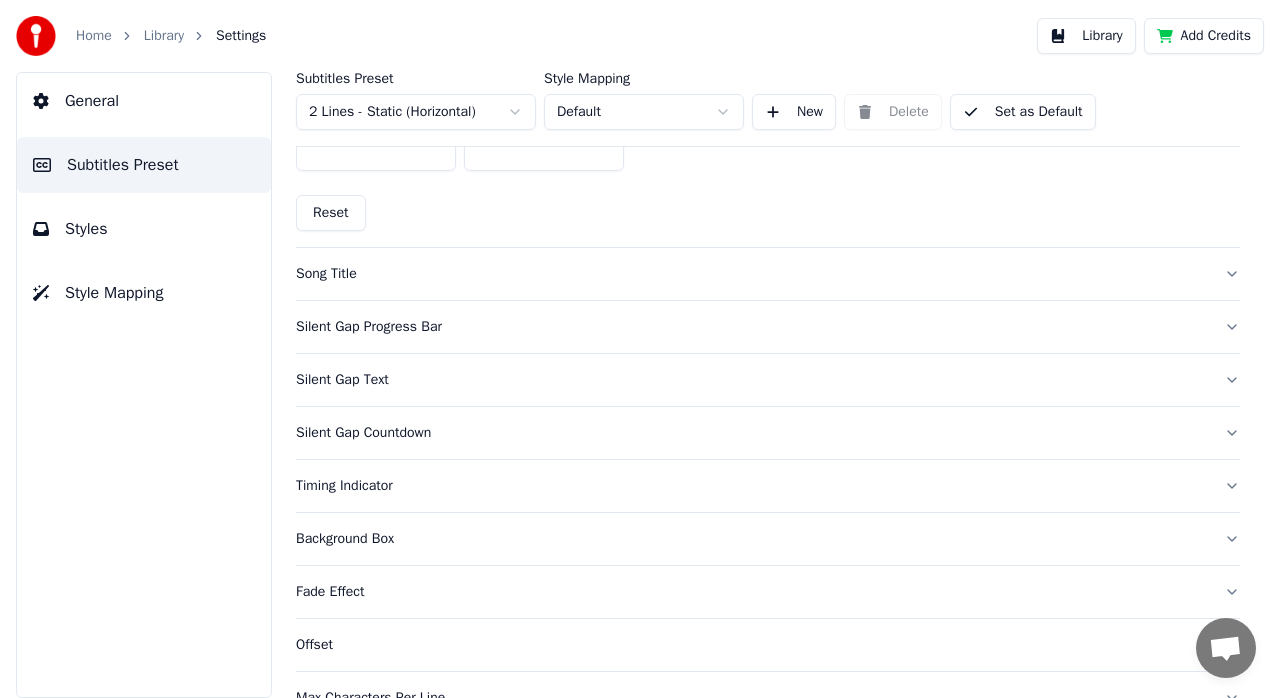 click on "Timing Indicator" at bounding box center (752, 486) 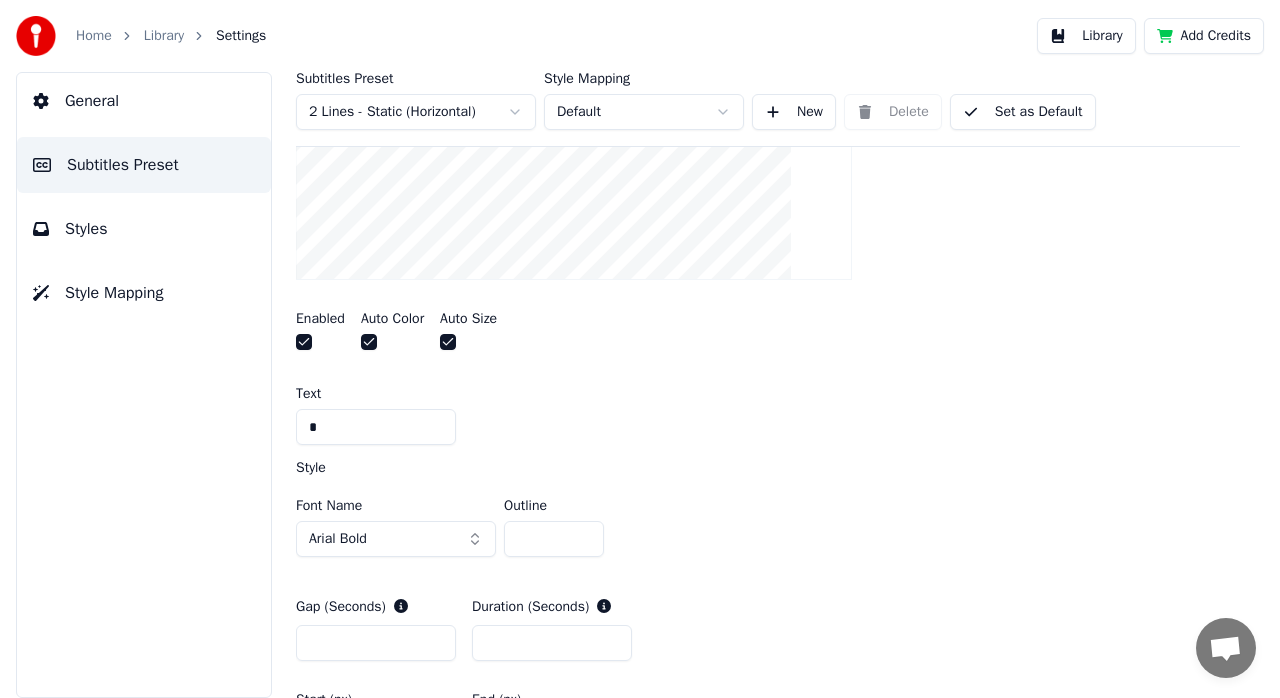 scroll, scrollTop: 700, scrollLeft: 0, axis: vertical 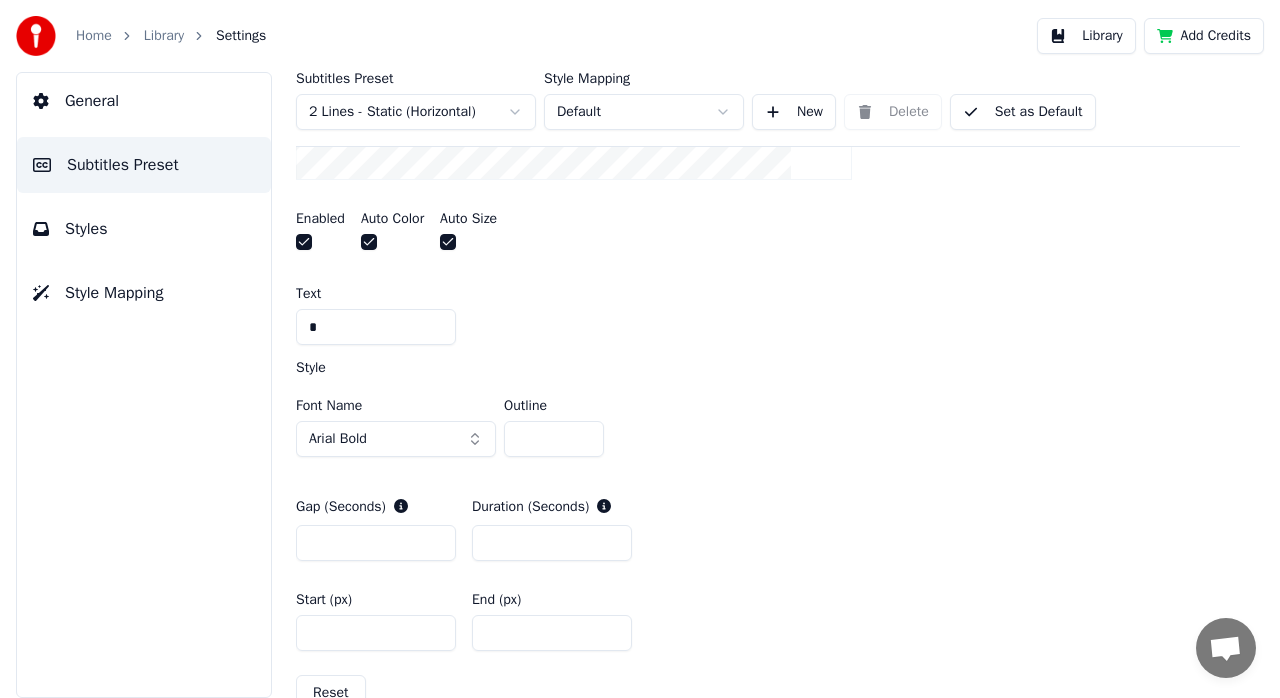 click on "Arial Bold" at bounding box center (396, 439) 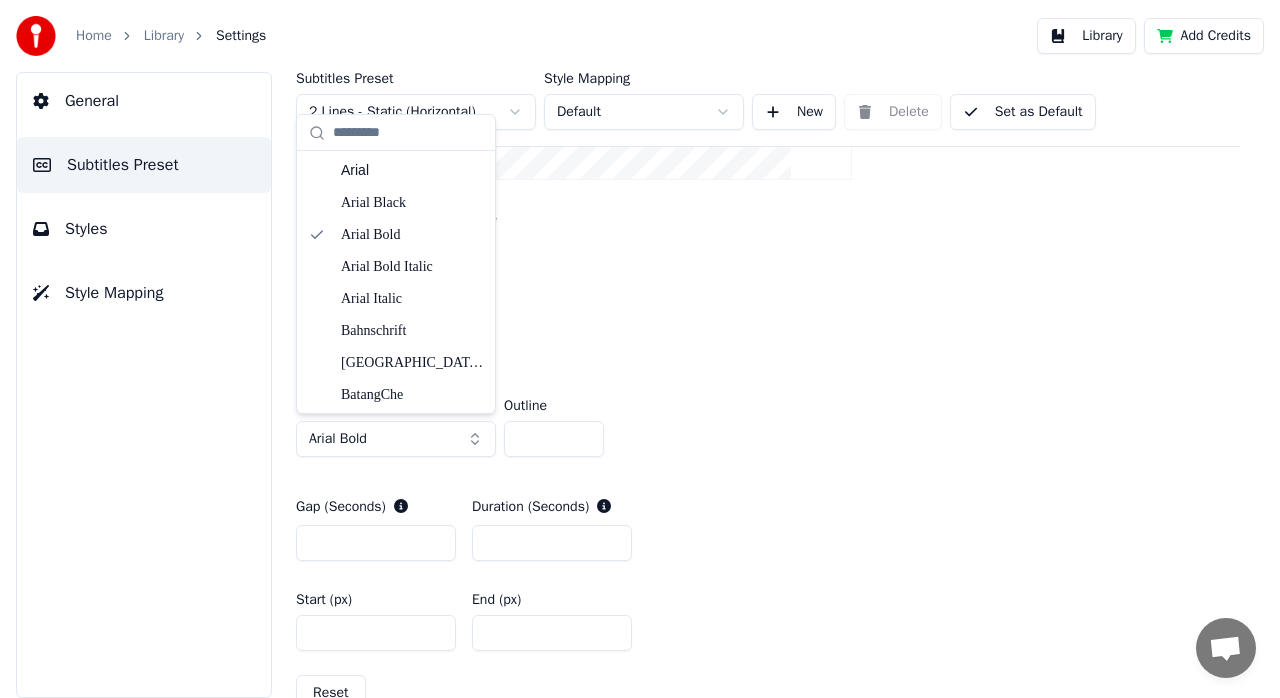 click on "Font Name Arial Bold Outline *" at bounding box center (768, 432) 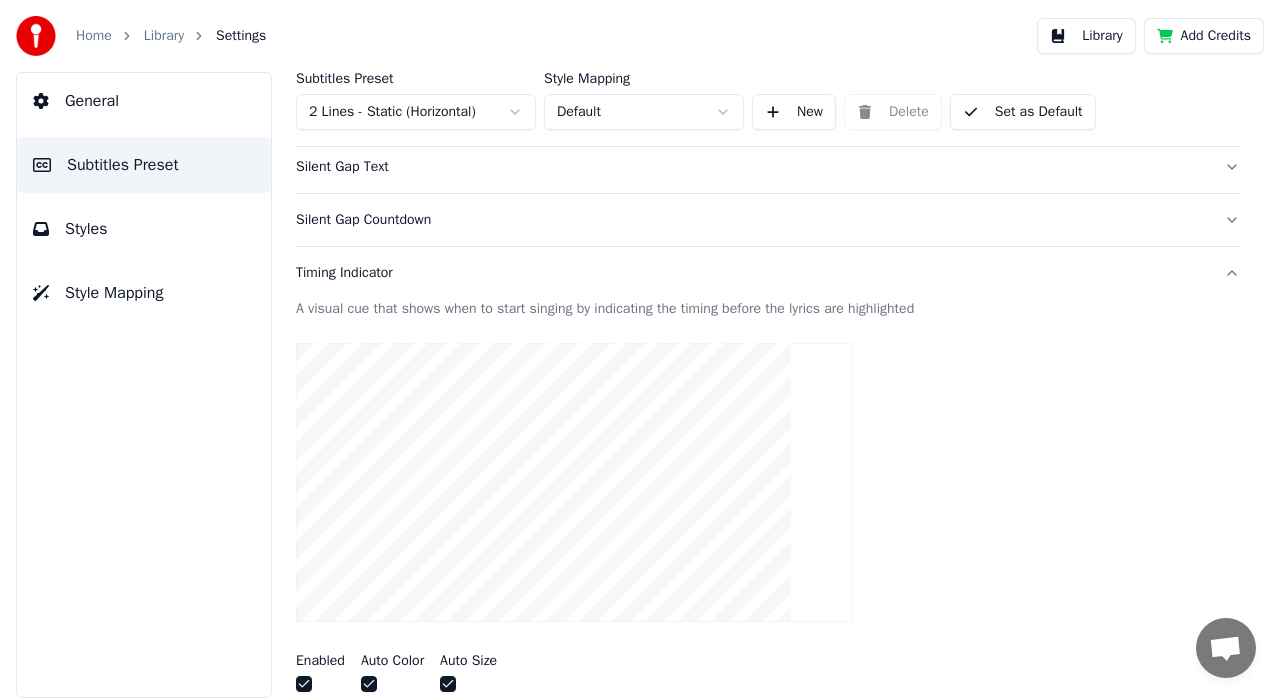 scroll, scrollTop: 58, scrollLeft: 0, axis: vertical 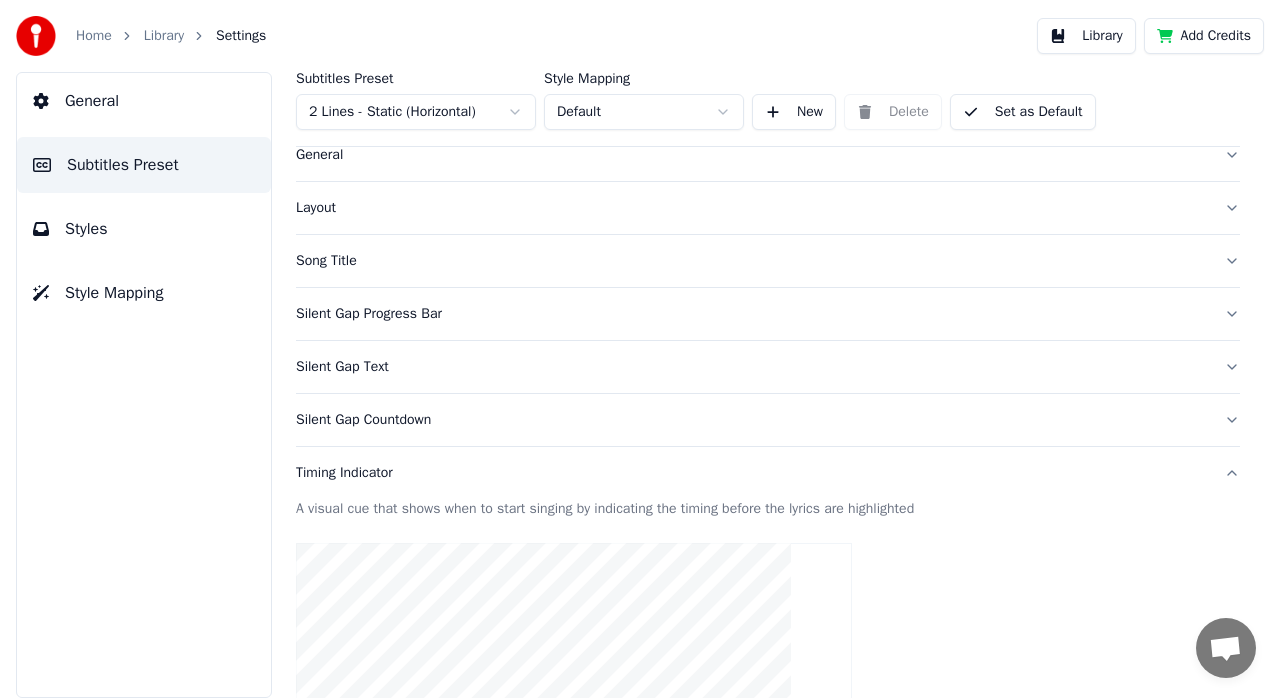 click on "Silent Gap Countdown" at bounding box center (752, 420) 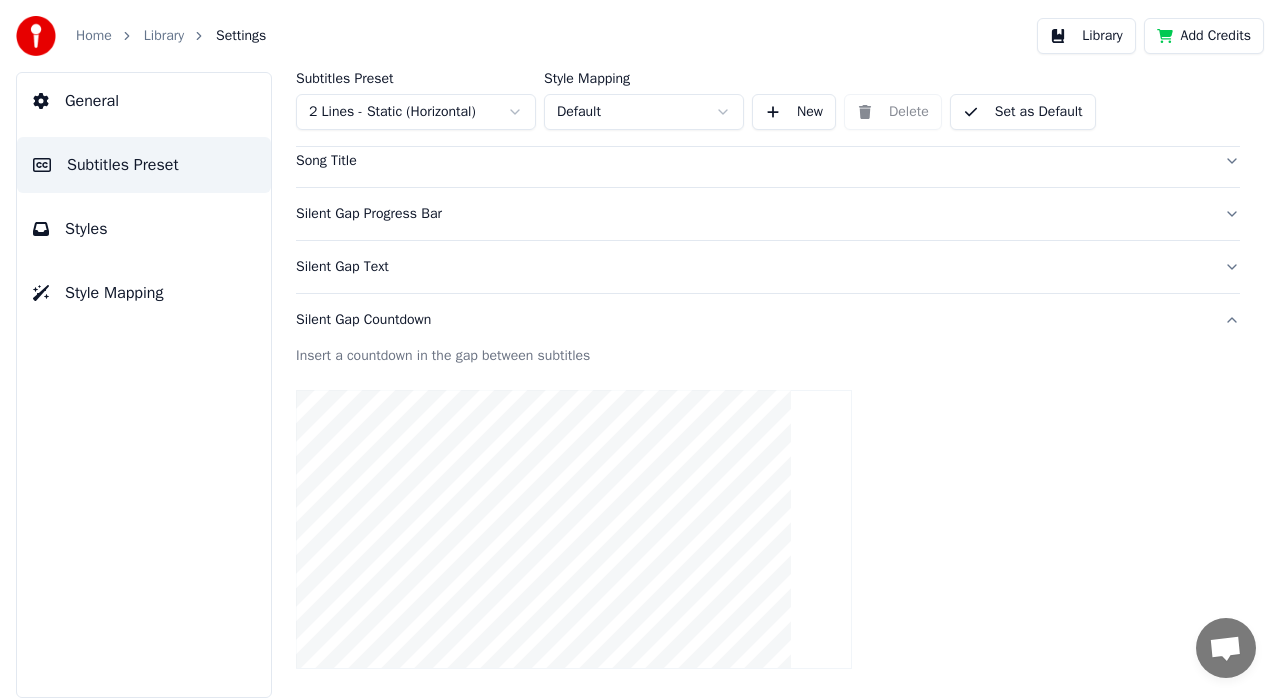 scroll, scrollTop: 358, scrollLeft: 0, axis: vertical 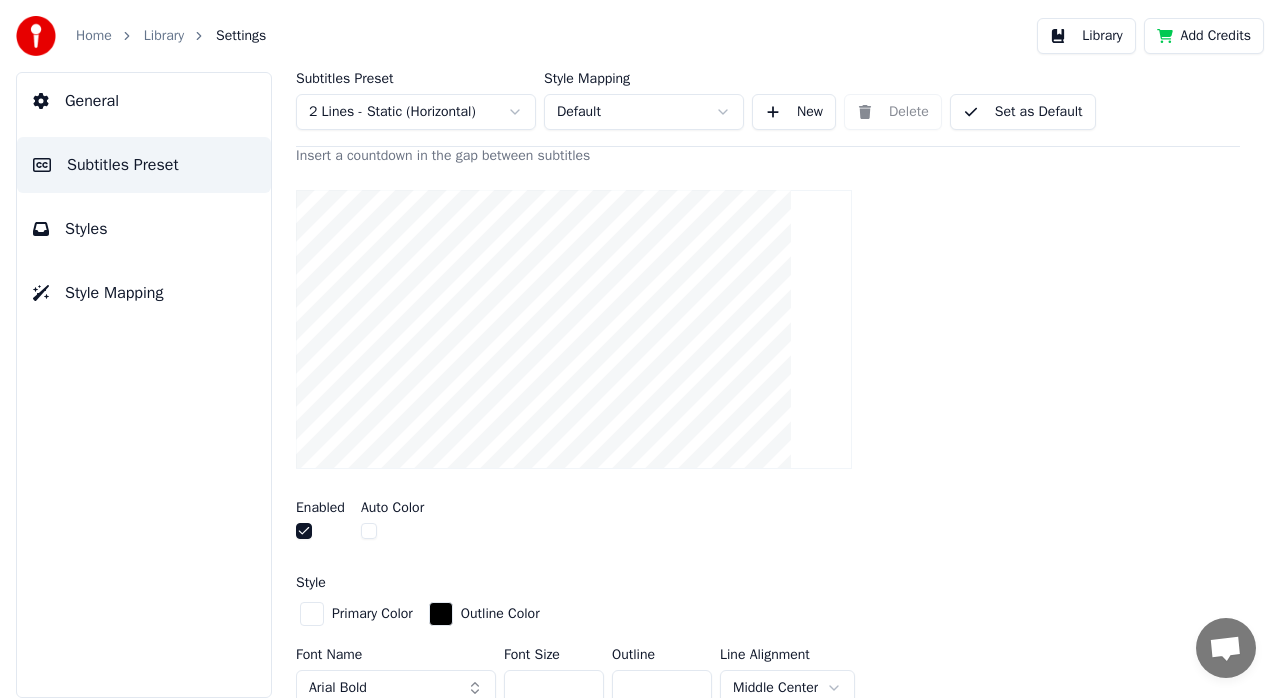click at bounding box center [369, 531] 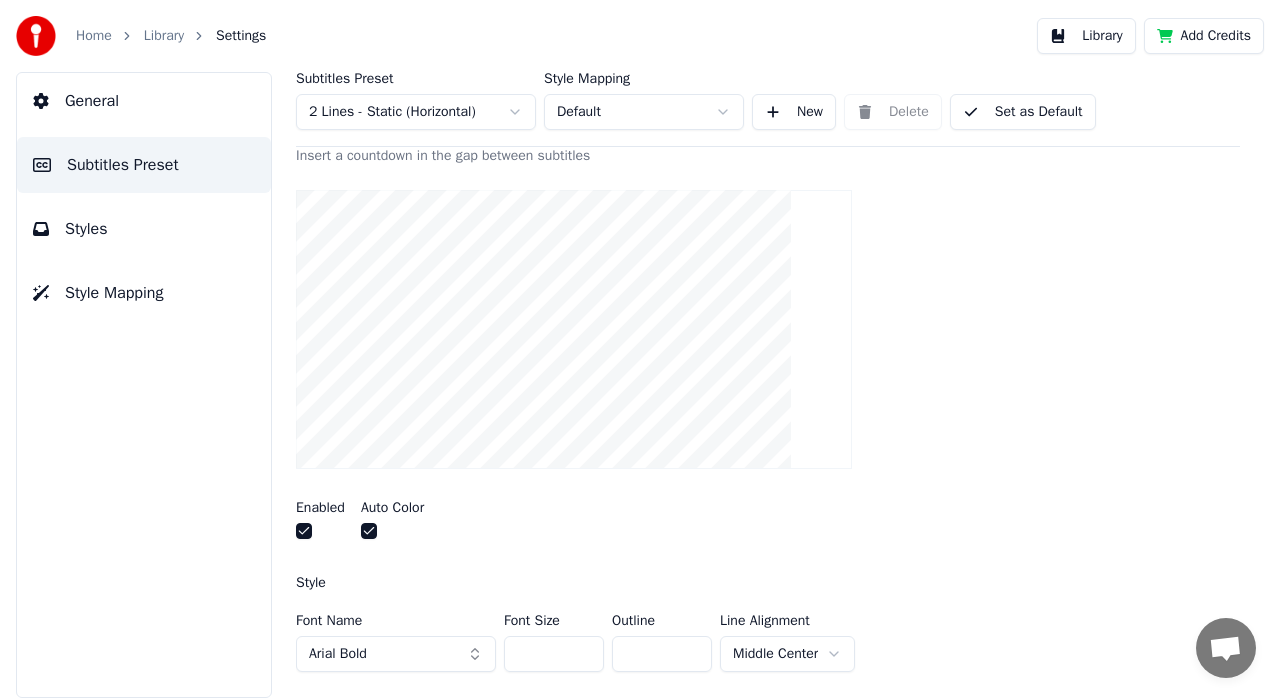 click at bounding box center (369, 531) 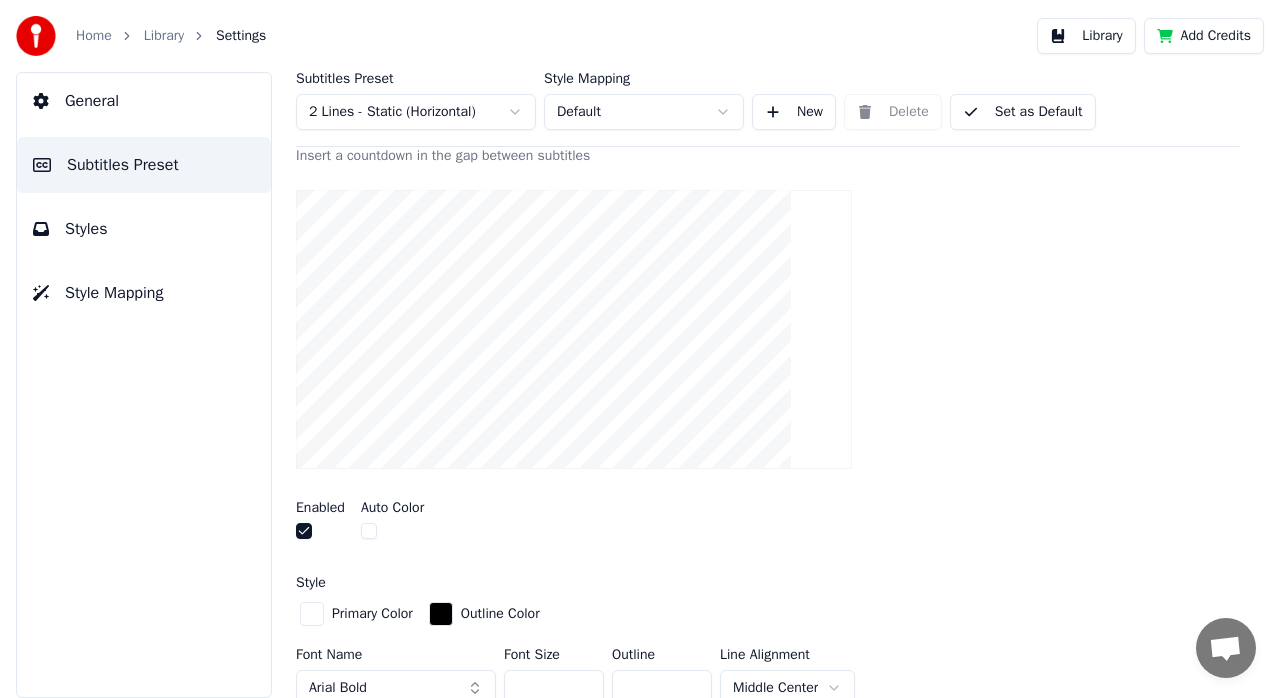 click at bounding box center (304, 531) 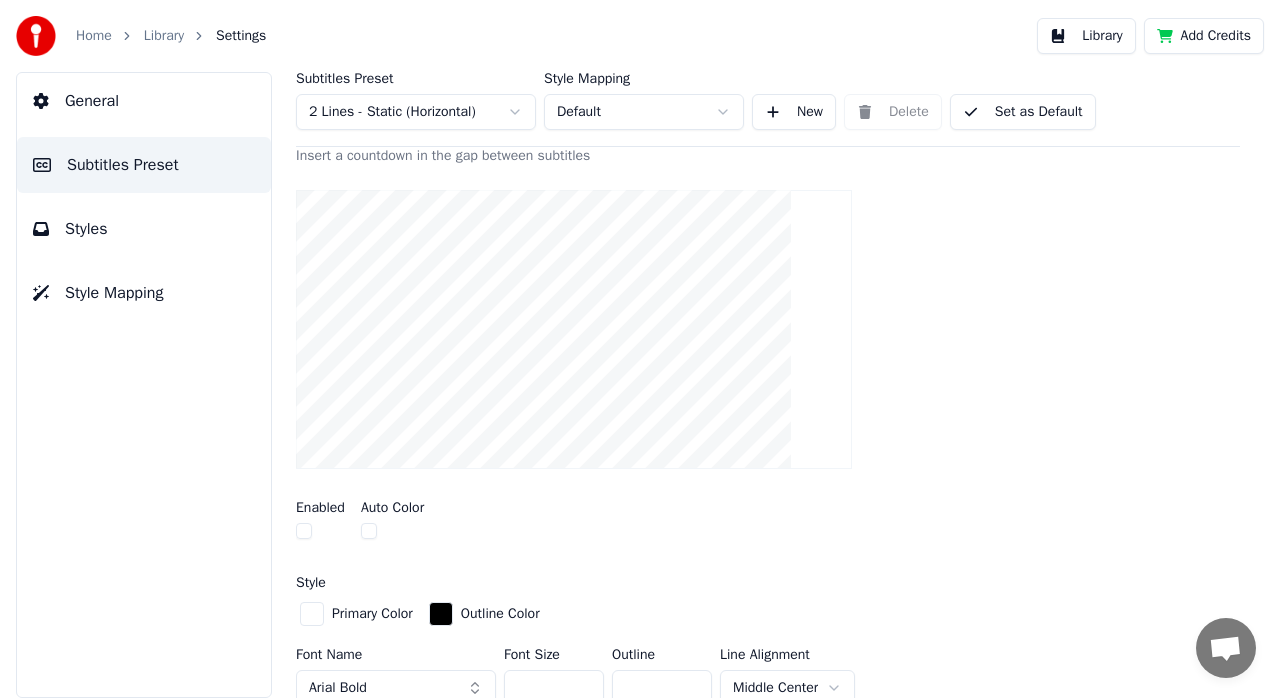click at bounding box center (304, 531) 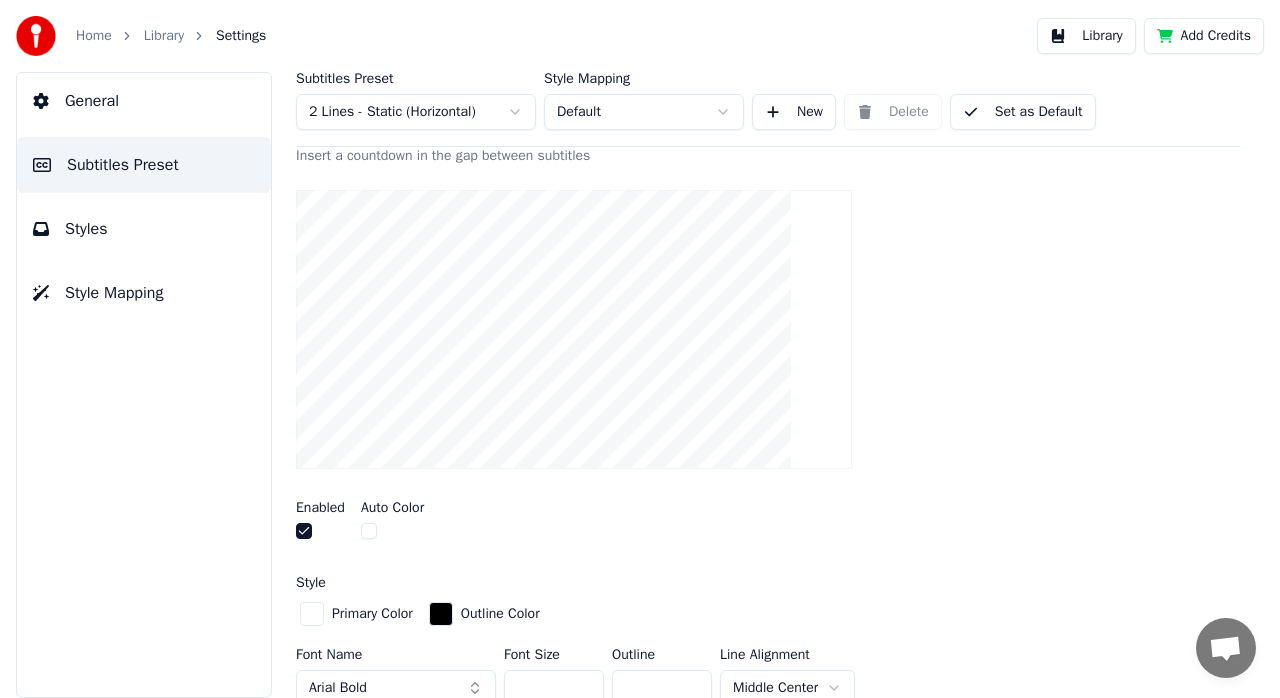 click at bounding box center [369, 531] 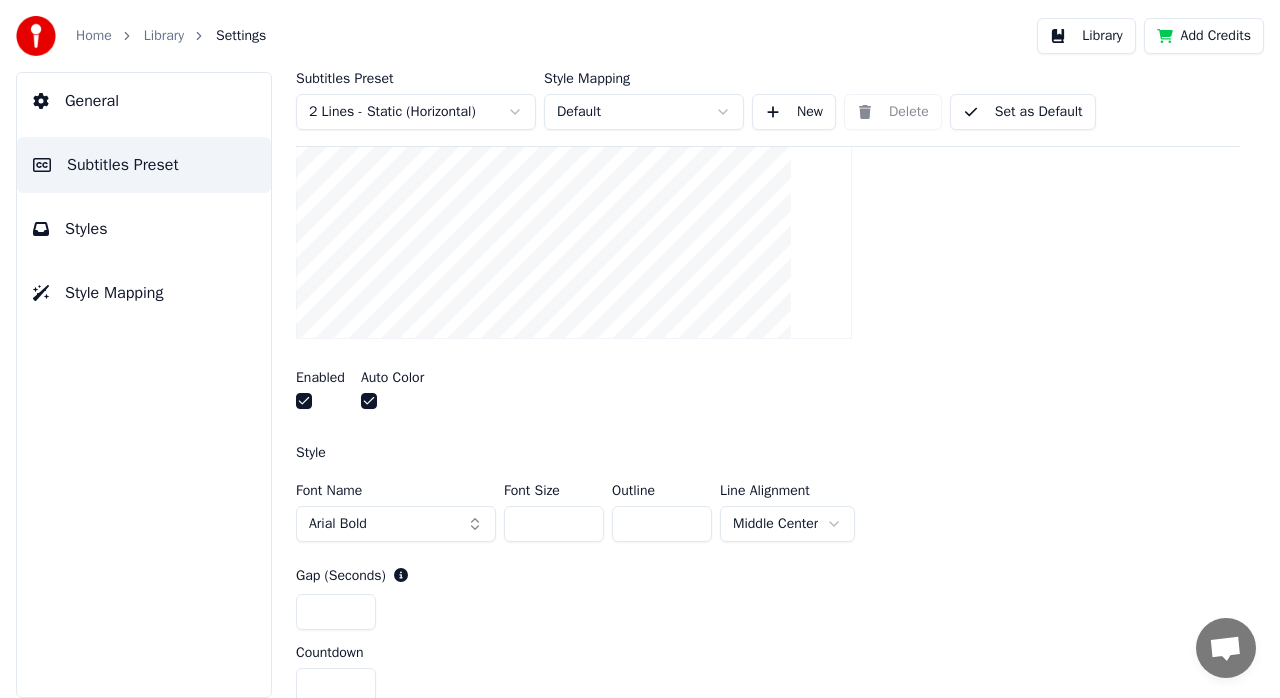 scroll, scrollTop: 458, scrollLeft: 0, axis: vertical 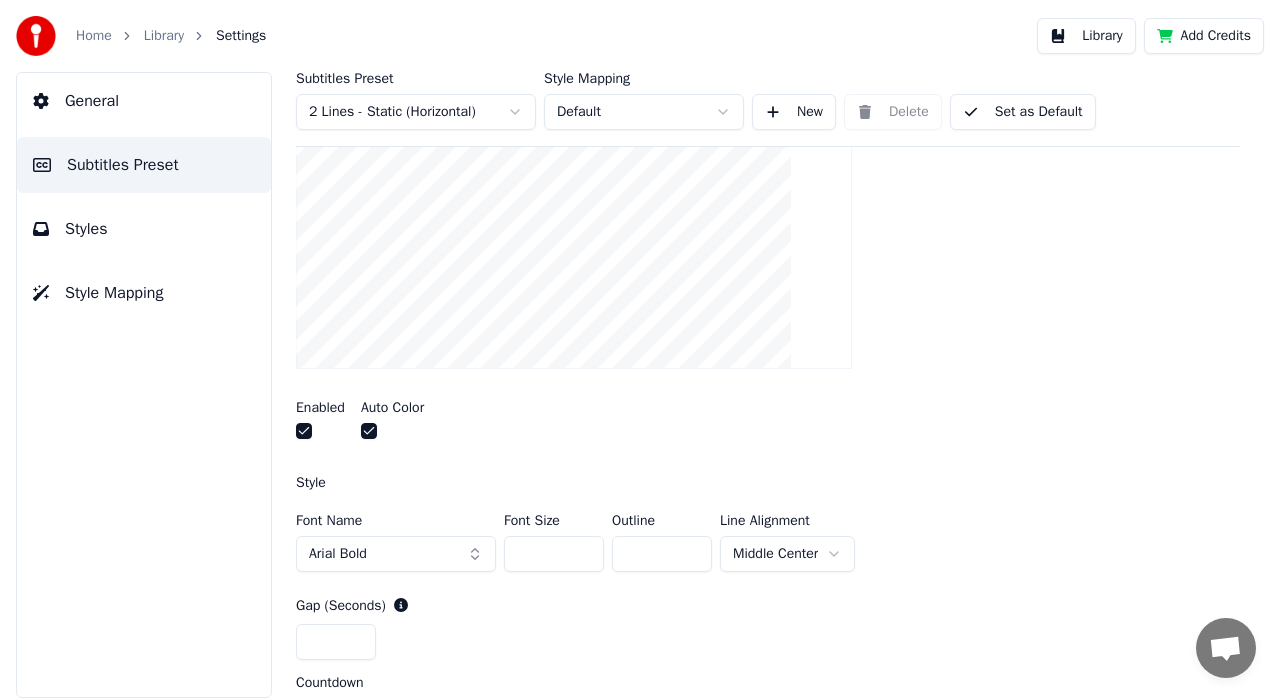click on "Home Library Settings Library Add Credits General Subtitles Preset Styles Style Mapping Subtitles Preset 2 Lines - Static (Horizontal) Style Mapping Default New Delete Set as Default General Layout Song Title Silent Gap Progress Bar Silent Gap Text Silent Gap Countdown Insert a countdown in the gap between subtitles Enabled Auto Color Style Font Name Arial Bold Font Size ** Outline * Line Alignment Middle Center Gap (Seconds) * Countdown * Reset Timing Indicator Background Box Fade Effect Offset Max Characters Per Line Auto Line Break Advanced Settings" at bounding box center [640, 349] 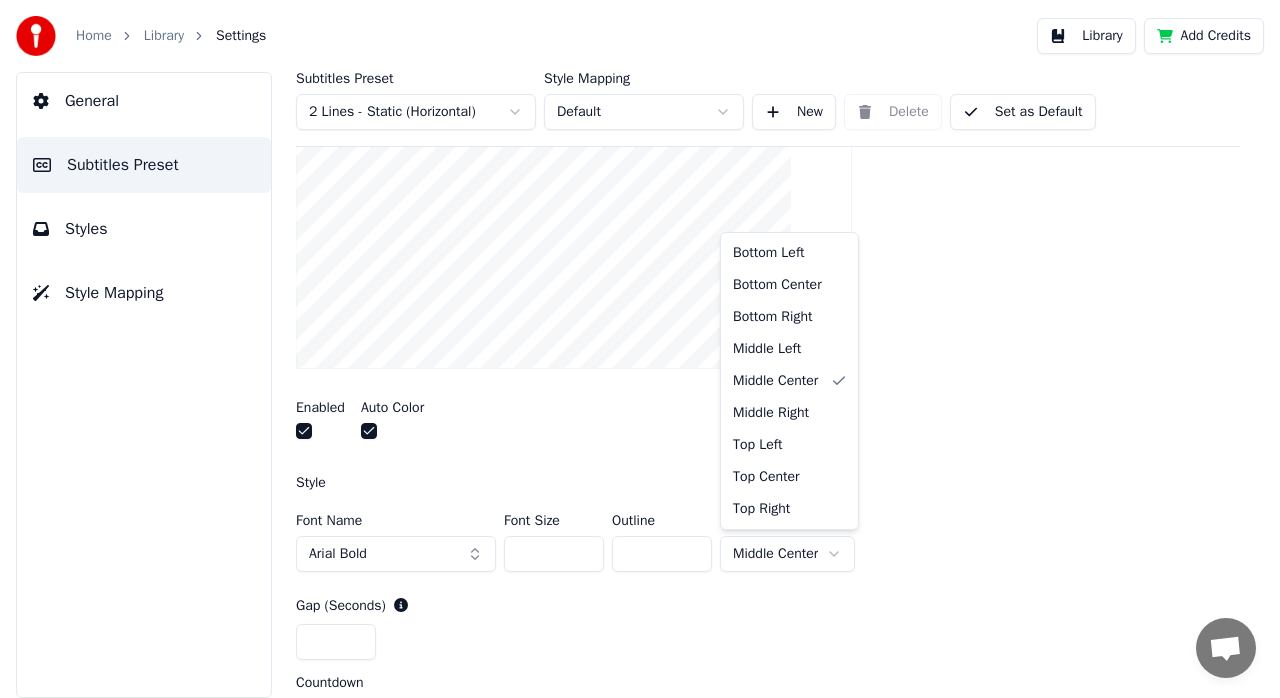 click on "Home Library Settings Library Add Credits General Subtitles Preset Styles Style Mapping Subtitles Preset 2 Lines - Static (Horizontal) Style Mapping Default New Delete Set as Default General Layout Song Title Silent Gap Progress Bar Silent Gap Text Silent Gap Countdown Insert a countdown in the gap between subtitles Enabled Auto Color Style Font Name Arial Bold Font Size ** Outline * Line Alignment Middle Center Gap (Seconds) * Countdown * Reset Timing Indicator Background Box Fade Effect Offset Max Characters Per Line Auto Line Break Advanced Settings Bottom Left Bottom Center Bottom Right Middle Left Middle Center Middle Right Top Left Top Center Top Right" at bounding box center (640, 349) 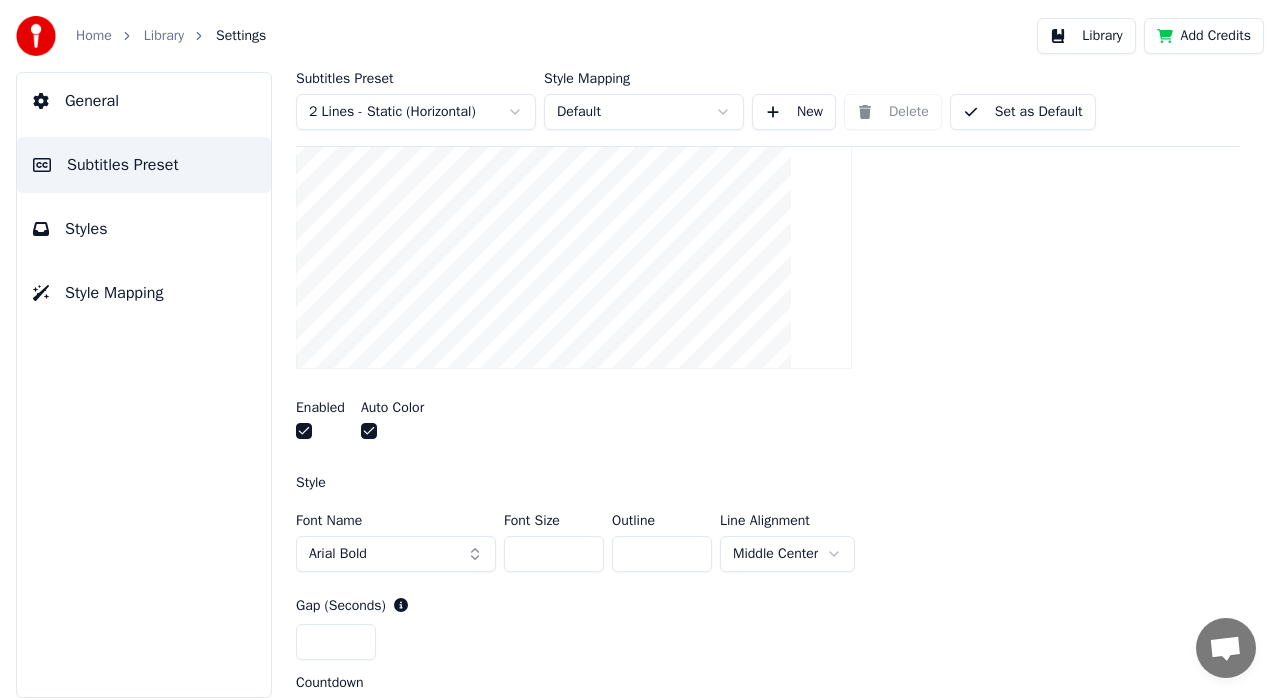 click on "*" at bounding box center [662, 554] 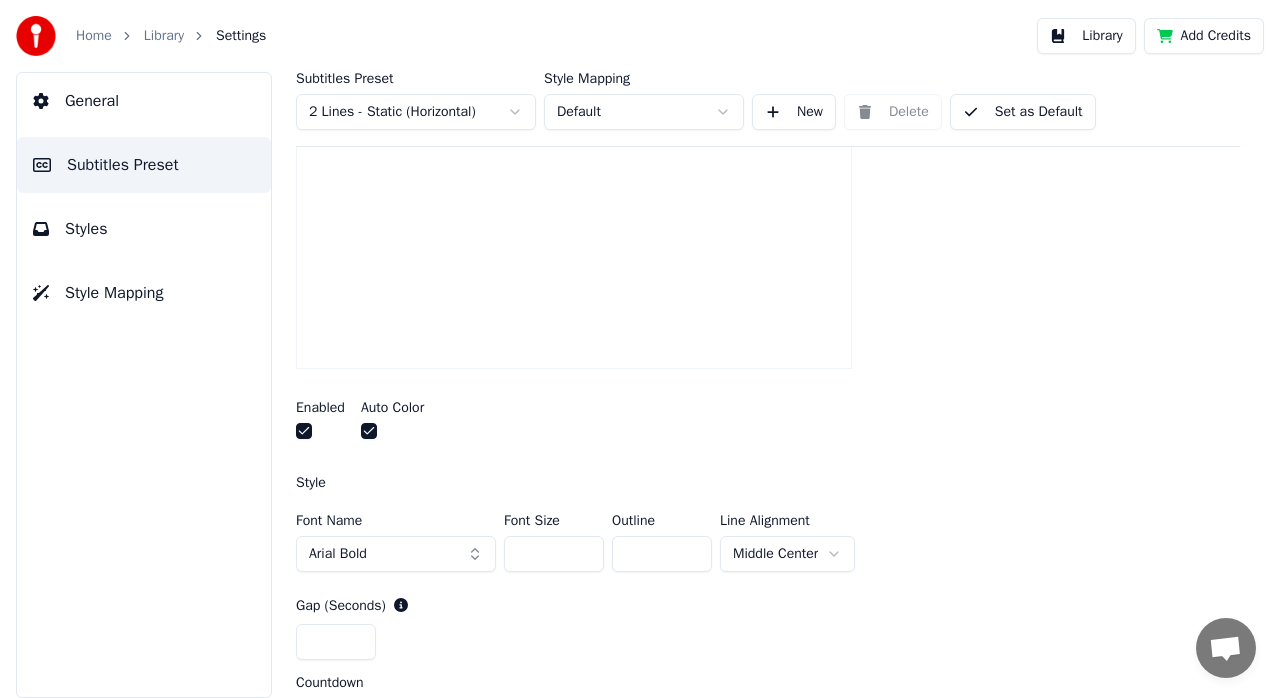 click on "*" at bounding box center (662, 554) 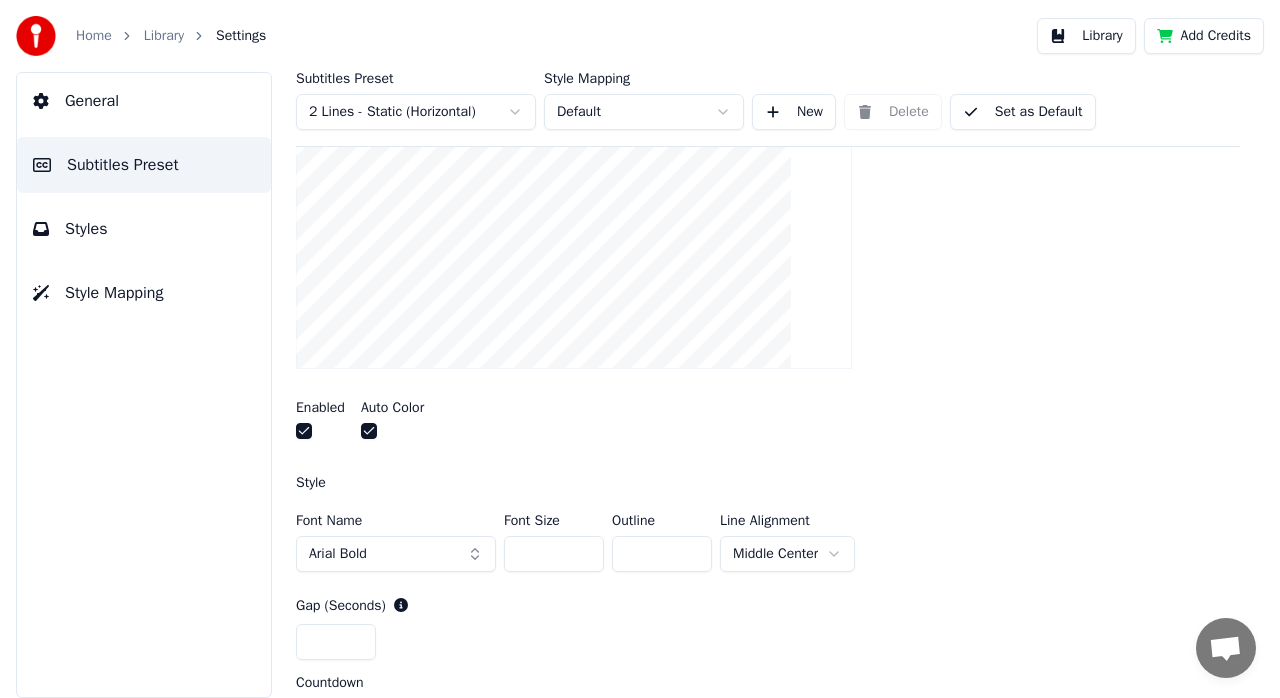 click on "*" at bounding box center (662, 554) 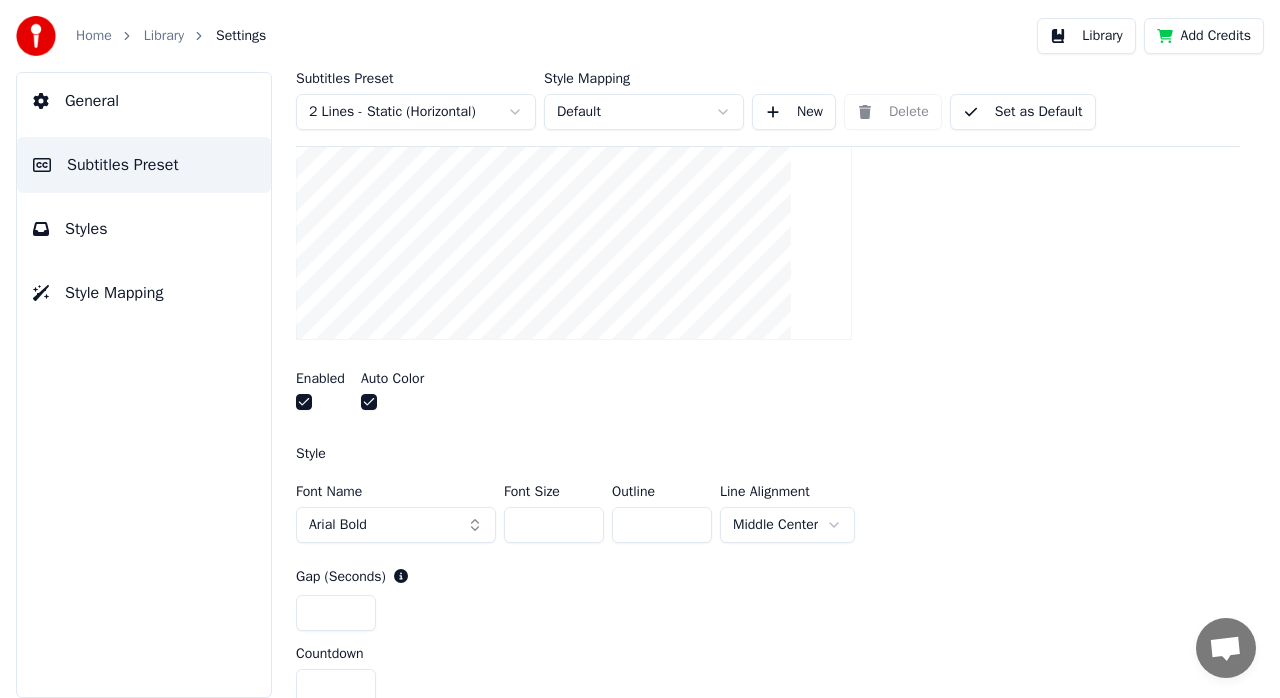 scroll, scrollTop: 458, scrollLeft: 0, axis: vertical 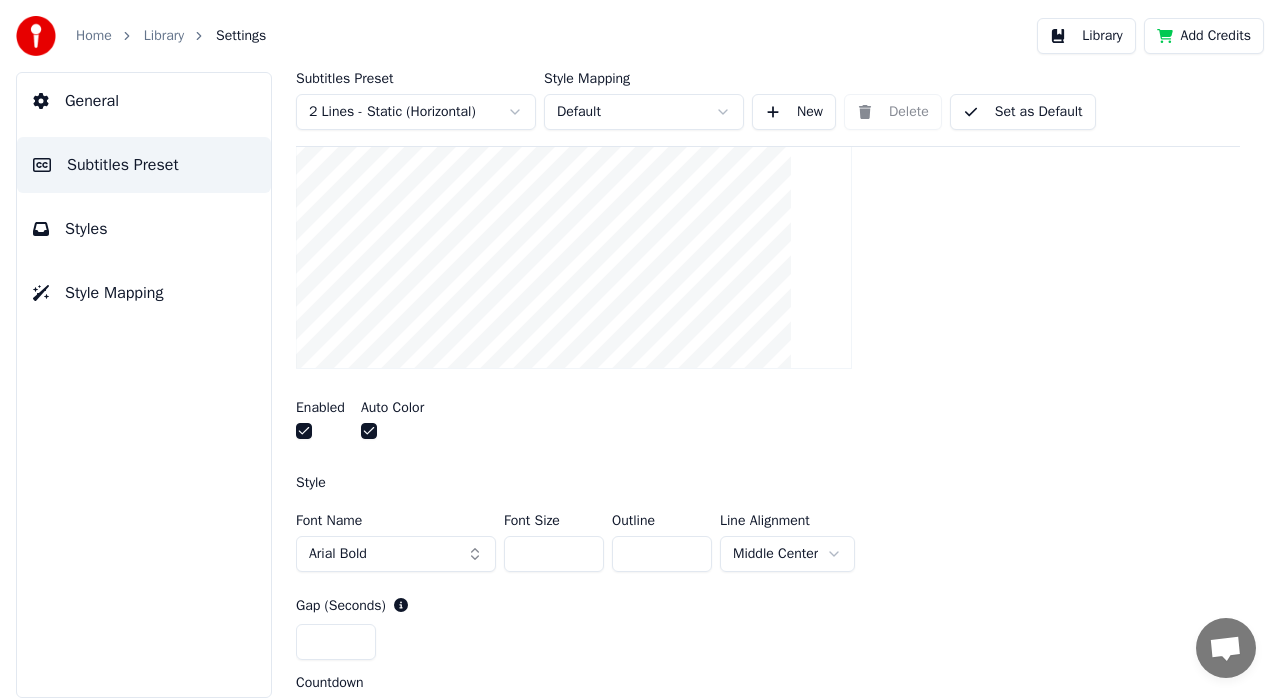 click on "Home Library Settings Library Add Credits General Subtitles Preset Styles Style Mapping Subtitles Preset 2 Lines - Static (Horizontal) Style Mapping Default New Delete Set as Default General Layout Song Title Silent Gap Progress Bar Silent Gap Text Silent Gap Countdown Insert a countdown in the gap between subtitles Enabled Auto Color Style Font Name Arial Bold Font Size ** Outline * Line Alignment Middle Center Gap (Seconds) * Countdown * Reset Timing Indicator Background Box Fade Effect Offset Max Characters Per Line Auto Line Break Advanced Settings" at bounding box center (640, 349) 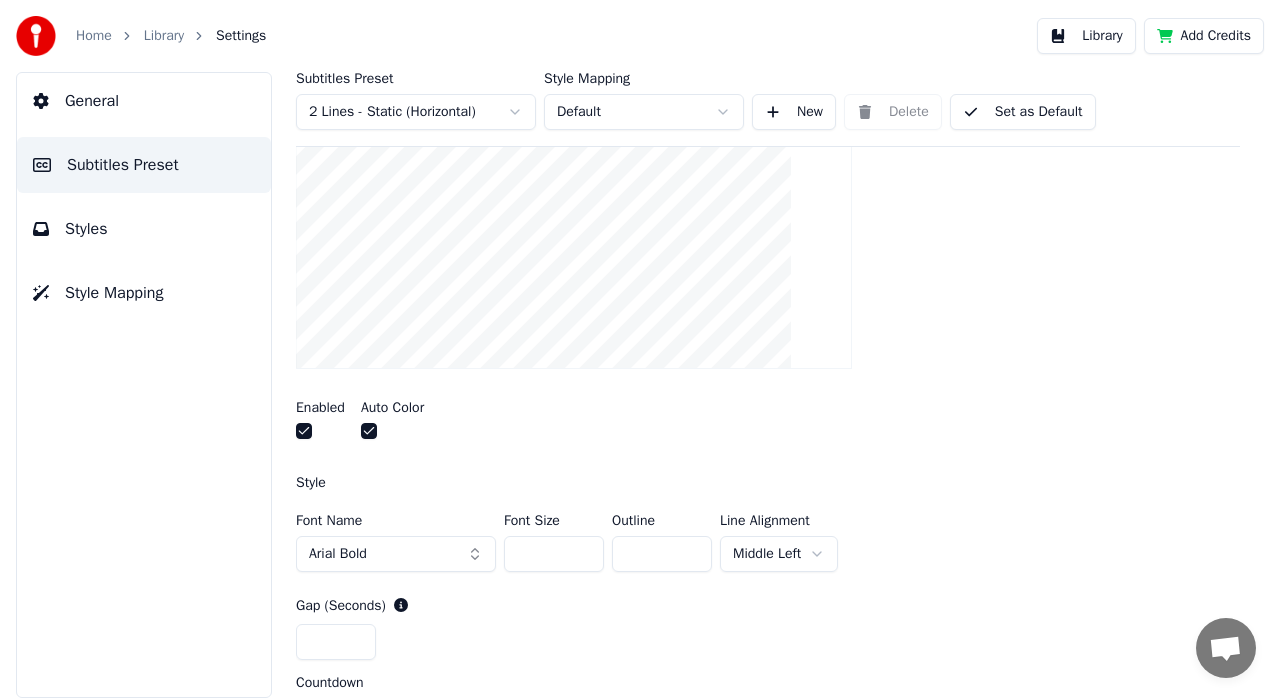 click on "Home Library Settings Library Add Credits General Subtitles Preset Styles Style Mapping Subtitles Preset 2 Lines - Static (Horizontal) Style Mapping Default New Delete Set as Default General Layout Song Title Silent Gap Progress Bar Silent Gap Text Silent Gap Countdown Insert a countdown in the gap between subtitles Enabled Auto Color Style Font Name Arial Bold Font Size ** Outline * Line Alignment Middle Left Gap (Seconds) * Countdown * Reset Timing Indicator Background Box Fade Effect Offset Max Characters Per Line Auto Line Break Advanced Settings" at bounding box center [640, 349] 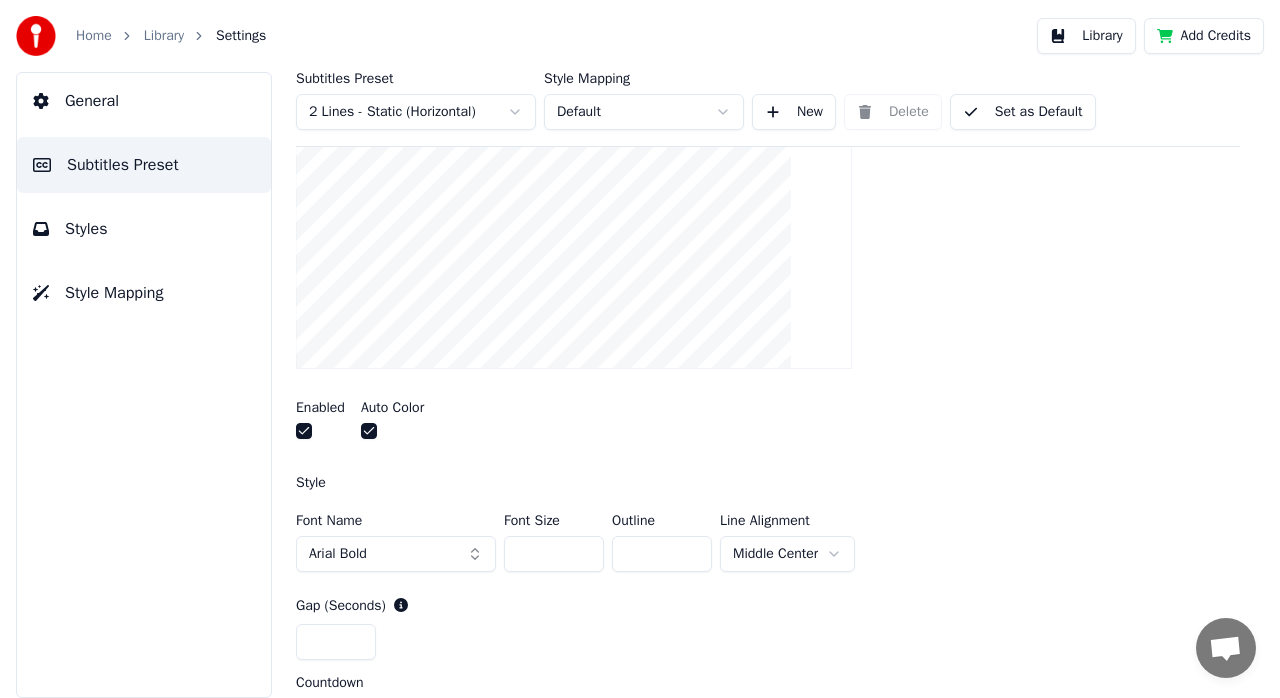 click on "*" at bounding box center [662, 554] 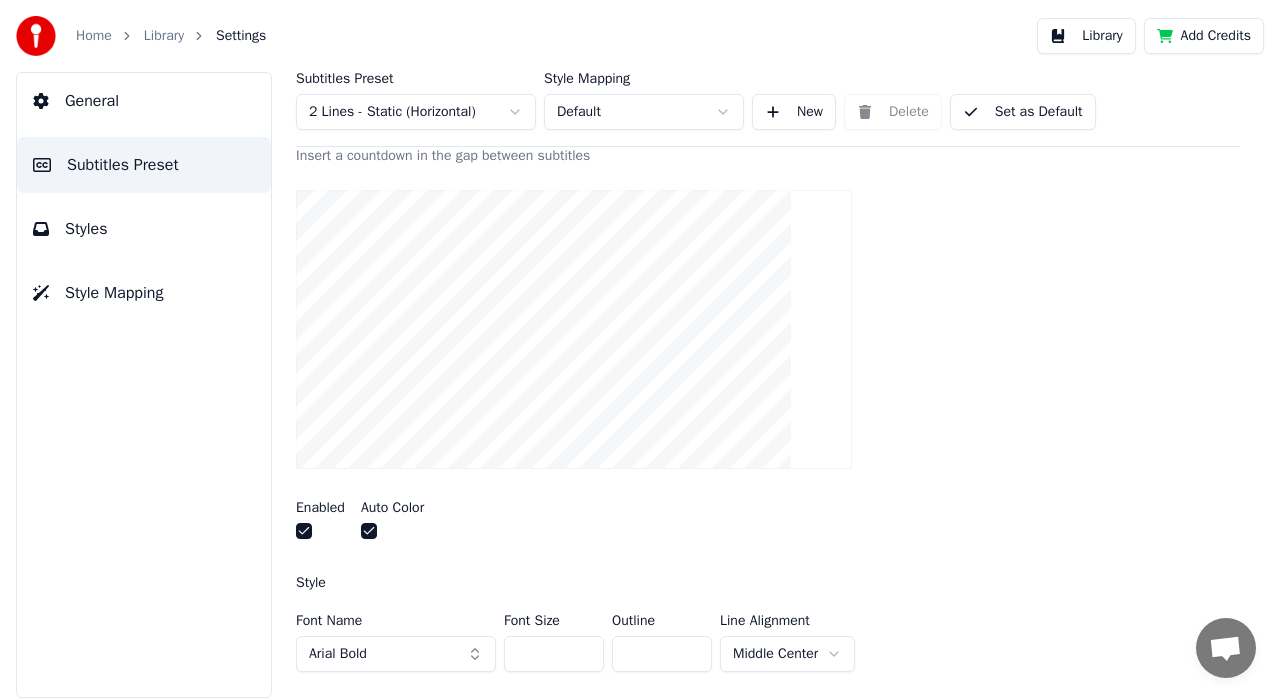 type on "*" 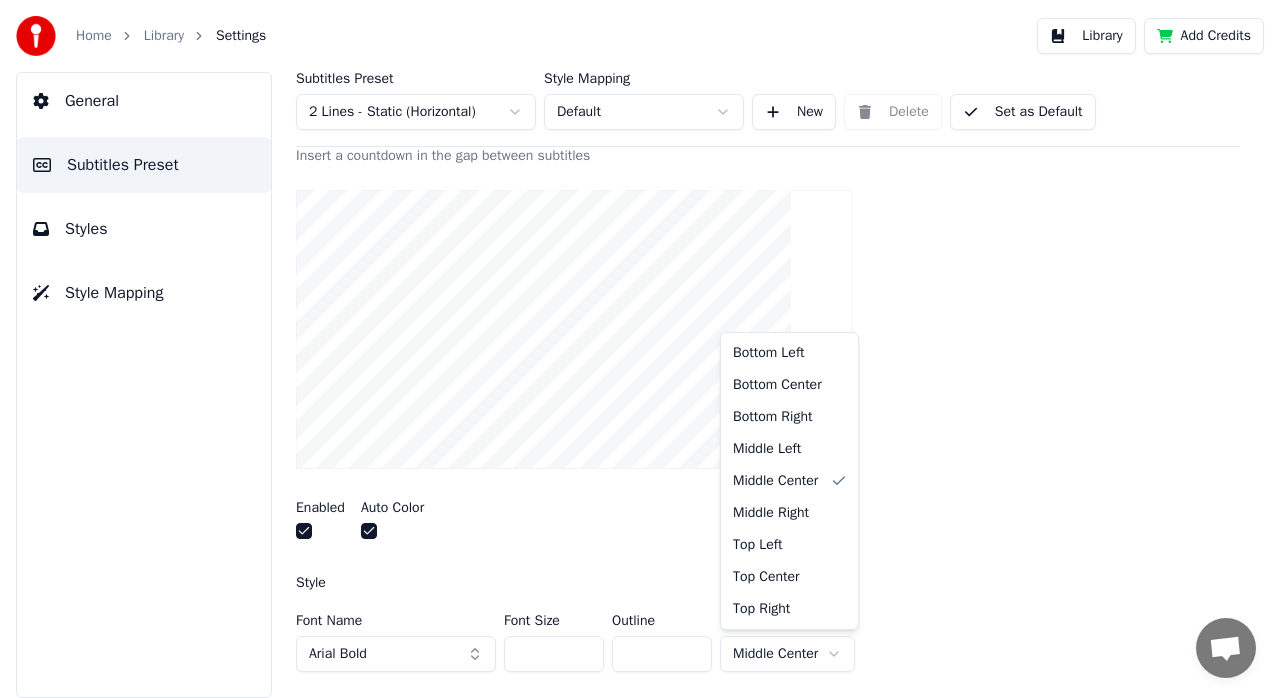 click on "Home Library Settings Library Add Credits General Subtitles Preset Styles Style Mapping Subtitles Preset 2 Lines - Static (Horizontal) Style Mapping Default New Delete Set as Default General Layout Song Title Silent Gap Progress Bar Silent Gap Text Silent Gap Countdown Insert a countdown in the gap between subtitles Enabled Auto Color Style Font Name Arial Bold Font Size ** Outline * Line Alignment Middle Center Gap (Seconds) * Countdown * Reset Timing Indicator Background Box Fade Effect Offset Max Characters Per Line Auto Line Break Advanced Settings Bottom Left Bottom Center Bottom Right Middle Left Middle Center Middle Right Top Left Top Center Top Right" at bounding box center (640, 349) 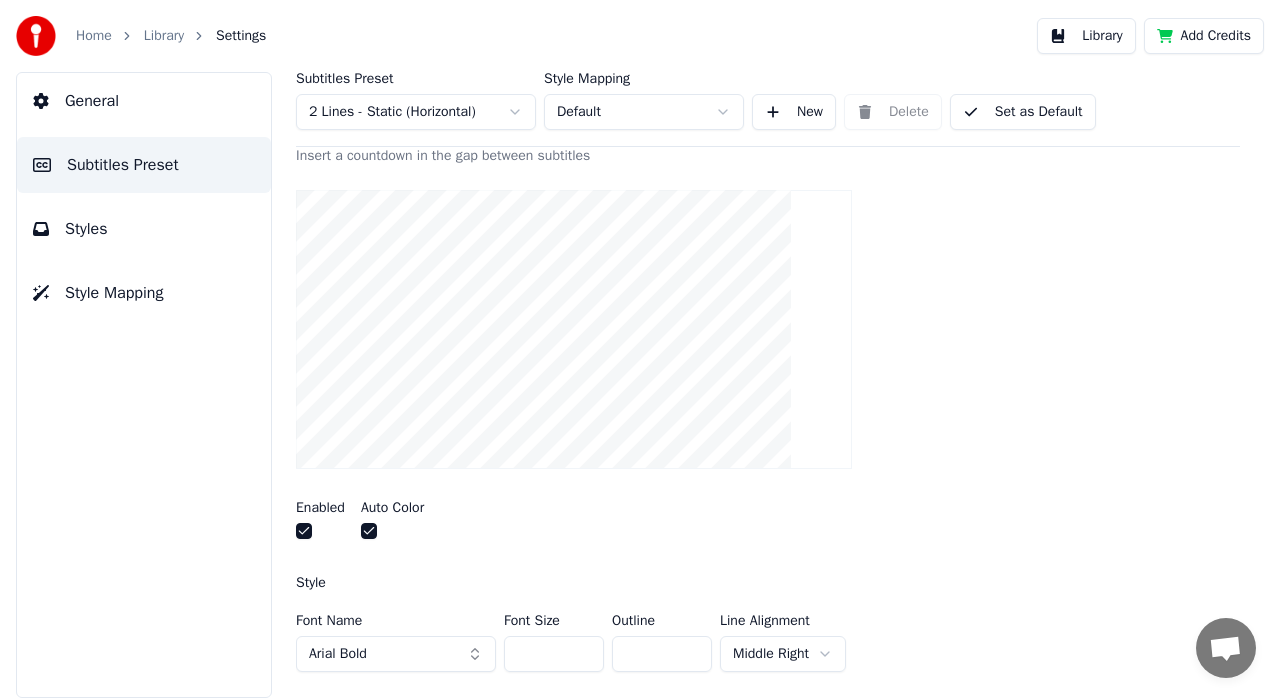 click on "Home Library Settings Library Add Credits General Subtitles Preset Styles Style Mapping Subtitles Preset 2 Lines - Static (Horizontal) Style Mapping Default New Delete Set as Default General Layout Song Title Silent Gap Progress Bar Silent Gap Text Silent Gap Countdown Insert a countdown in the gap between subtitles Enabled Auto Color Style Font Name Arial Bold Font Size ** Outline * Line Alignment Middle Right Gap (Seconds) * Countdown * Reset Timing Indicator Background Box Fade Effect Offset Max Characters Per Line Auto Line Break Advanced Settings" at bounding box center [640, 349] 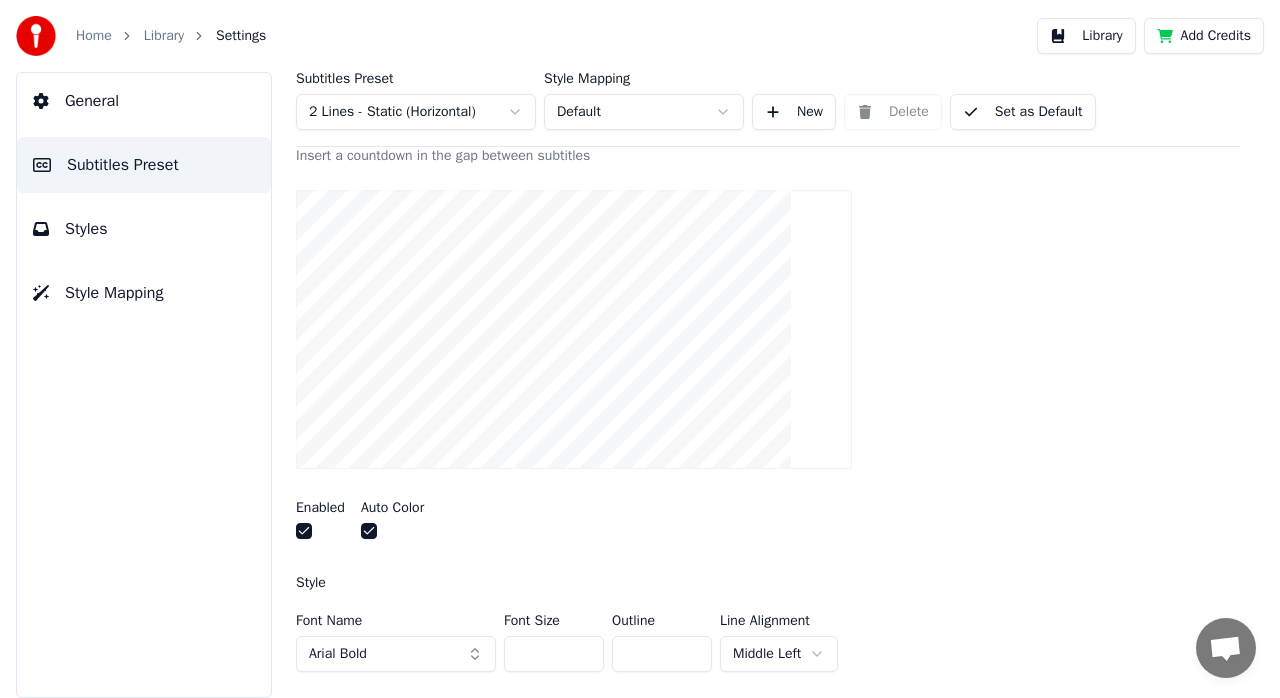 click on "Home Library Settings Library Add Credits General Subtitles Preset Styles Style Mapping Subtitles Preset 2 Lines - Static (Horizontal) Style Mapping Default New Delete Set as Default General Layout Song Title Silent Gap Progress Bar Silent Gap Text Silent Gap Countdown Insert a countdown in the gap between subtitles Enabled Auto Color Style Font Name Arial Bold Font Size ** Outline * Line Alignment Middle Left Gap (Seconds) * Countdown * Reset Timing Indicator Background Box Fade Effect Offset Max Characters Per Line Auto Line Break Advanced Settings" at bounding box center (640, 349) 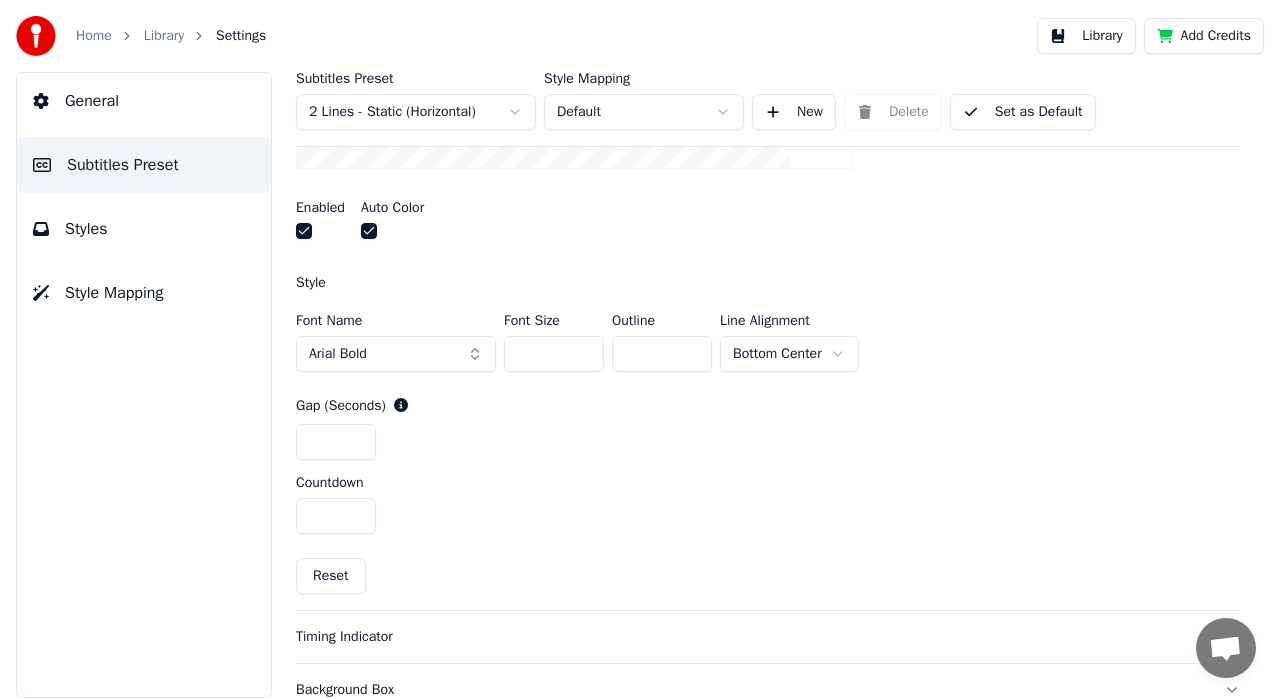 scroll, scrollTop: 758, scrollLeft: 0, axis: vertical 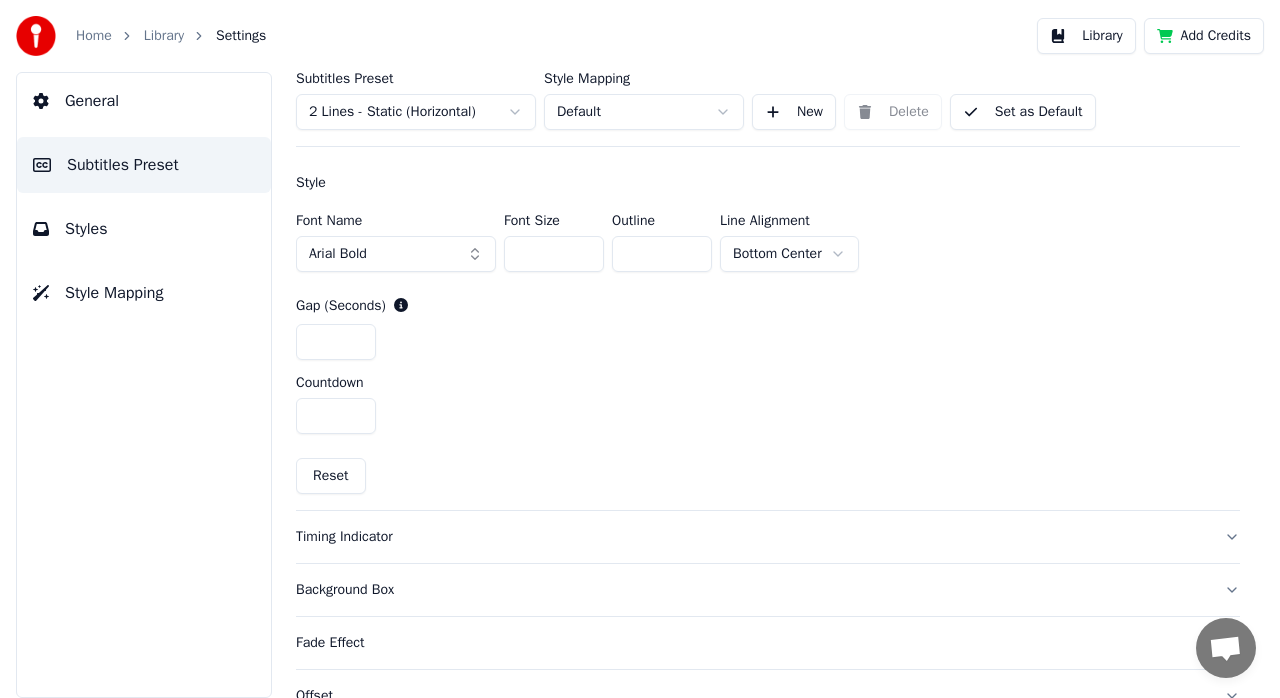 click on "*" at bounding box center (336, 342) 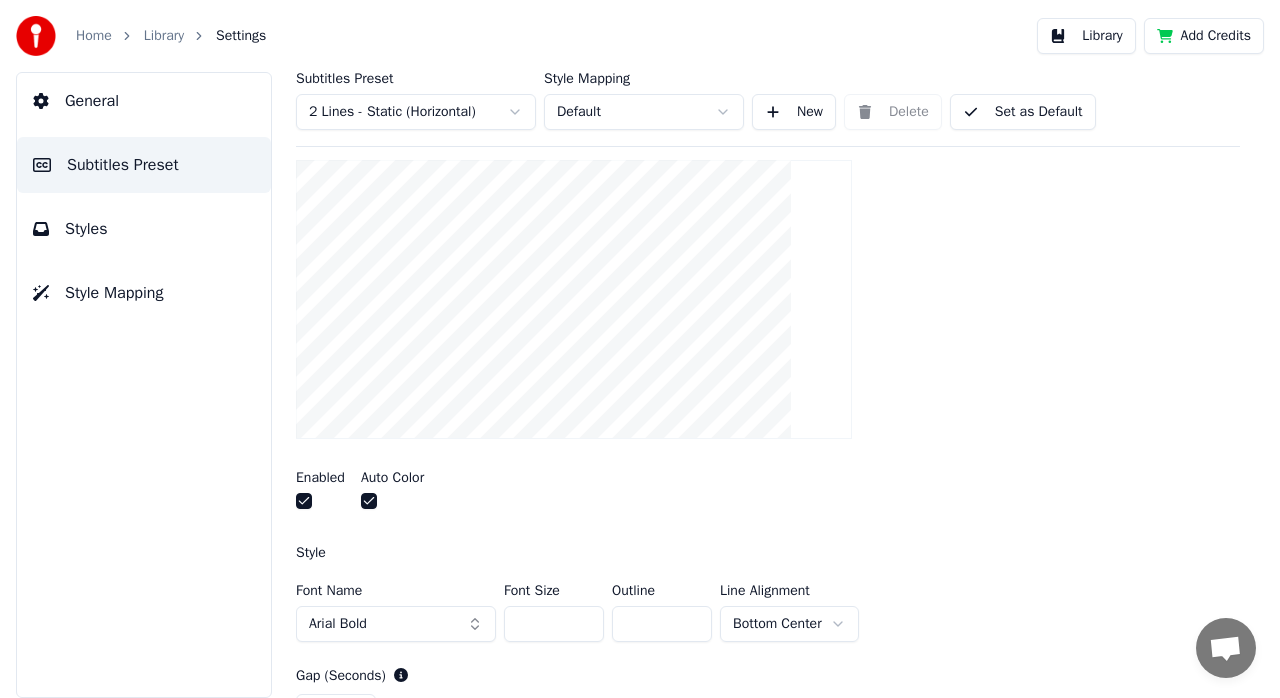 scroll, scrollTop: 358, scrollLeft: 0, axis: vertical 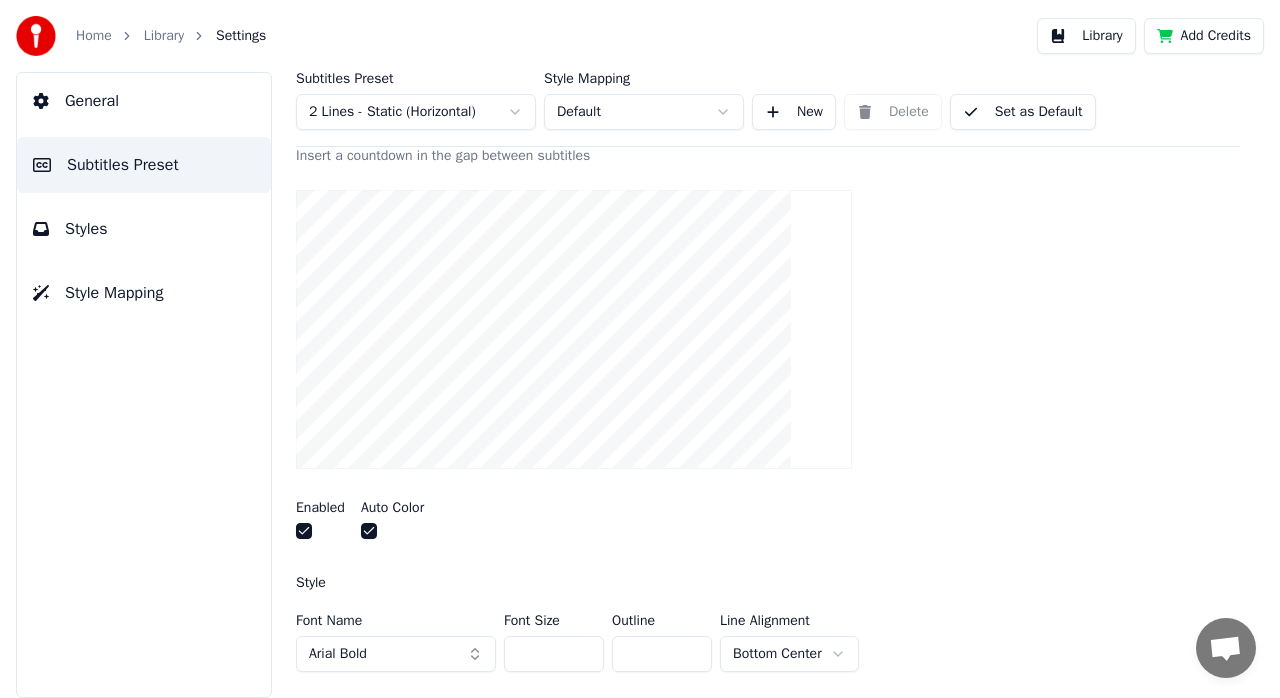 click on "Home Library Settings Library Add Credits General Subtitles Preset Styles Style Mapping Subtitles Preset 2 Lines - Static (Horizontal) Style Mapping Default New Delete Set as Default General Layout Song Title Silent Gap Progress Bar Silent Gap Text Silent Gap Countdown Insert a countdown in the gap between subtitles Enabled Auto Color Style Font Name Arial Bold Font Size ** Outline * Line Alignment Bottom Center Gap (Seconds) * Countdown * Reset Timing Indicator Background Box Fade Effect Offset Max Characters Per Line Auto Line Break Advanced Settings" at bounding box center (640, 349) 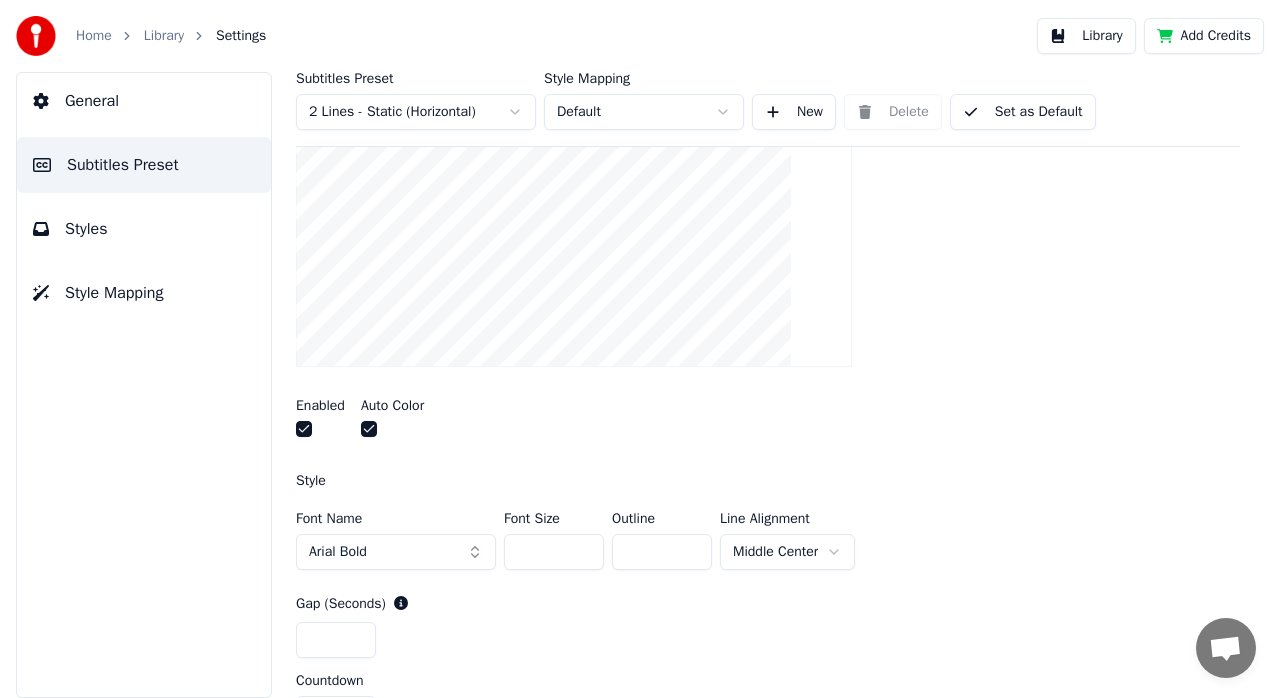 scroll, scrollTop: 558, scrollLeft: 0, axis: vertical 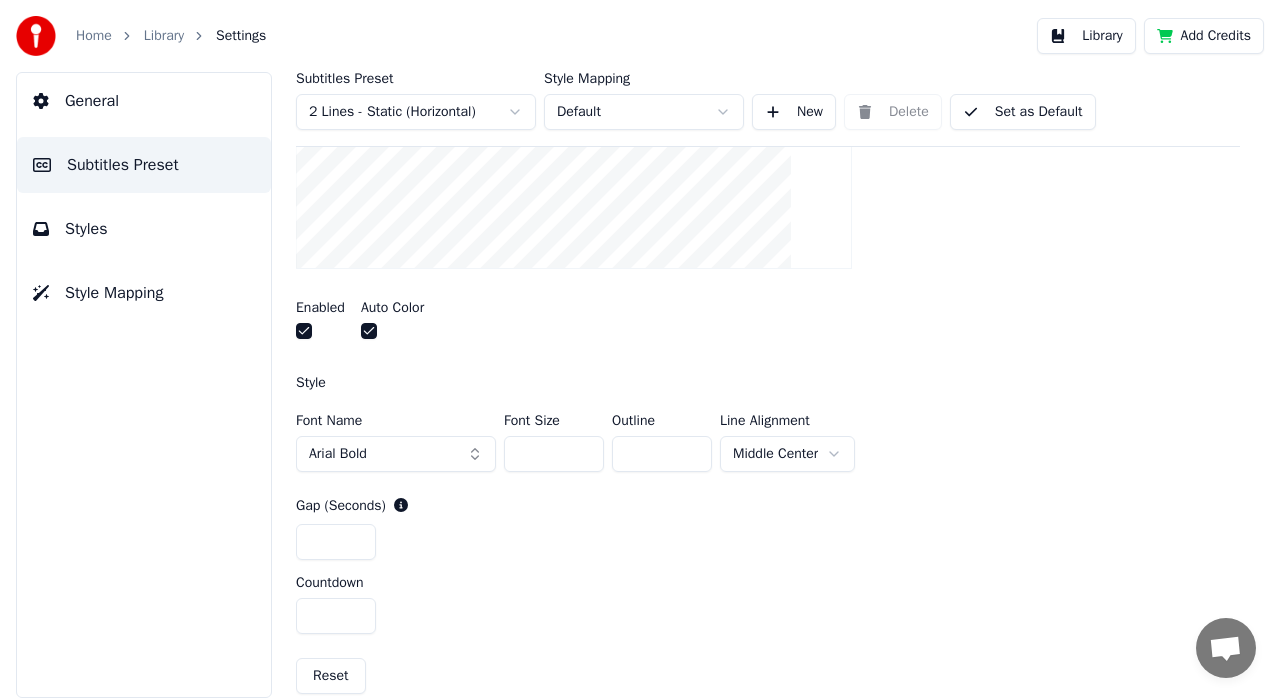 type on "*" 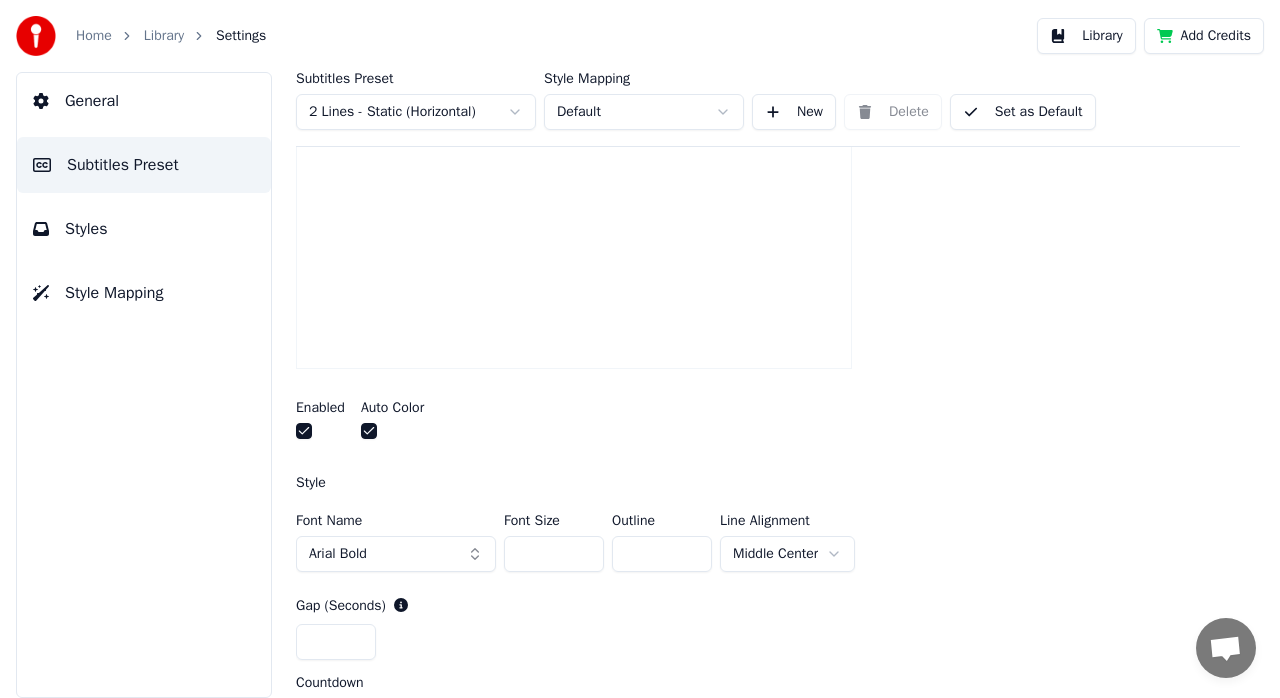 click on "**" at bounding box center [554, 554] 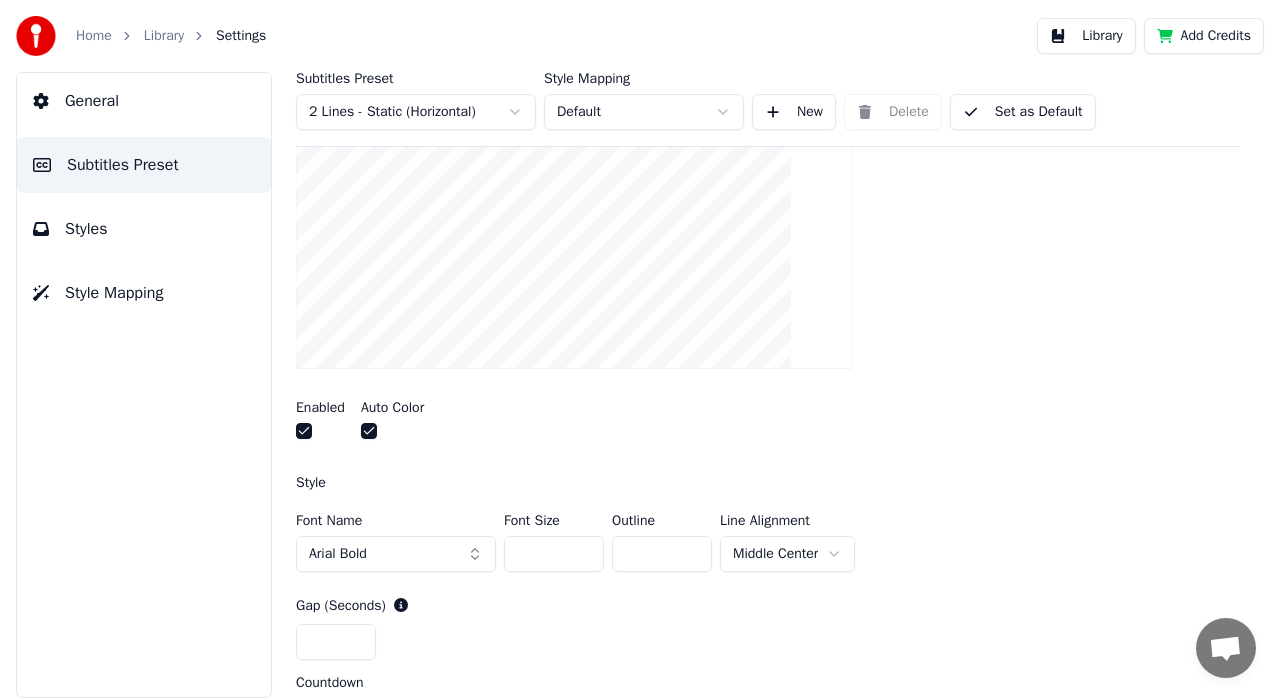 click on "**" at bounding box center [554, 554] 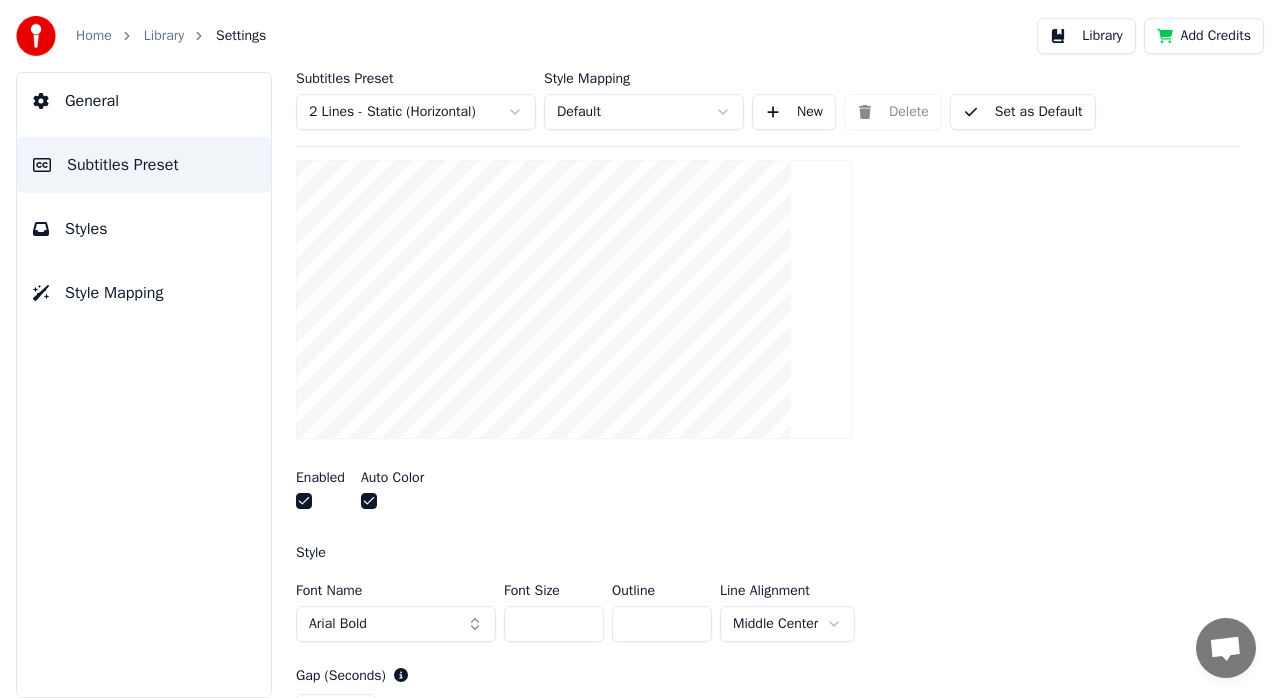 scroll, scrollTop: 358, scrollLeft: 0, axis: vertical 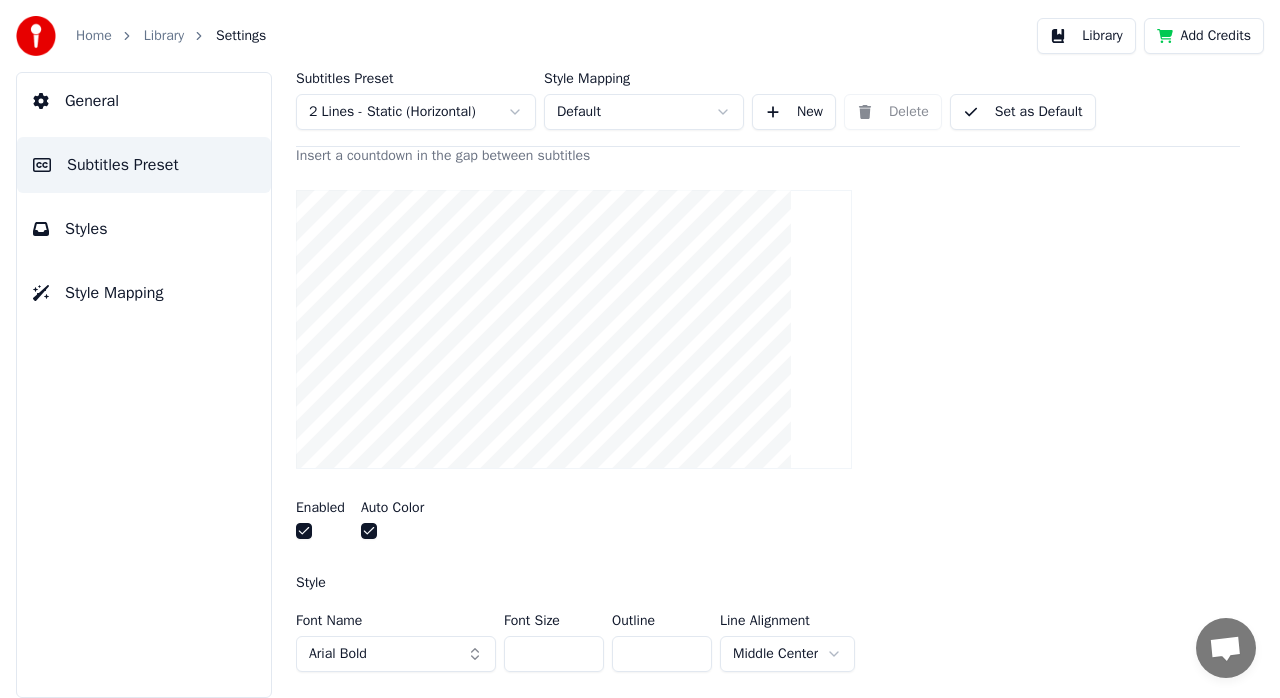 click on "**" at bounding box center (554, 654) 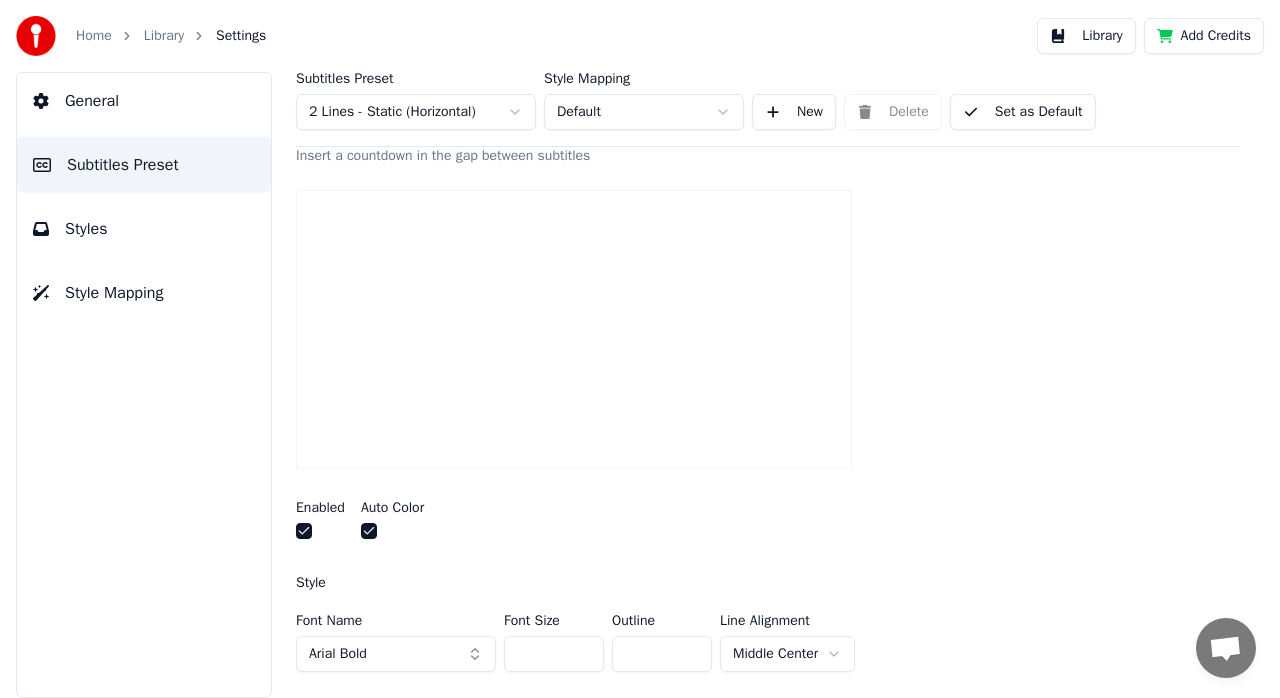 click on "**" at bounding box center (554, 654) 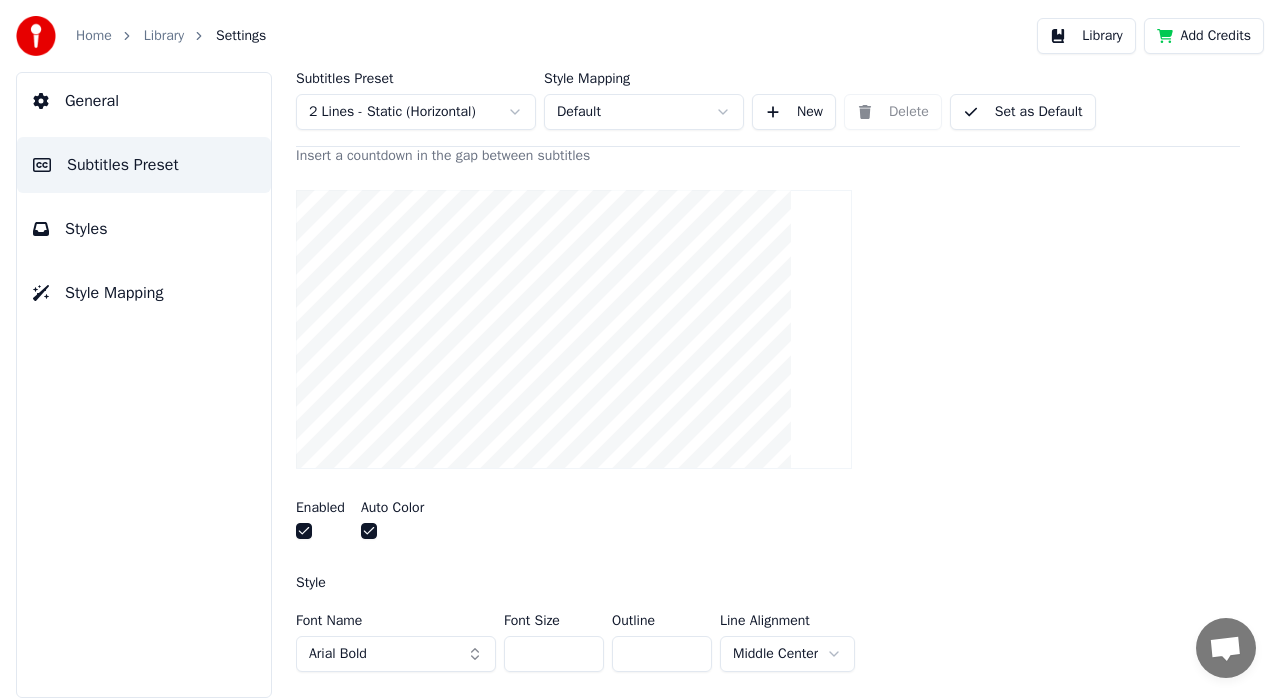 click on "**" at bounding box center [554, 654] 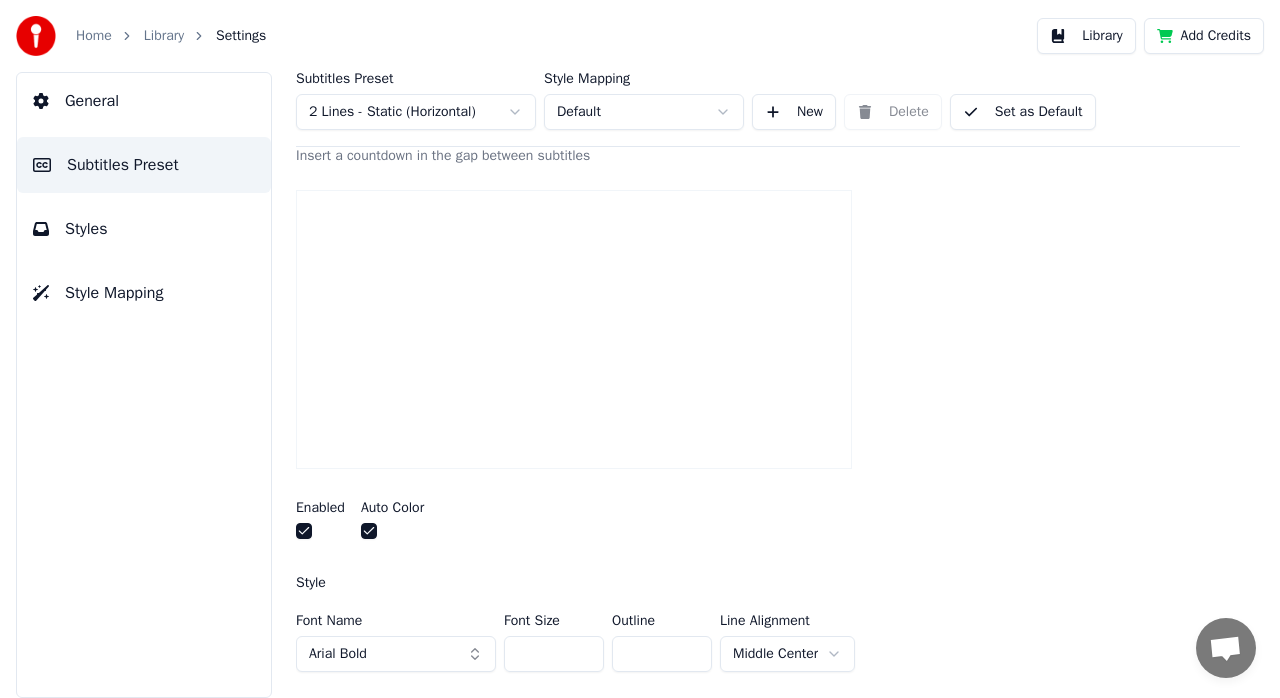 click on "**" at bounding box center (554, 654) 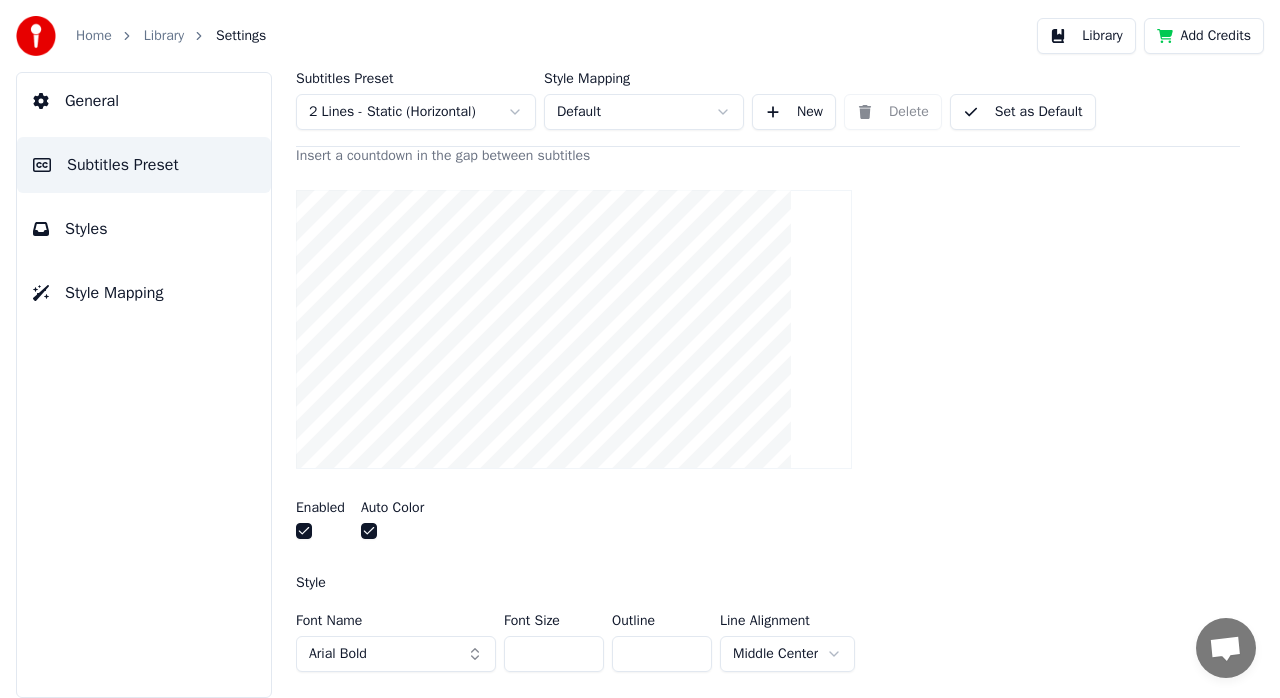 click on "***" at bounding box center (554, 654) 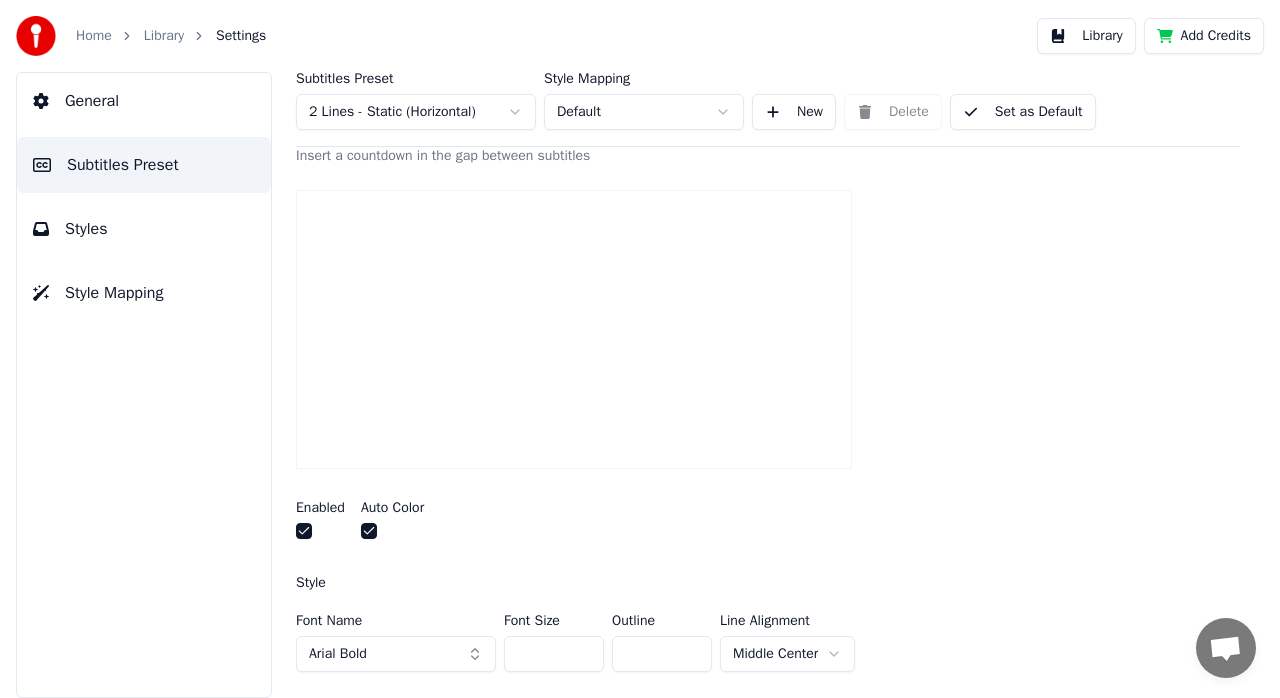 click on "***" at bounding box center [554, 654] 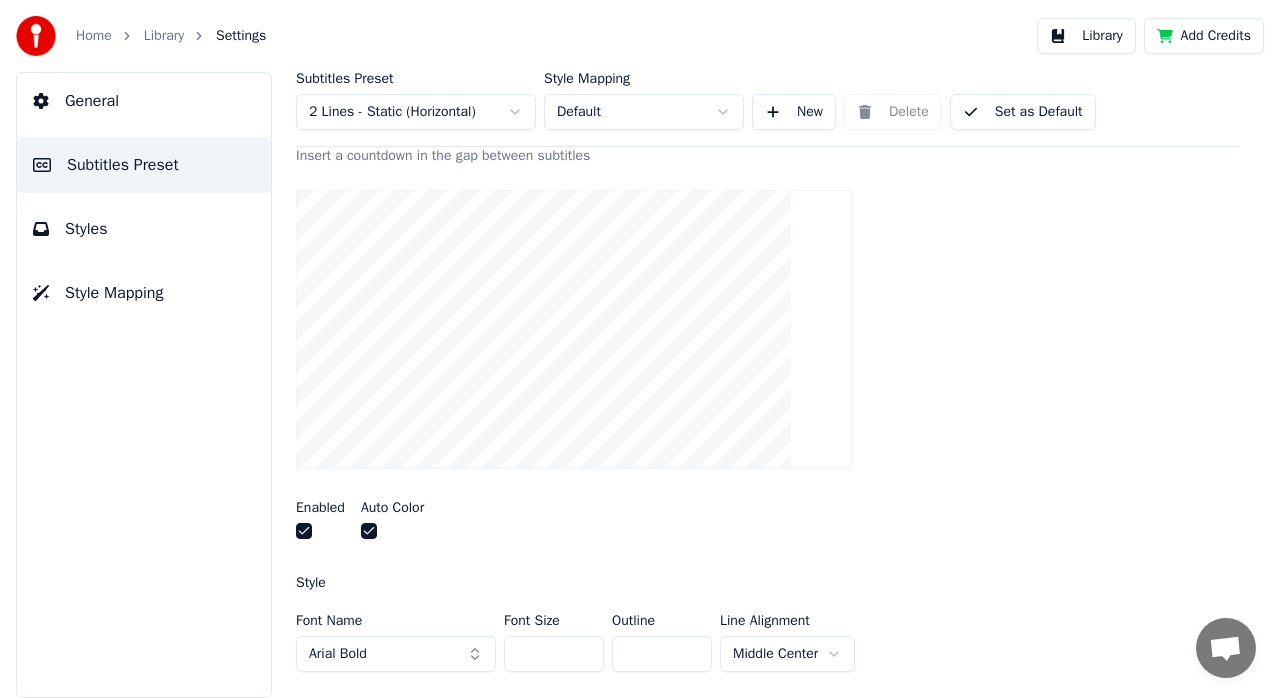click on "***" at bounding box center [554, 654] 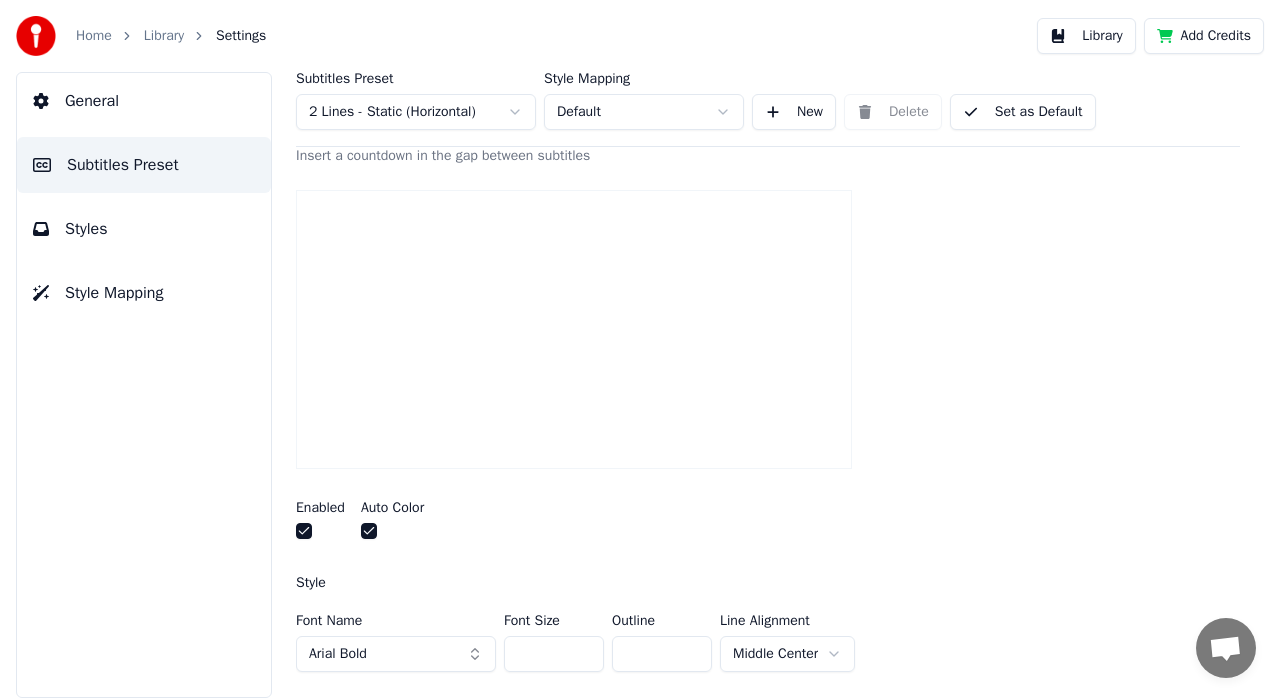 click on "***" at bounding box center (554, 654) 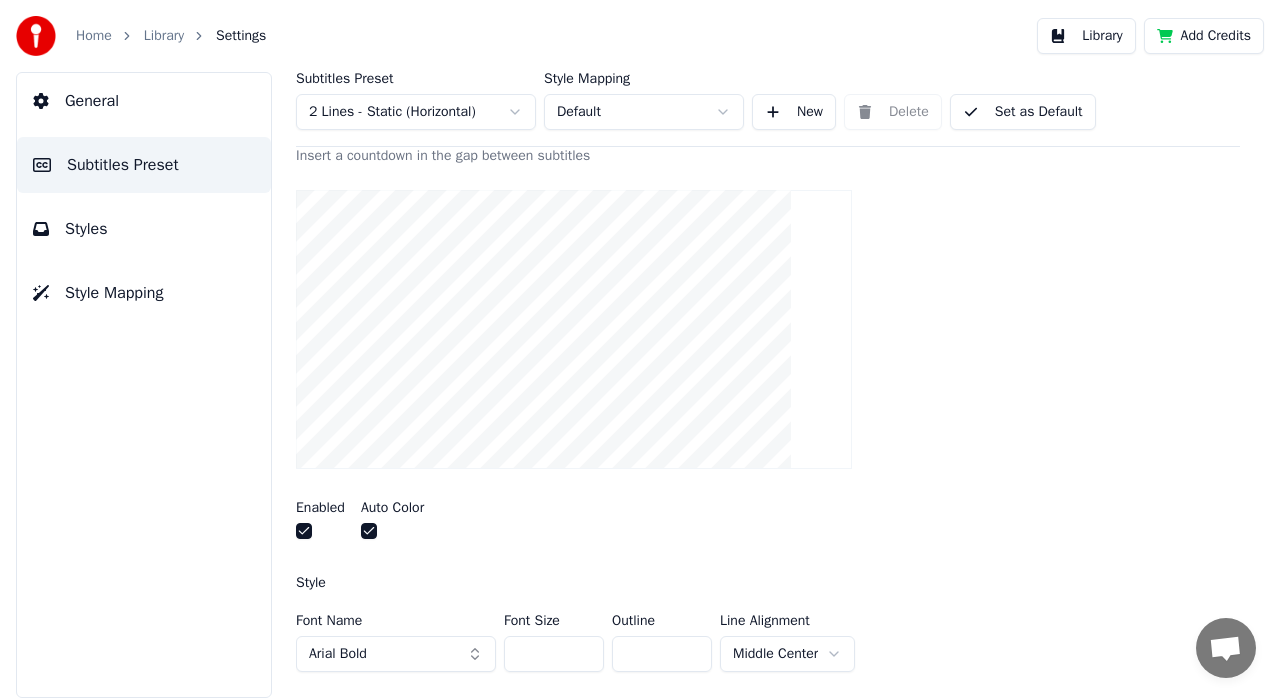 click on "***" at bounding box center (554, 654) 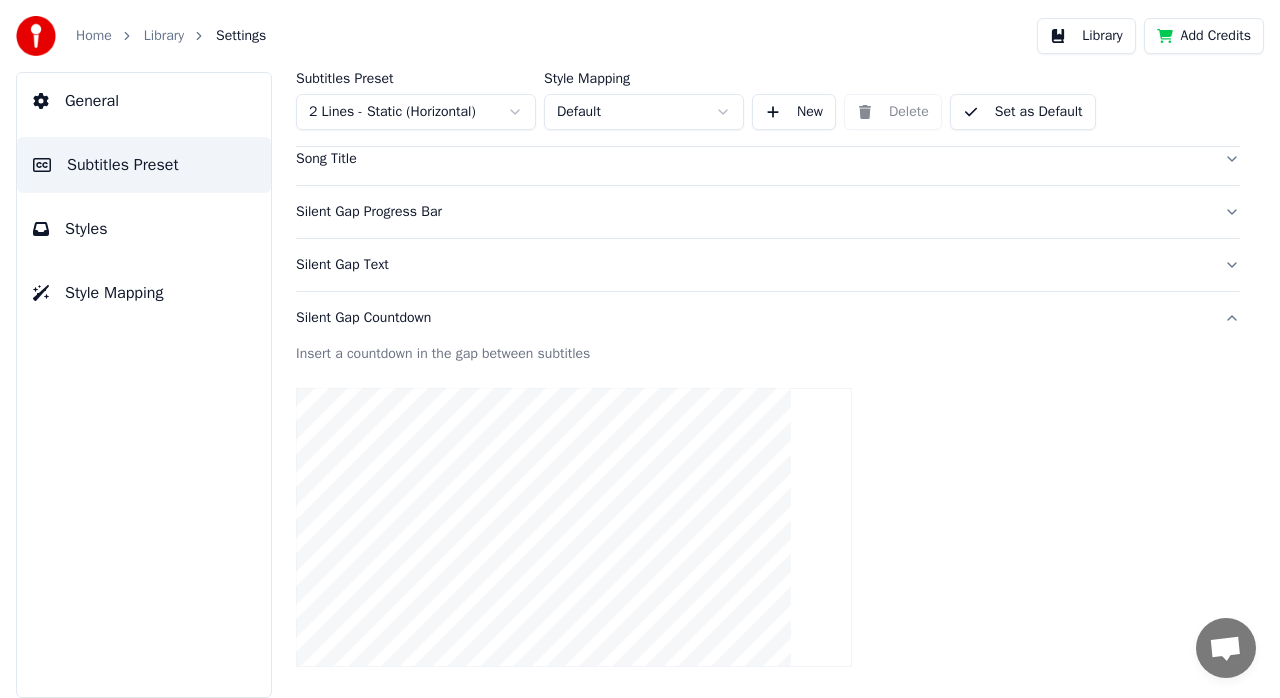 scroll, scrollTop: 158, scrollLeft: 0, axis: vertical 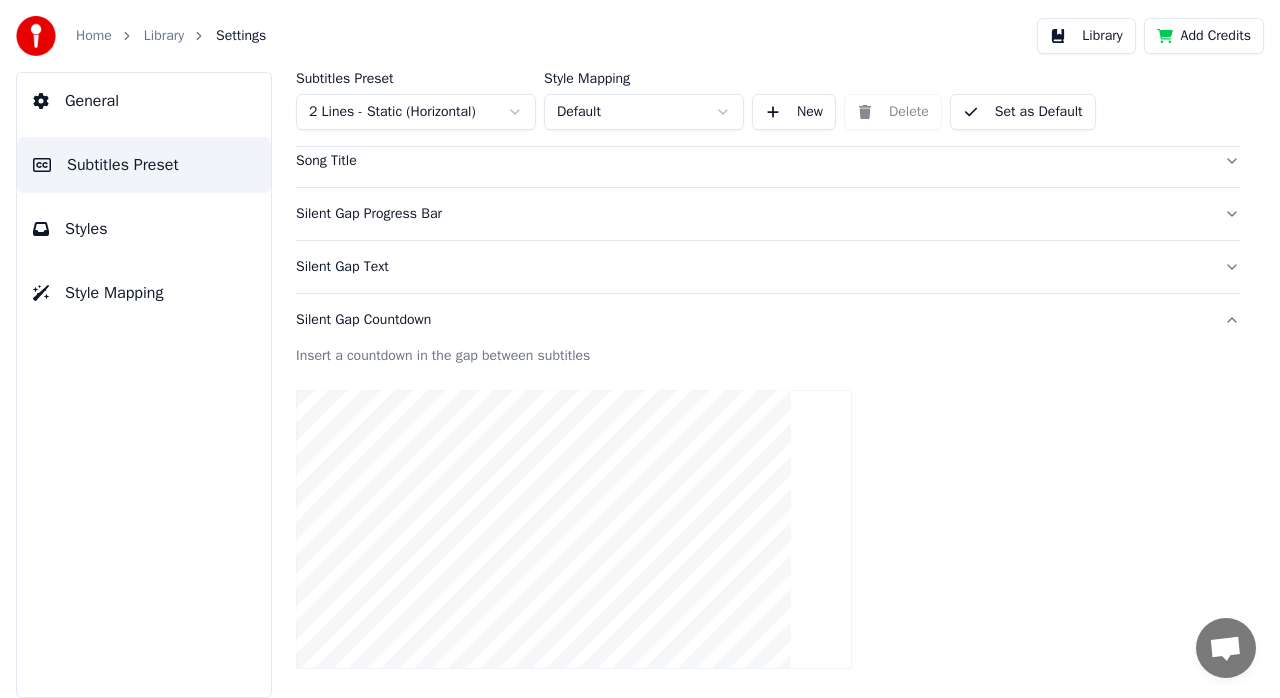 type on "***" 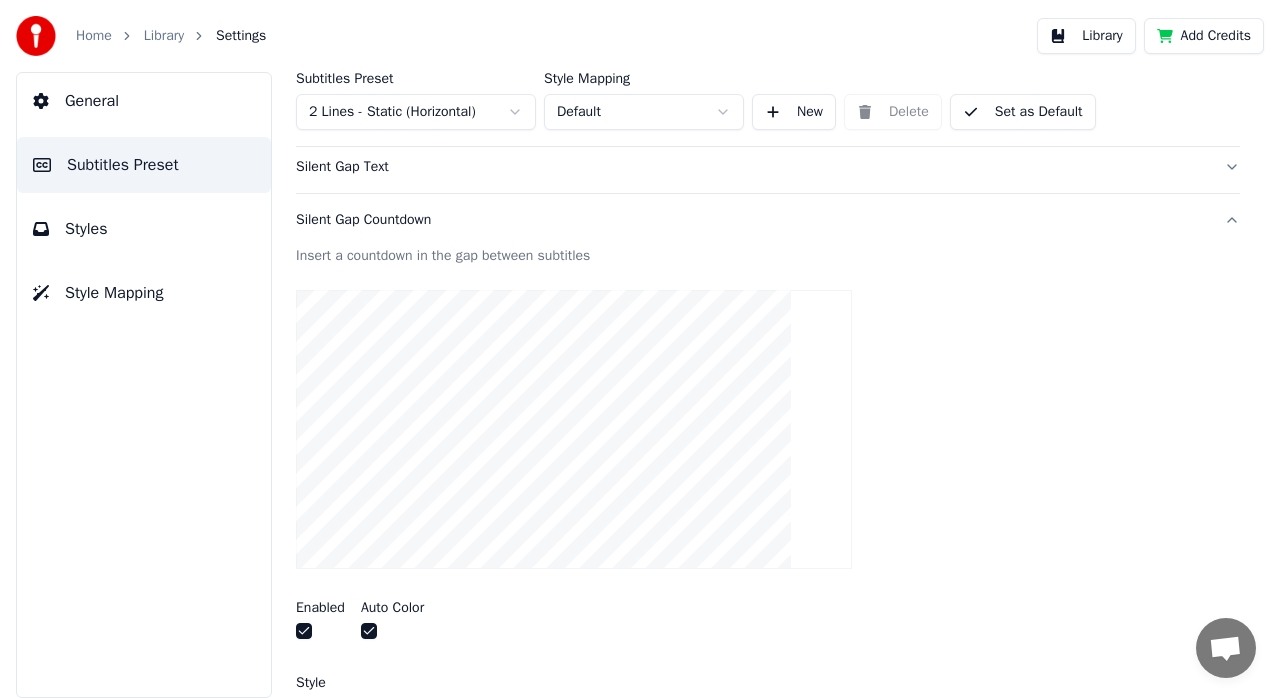scroll, scrollTop: 58, scrollLeft: 0, axis: vertical 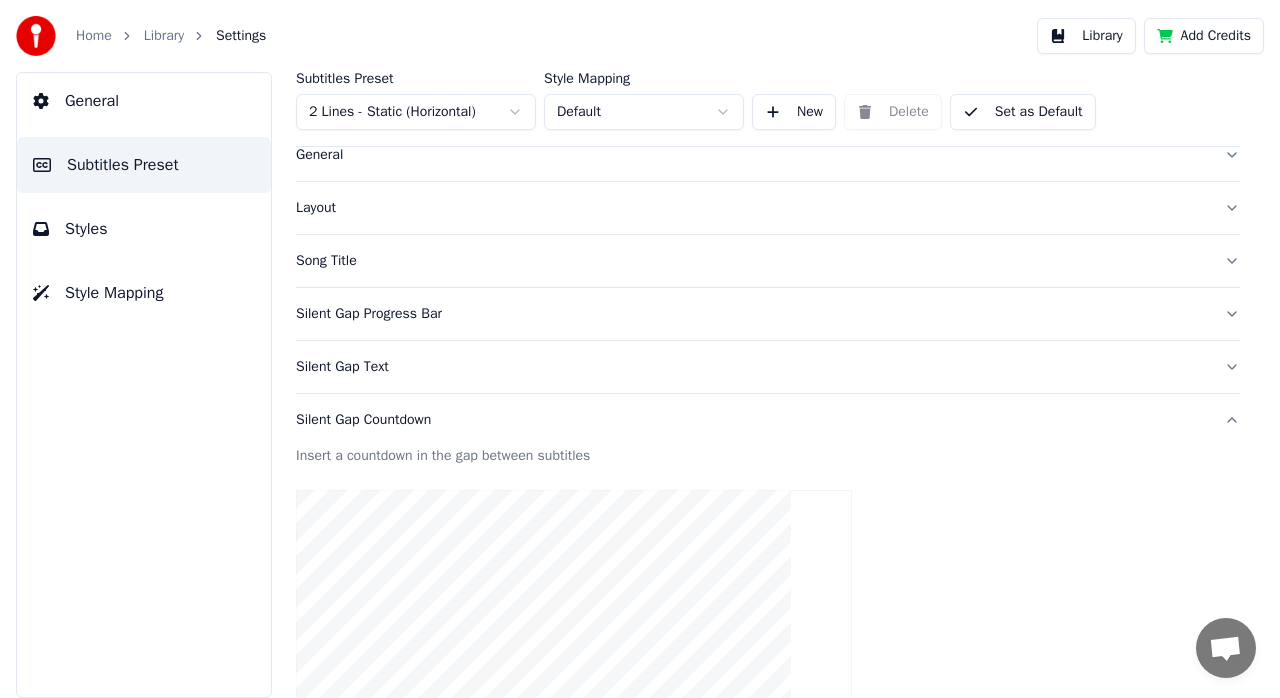 click on "Silent Gap Text" at bounding box center (752, 367) 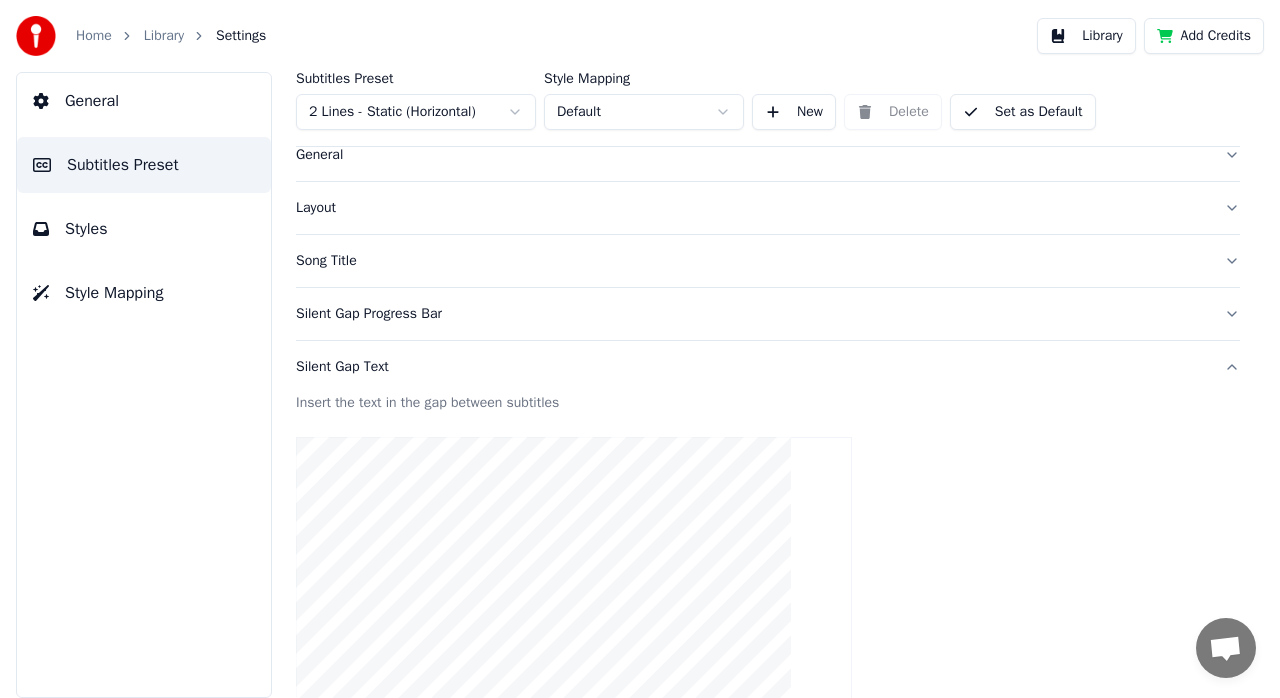 click on "Layout" at bounding box center (752, 208) 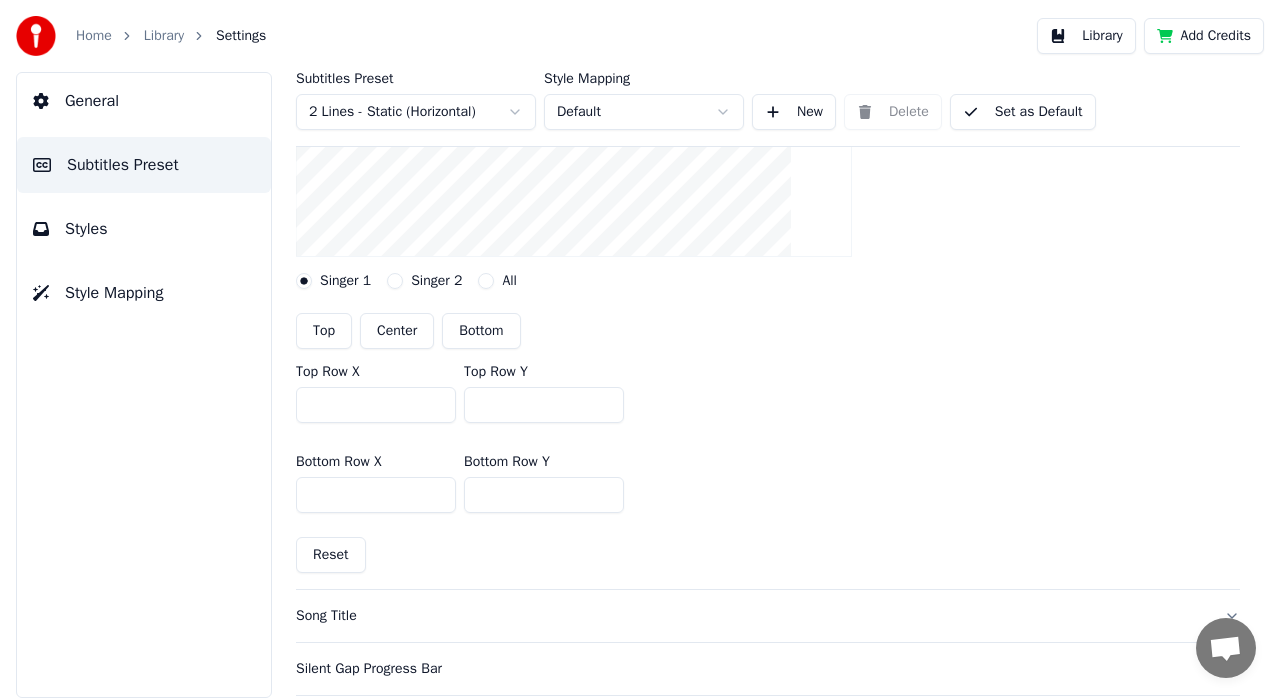 scroll, scrollTop: 258, scrollLeft: 0, axis: vertical 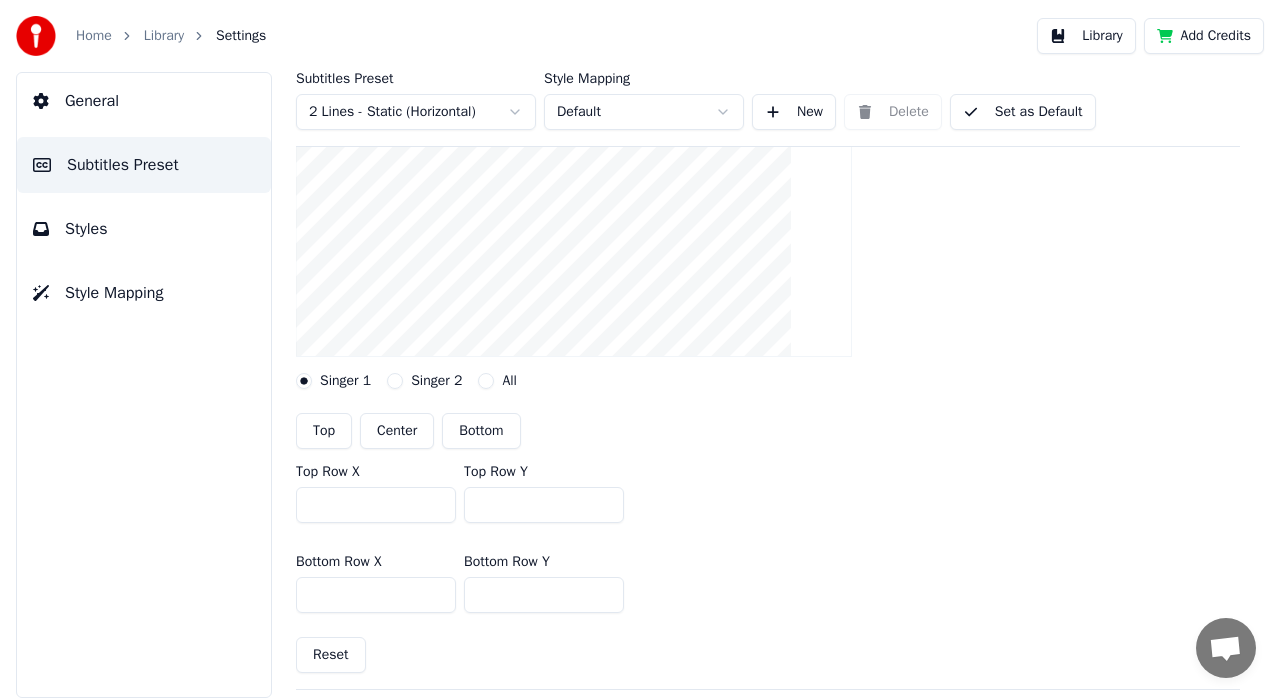 click on "***" at bounding box center (376, 505) 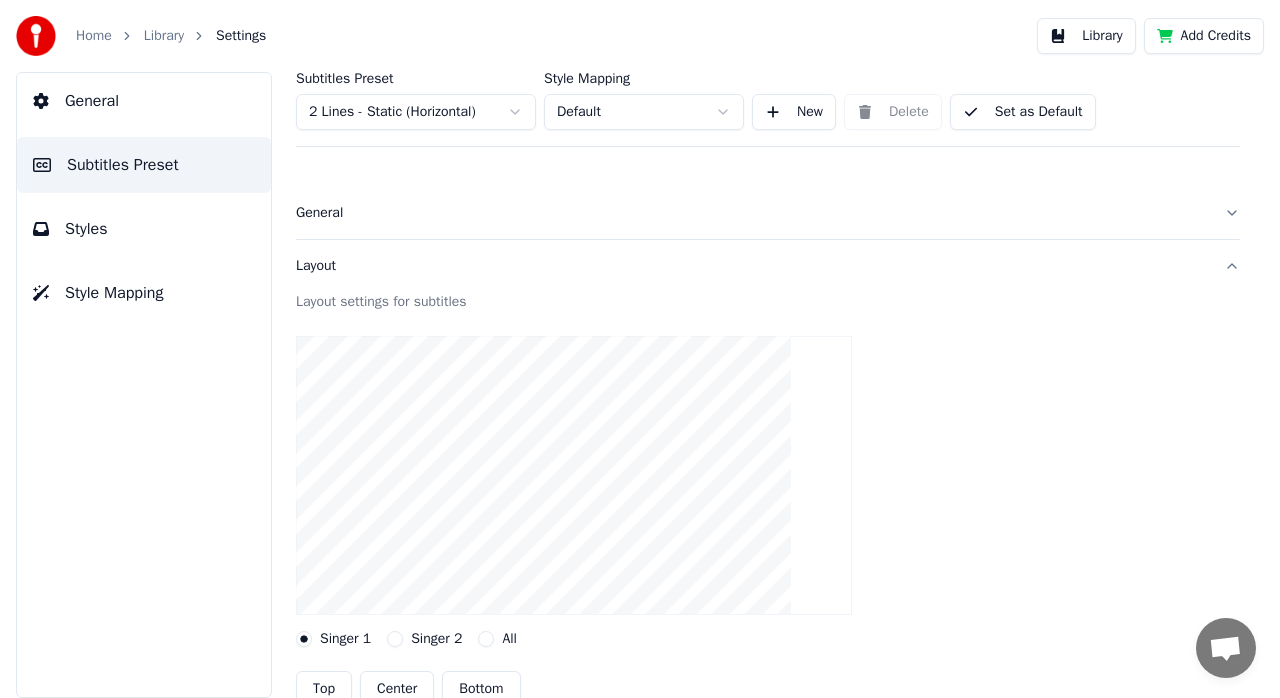 scroll, scrollTop: 0, scrollLeft: 0, axis: both 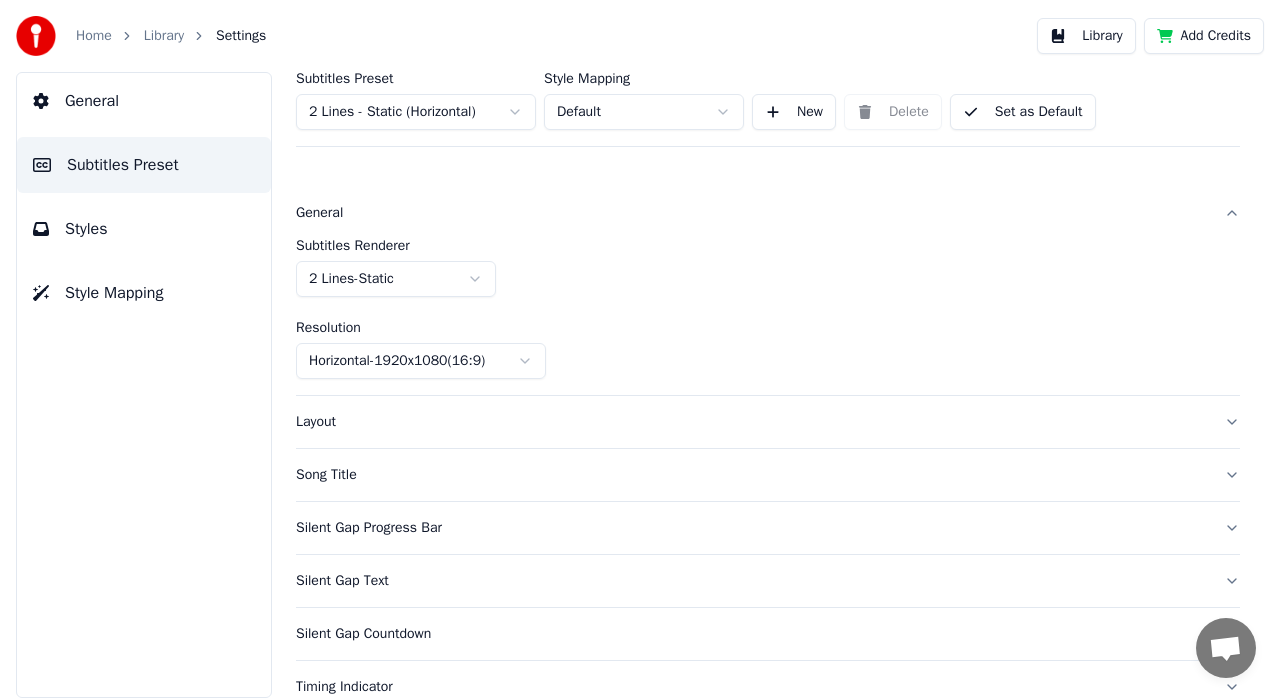 click on "Layout" at bounding box center [752, 422] 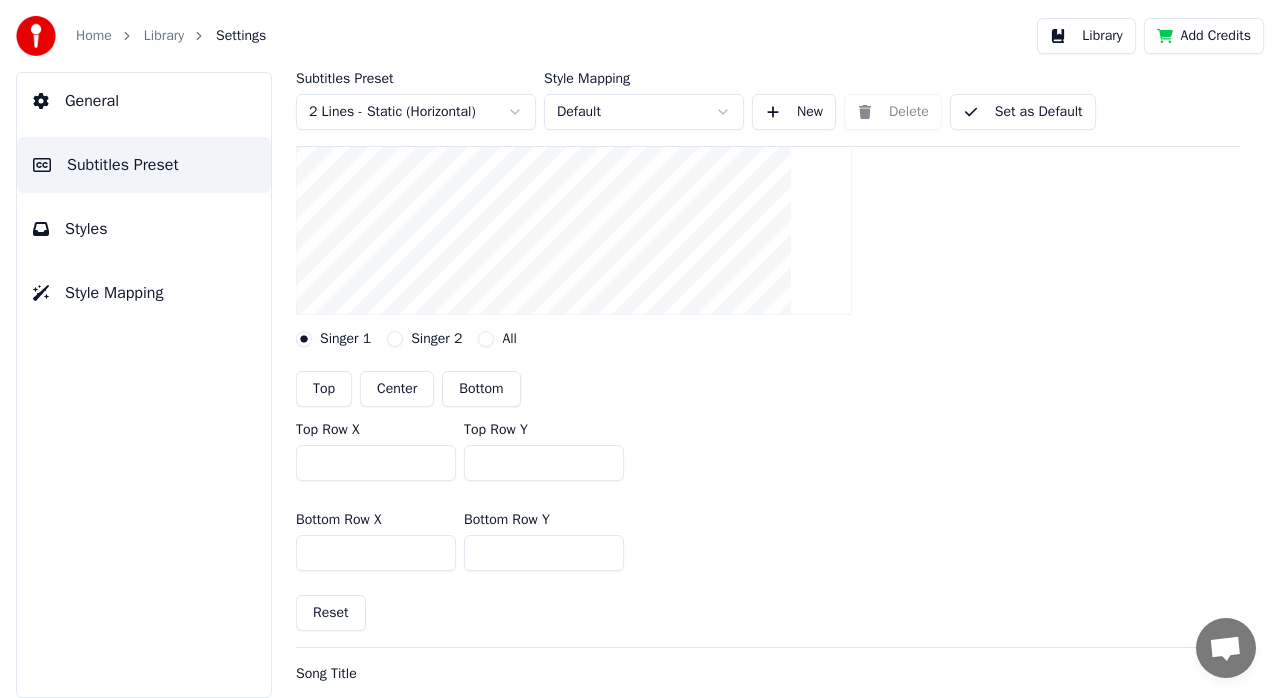 scroll, scrollTop: 400, scrollLeft: 0, axis: vertical 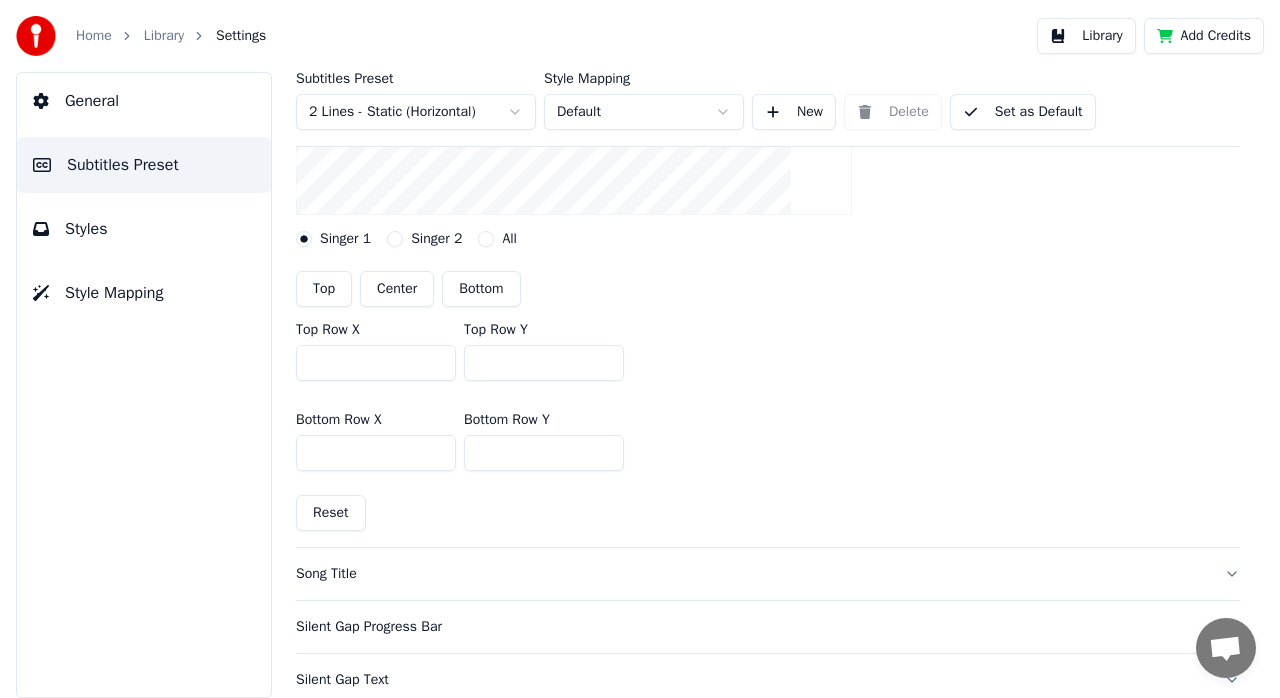 click on "Set as Default" at bounding box center (1023, 112) 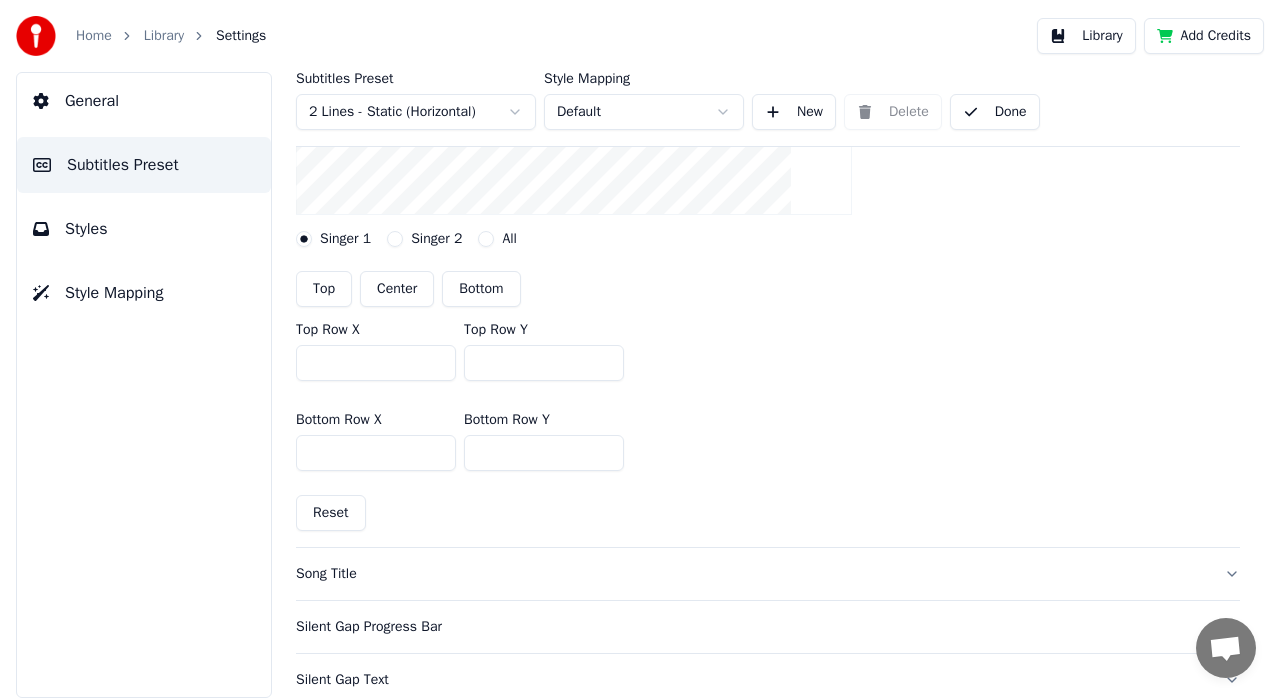click on "General" at bounding box center (144, 101) 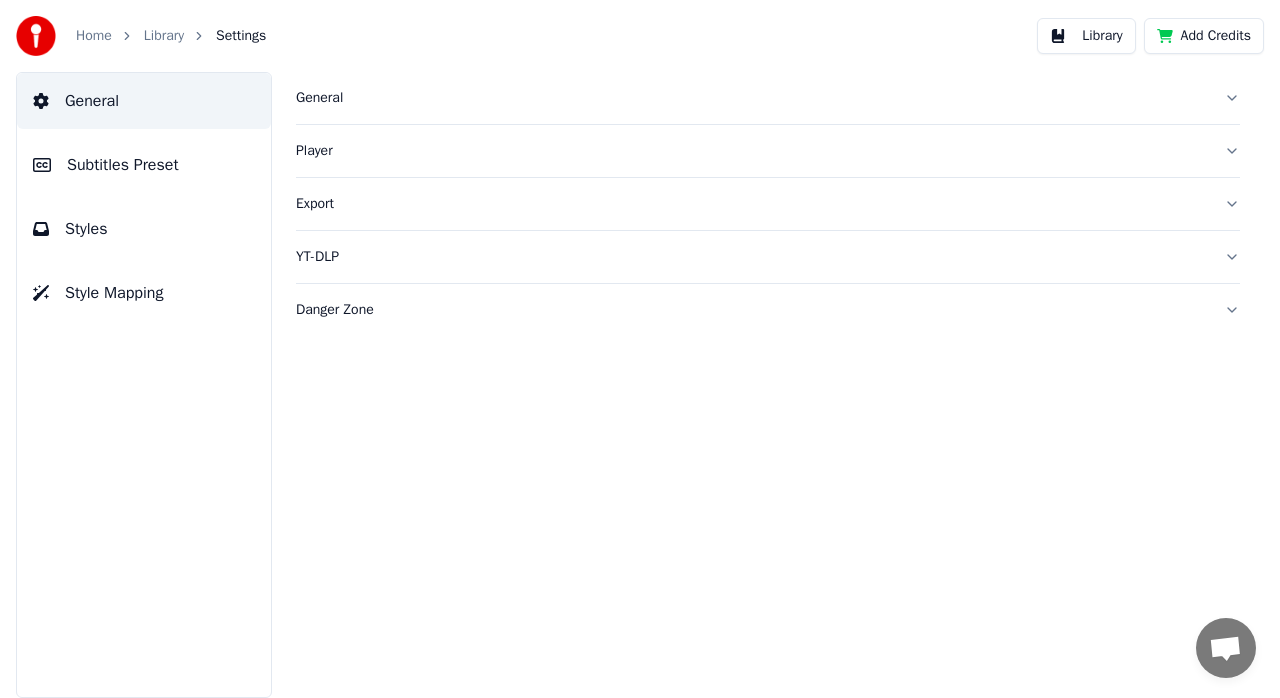 scroll, scrollTop: 0, scrollLeft: 0, axis: both 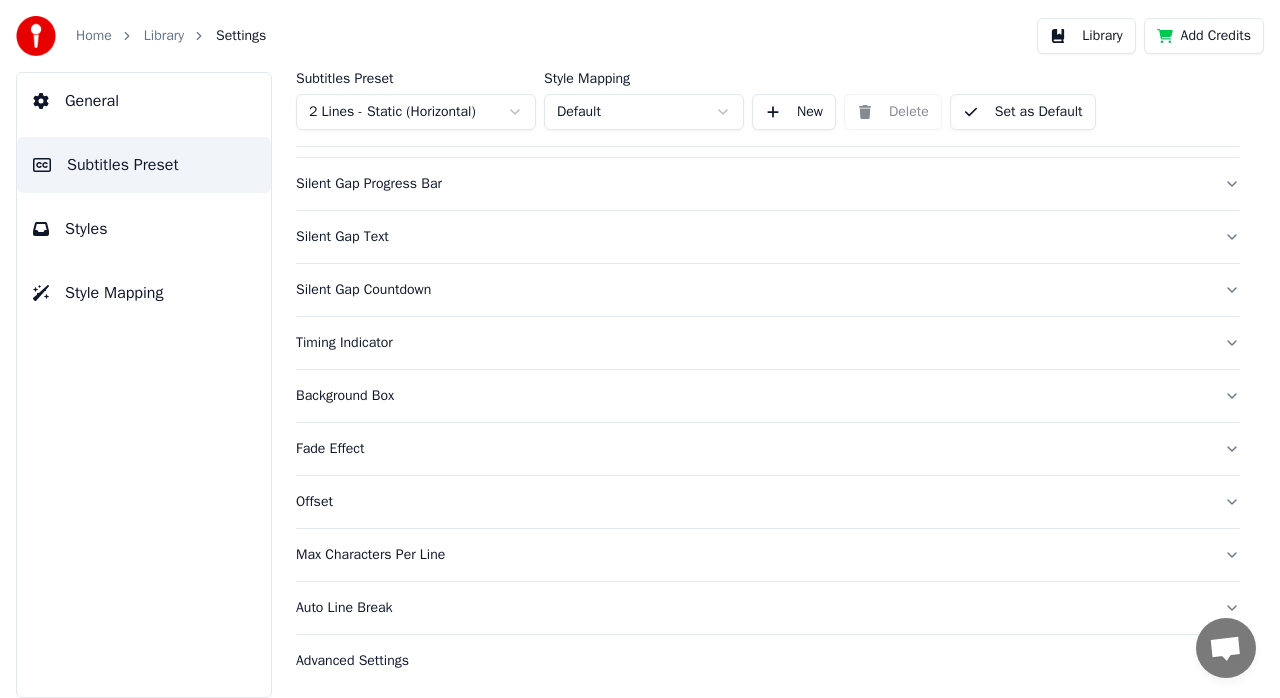click on "Silent Gap Countdown" at bounding box center [752, 290] 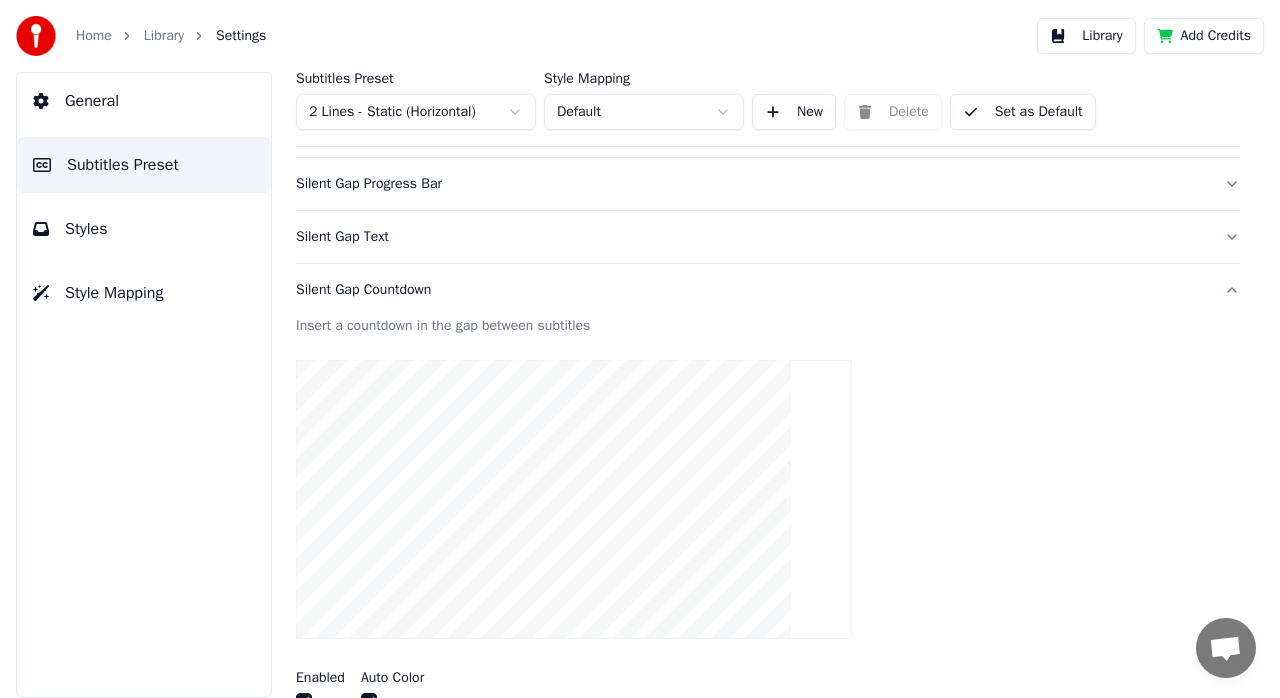click on "Library" at bounding box center [164, 36] 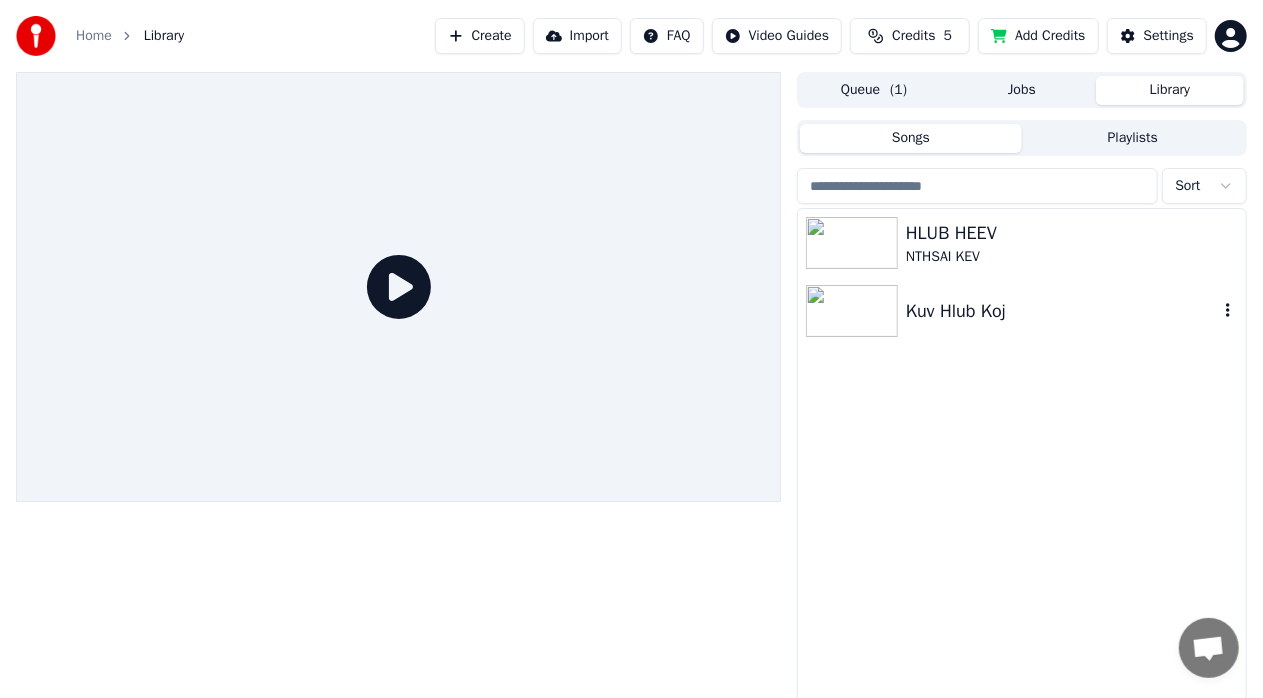 click on "Kuv Hlub Koj" at bounding box center [1062, 311] 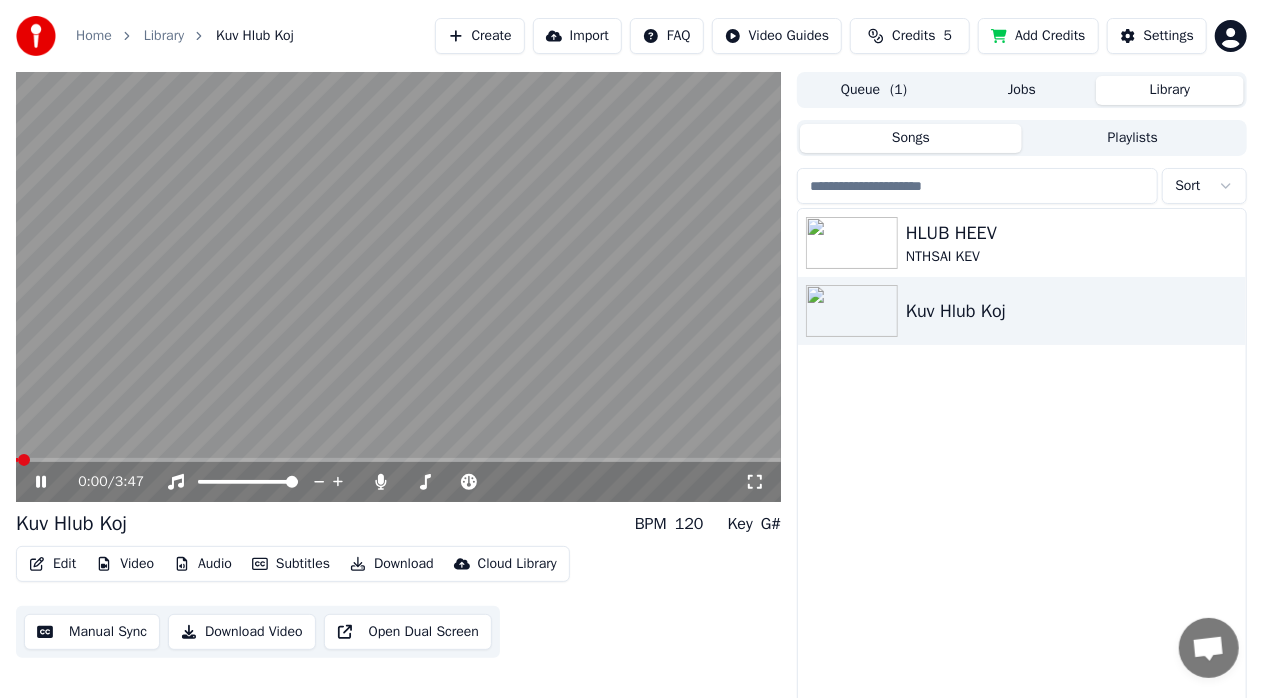 click at bounding box center [398, 460] 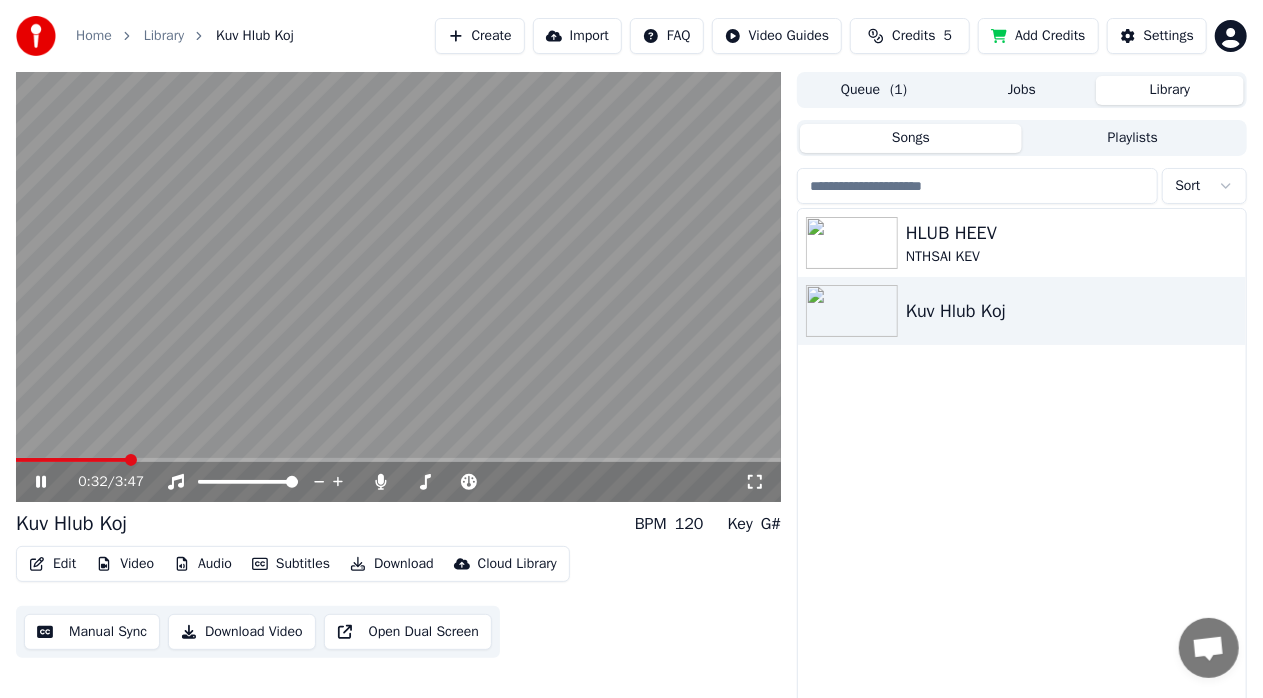 click at bounding box center [398, 287] 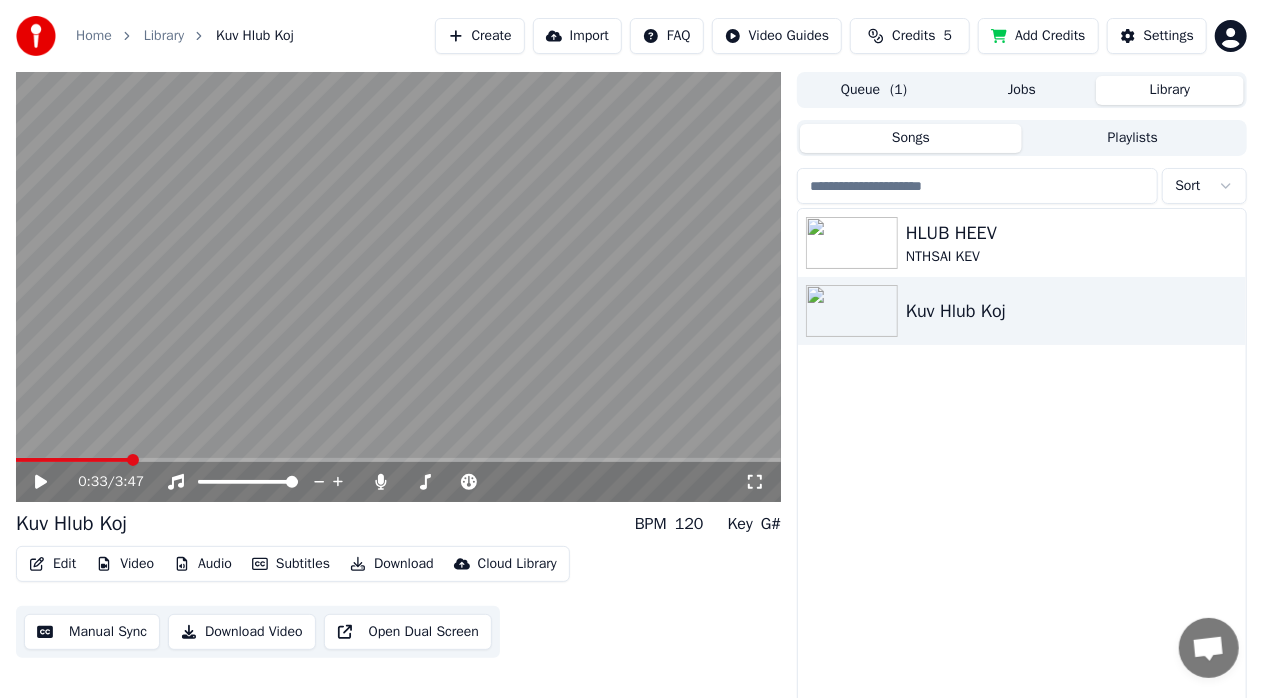click at bounding box center [72, 460] 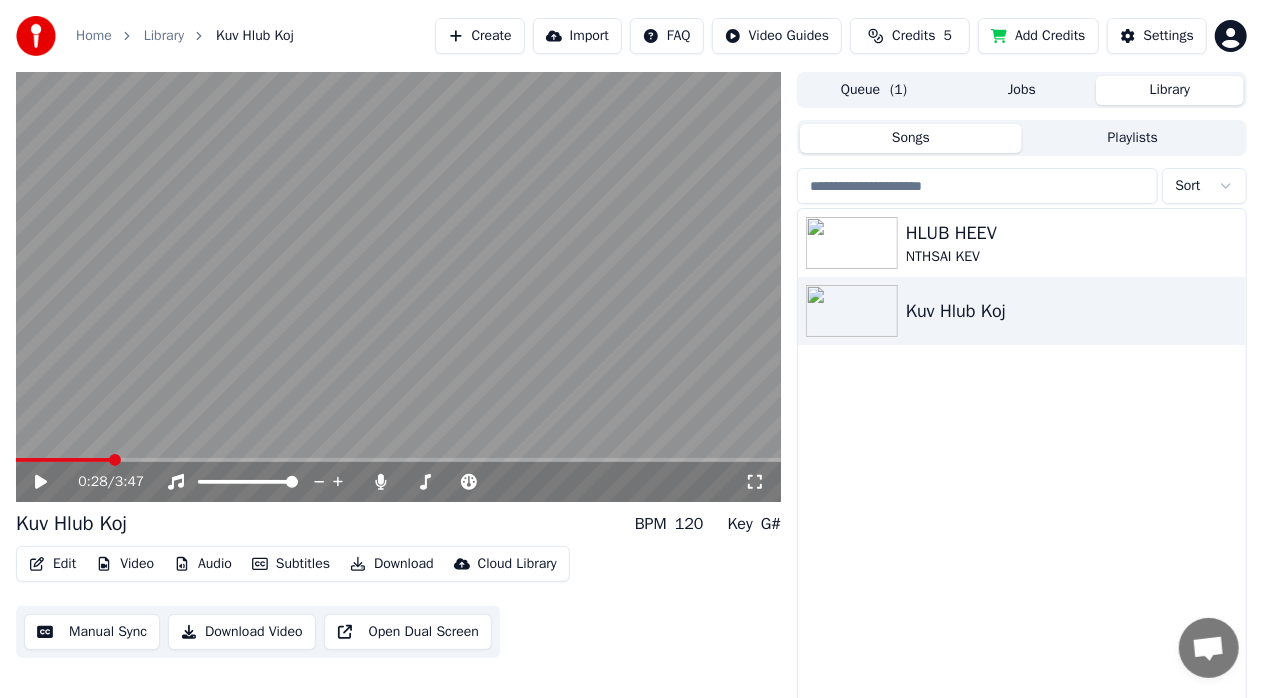 click at bounding box center (63, 460) 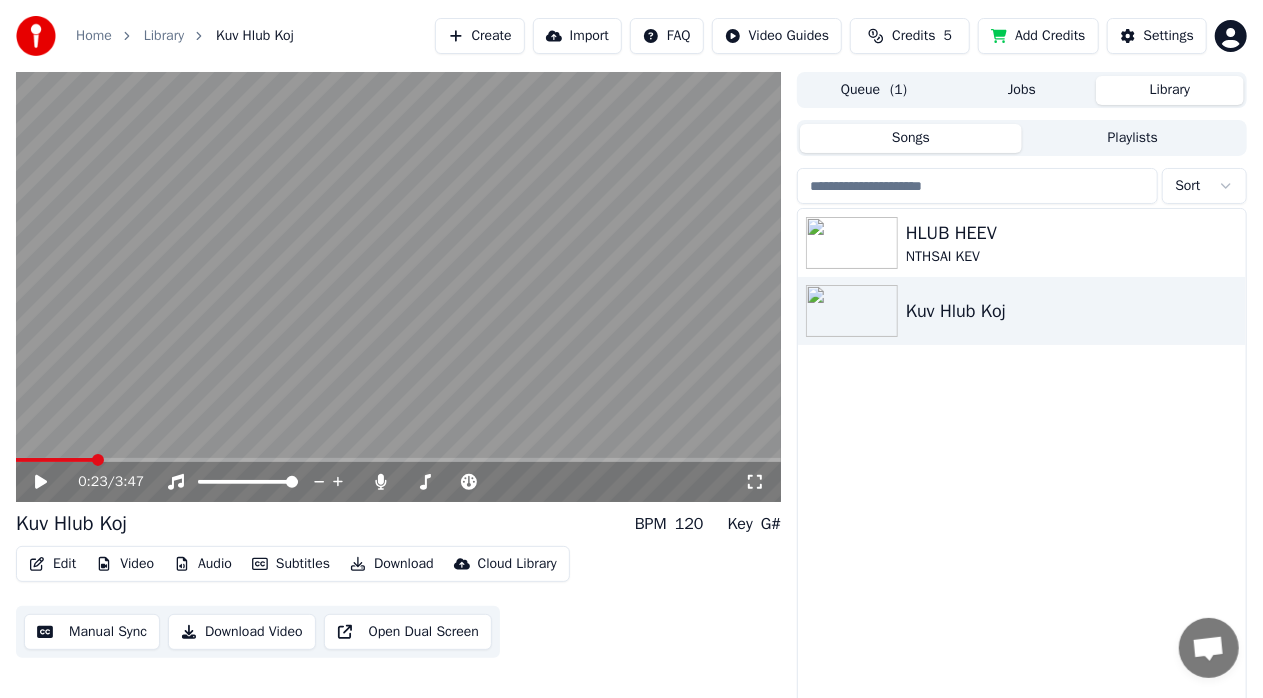 click at bounding box center [398, 287] 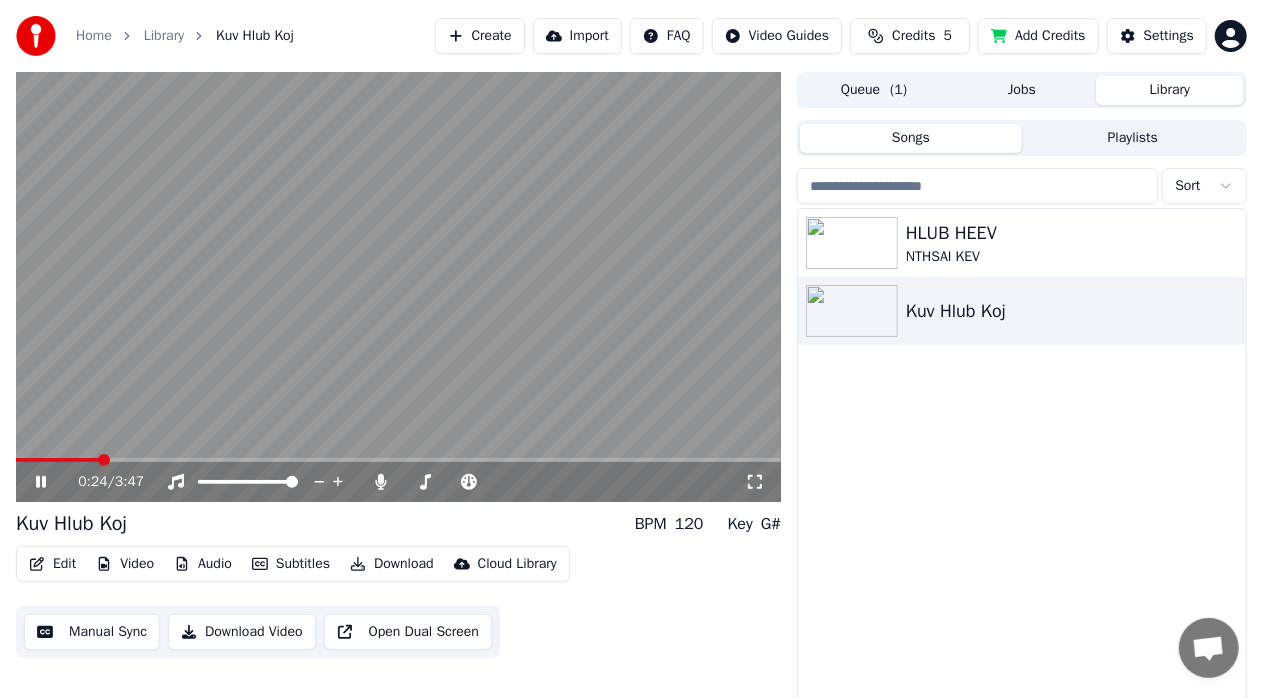 click at bounding box center [398, 287] 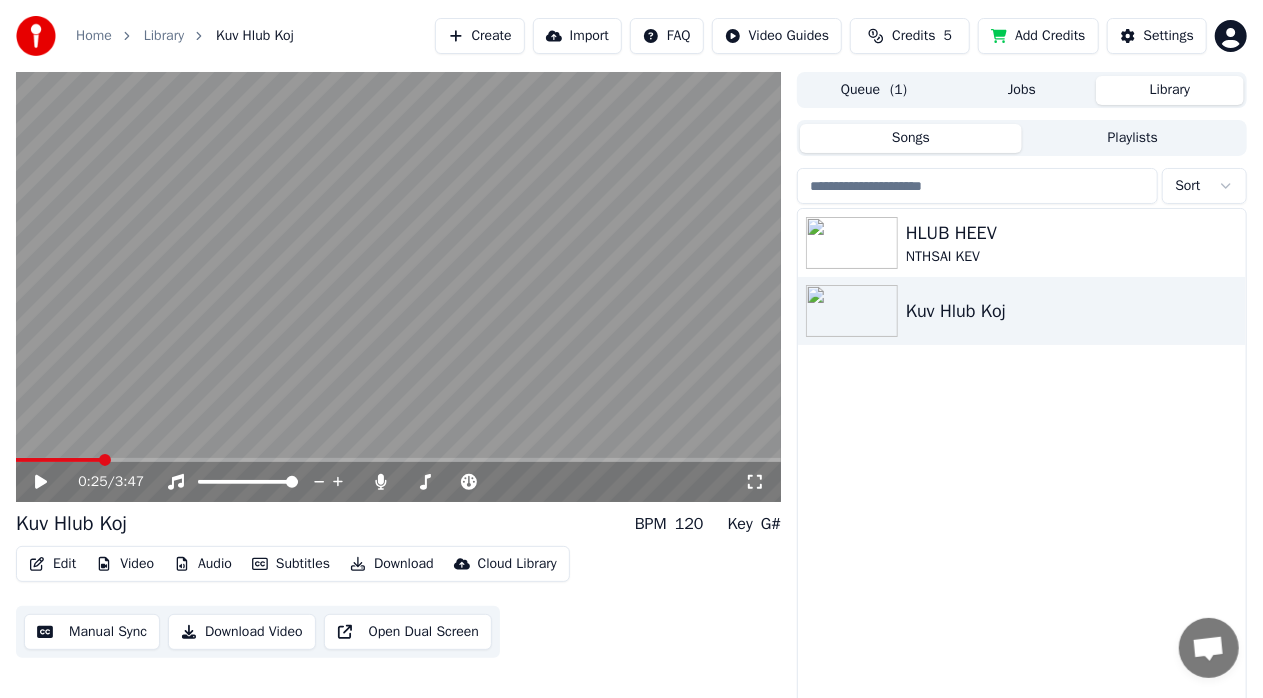 click at bounding box center [398, 287] 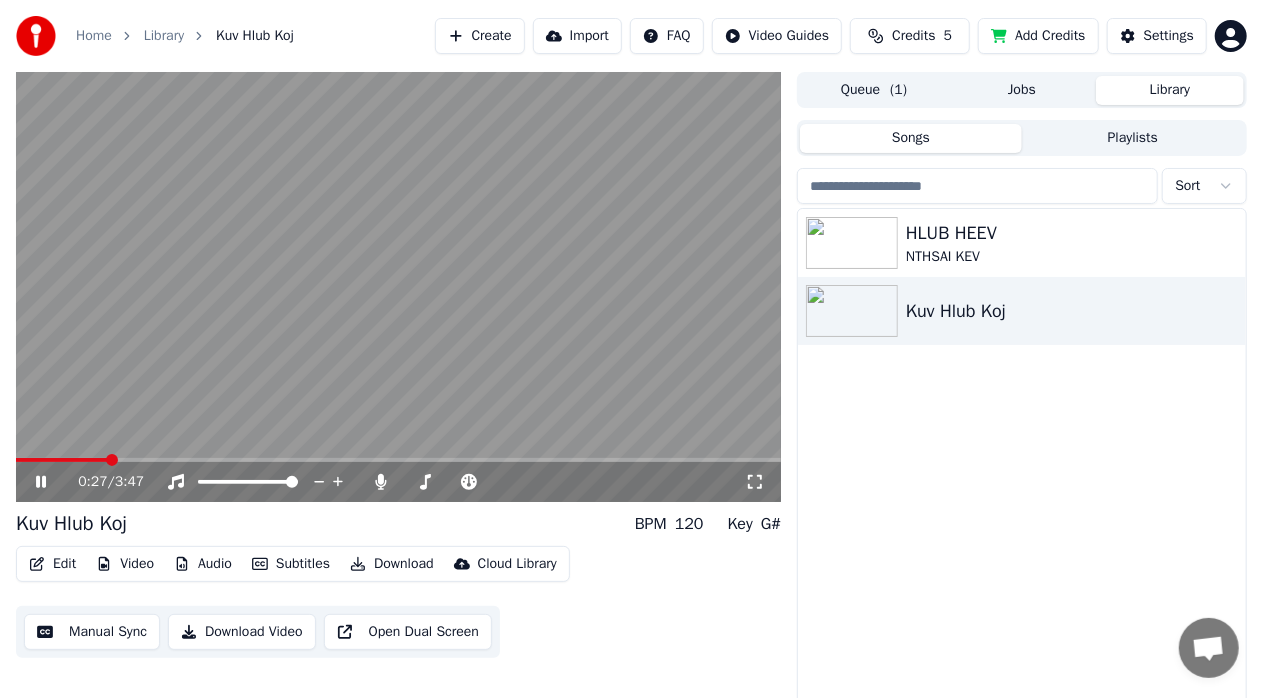 click at bounding box center (398, 287) 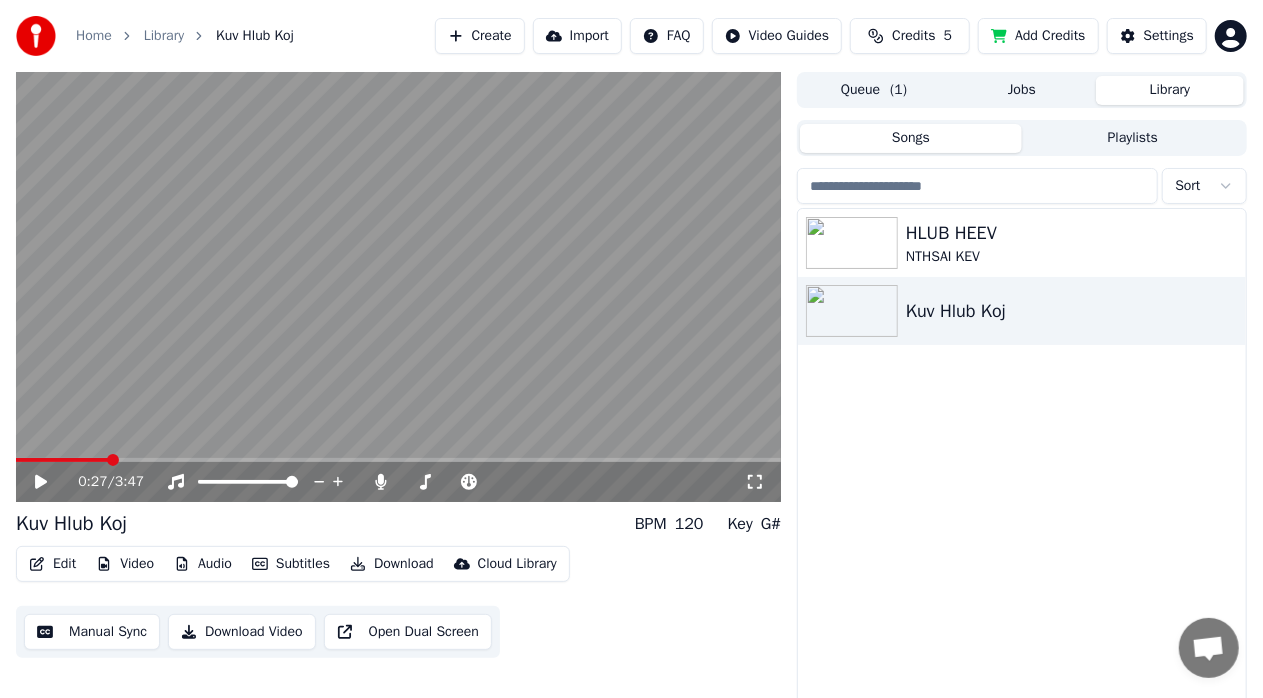 click at bounding box center (398, 287) 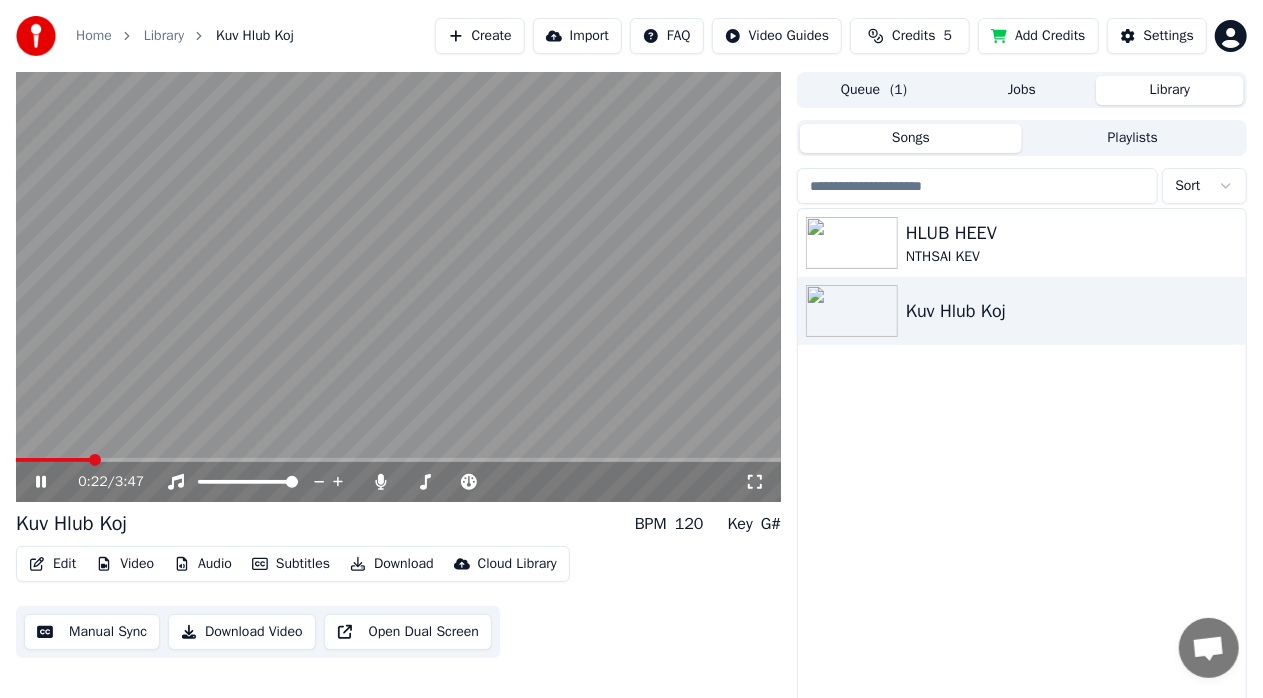 click at bounding box center (95, 460) 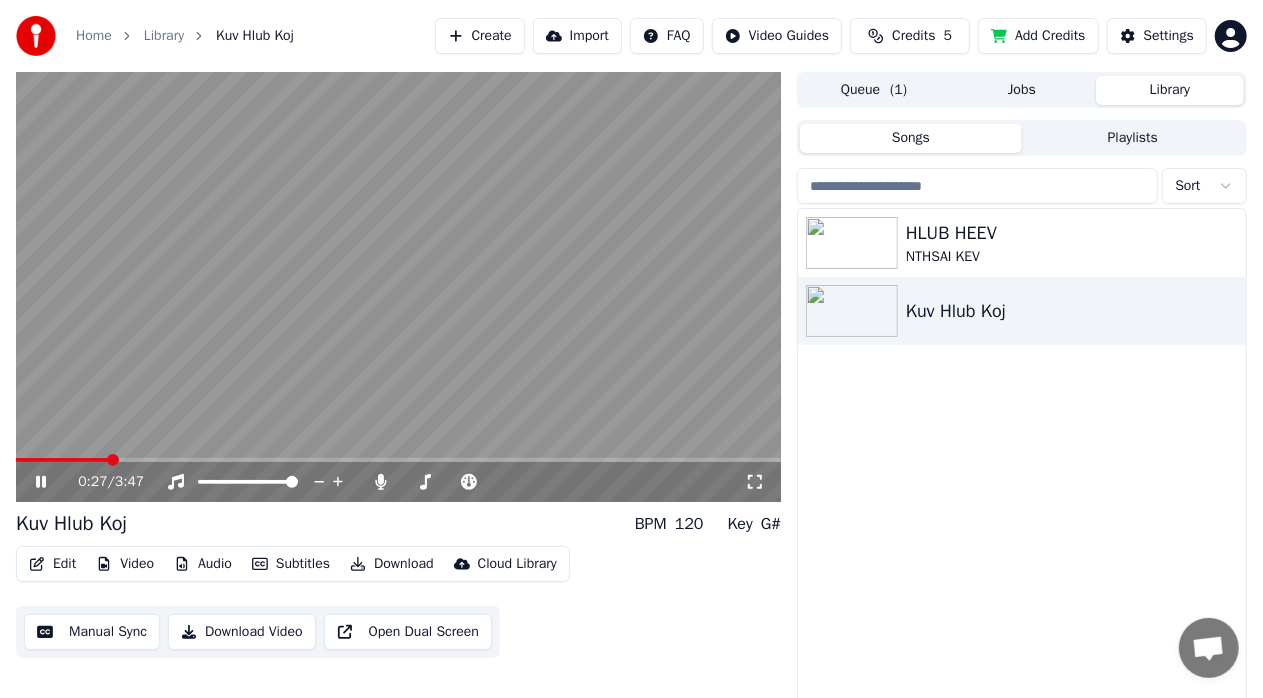 click at bounding box center [398, 287] 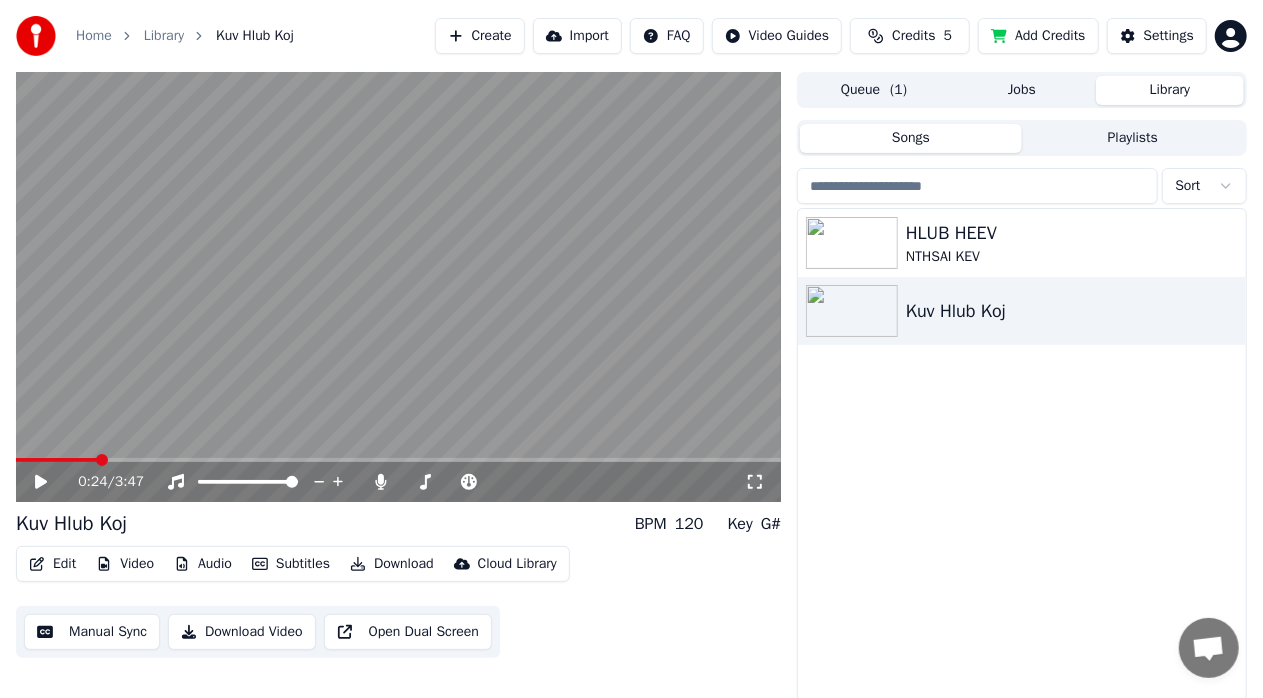 click at bounding box center (102, 460) 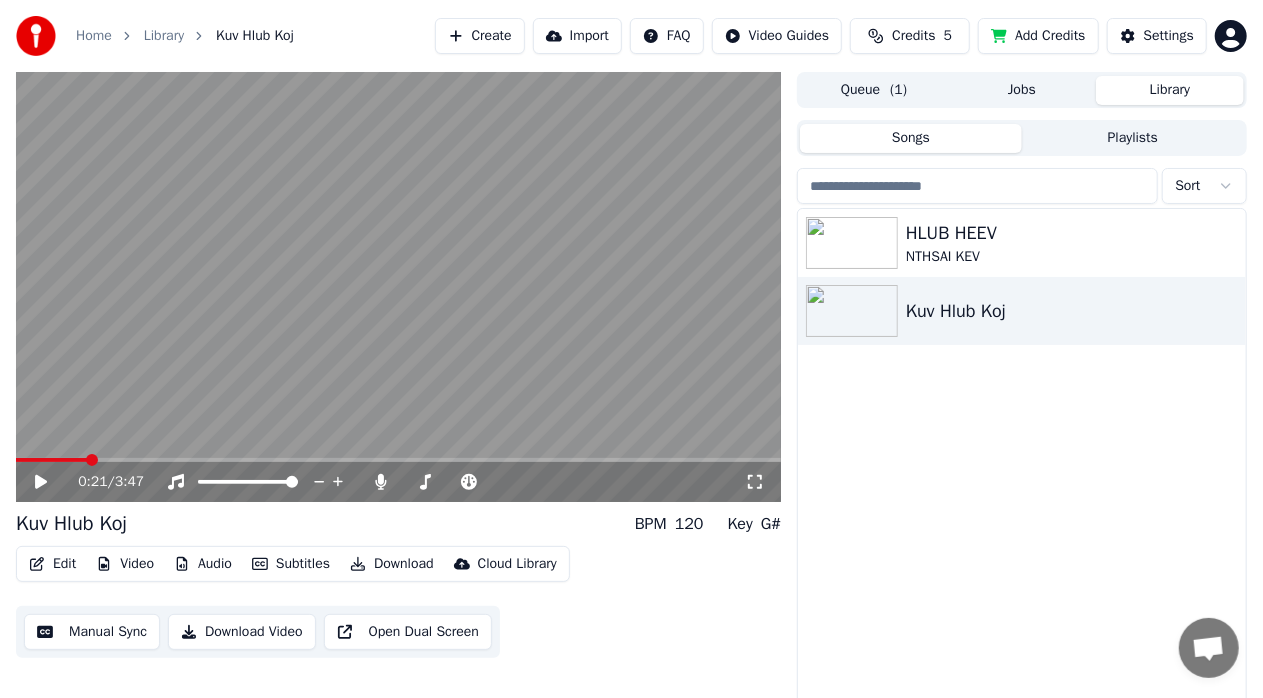 click at bounding box center (398, 287) 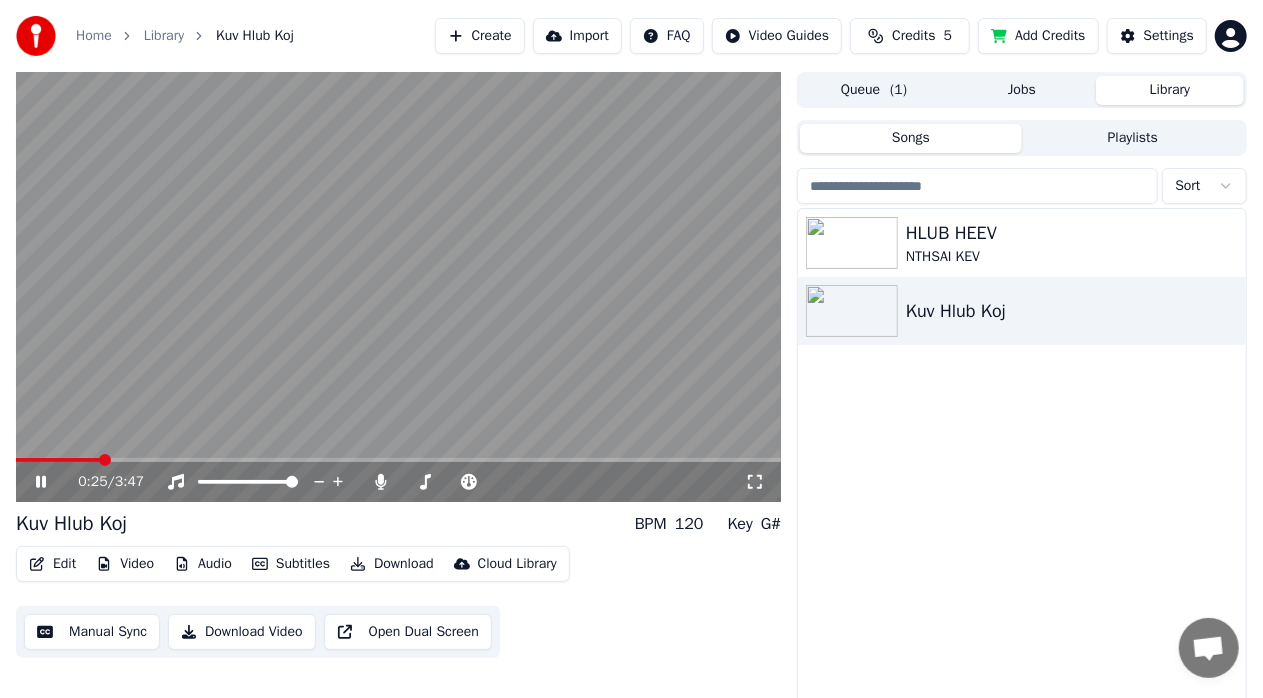 click at bounding box center [105, 460] 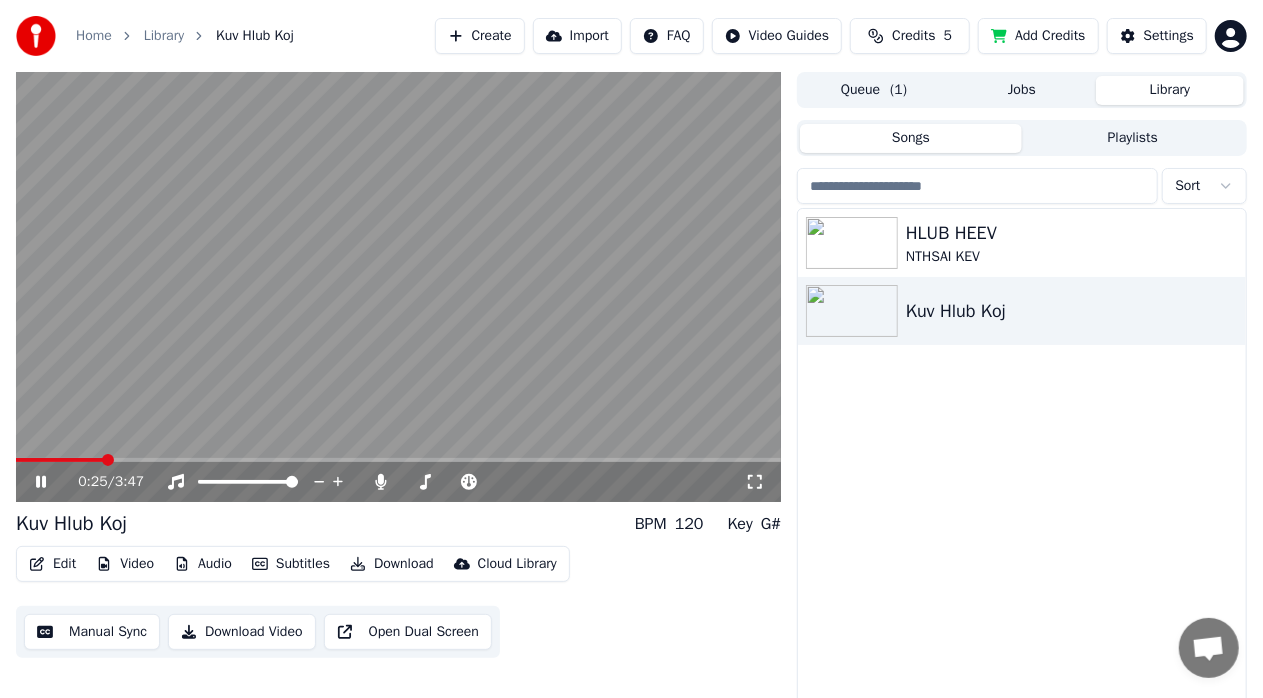 click at bounding box center (398, 287) 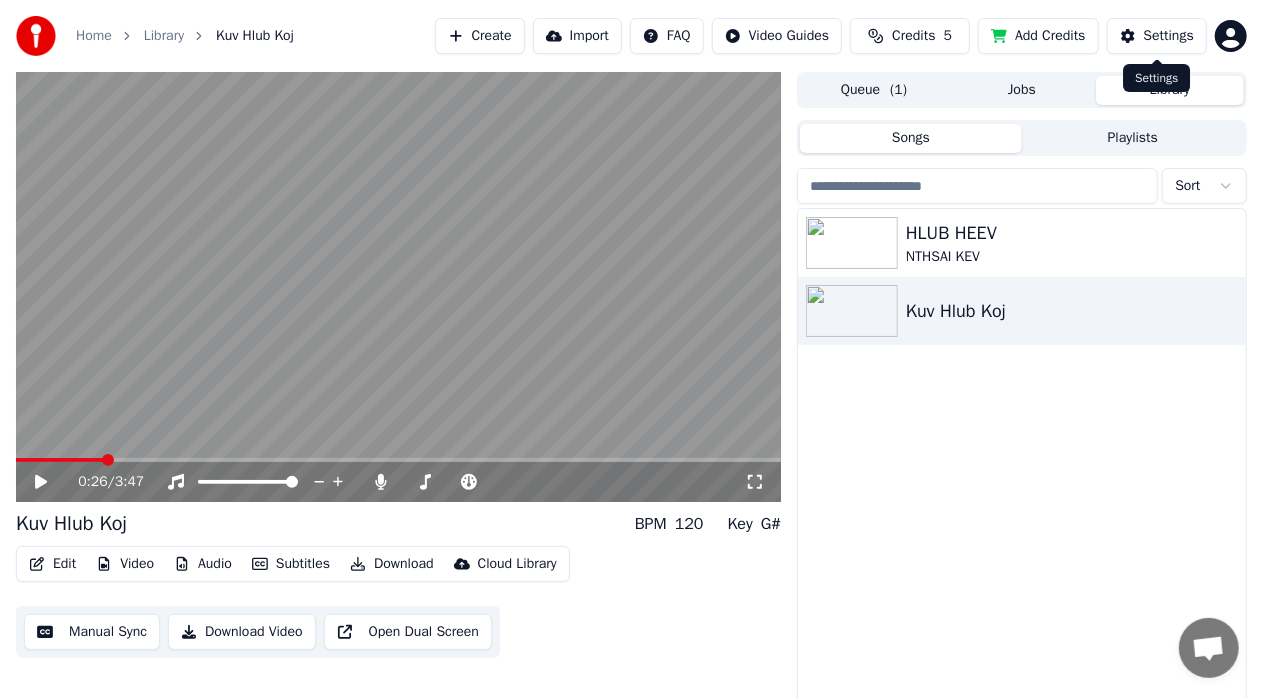 click on "Settings" at bounding box center [1169, 36] 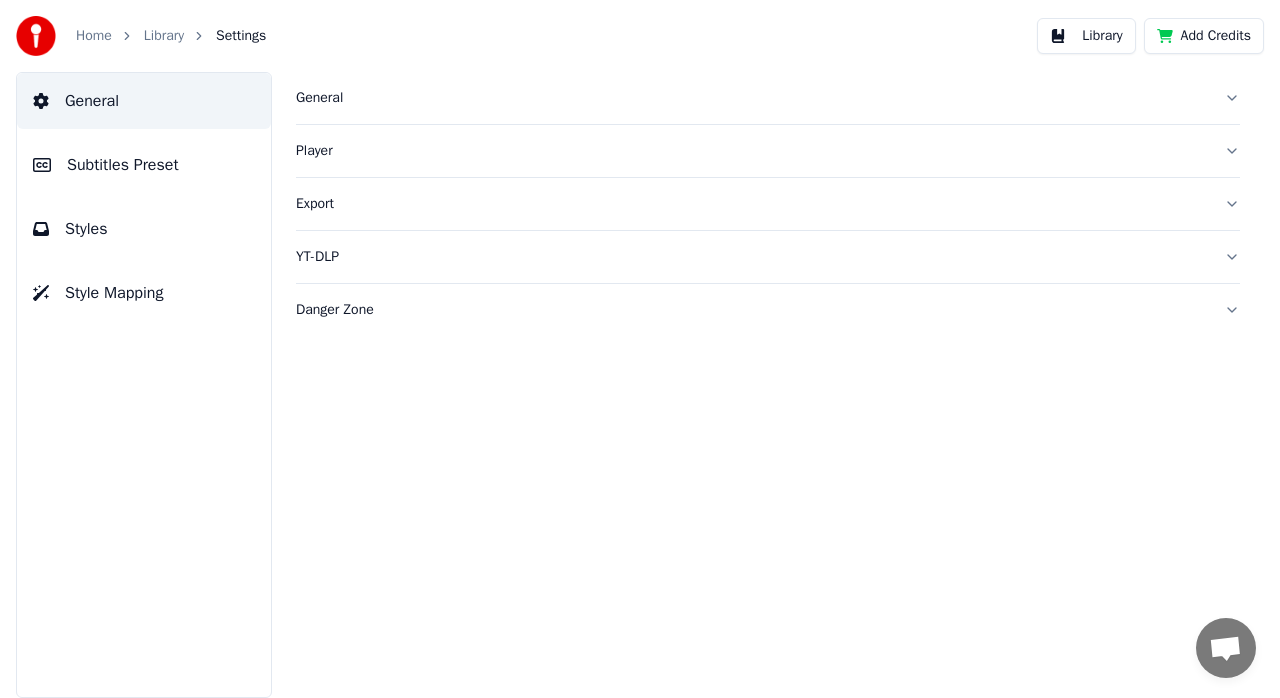 click on "Subtitles Preset" at bounding box center [144, 165] 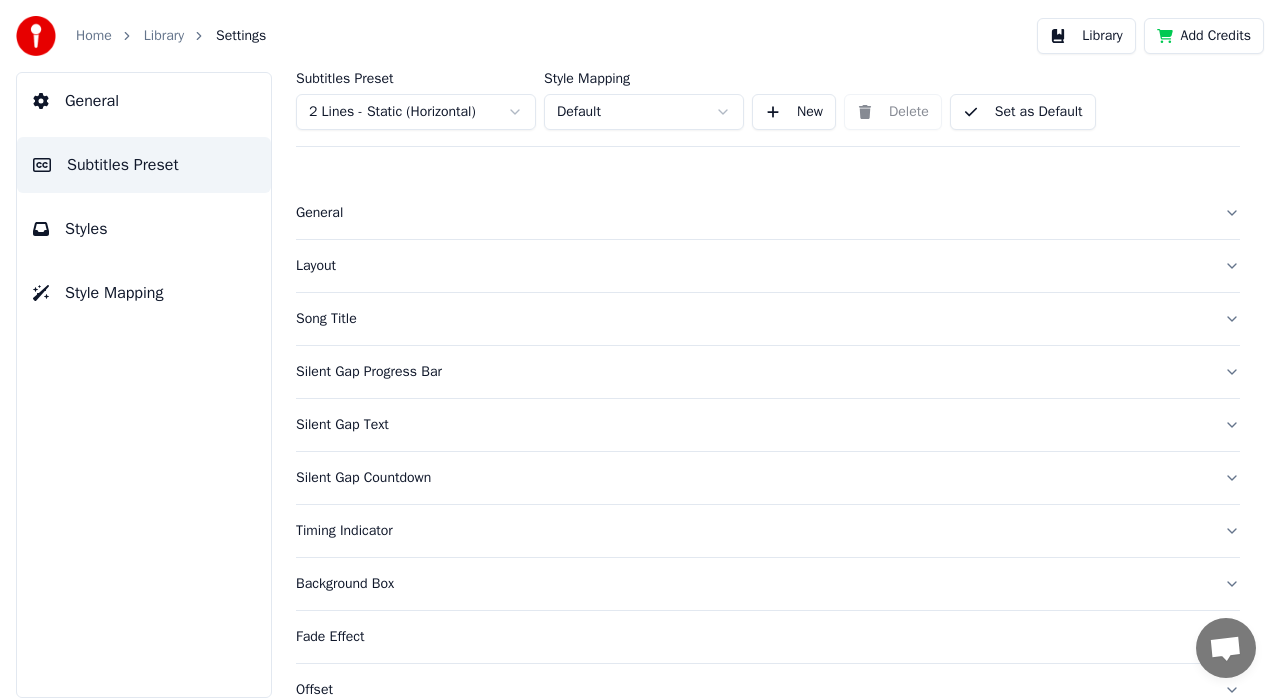 click on "Silent Gap Countdown" at bounding box center (752, 478) 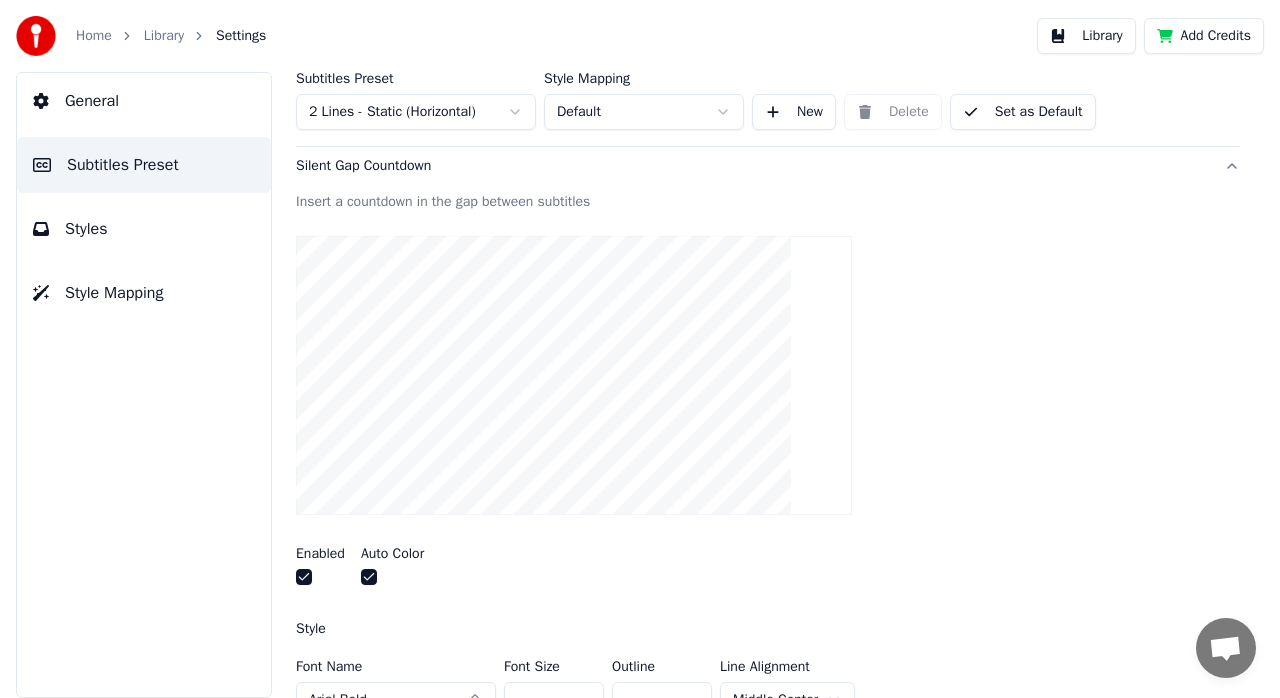 scroll, scrollTop: 400, scrollLeft: 0, axis: vertical 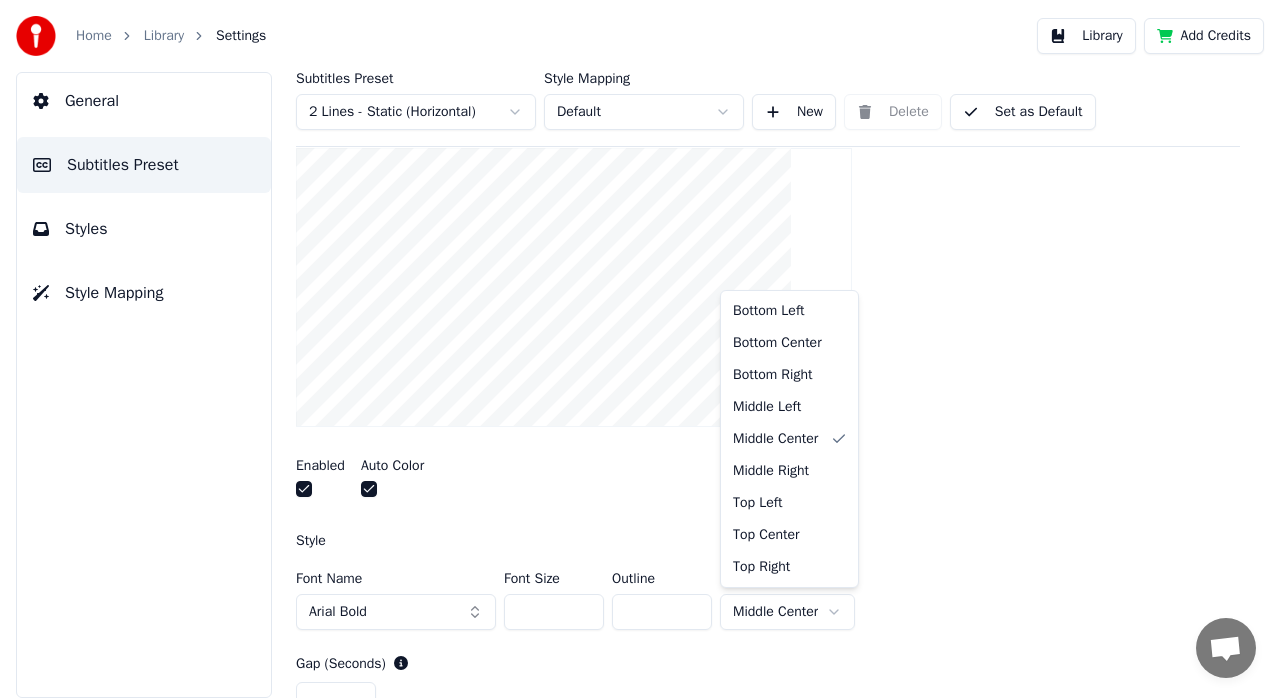 click on "Home Library Settings Library Add Credits General Subtitles Preset Styles Style Mapping Subtitles Preset 2 Lines - Static (Horizontal) Style Mapping Default New Delete Set as Default General Layout Song Title Silent Gap Progress Bar Silent Gap Text Silent Gap Countdown Insert a countdown in the gap between subtitles Enabled Auto Color Style Font Name Arial Bold Font Size *** Outline * Line Alignment Middle Center Gap (Seconds) * Countdown * Reset Timing Indicator Background Box Fade Effect Offset Max Characters Per Line Auto Line Break Advanced Settings Bottom Left Bottom Center Bottom Right Middle Left Middle Center Middle Right Top Left Top Center Top Right" at bounding box center (640, 349) 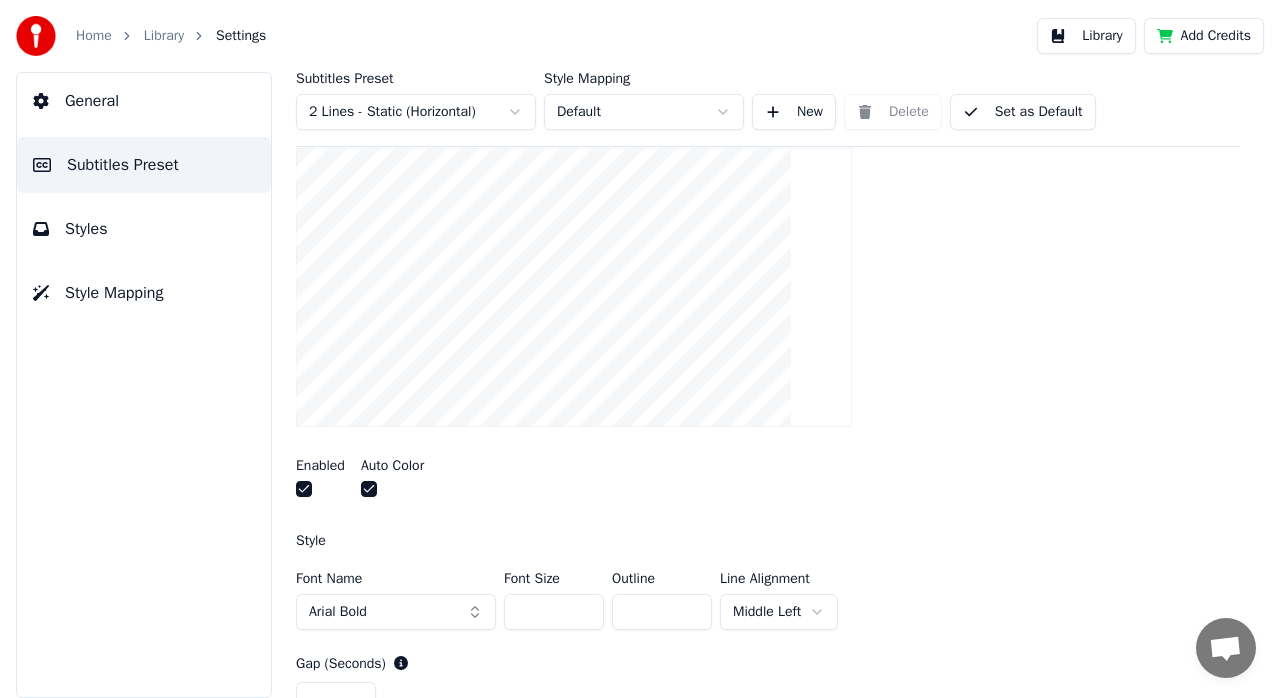 click on "Home Library Settings Library Add Credits General Subtitles Preset Styles Style Mapping Subtitles Preset 2 Lines - Static (Horizontal) Style Mapping Default New Delete Set as Default General Layout Song Title Silent Gap Progress Bar Silent Gap Text Silent Gap Countdown Insert a countdown in the gap between subtitles Enabled Auto Color Style Font Name Arial Bold Font Size *** Outline * Line Alignment Middle Left Gap (Seconds) * Countdown * Reset Timing Indicator Background Box Fade Effect Offset Max Characters Per Line Auto Line Break Advanced Settings" at bounding box center [640, 349] 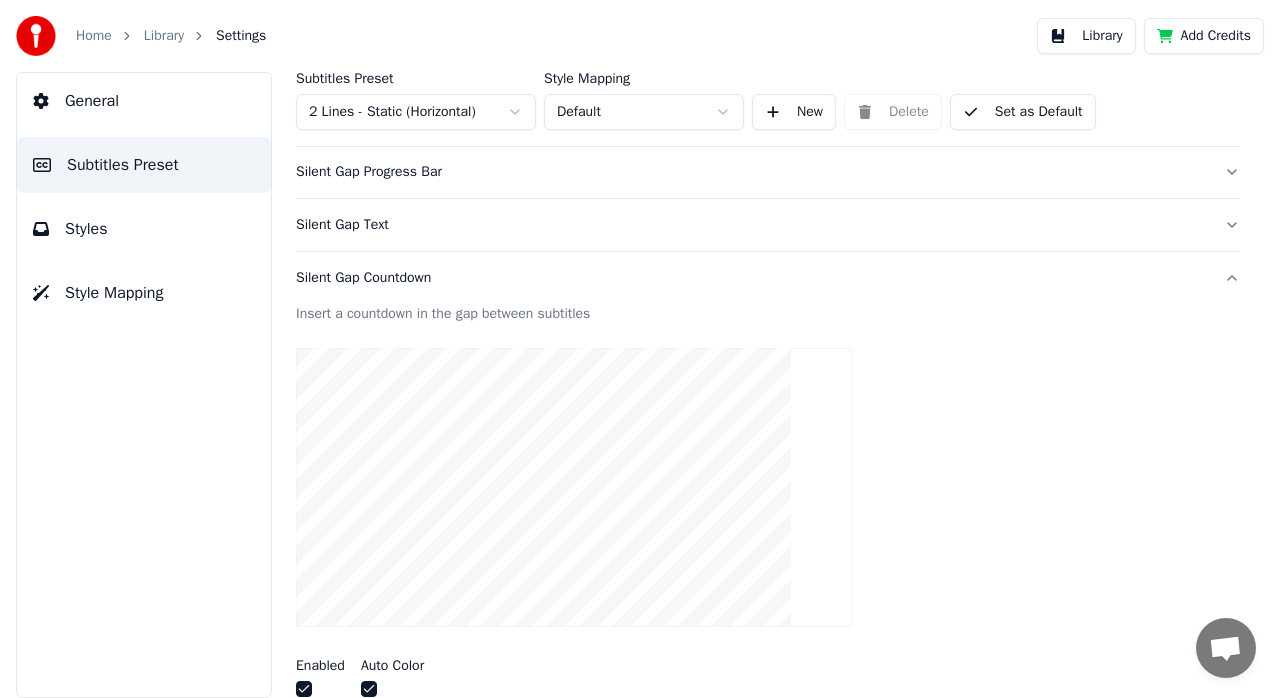 scroll, scrollTop: 0, scrollLeft: 0, axis: both 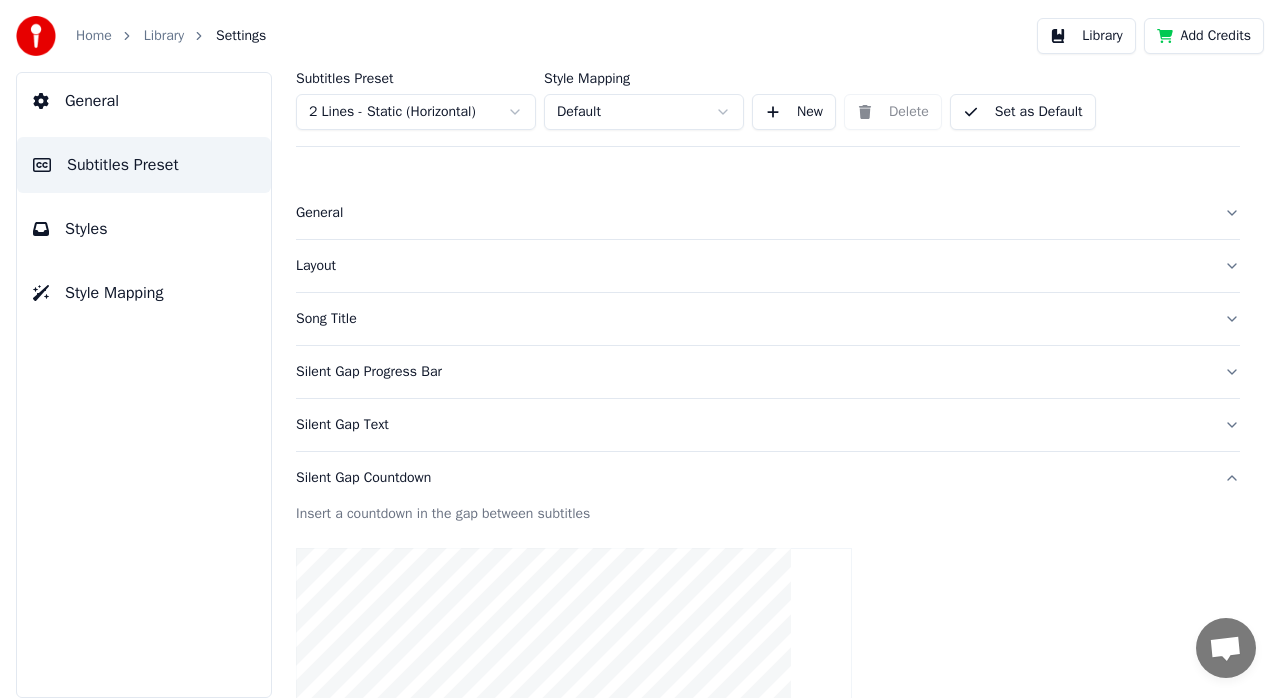 click on "Silent Gap Text" at bounding box center (752, 425) 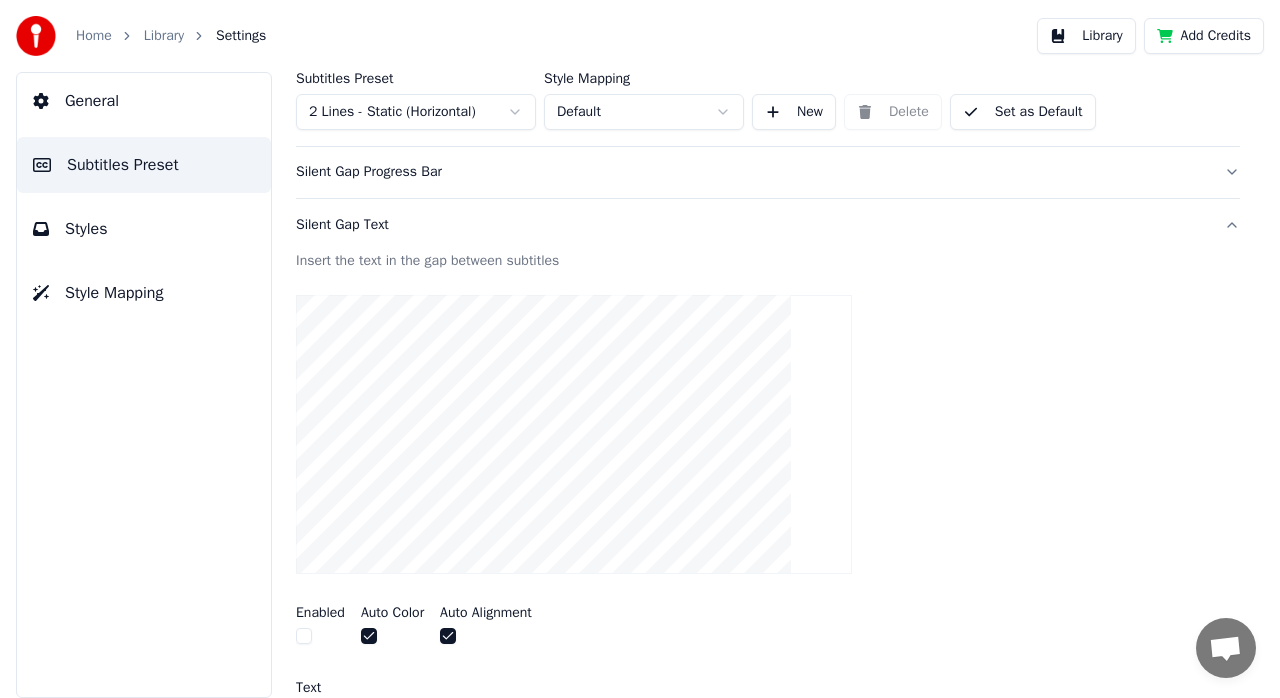 scroll, scrollTop: 400, scrollLeft: 0, axis: vertical 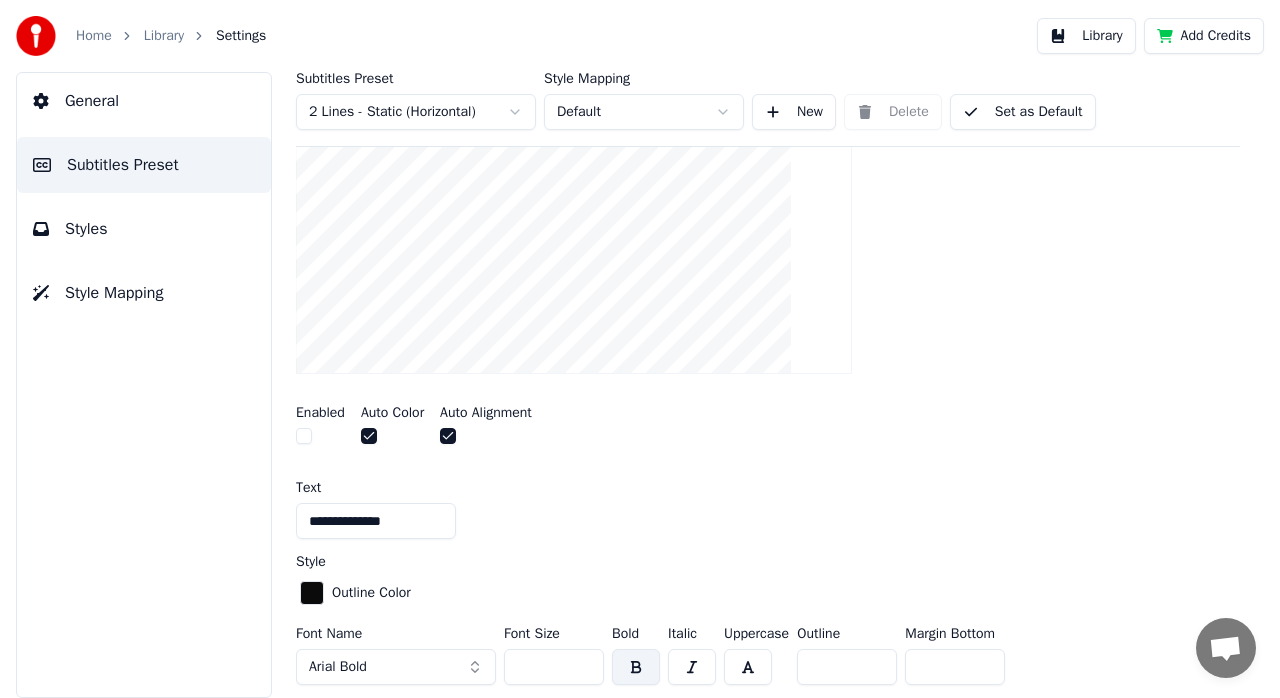 click at bounding box center (304, 436) 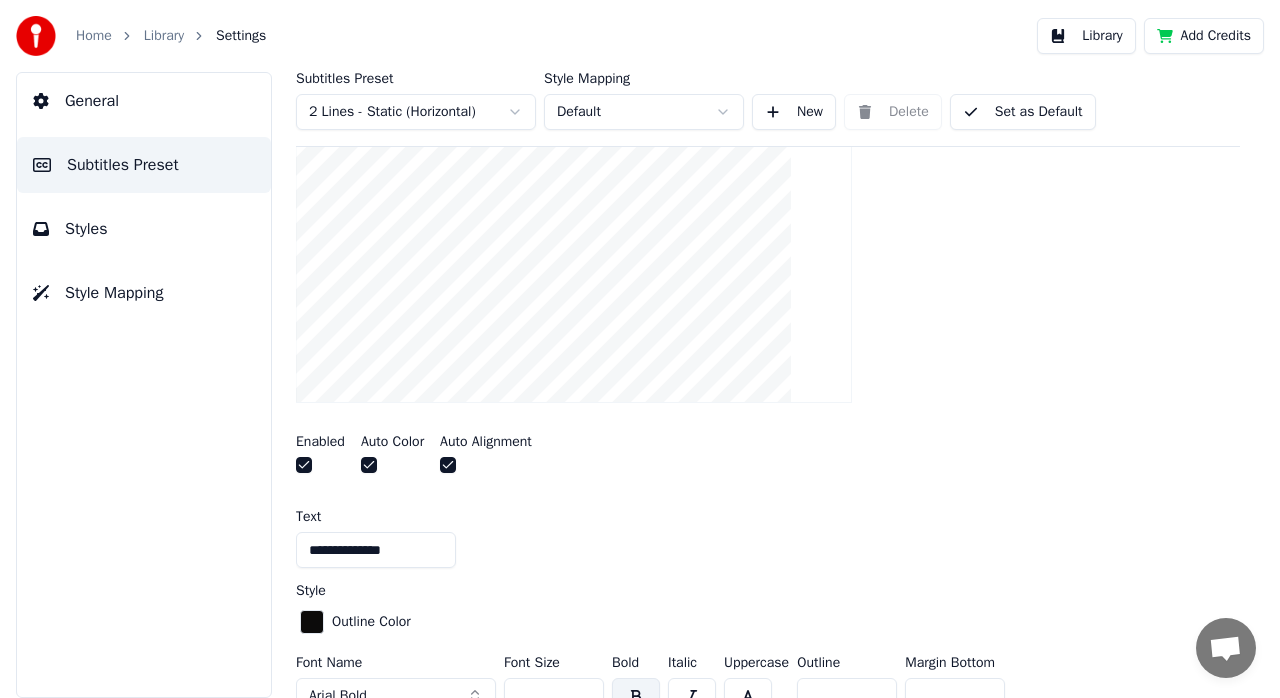 scroll, scrollTop: 500, scrollLeft: 0, axis: vertical 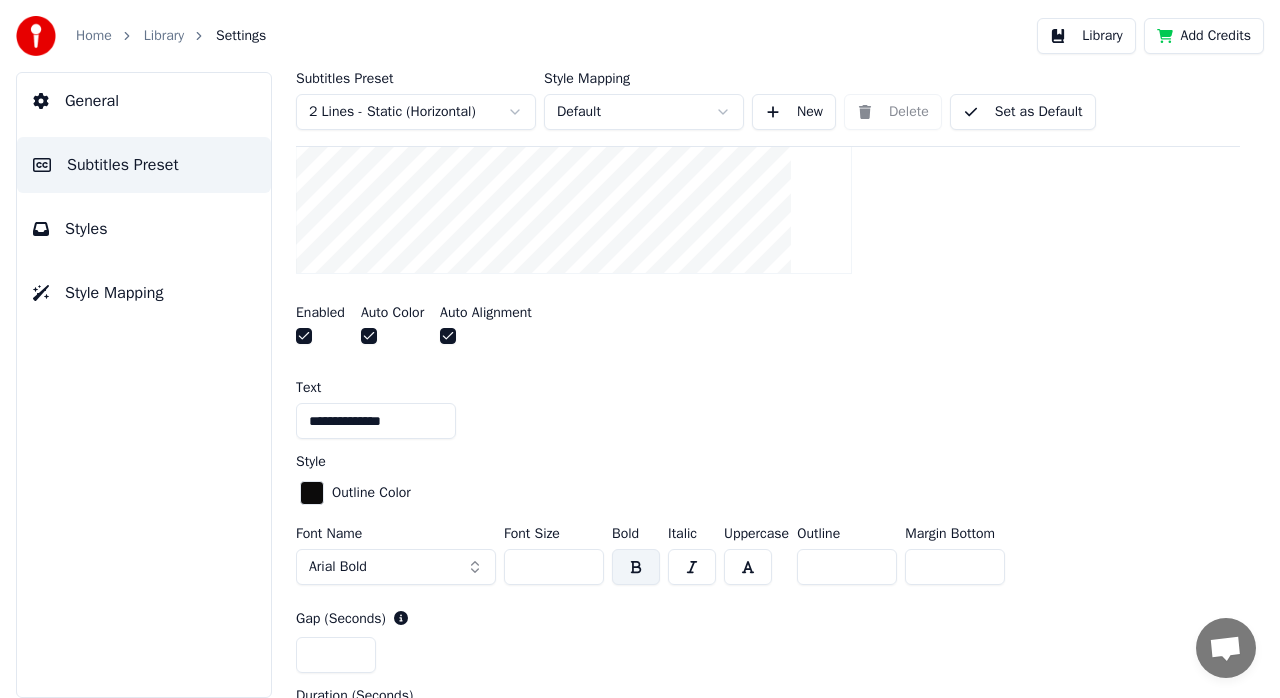 click at bounding box center [304, 336] 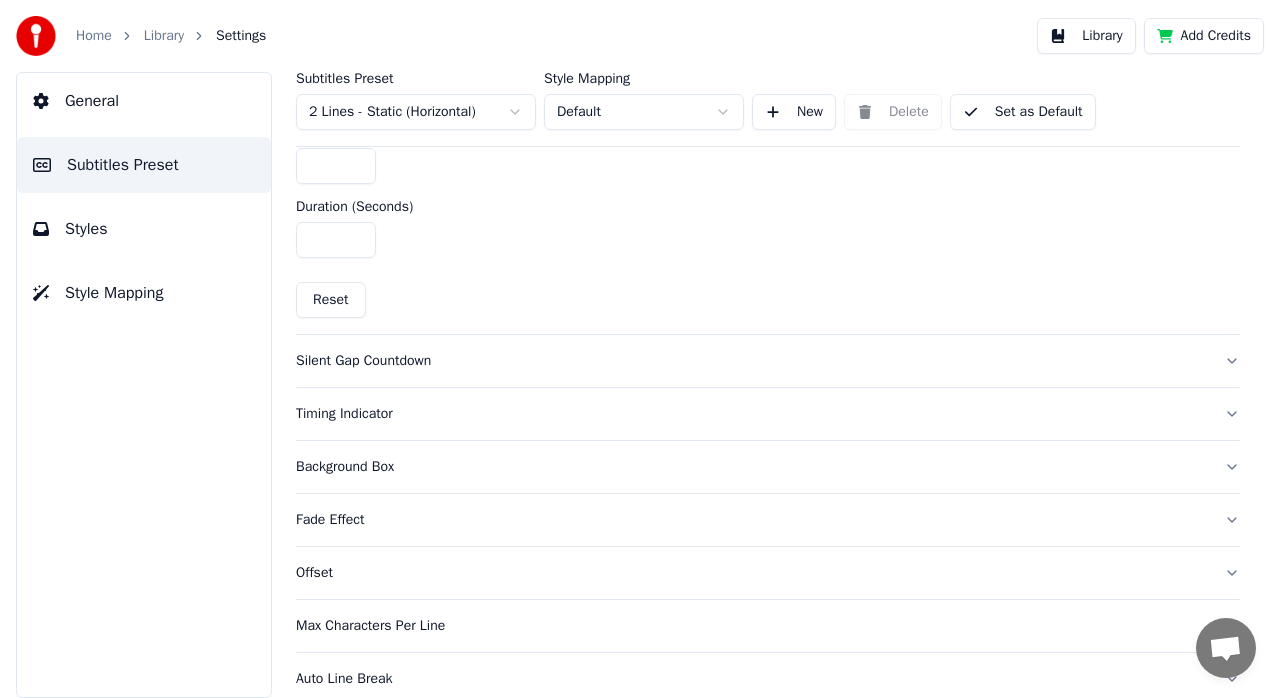 scroll, scrollTop: 1000, scrollLeft: 0, axis: vertical 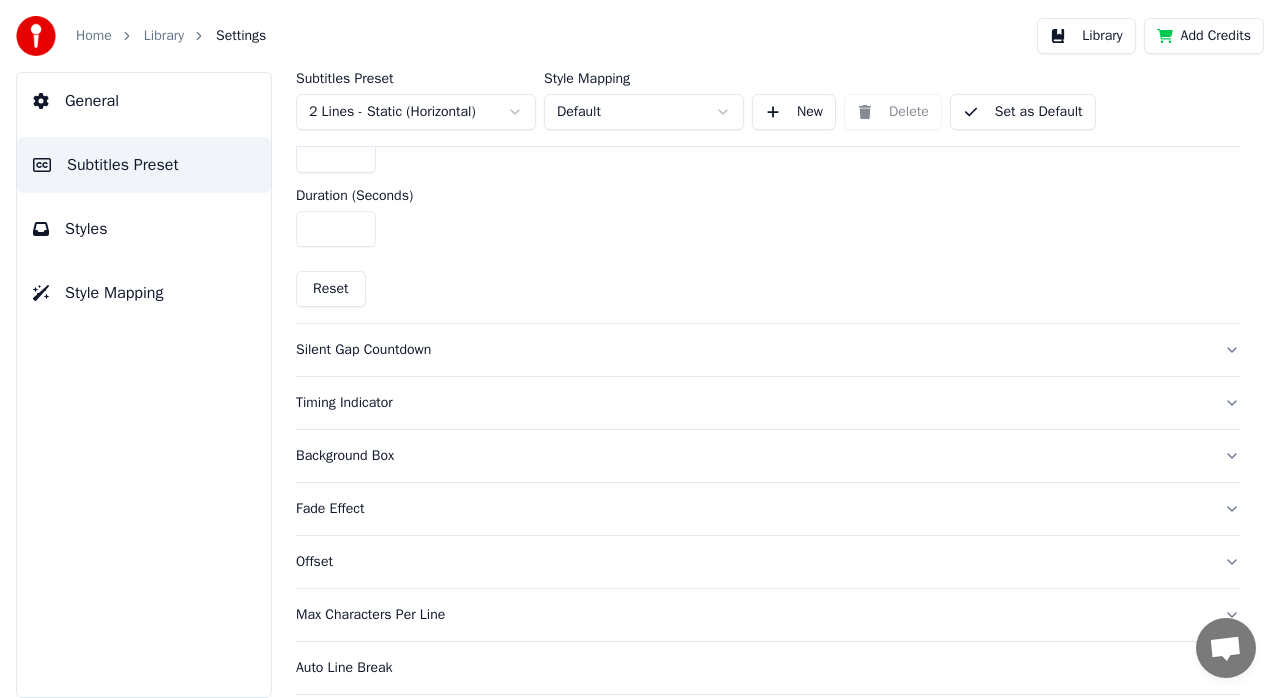 click on "Background Box" at bounding box center [752, 456] 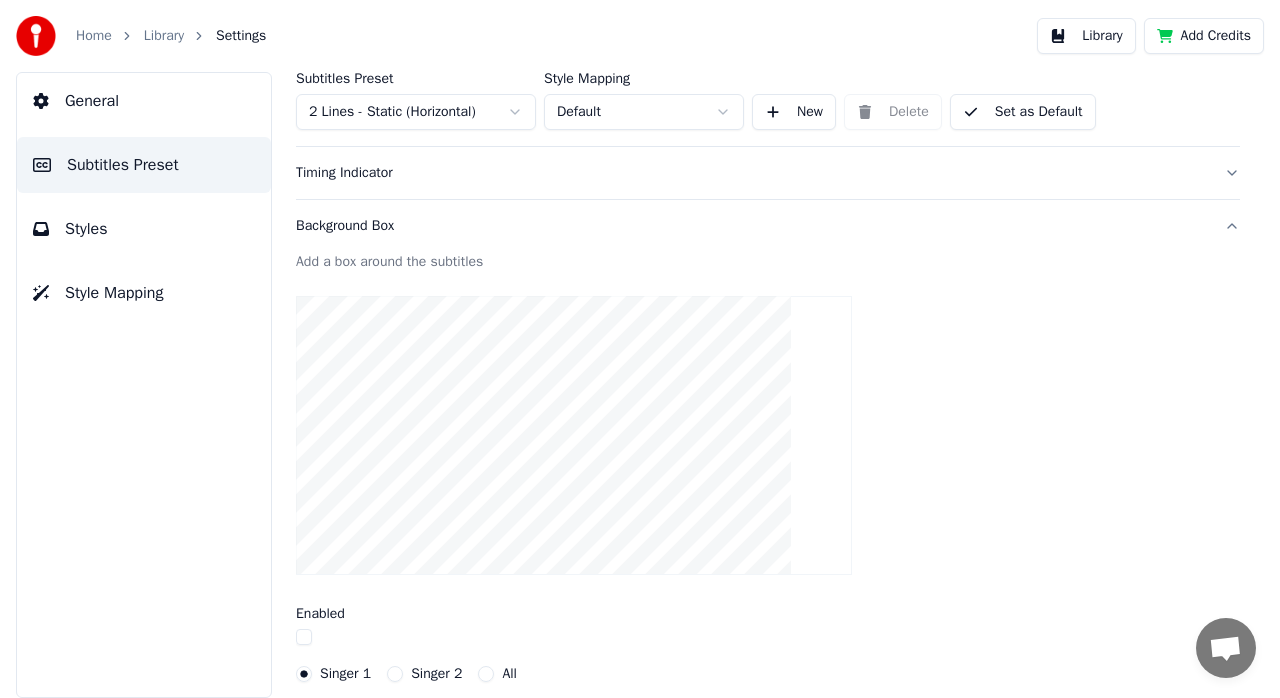 scroll, scrollTop: 158, scrollLeft: 0, axis: vertical 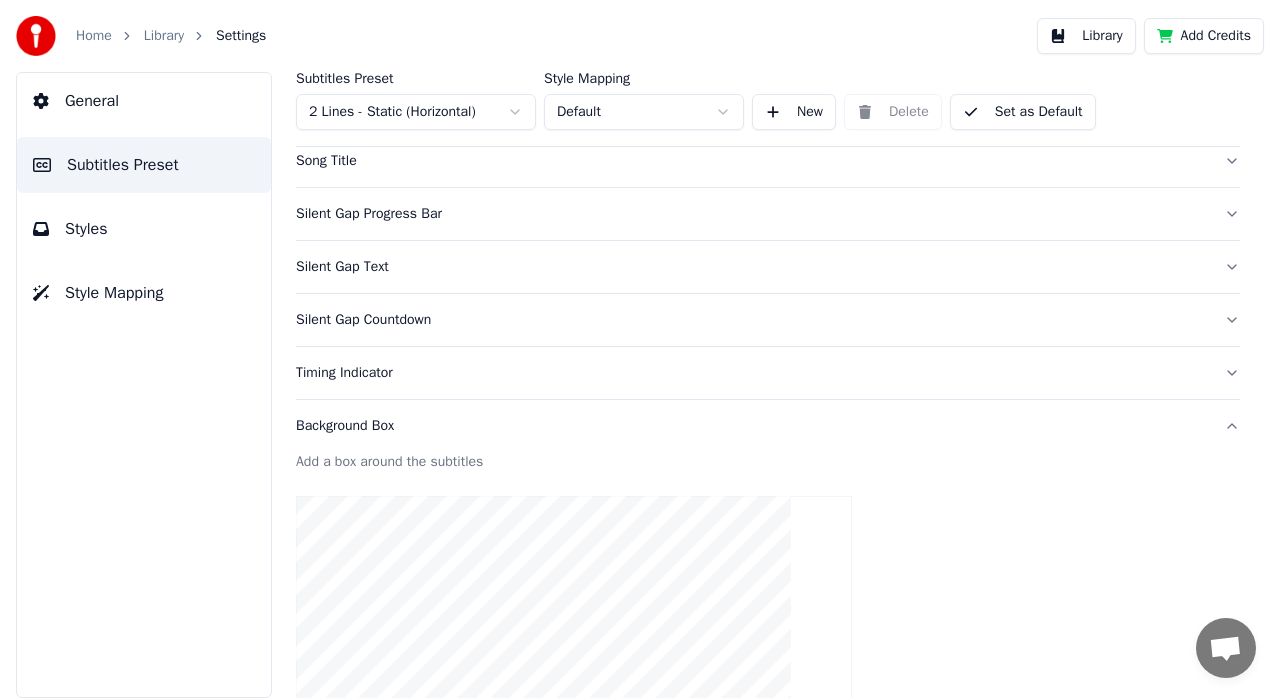 click on "Background Box" at bounding box center [768, 426] 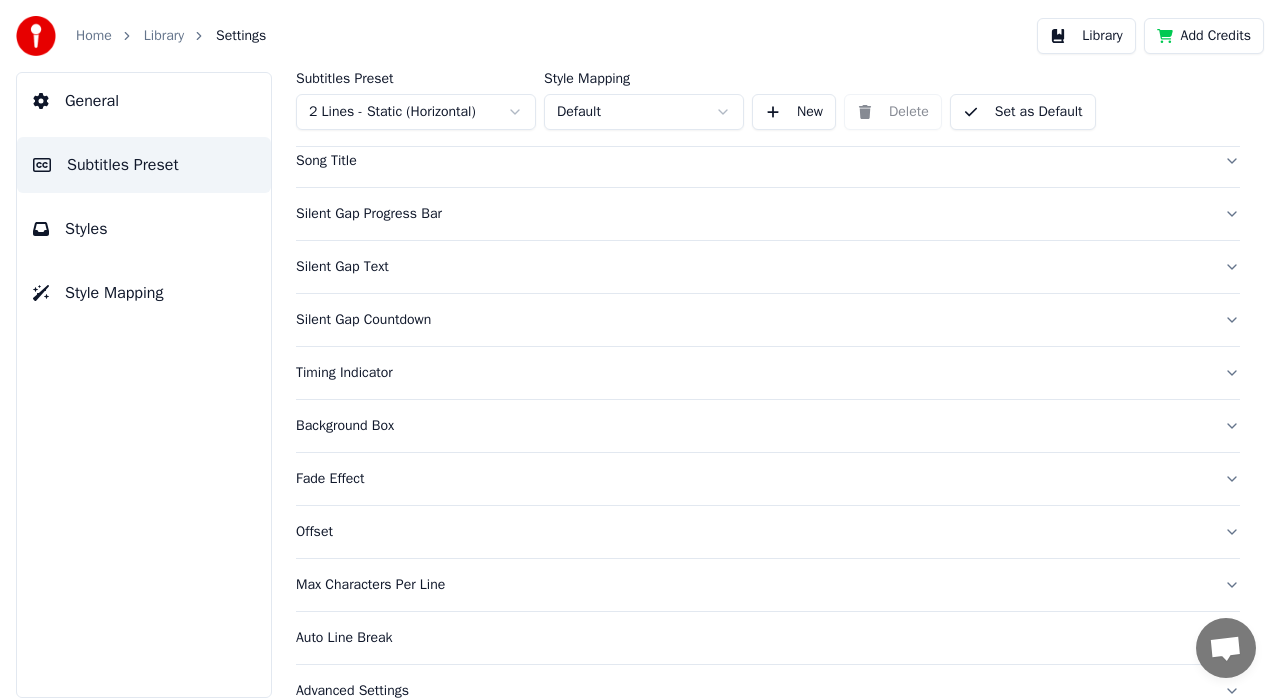 click on "Silent Gap Text" at bounding box center [768, 267] 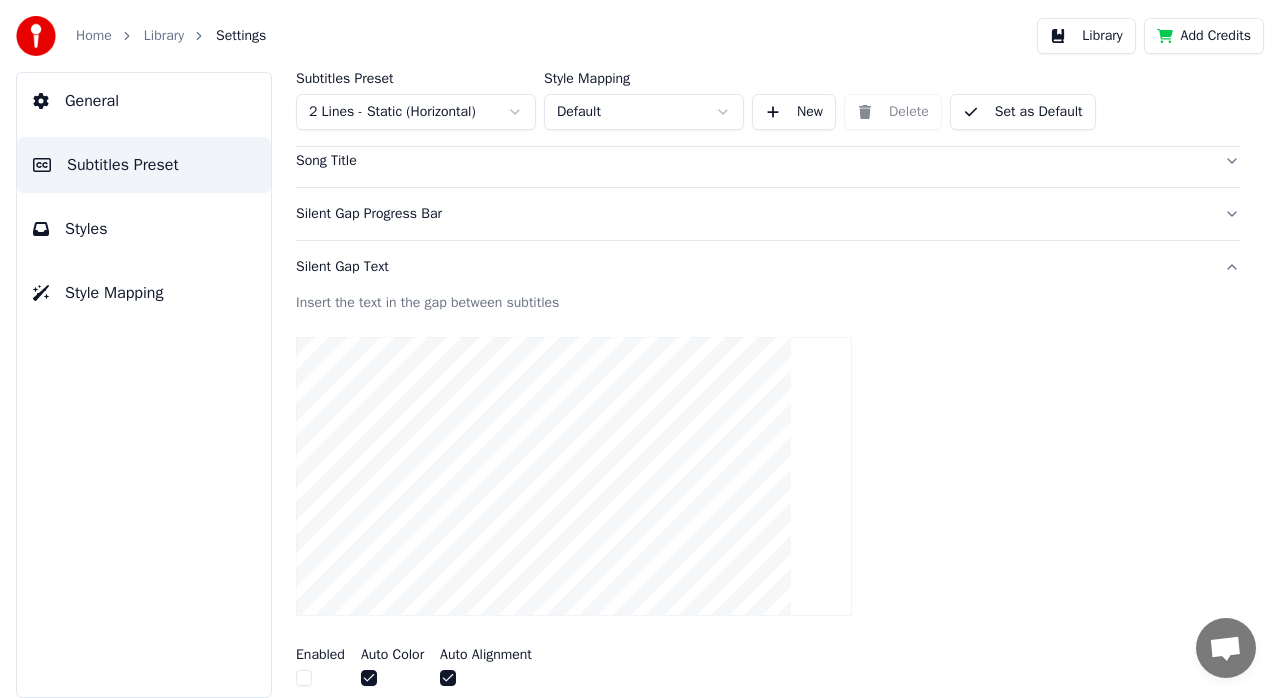 click on "Silent Gap Text" at bounding box center (752, 267) 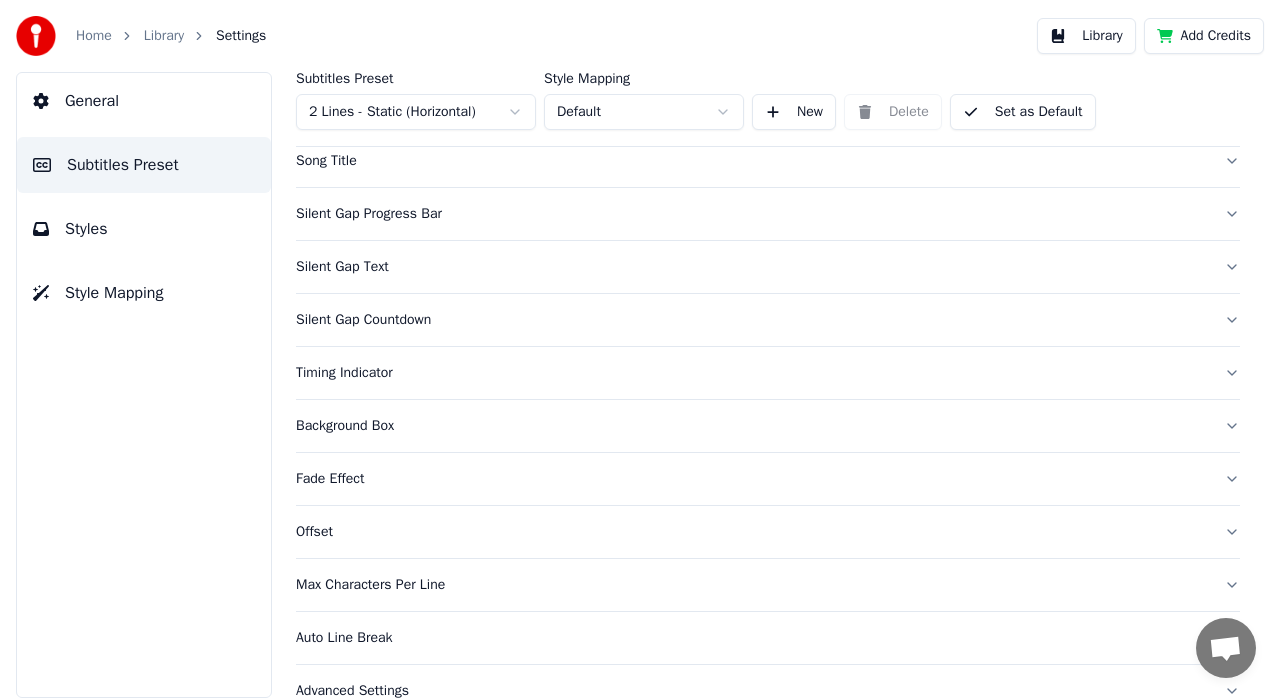 click on "Silent Gap Progress Bar" at bounding box center [752, 214] 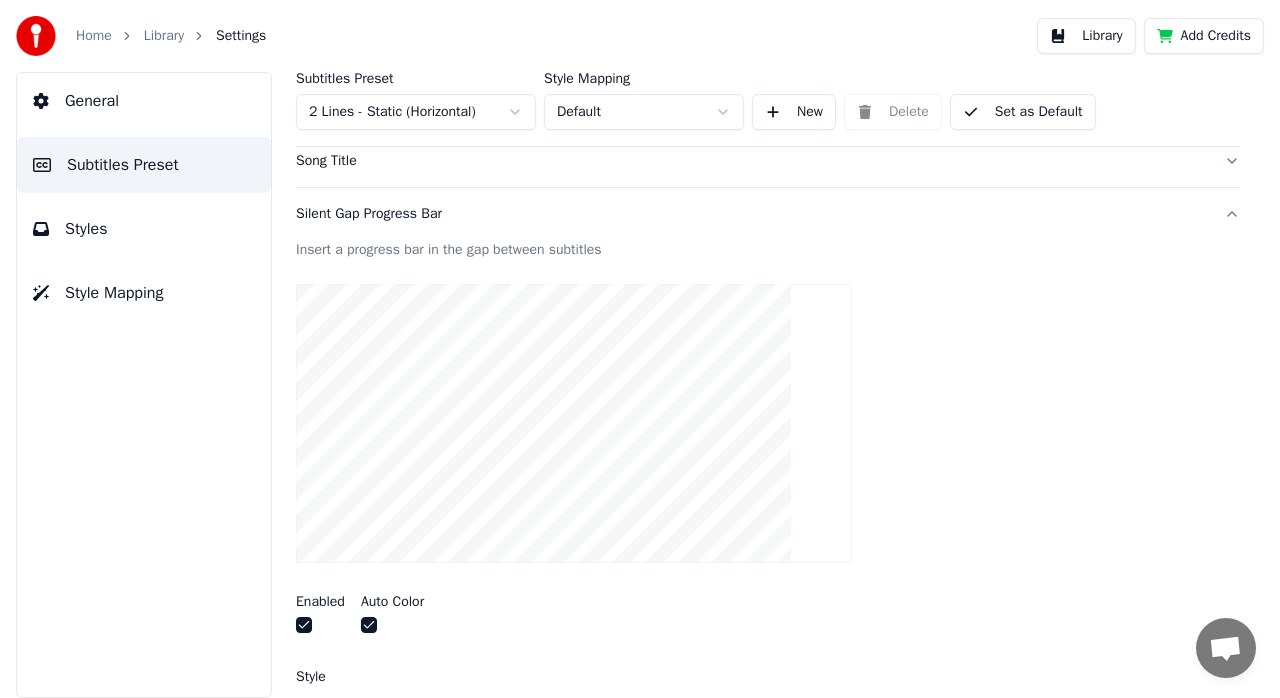 click on "Silent Gap Progress Bar" at bounding box center (752, 214) 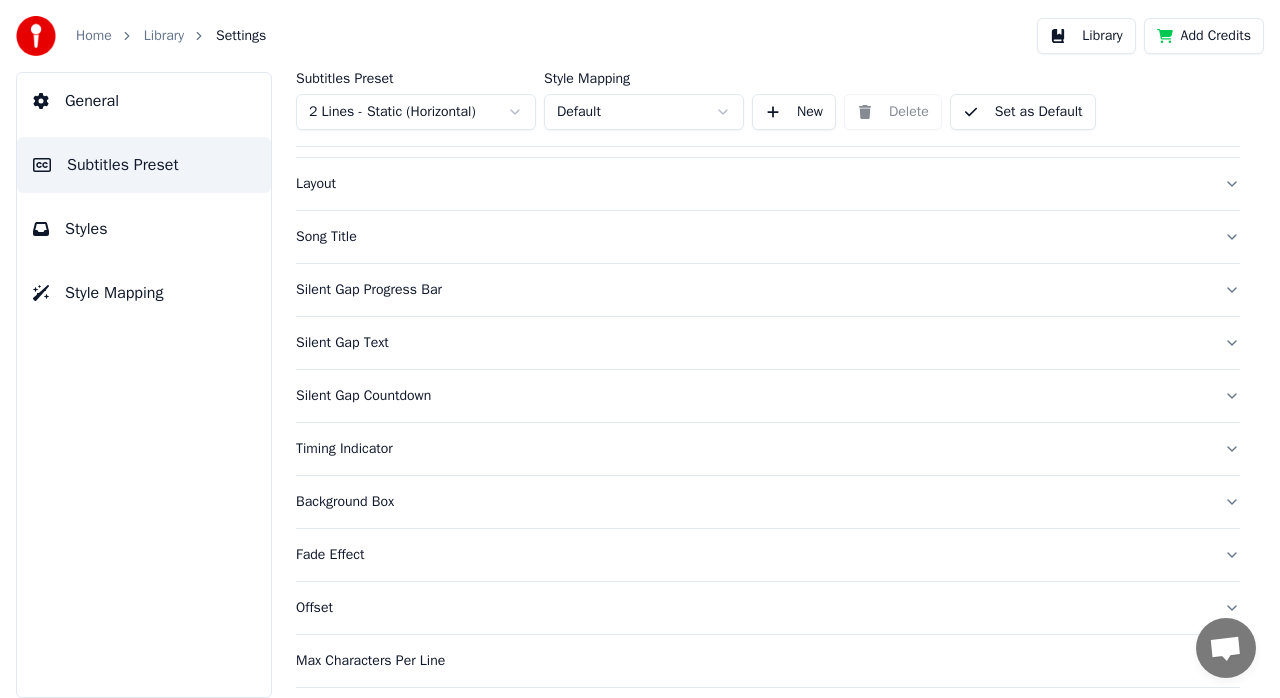 scroll, scrollTop: 0, scrollLeft: 0, axis: both 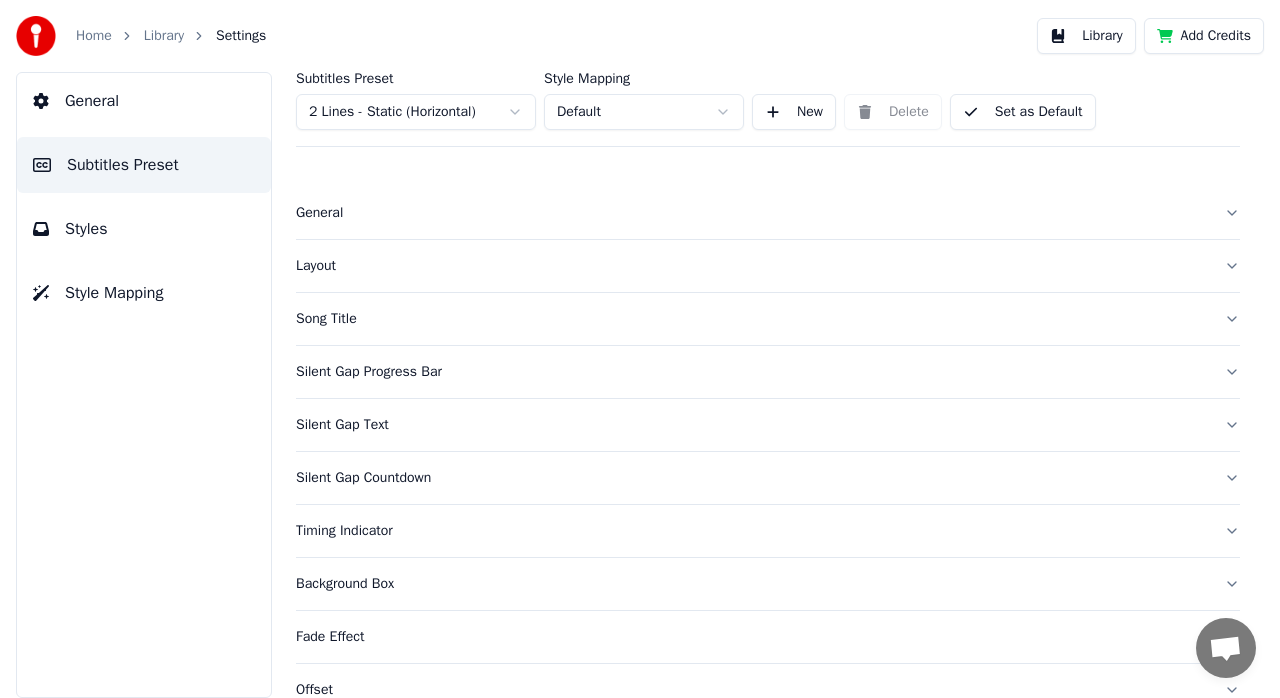click on "Layout" at bounding box center (752, 266) 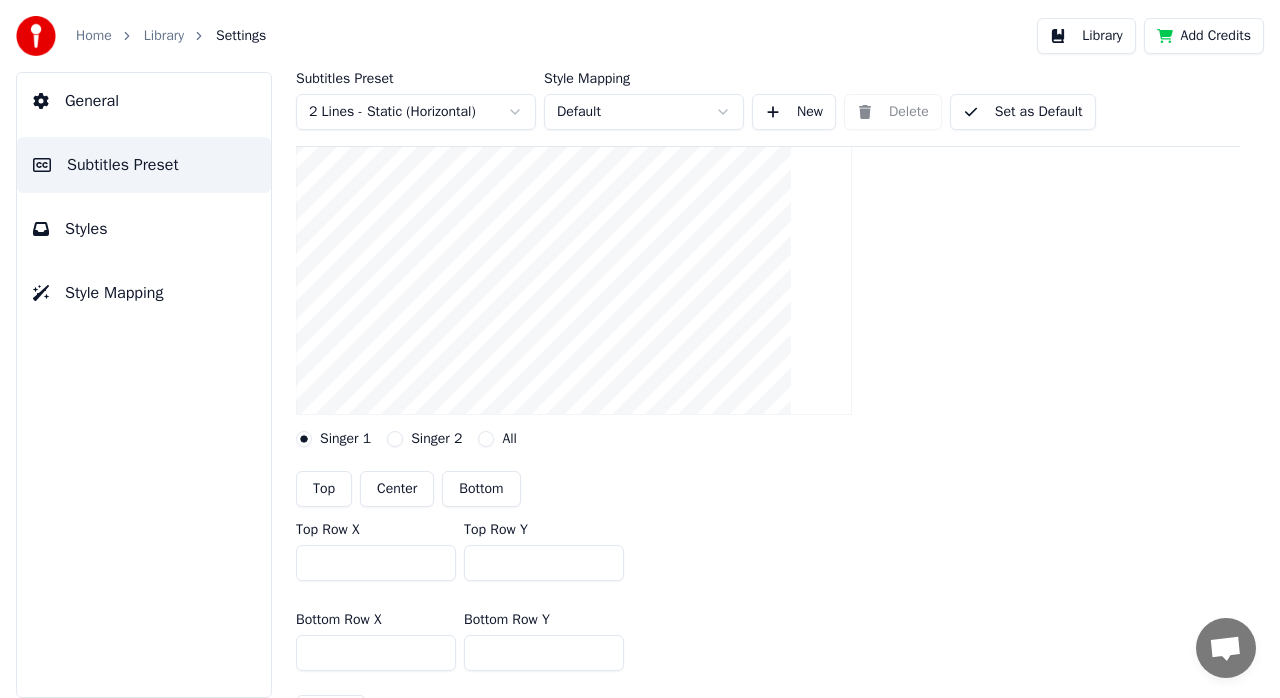 scroll, scrollTop: 300, scrollLeft: 0, axis: vertical 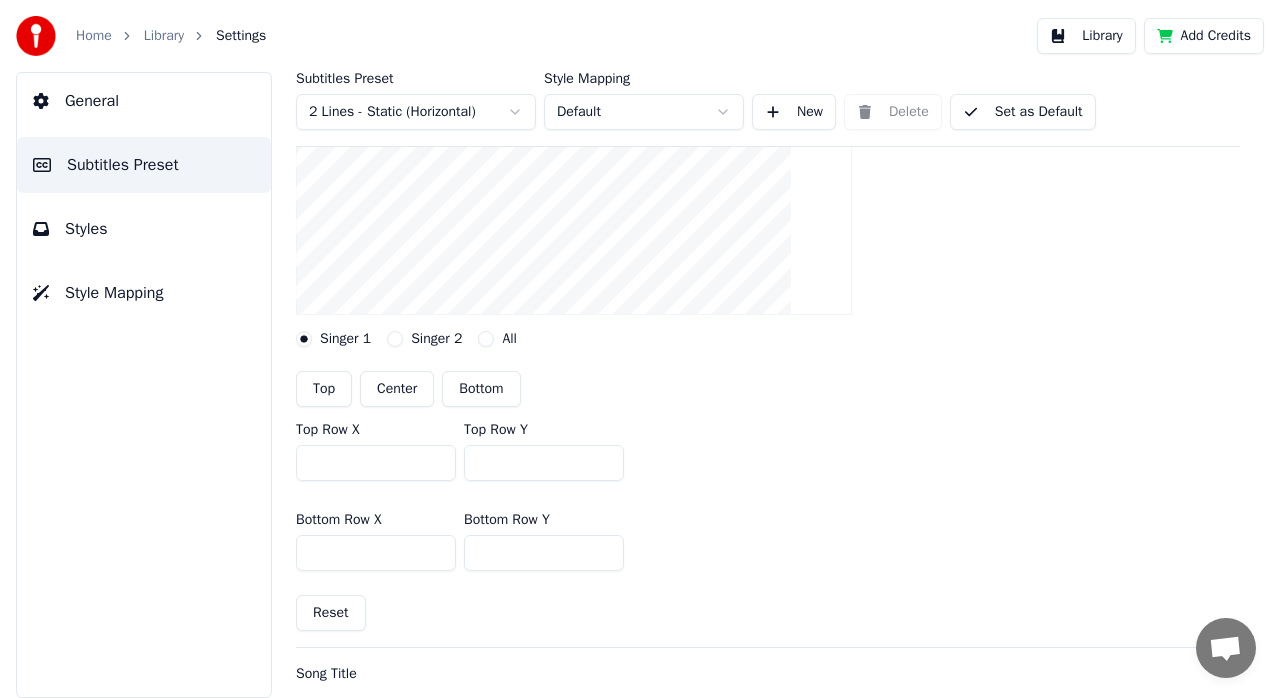 click on "***" at bounding box center (376, 463) 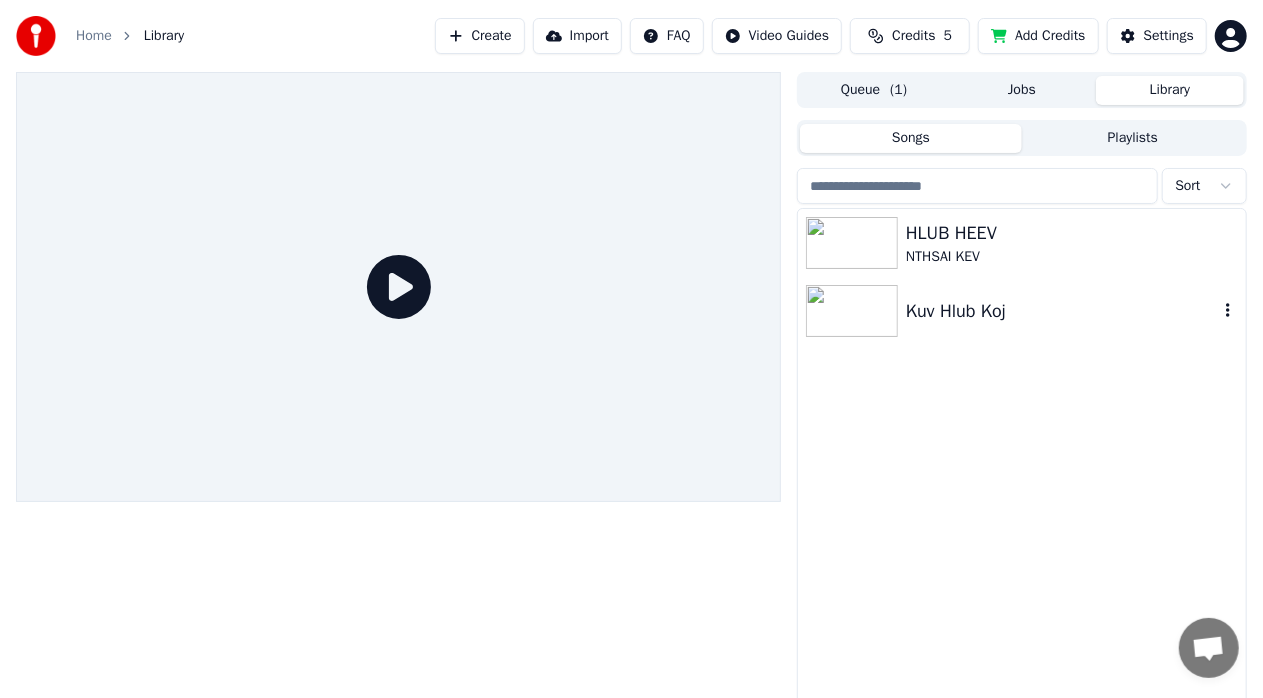 click on "Kuv Hlub Koj" at bounding box center [1022, 311] 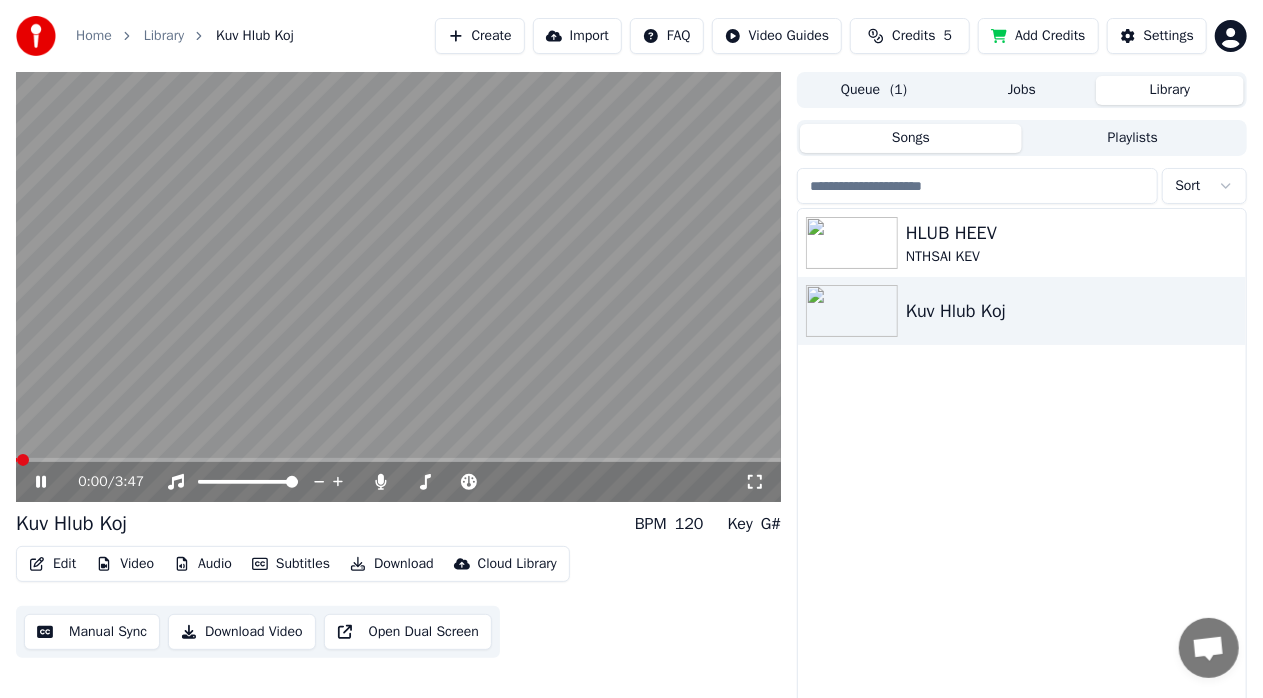 click at bounding box center [398, 460] 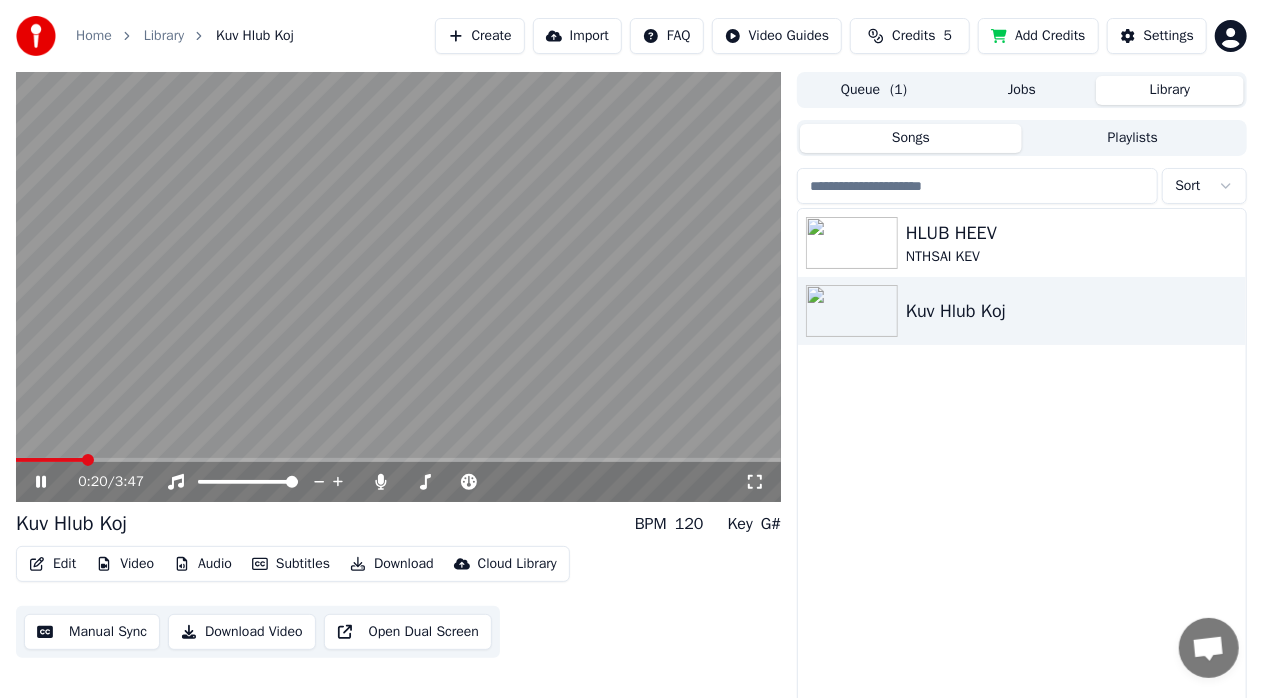 click on "0:20  /  3:47" at bounding box center [398, 482] 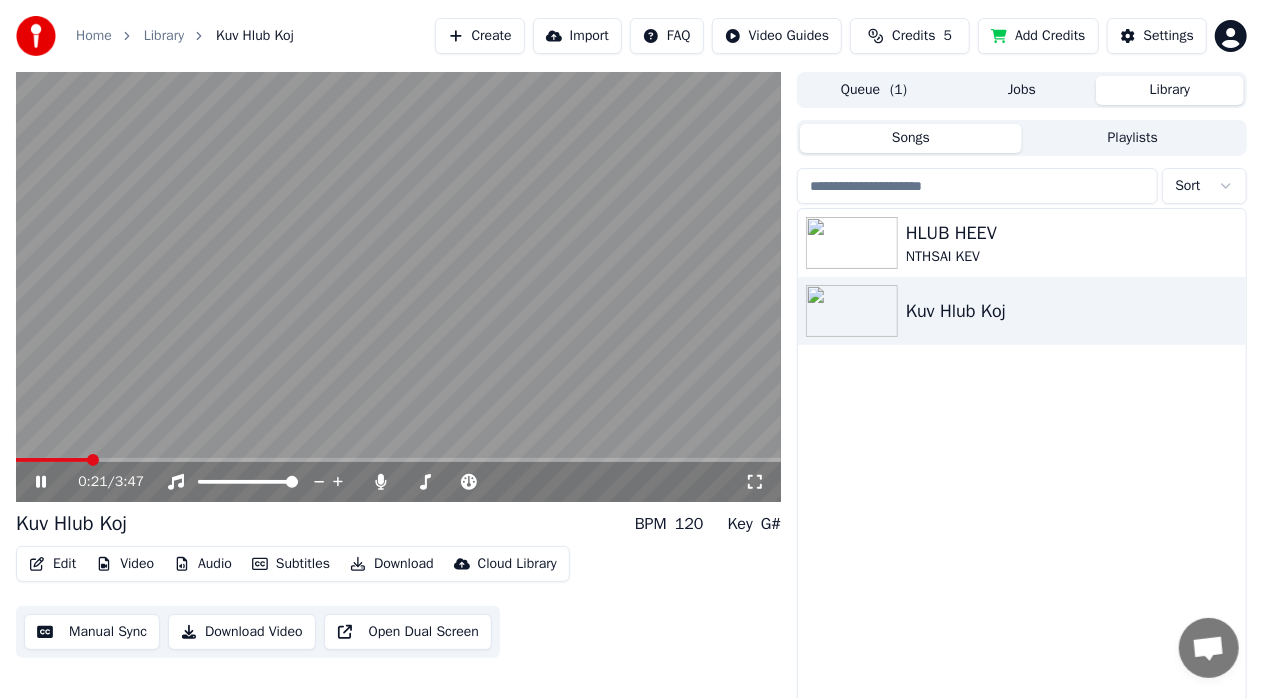 click at bounding box center (398, 287) 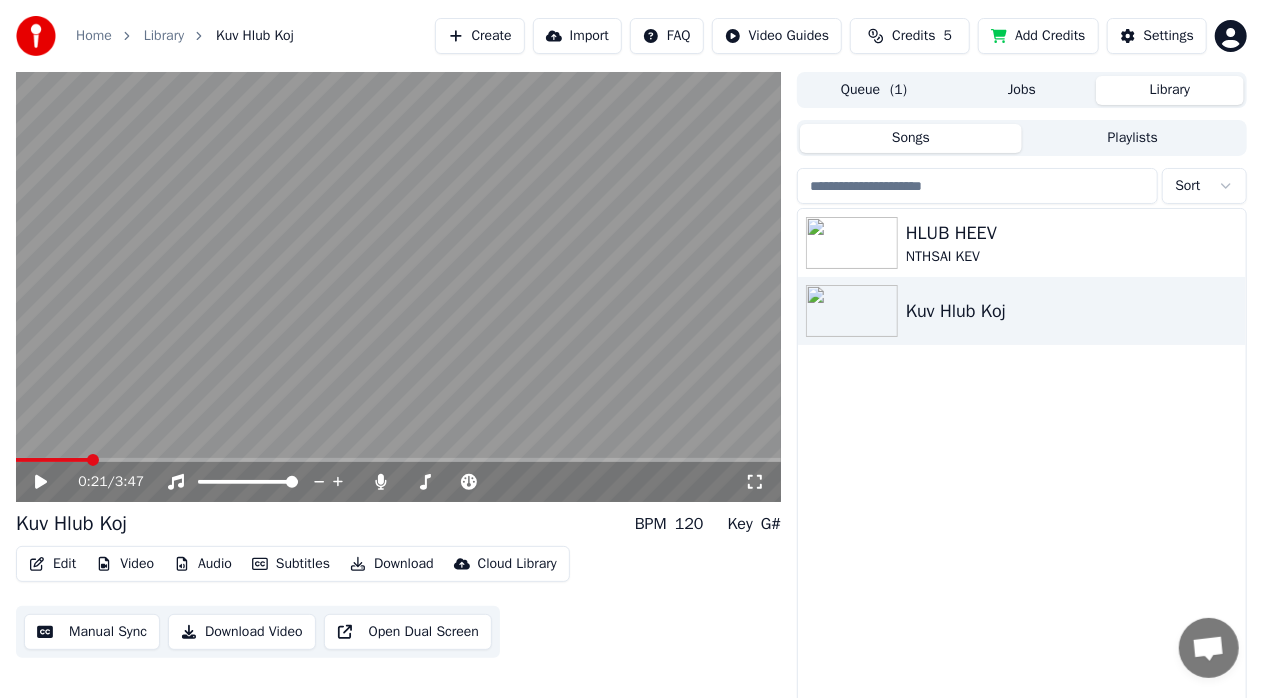 click at bounding box center (398, 287) 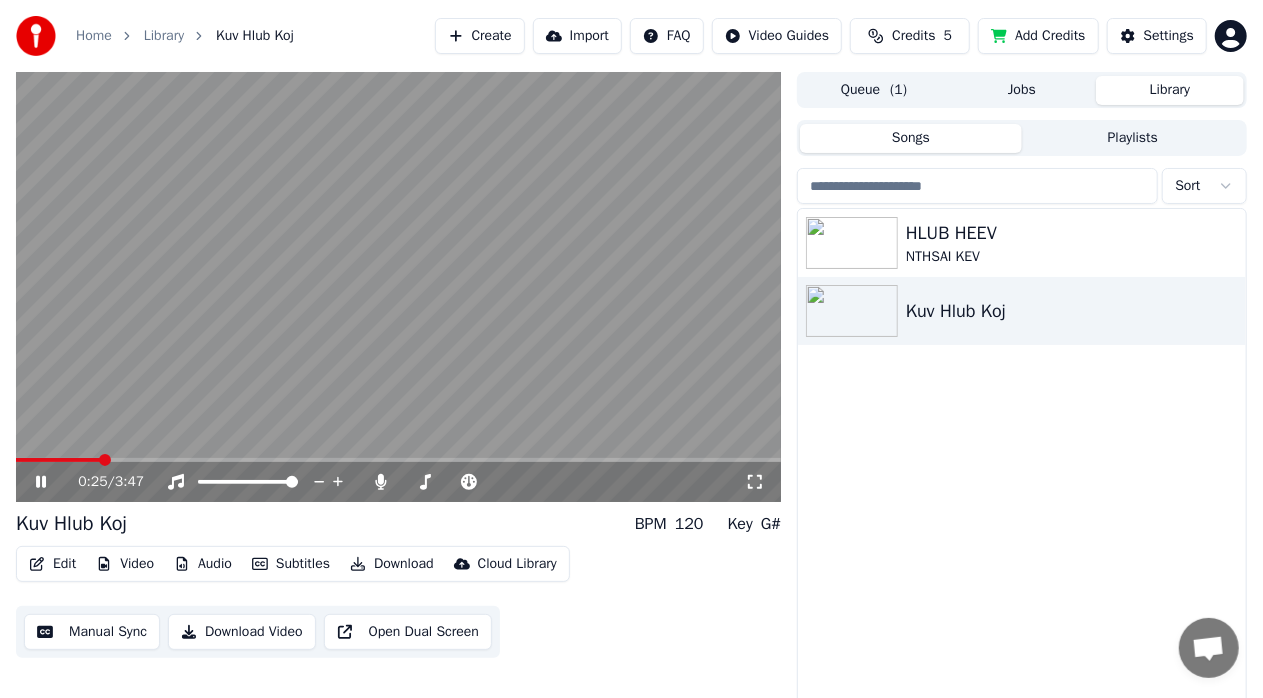click at bounding box center [398, 287] 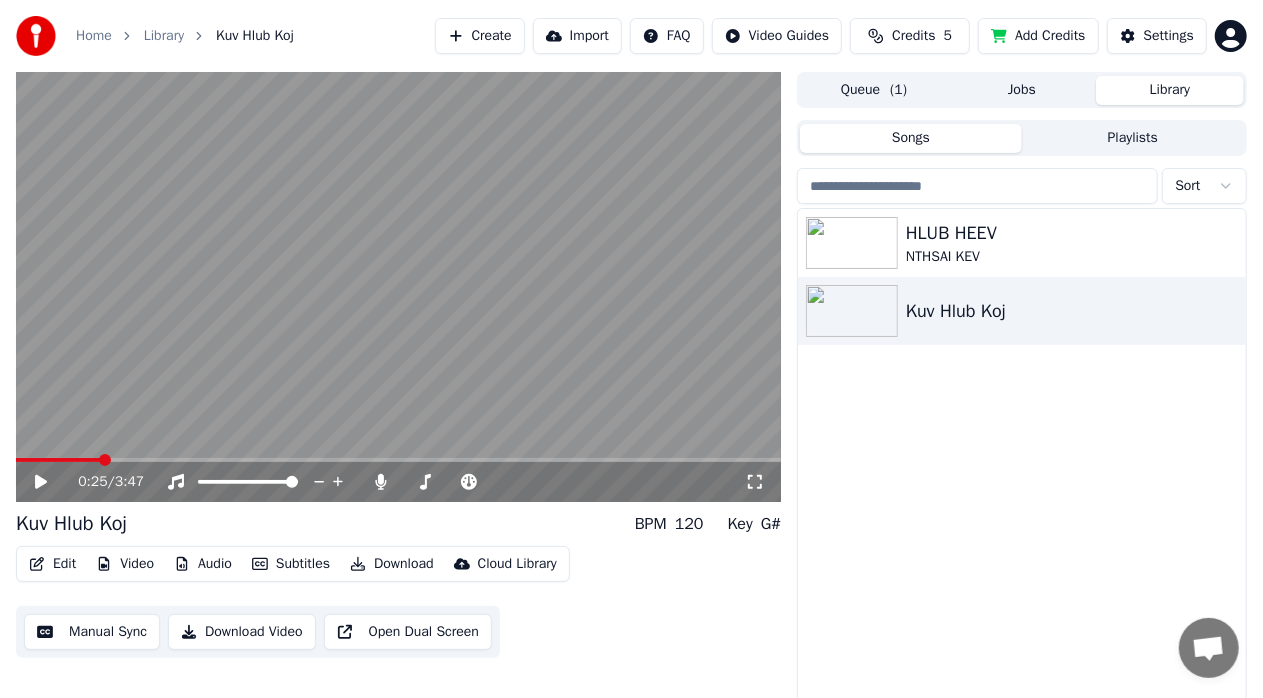 click at bounding box center [398, 287] 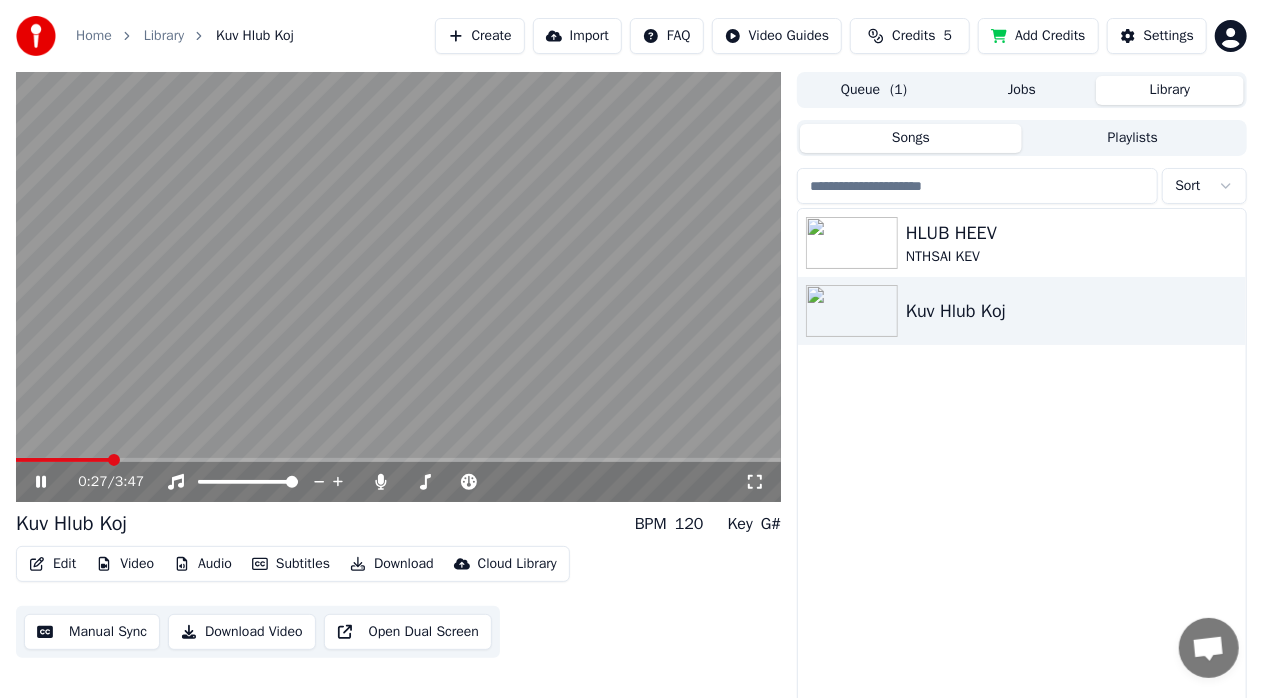 click at bounding box center (398, 287) 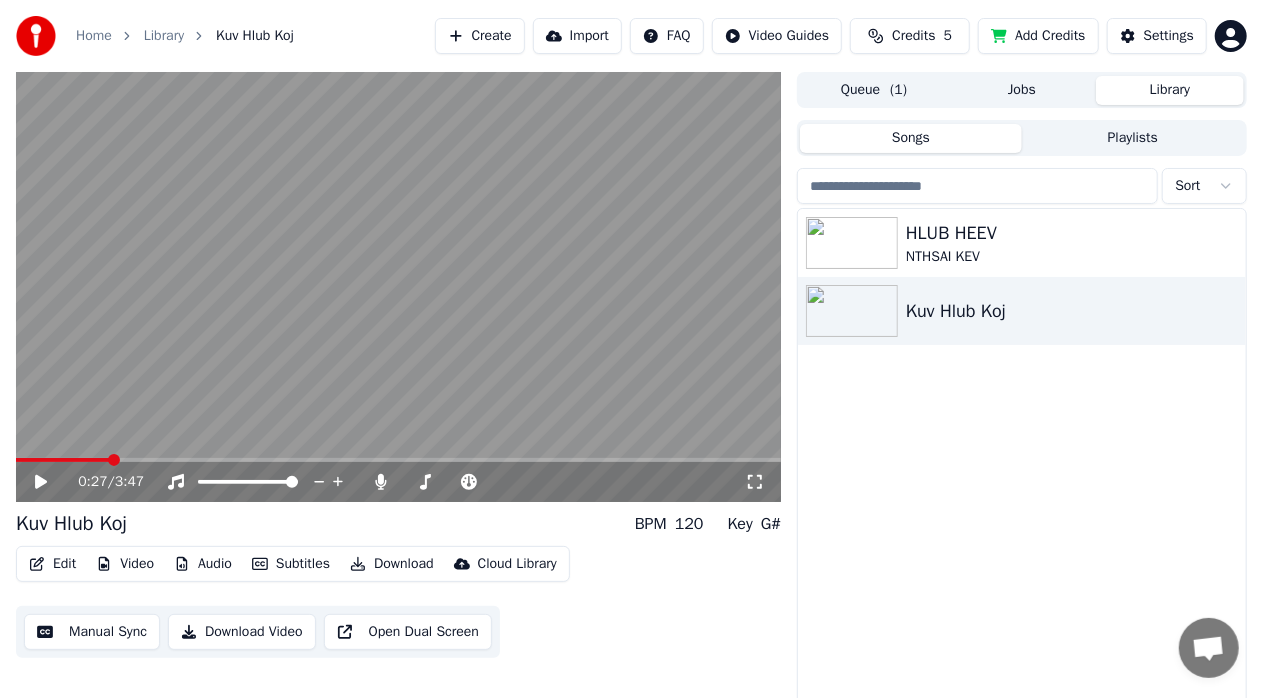 click at bounding box center [398, 287] 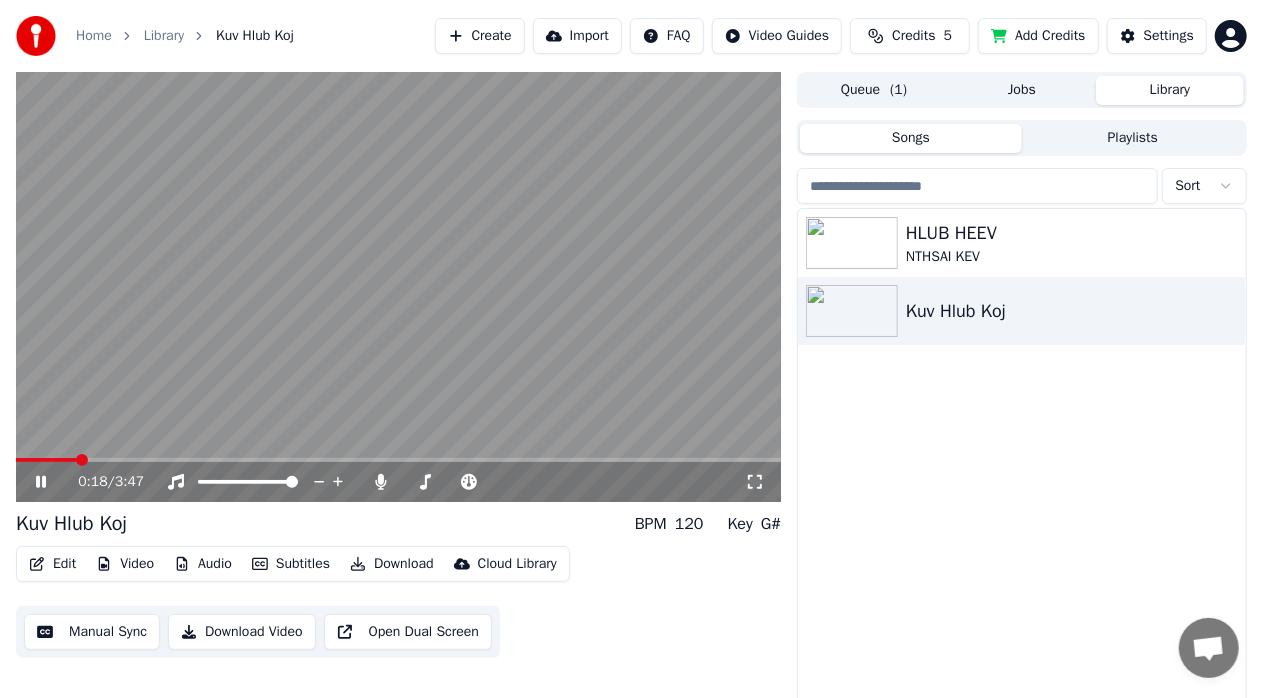 click at bounding box center [82, 460] 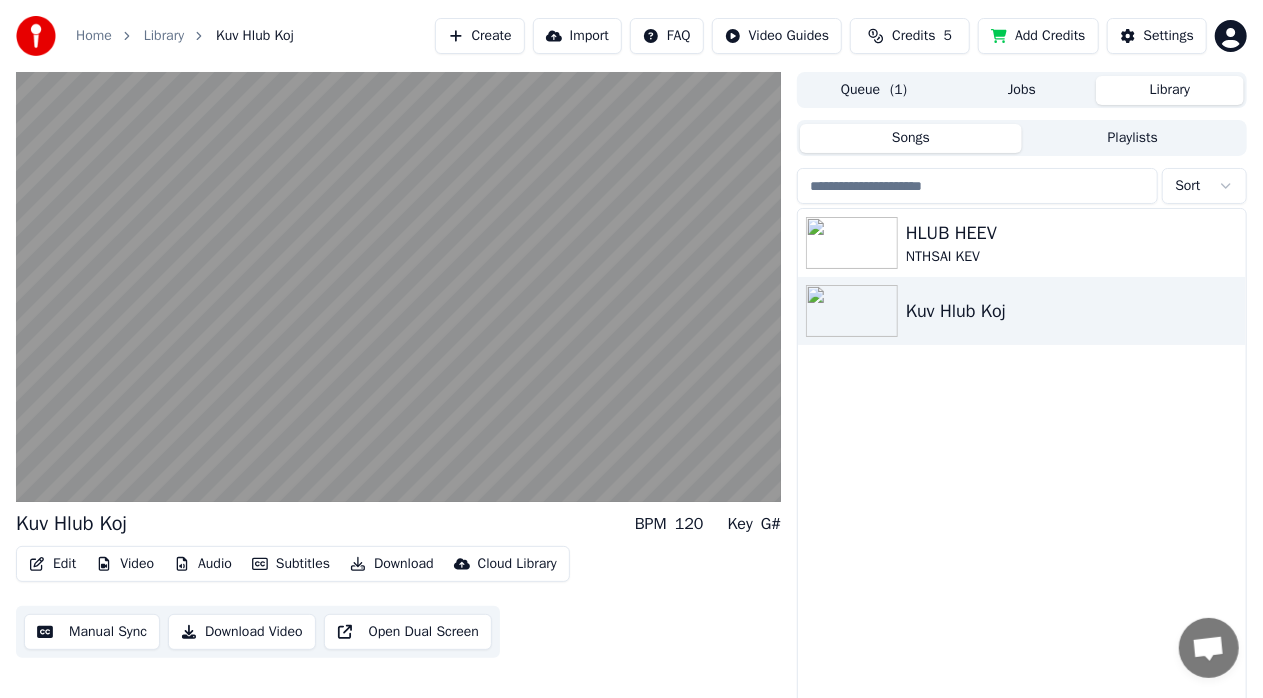 click at bounding box center (398, 287) 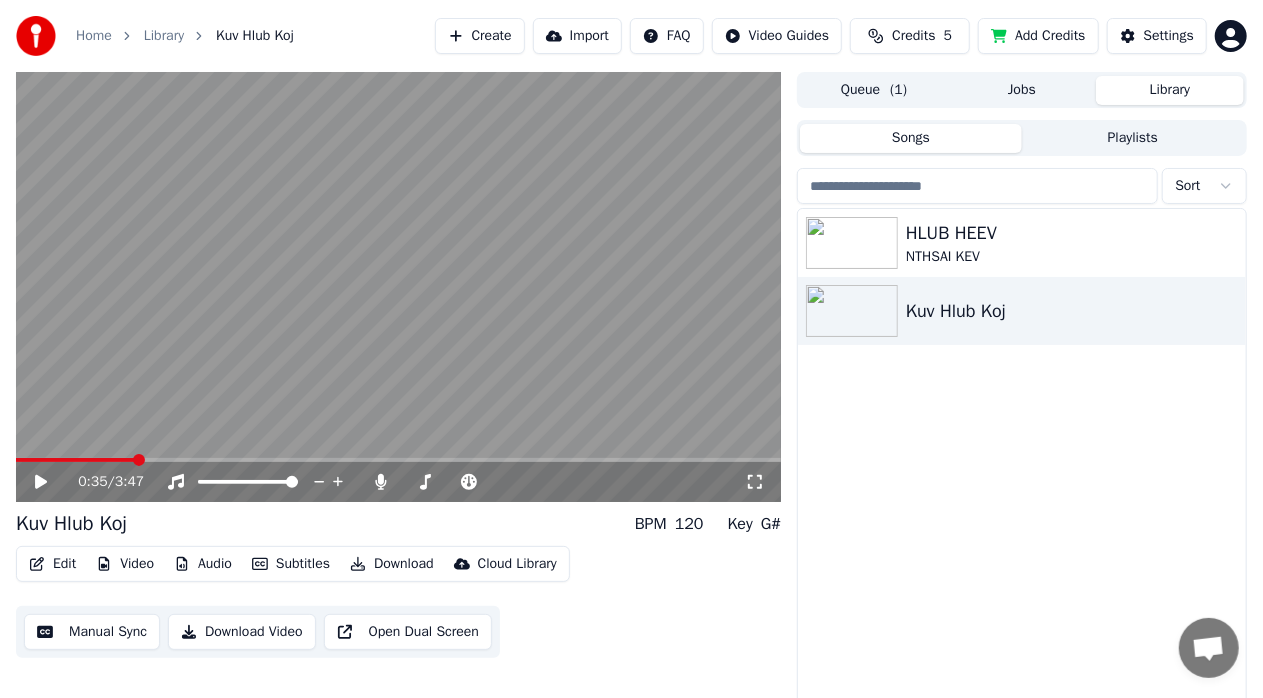 click at bounding box center (398, 287) 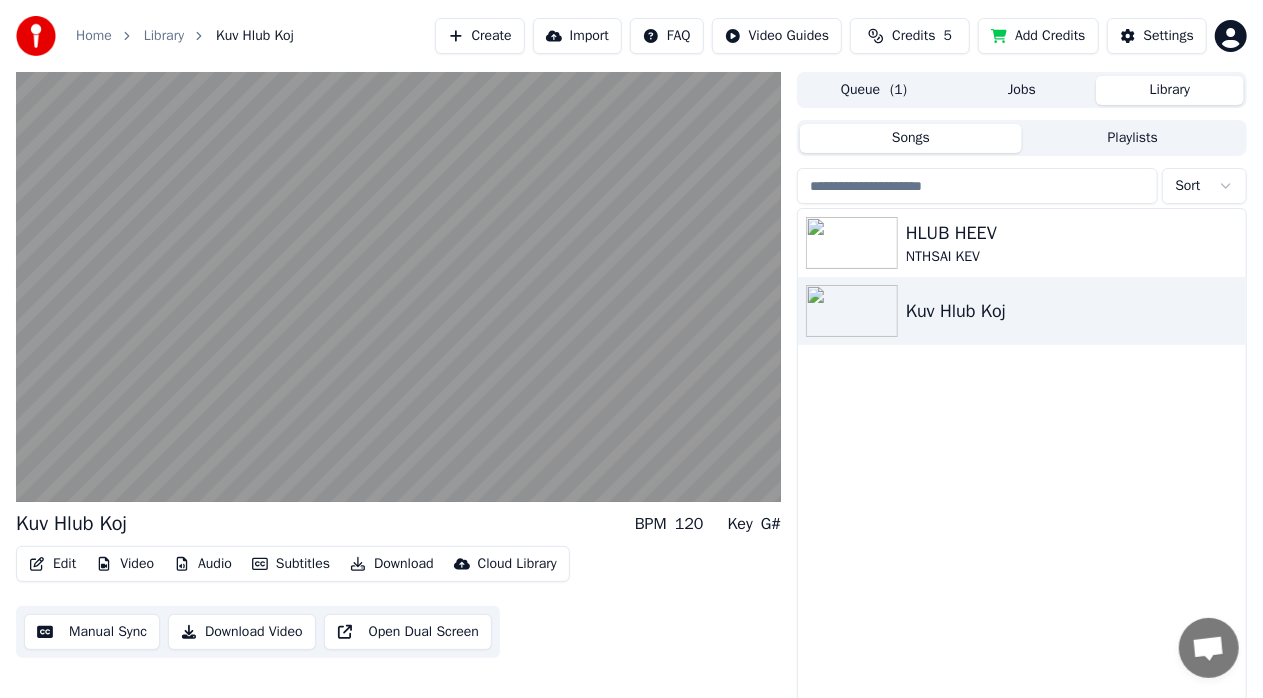 click at bounding box center (398, 287) 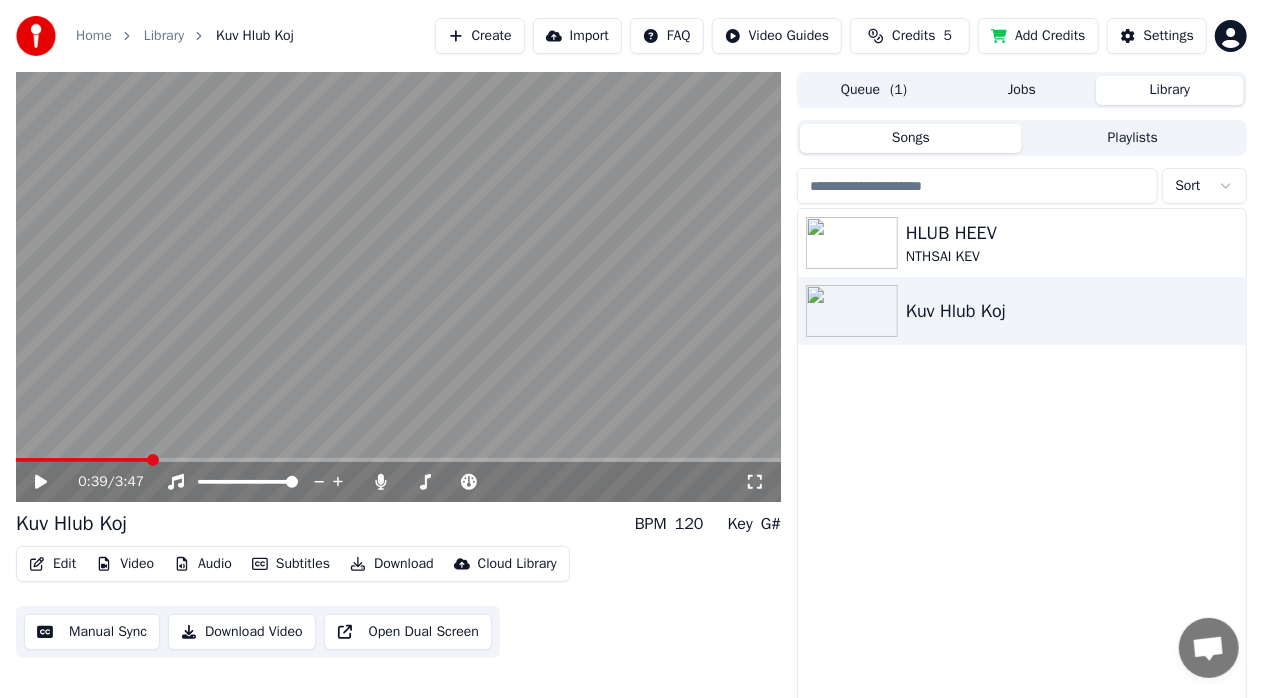 click at bounding box center (398, 287) 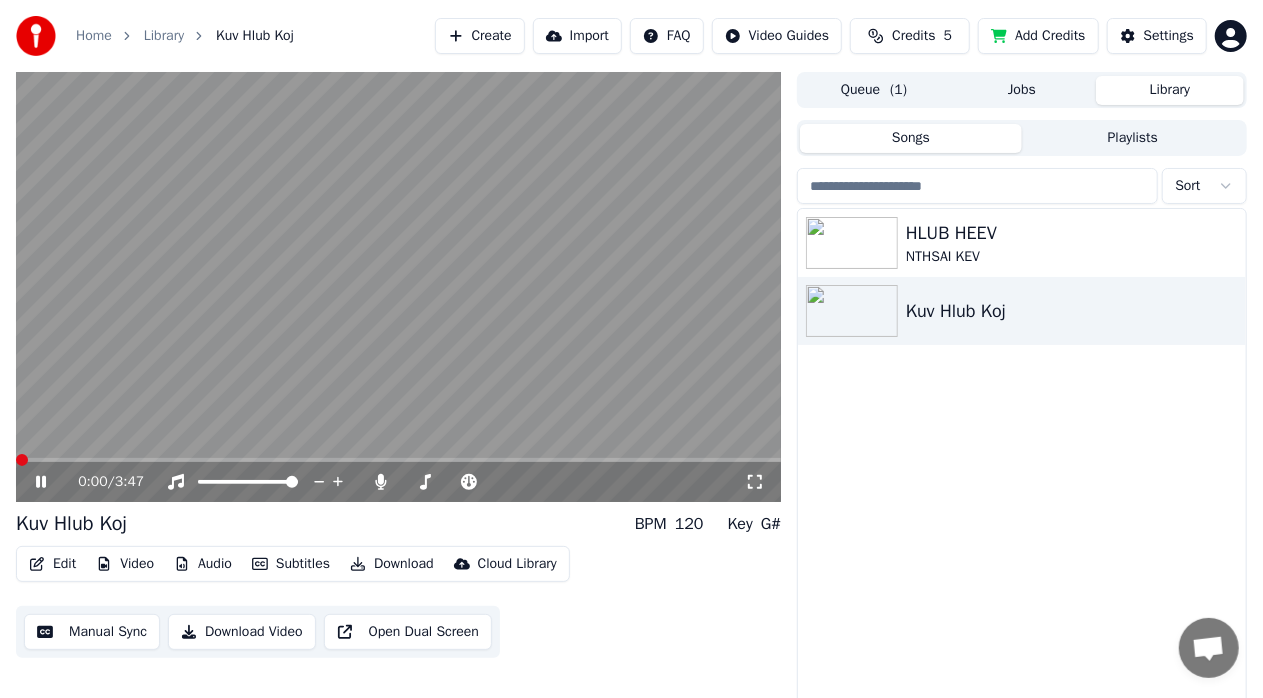 click at bounding box center (22, 460) 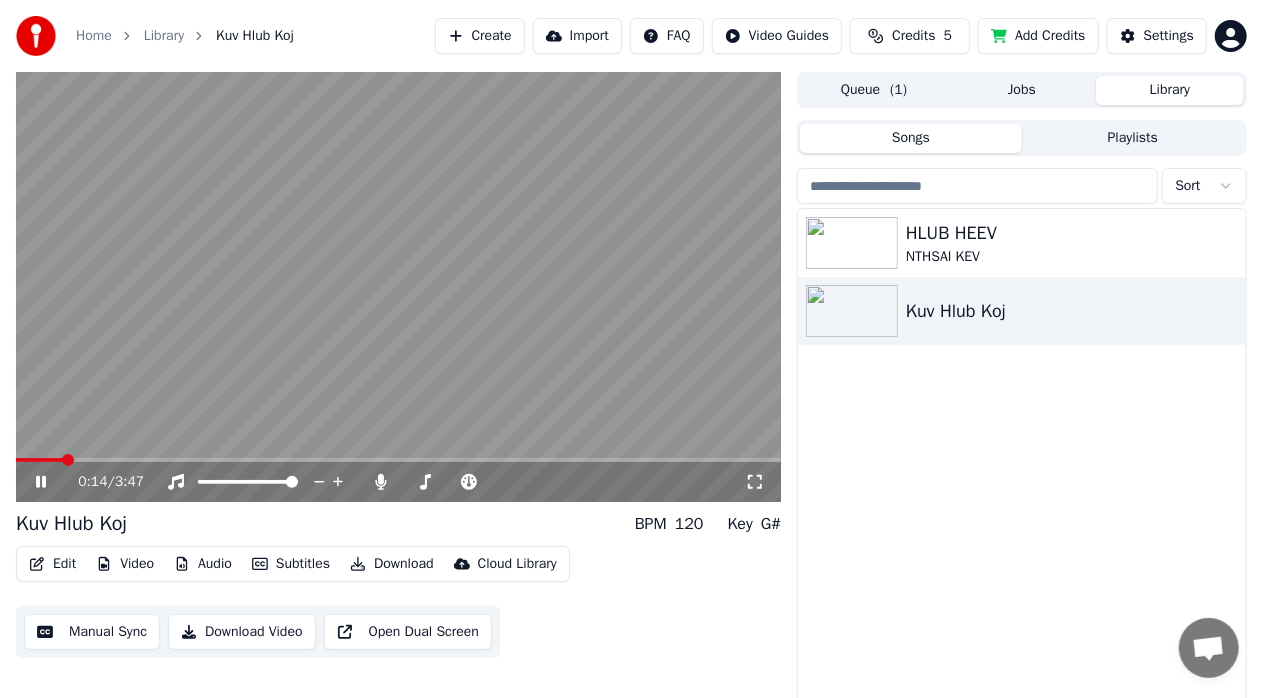 click at bounding box center (68, 460) 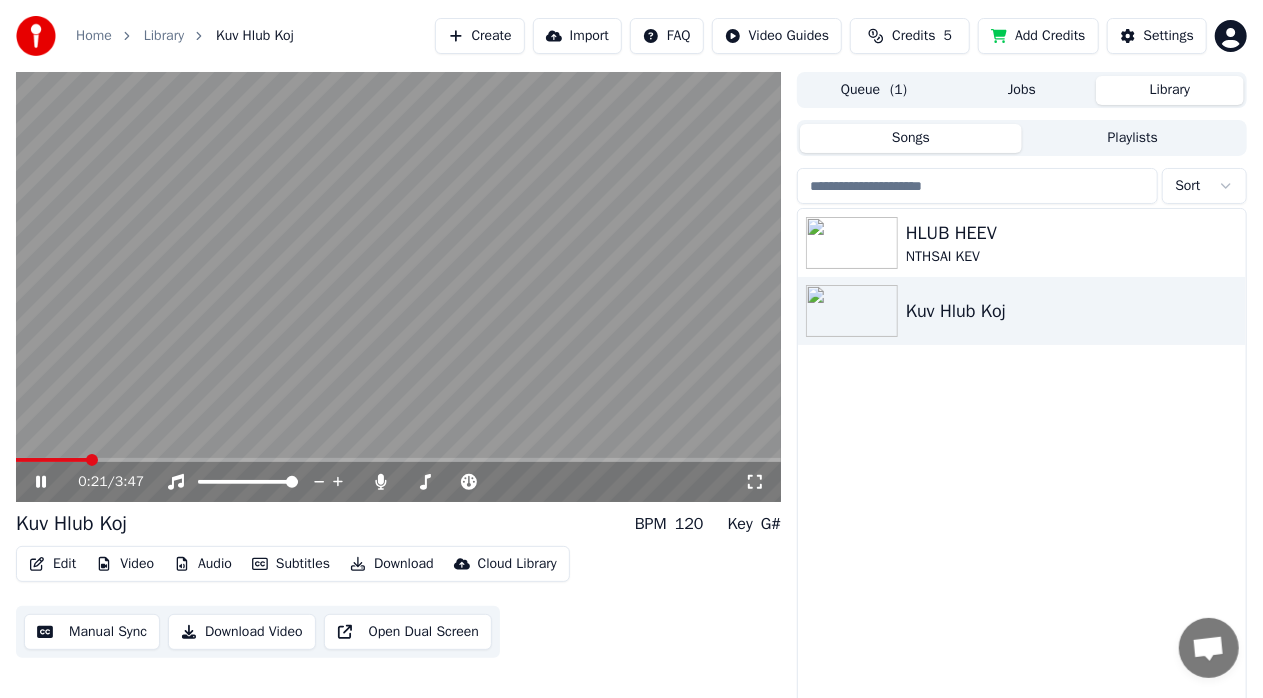 click at bounding box center [92, 460] 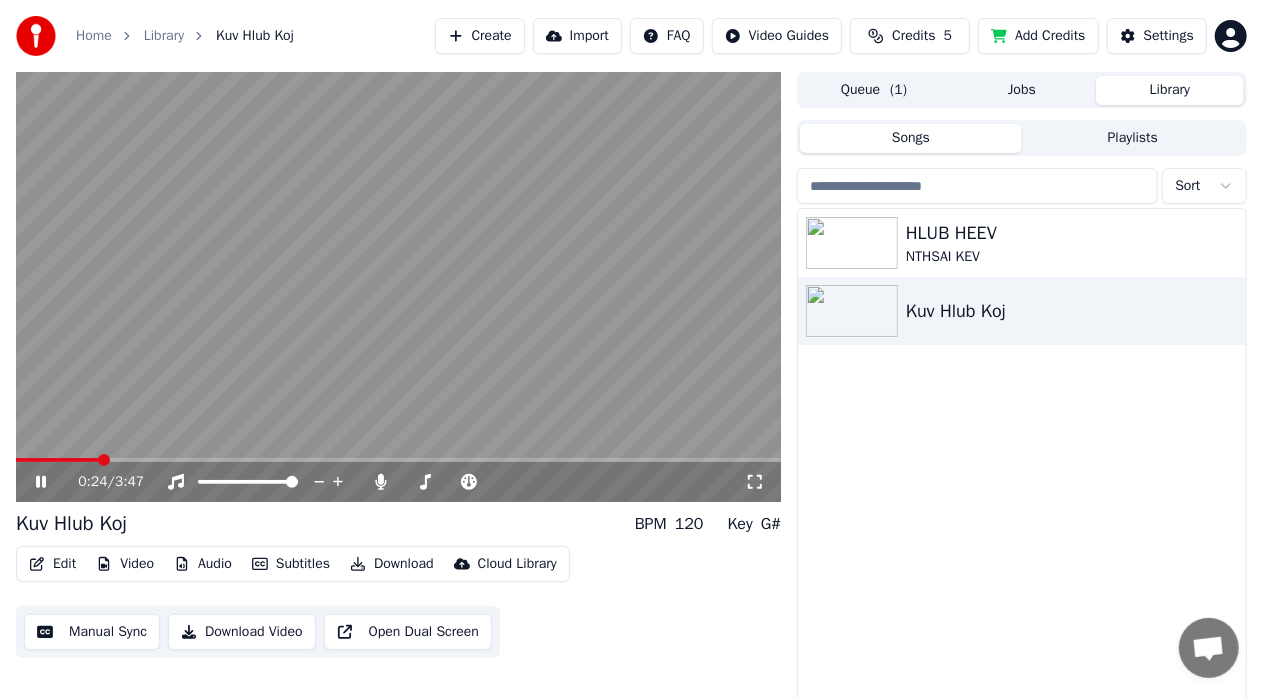 click at bounding box center (398, 287) 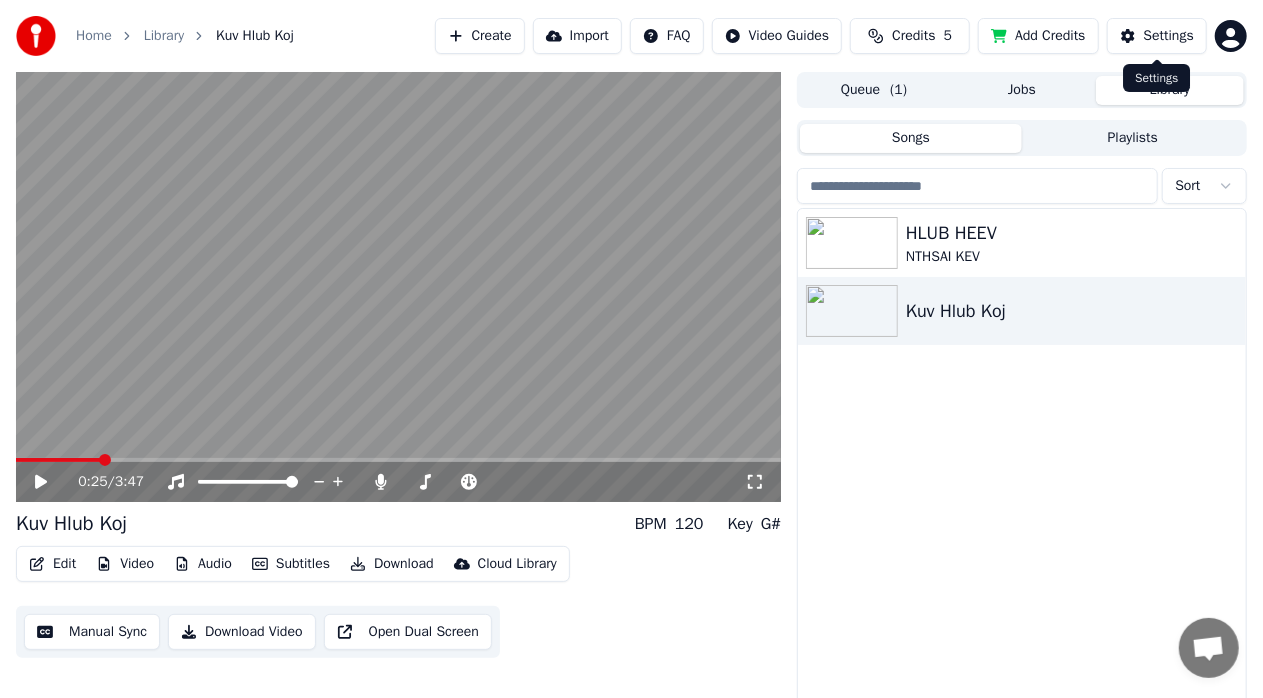 click on "Settings" at bounding box center (1169, 36) 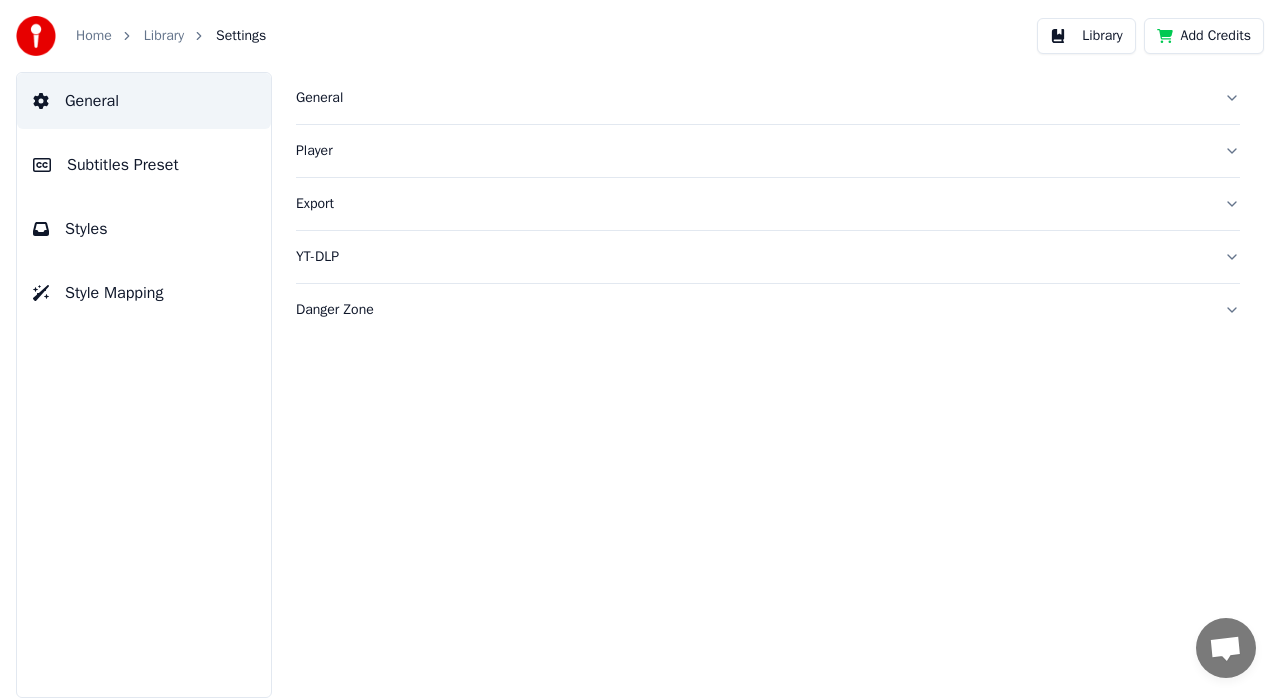 click on "Subtitles Preset" at bounding box center (144, 165) 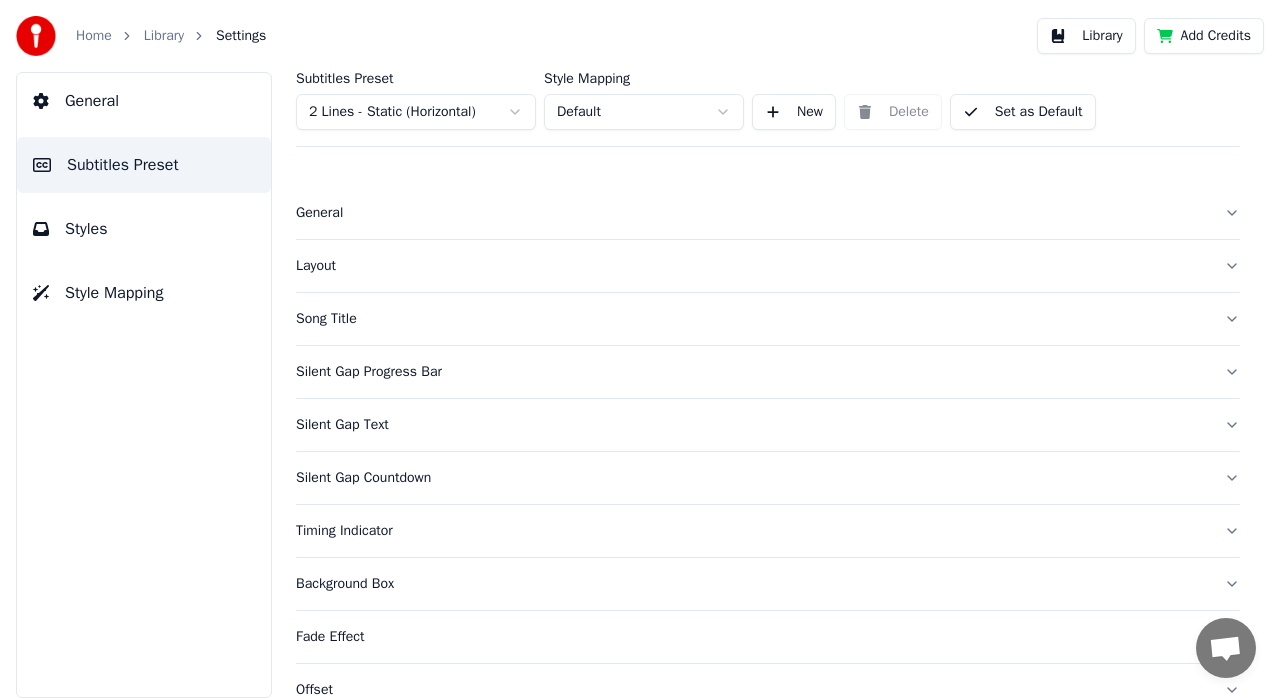 click on "Silent Gap Countdown" at bounding box center [752, 478] 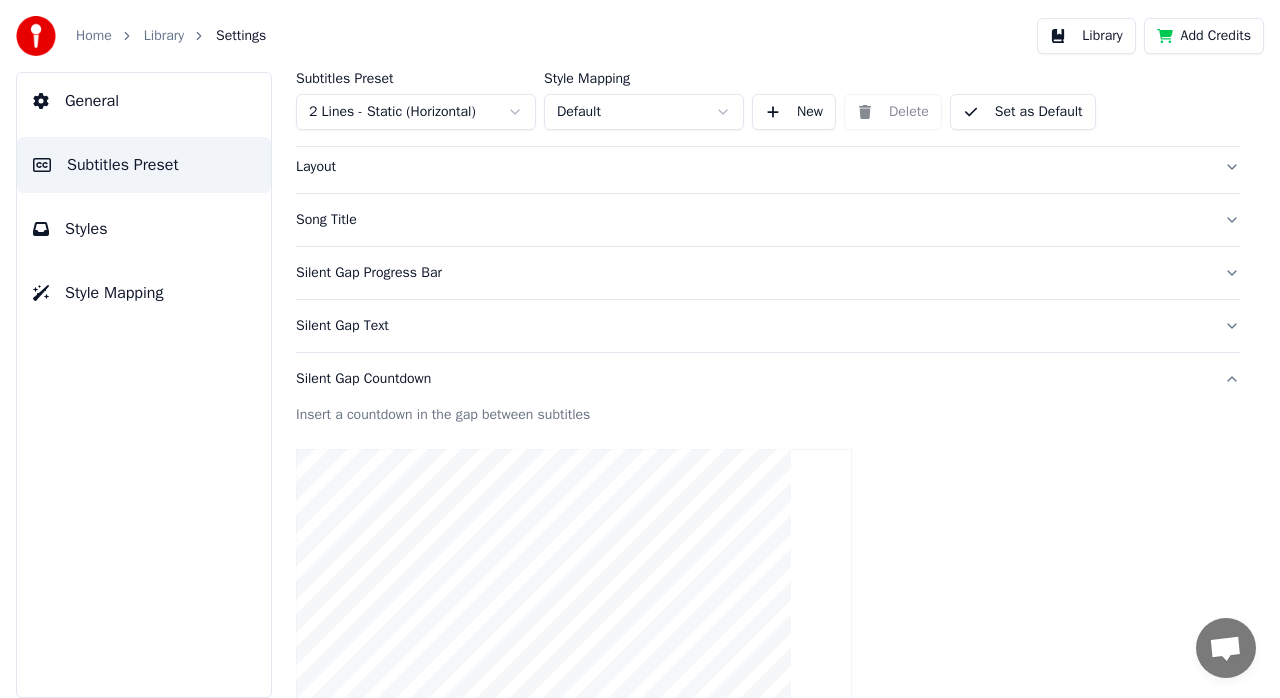 scroll, scrollTop: 400, scrollLeft: 0, axis: vertical 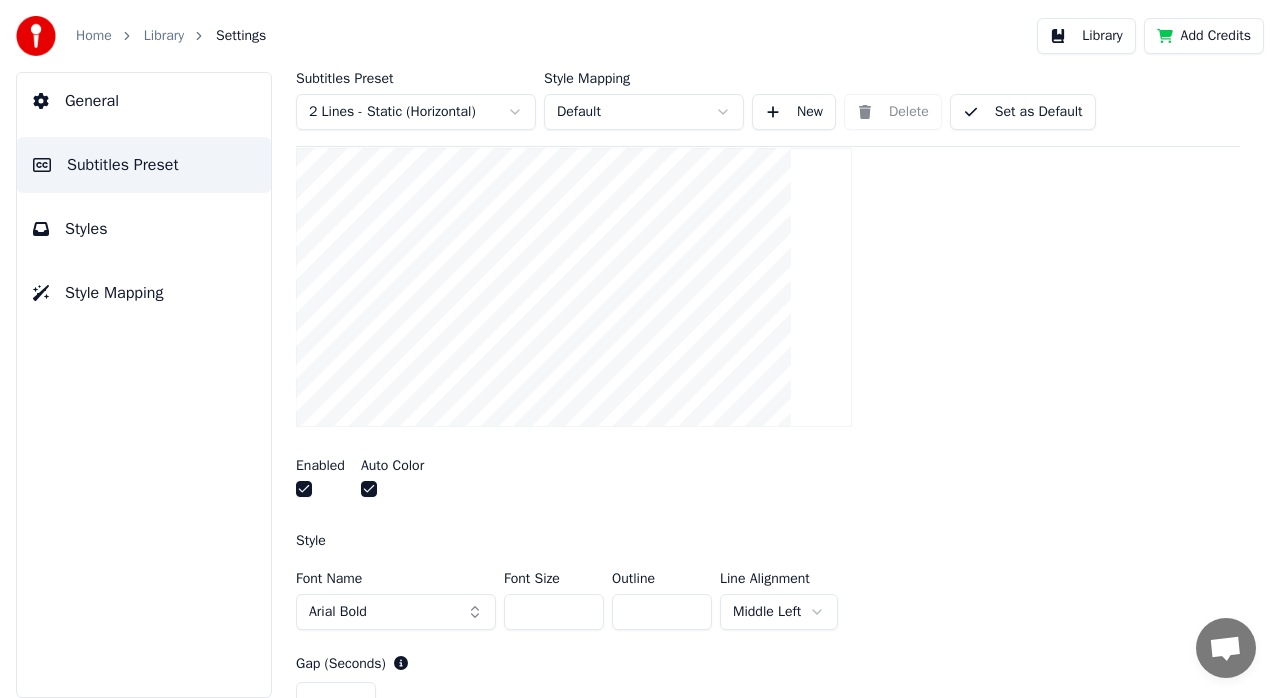 click on "Home Library Settings Library Add Credits General Subtitles Preset Styles Style Mapping Subtitles Preset 2 Lines - Static (Horizontal) Style Mapping Default New Delete Set as Default General Layout Song Title Silent Gap Progress Bar Silent Gap Text Silent Gap Countdown Insert a countdown in the gap between subtitles Enabled Auto Color Style Font Name Arial Bold Font Size *** Outline * Line Alignment Middle Left Gap (Seconds) * Countdown * Reset Timing Indicator Background Box Fade Effect Offset Max Characters Per Line Auto Line Break Advanced Settings" at bounding box center (640, 349) 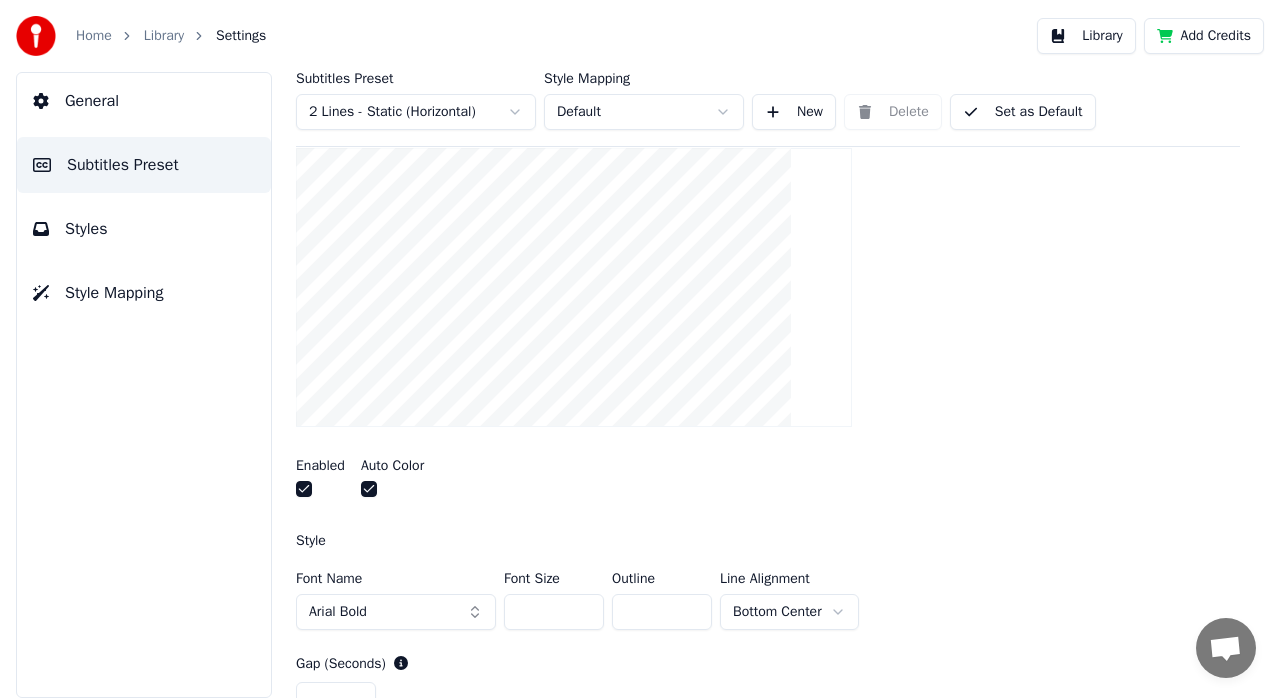 click on "Home Library Settings Library Add Credits General Subtitles Preset Styles Style Mapping Subtitles Preset 2 Lines - Static (Horizontal) Style Mapping Default New Delete Set as Default General Layout Song Title Silent Gap Progress Bar Silent Gap Text Silent Gap Countdown Insert a countdown in the gap between subtitles Enabled Auto Color Style Font Name Arial Bold Font Size *** Outline * Line Alignment Bottom Center Gap (Seconds) * Countdown * Reset Timing Indicator Background Box Fade Effect Offset Max Characters Per Line Auto Line Break Advanced Settings" at bounding box center (640, 349) 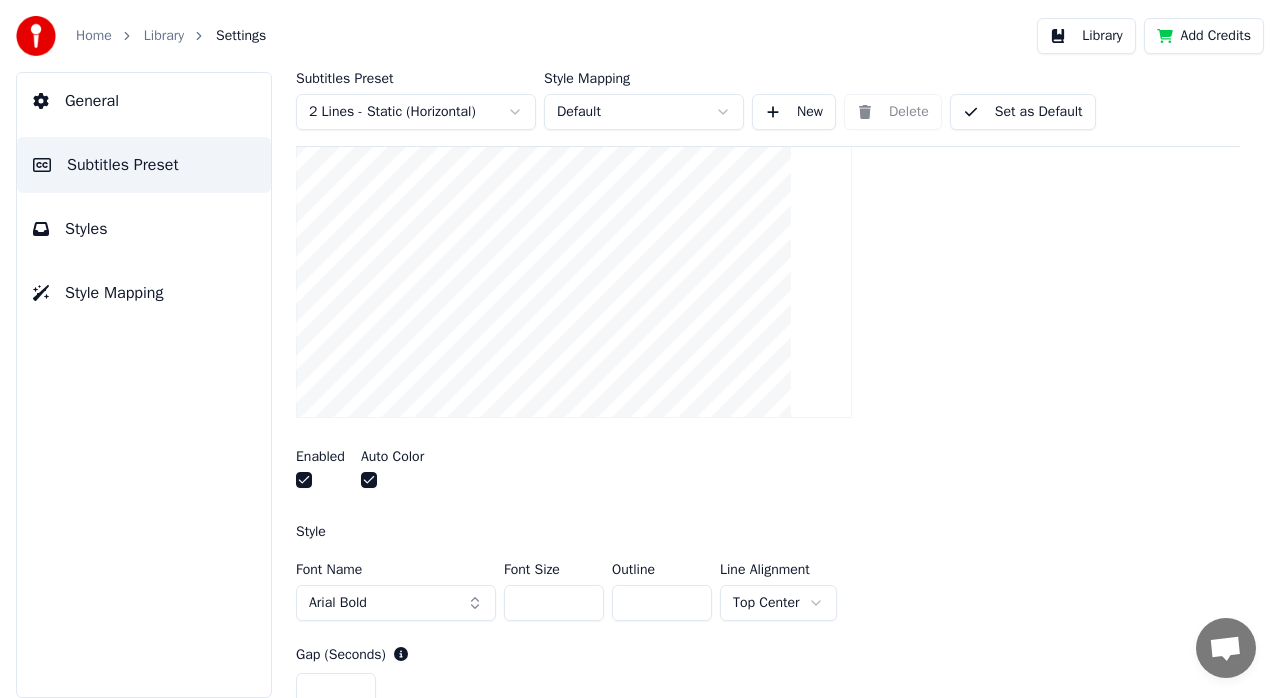 scroll, scrollTop: 400, scrollLeft: 0, axis: vertical 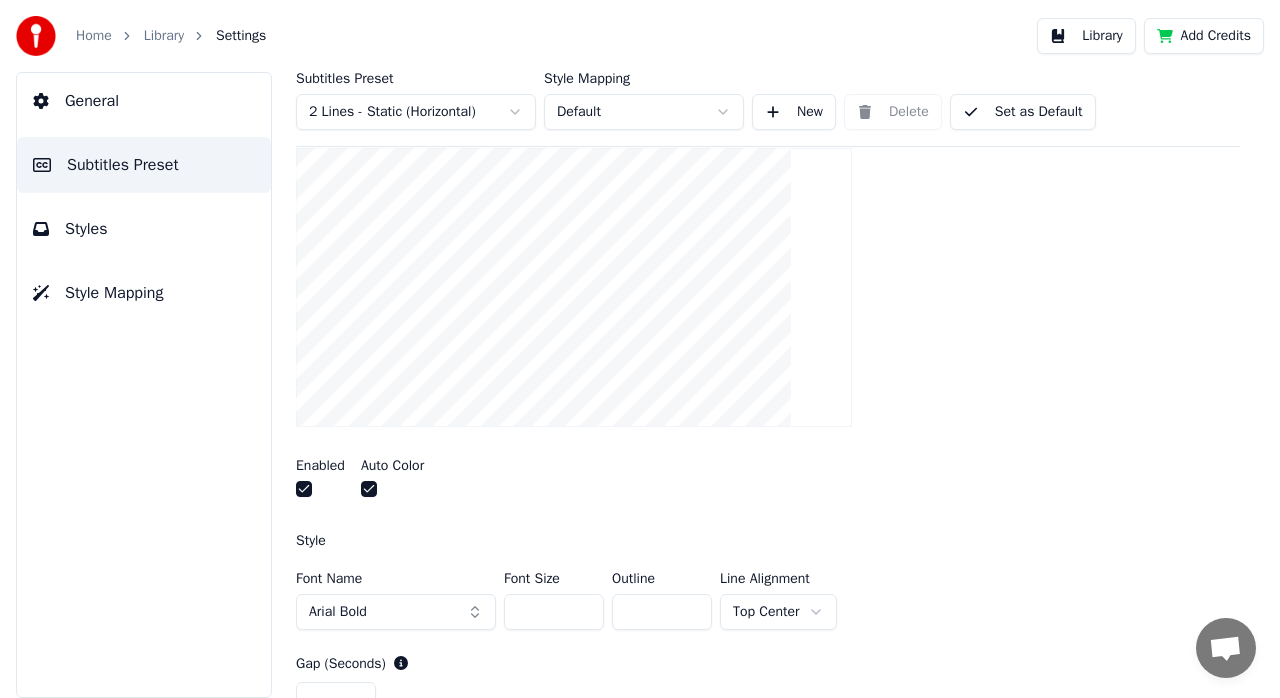 click at bounding box center [304, 489] 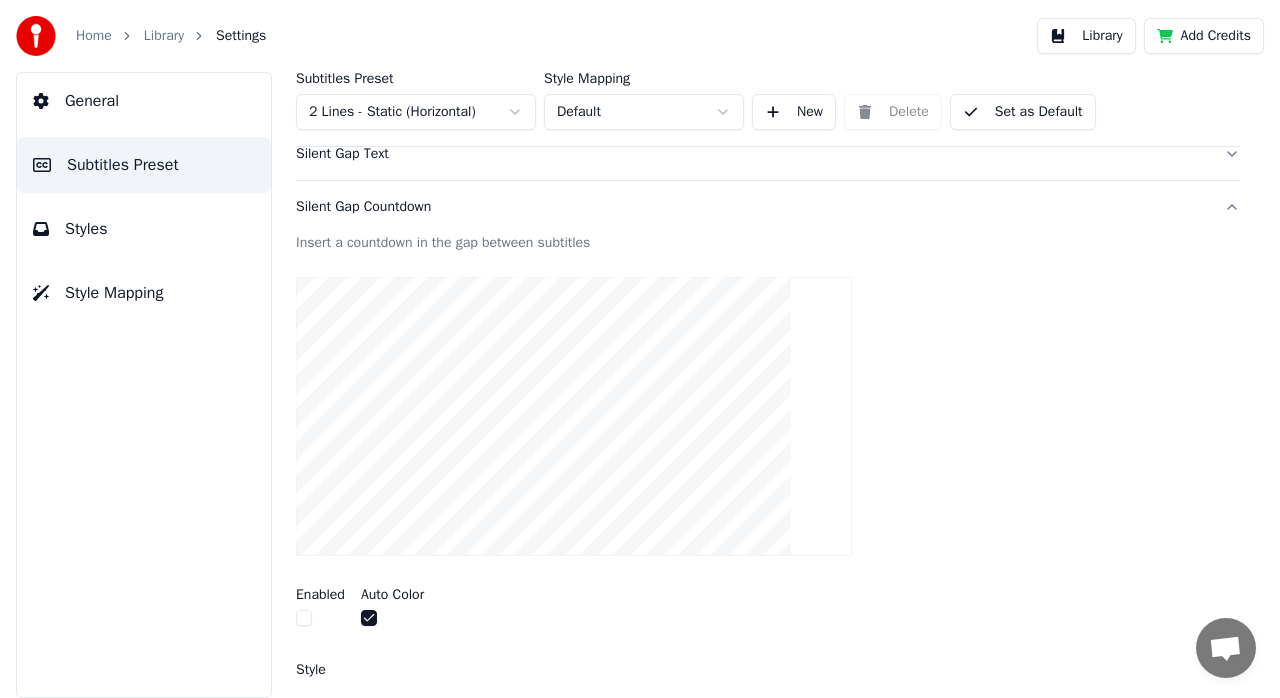 scroll, scrollTop: 300, scrollLeft: 0, axis: vertical 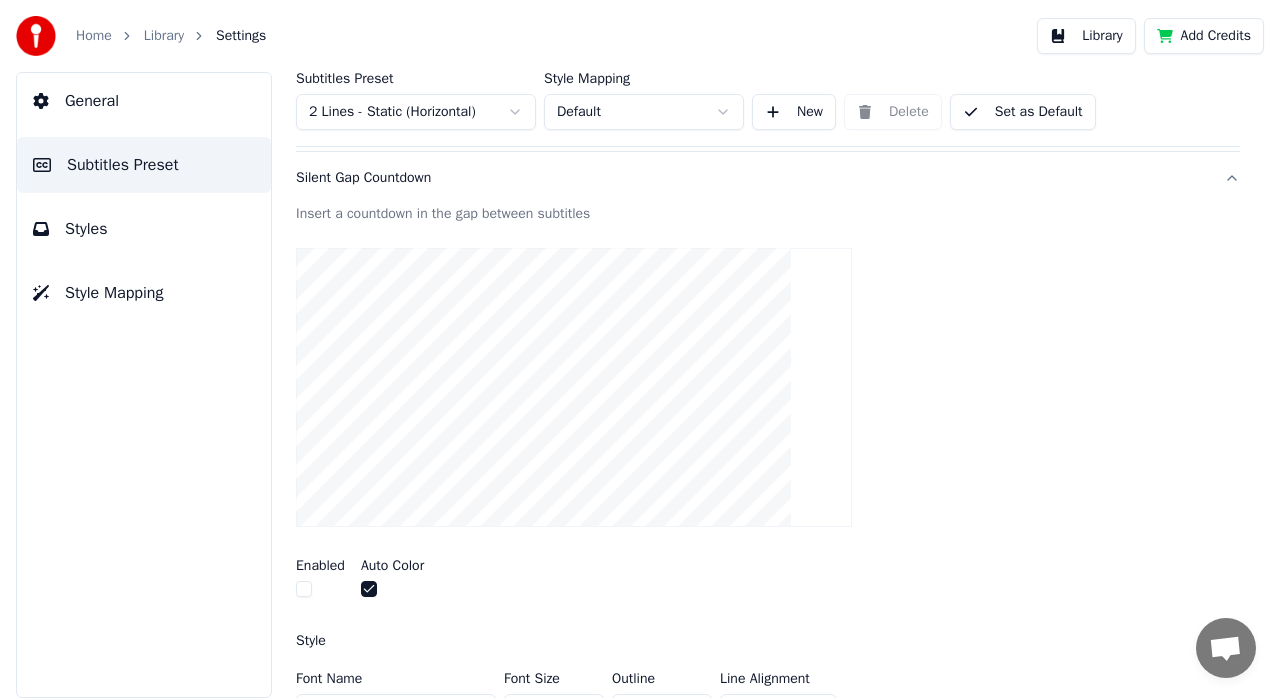 click at bounding box center [304, 589] 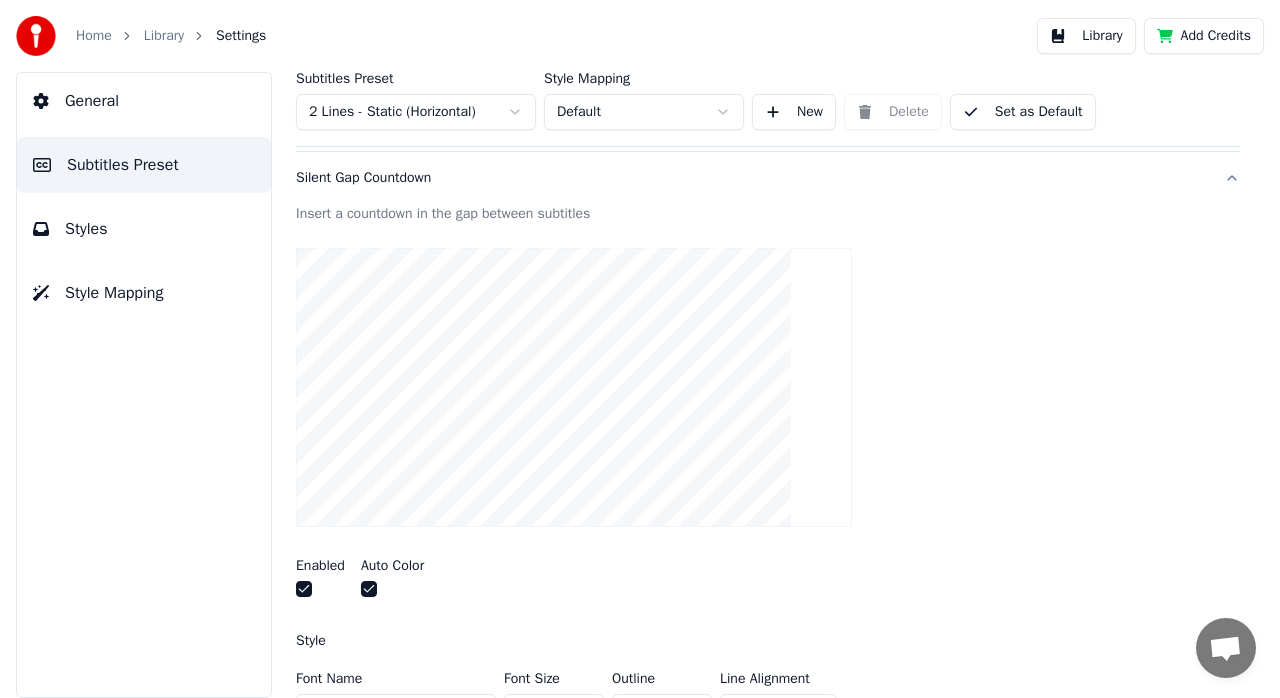 click at bounding box center (392, 591) 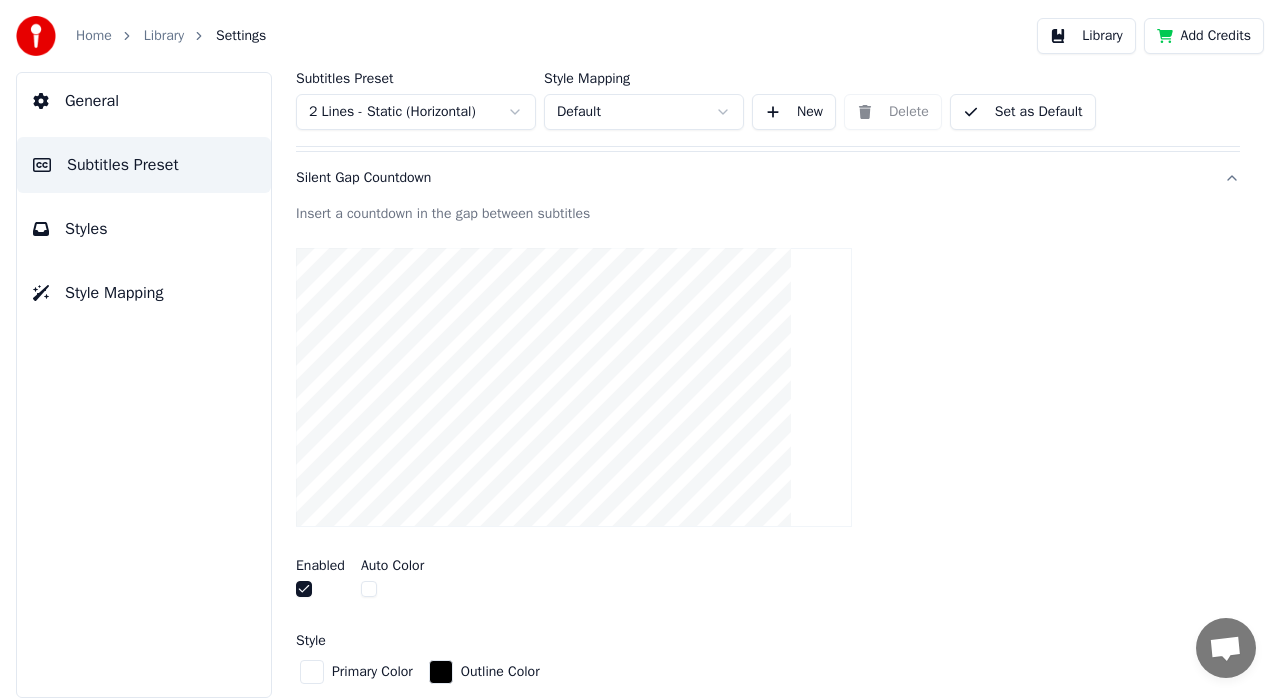 click at bounding box center (369, 589) 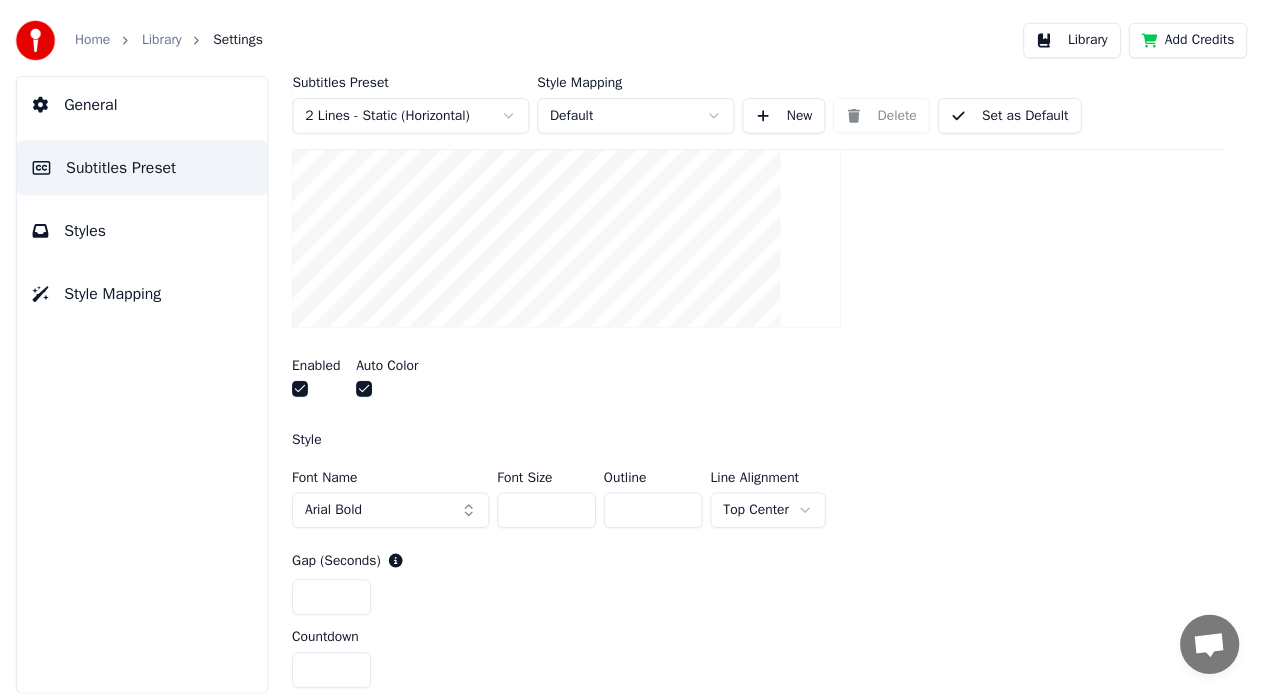 scroll, scrollTop: 300, scrollLeft: 0, axis: vertical 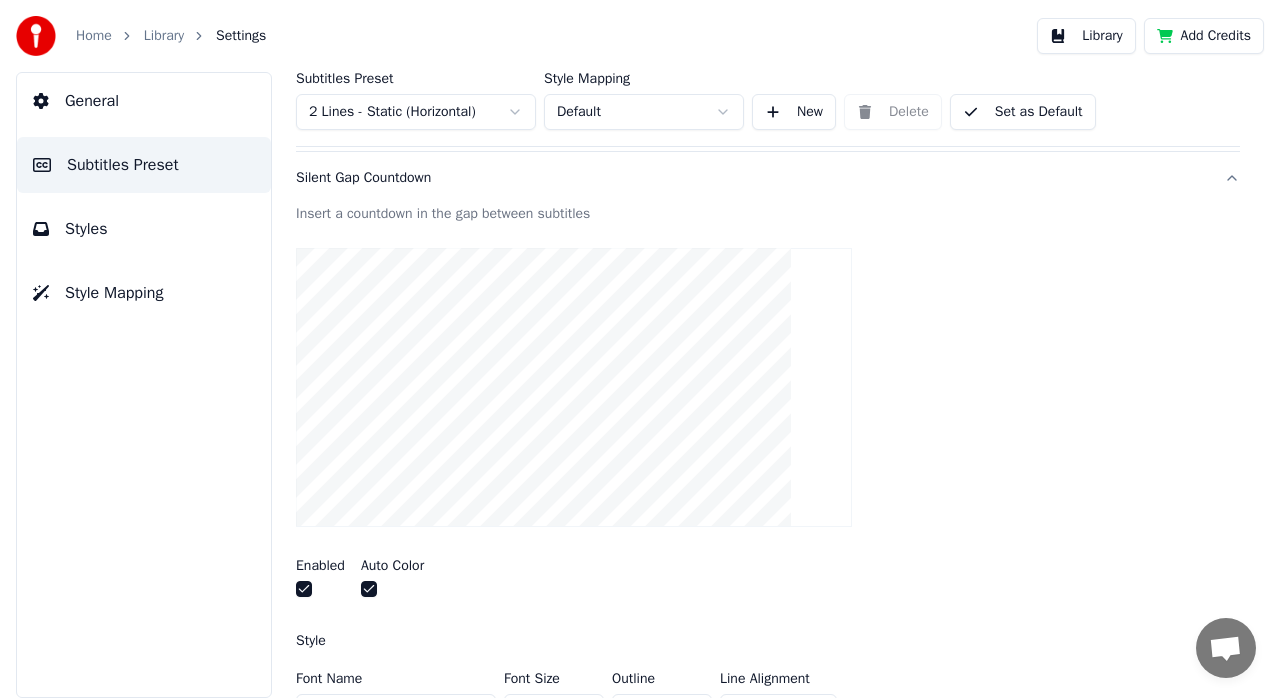 click on "Set as Default" at bounding box center (1023, 112) 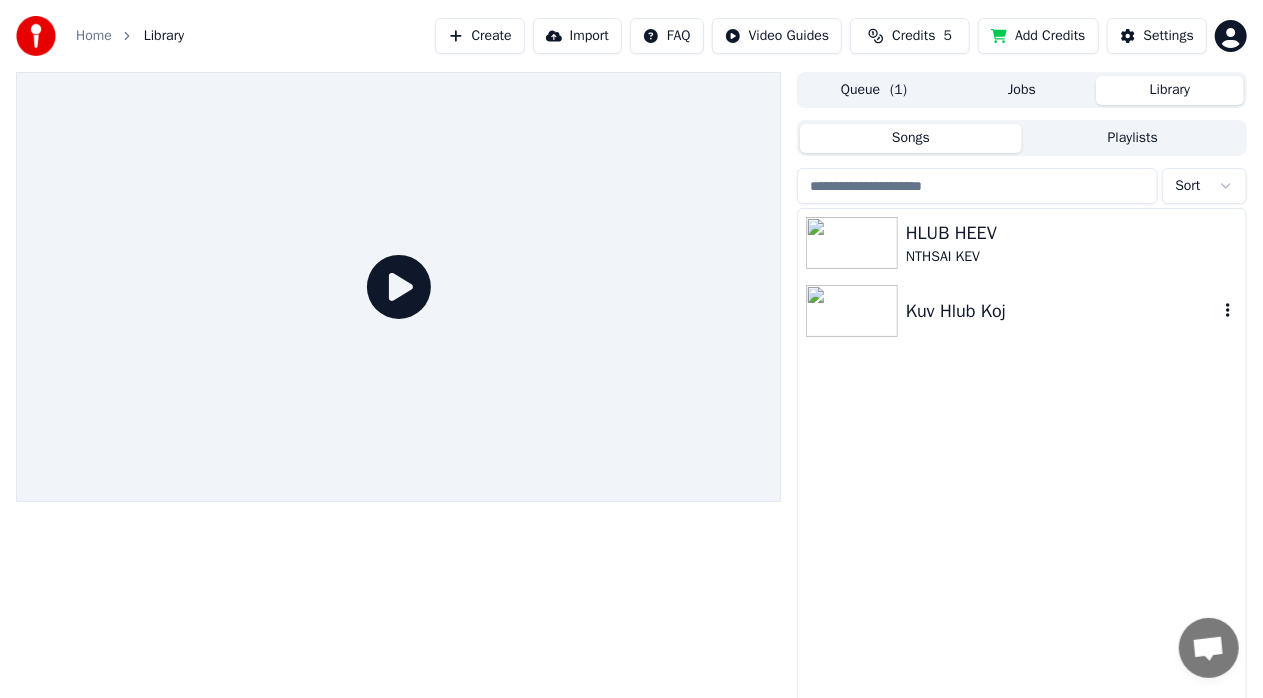 click on "Kuv Hlub Koj" at bounding box center (1062, 311) 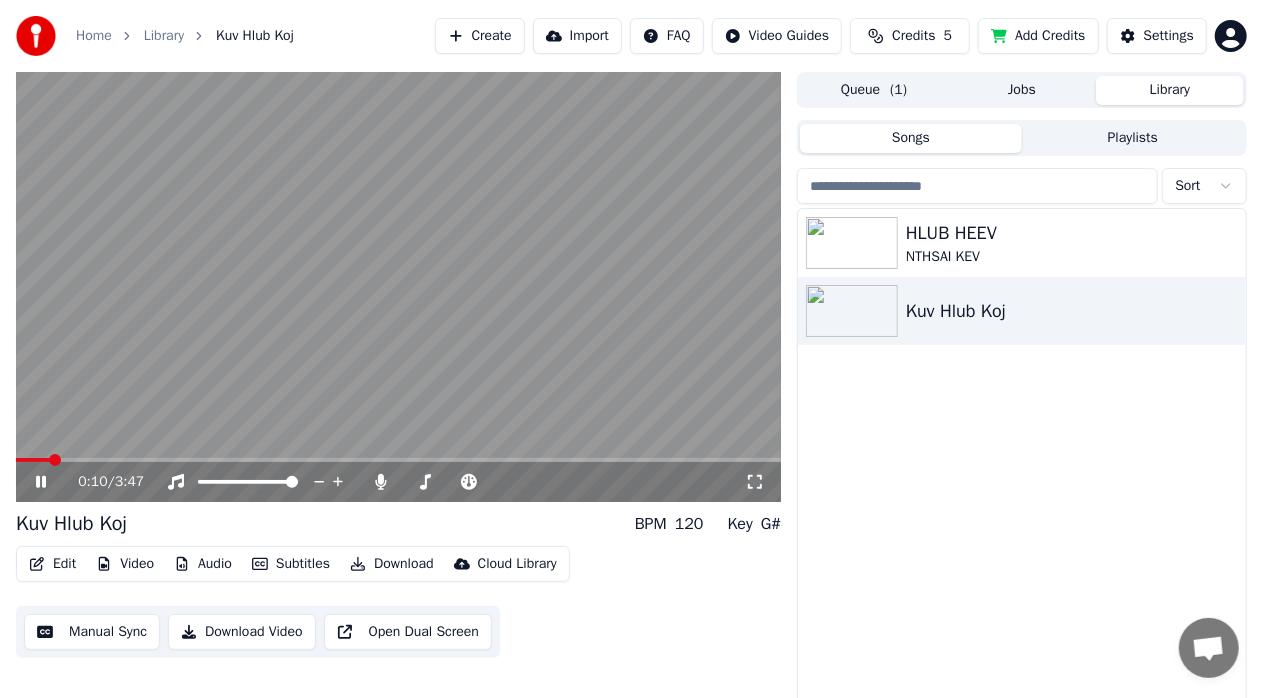 click at bounding box center [55, 460] 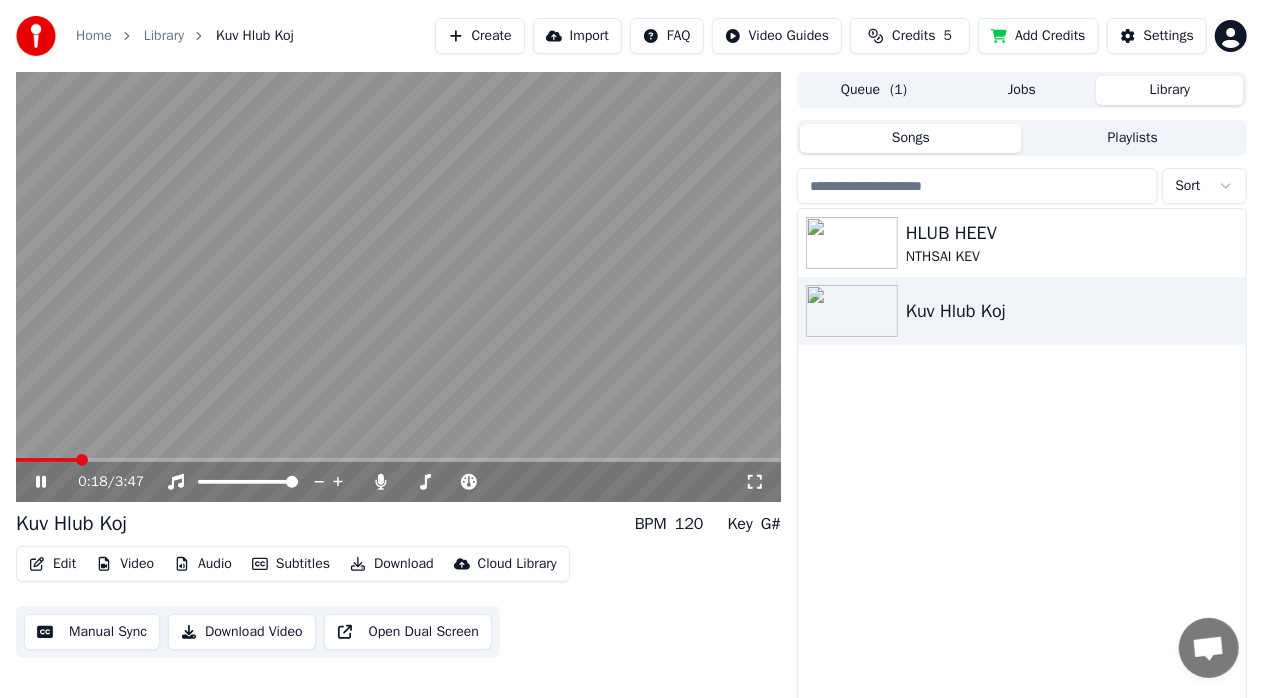 click at bounding box center (82, 460) 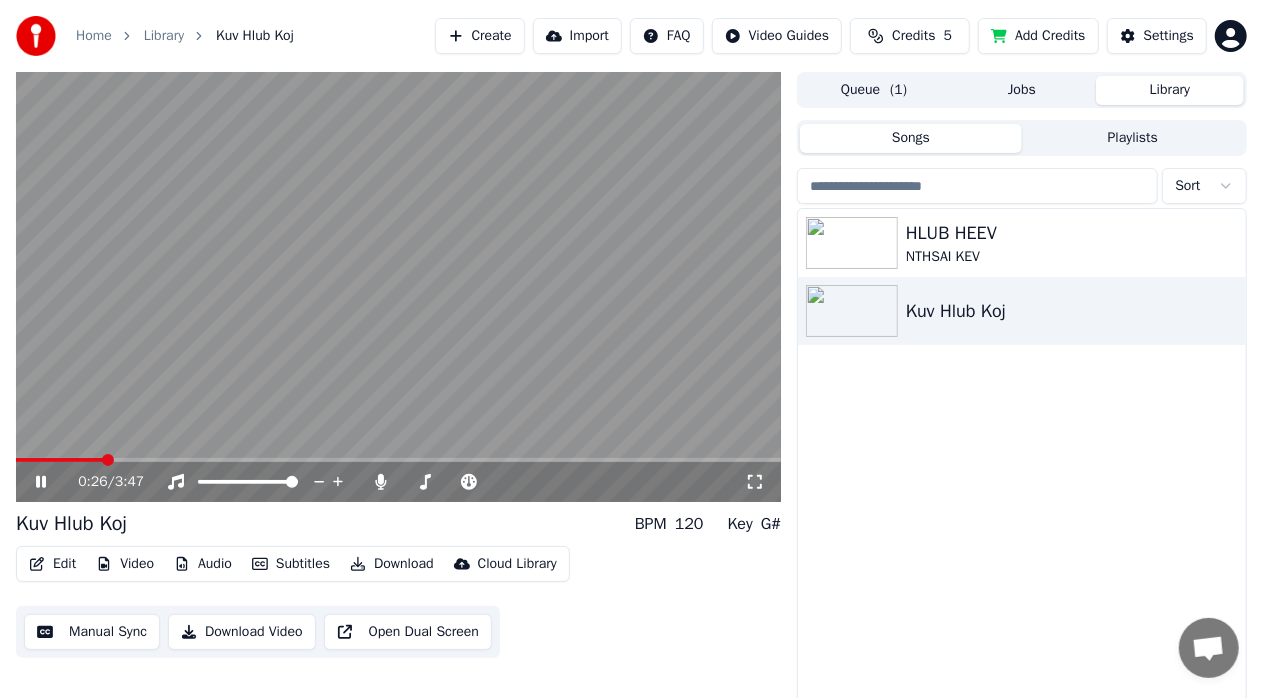 click at bounding box center (108, 460) 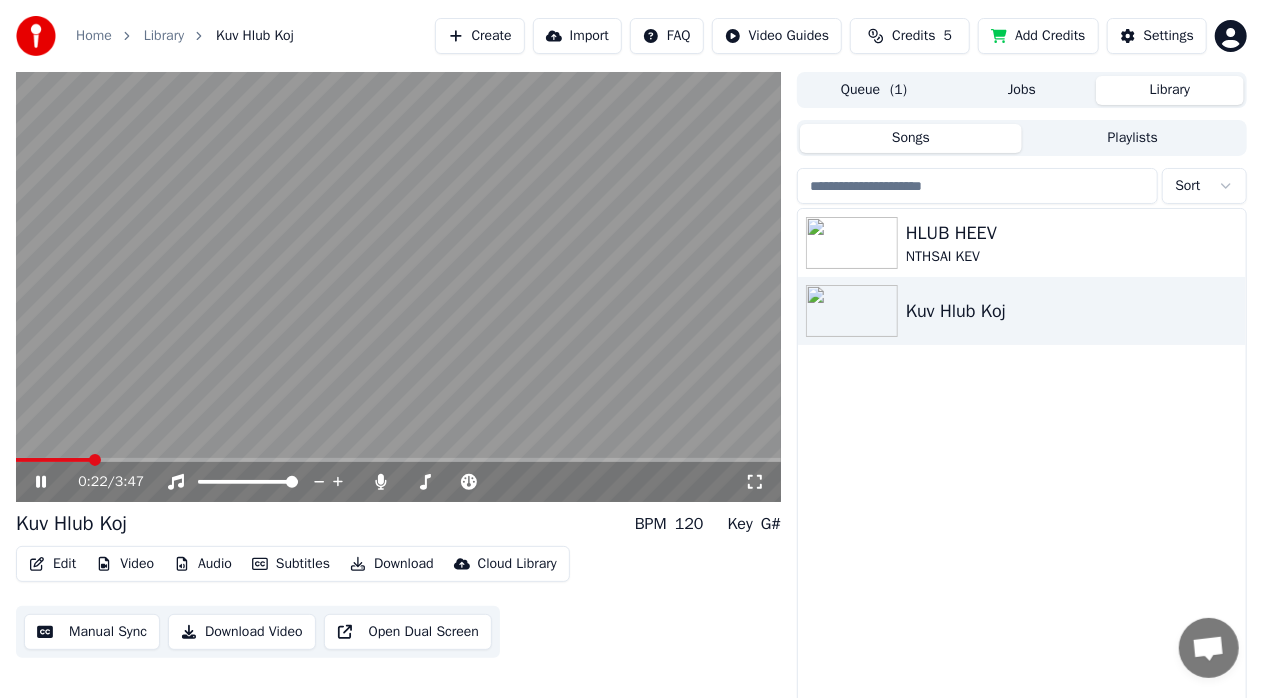 click at bounding box center (95, 460) 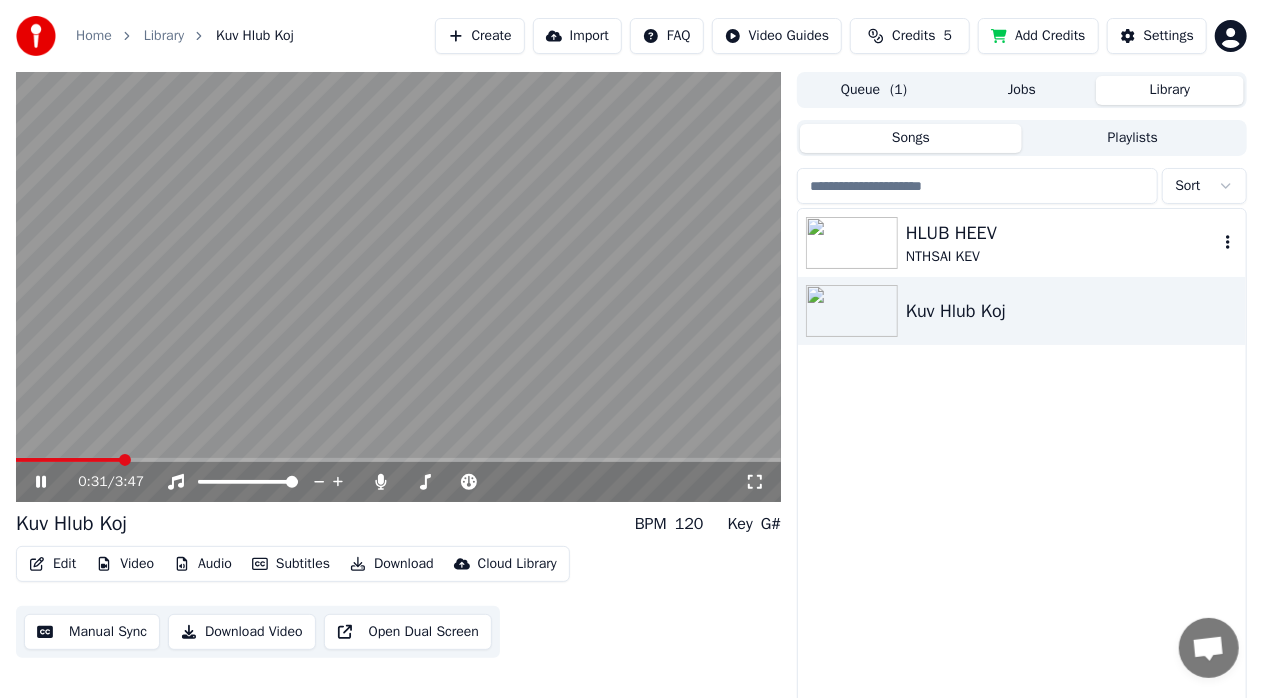 click on "NTHSAI KEV" at bounding box center (1062, 257) 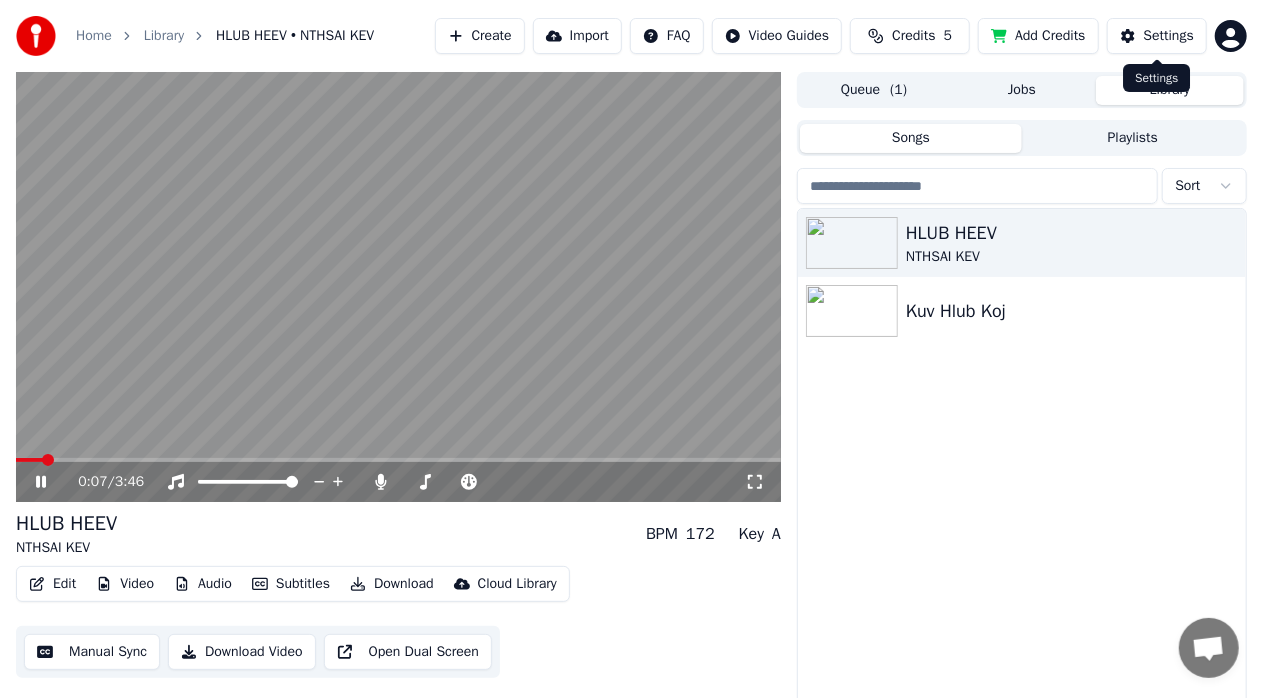 click on "Settings" at bounding box center [1169, 36] 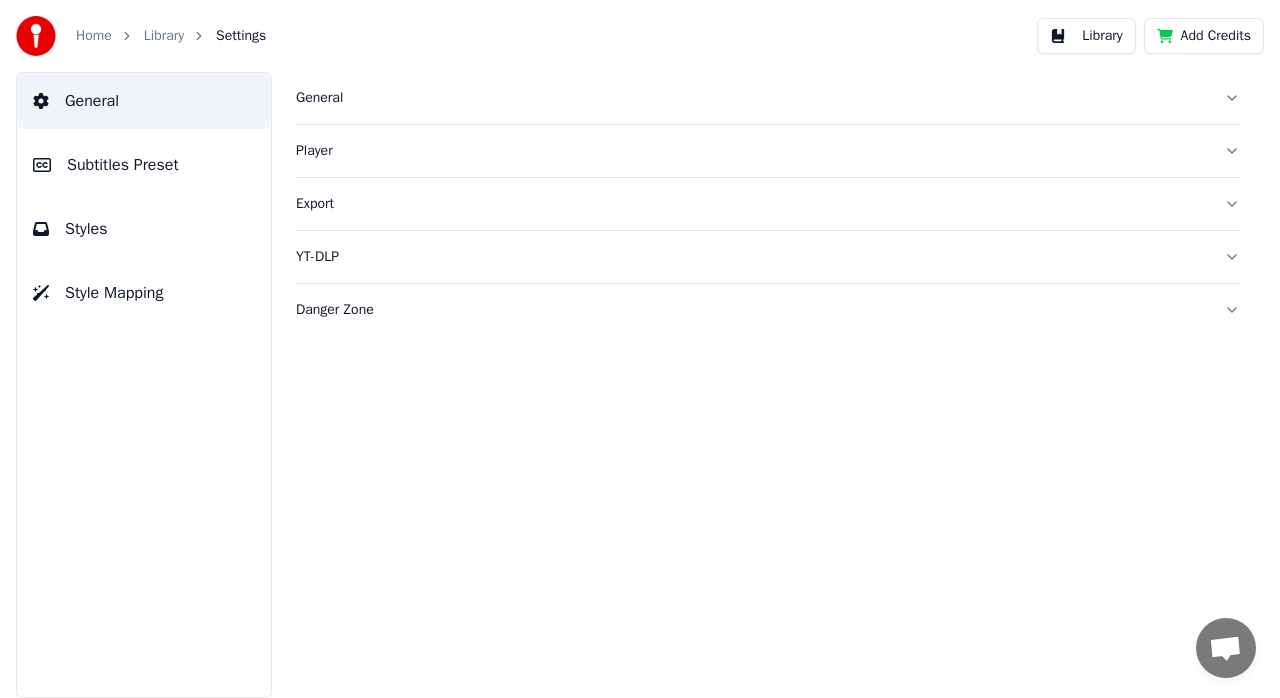 click on "General" at bounding box center [144, 101] 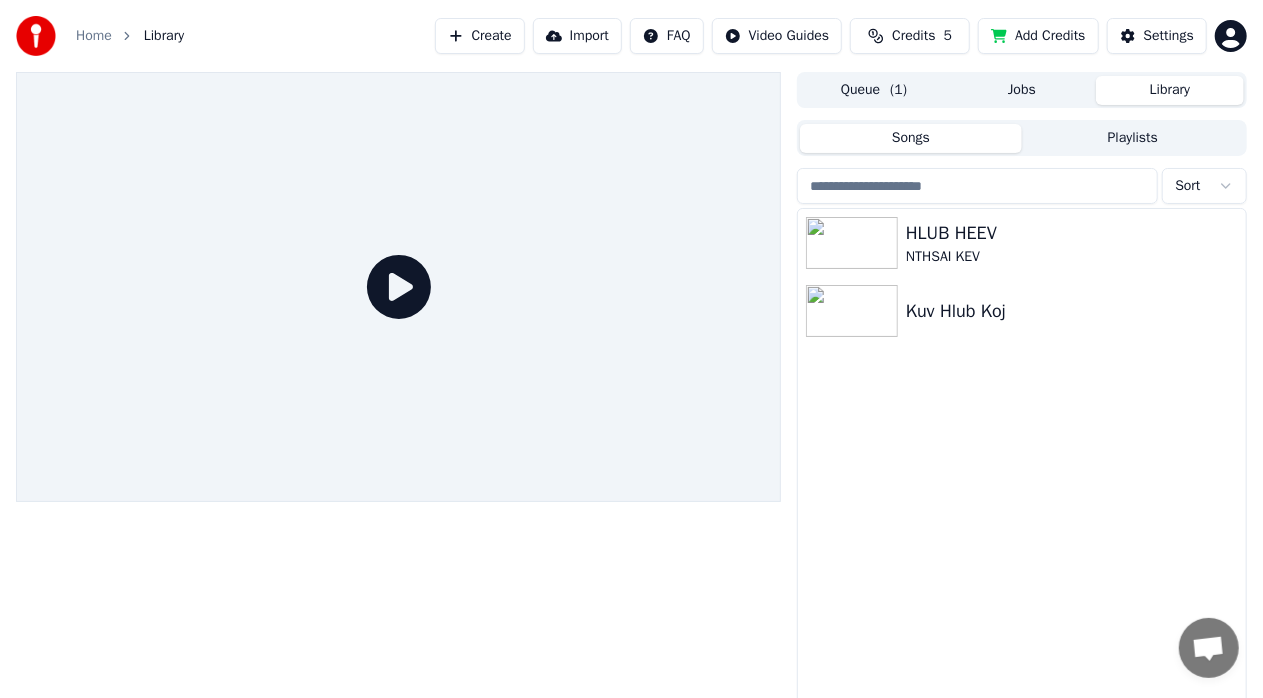 click at bounding box center [398, 287] 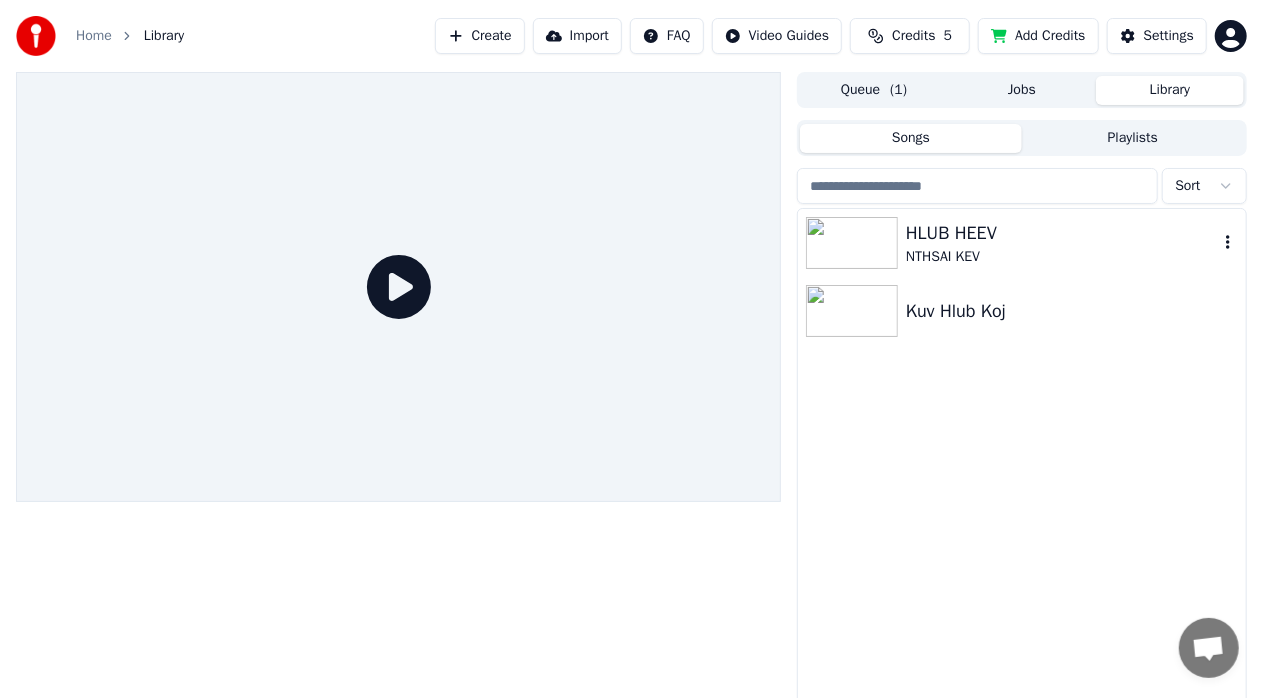 click at bounding box center [856, 243] 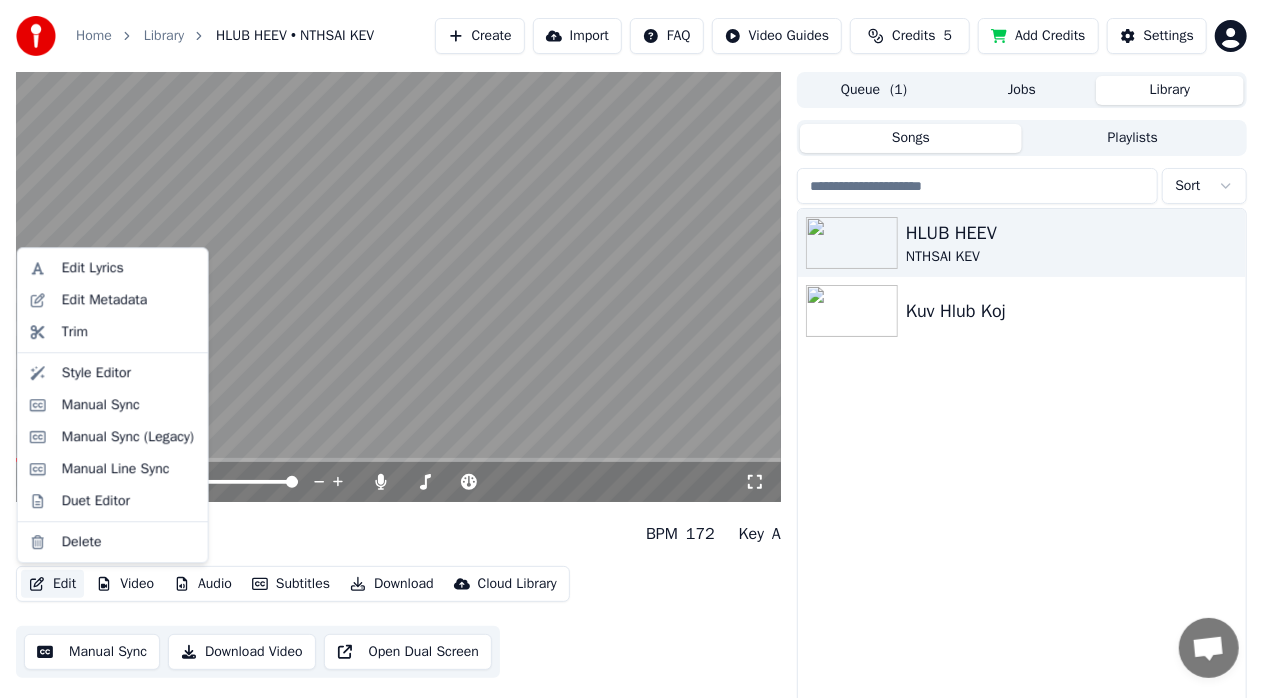 click on "Edit" at bounding box center (52, 584) 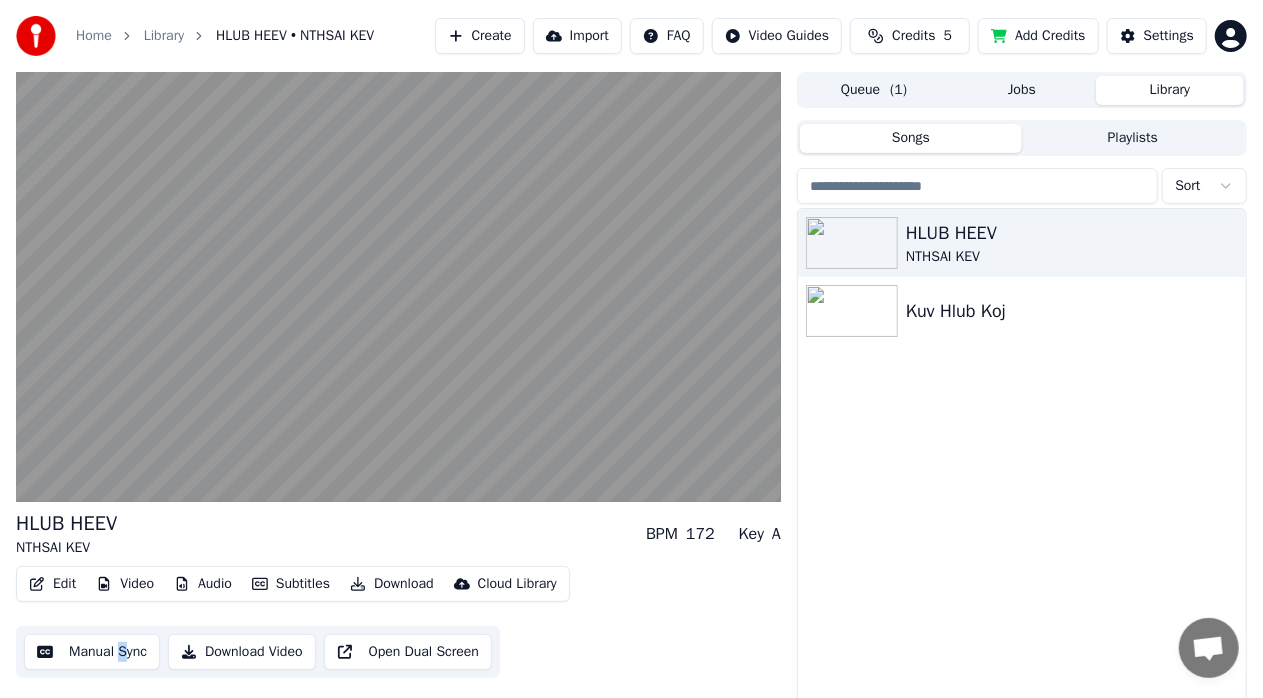 click on "Manual Sync Download Video Open Dual Screen" at bounding box center [258, 652] 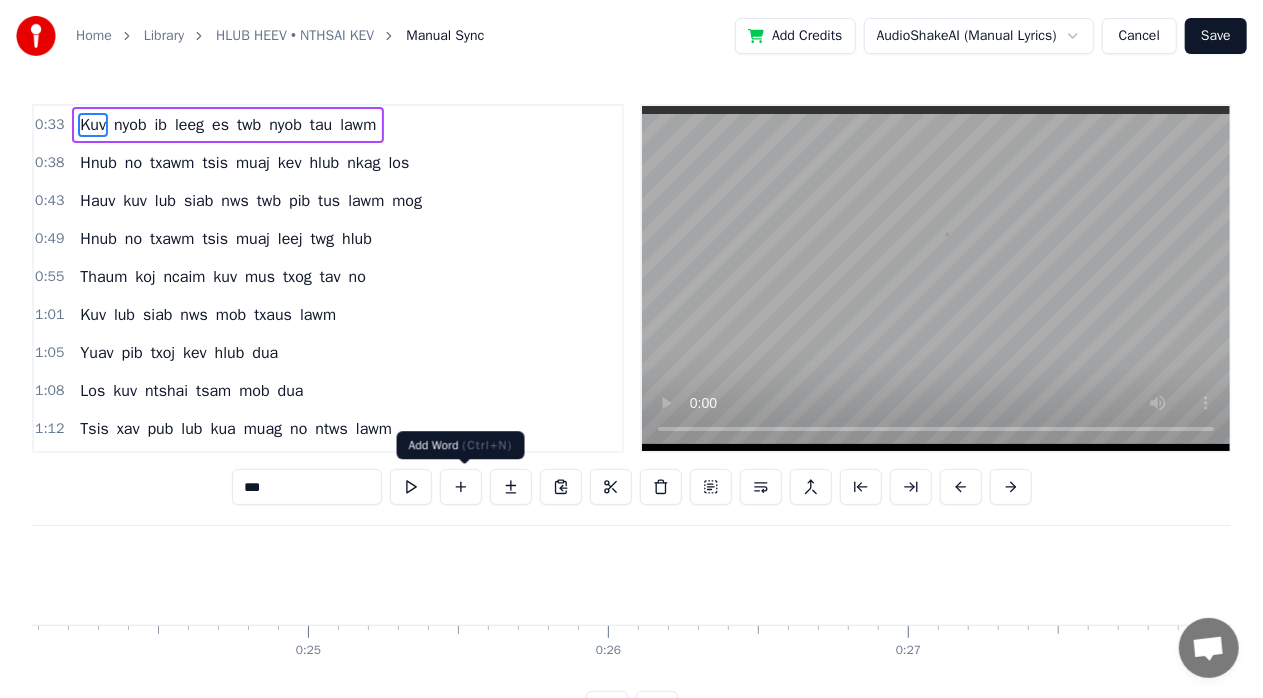 scroll, scrollTop: 0, scrollLeft: 9841, axis: horizontal 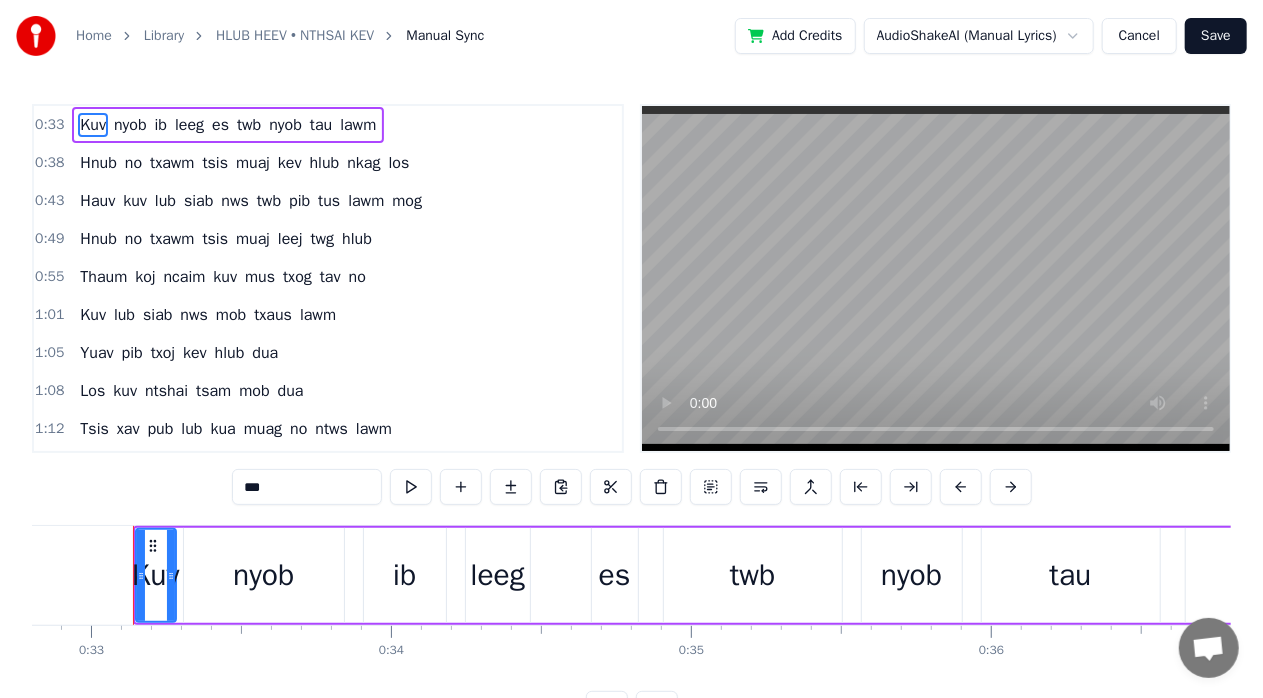 click at bounding box center [936, 278] 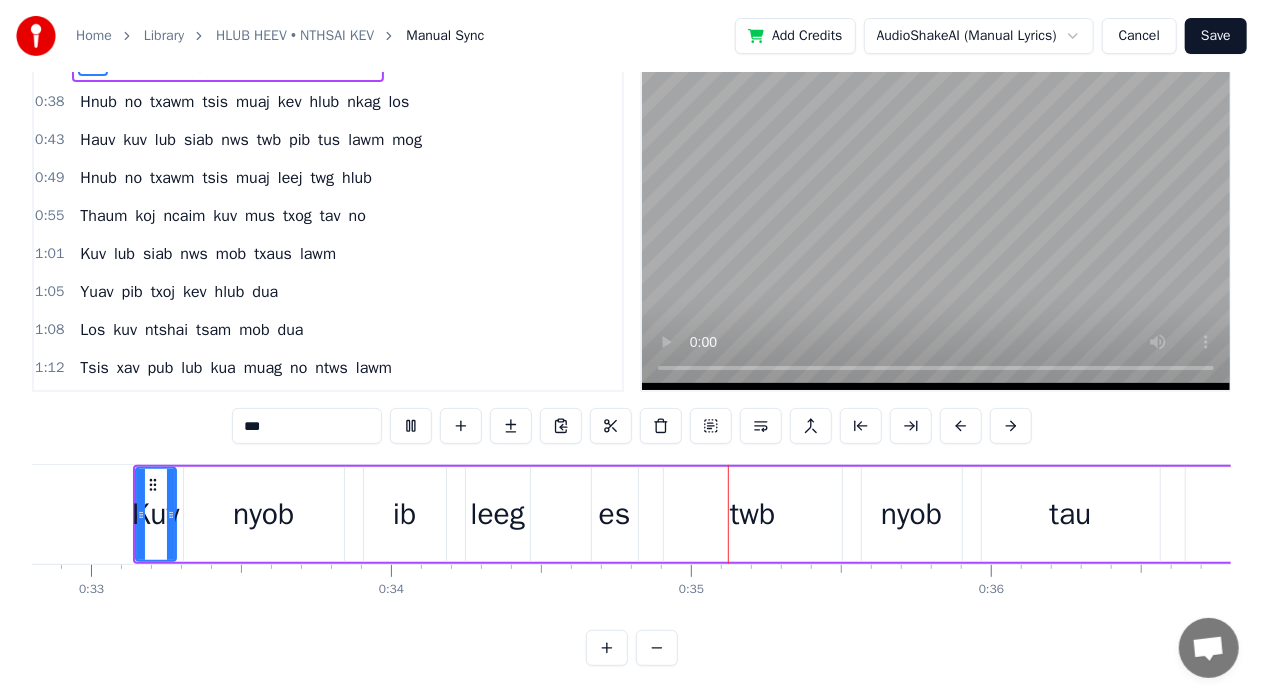 scroll, scrollTop: 0, scrollLeft: 0, axis: both 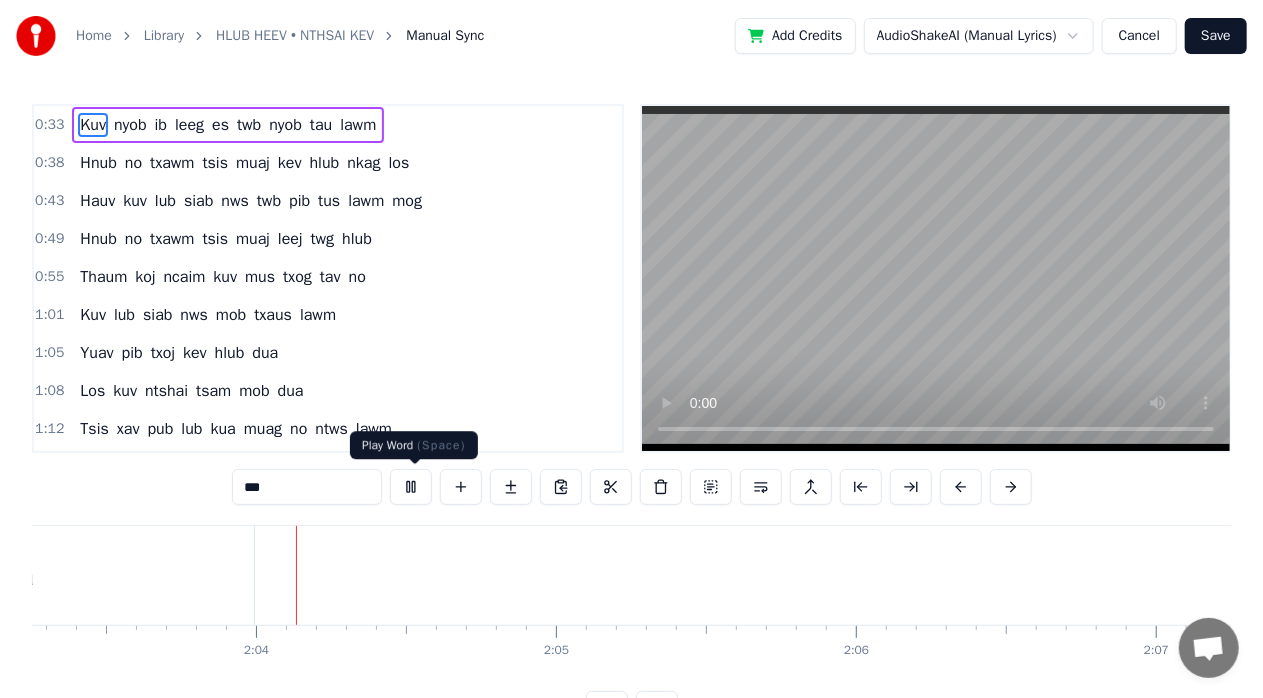 click at bounding box center [411, 487] 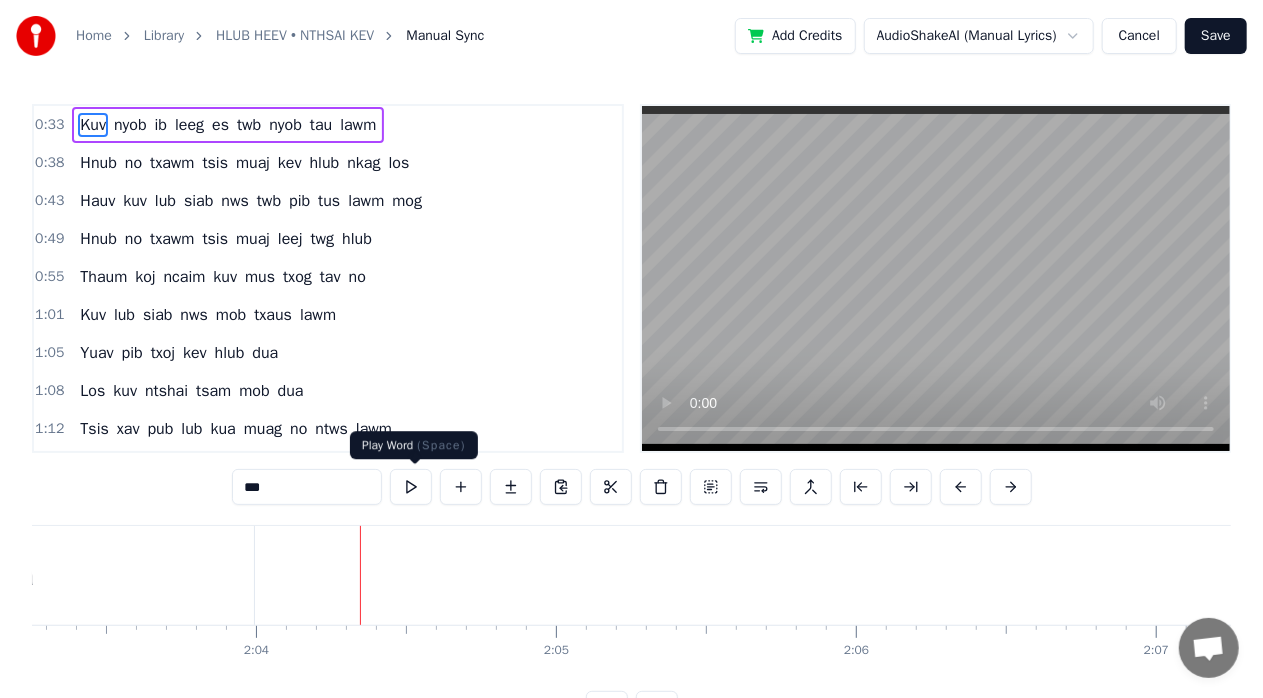 scroll, scrollTop: 0, scrollLeft: 37002, axis: horizontal 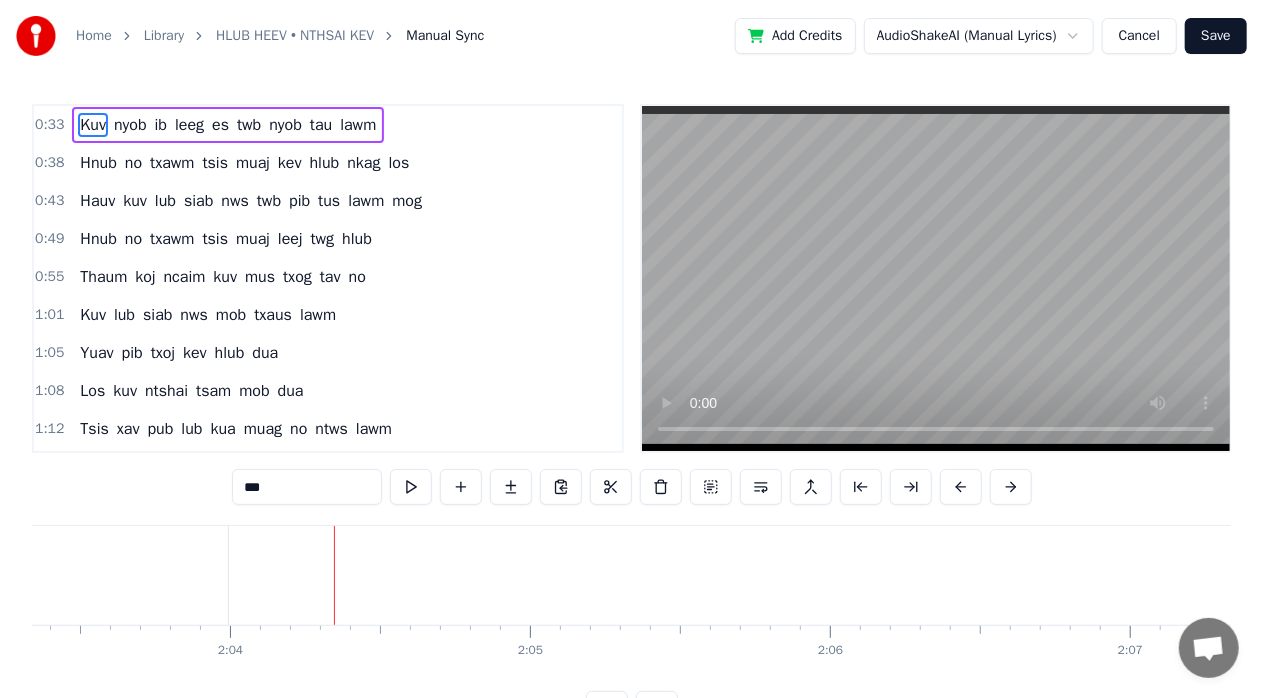 drag, startPoint x: 335, startPoint y: 568, endPoint x: 267, endPoint y: 570, distance: 68.0294 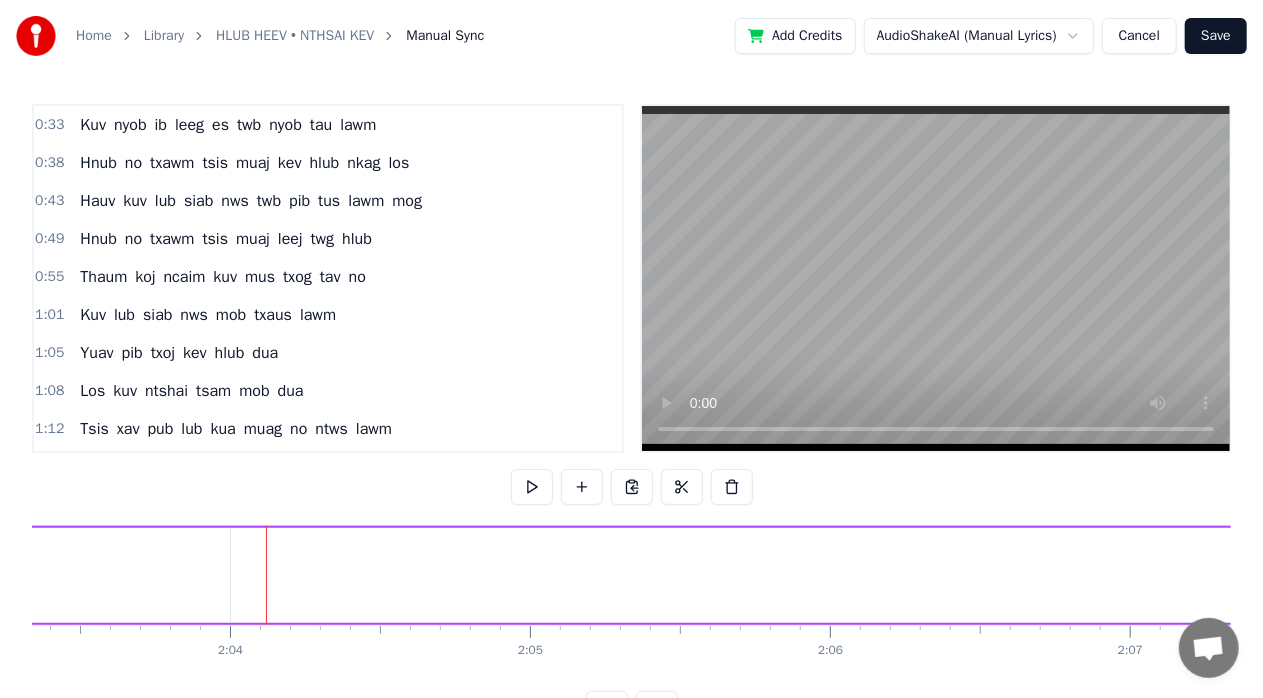 click on "0:33 Kuv nyob ib leeg es twb nyob tau lawm 0:38 Hnub no txawm tsis muaj kev hlub nkag los 0:43 Hauv kuv lub siab nws twb pib tus lawm mog 0:49 Hnub no txawm tsis muaj leej twg hlub 0:55 Thaum koj ncaim kuv mus txog tav no 1:01 Kuv lub siab nws mob txaus lawm 1:05 Yuav pib txoj kev hlub dua 1:08 Los kuv ntshai tsam mob dua 1:12 Tsis xav pub lub kua muag no ntws lawm 1:16 ** Kuv ntshai txoj kev hlub 1:19 Tsis xav mob li qub hoo hoo 1:23 Nyob ib leeg zoo dua 1:28 Txawm khosiab me ntsis los 1:31 Zoo dua mus hlub tau ib tus neeg 1:35 Tsis muaj siab muaj ntsws 1:38 Tsis xav qheb kuv lub siab 1:41 Ntawm nov [PERSON_NAME] leej twg lawm 1:44 Vim txhua txhua tus nkag los 1:59 Nws tsuas ua kuv mob…li qub 2:12 Lub kua muag nws twb ntws los tag 2:19 Tsis muaj leej twg los…tsis ua cas
— 2:57 Pib hlub leej twg los nco txog 3:09 Daim duab qub uas koj ua [PERSON_NAME] kuv mob 3:19 Yog xav thaum twg ces 3:23 Yeej tsis xav pub leej twg nkag los [PERSON_NAME] kuv lub siab Kuv nyob ib leeg es twb nyob tau lawm Hnub no txawm tsis muaj kev hlub nkag los" at bounding box center [631, 415] 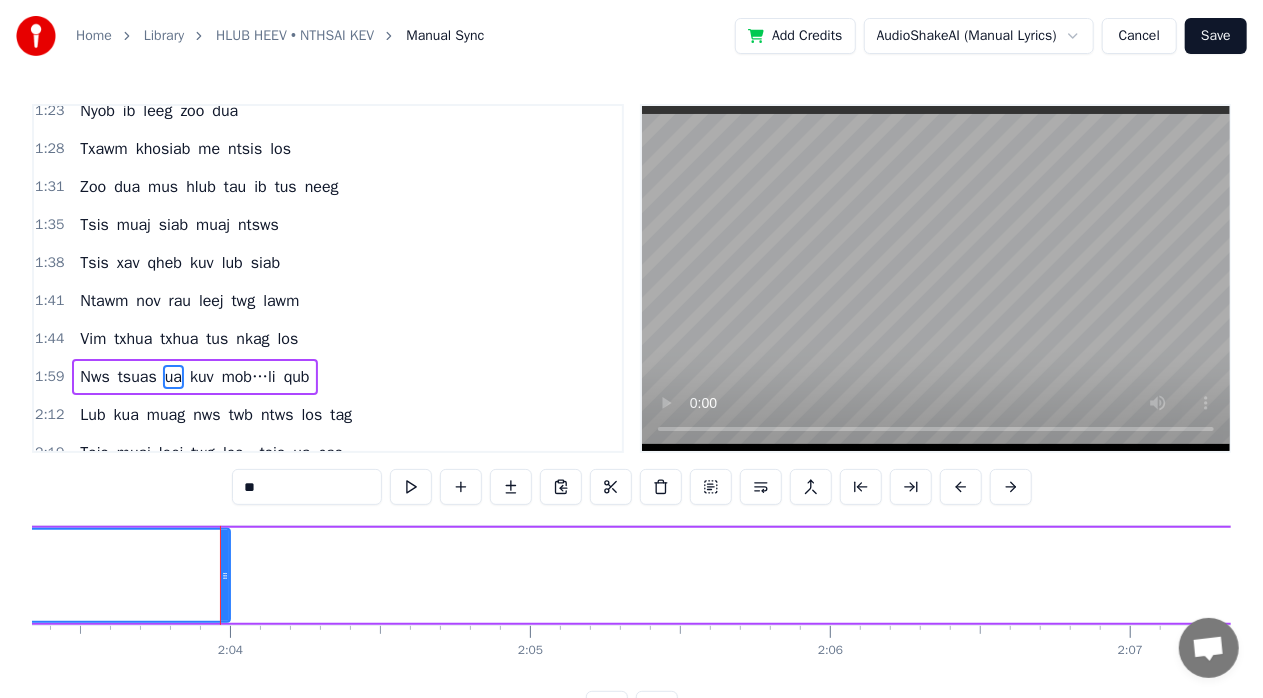 scroll, scrollTop: 518, scrollLeft: 0, axis: vertical 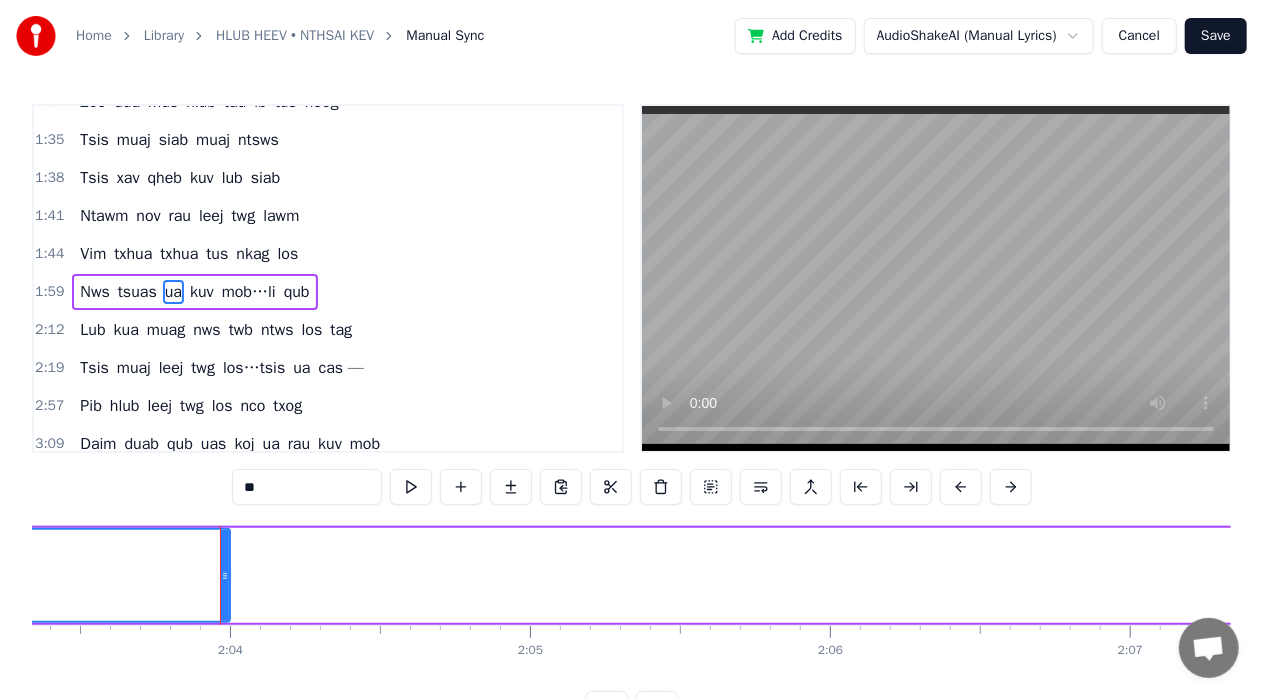 click on "ua" at bounding box center (-6, 575) 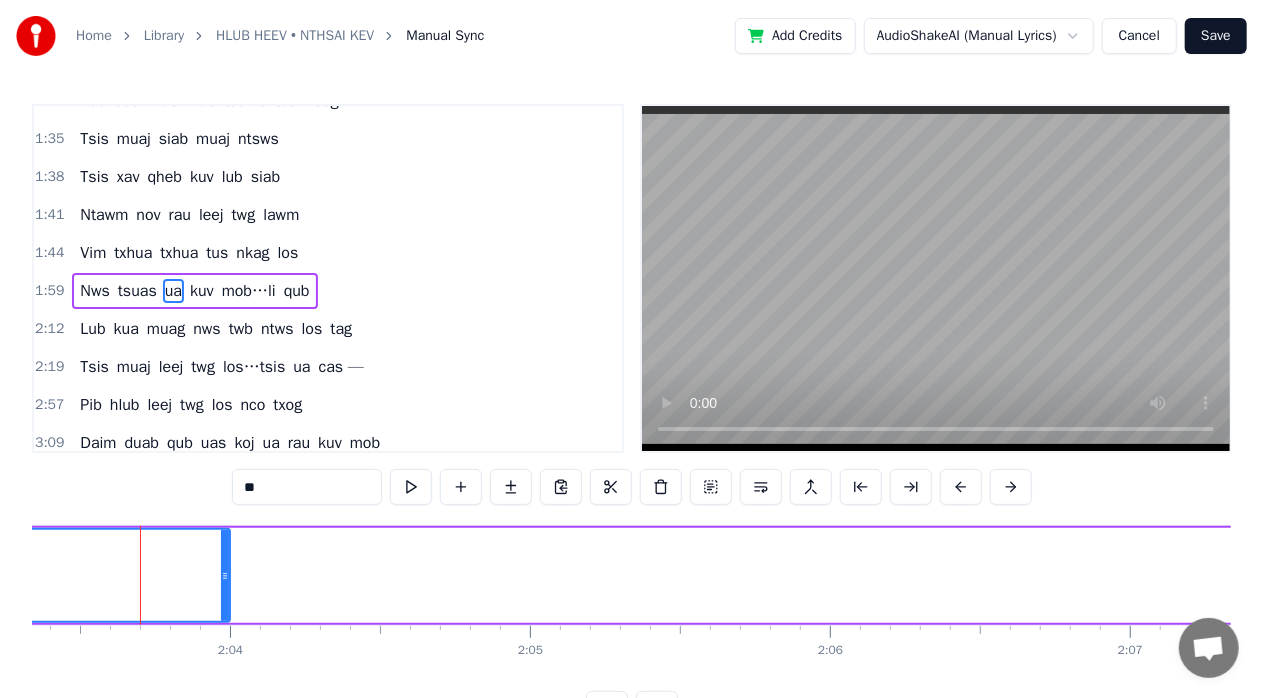click on "ua" at bounding box center (-6, 575) 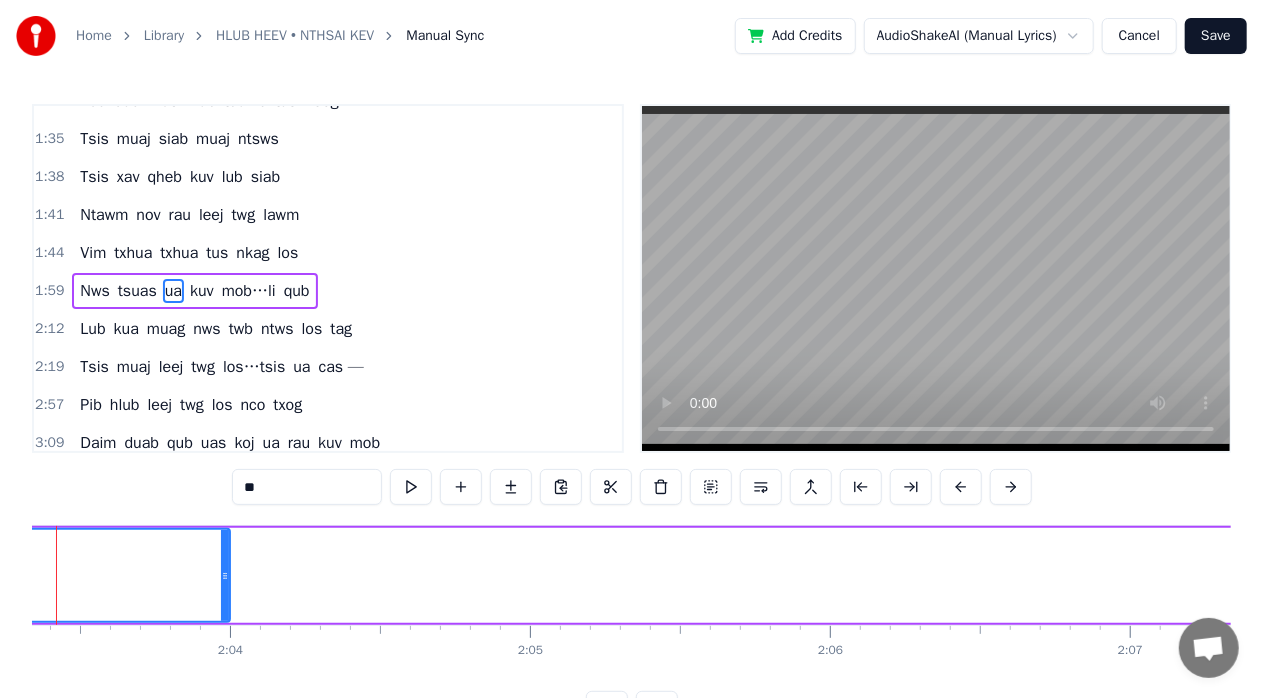 scroll, scrollTop: 0, scrollLeft: 36926, axis: horizontal 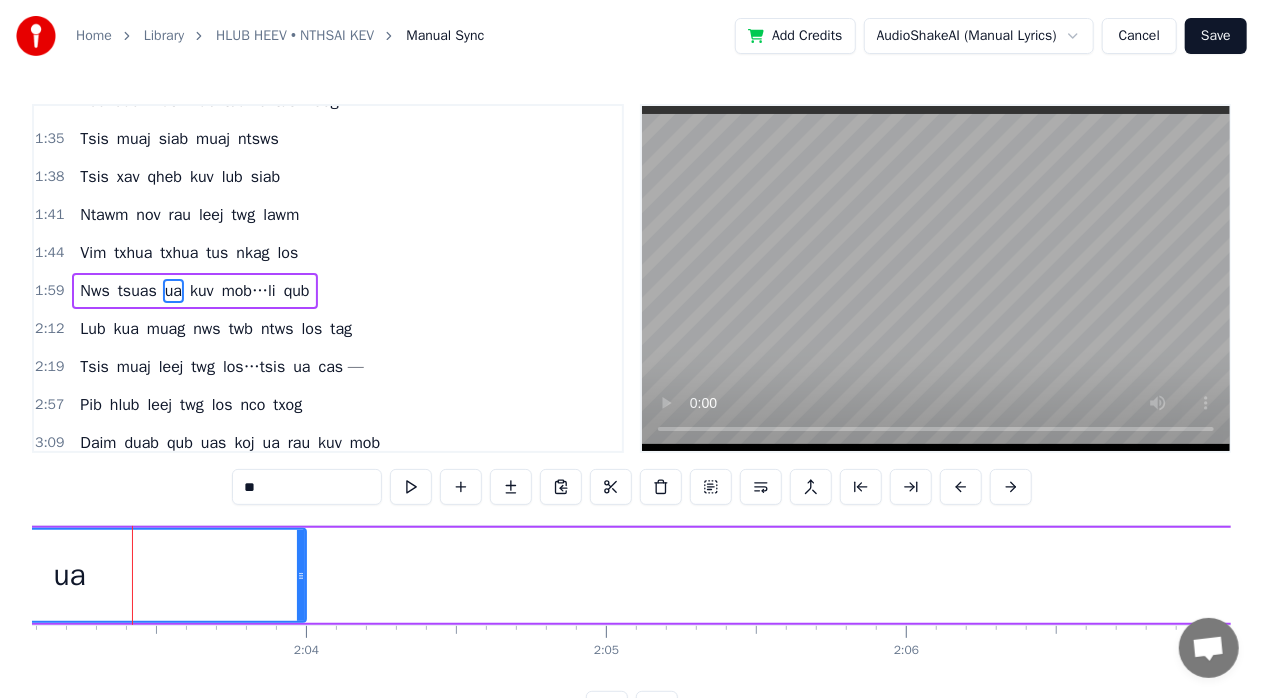 click on "Home Library HLUB HEEV • NTHSAI KEV Manual Sync Add Credits AudioShakeAI (Manual Lyrics) Cancel Save 0:33 Kuv nyob ib leeg es twb nyob tau lawm 0:38 Hnub no txawm tsis muaj kev hlub nkag los 0:43 Hauv kuv lub siab nws twb pib tus lawm mog 0:49 Hnub no txawm tsis muaj leej twg hlub 0:55 Thaum koj ncaim kuv mus txog tav no 1:01 Kuv lub siab nws mob txaus lawm 1:05 Yuav pib txoj kev hlub dua 1:08 Los kuv ntshai tsam mob dua 1:12 Tsis xav pub lub kua muag no ntws lawm 1:16 ** Kuv ntshai txoj kev hlub 1:19 Tsis xav mob li qub hoo hoo 1:23 Nyob ib leeg zoo dua 1:28 Txawm khosiab me ntsis los 1:31 Zoo dua mus hlub tau ib tus neeg 1:35 Tsis muaj siab muaj ntsws 1:38 Tsis xav qheb kuv lub siab 1:41 Ntawm nov [PERSON_NAME] leej twg lawm 1:44 Vim txhua txhua tus nkag los 1:59 Nws tsuas ua kuv mob…li qub 2:12 Lub kua muag nws twb ntws los tag 2:19 Tsis muaj leej twg los…tsis ua cas
— 2:57 Pib hlub leej twg los nco txog 3:09 Daim duab qub uas koj ua [PERSON_NAME] kuv mob 3:19 Yog xav thaum twg ces 3:23 Yeej tsis xav pub leej twg los" at bounding box center [631, 363] 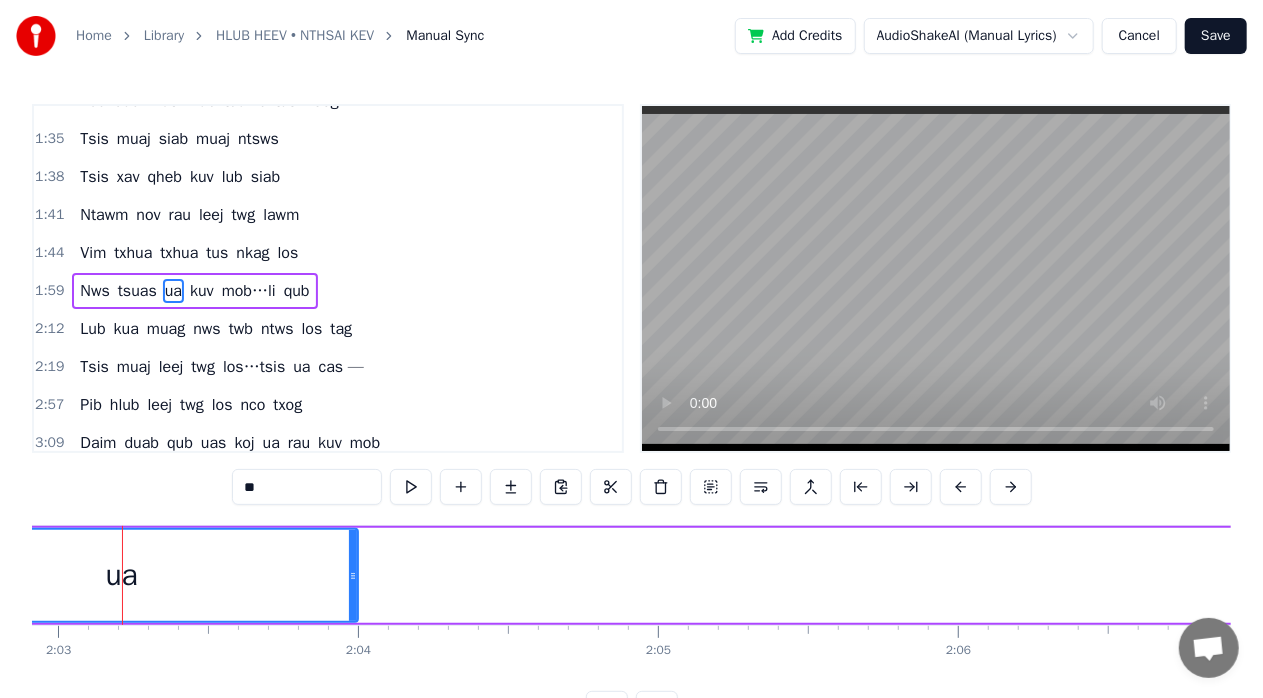 click on "ua" at bounding box center (122, 575) 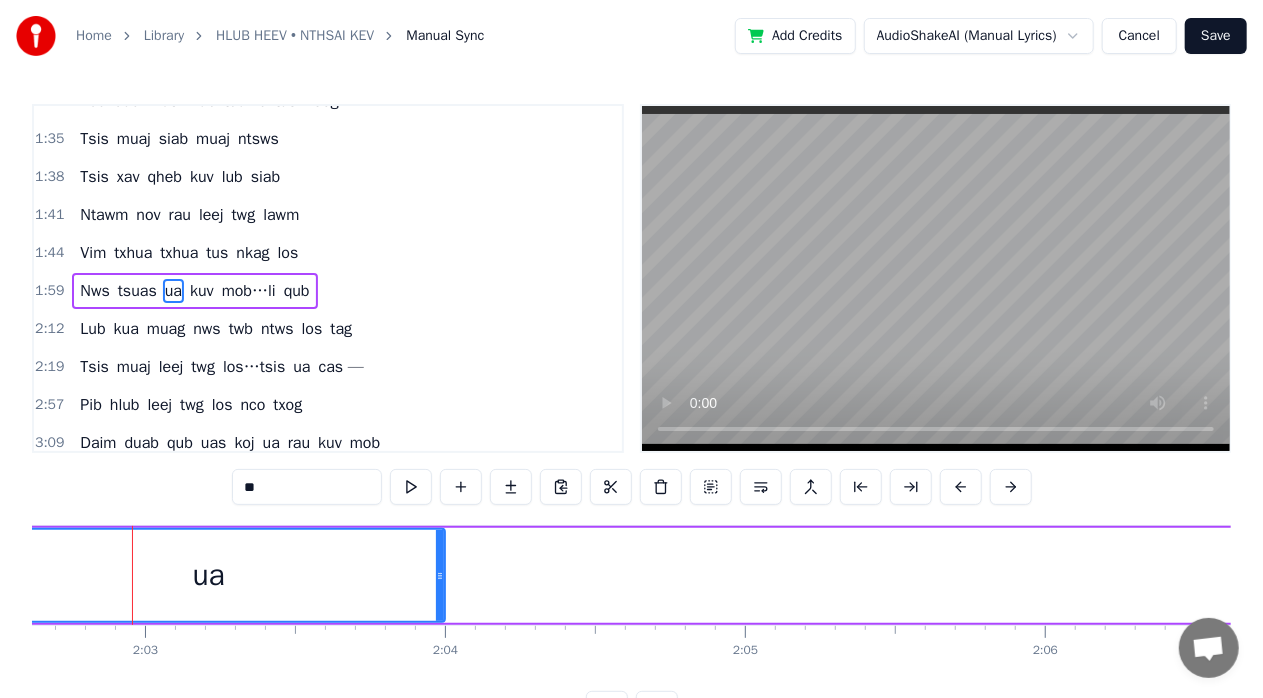 click on "ua" at bounding box center (209, 575) 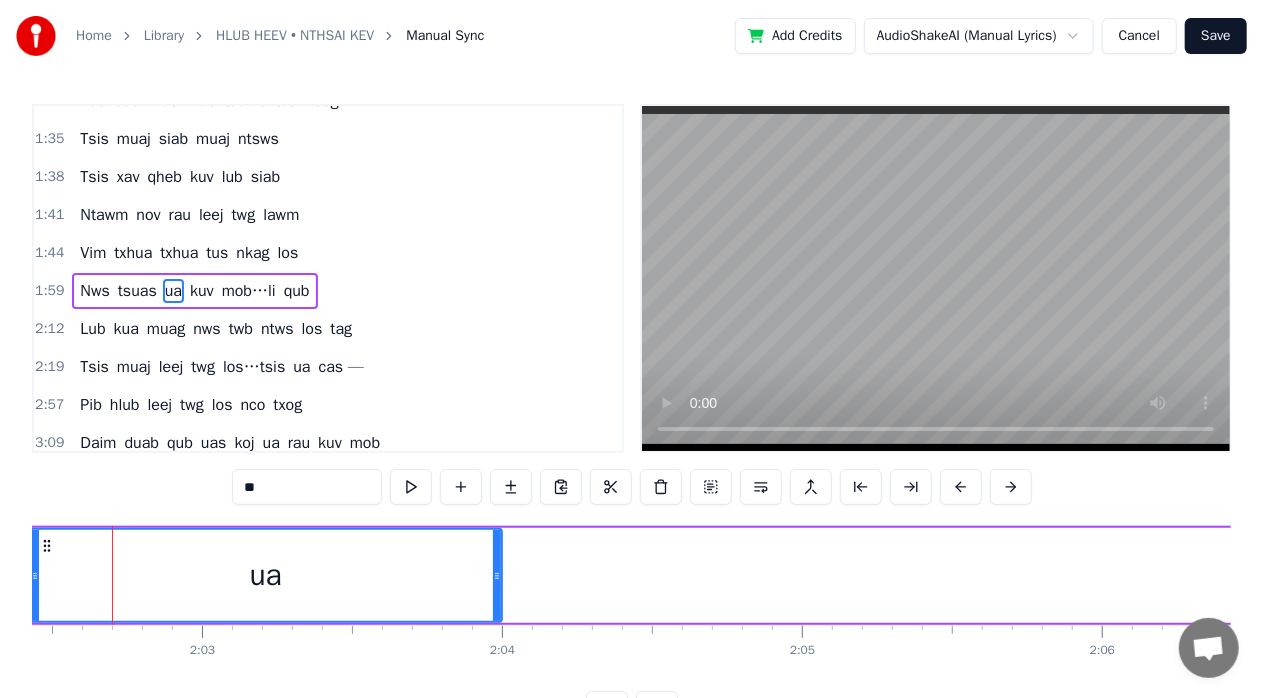 scroll, scrollTop: 0, scrollLeft: 36710, axis: horizontal 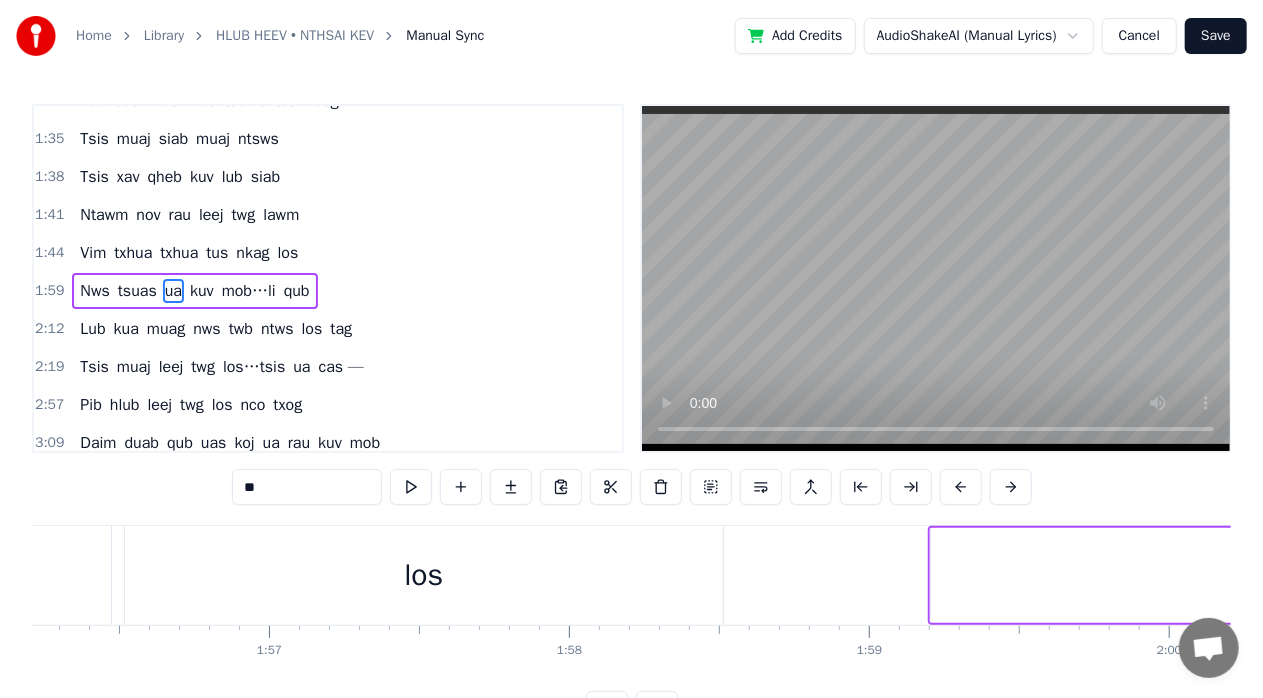 drag, startPoint x: 136, startPoint y: 576, endPoint x: 220, endPoint y: 580, distance: 84.095184 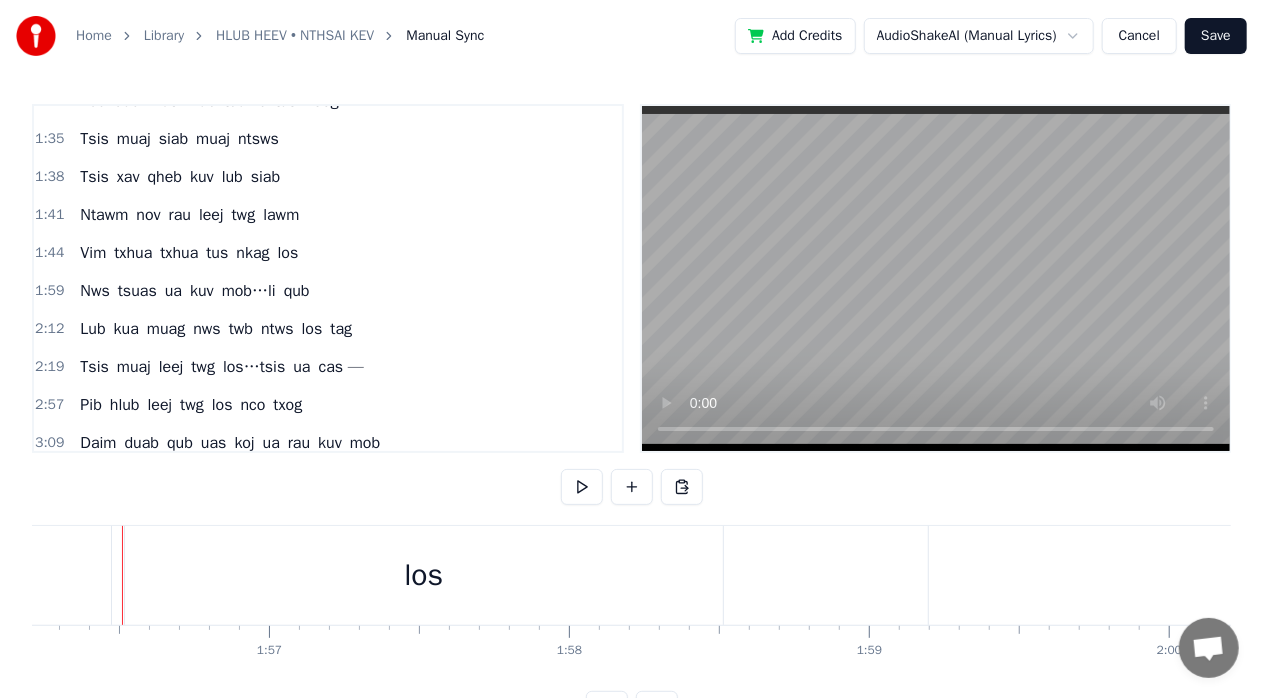 scroll, scrollTop: 0, scrollLeft: 34853, axis: horizontal 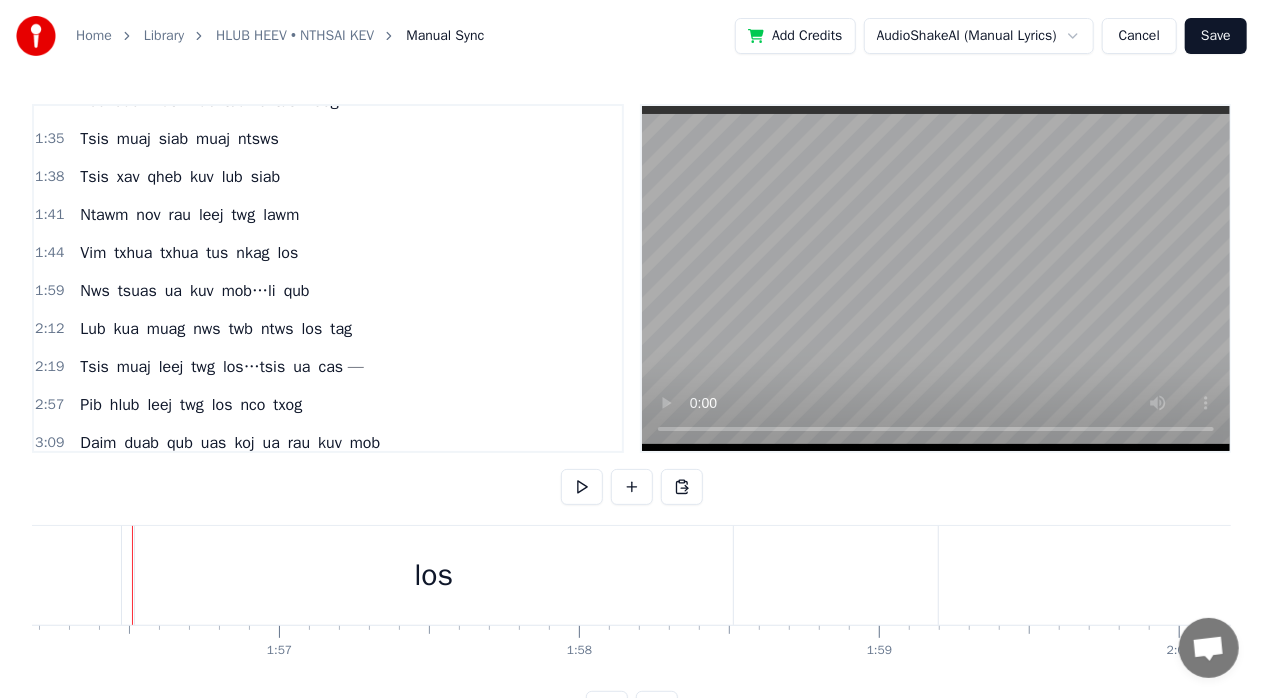 drag, startPoint x: 122, startPoint y: 577, endPoint x: 0, endPoint y: 587, distance: 122.40915 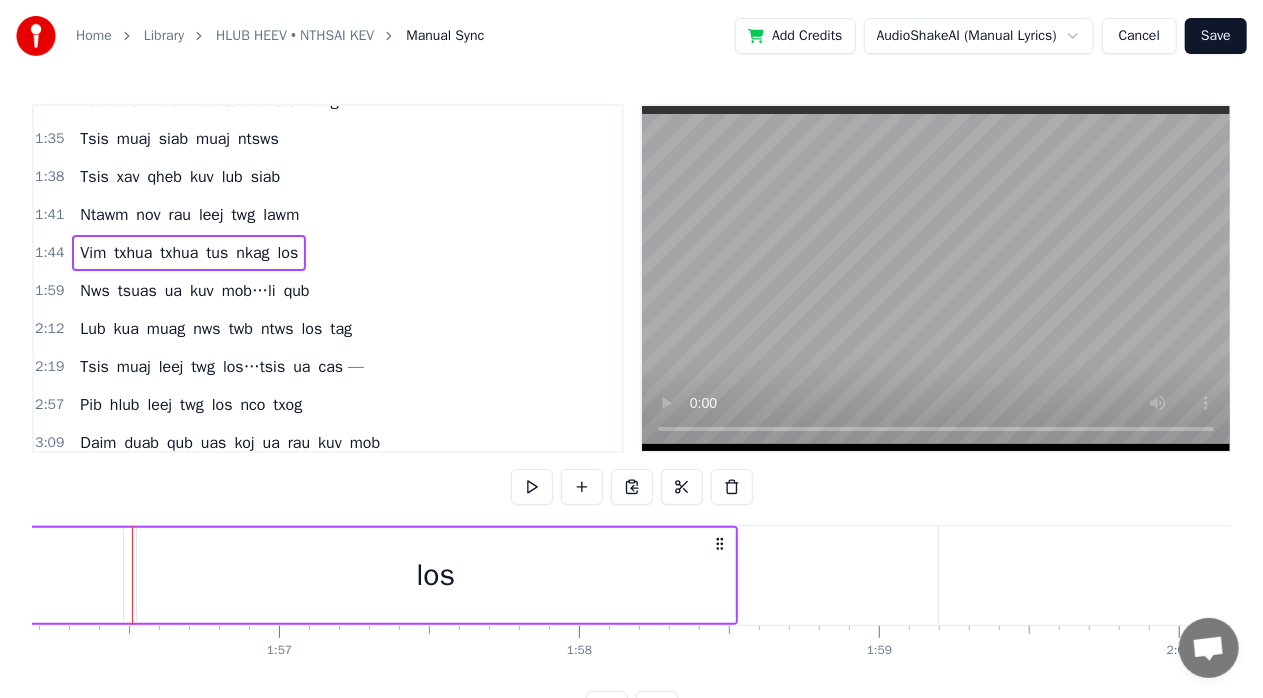 scroll, scrollTop: 0, scrollLeft: 34847, axis: horizontal 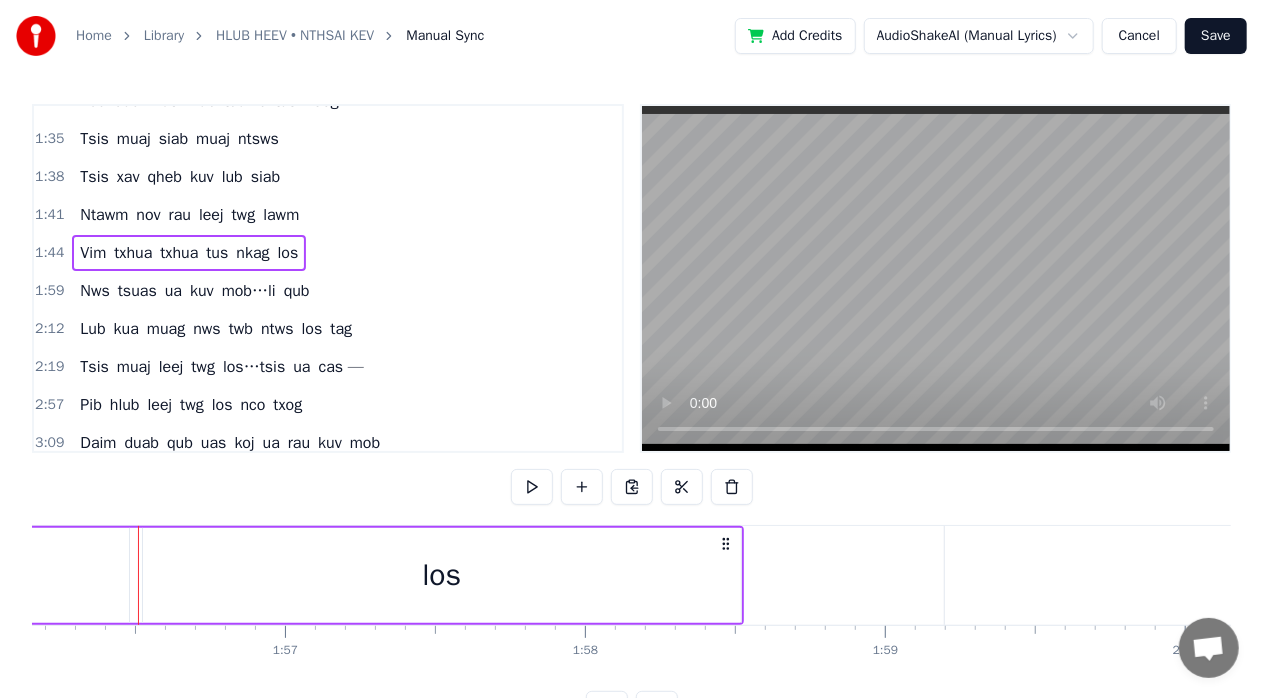 click on "nkag" at bounding box center [-734, 575] 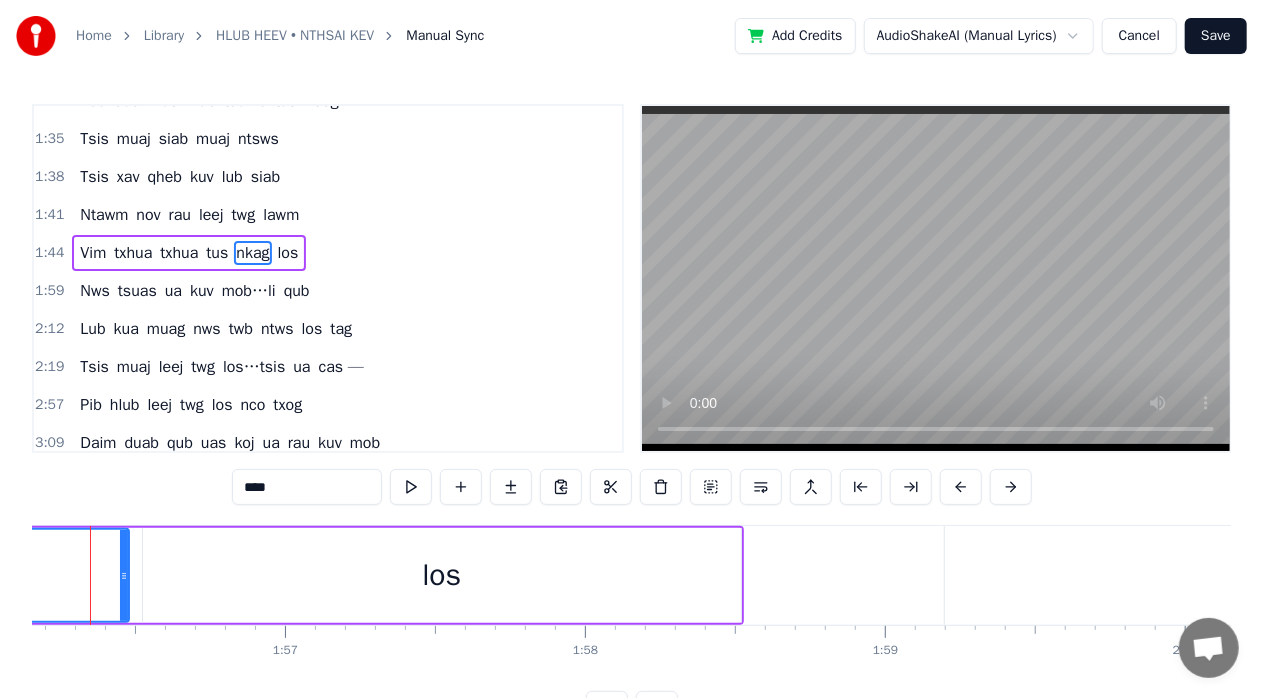 scroll, scrollTop: 480, scrollLeft: 0, axis: vertical 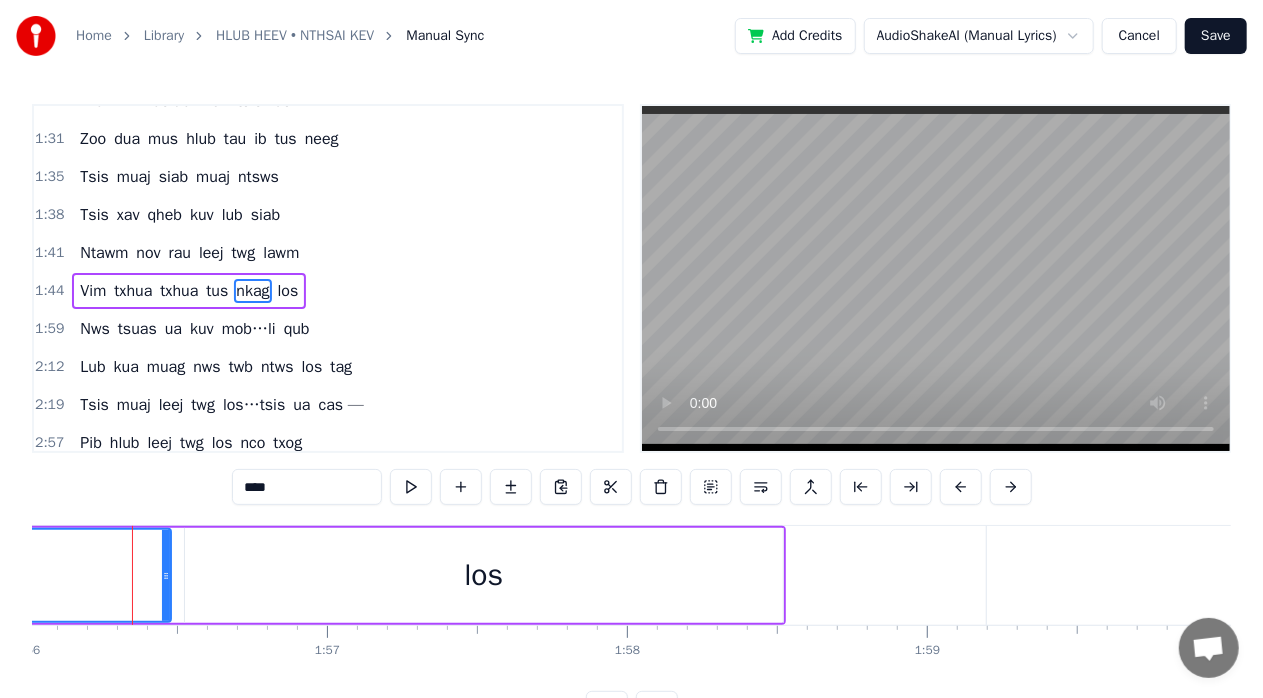 drag, startPoint x: 83, startPoint y: 592, endPoint x: 0, endPoint y: 595, distance: 83.0542 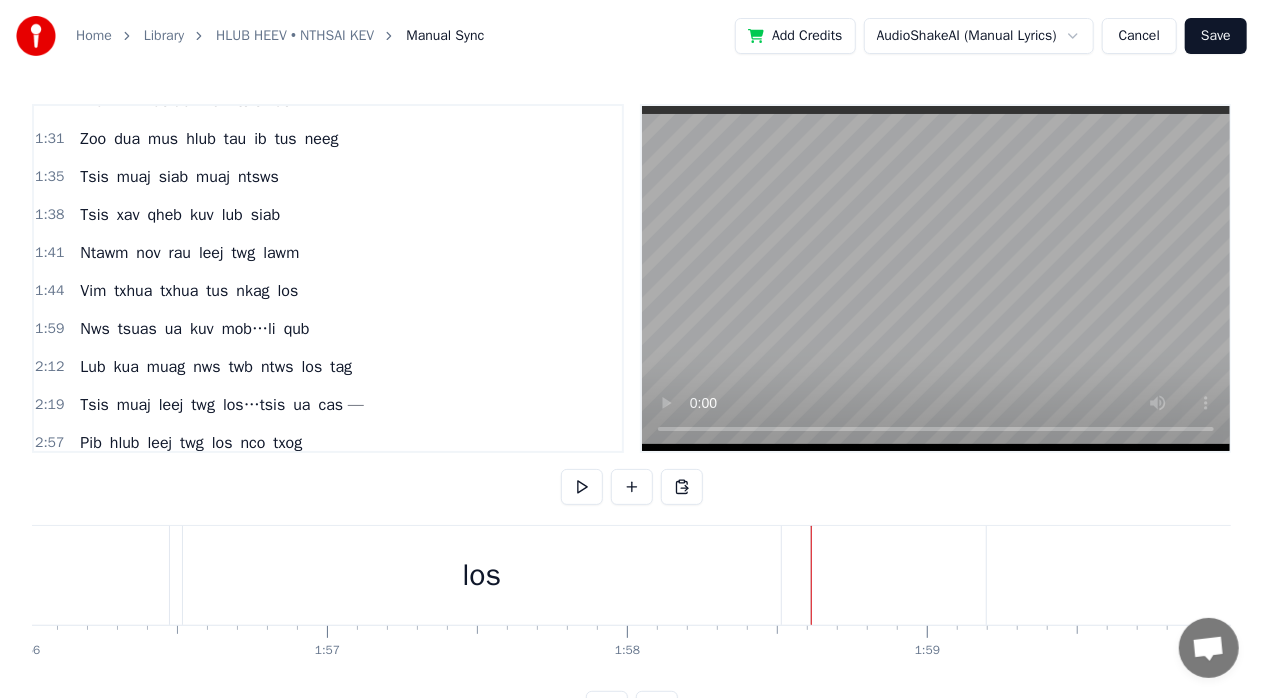 click on "los" at bounding box center [482, 575] 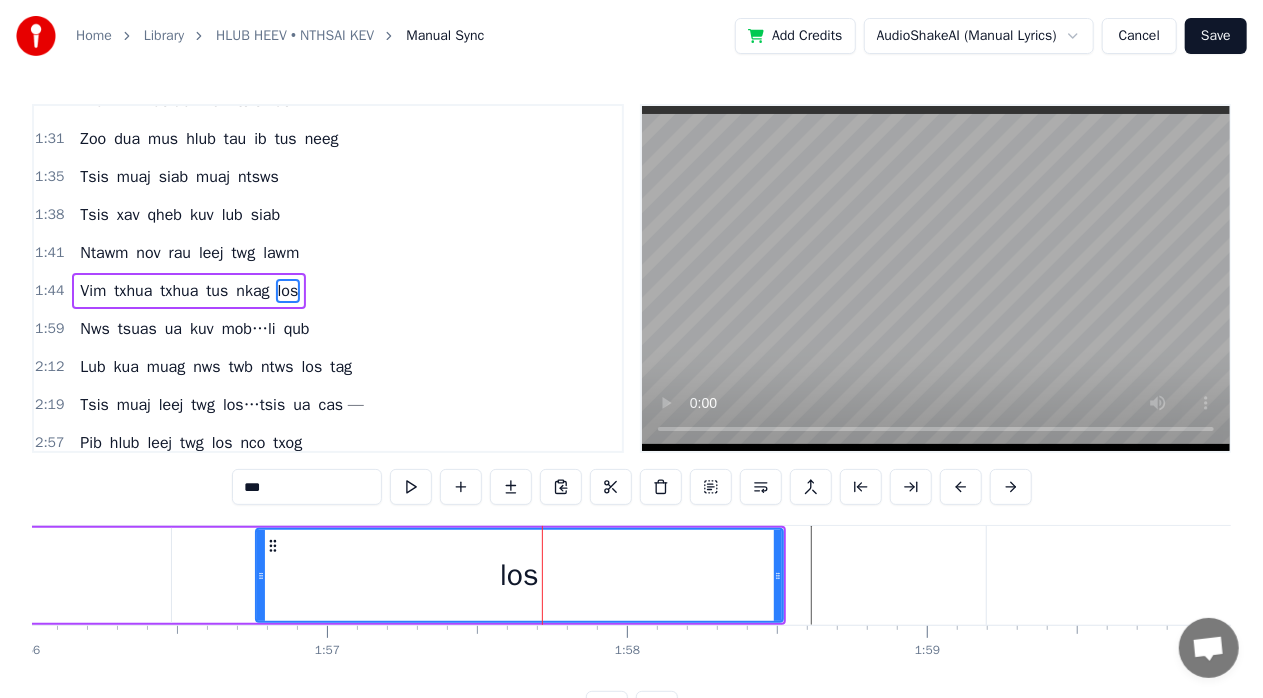 drag, startPoint x: 188, startPoint y: 578, endPoint x: 278, endPoint y: 602, distance: 93.14505 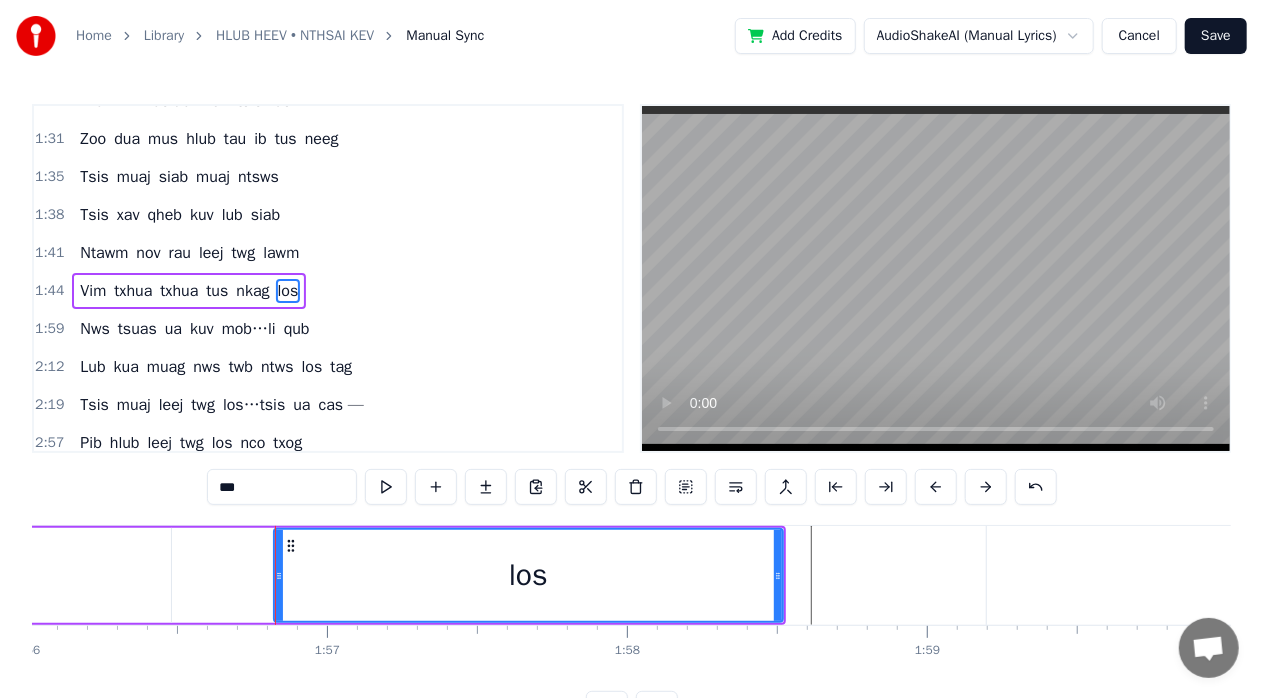 click on "nkag" at bounding box center [-692, 575] 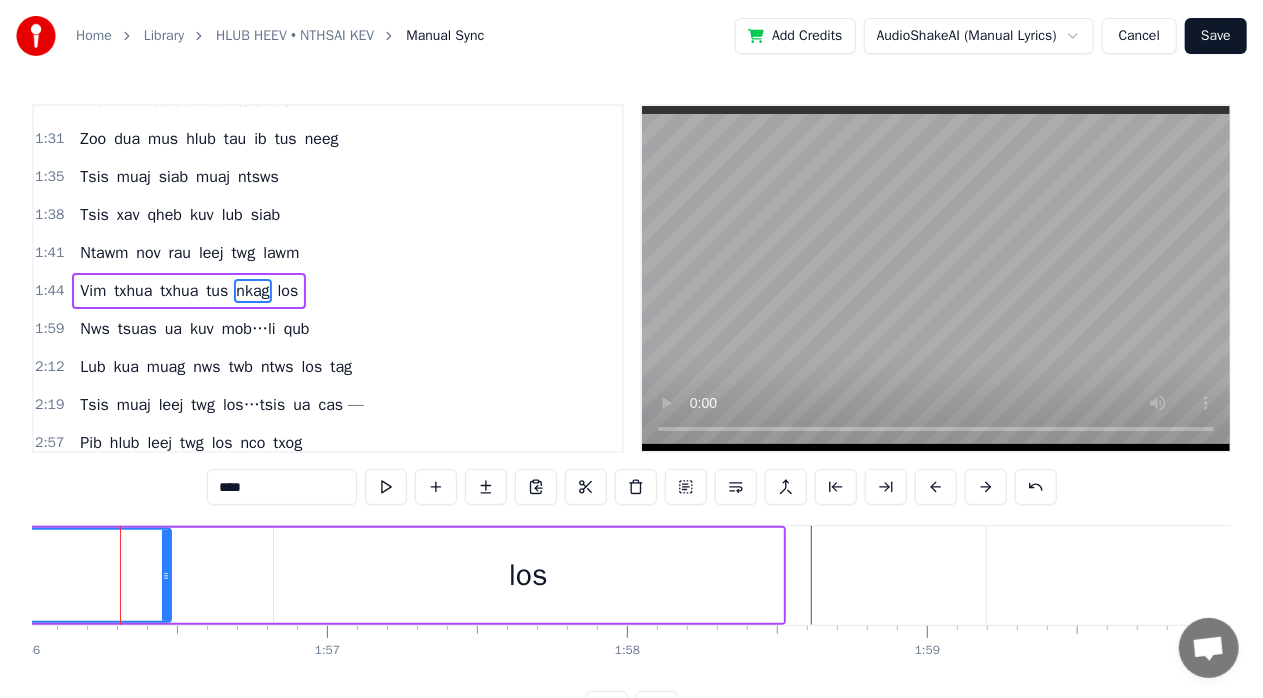 scroll, scrollTop: 0, scrollLeft: 34793, axis: horizontal 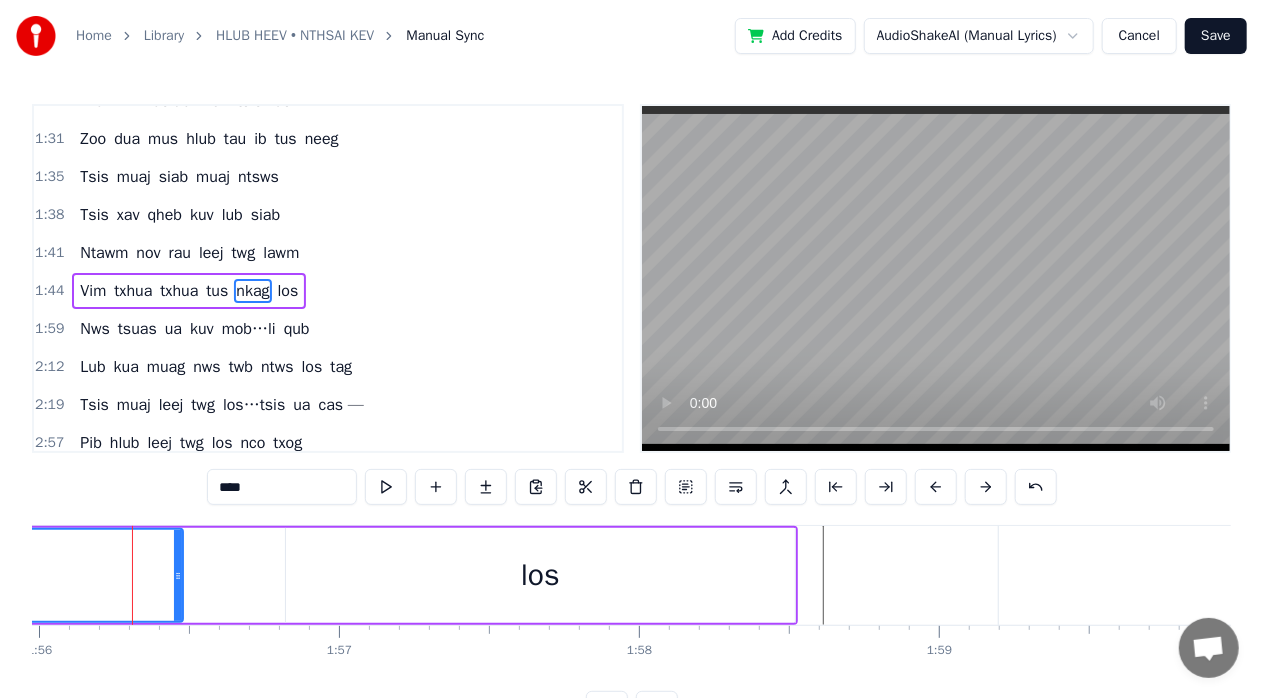 click on "los" at bounding box center [540, 575] 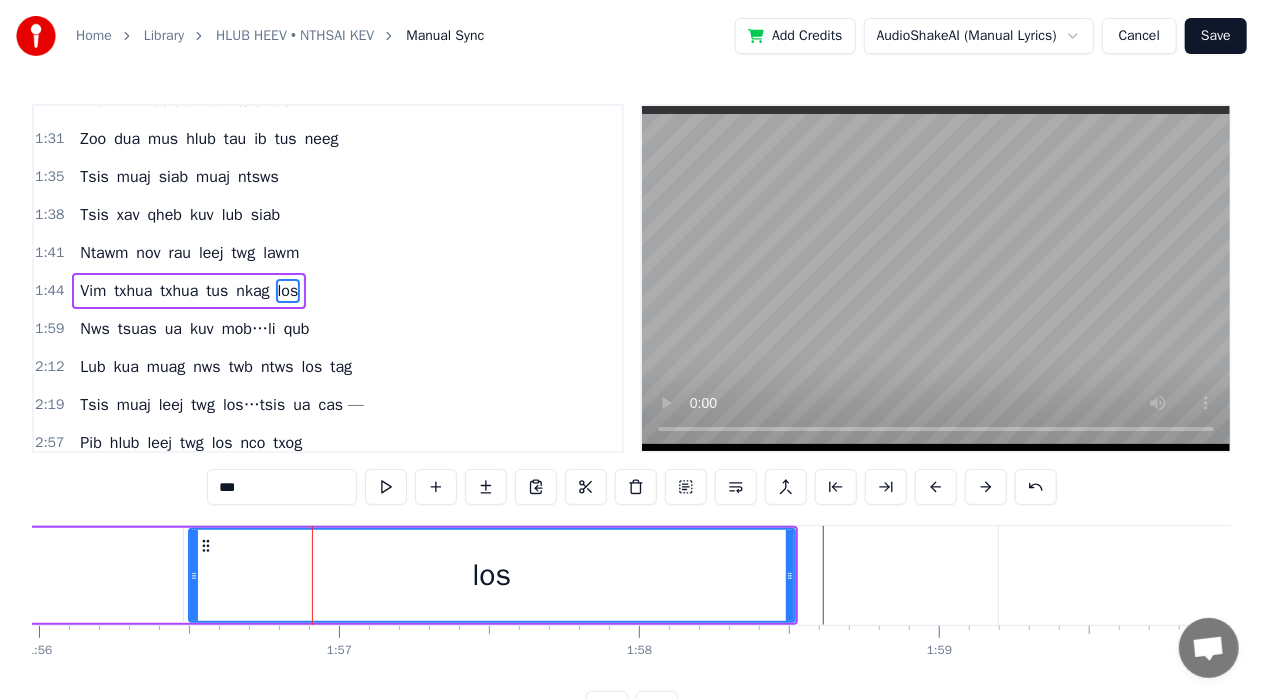 drag, startPoint x: 288, startPoint y: 573, endPoint x: 192, endPoint y: 590, distance: 97.49359 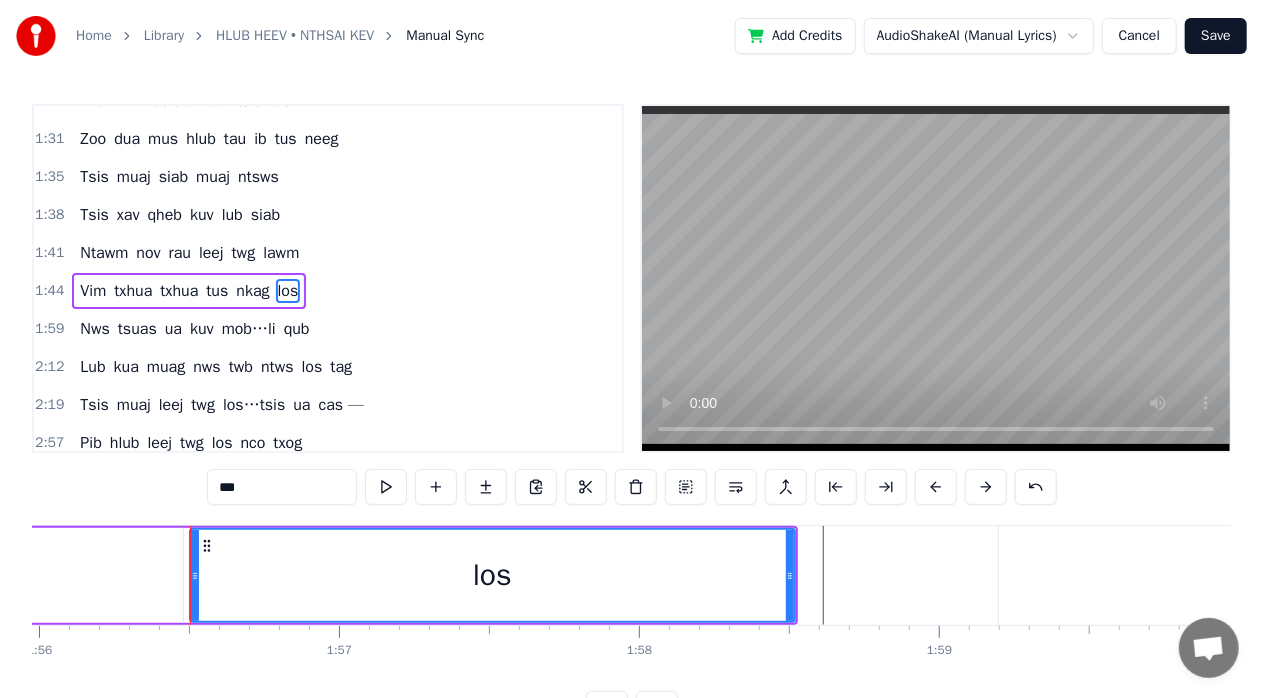 click on "nkag" at bounding box center [-680, 575] 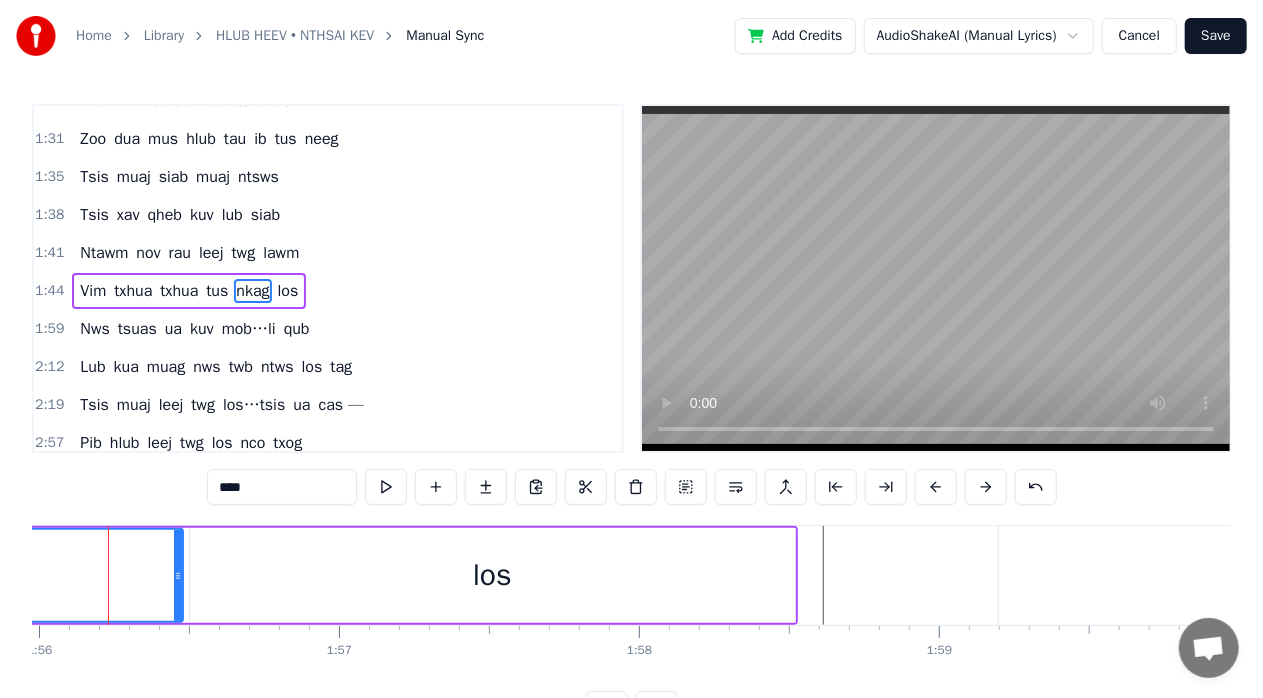 scroll, scrollTop: 0, scrollLeft: 34769, axis: horizontal 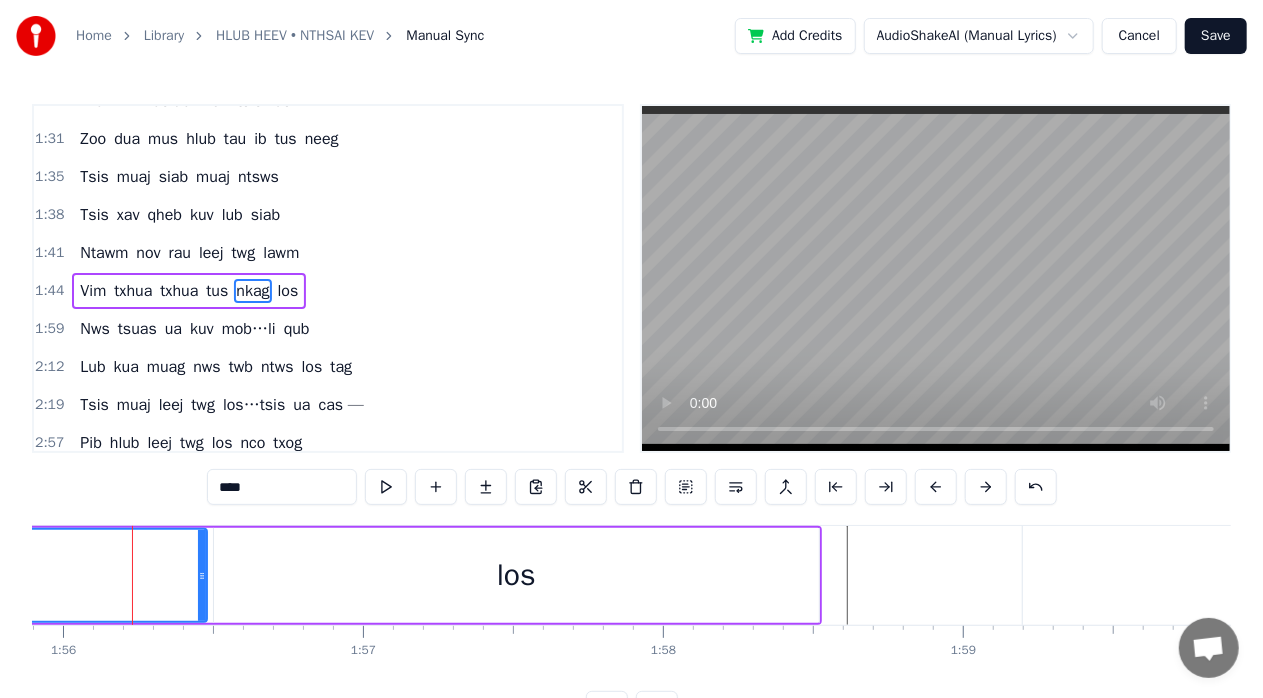 click on "los" at bounding box center (516, 575) 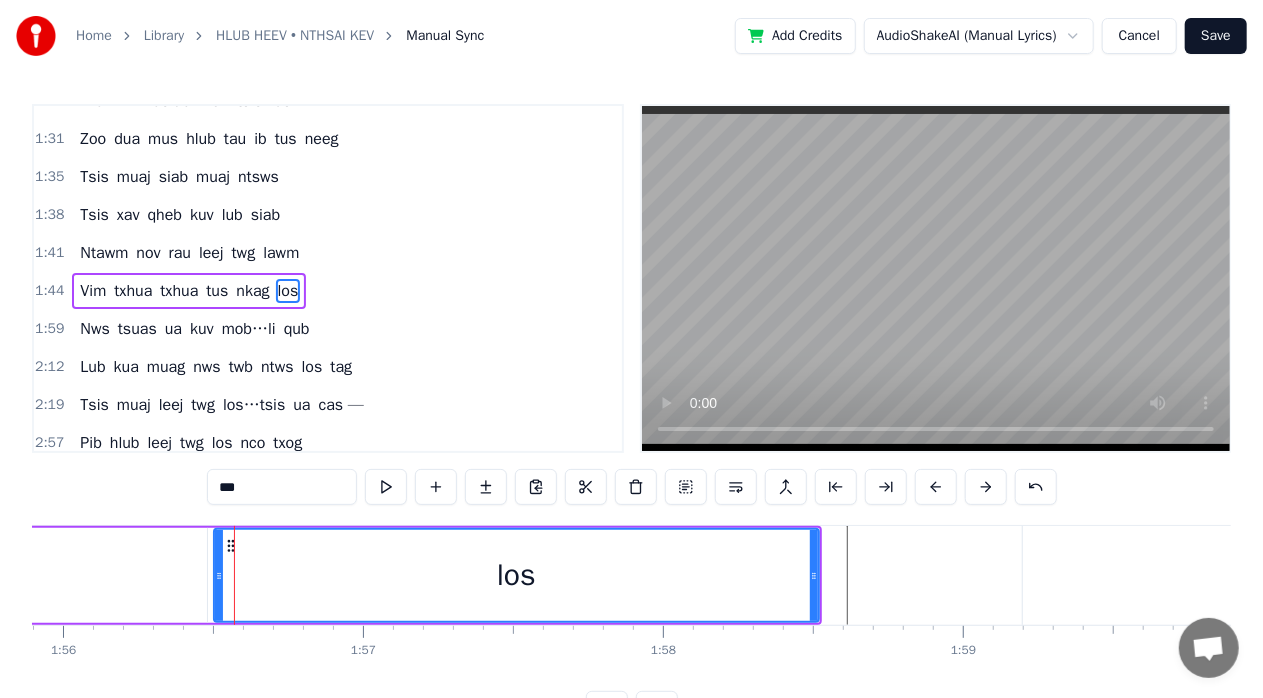 click on "nkag" at bounding box center (-656, 575) 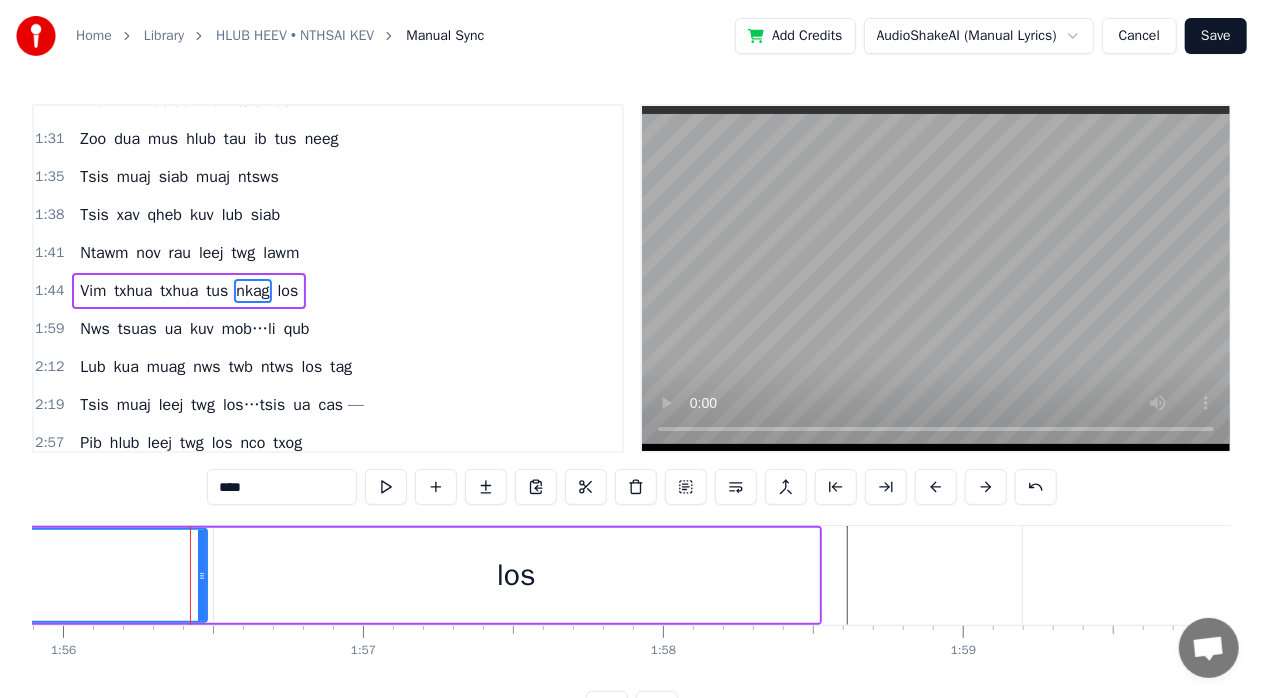 click on "los" at bounding box center [516, 575] 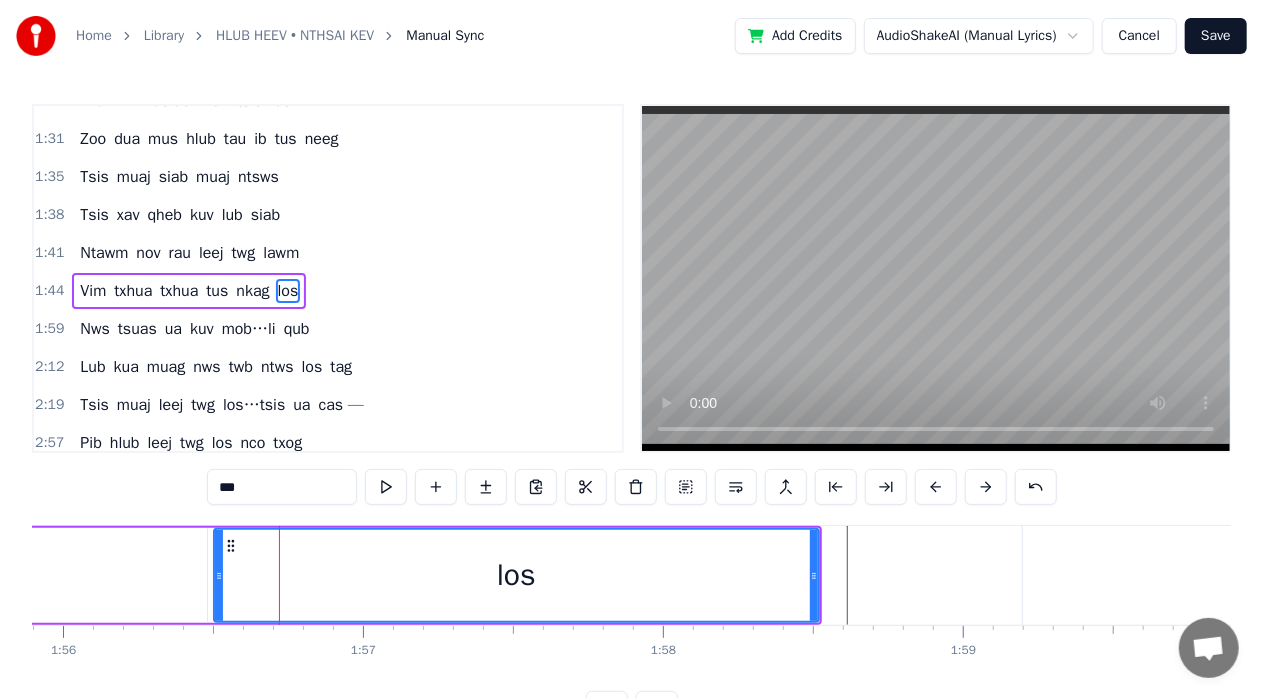 click on "0 0:01 0:02 0:03 0:04 0:05 0:06 0:07 0:08 0:09 0:10 0:11 0:12 0:13 0:14 0:15 0:16 0:17 0:18 0:19 0:20 0:21 0:22 0:23 0:24 0:25 0:26 0:27 0:28 0:29 0:30 0:31 0:32 0:33 0:34 0:35 0:36 0:37 0:38 0:39 0:40 0:41 0:42 0:43 0:44 0:45 0:46 0:47 0:48 0:49 0:50 0:51 0:52 0:53 0:54 0:55 0:56 0:57 0:58 0:59 1:00 1:01 1:02 1:03 1:04 1:05 1:06 1:07 1:08 1:09 1:10 1:11 1:12 1:13 1:14 1:15 1:16 1:17 1:18 1:19 1:20 1:21 1:22 1:23 1:24 1:25 1:26 1:27 1:28 1:29 1:30 1:31 1:32 1:33 1:34 1:35 1:36 1:37 1:38 1:39 1:40 1:41 1:42 1:43 1:44 1:45 1:46 1:47 1:48 1:49 1:50 1:51 1:52 1:53 1:54 1:55 1:56 1:57 1:58 1:59 2:00 2:01 2:02 2:03 2:04 2:05 2:06 2:07 2:08 2:09 2:10 2:11 2:12 2:13 2:14 2:15 2:16 2:17 2:18 2:19 2:20 2:21 2:22 2:23 2:24 2:25 2:26 2:27 2:28 2:29 2:30 2:31 2:32 2:33 2:34 2:35 2:36 2:37 2:38 2:39 2:40 2:41 2:42 2:43 2:44 2:45 2:46 2:47 2:48 2:49 2:50 2:51 2:52 2:53 2:54 2:55 2:56 2:57 2:58 2:59 3:00 3:01 3:02 3:03 3:04 3:05 3:06 3:07 3:08 3:09 3:10 3:11 3:12 3:13 3:14 3:15 3:16 3:17 3:18 3:19 3:20 3:21 3:22 3:23 3:24" at bounding box center [-822, 641] 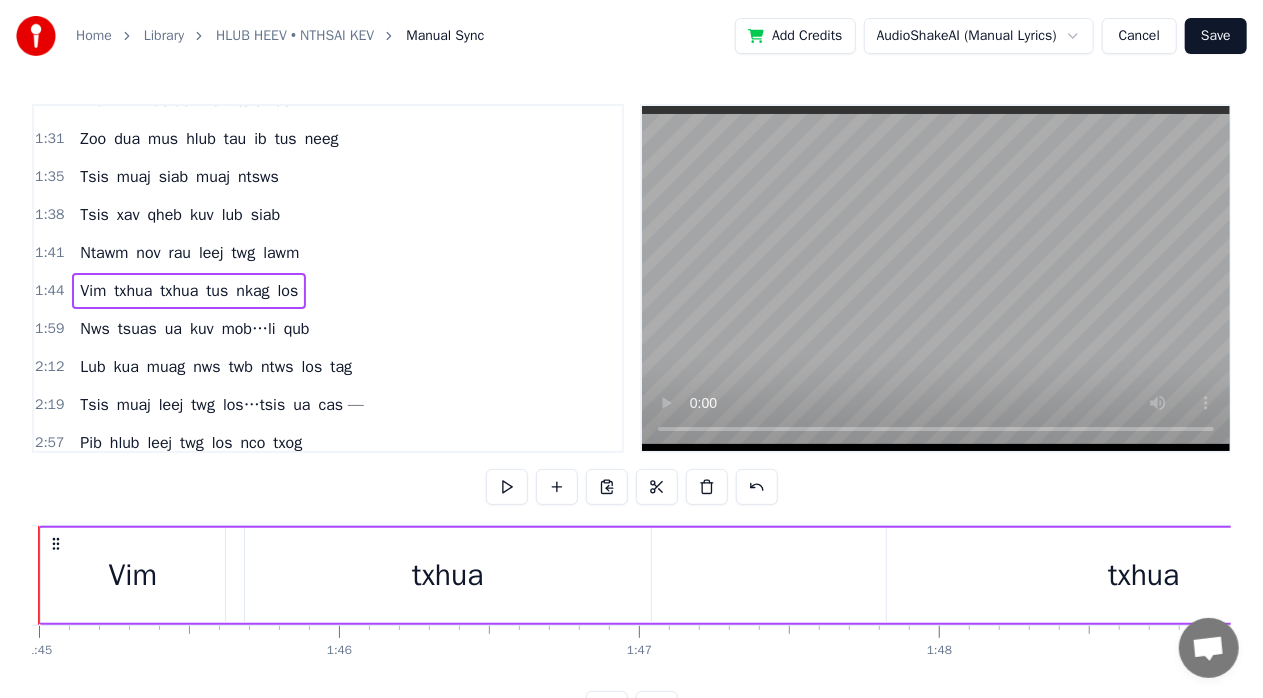 scroll, scrollTop: 0, scrollLeft: 31398, axis: horizontal 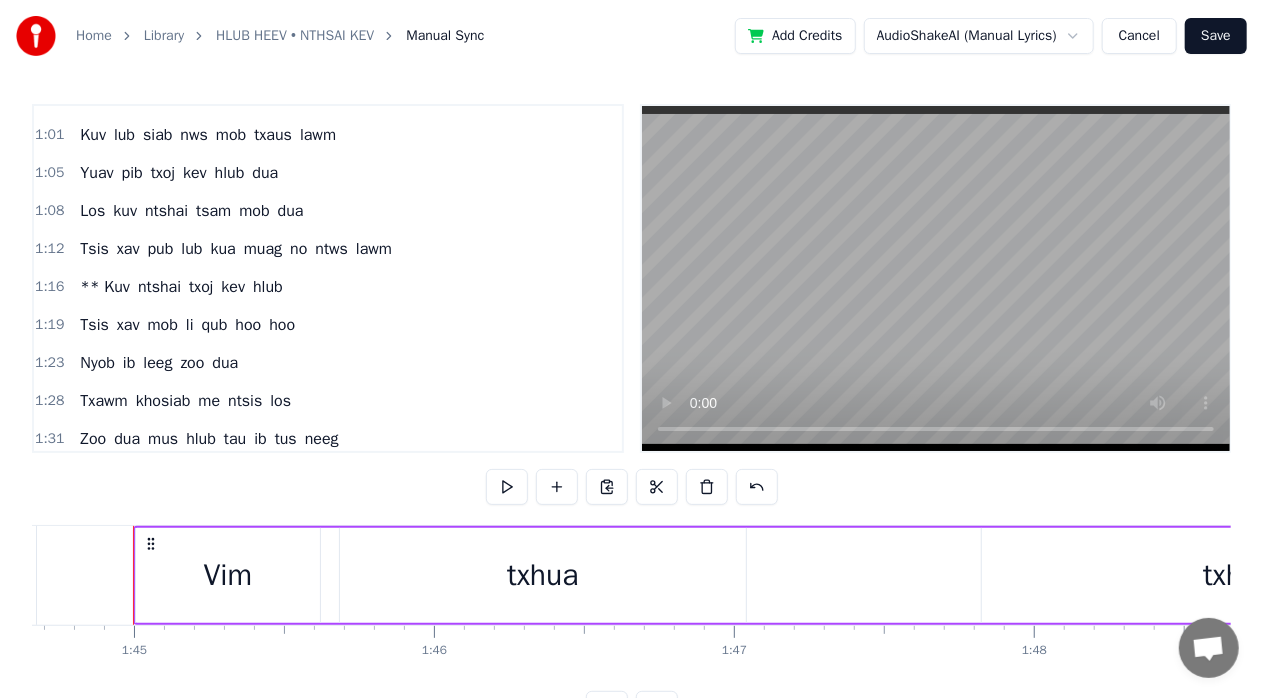 click on "Library" at bounding box center [164, 36] 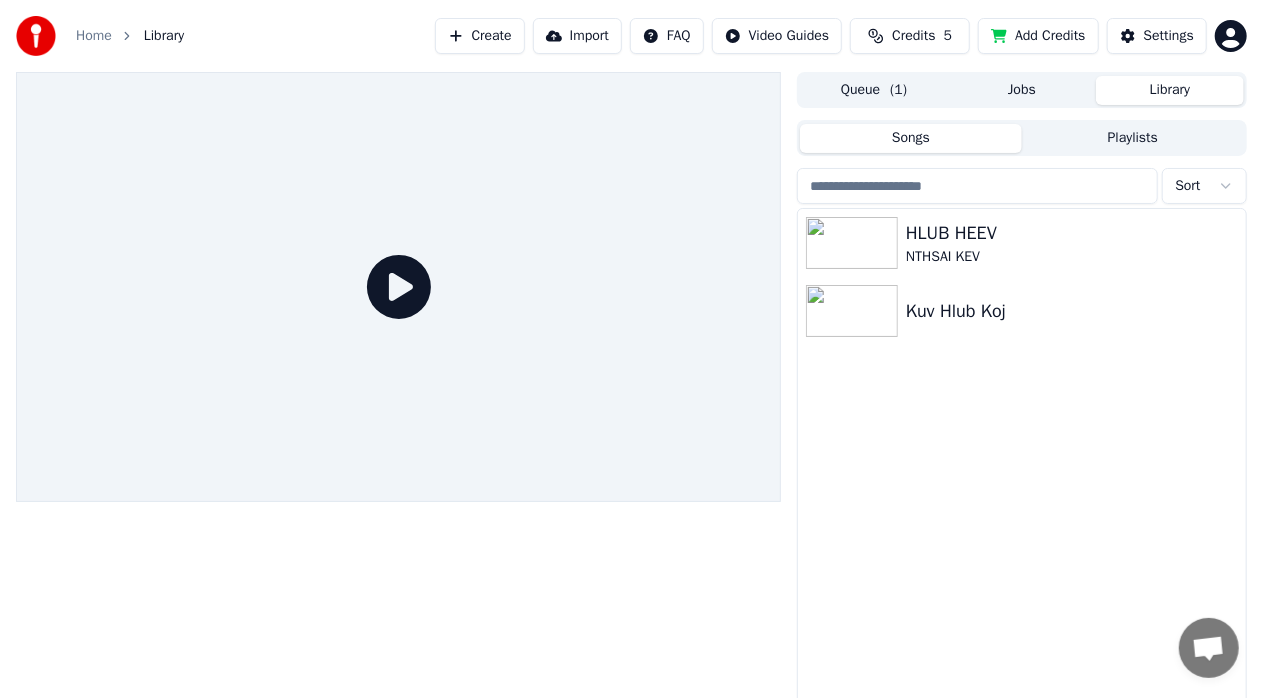 click 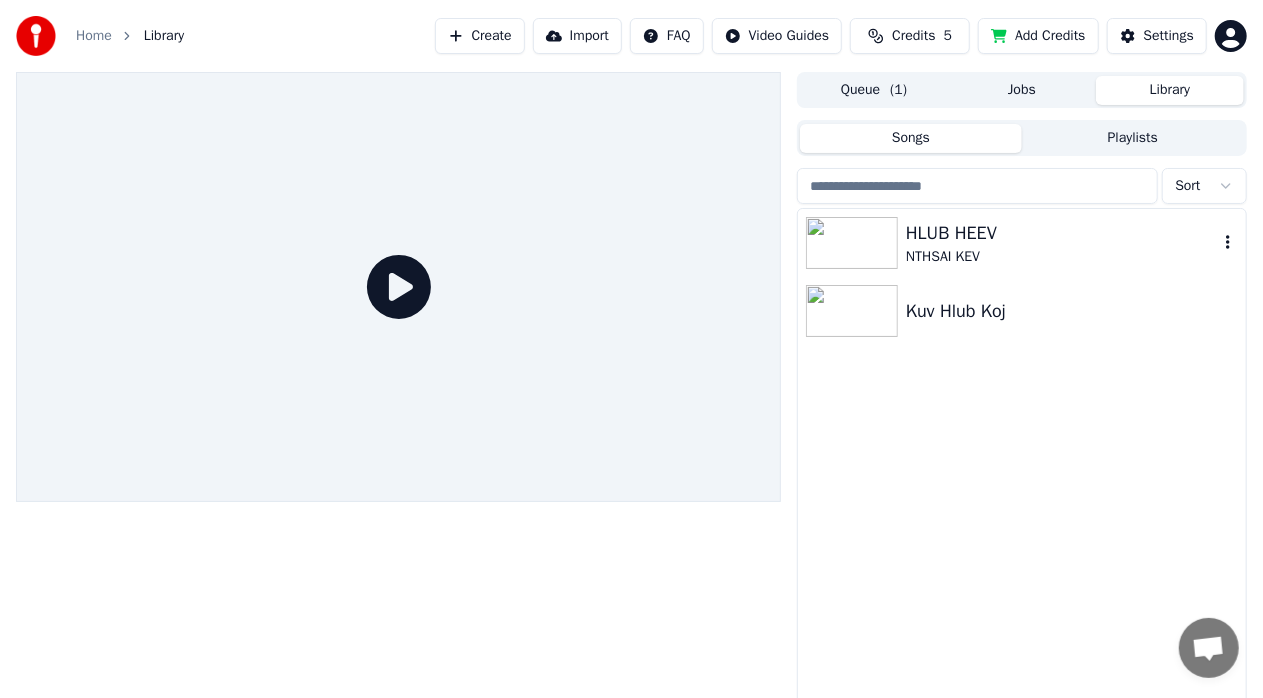 click on "HLUB HEEV" at bounding box center [1062, 233] 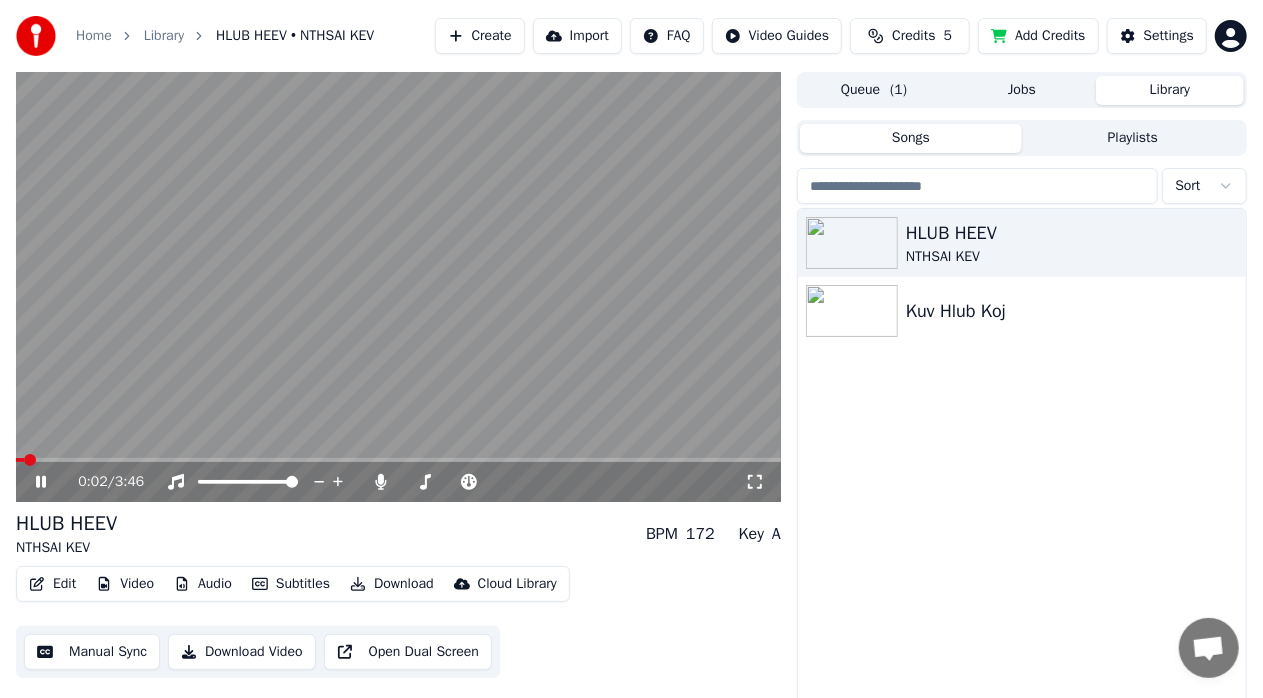 click at bounding box center [398, 460] 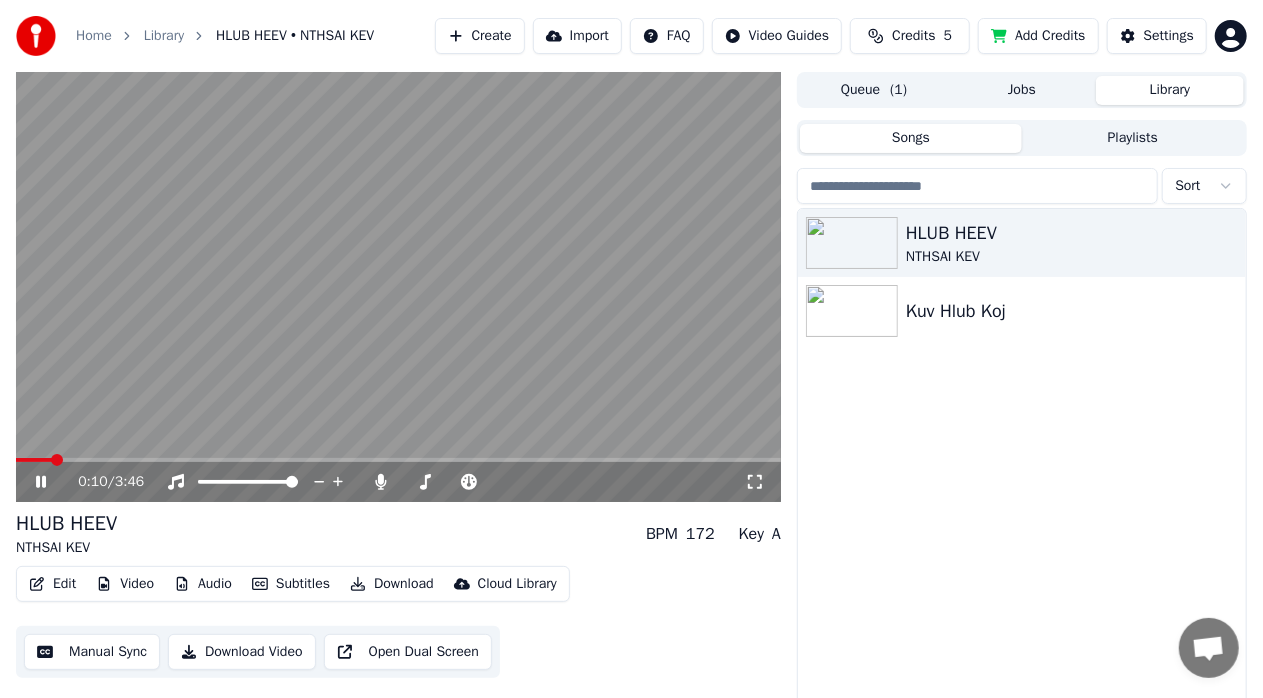click at bounding box center (398, 460) 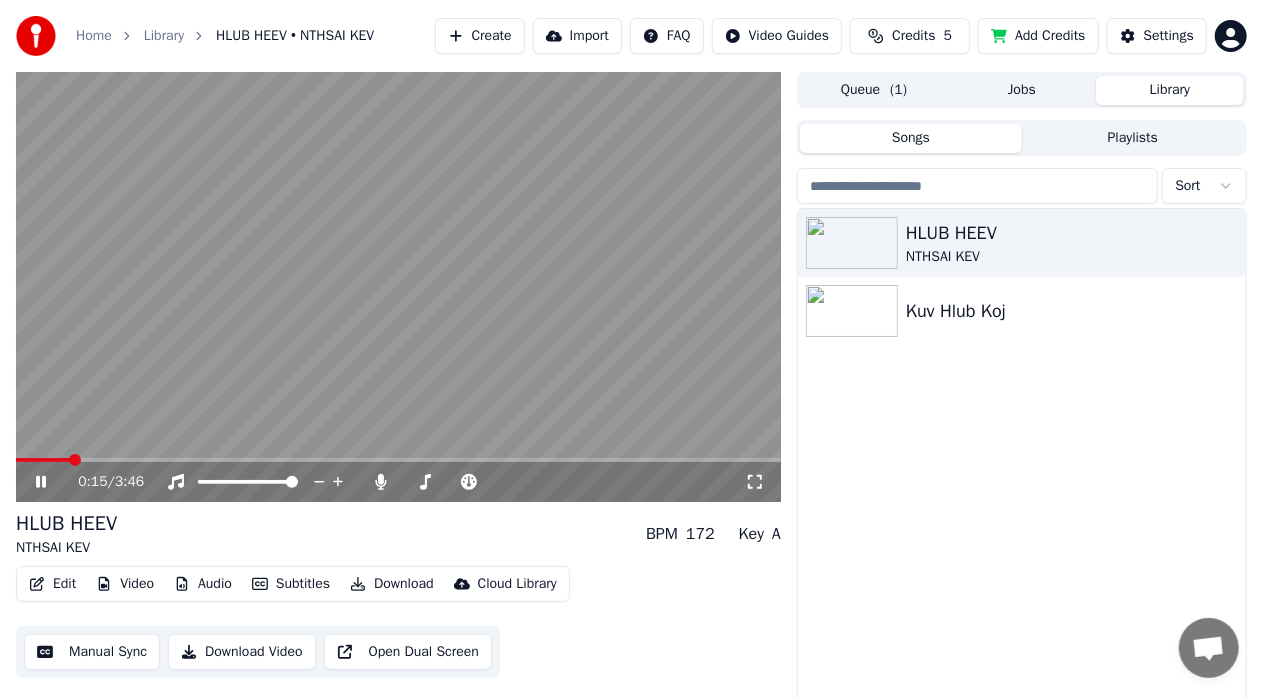 click at bounding box center [398, 460] 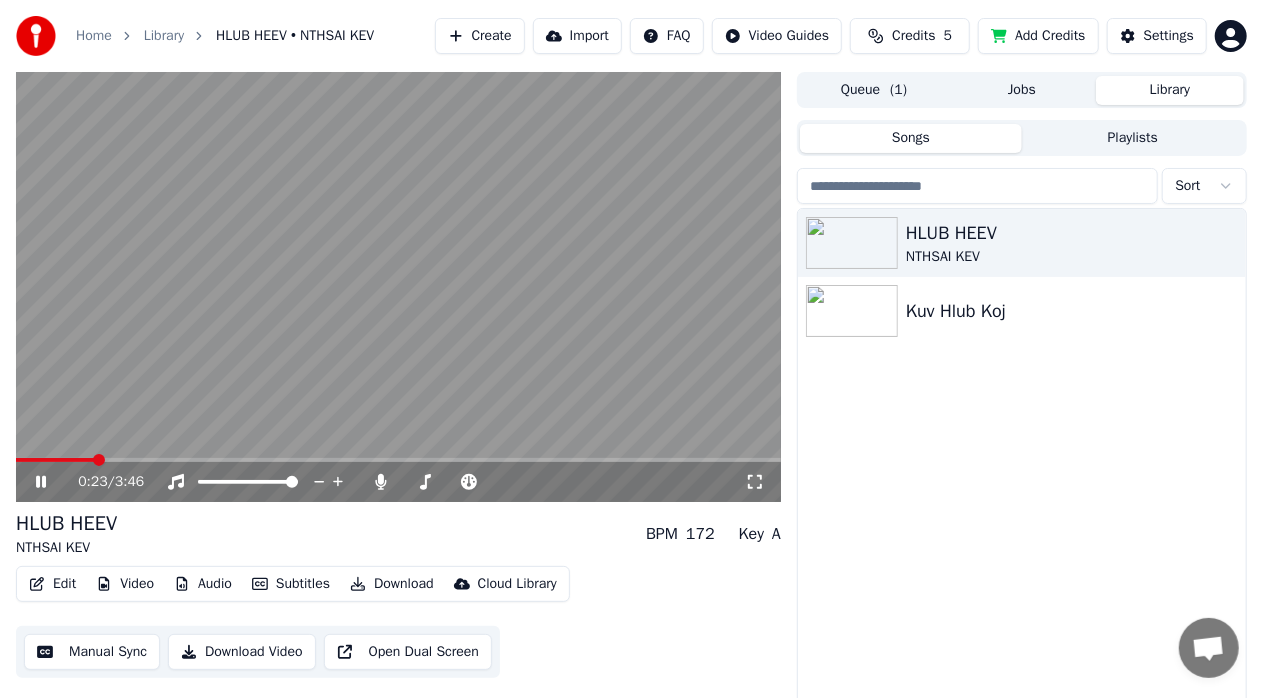 click at bounding box center (398, 460) 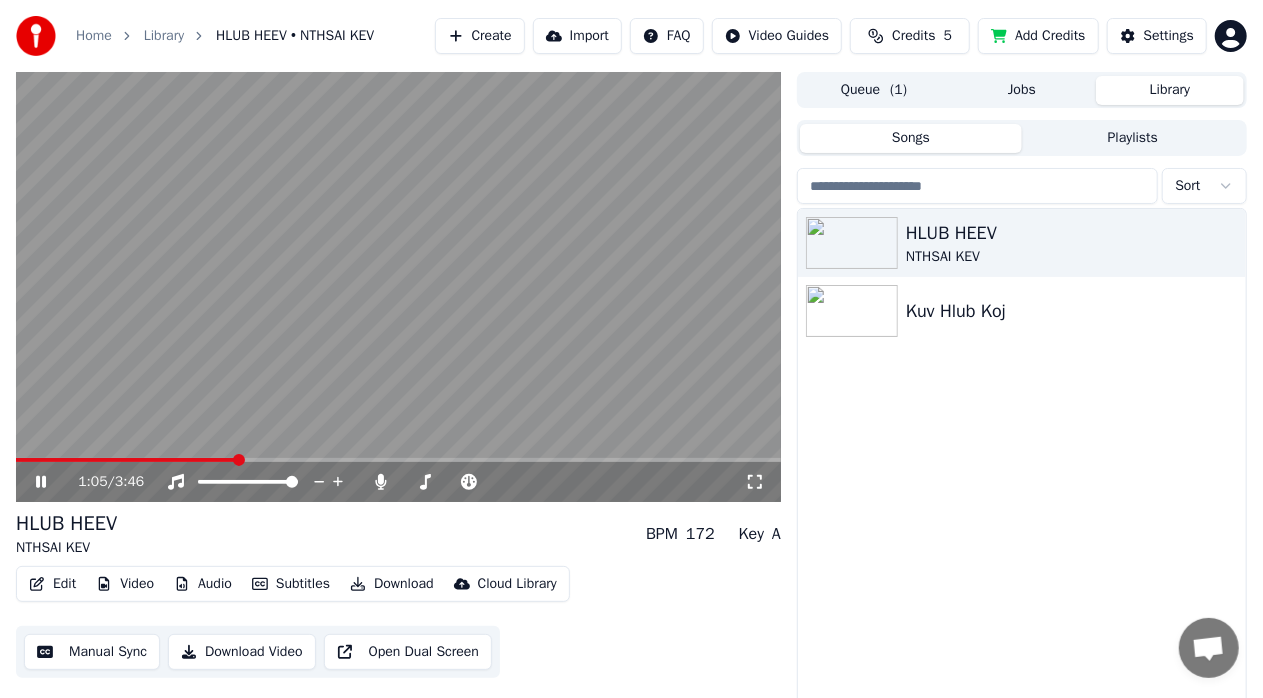 click at bounding box center [398, 287] 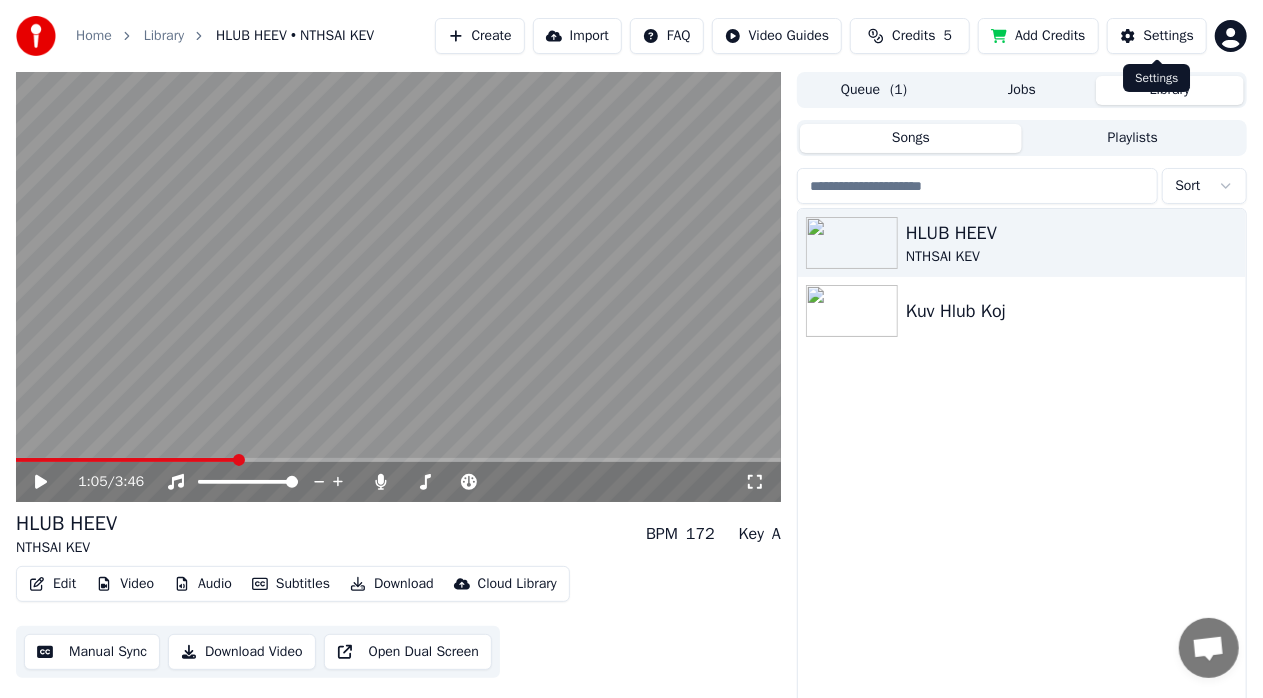 click on "Settings" at bounding box center [1157, 36] 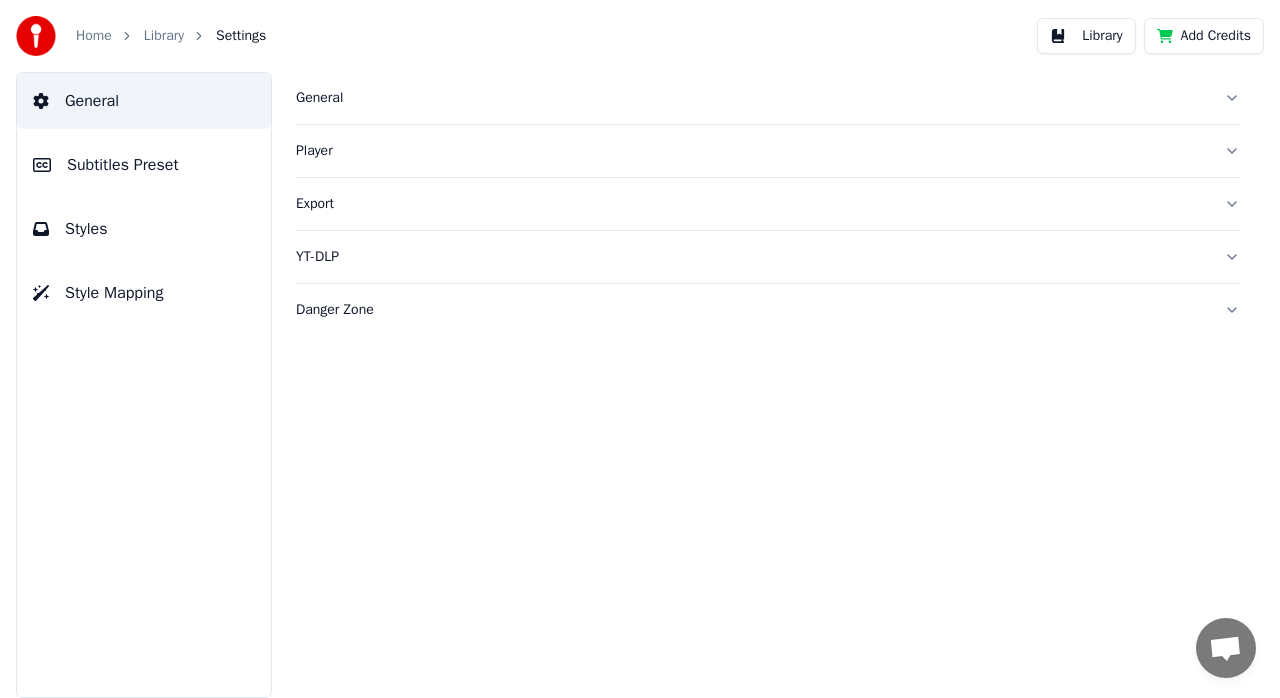 click on "Subtitles Preset" at bounding box center (123, 165) 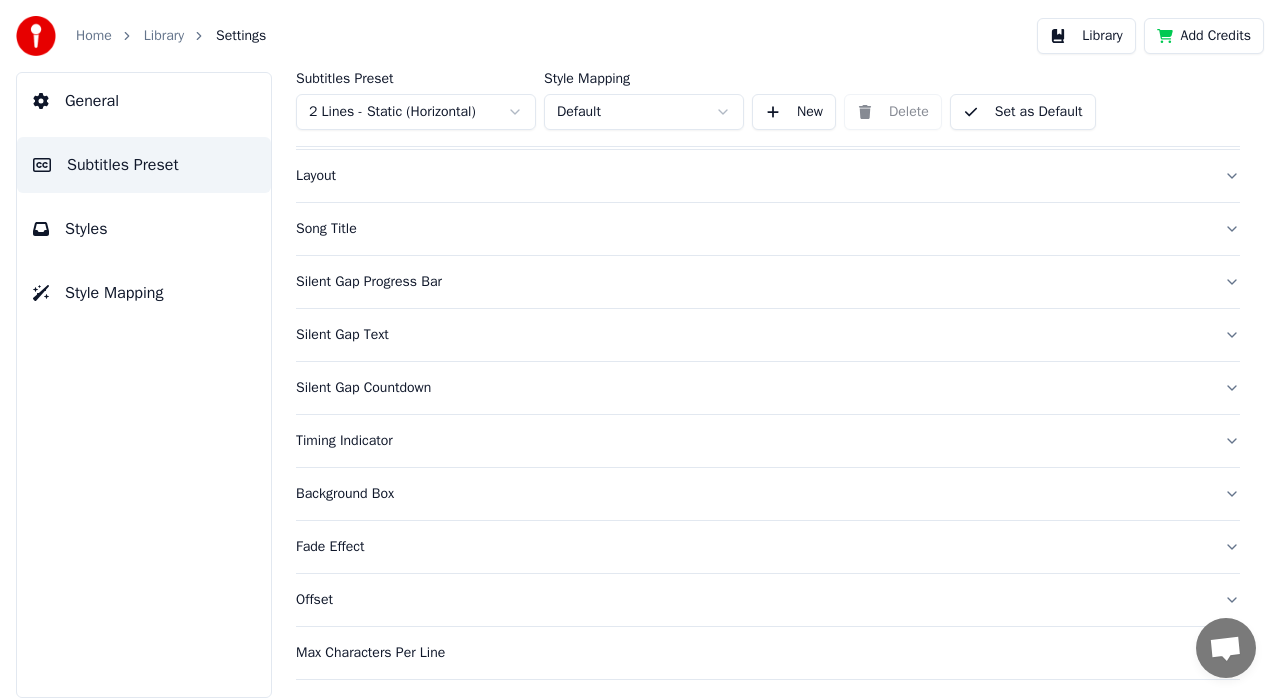 scroll, scrollTop: 188, scrollLeft: 0, axis: vertical 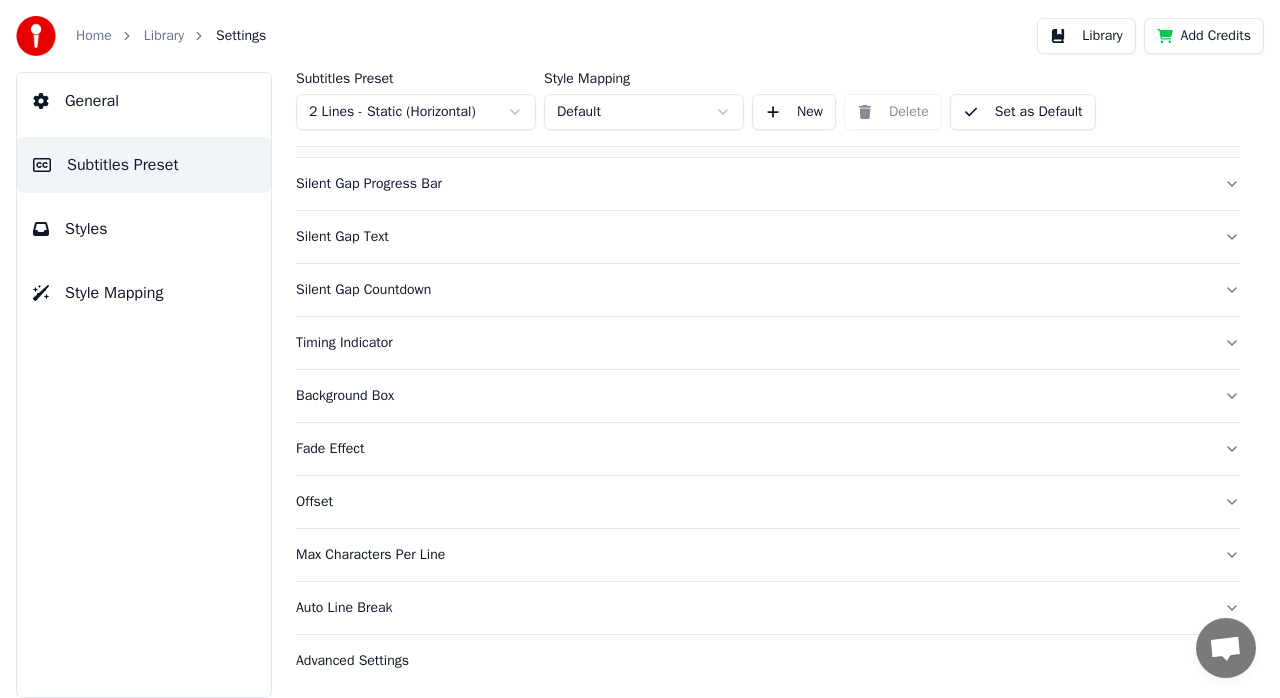 click on "Silent Gap Text" at bounding box center [752, 237] 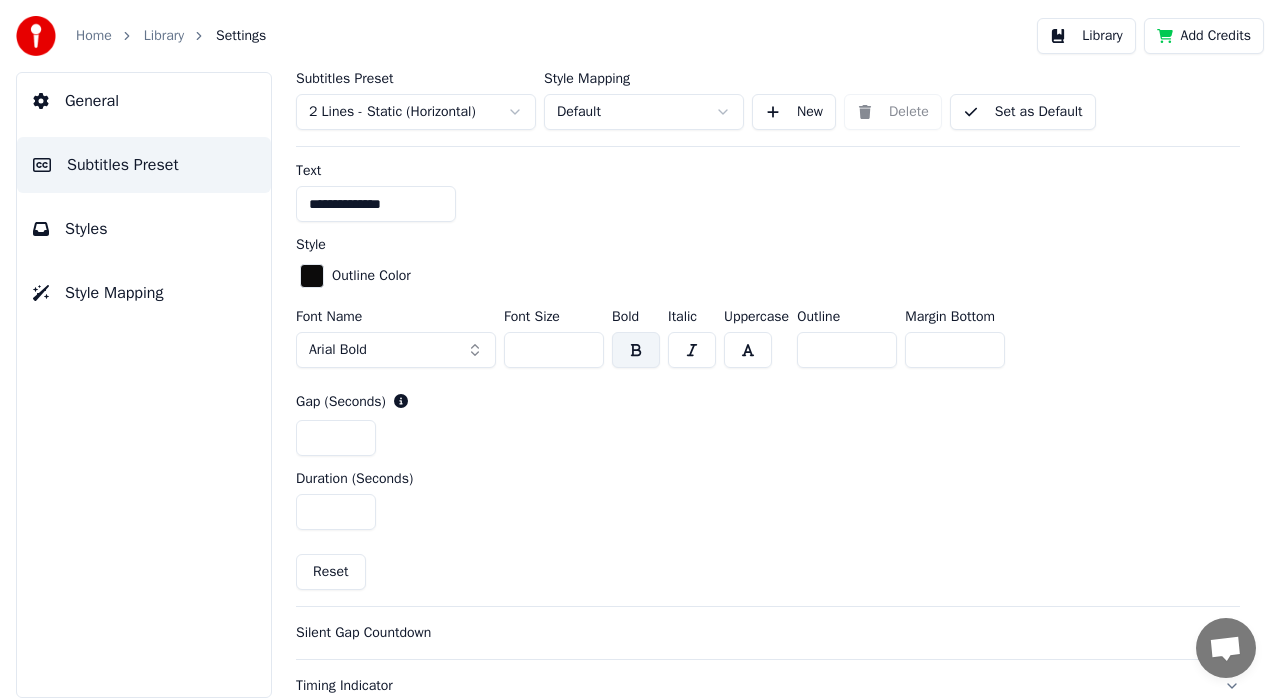 scroll, scrollTop: 800, scrollLeft: 0, axis: vertical 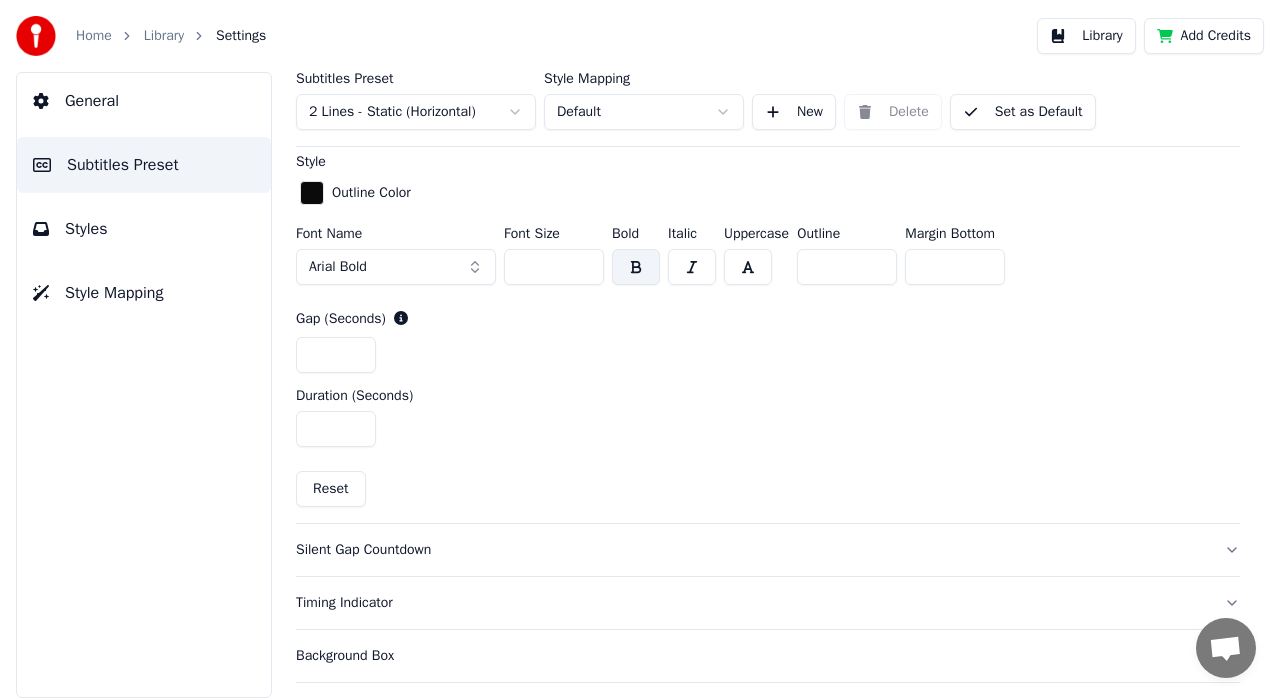 click on "Timing Indicator" at bounding box center (752, 603) 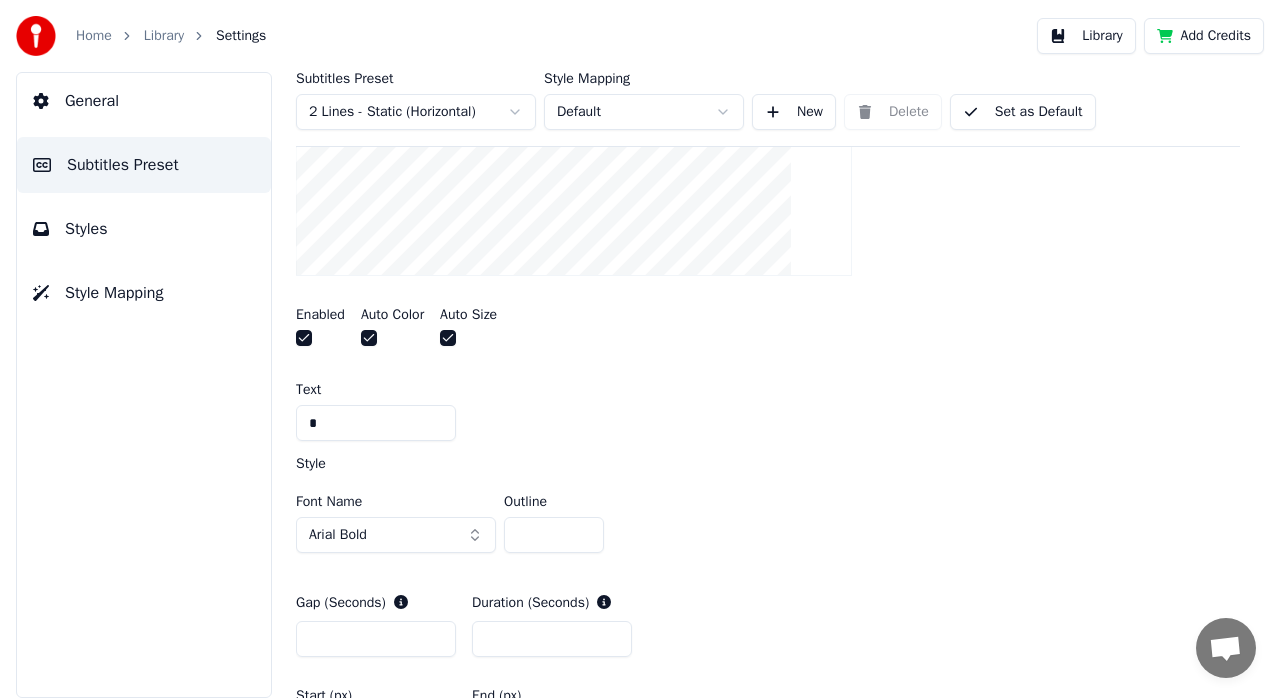 scroll, scrollTop: 600, scrollLeft: 0, axis: vertical 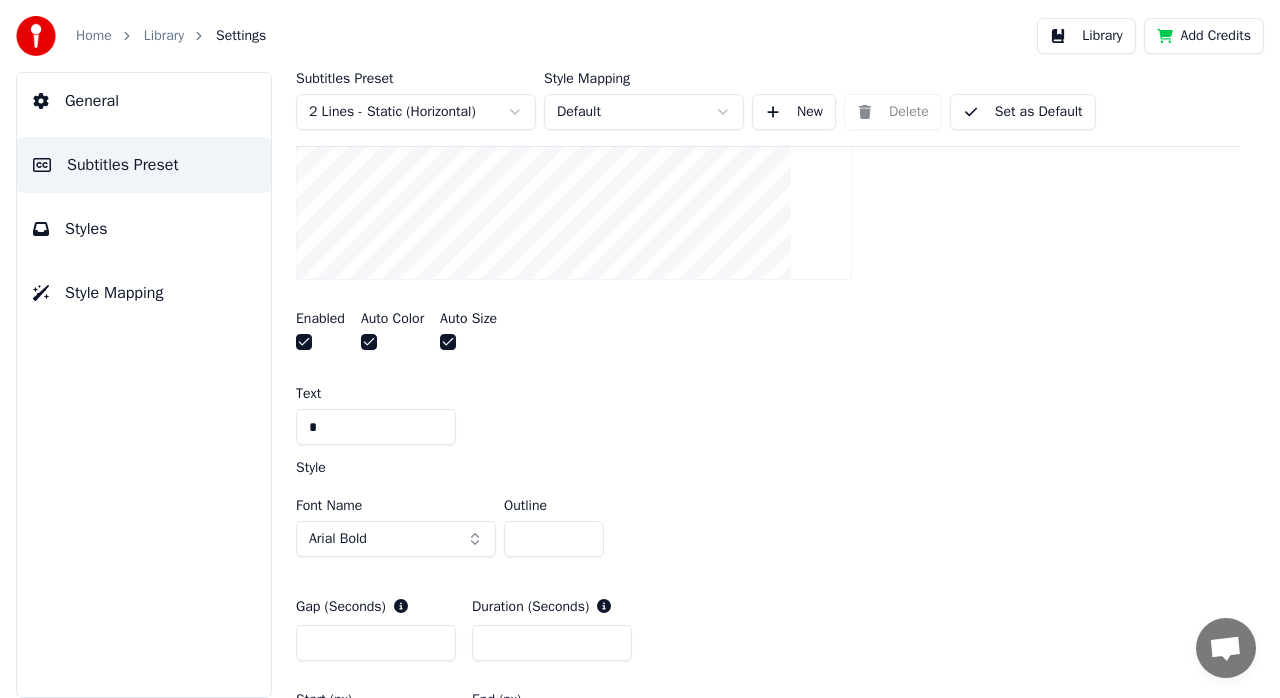 click on "*" at bounding box center [376, 427] 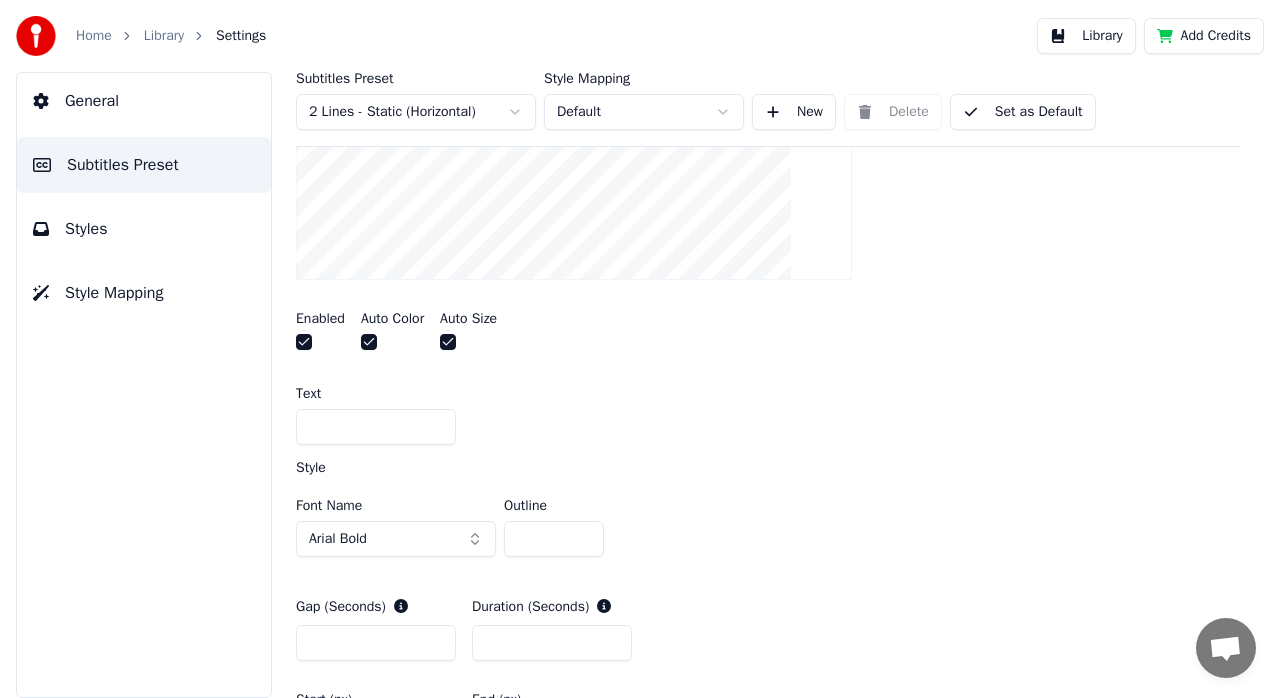 type on "*" 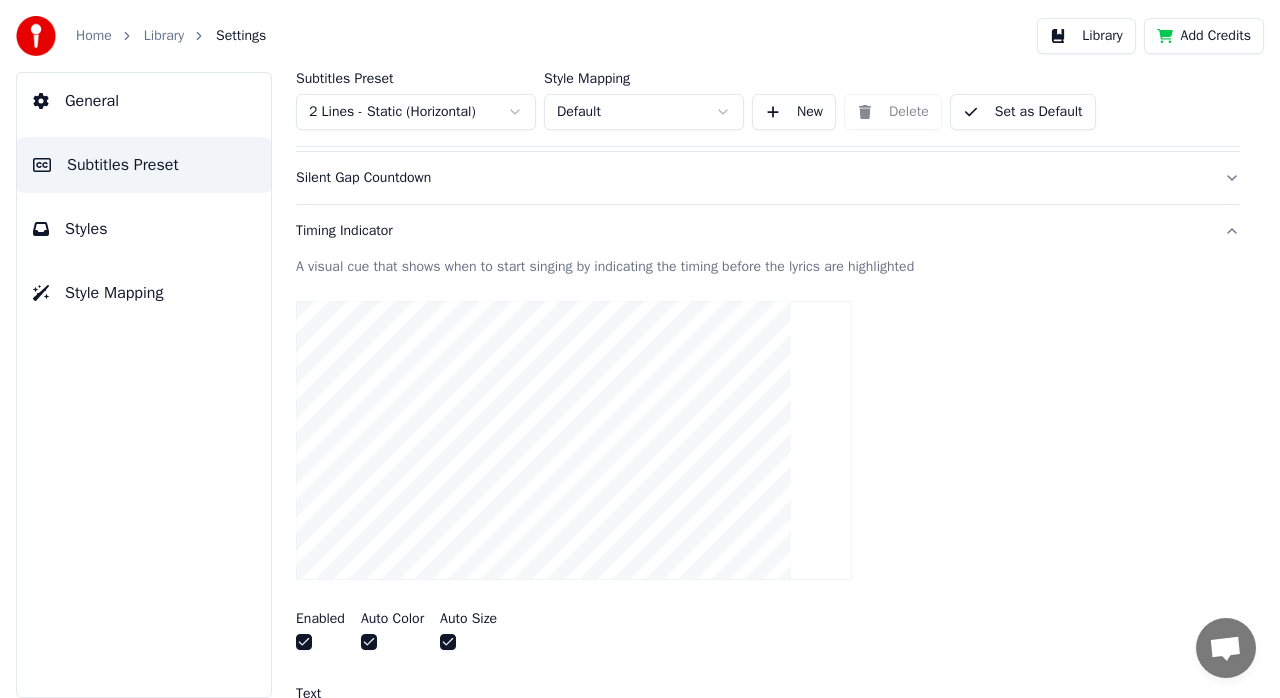 scroll, scrollTop: 500, scrollLeft: 0, axis: vertical 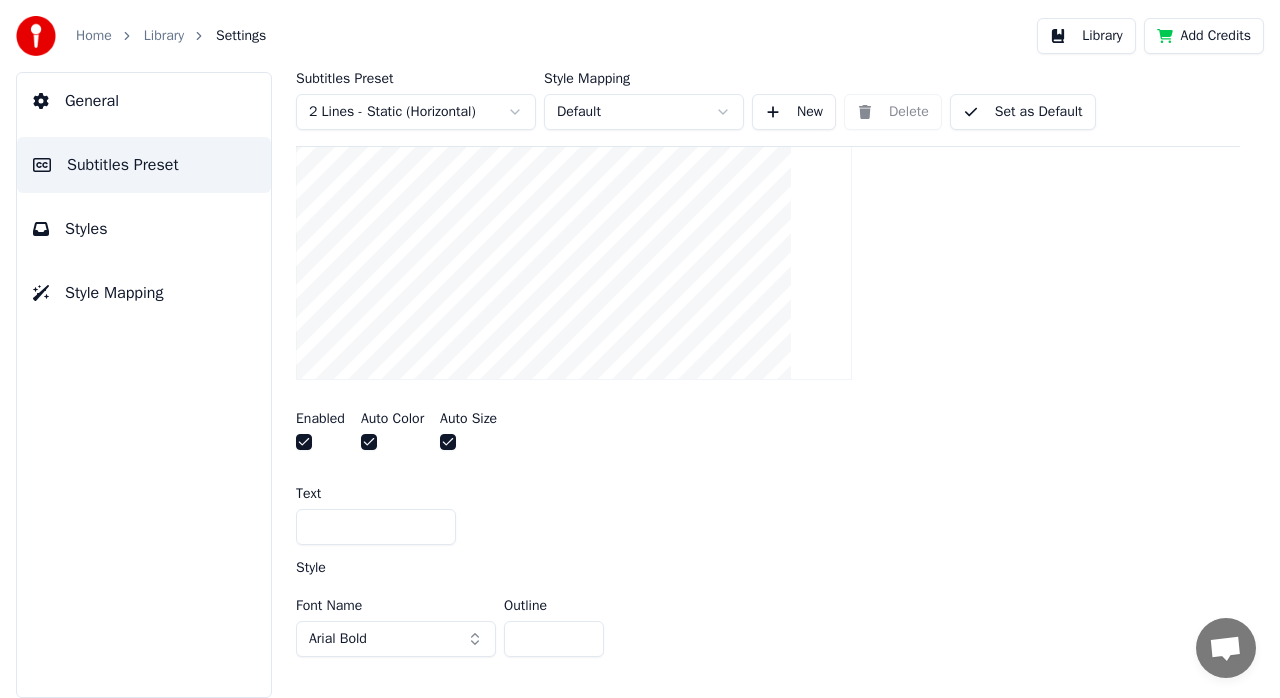 click at bounding box center [376, 527] 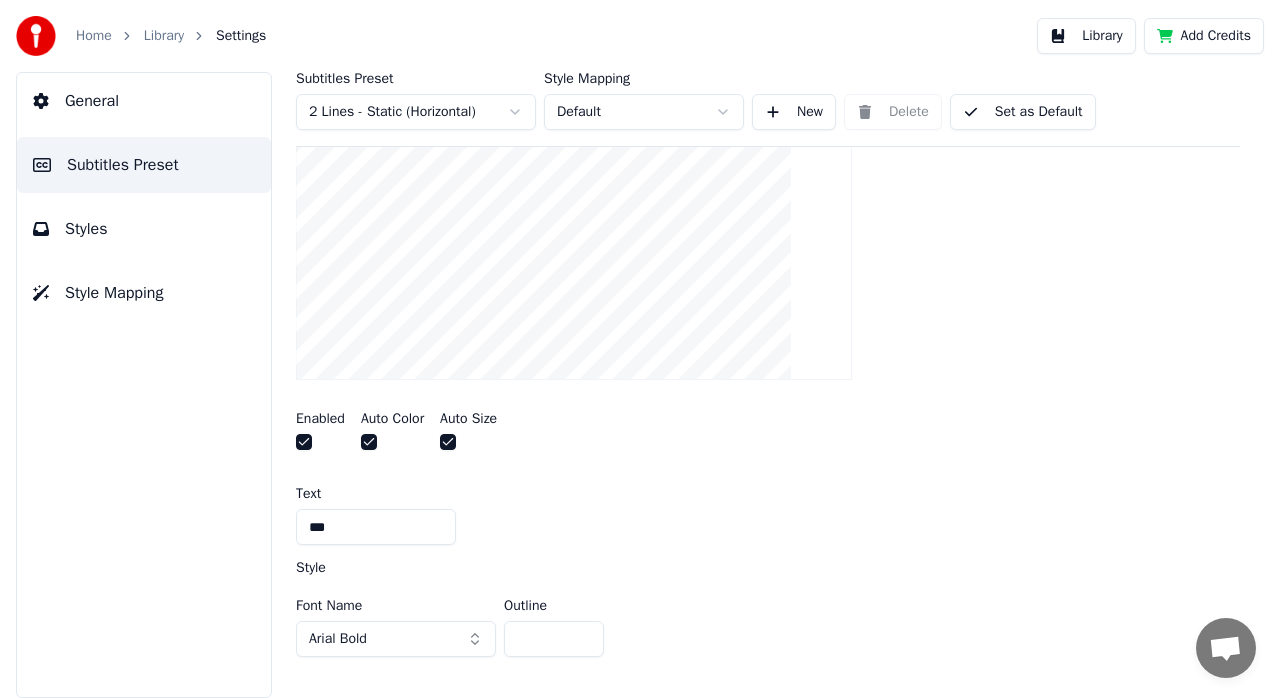 type on "***" 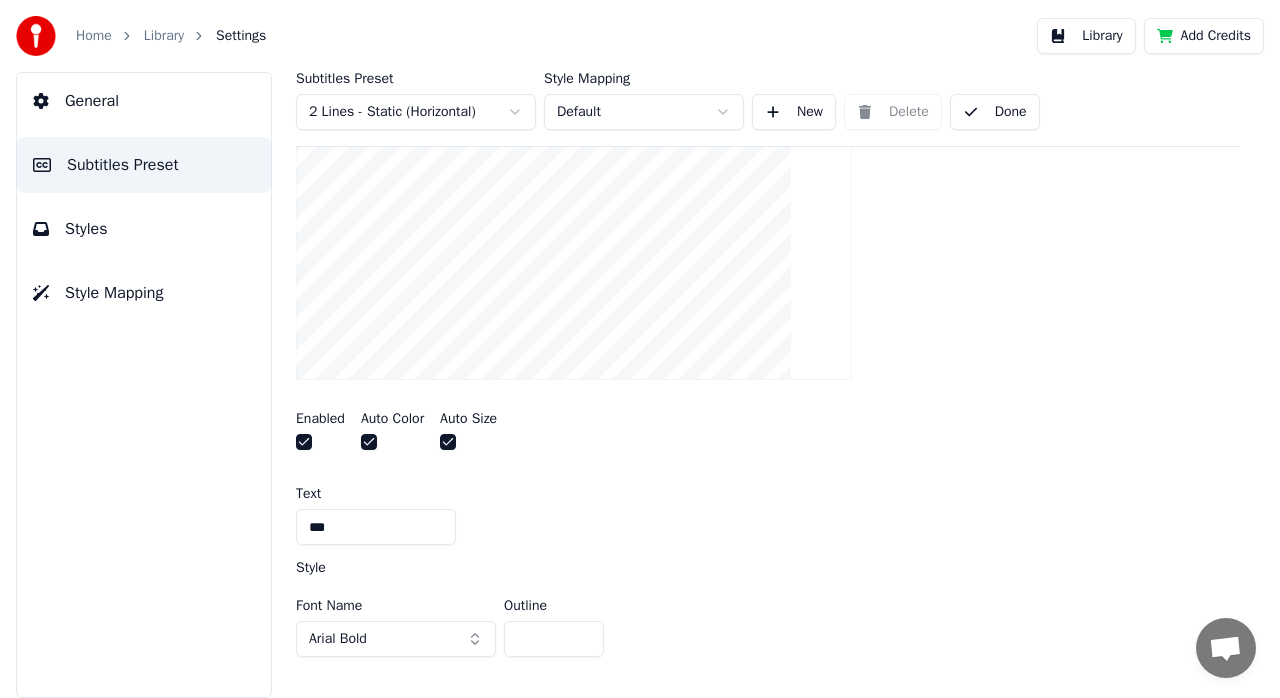 click on "Library" at bounding box center [164, 36] 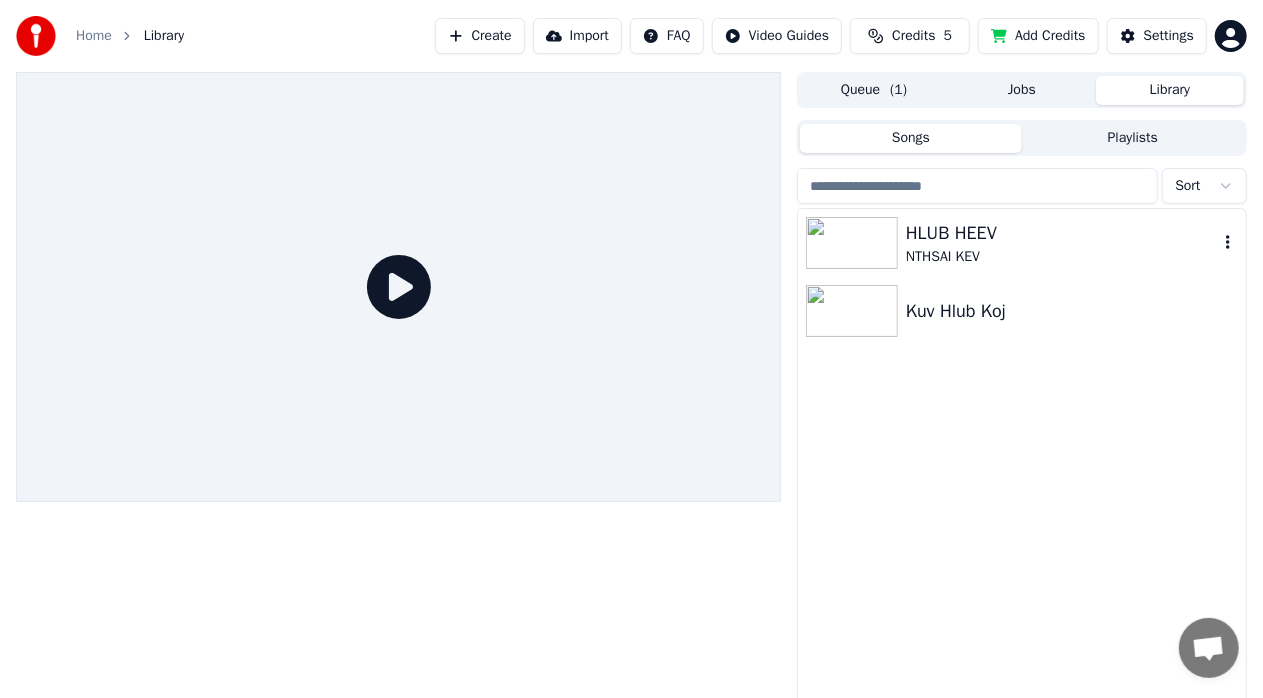 click at bounding box center (852, 243) 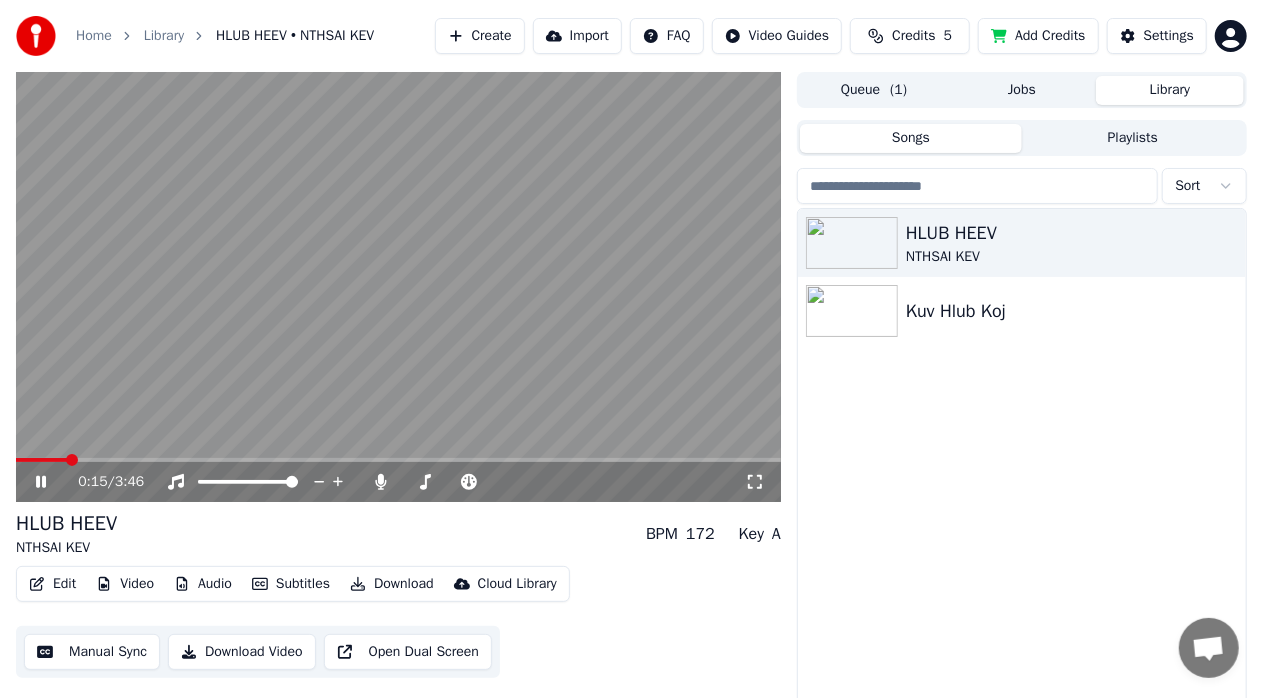 click at bounding box center (72, 460) 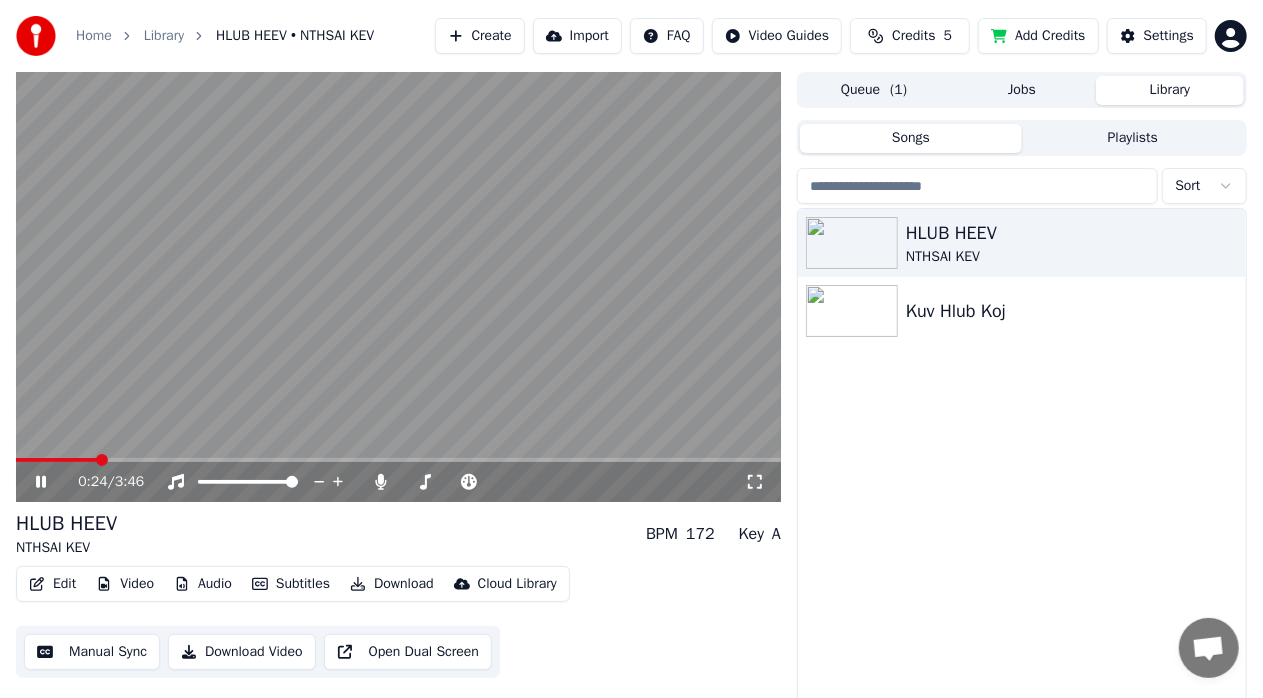 click at bounding box center [102, 460] 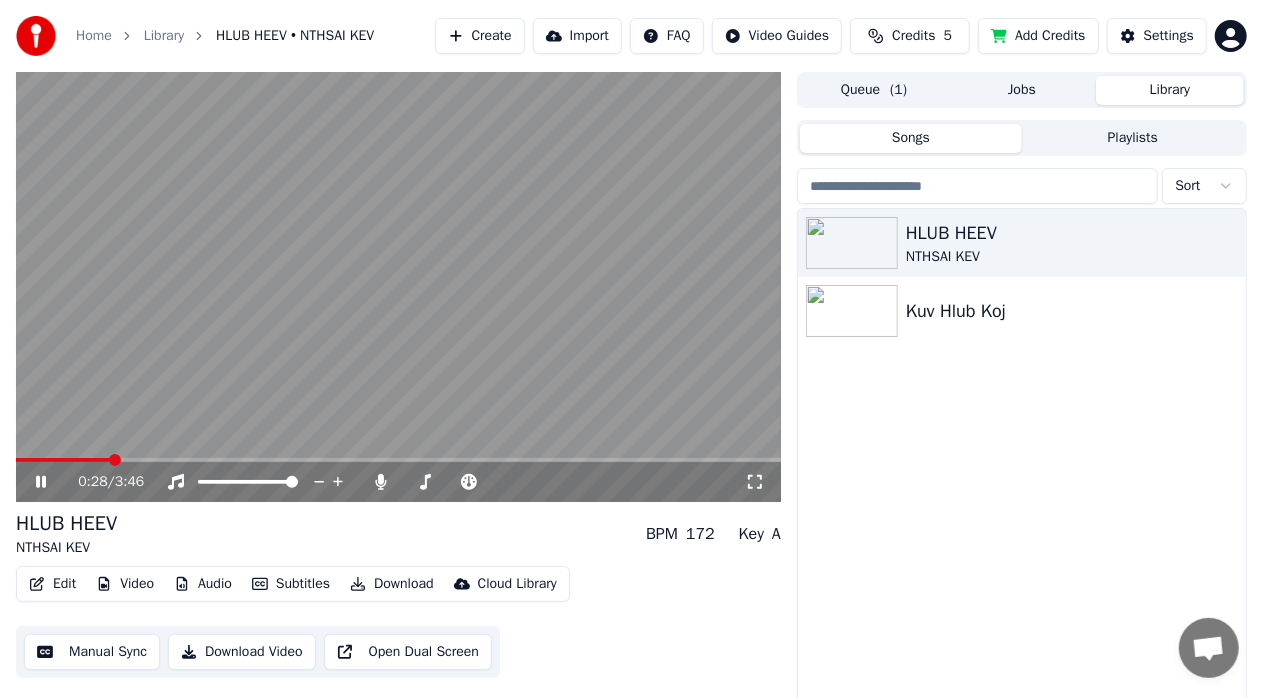 click at bounding box center [115, 460] 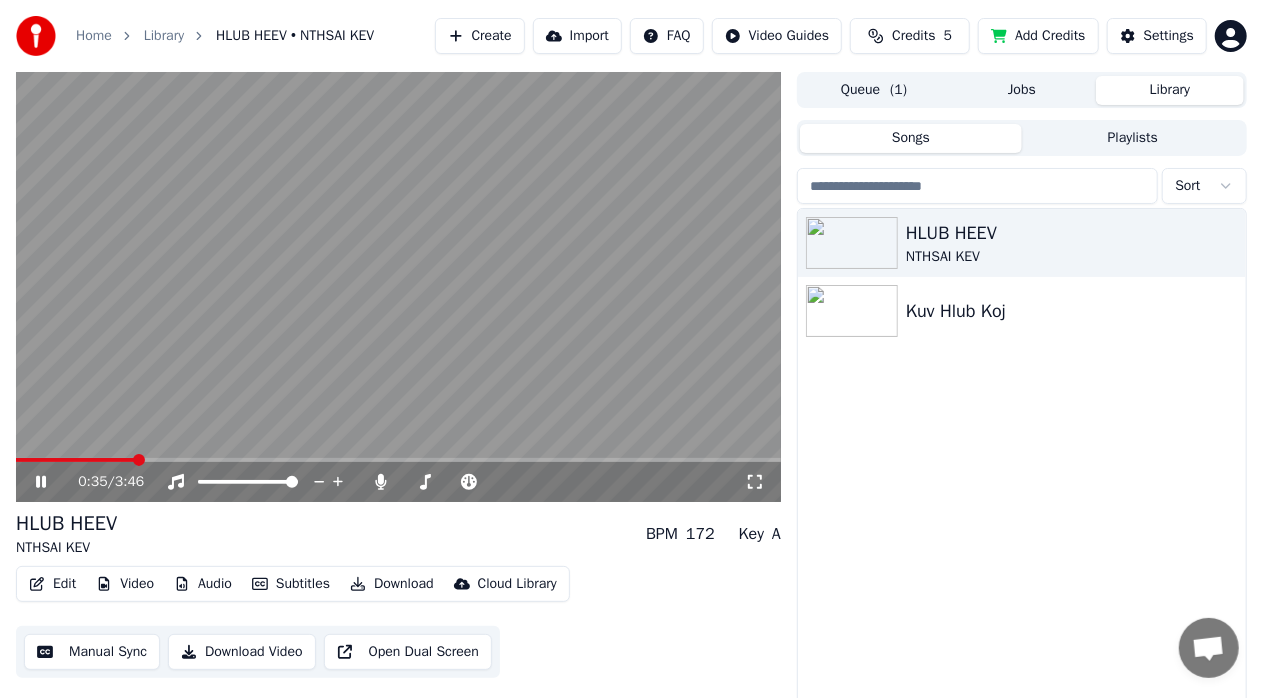 click at bounding box center (139, 460) 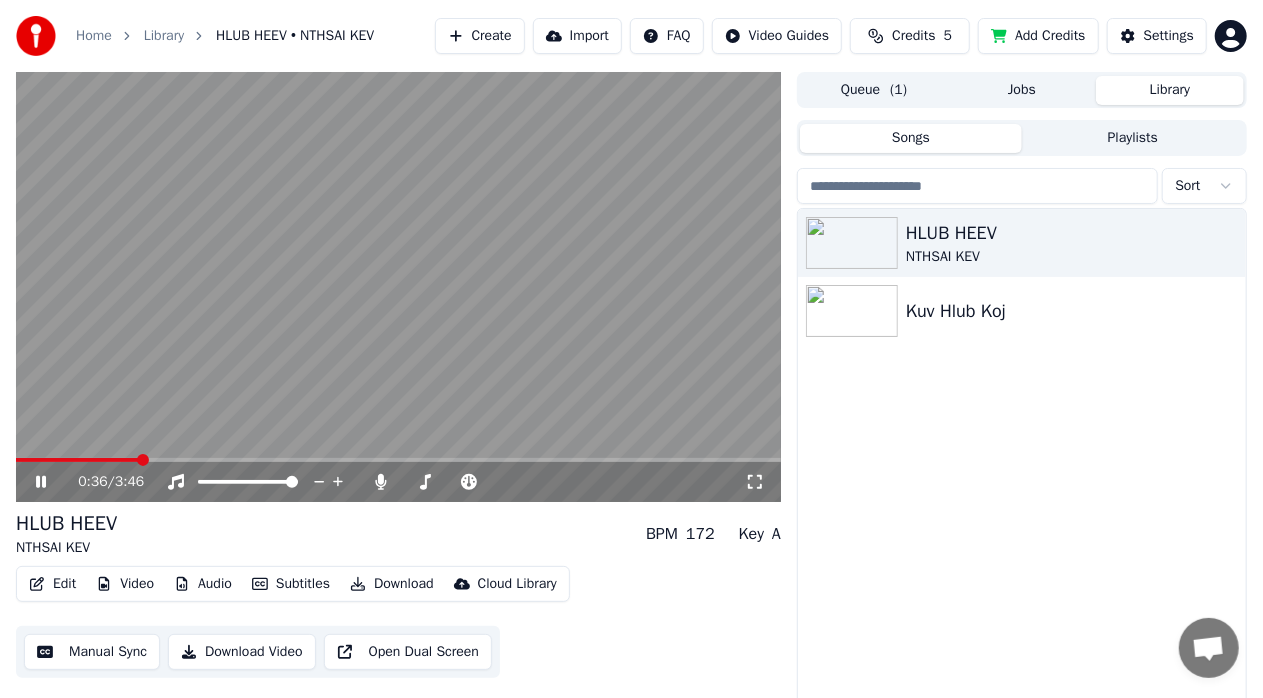 click at bounding box center (143, 460) 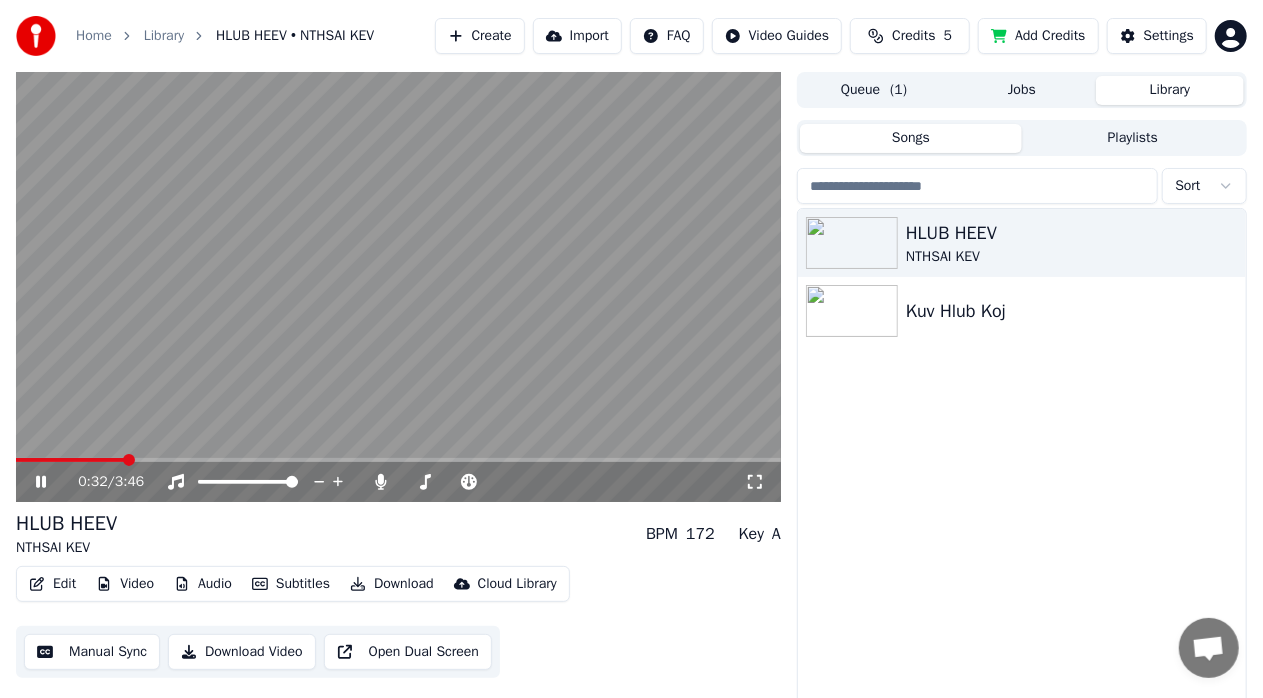 click at bounding box center [129, 460] 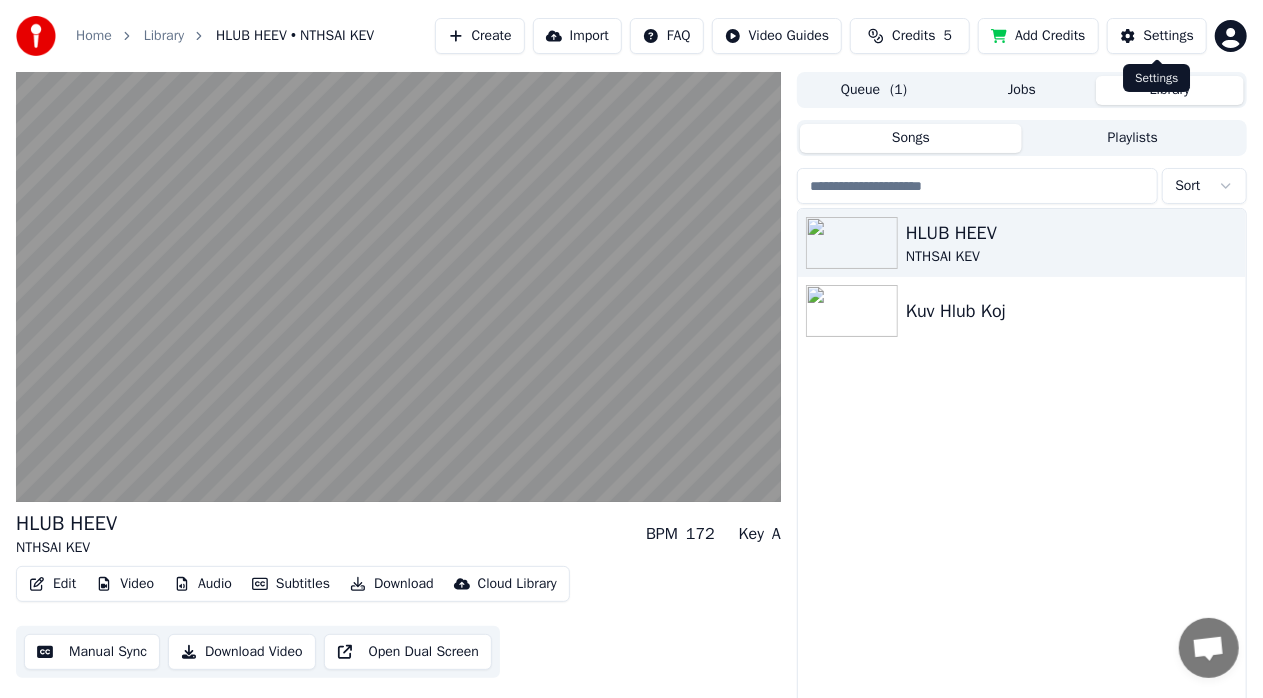 click on "Settings" at bounding box center (1157, 36) 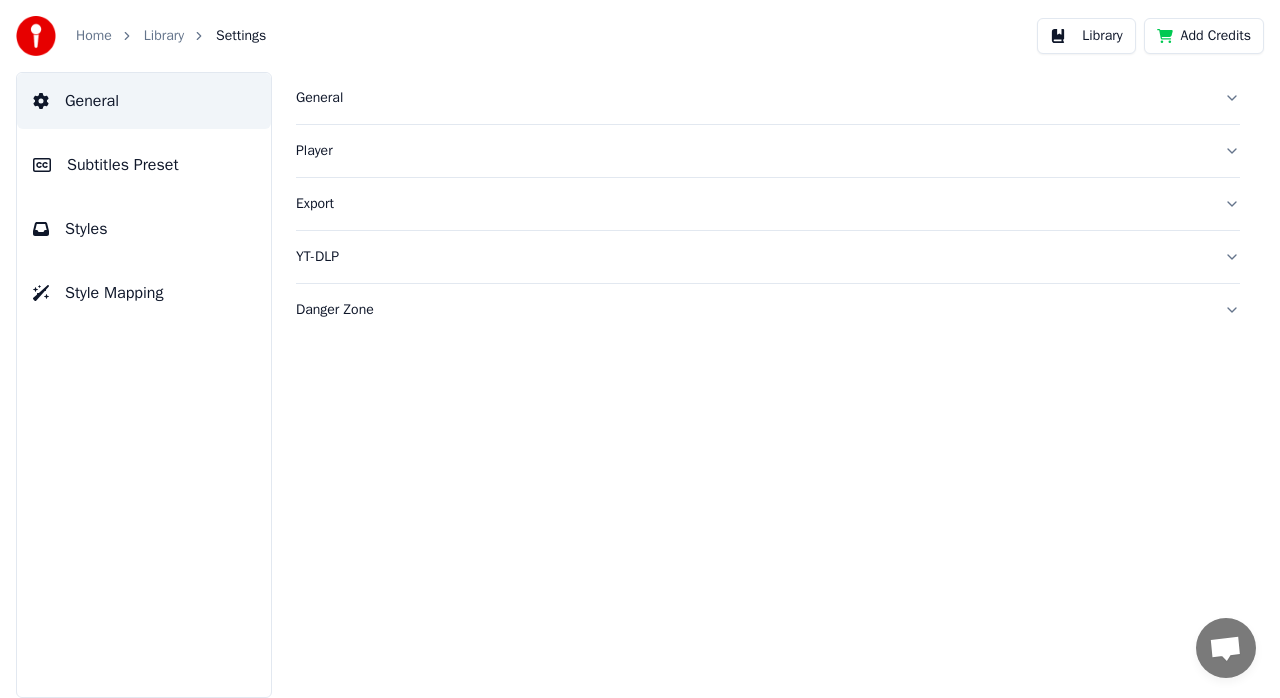 click on "Subtitles Preset" at bounding box center [144, 165] 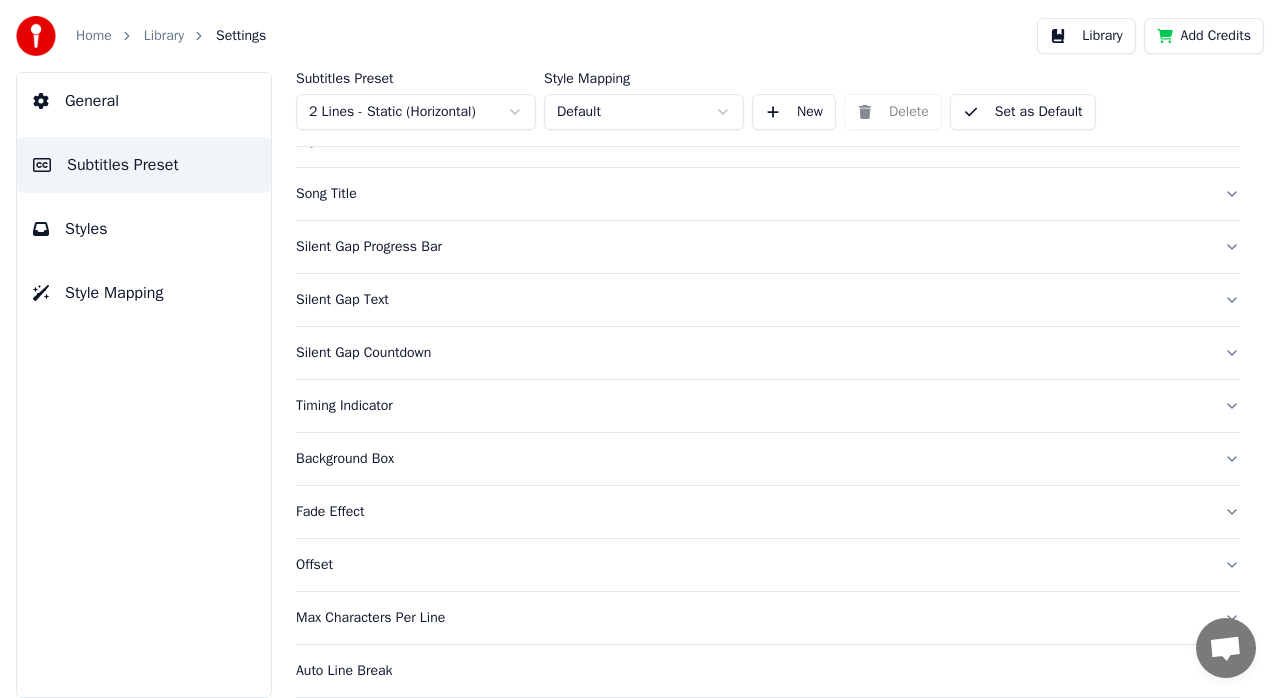 scroll, scrollTop: 188, scrollLeft: 0, axis: vertical 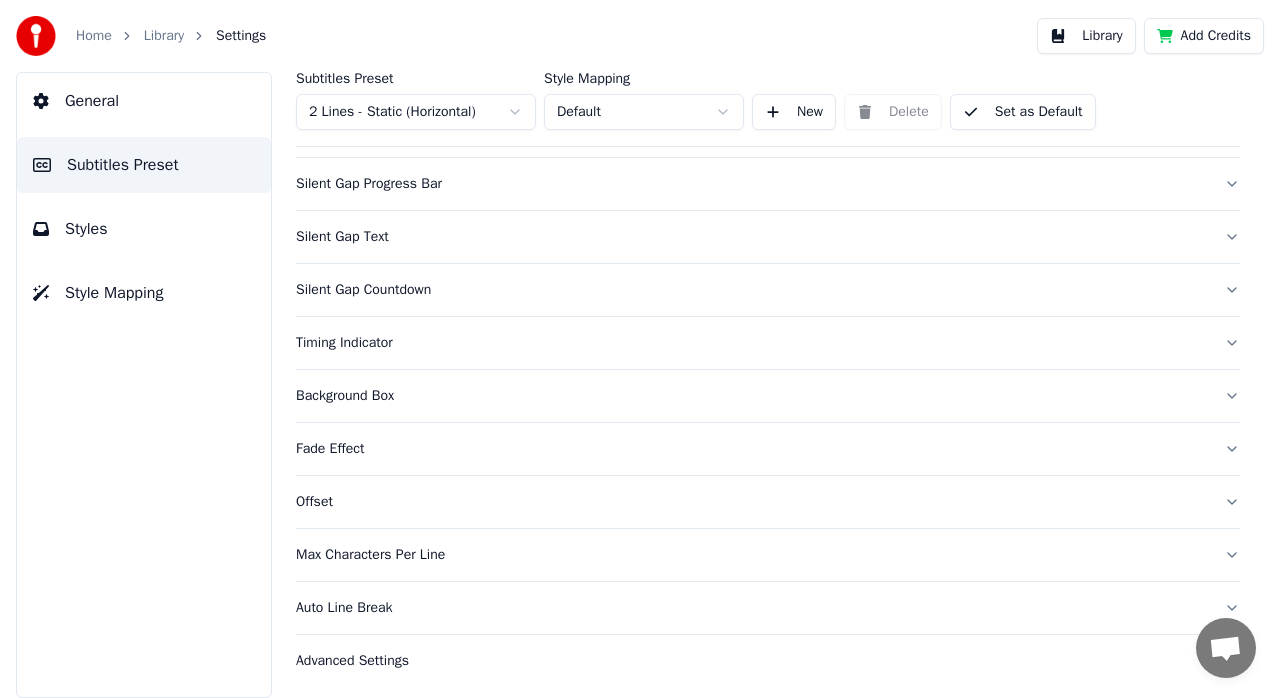 click on "Timing Indicator" at bounding box center (752, 343) 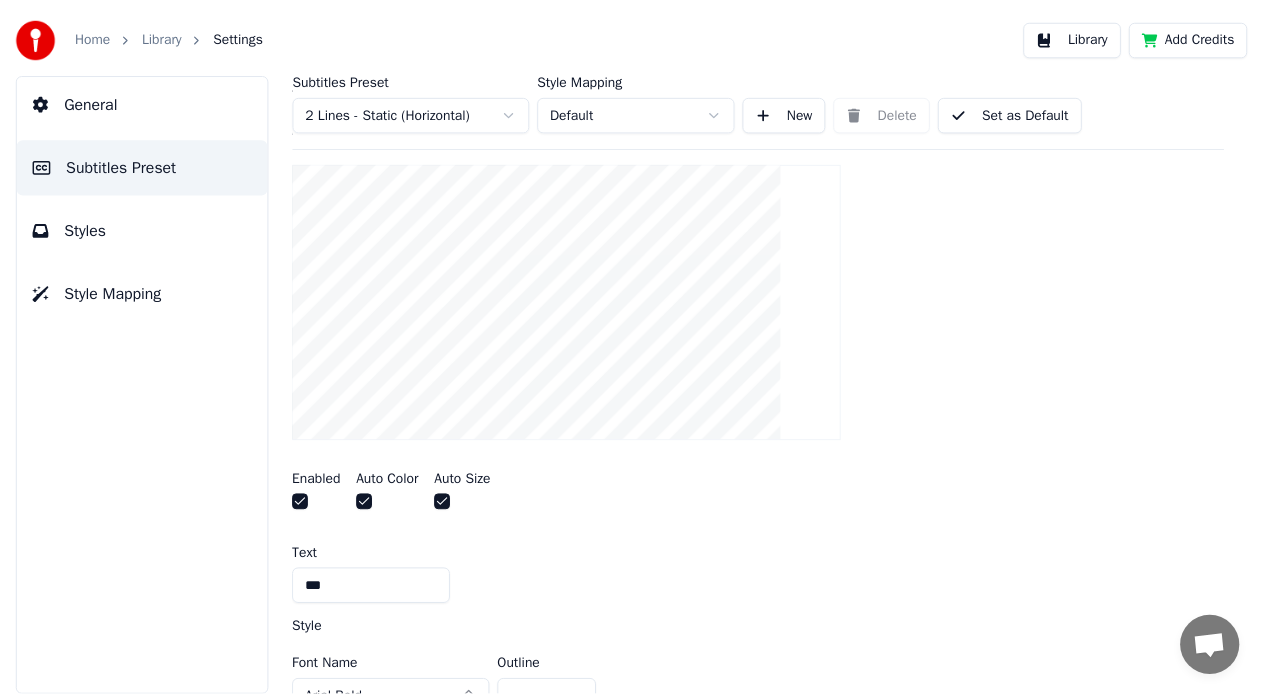 scroll, scrollTop: 588, scrollLeft: 0, axis: vertical 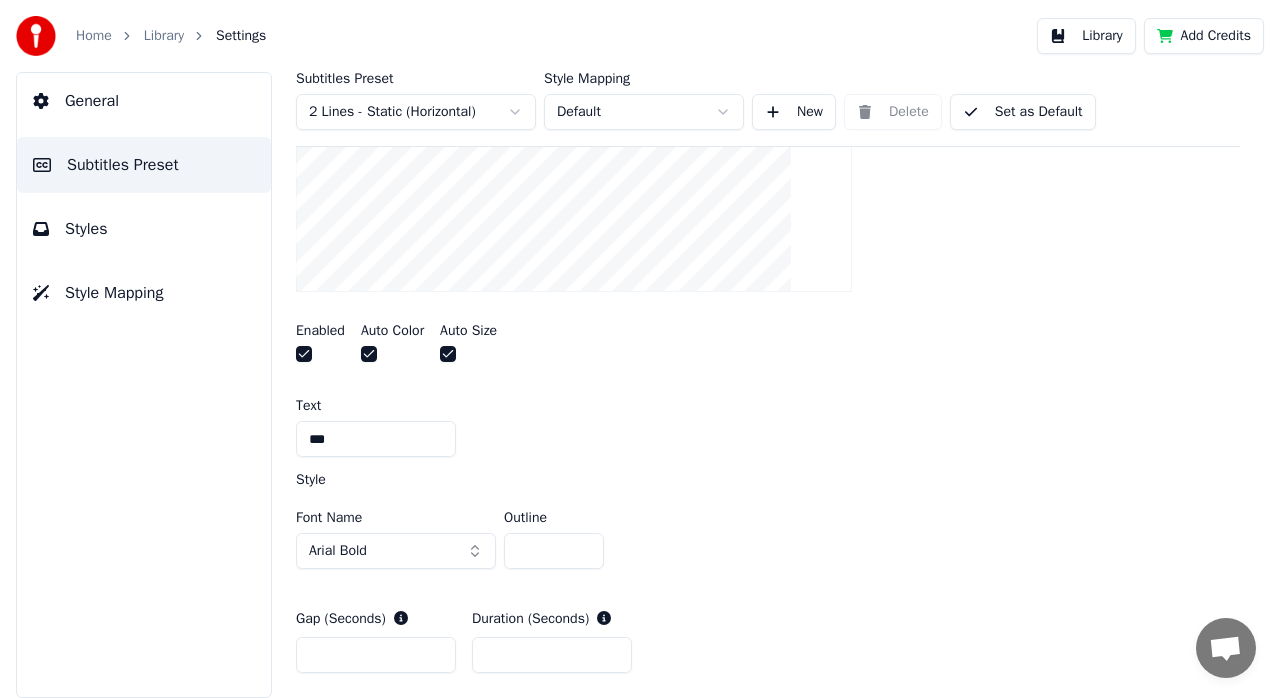 click on "***" at bounding box center (376, 439) 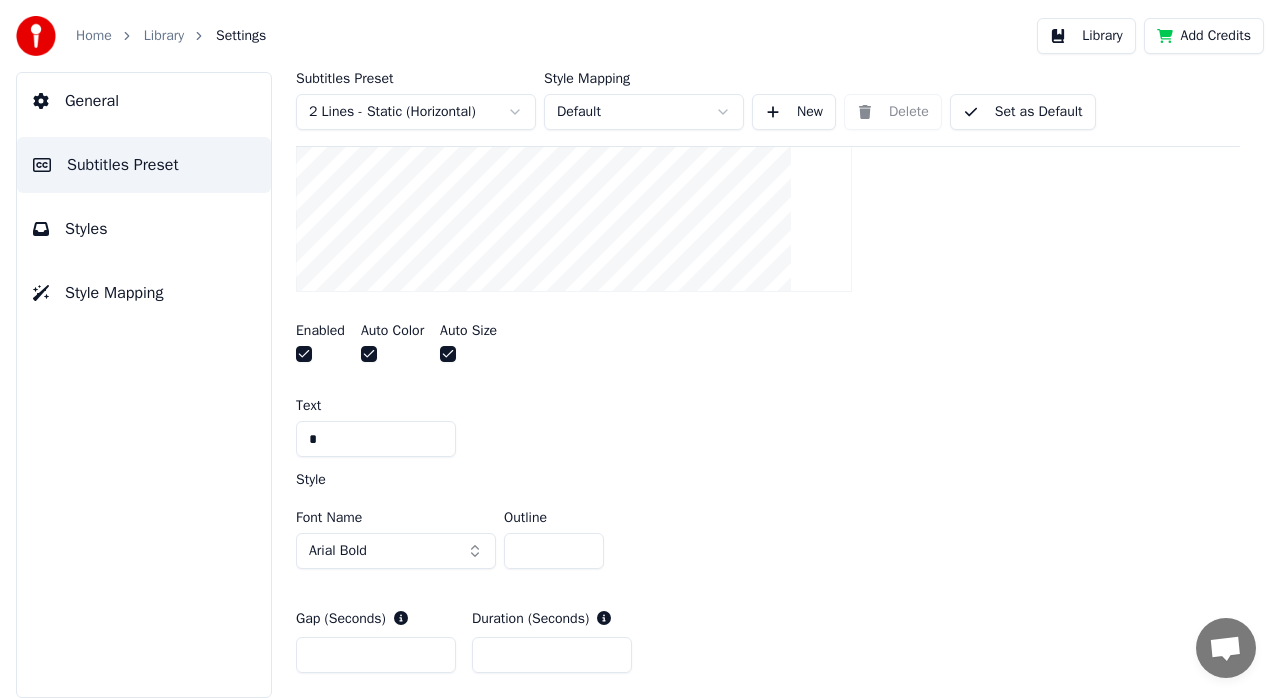 type on "*" 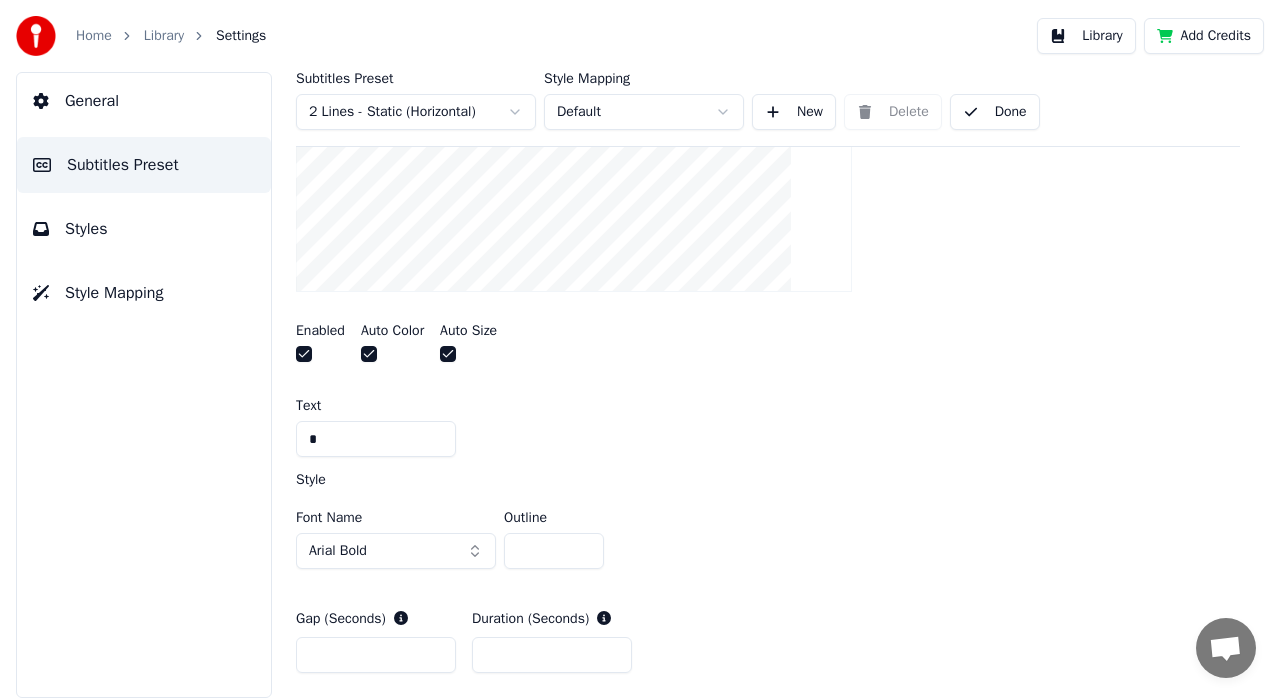 click on "Library" at bounding box center [164, 36] 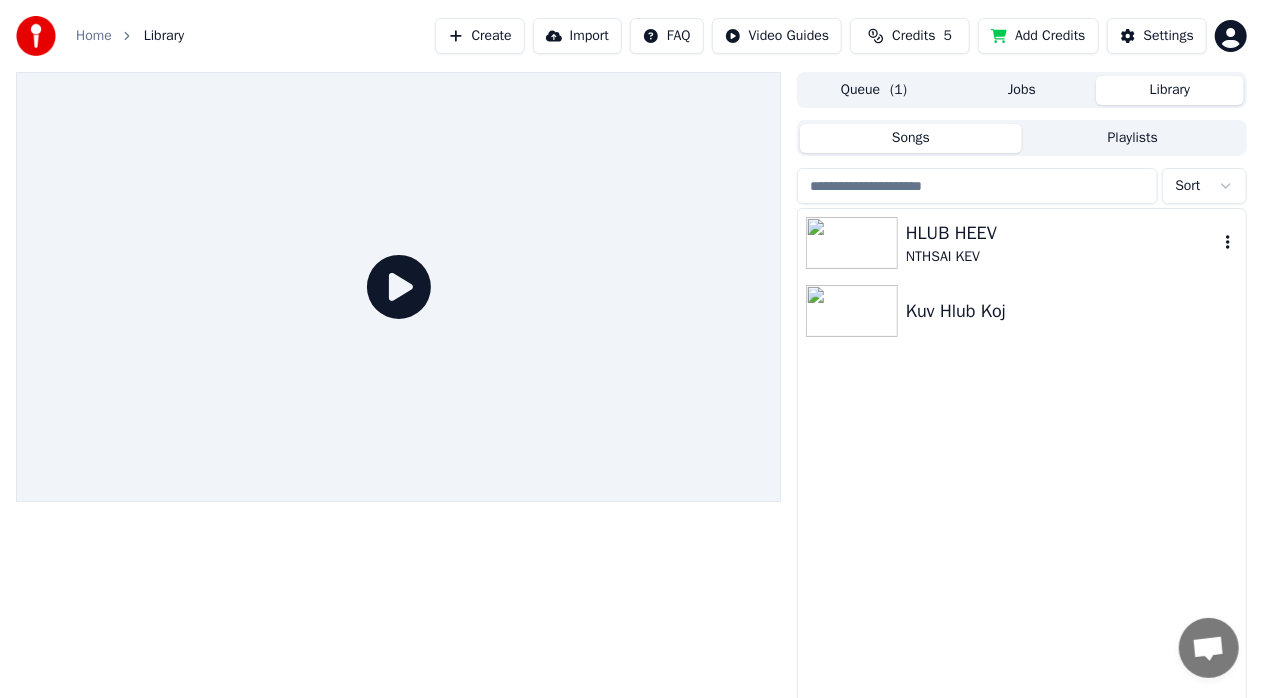 click at bounding box center (852, 243) 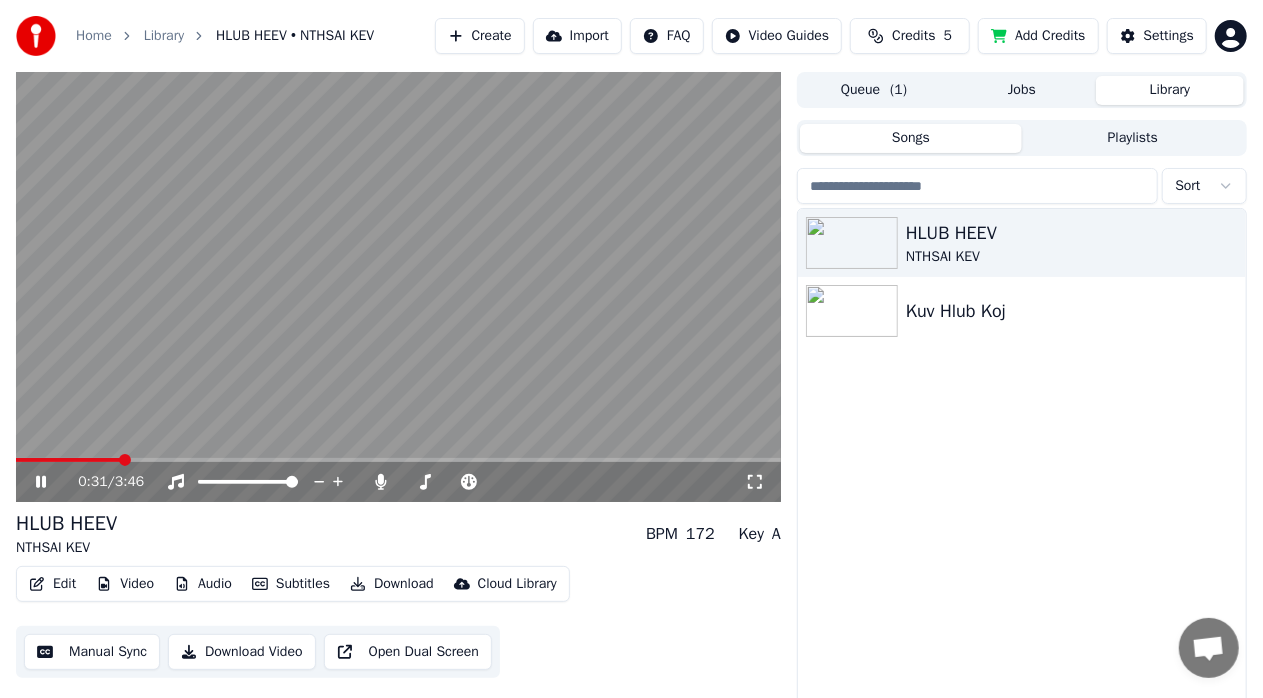 click at bounding box center (125, 460) 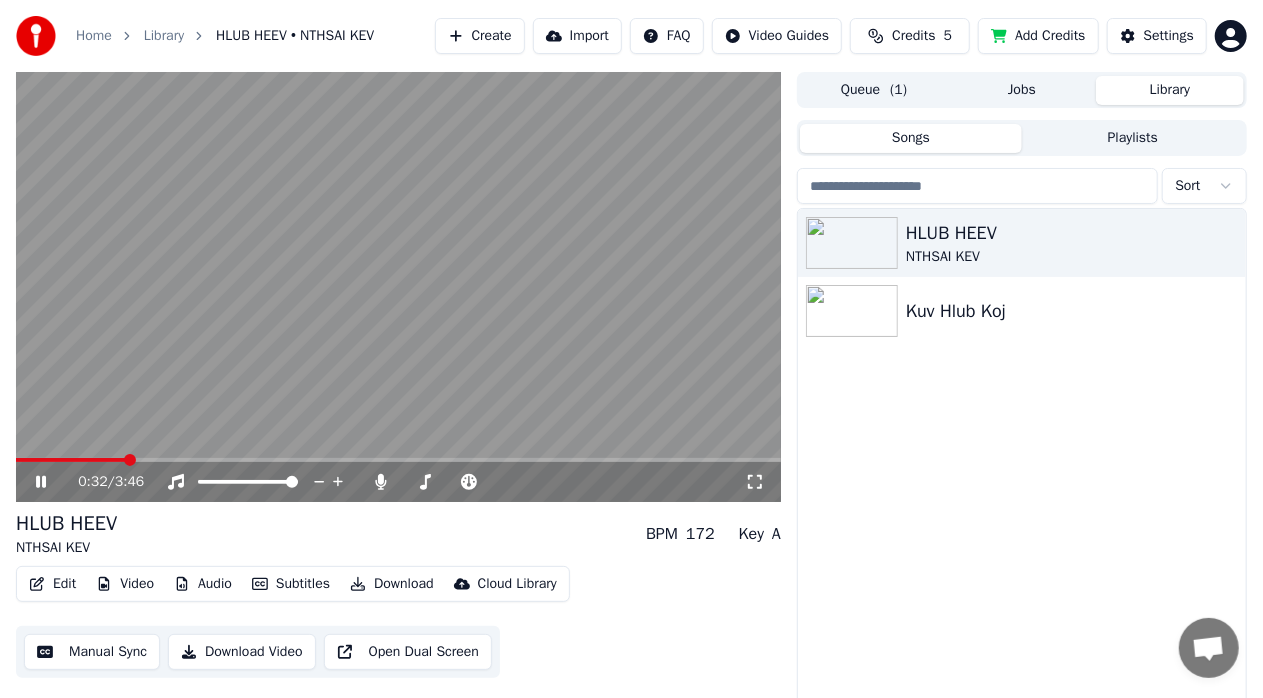 click at bounding box center [398, 287] 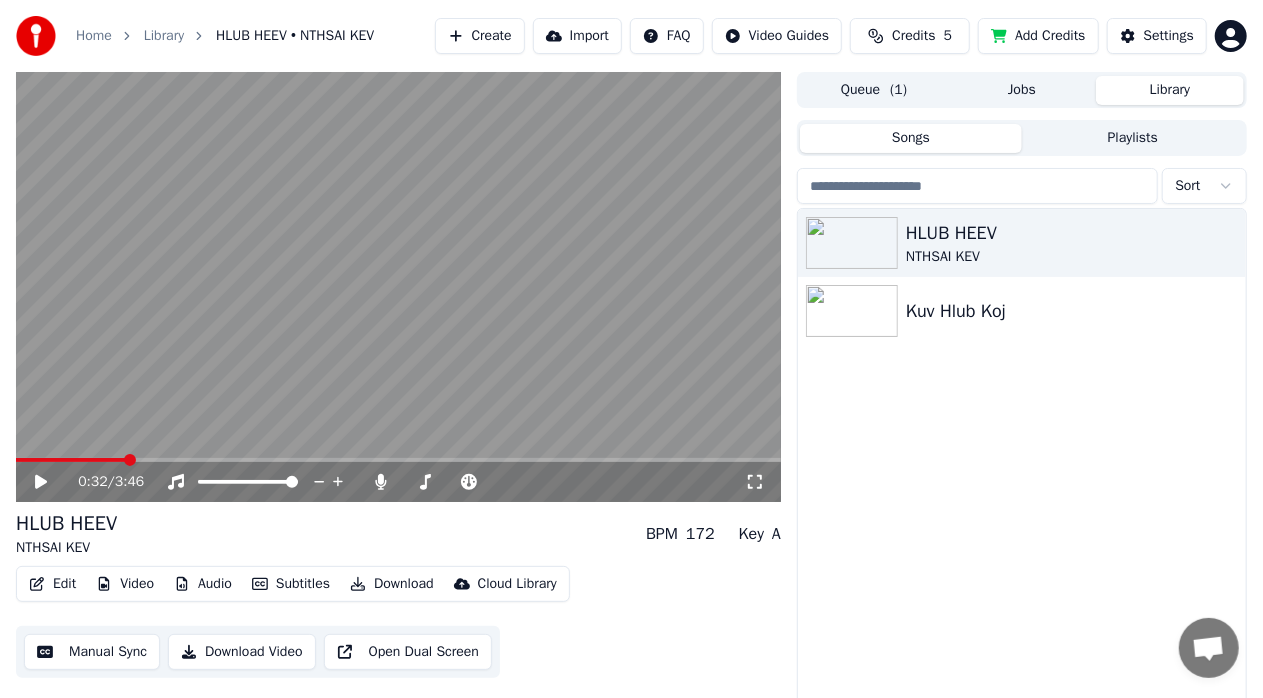 click at bounding box center (398, 287) 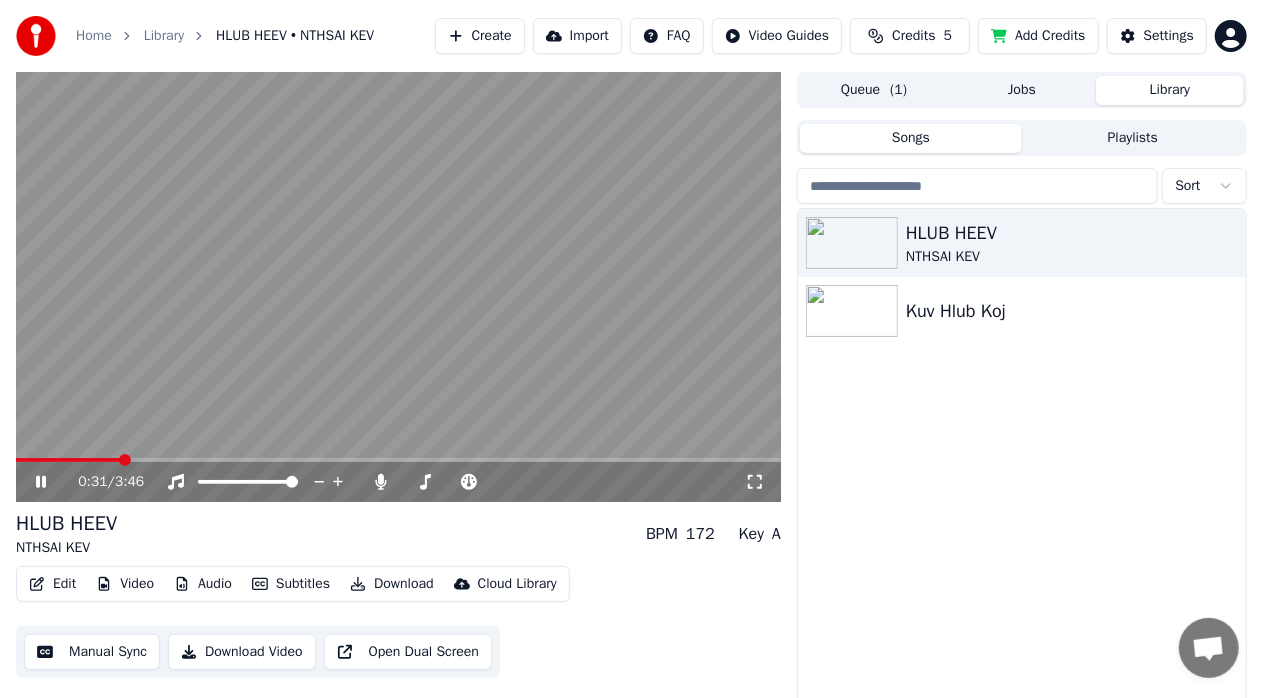 click at bounding box center (68, 460) 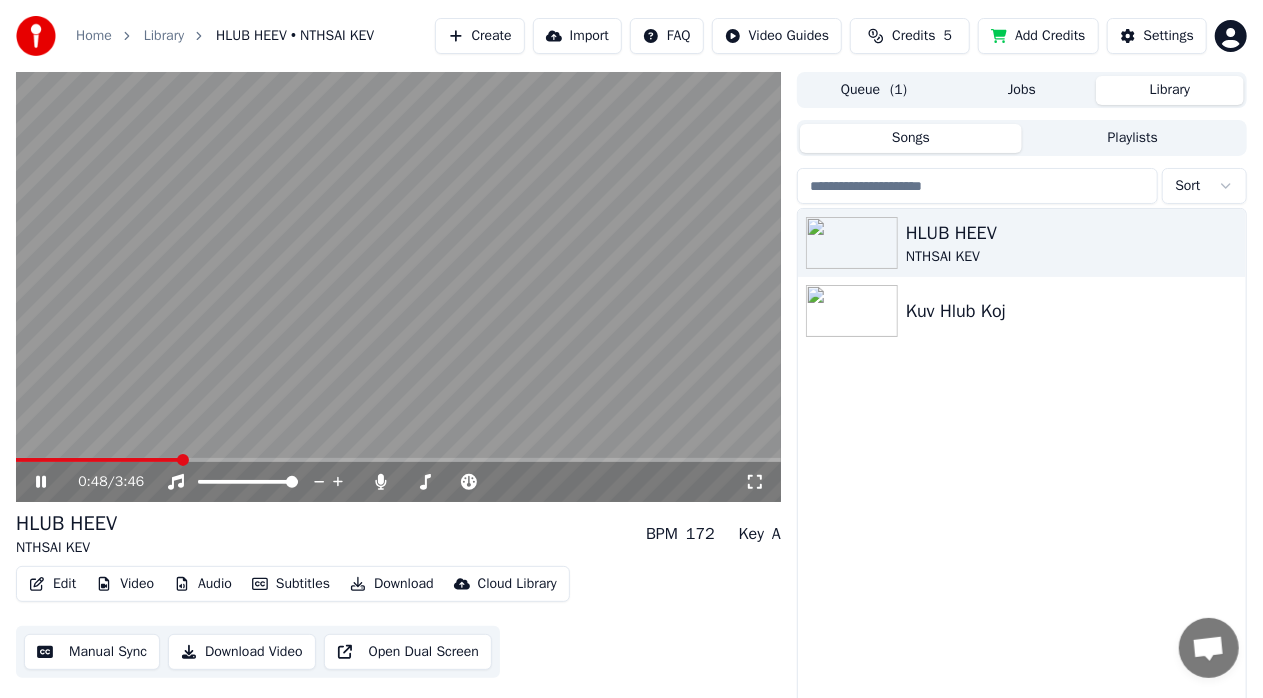 click on "0:48  /  3:46" at bounding box center [398, 482] 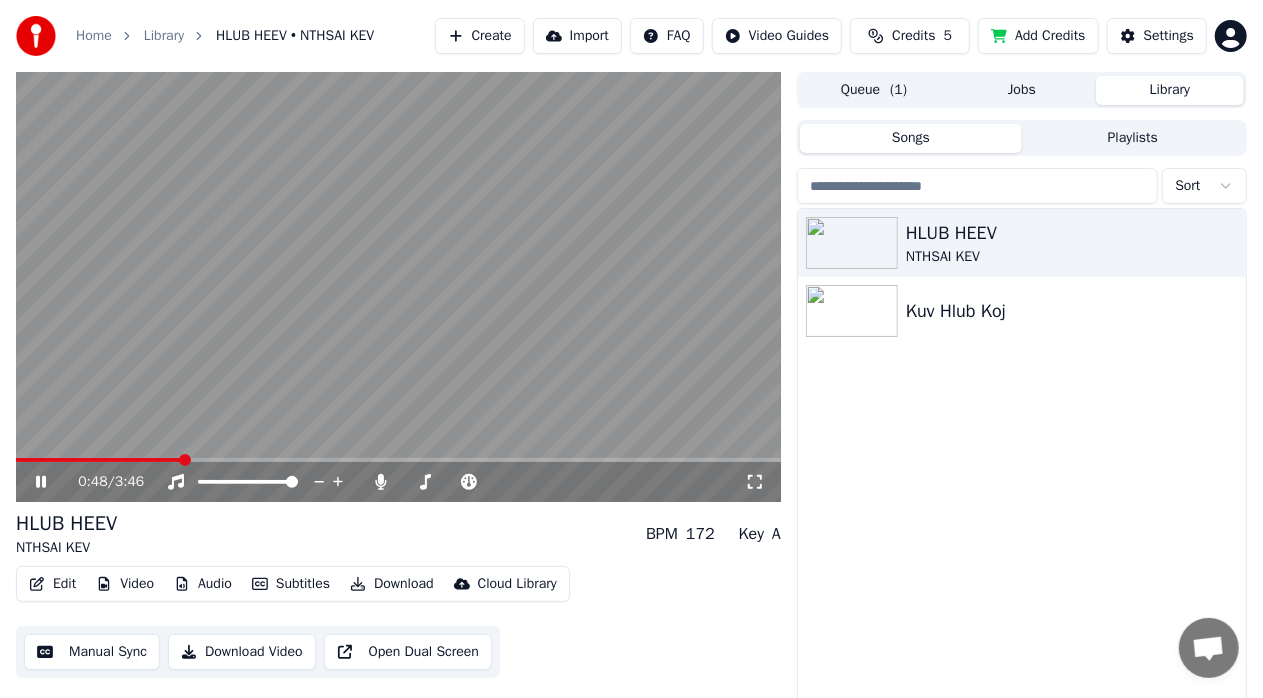 click 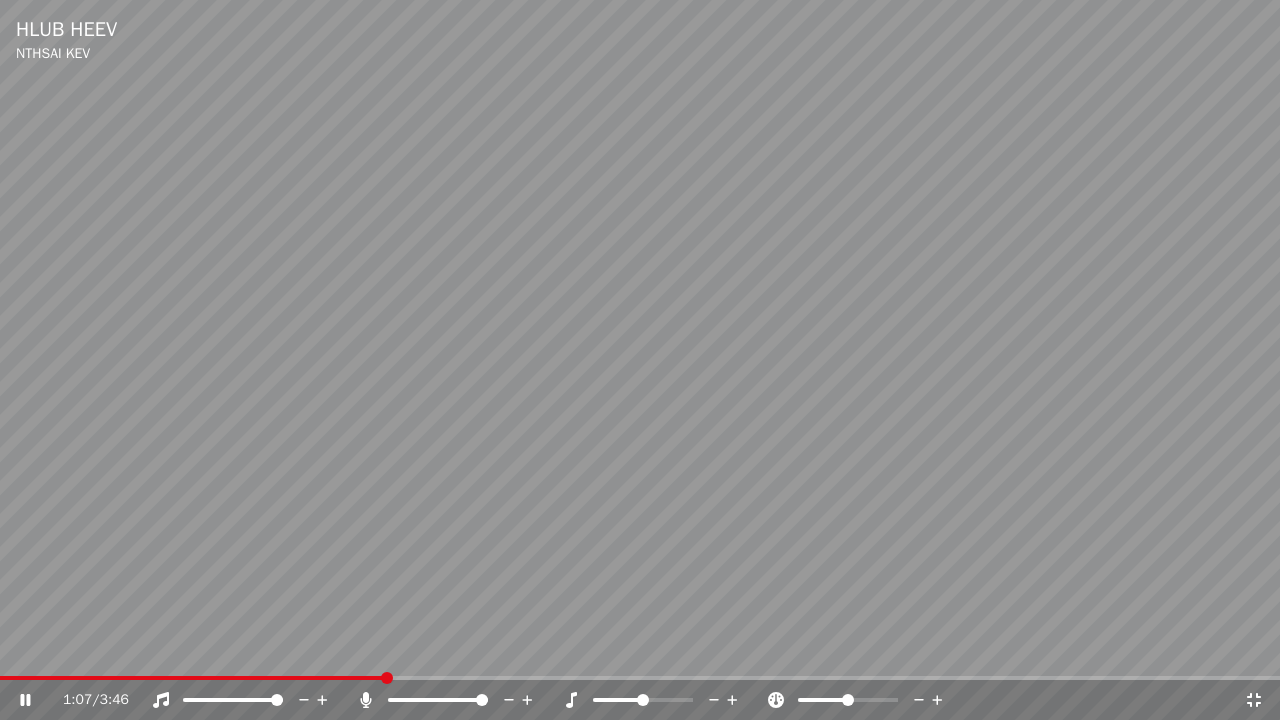 click 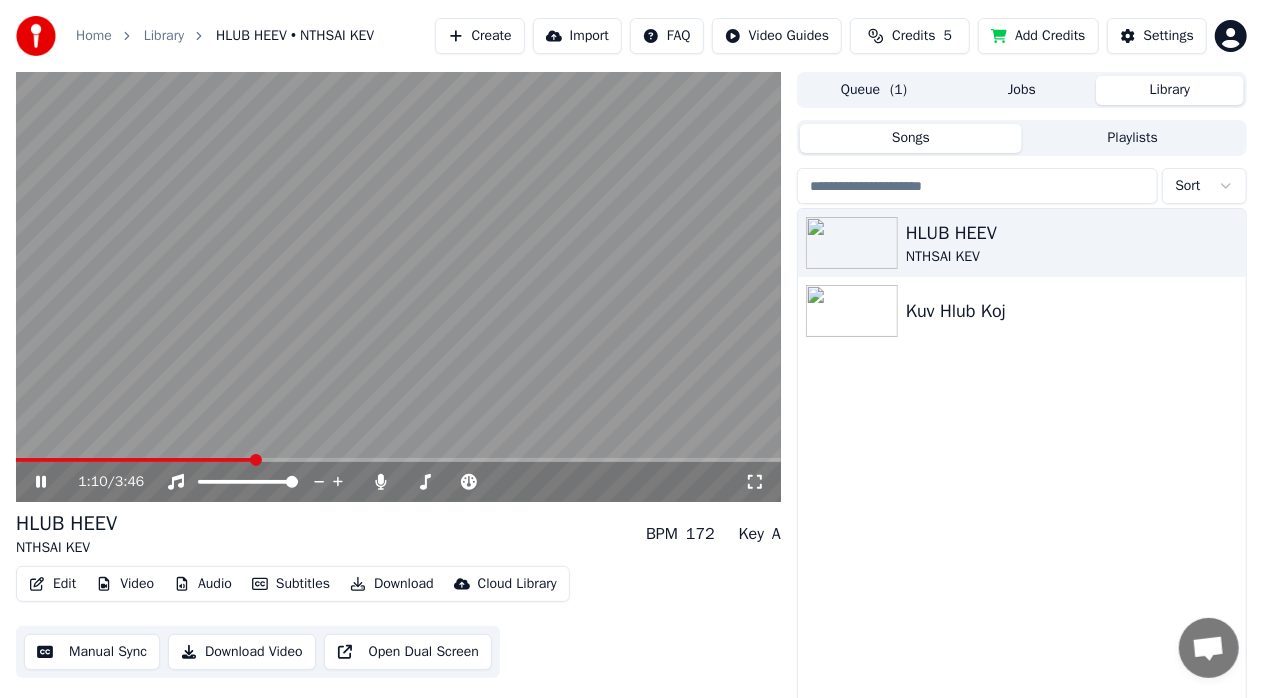 click at bounding box center [398, 287] 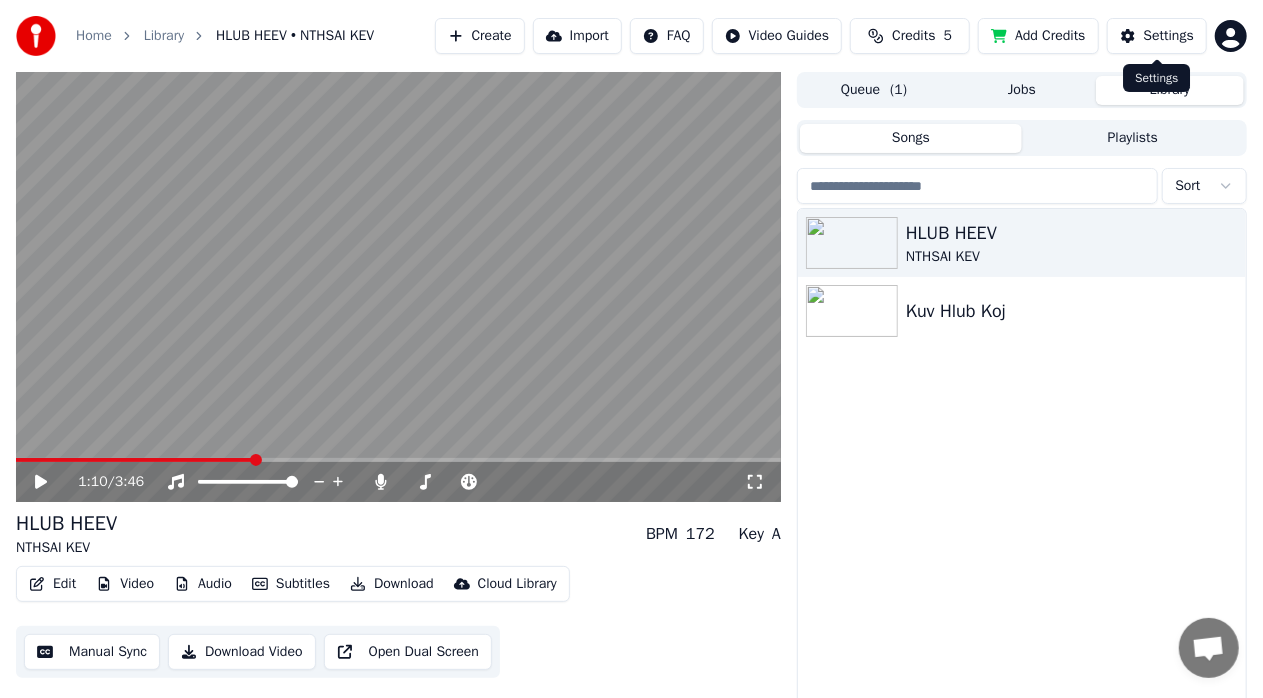click on "Settings" at bounding box center [1169, 36] 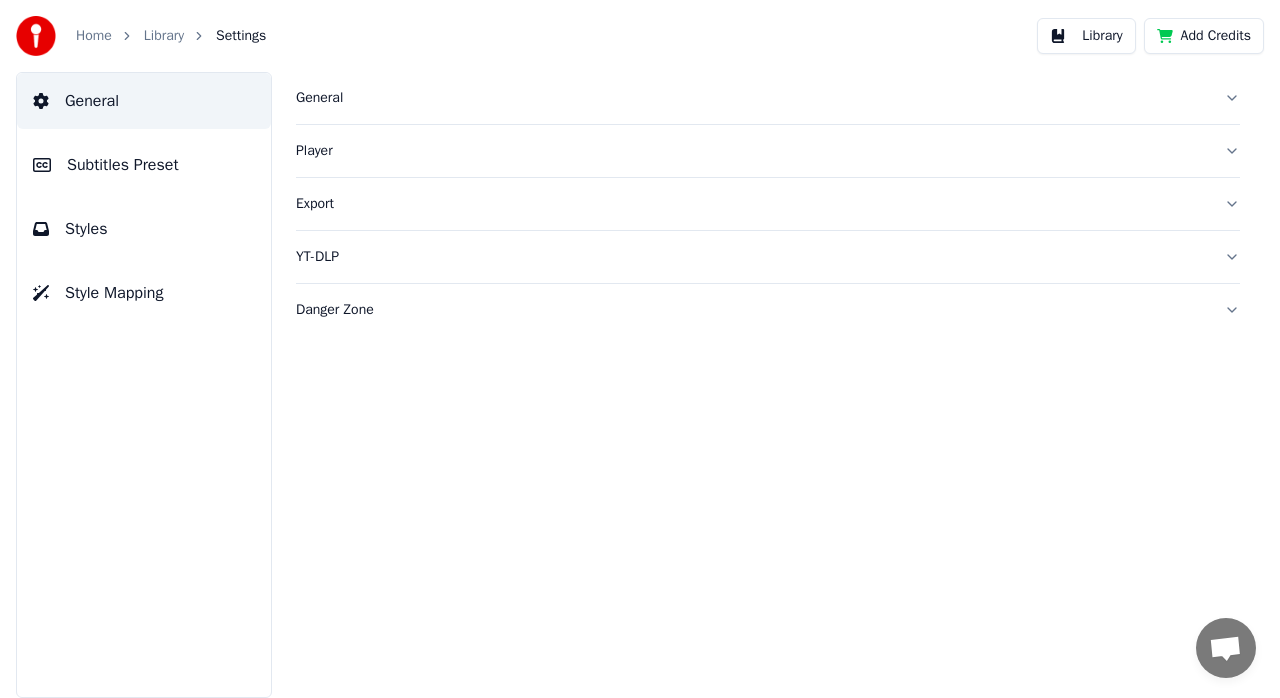 click on "Library" at bounding box center [164, 36] 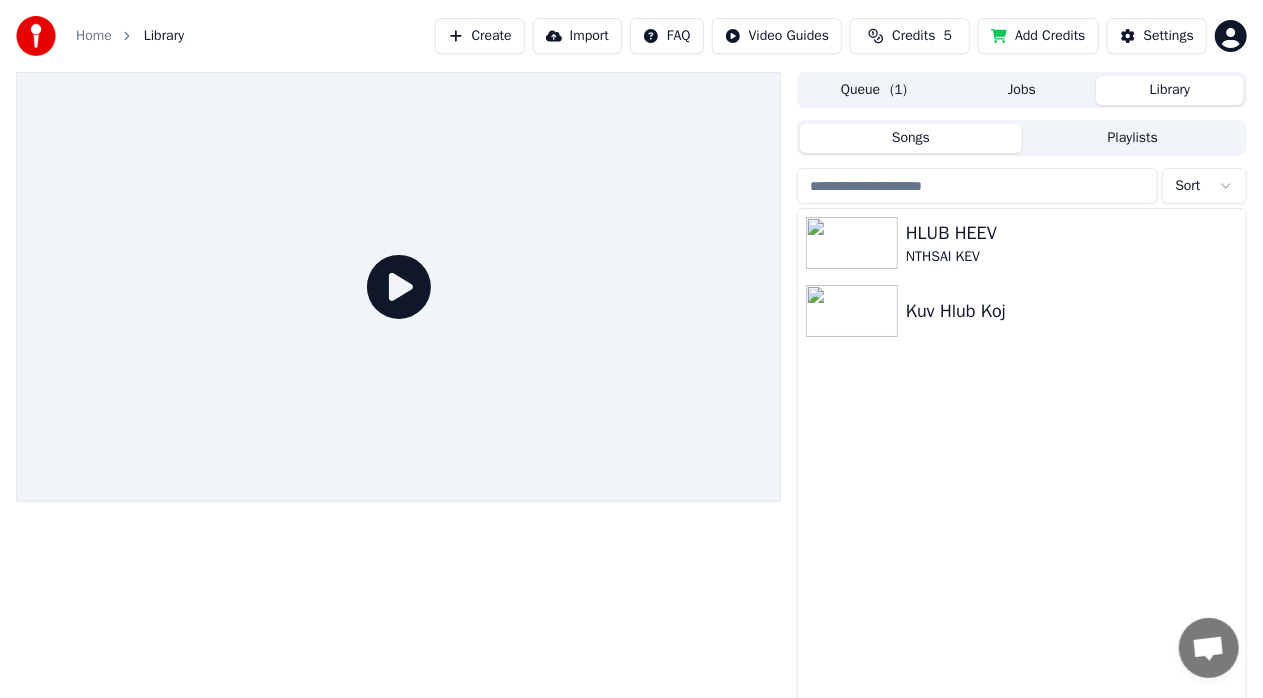 click on "Add Credits" at bounding box center [1038, 36] 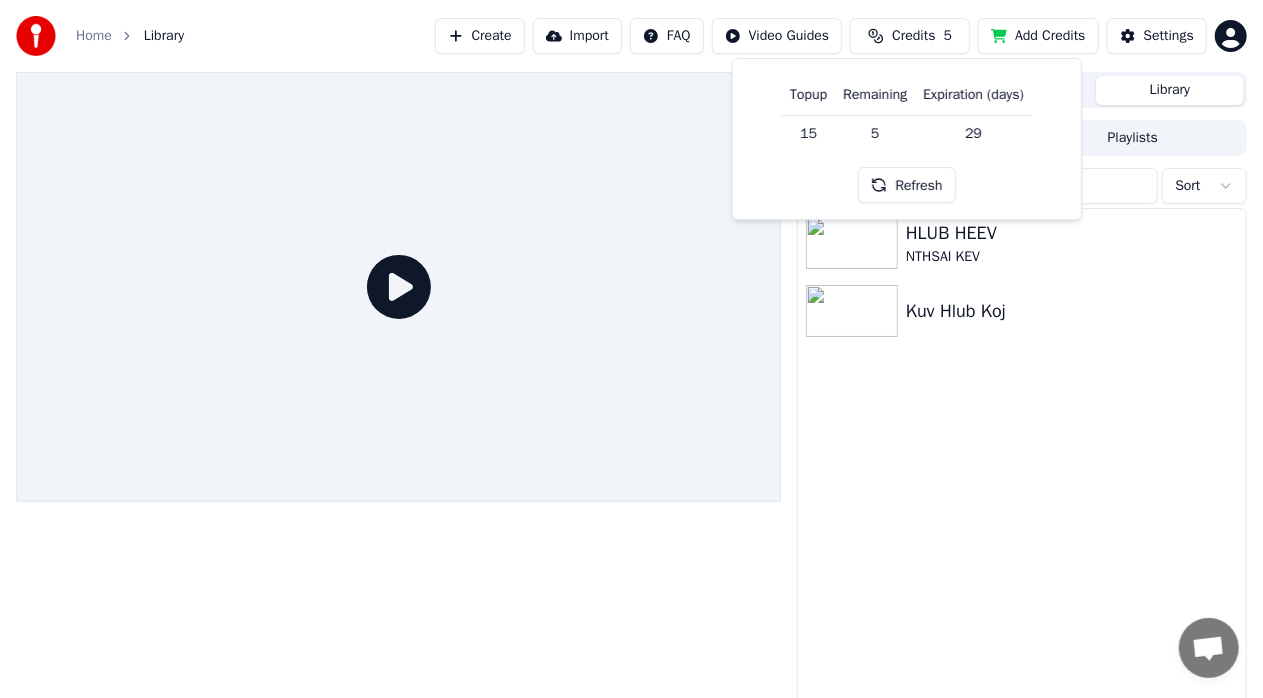 click on "Refresh" at bounding box center (906, 185) 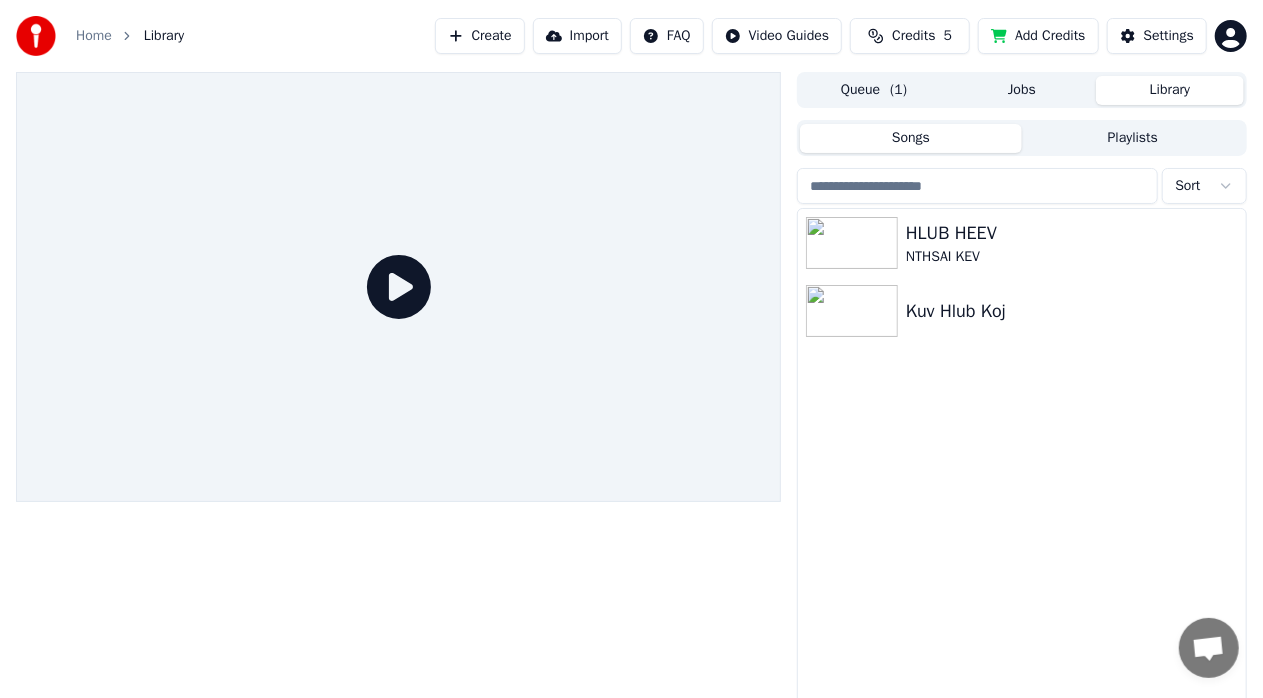 click on "Home Library Create Import FAQ Video Guides Credits 5 Add Credits Settings Queue ( 1 ) Jobs Library Songs Playlists Sort HLUB HEEV NTHSAI KEV Kuv Hlub Koj" at bounding box center (631, 349) 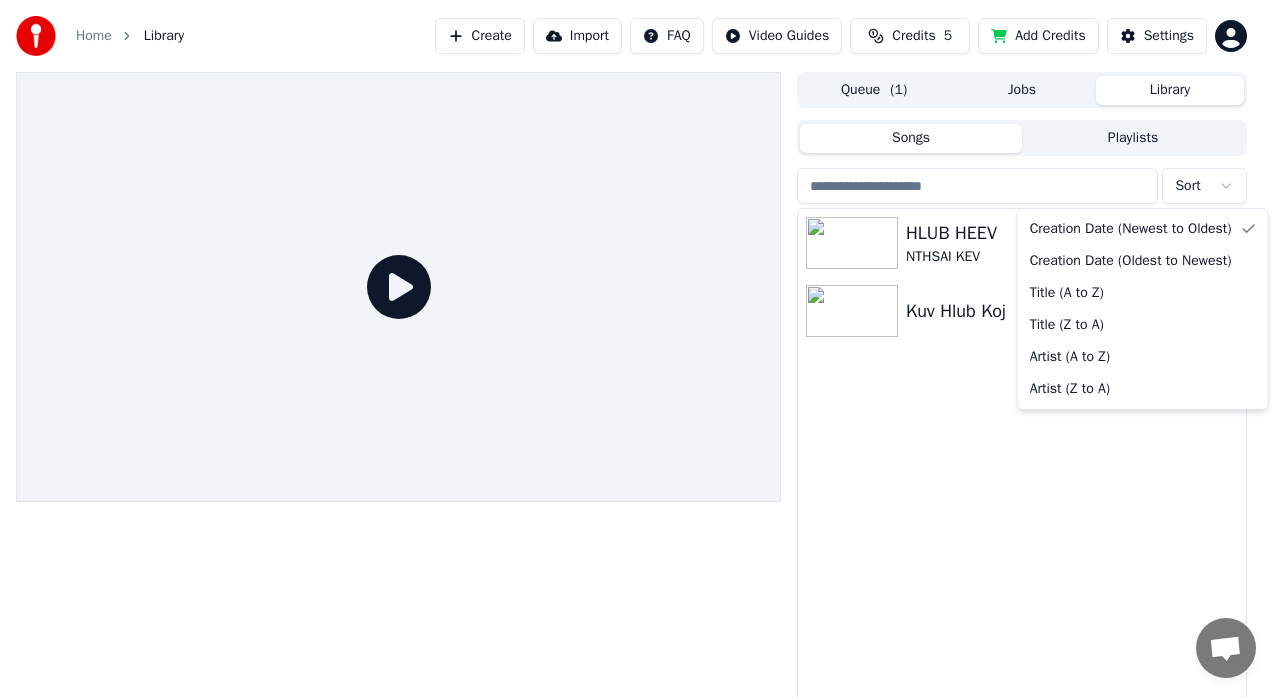 click on "Home Library Create Import FAQ Video Guides Credits 5 Add Credits Settings Queue ( 1 ) Jobs Library Songs Playlists Sort HLUB HEEV NTHSAI KEV Kuv Hlub Koj Creation Date (Newest to Oldest) Creation Date (Oldest to Newest) Title (A to Z) Title (Z to A) Artist (A to Z) Artist (Z to A)" at bounding box center (640, 349) 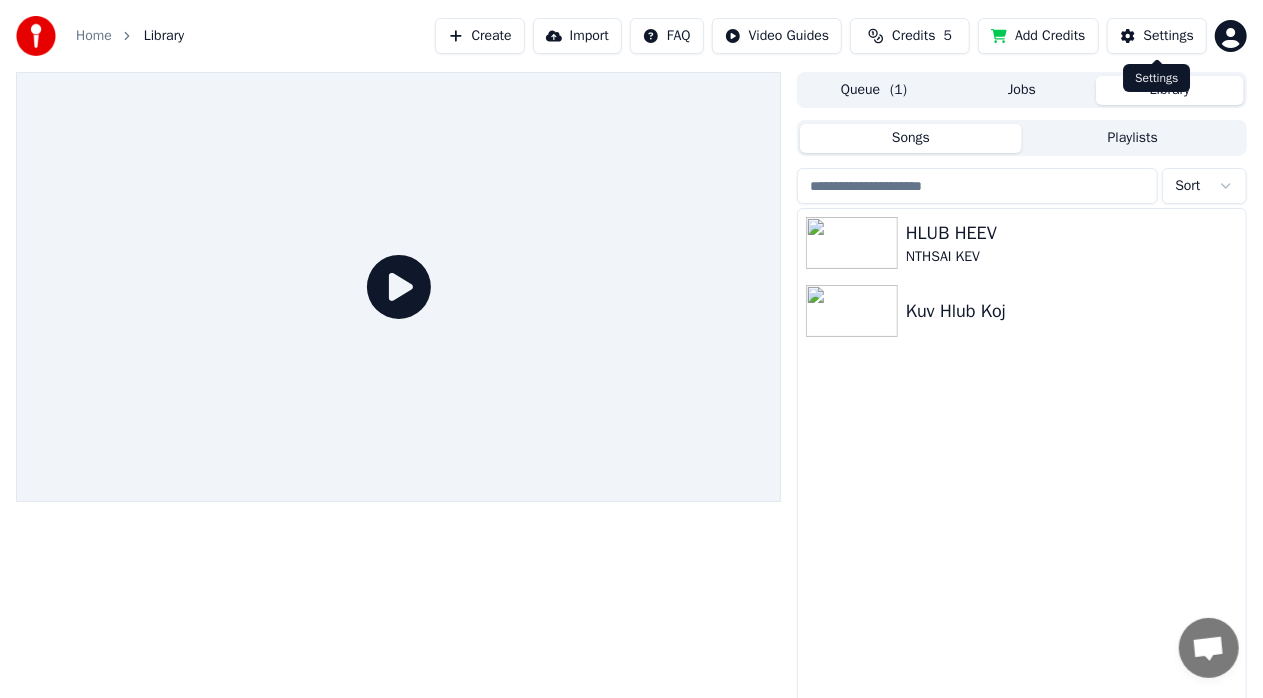 click on "Settings" at bounding box center (1169, 36) 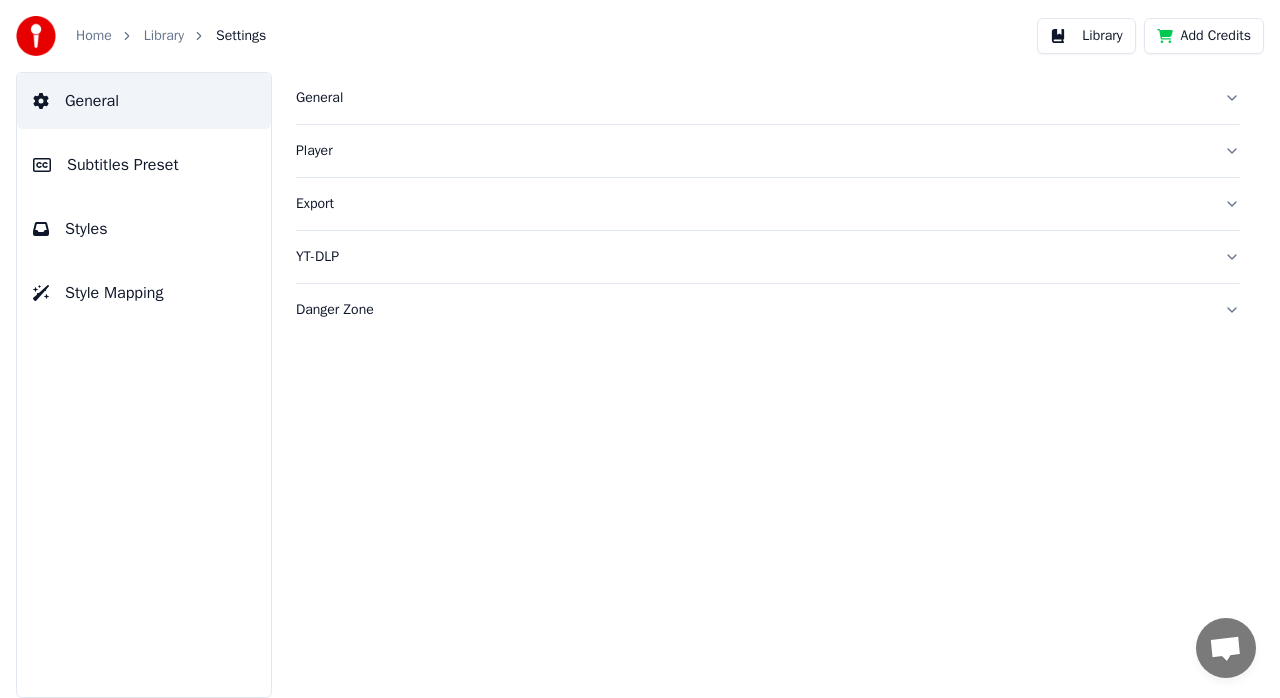 click on "Export" at bounding box center (752, 204) 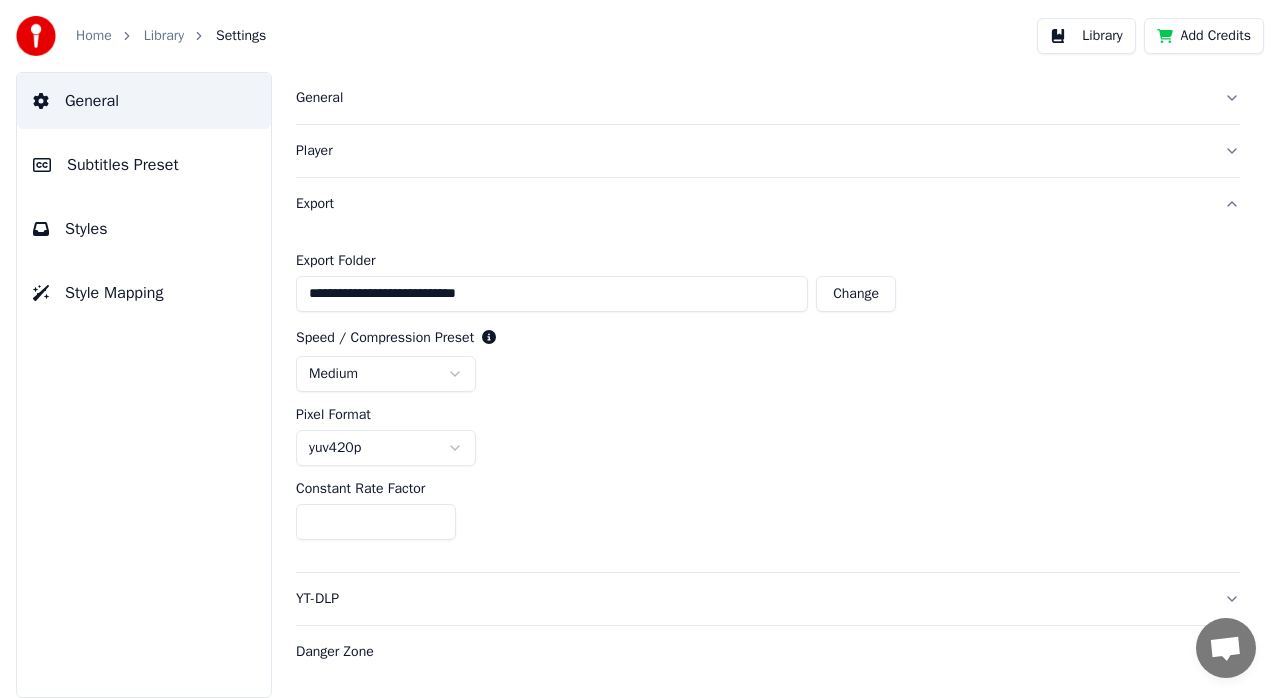 click on "**********" at bounding box center (640, 349) 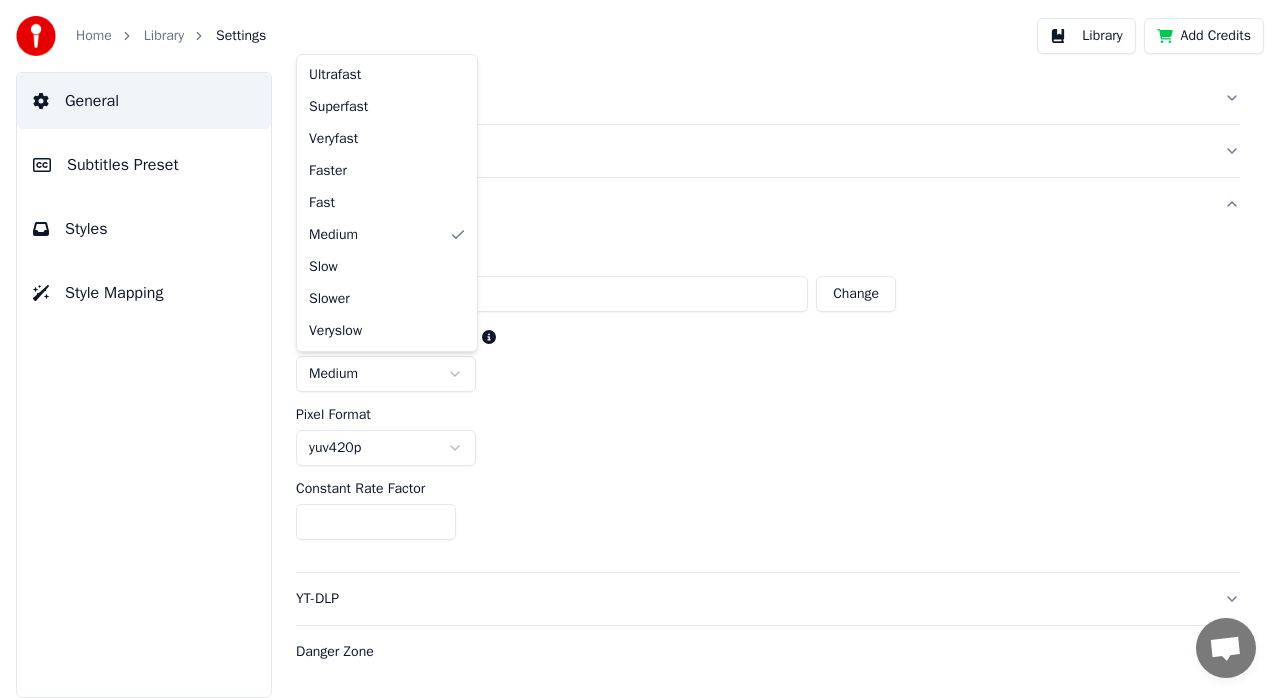 click on "**********" at bounding box center [640, 349] 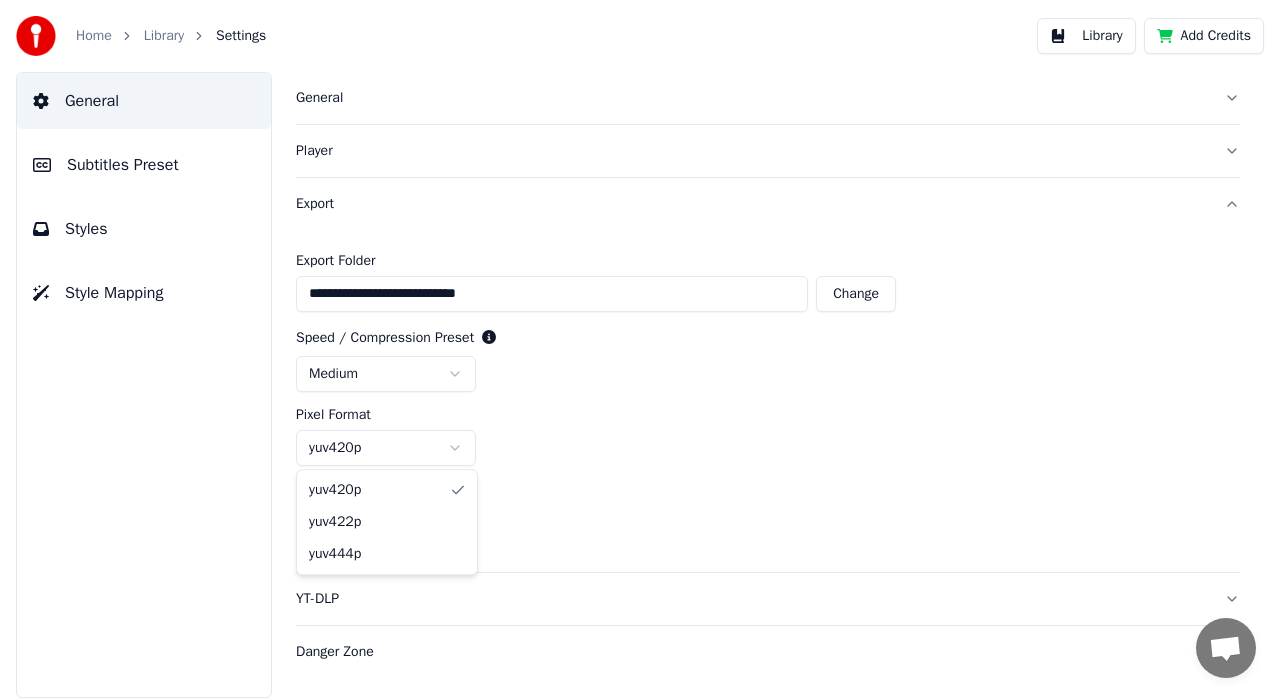 click on "**********" at bounding box center [640, 349] 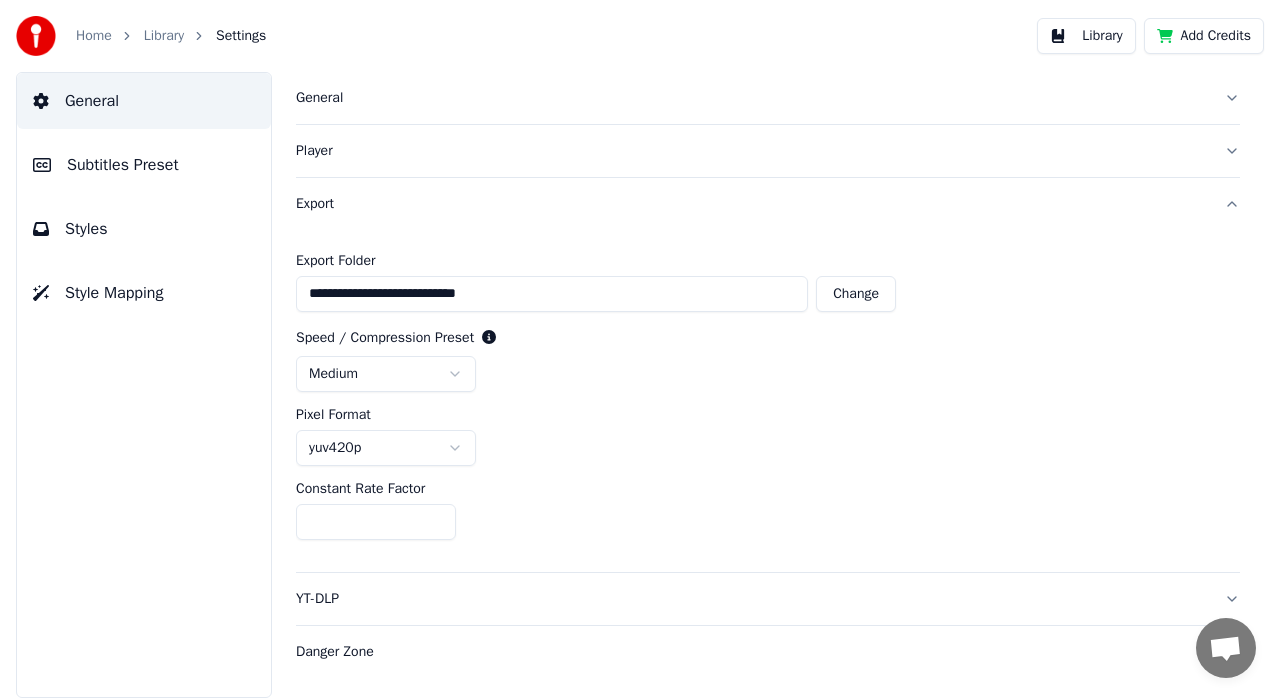 click on "**********" at bounding box center [640, 349] 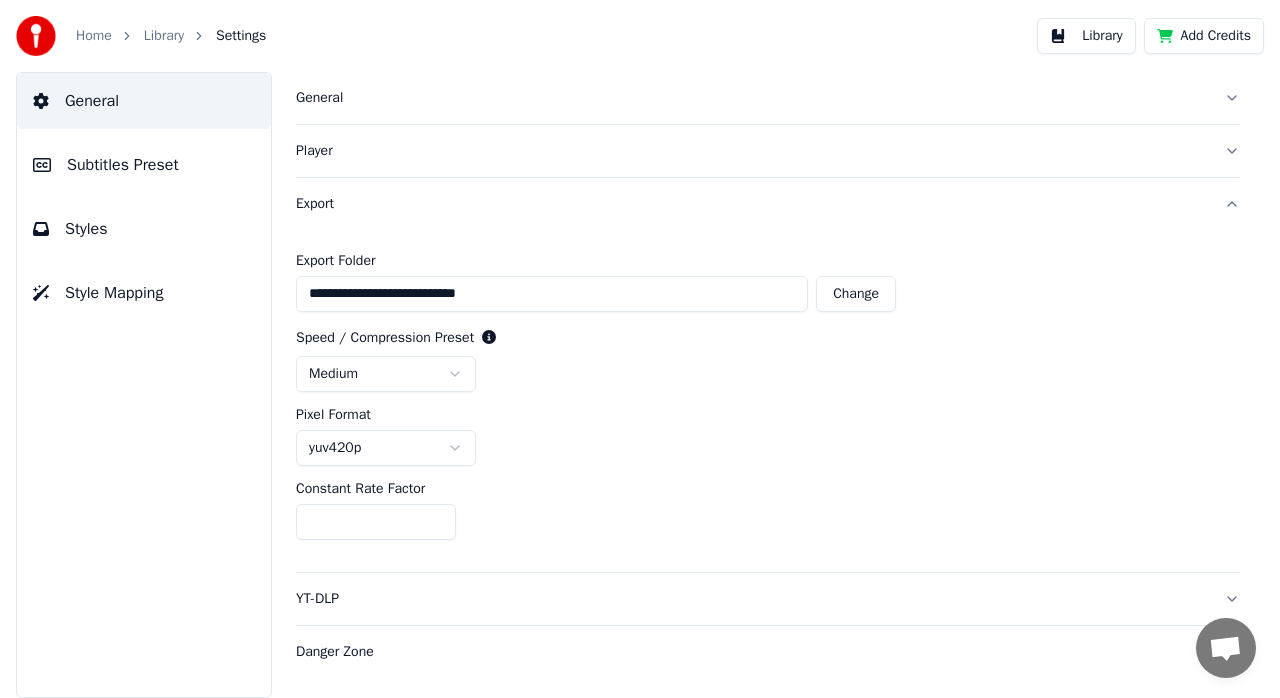 click on "**********" at bounding box center (768, 401) 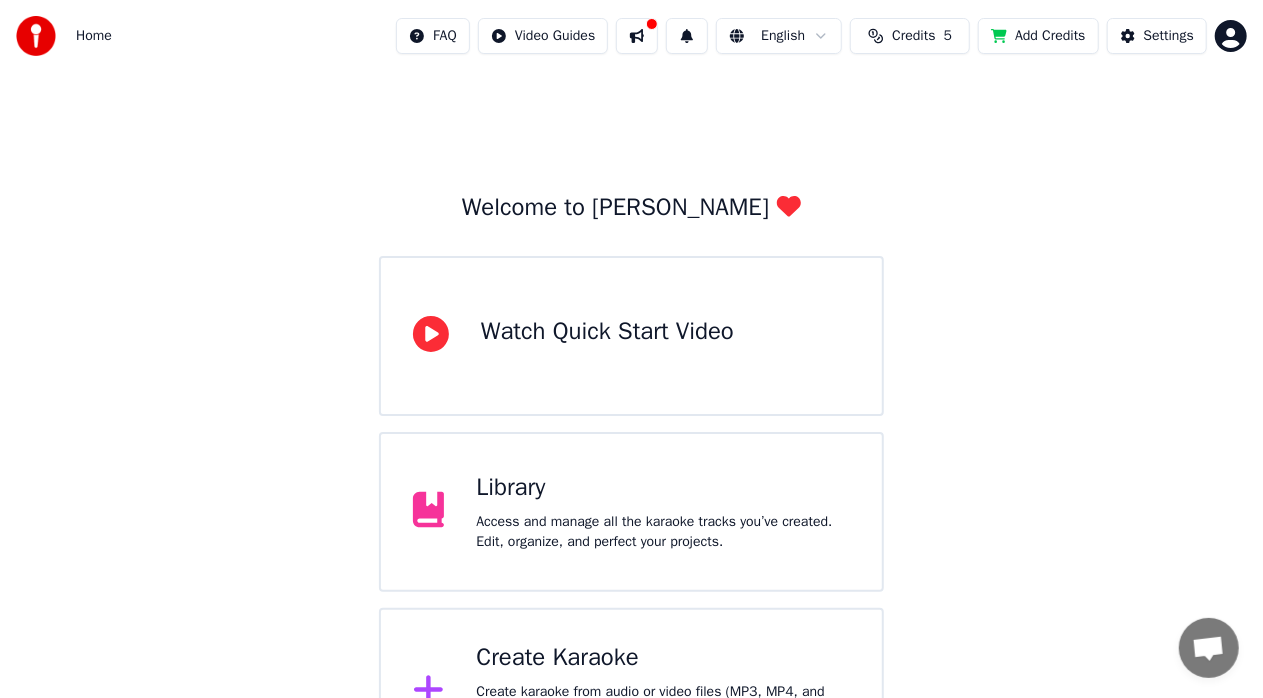 click on "Library" at bounding box center (663, 488) 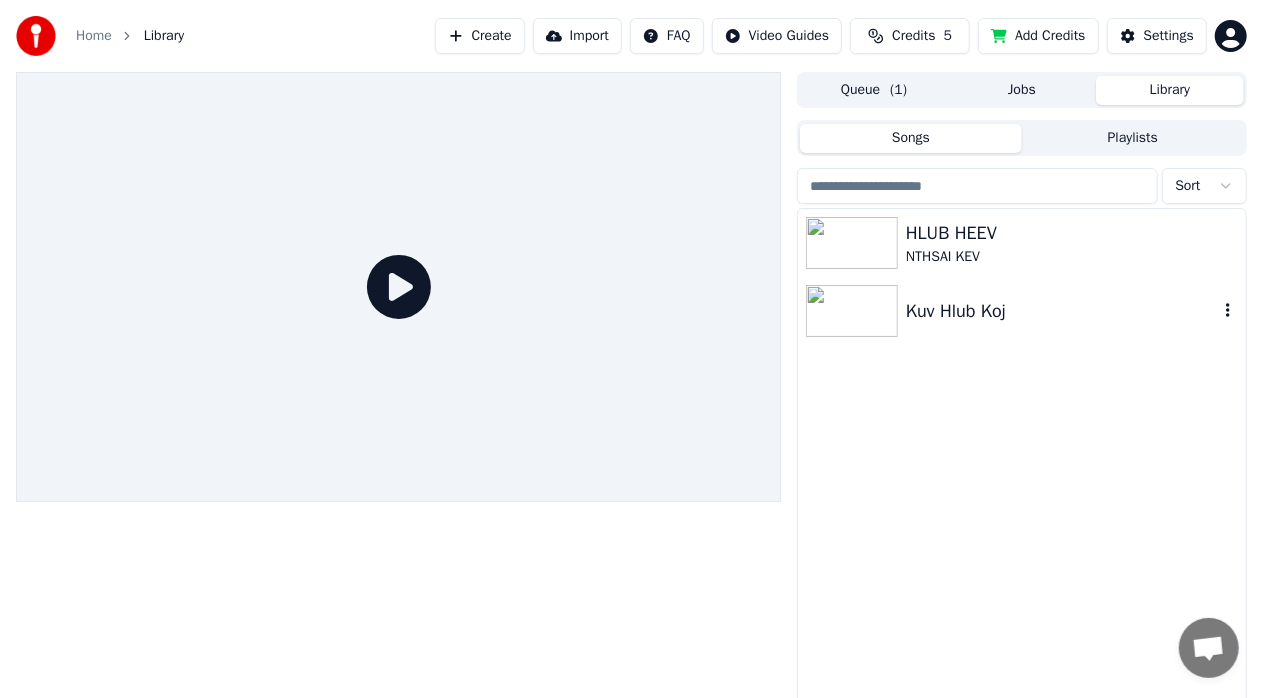 click on "Kuv Hlub Koj" at bounding box center [1062, 311] 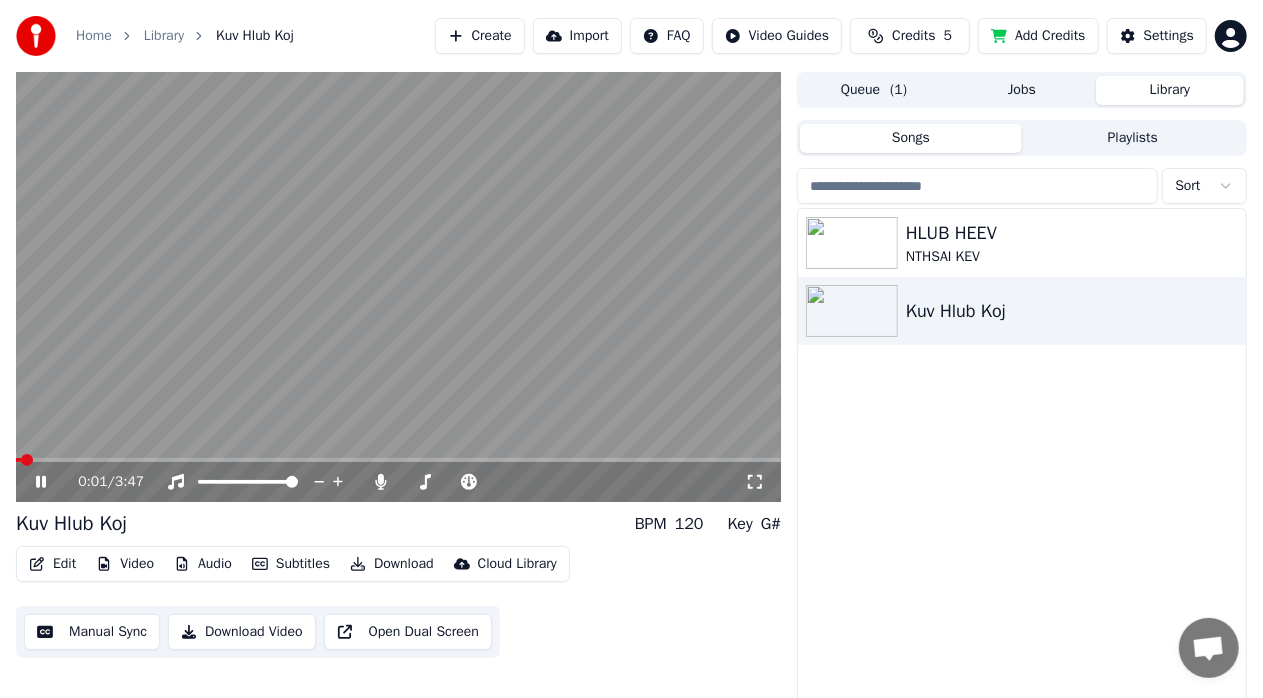 click on "Download" at bounding box center [392, 564] 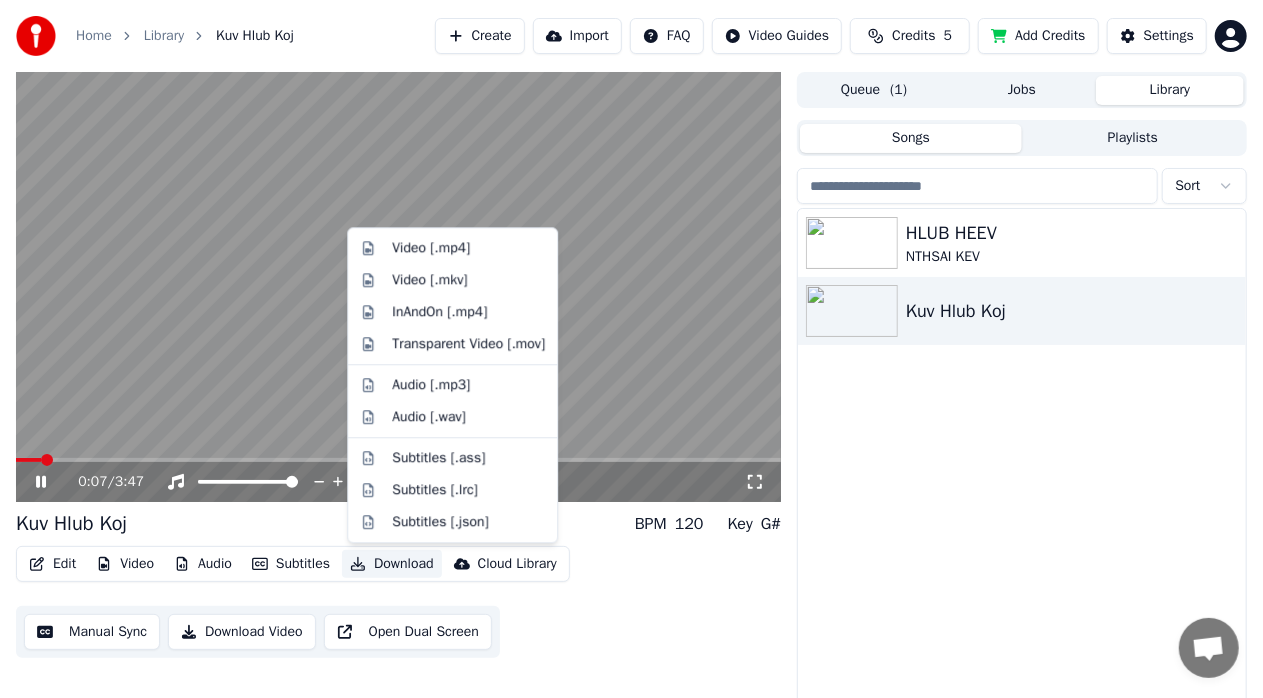 click on "HLUB HEEV NTHSAI KEV Kuv Hlub Koj" at bounding box center (1022, 470) 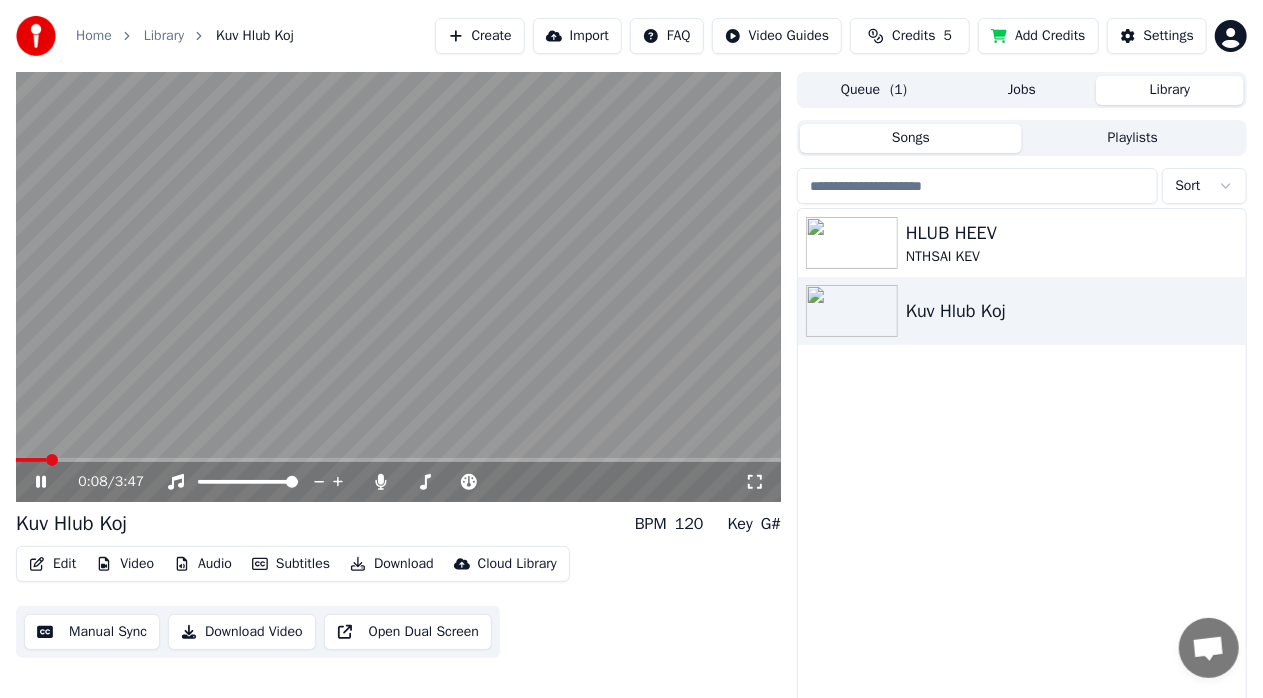 click at bounding box center (398, 287) 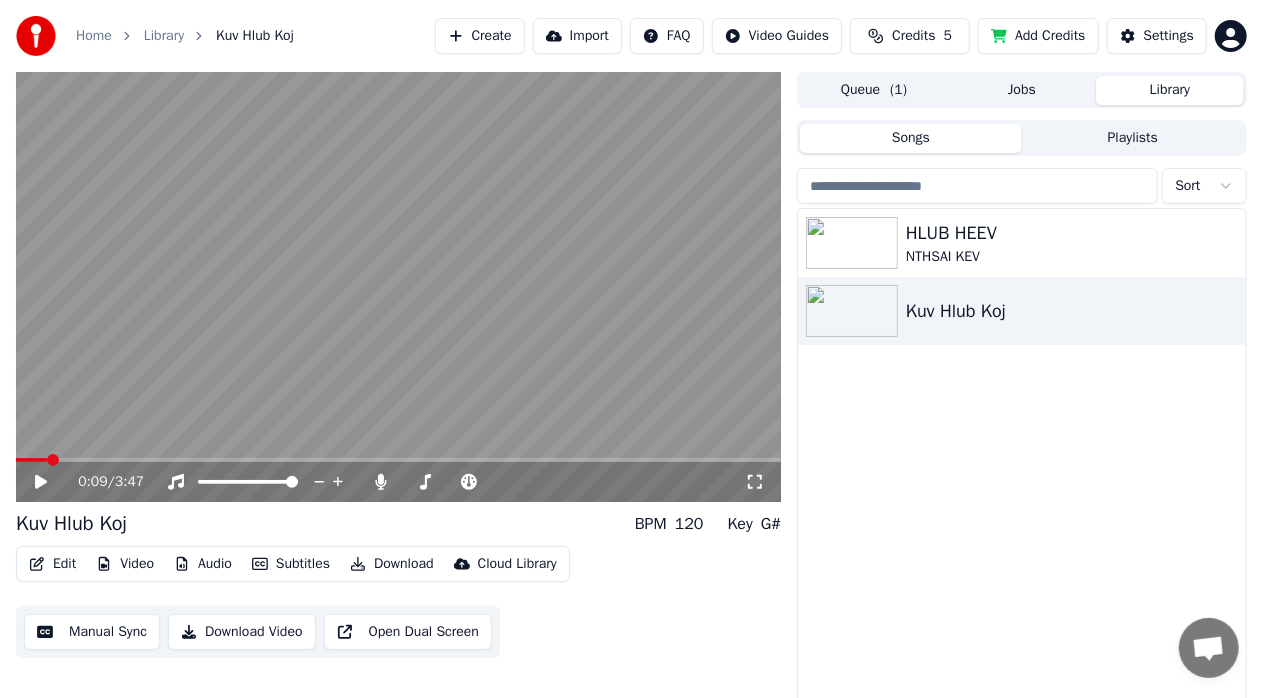click on "Download Video" at bounding box center [242, 632] 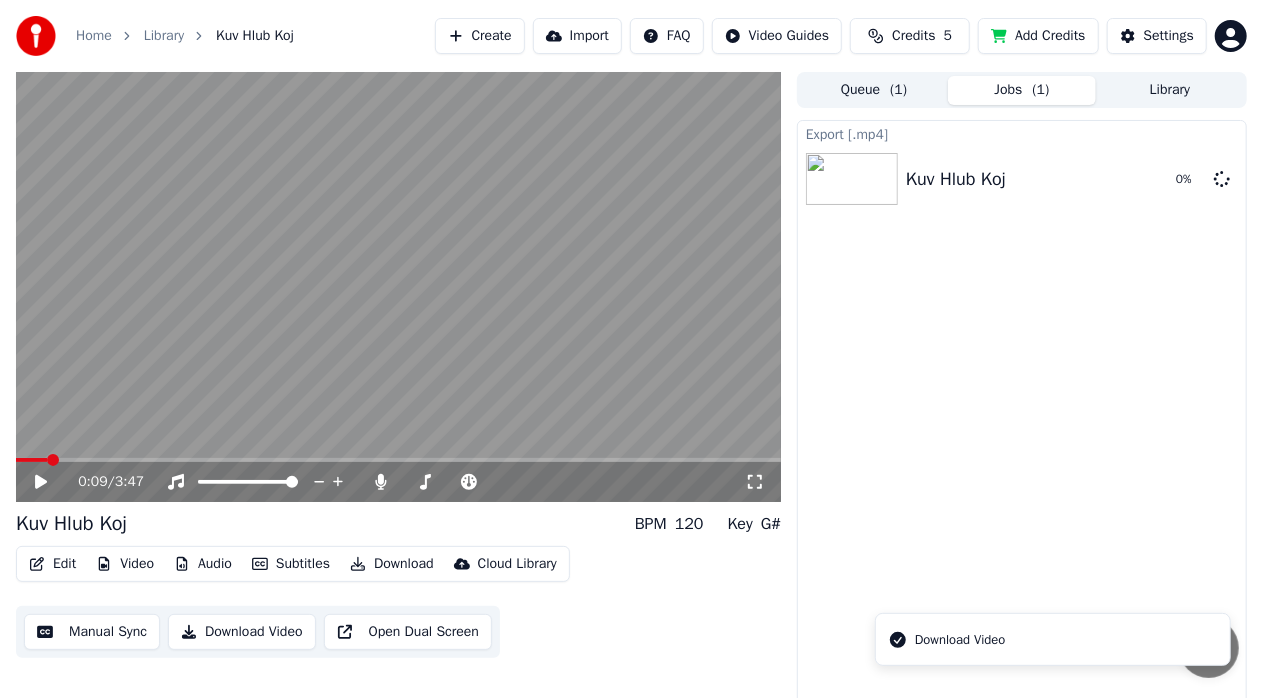 click on "Download Video" at bounding box center [1053, 639] 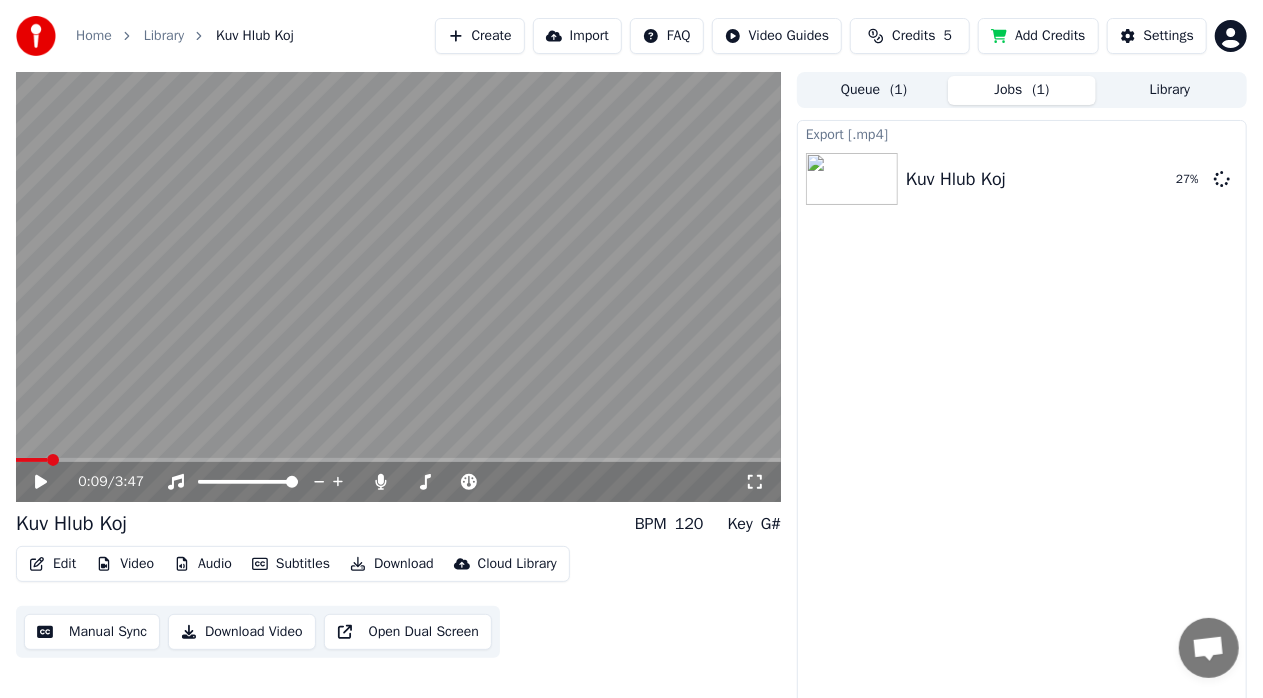 click on "Queue ( 1 )" at bounding box center [874, 90] 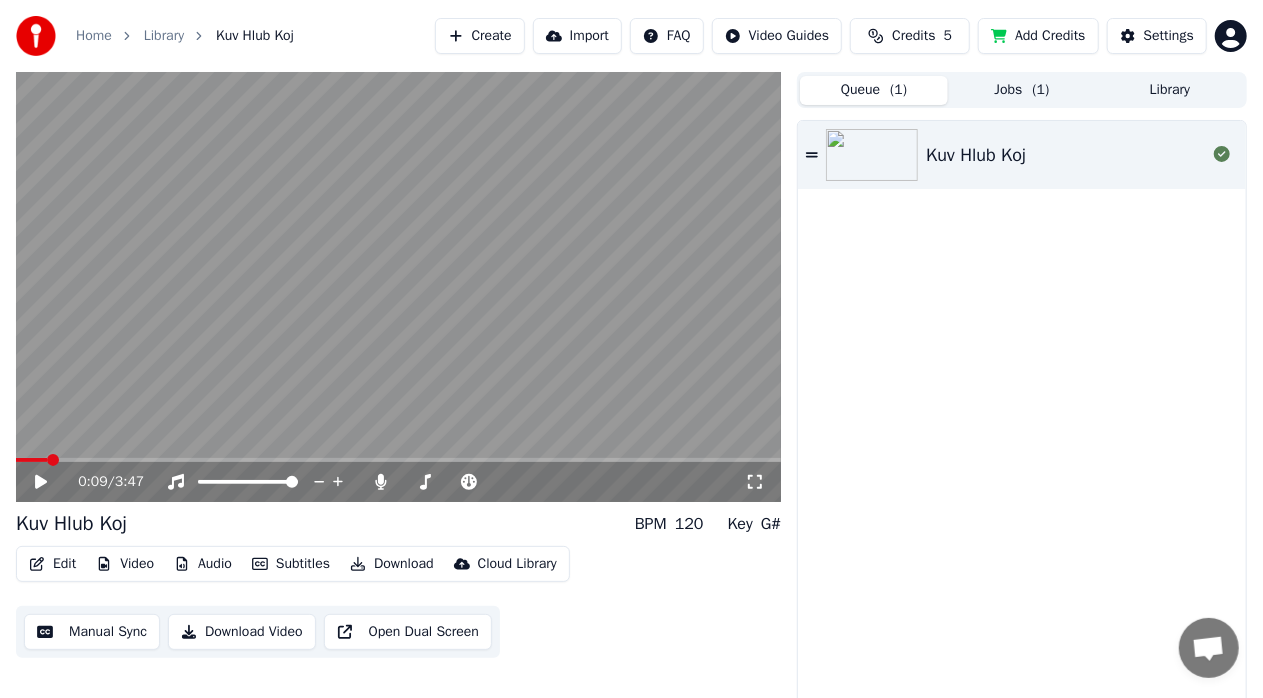 click on "Jobs ( 1 )" at bounding box center (1022, 90) 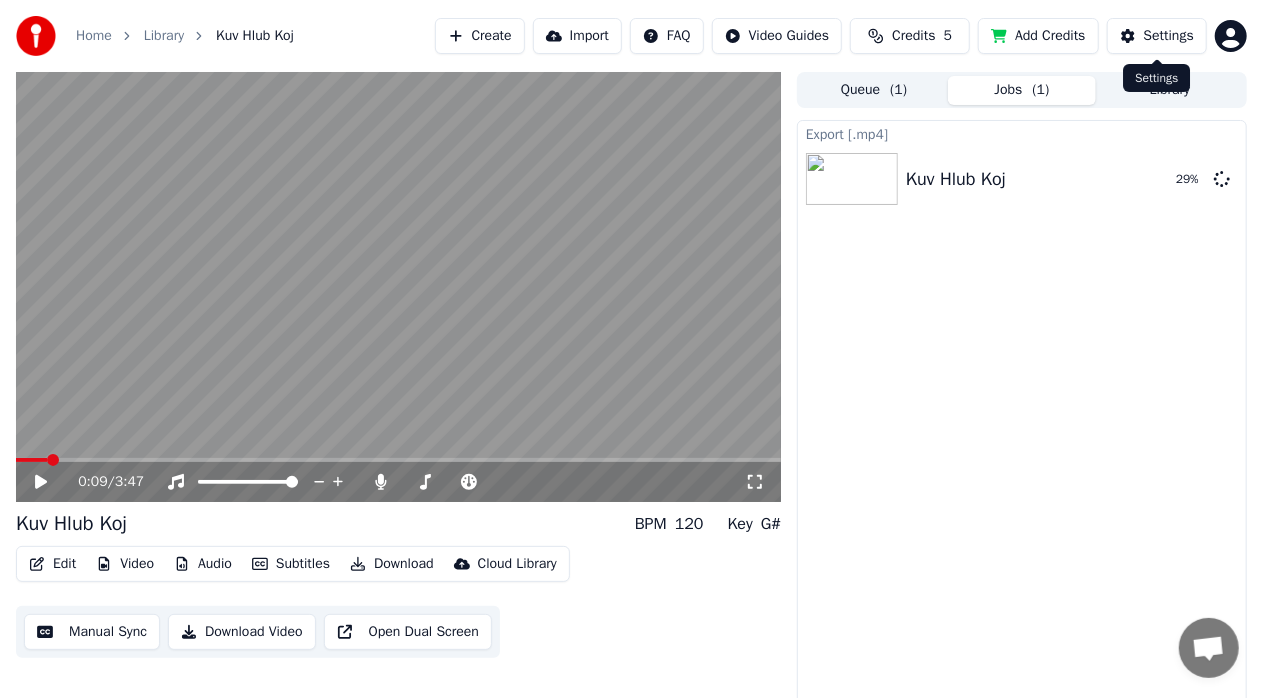 click on "Settings Settings" at bounding box center [1156, 78] 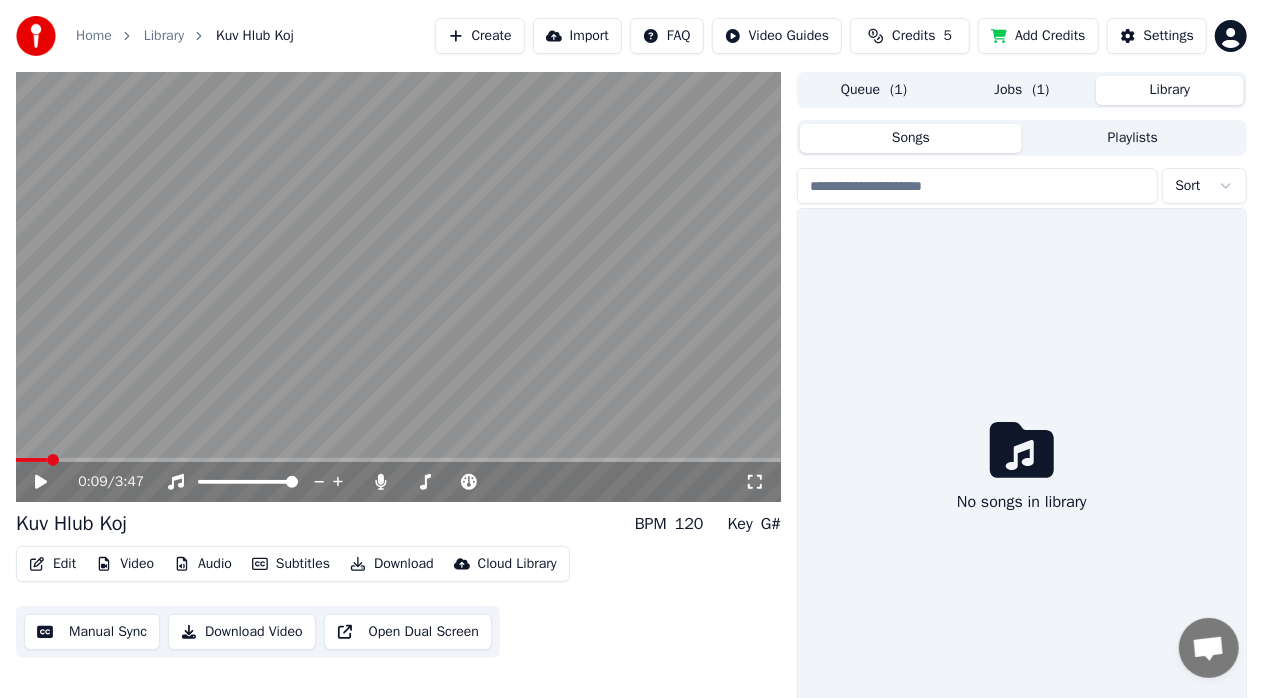 click on "Library" at bounding box center (1170, 90) 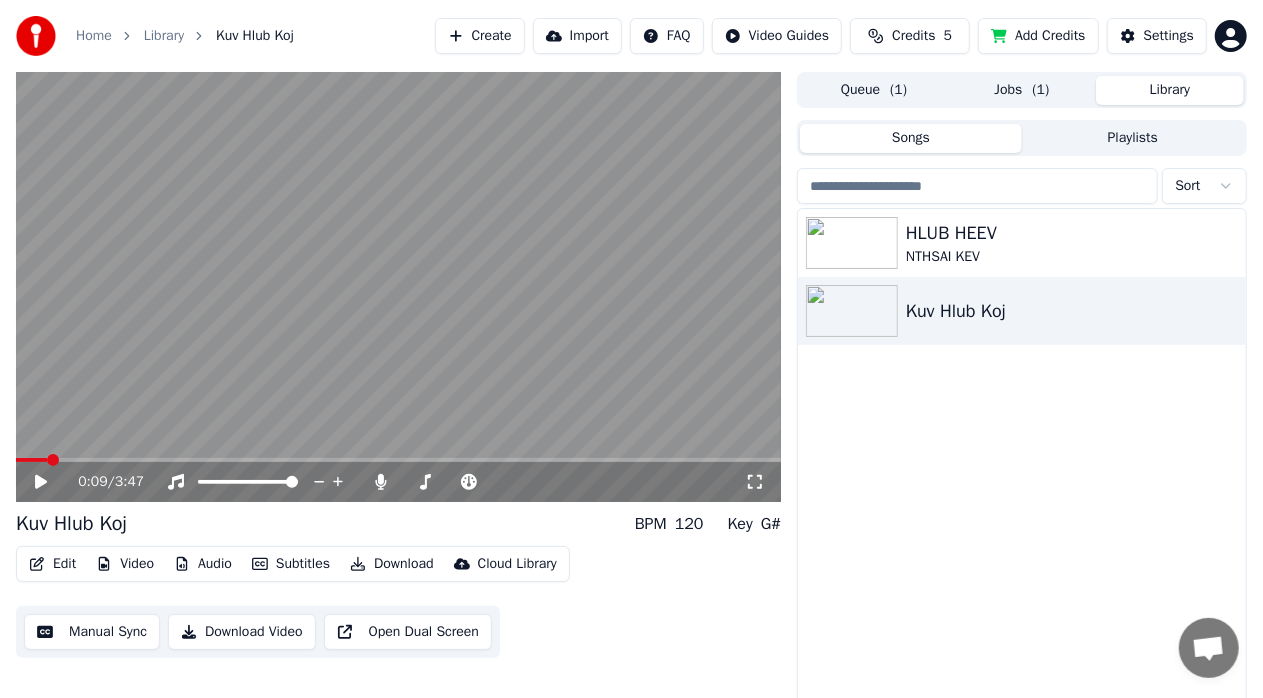 click on "( 1 )" at bounding box center (1041, 90) 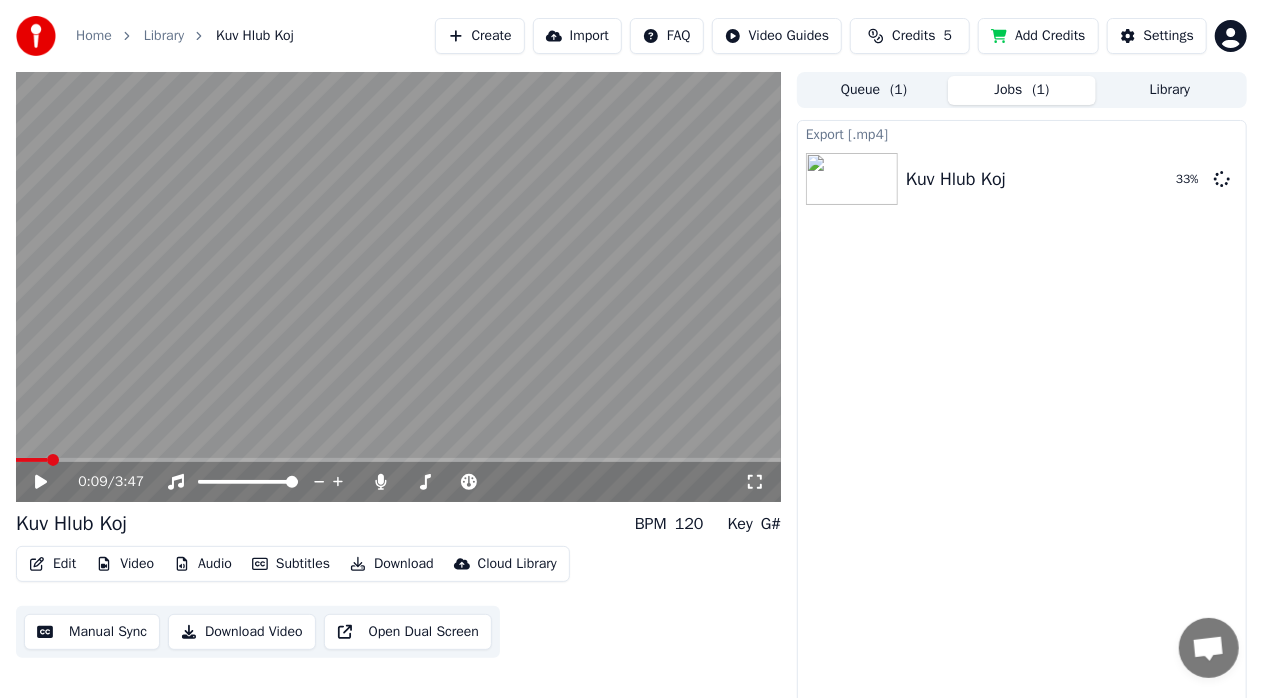 click on "Library" at bounding box center [1170, 90] 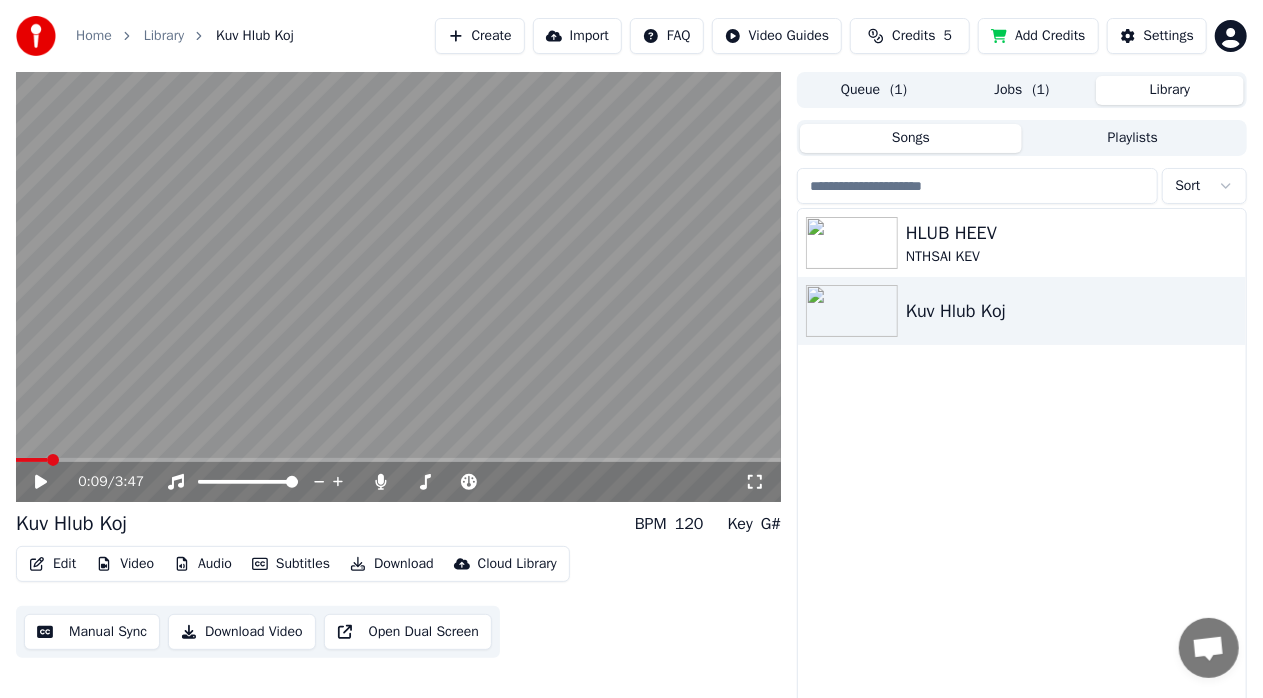 click on "Jobs ( 1 )" at bounding box center (1022, 90) 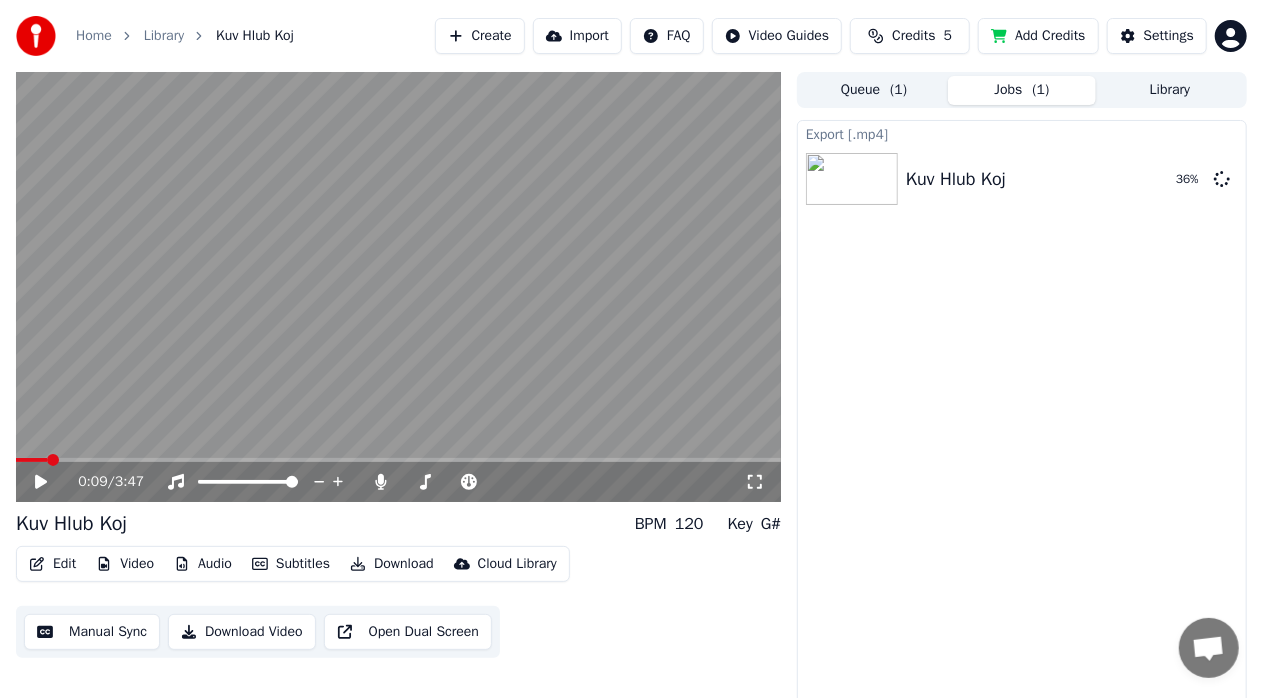 click on "Queue ( 1 )" at bounding box center (874, 90) 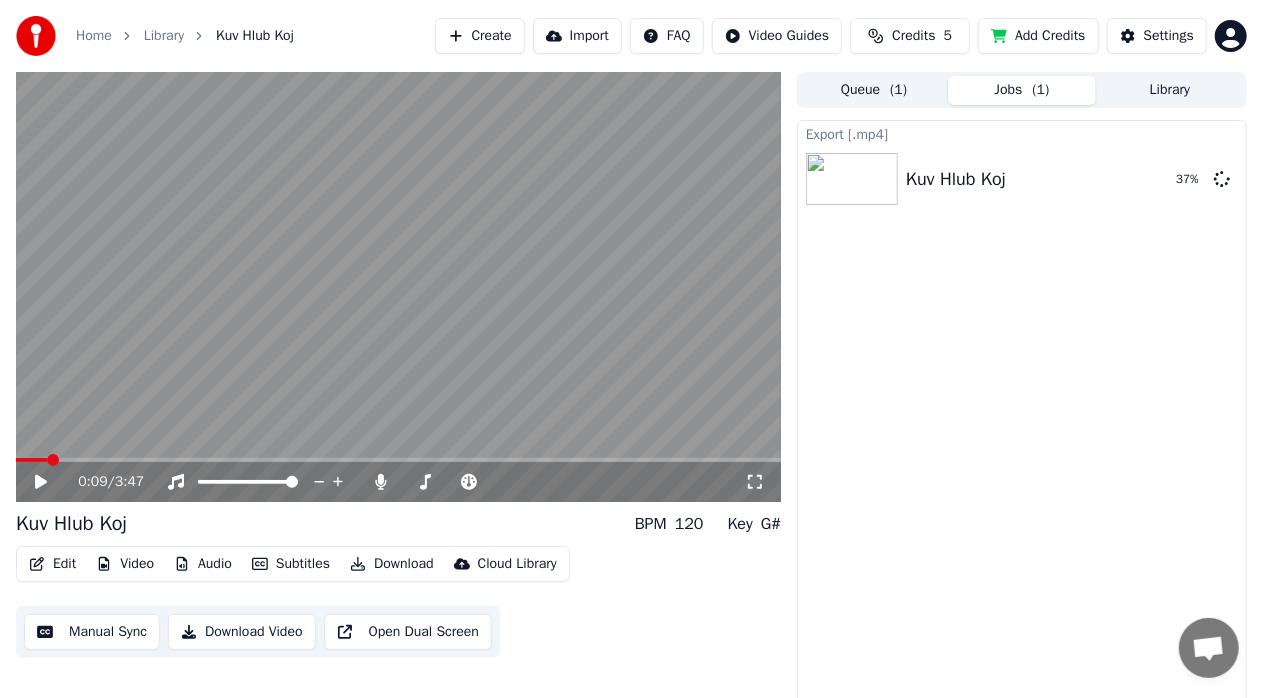 click on "Jobs ( 1 )" at bounding box center [1022, 90] 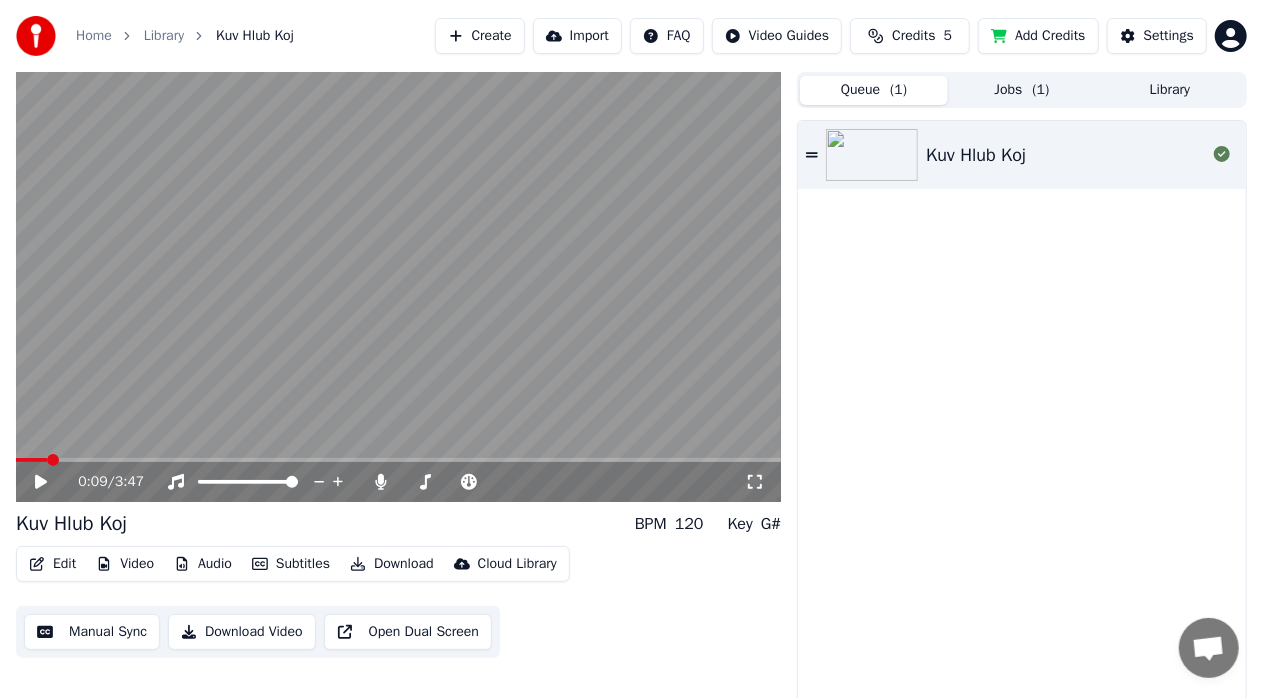 click on "( 1 )" at bounding box center (898, 90) 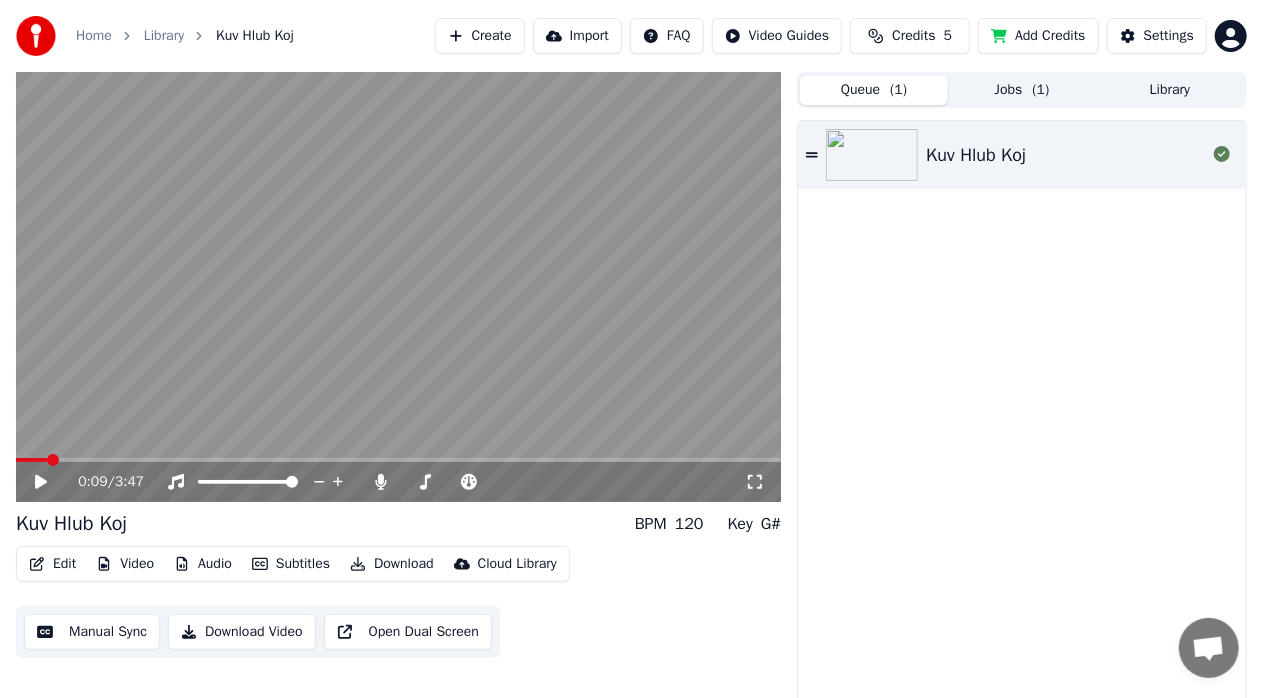click on "( 1 )" at bounding box center [1041, 90] 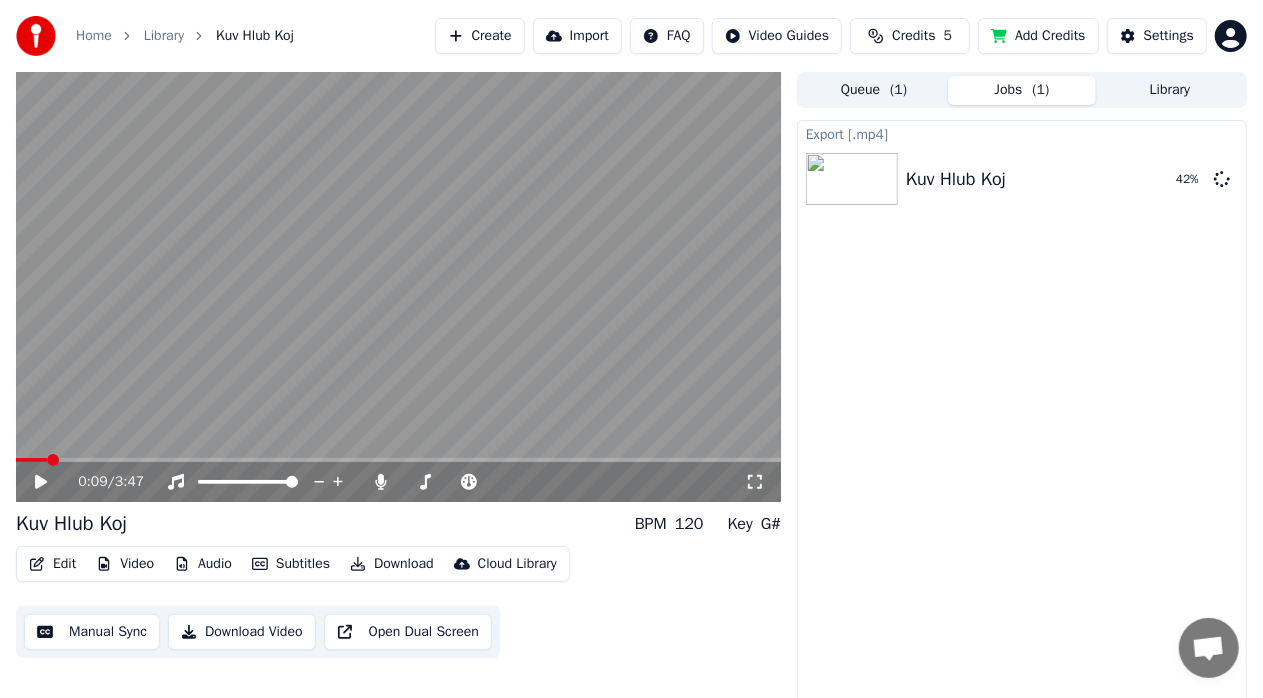 click on "( 1 )" at bounding box center [898, 90] 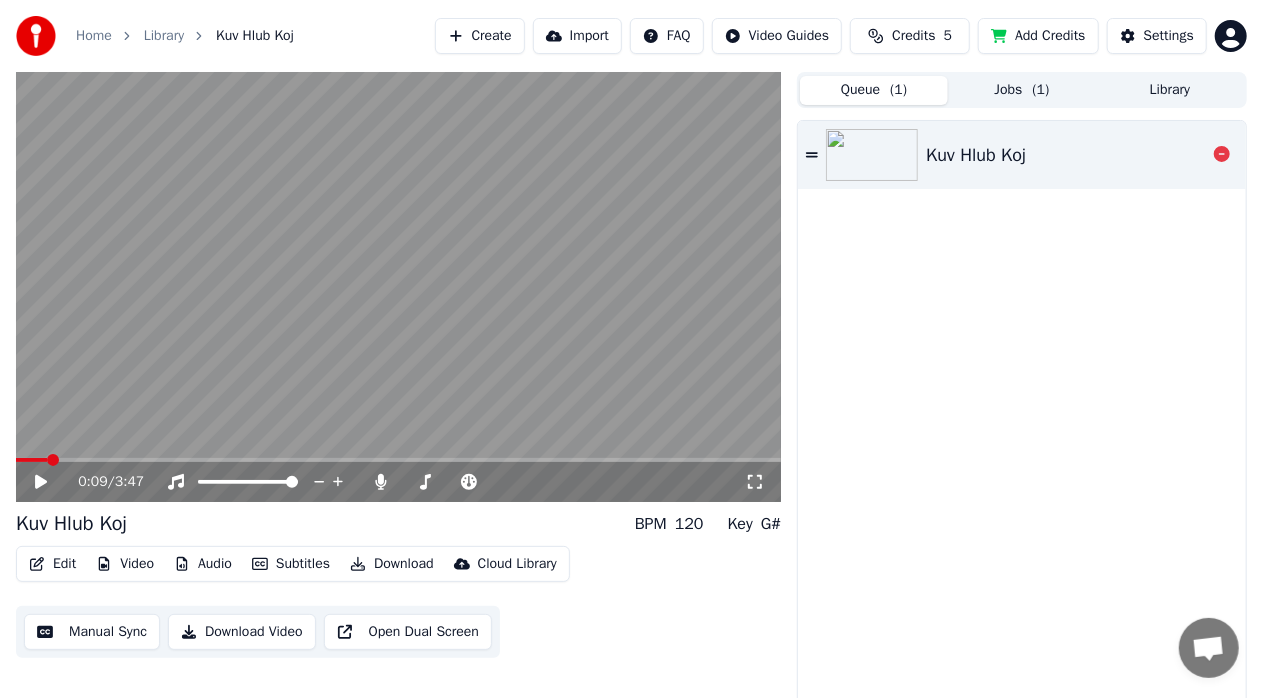 click at bounding box center [398, 287] 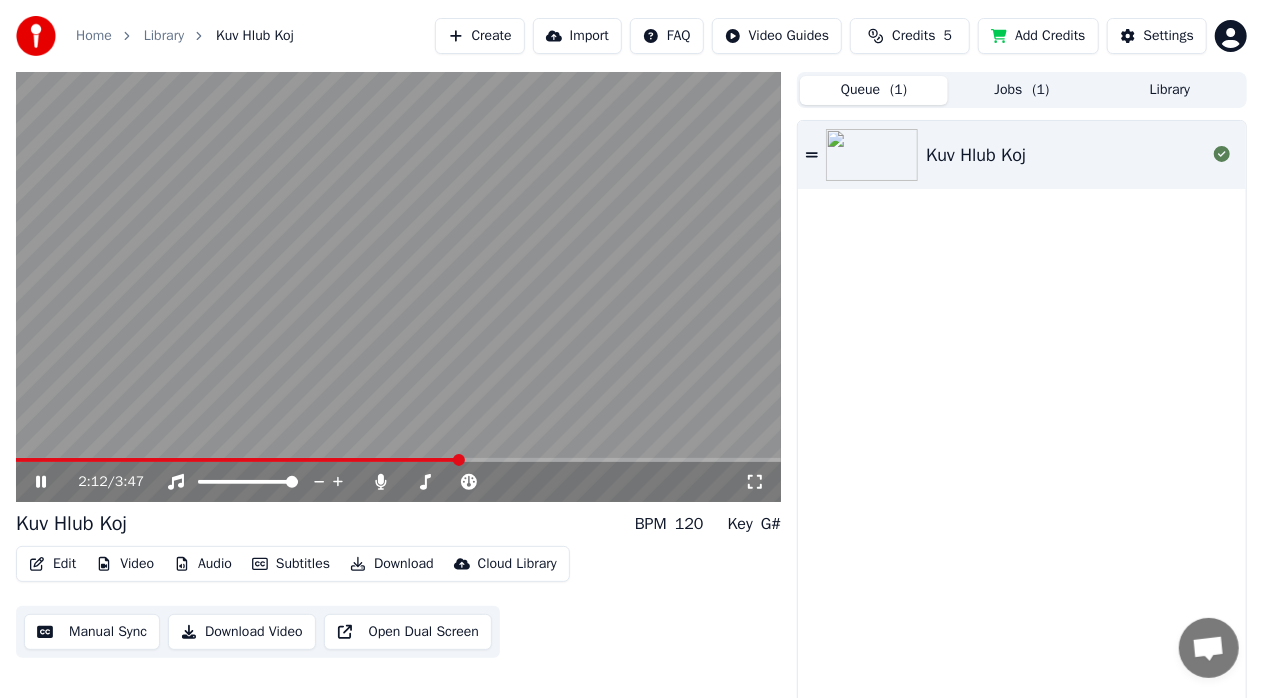 click at bounding box center (459, 460) 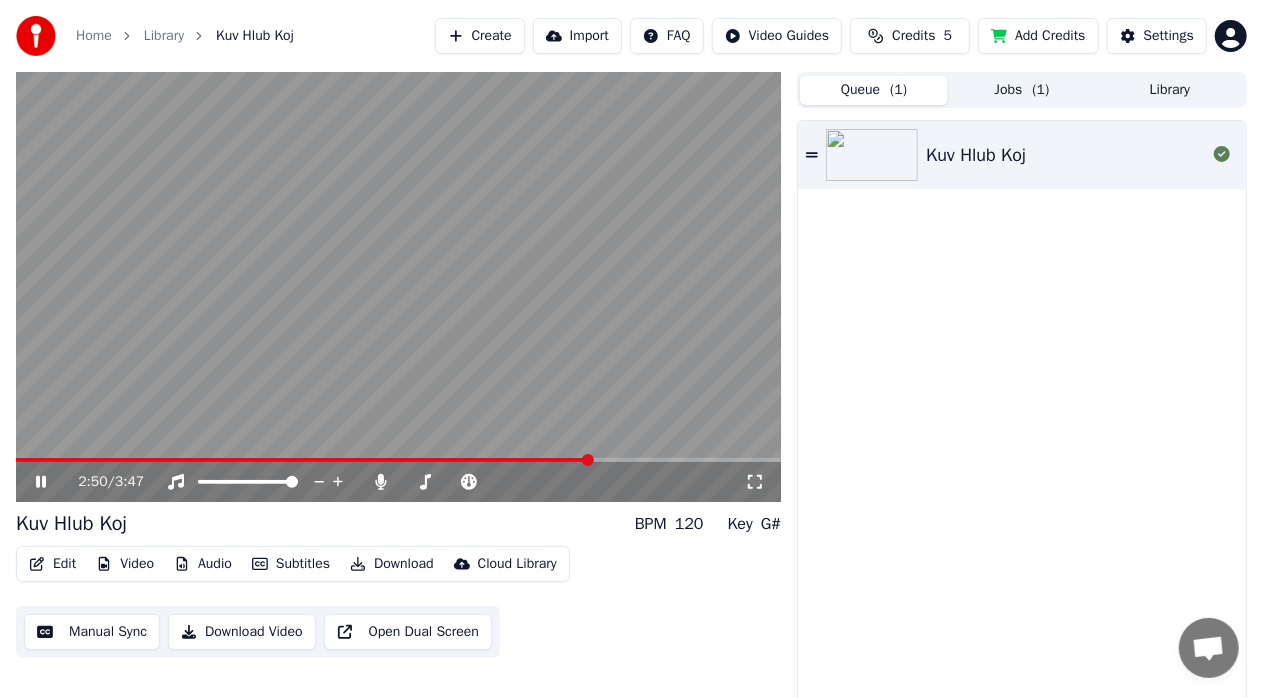 click at bounding box center (398, 287) 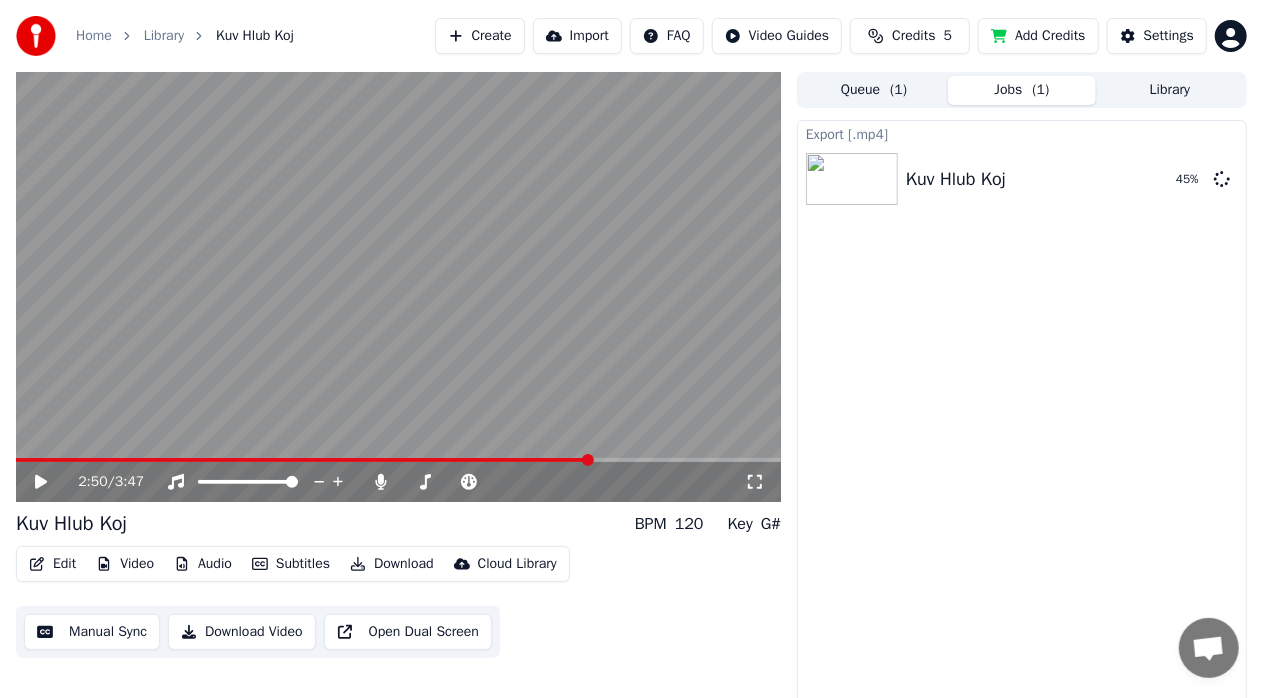 click on "Jobs ( 1 )" at bounding box center (1022, 90) 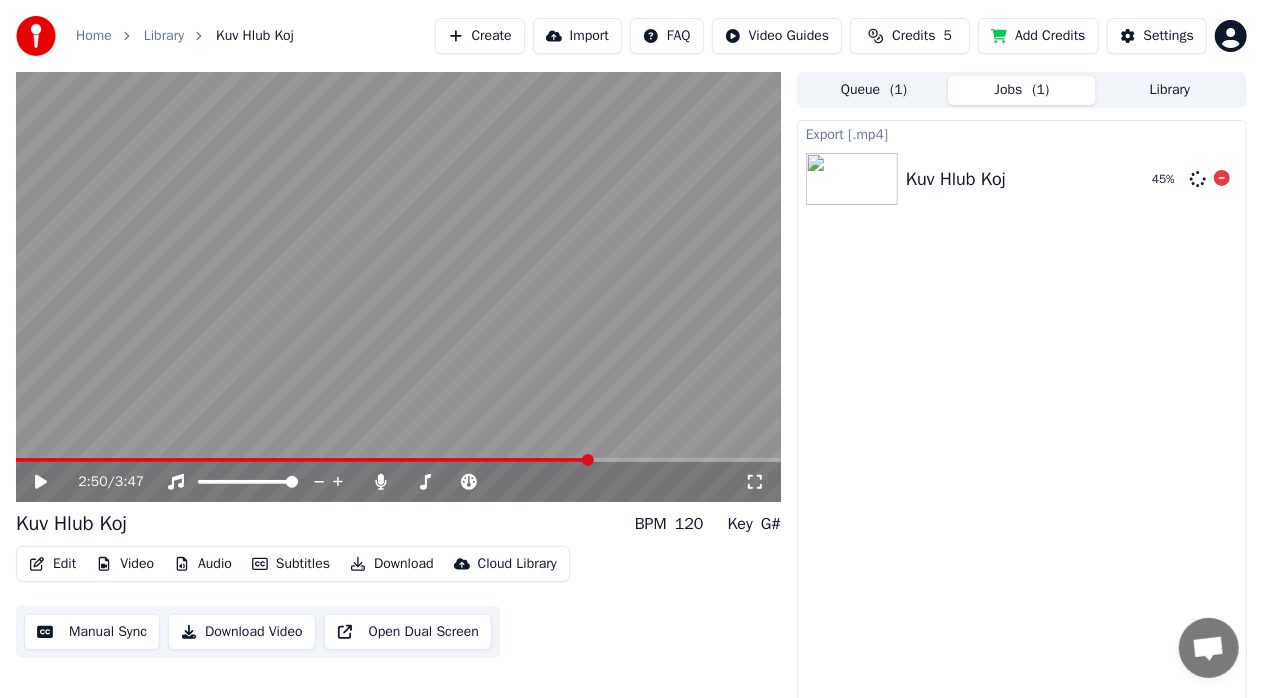 click at bounding box center (852, 179) 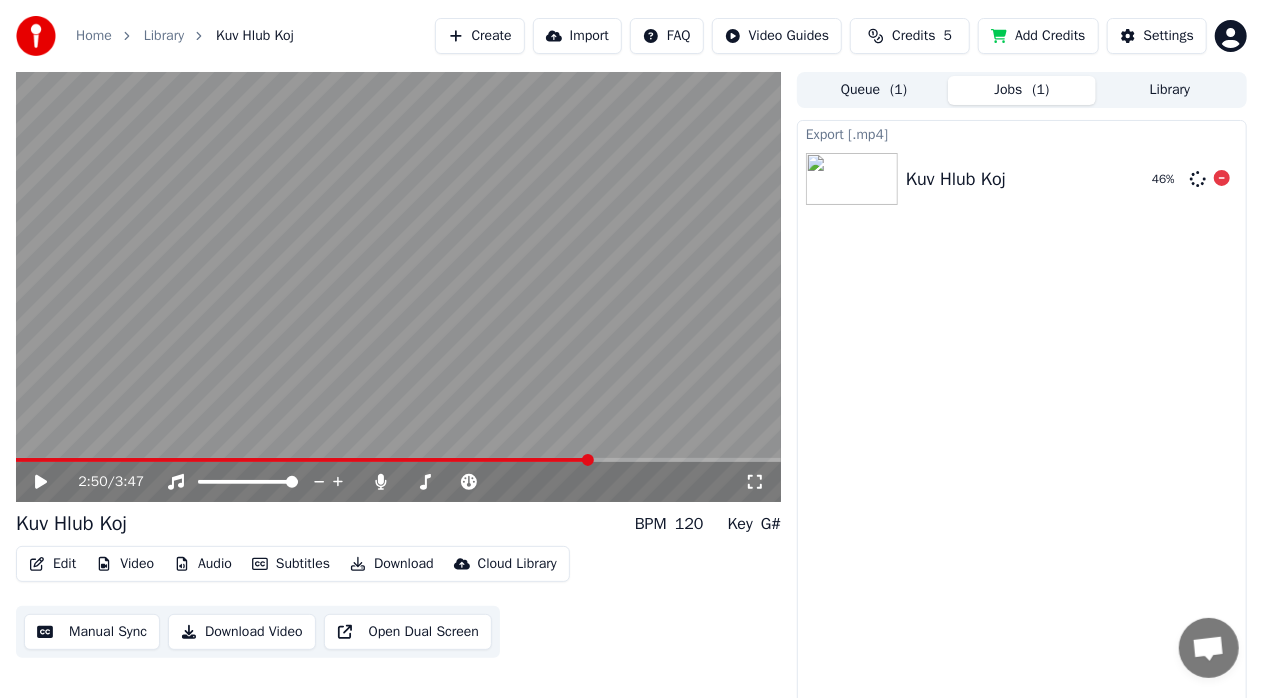 click on "Kuv Hlub Koj" at bounding box center (1021, 179) 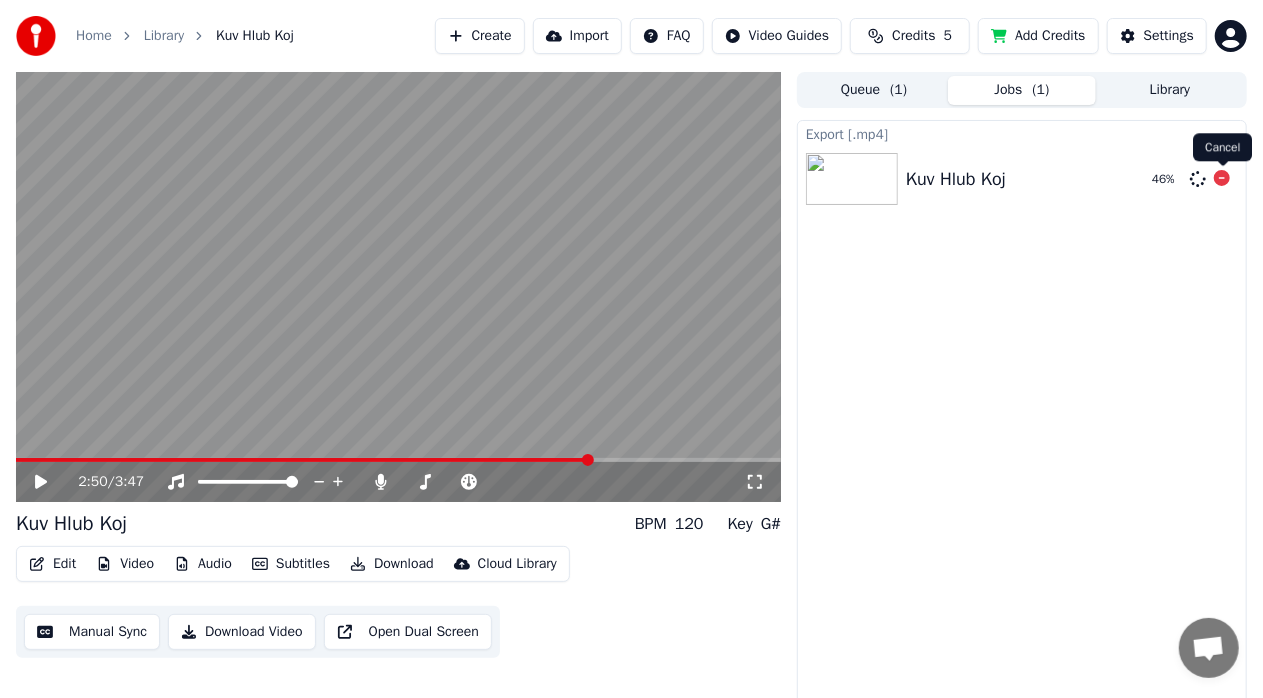 click 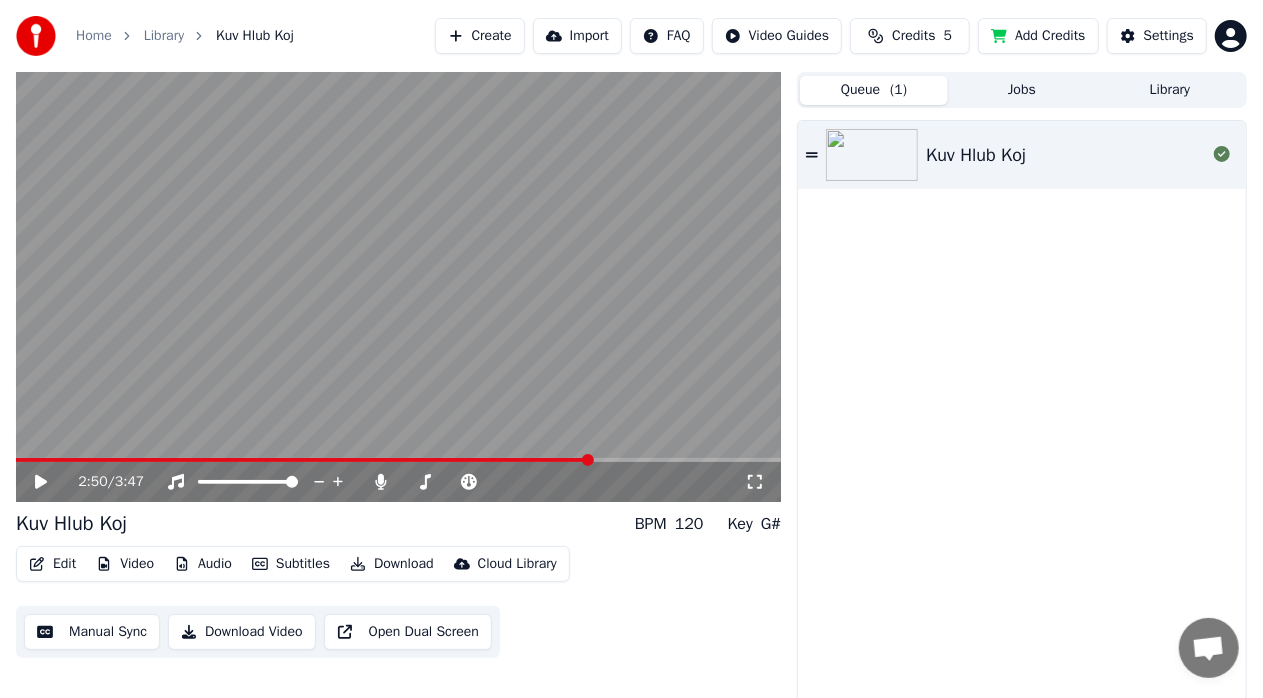 click on "Queue ( 1 )" at bounding box center (874, 90) 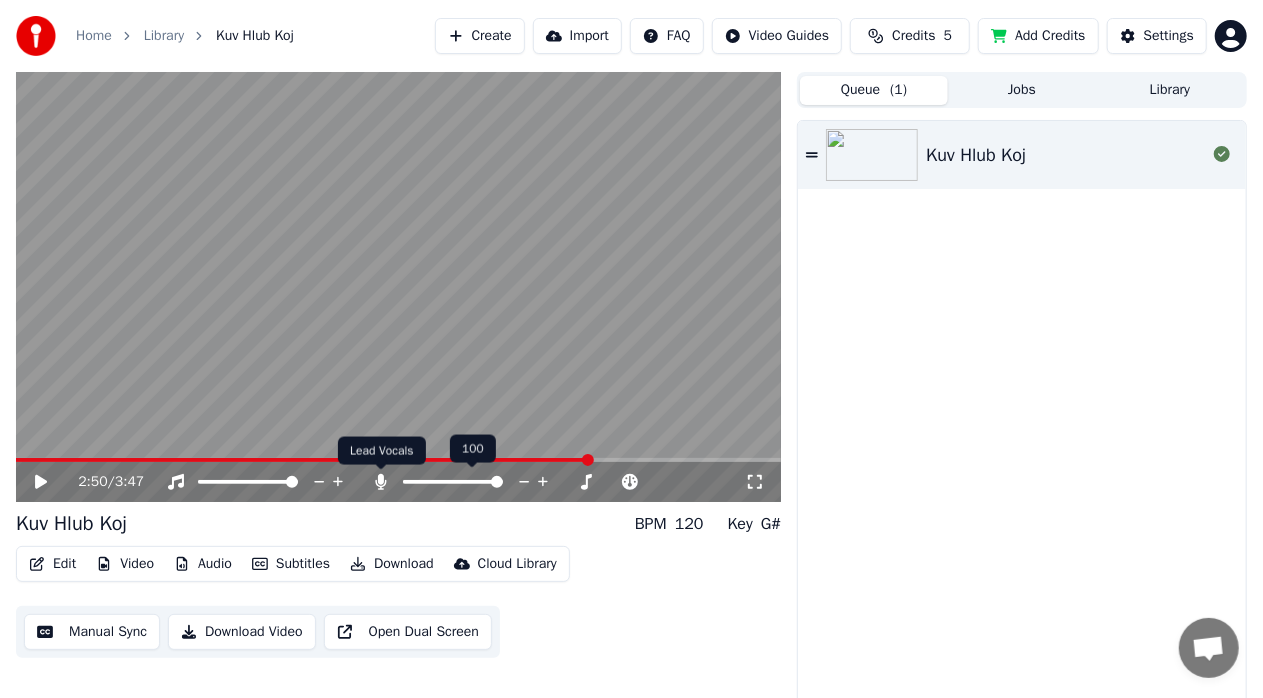 click at bounding box center (461, 482) 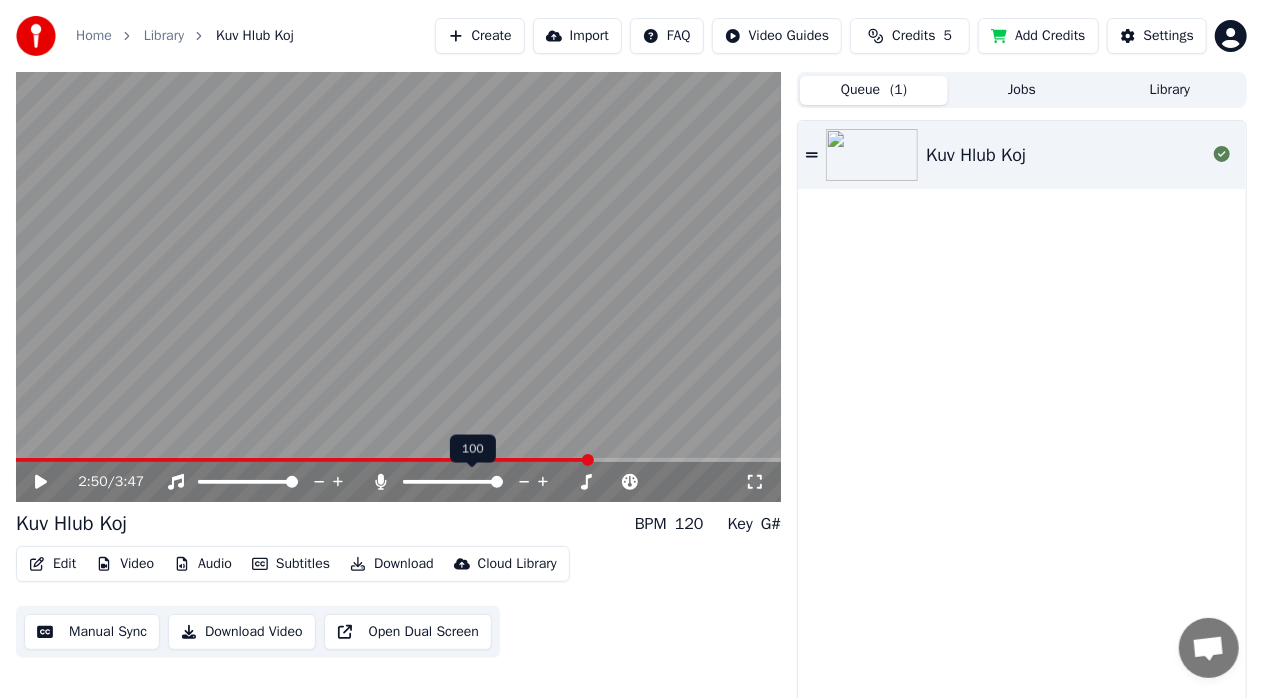 click at bounding box center (461, 482) 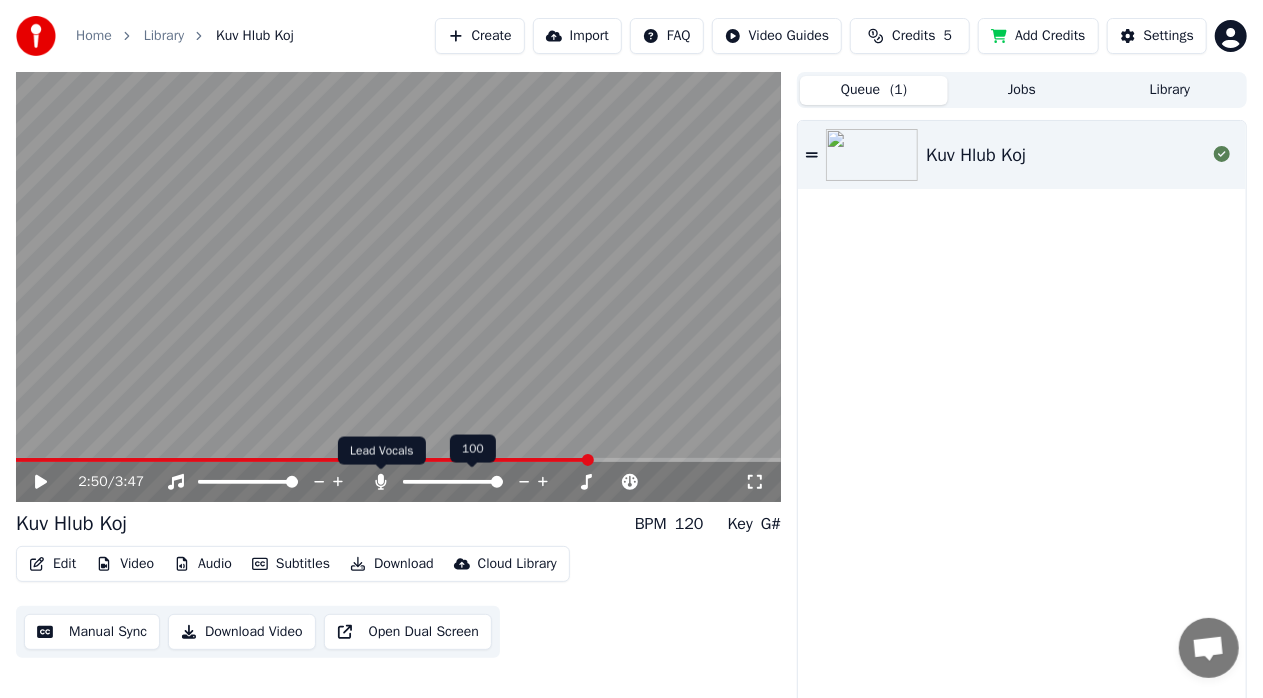 click 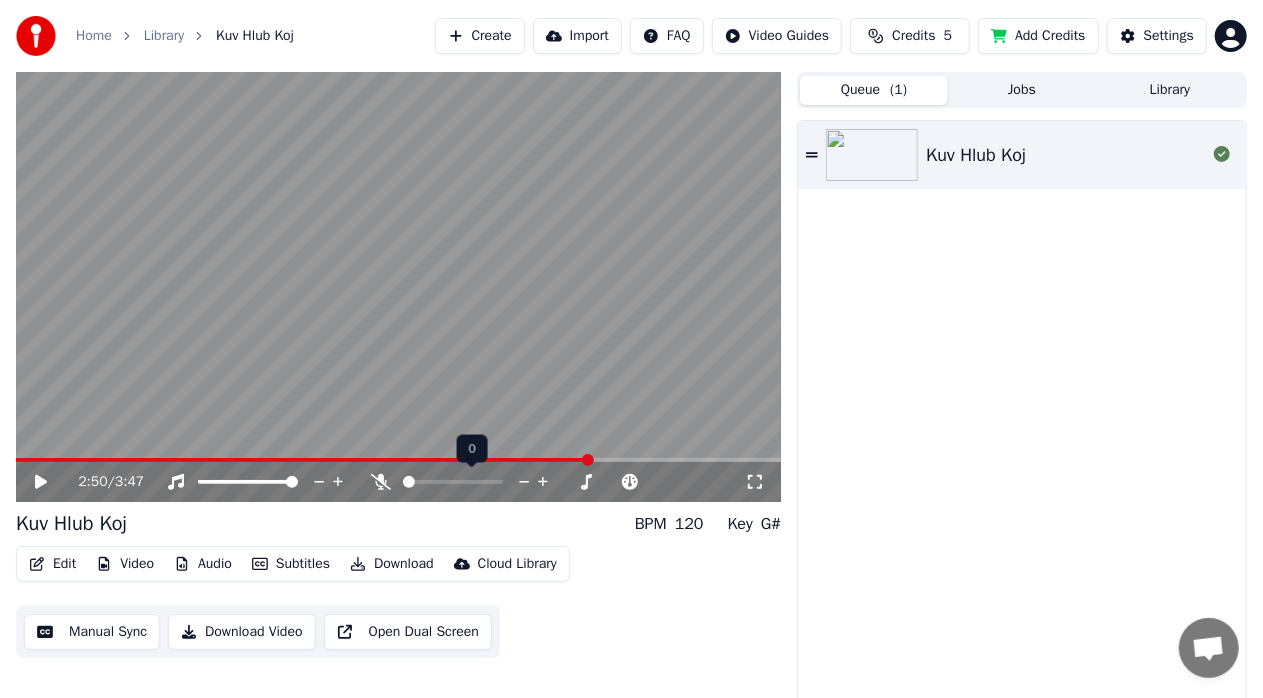 click 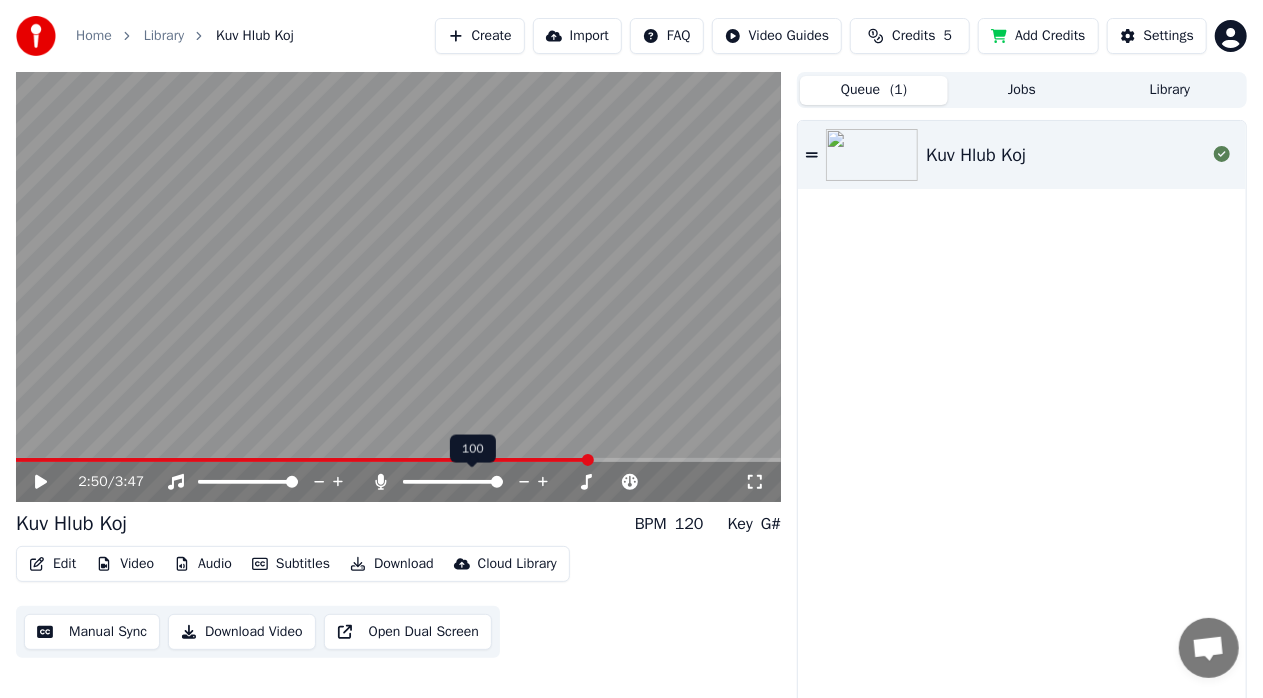 click 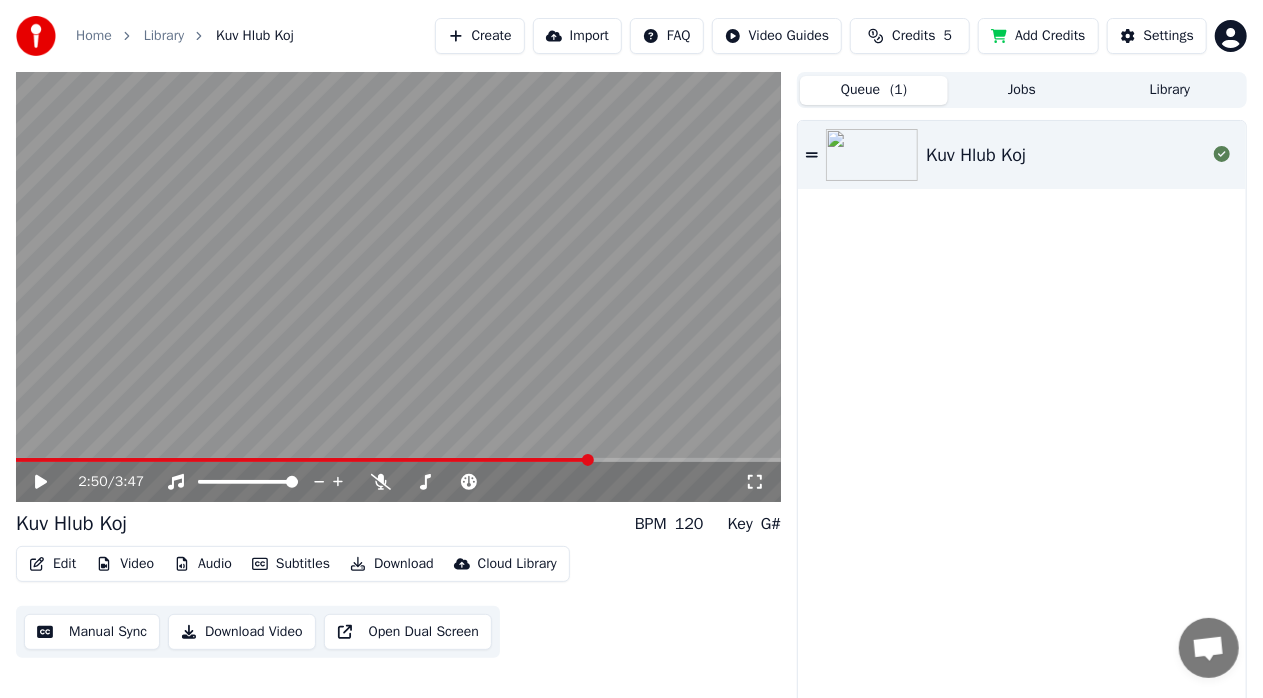 click at bounding box center [398, 287] 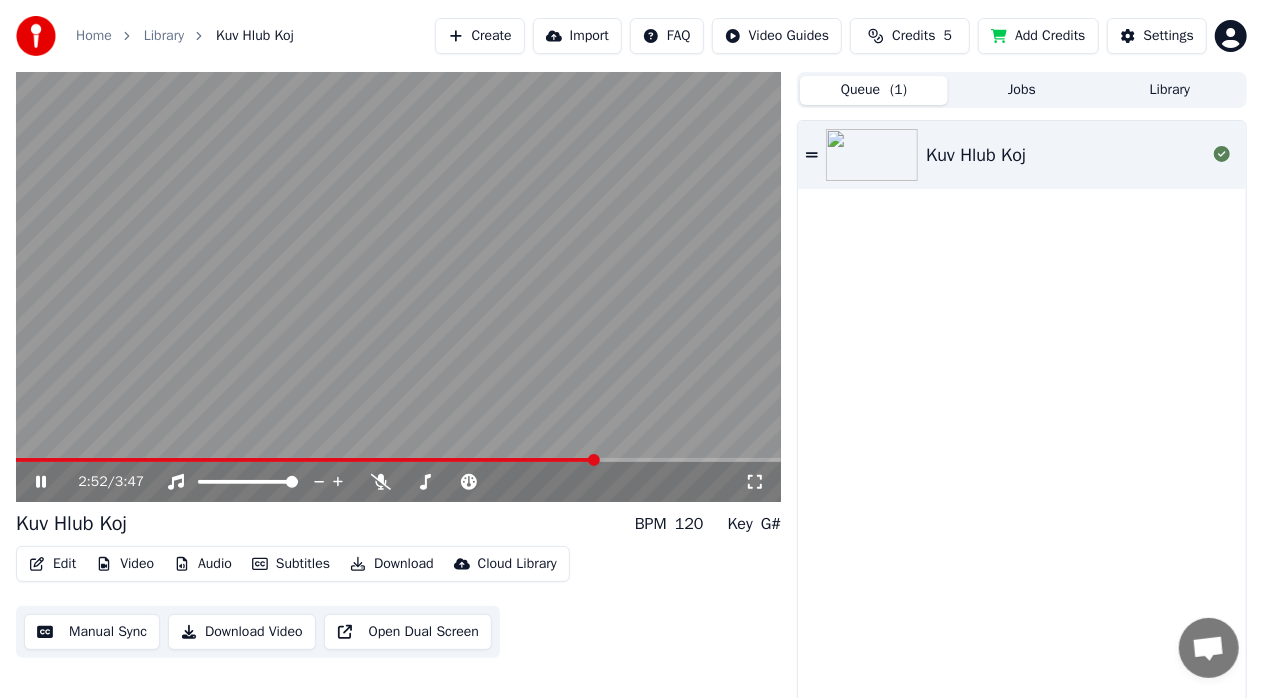click at bounding box center (398, 287) 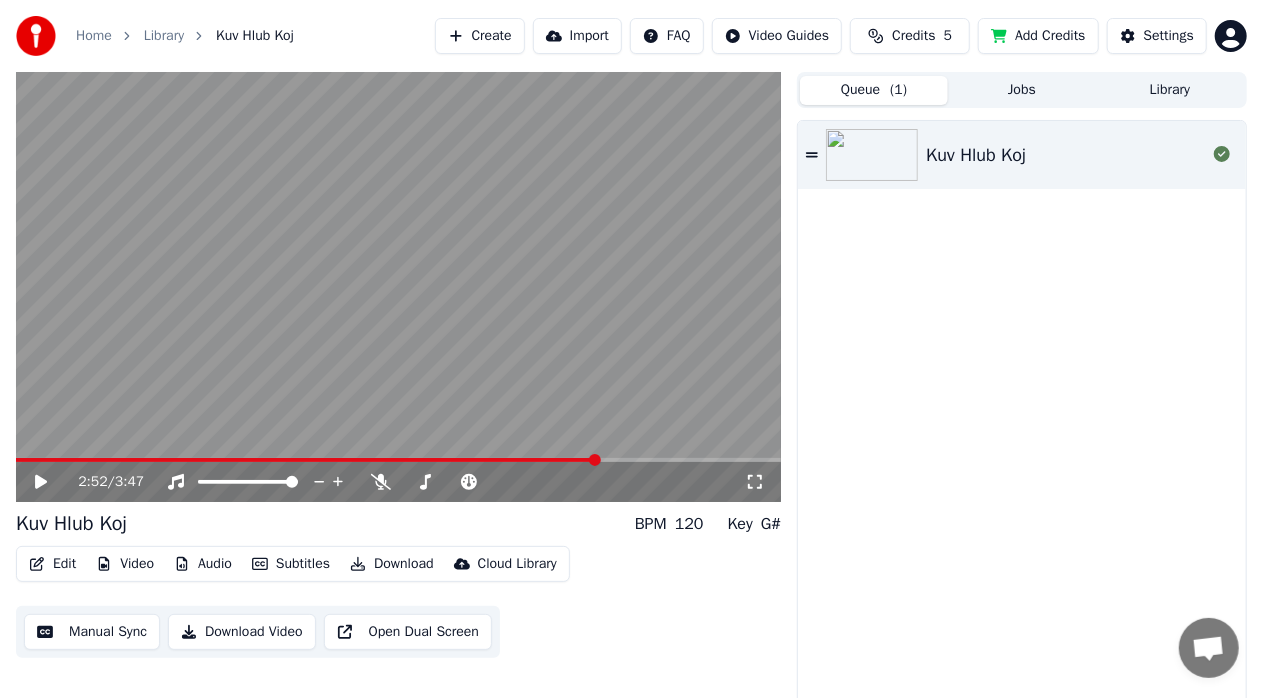 click at bounding box center (398, 287) 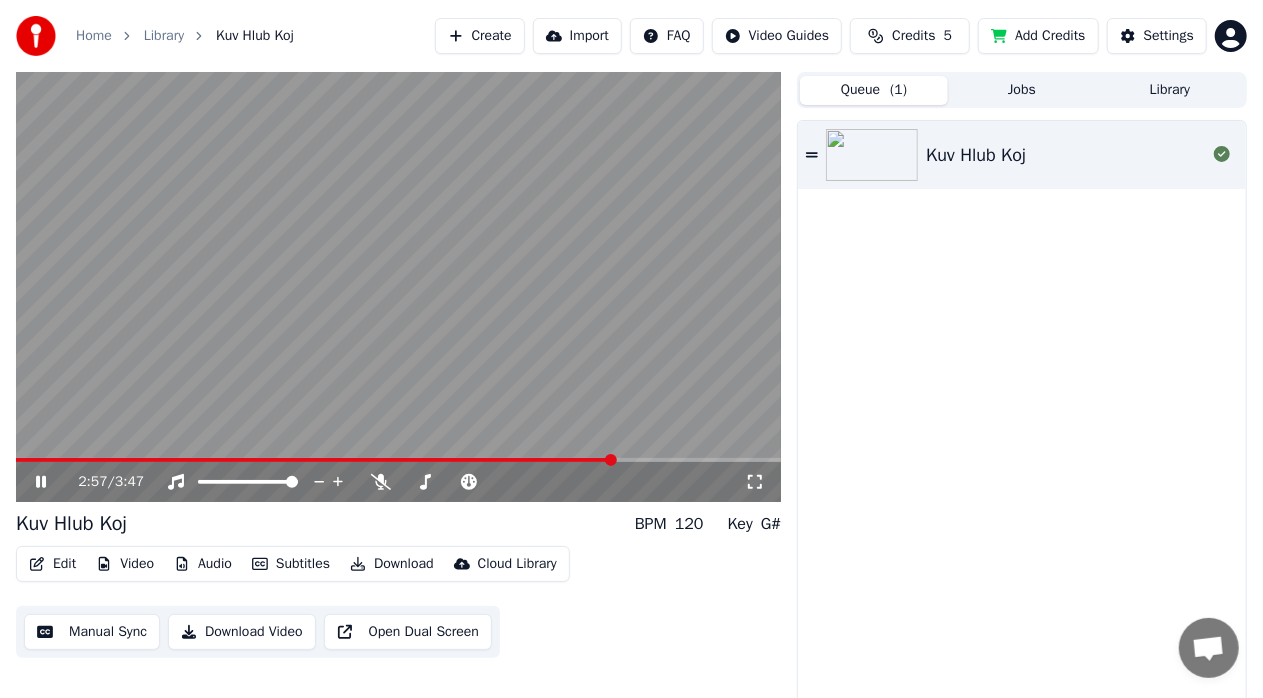click at bounding box center (398, 287) 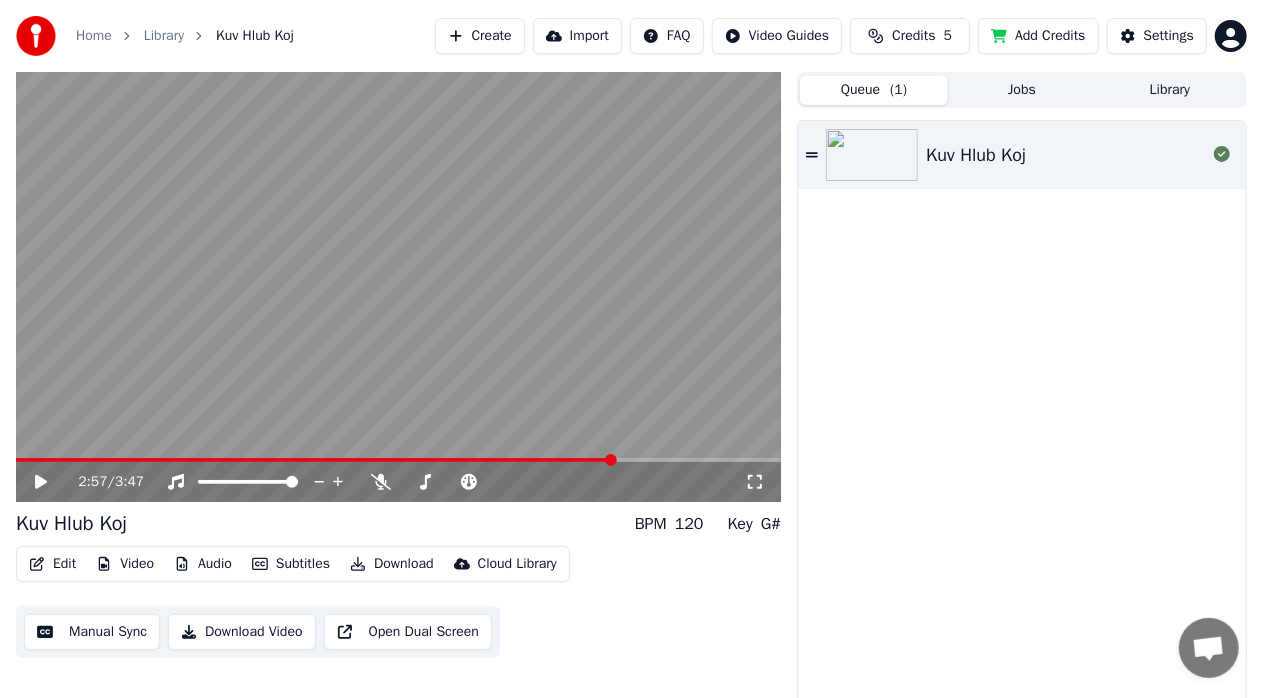 click on "Jobs" at bounding box center (1022, 90) 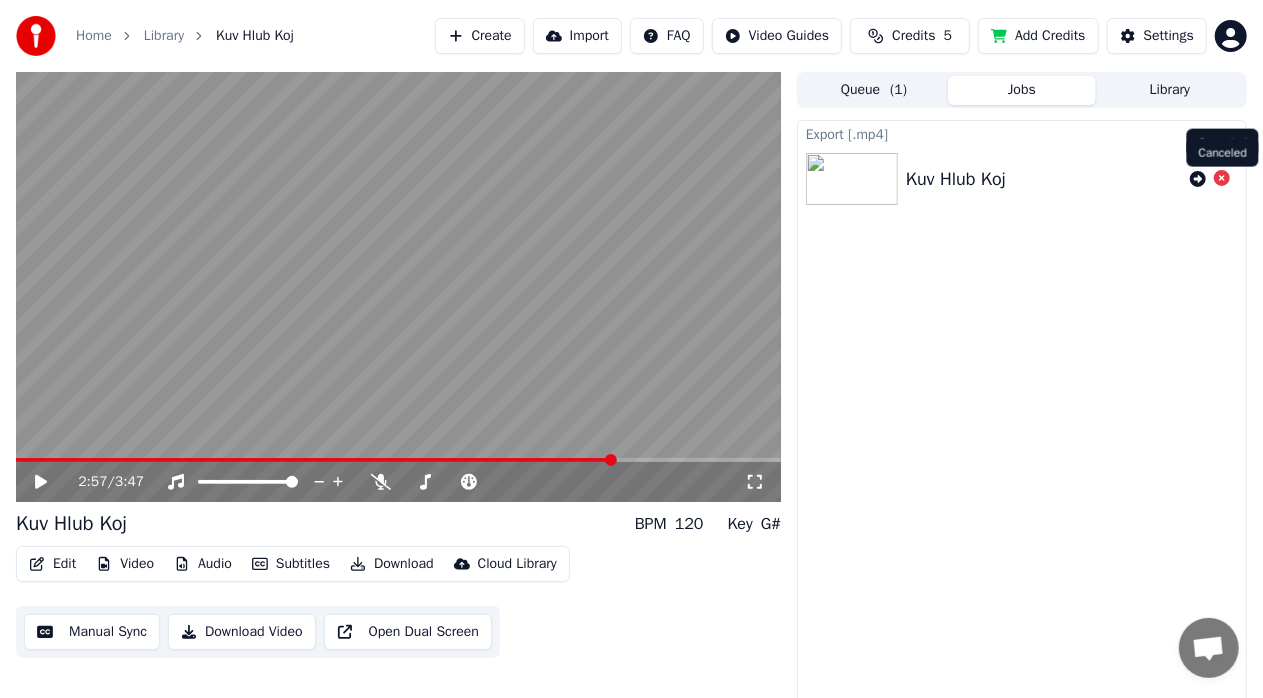 click 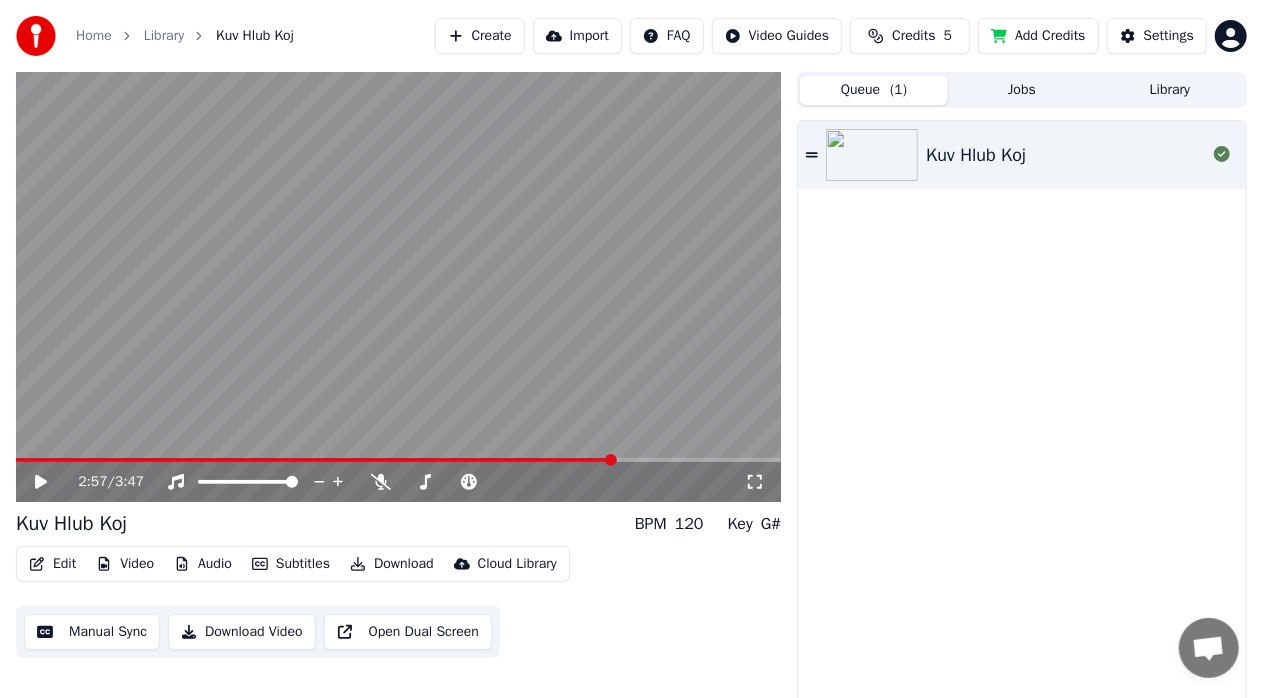 click on "Queue ( 1 )" at bounding box center (874, 90) 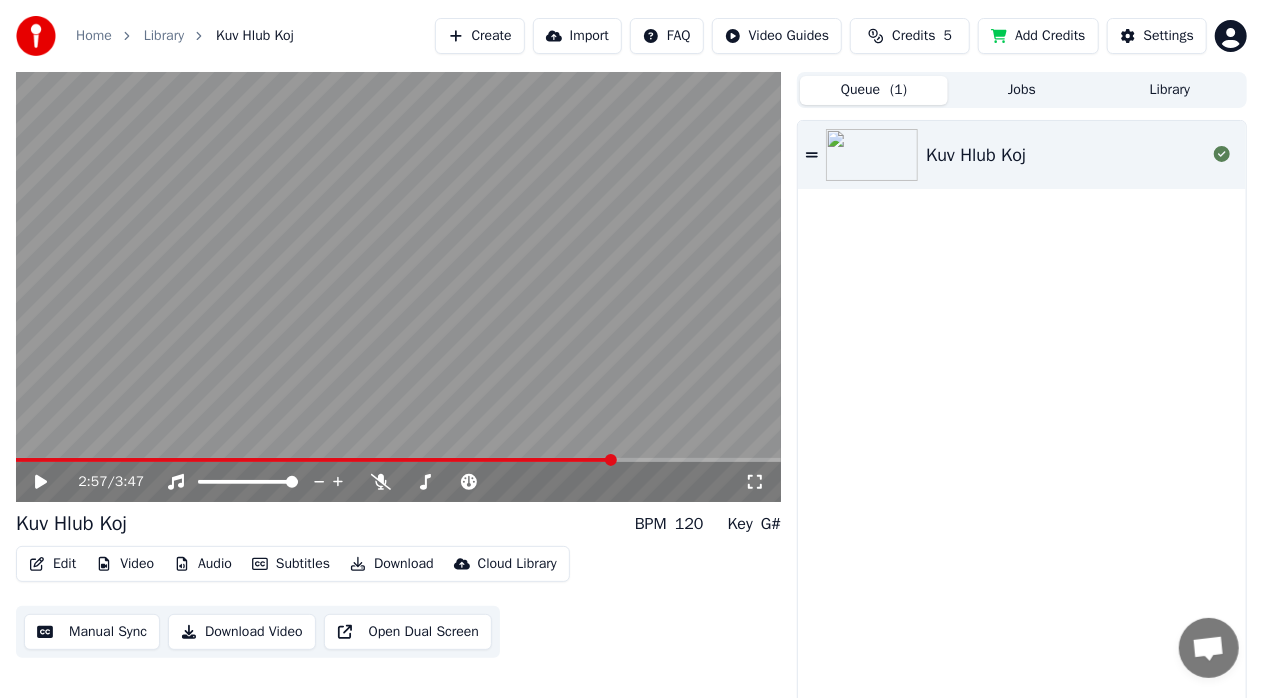 click at bounding box center [398, 287] 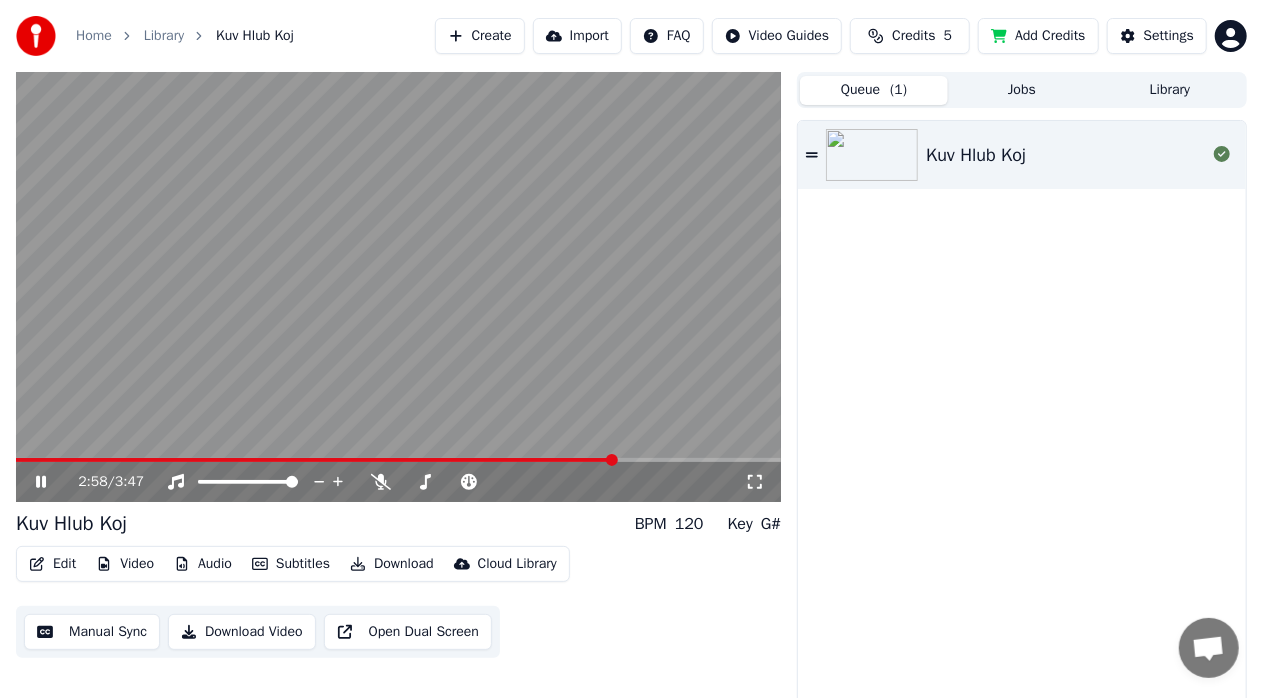 click at bounding box center (398, 287) 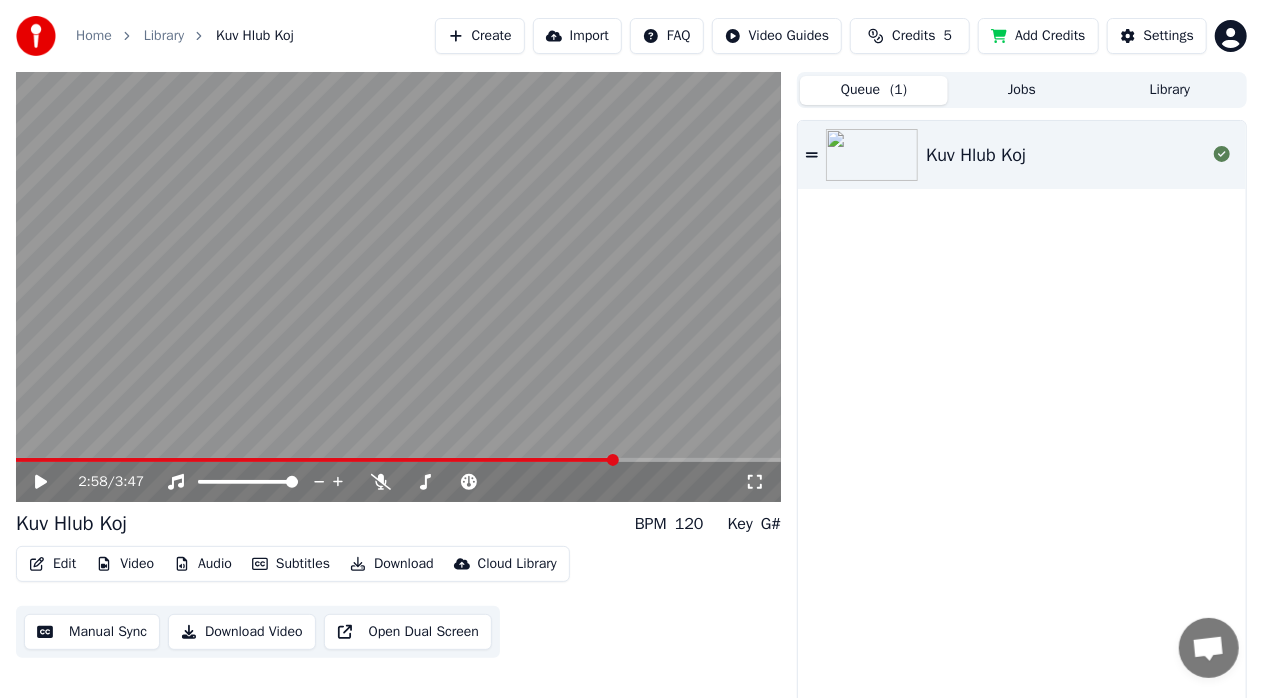 click on "Download Video" at bounding box center (242, 632) 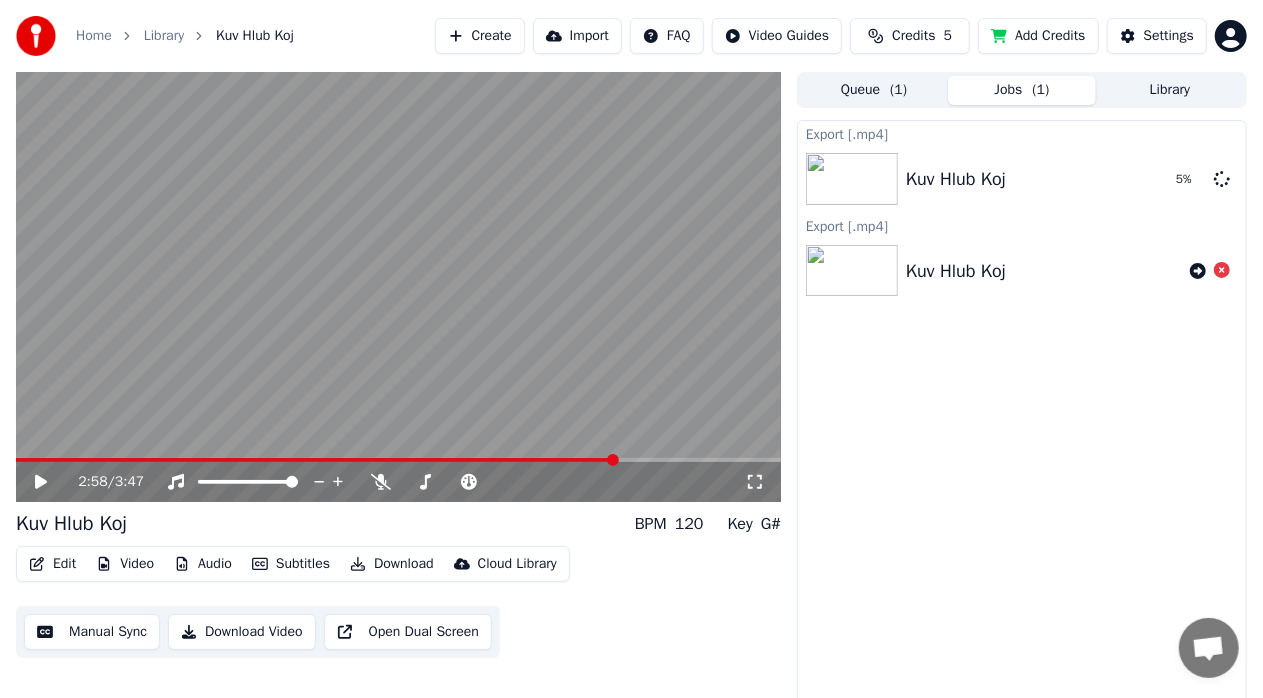 click at bounding box center [398, 287] 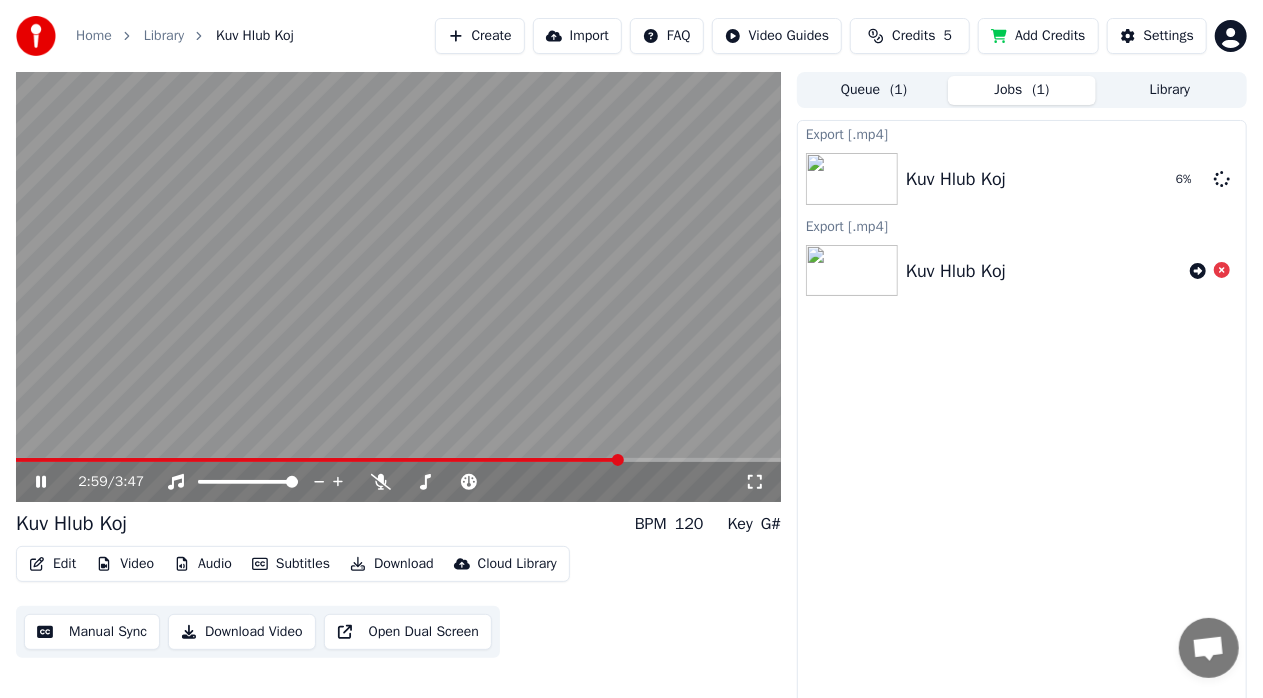 drag, startPoint x: 614, startPoint y: 453, endPoint x: 674, endPoint y: 459, distance: 60.299255 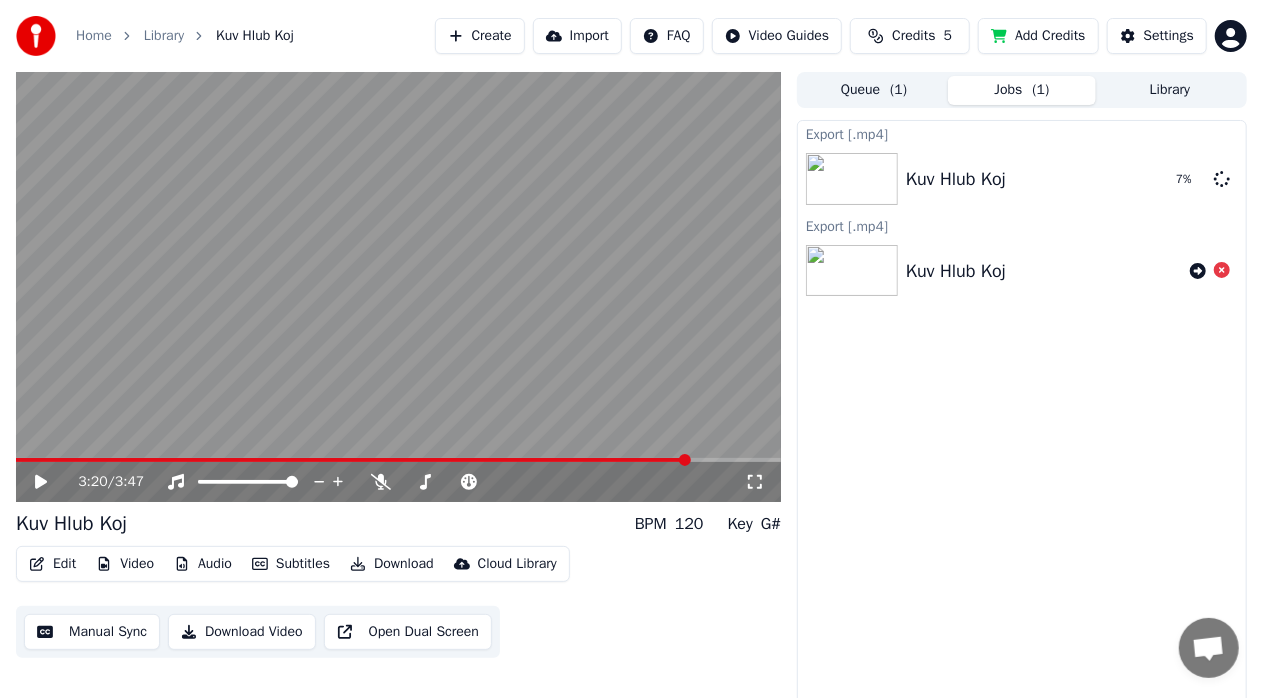 click at bounding box center [685, 460] 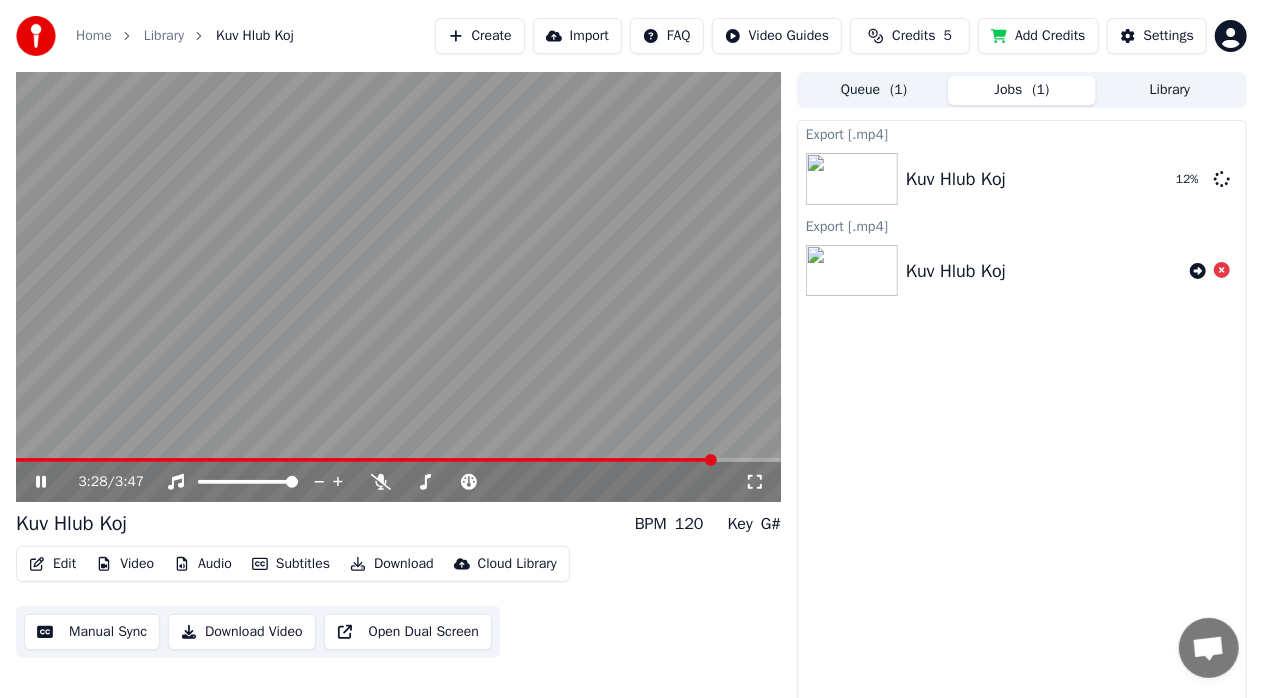 click at bounding box center [711, 460] 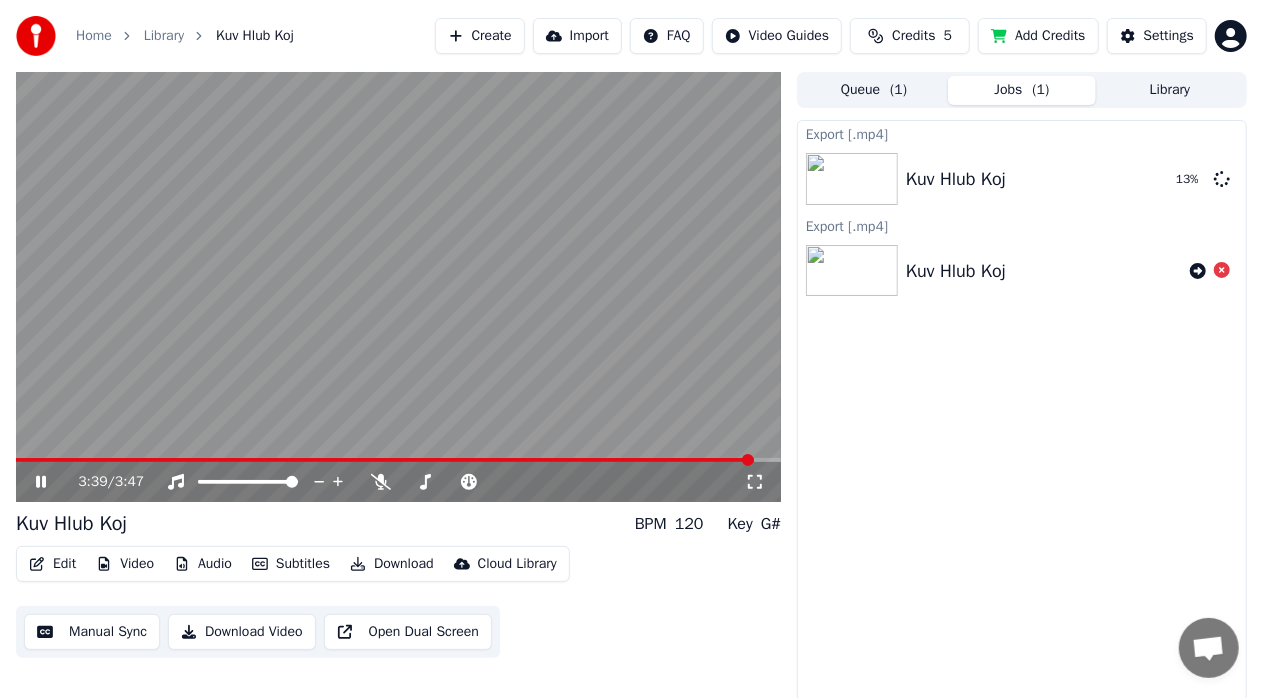 click at bounding box center (748, 460) 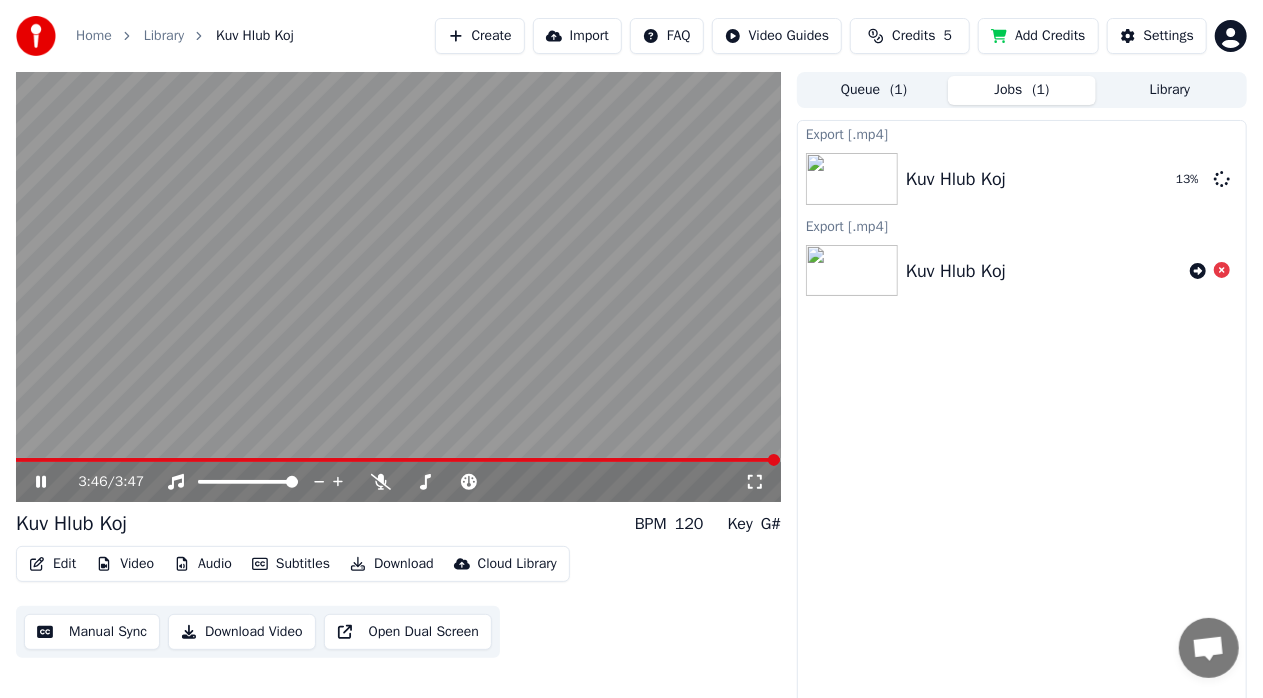 click at bounding box center [398, 287] 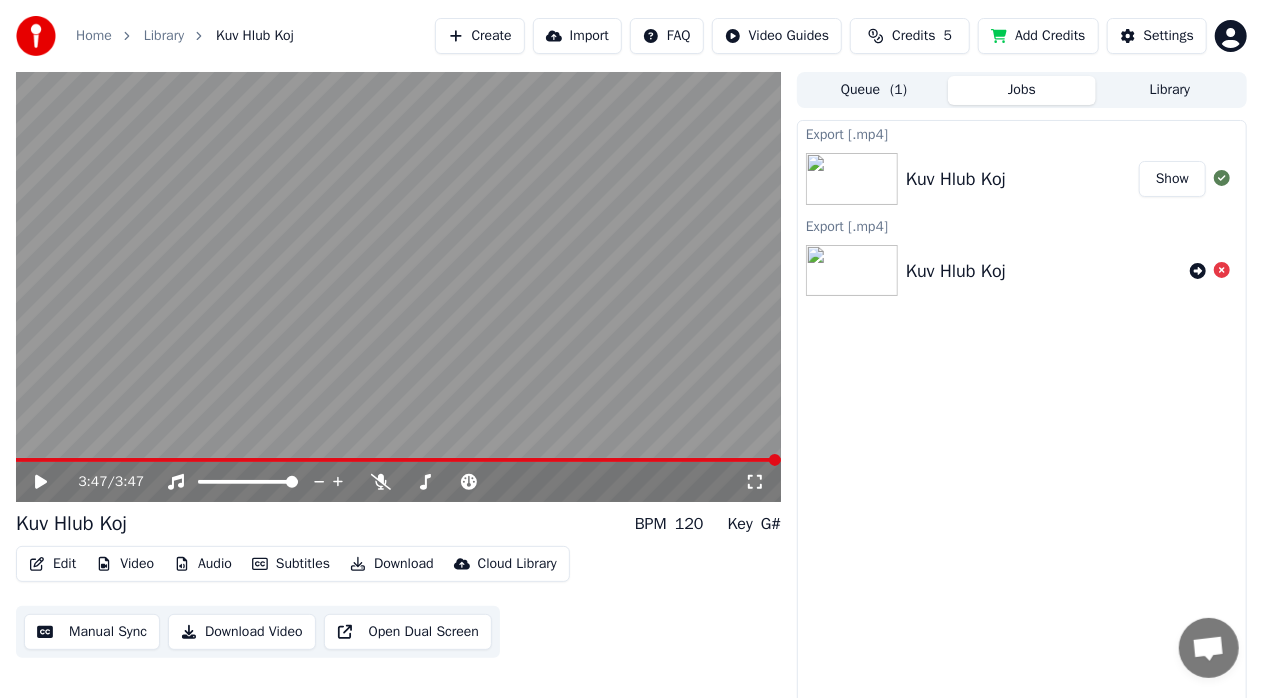 click on "Queue ( 1 )" at bounding box center [874, 90] 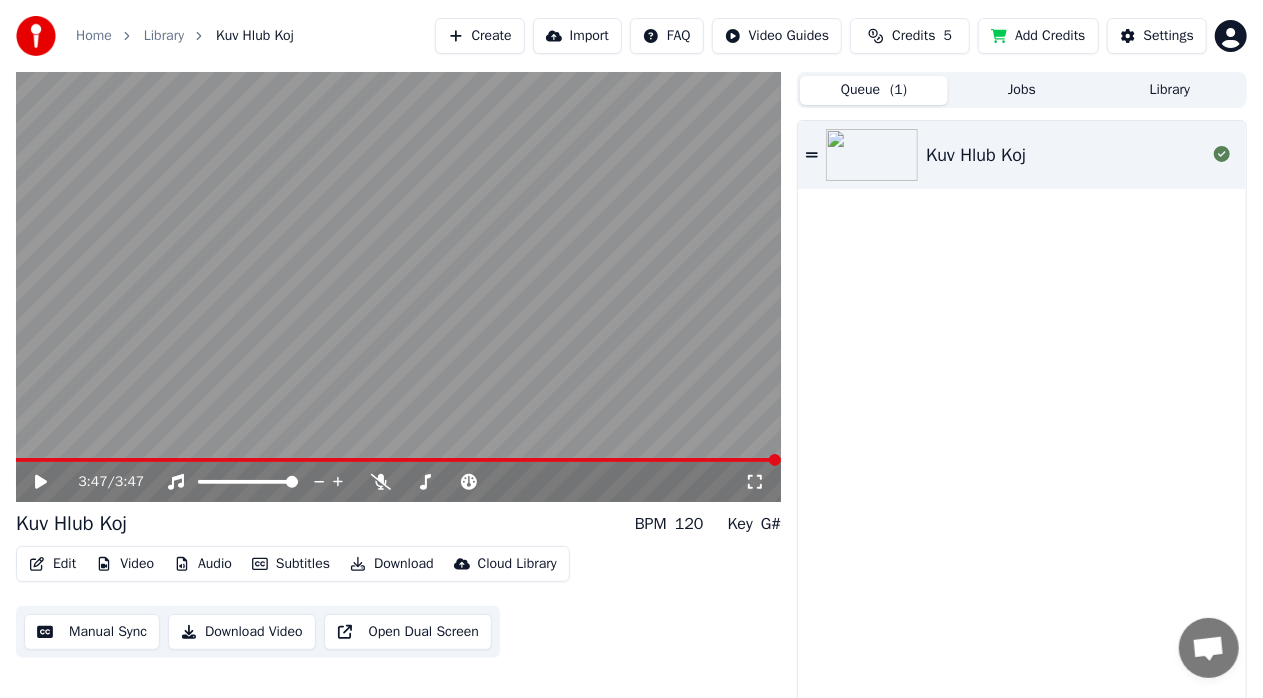 click on "Kuv Hlub Koj" at bounding box center [1022, 416] 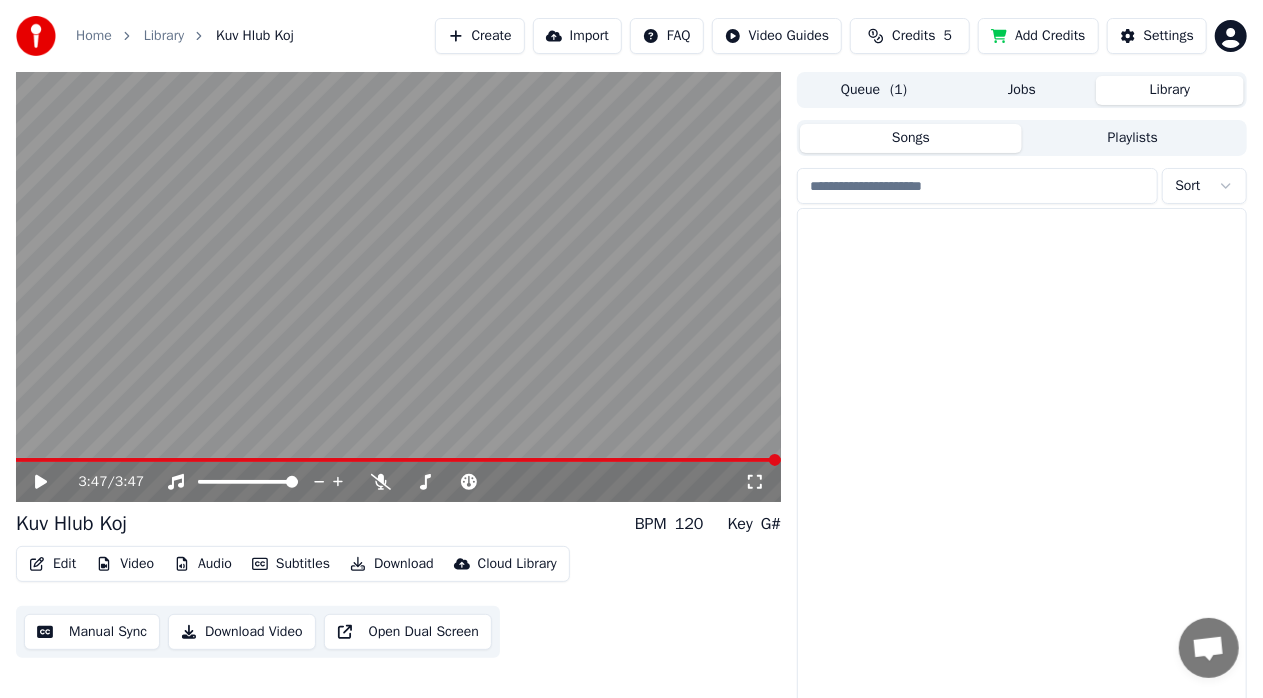 click on "Library" at bounding box center (1170, 90) 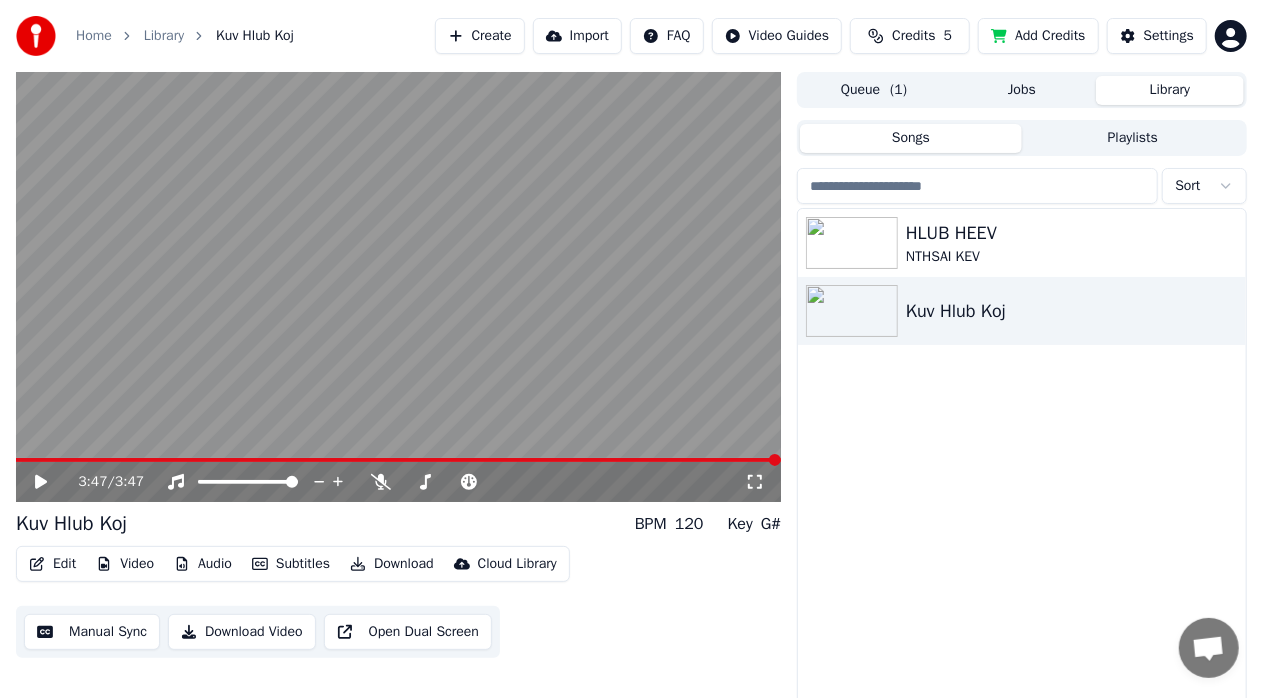 click on "Queue ( 1 )" at bounding box center [874, 90] 